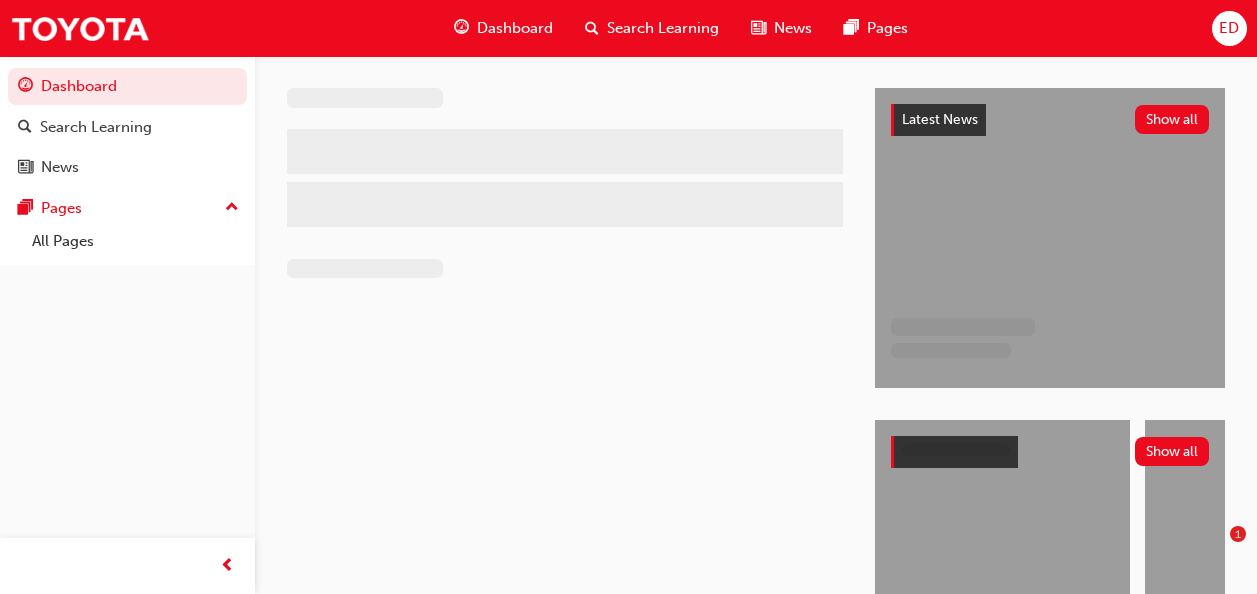 scroll, scrollTop: 0, scrollLeft: 0, axis: both 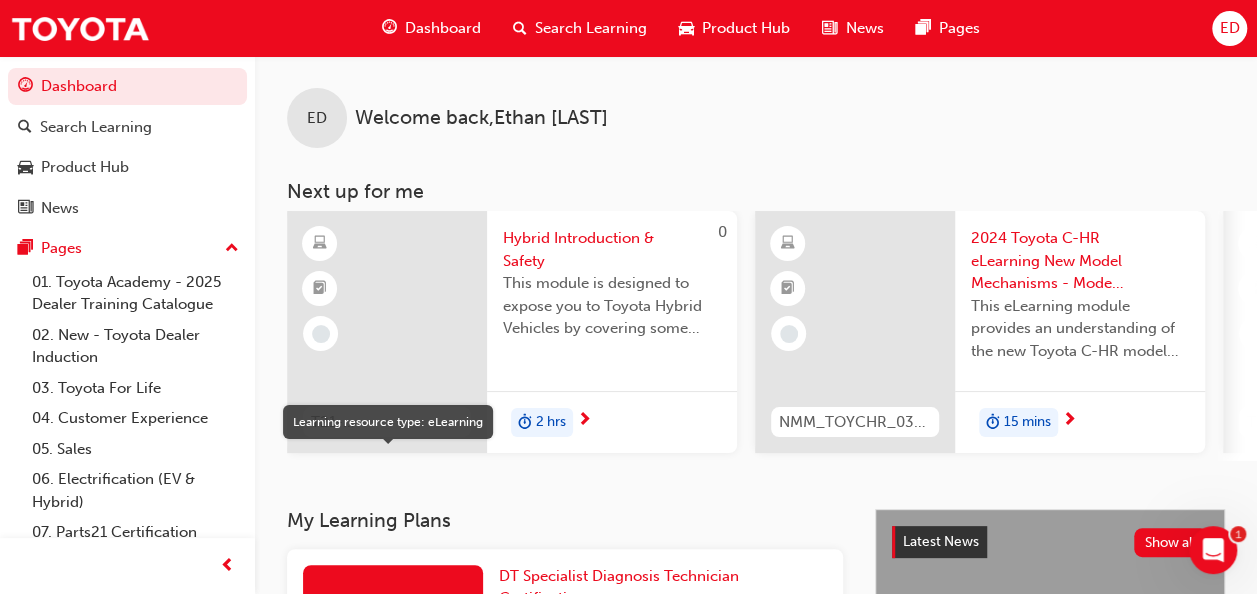 click at bounding box center [320, 244] 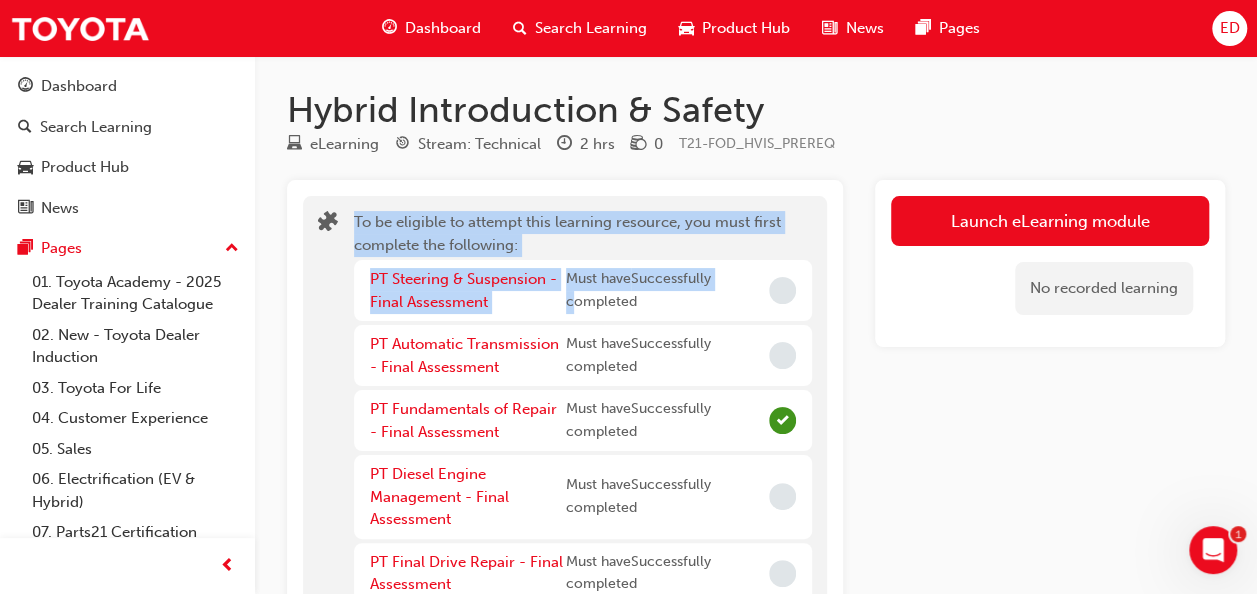 drag, startPoint x: 322, startPoint y: 244, endPoint x: 602, endPoint y: 300, distance: 285.5451 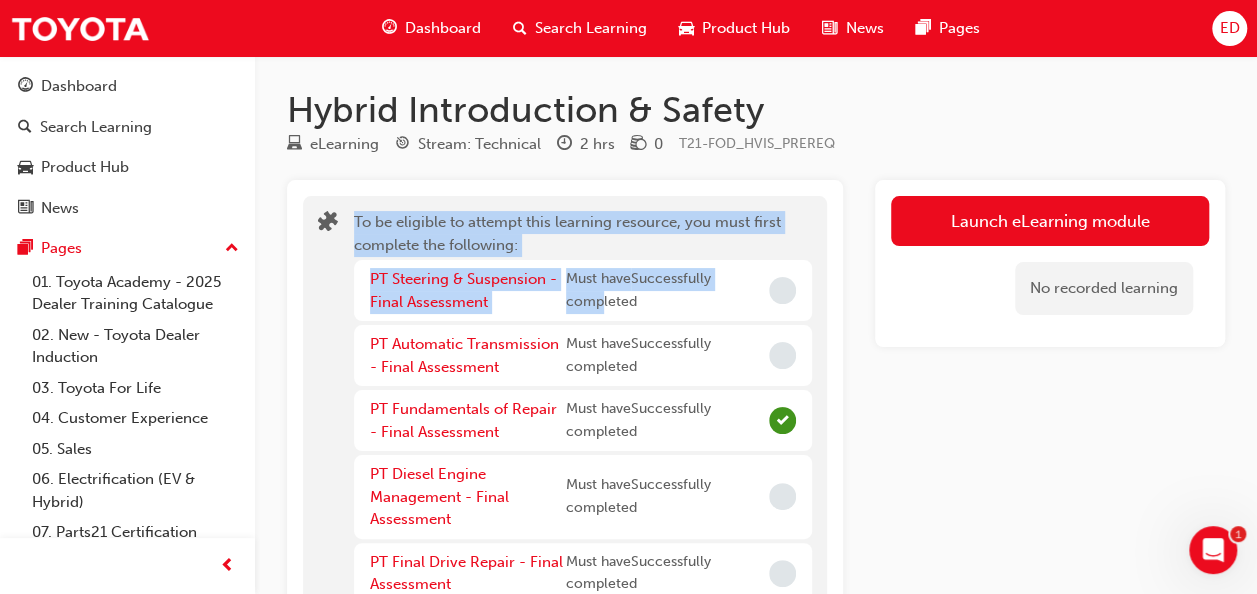 click on "To be eligible to attempt this learning resource, you must first complete  the following: PT Steering & Suspension - Final Assessment Must have  Successfully completed PT Automatic Transmission - Final Assessment Must have  Successfully completed PT Fundamentals of Repair - Final Assessment Must have  Successfully completed PT Diesel Engine Management - Final Assessment Must have  Successfully completed PT Final Drive Repair - Final Assessment Must have  Successfully completed PT Brake Repair - Final Assessment Must have  Successfully completed PT Petrol Engine Ignition Repair - Final Assessment Must have  Successfully completed PT Engine Mechanical - Final Assessment Must have  Successfully completed PT Petrol Engine - Final Assessment Must have  Successfully completed PT Electrical System Repair - Final Assessment Must have  Successfully completed PT Electrical Fundamentals - Final Assessment Must have  Successfully completed PT Manual Transmission - Final Assessment Must have  Successfully completed" at bounding box center (565, 680) 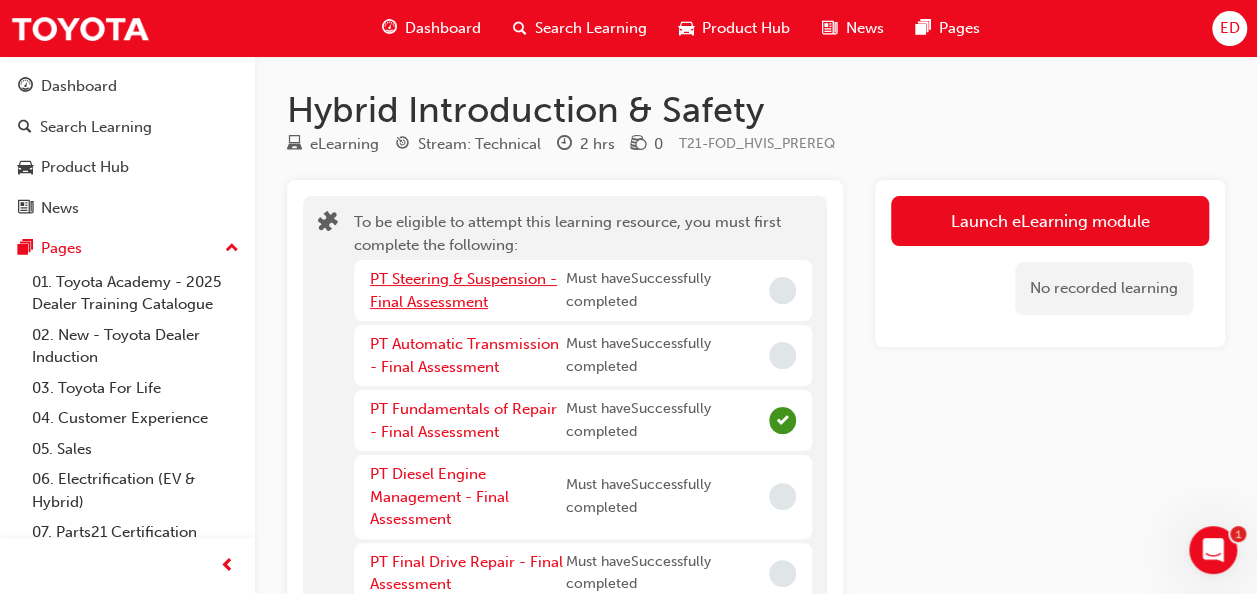 click on "PT Steering & Suspension - Final Assessment" at bounding box center [463, 290] 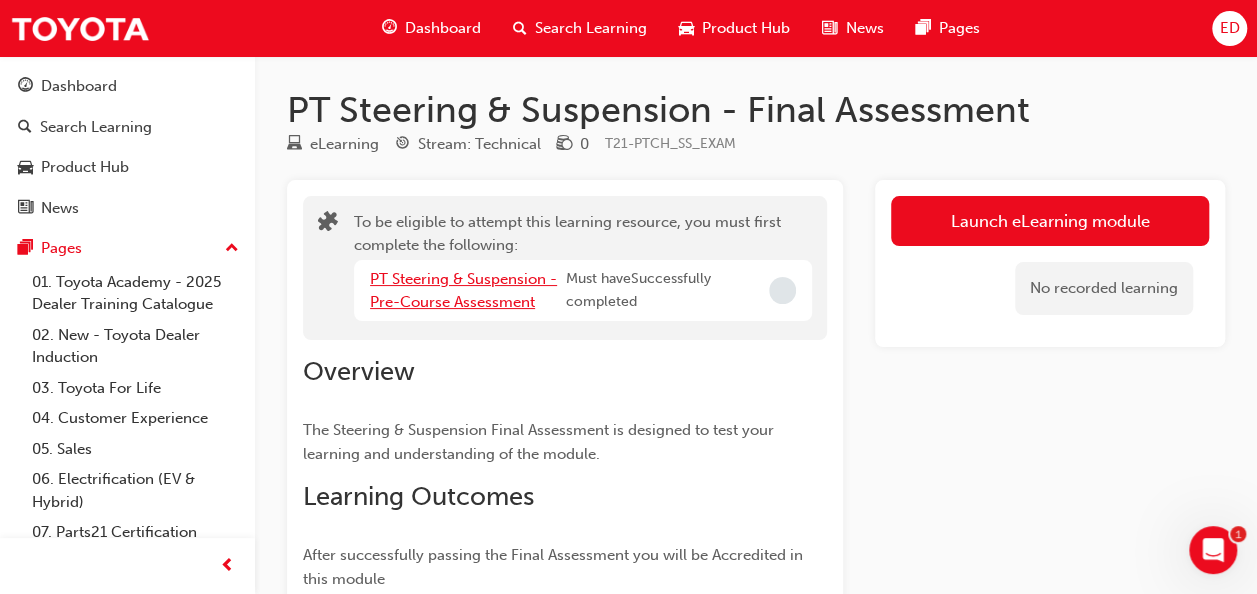 click on "PT Steering & Suspension - Pre-Course Assessment" at bounding box center (463, 290) 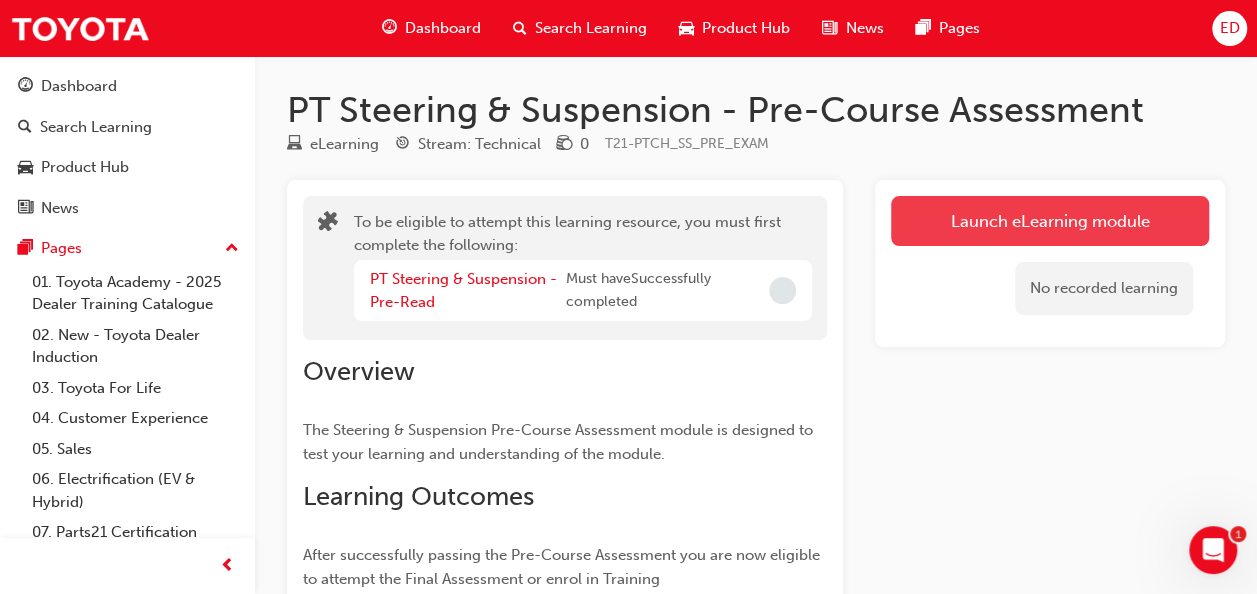 click on "Launch eLearning module" at bounding box center [1050, 221] 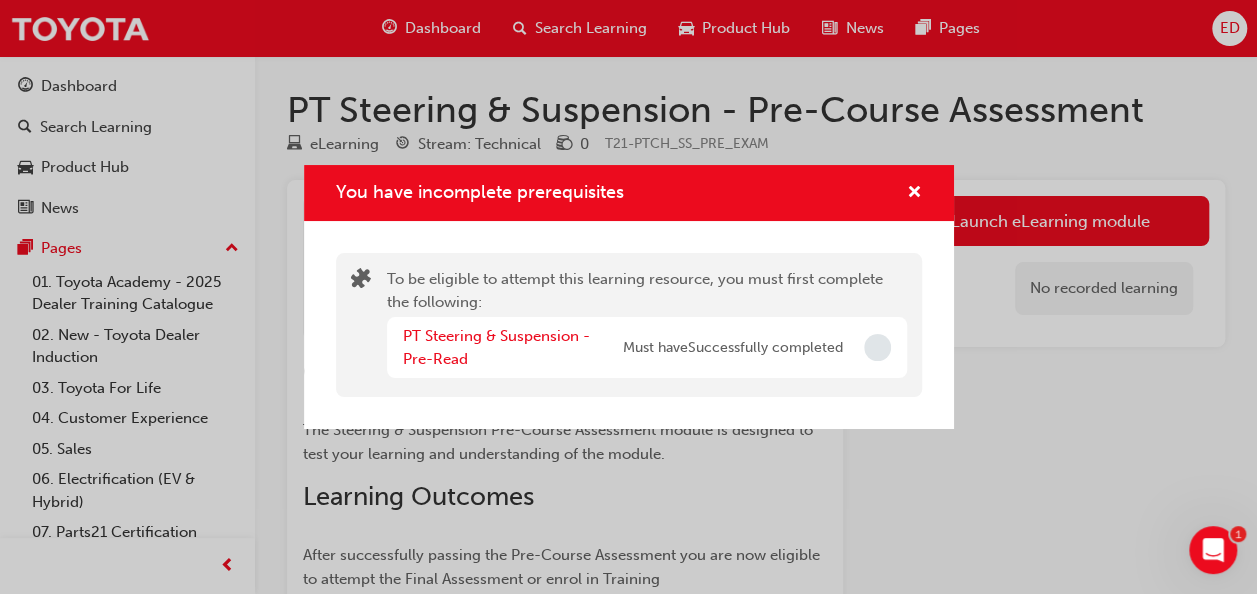 click on "PT Steering & Suspension - Pre-Read Must have  Successfully completed" at bounding box center (647, 347) 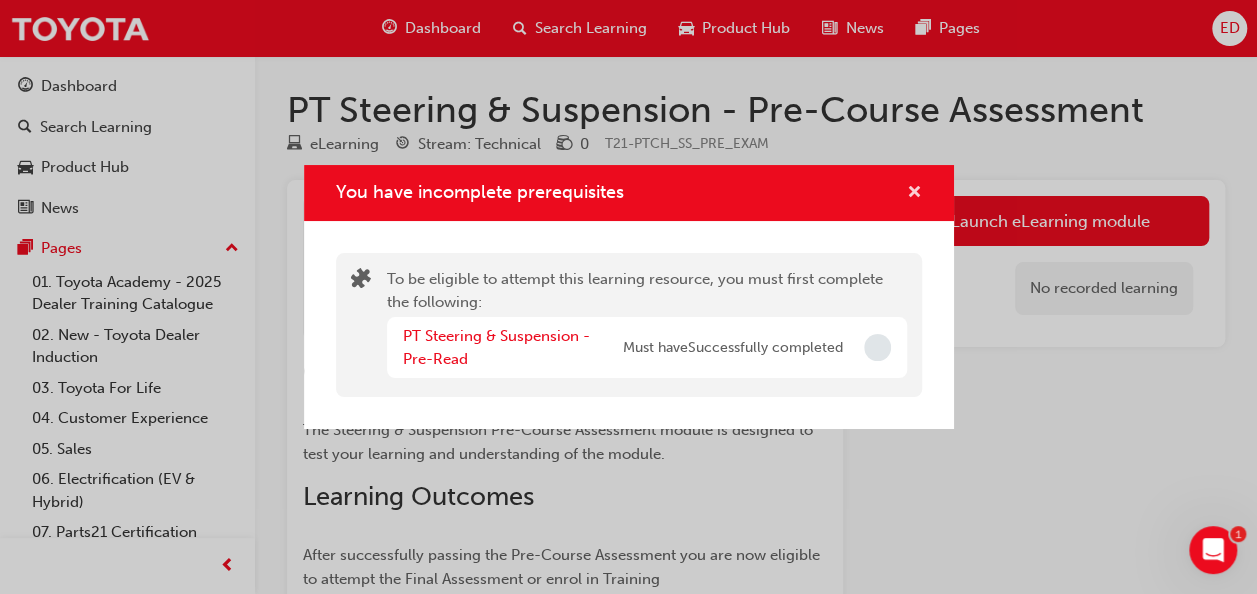 click at bounding box center [914, 194] 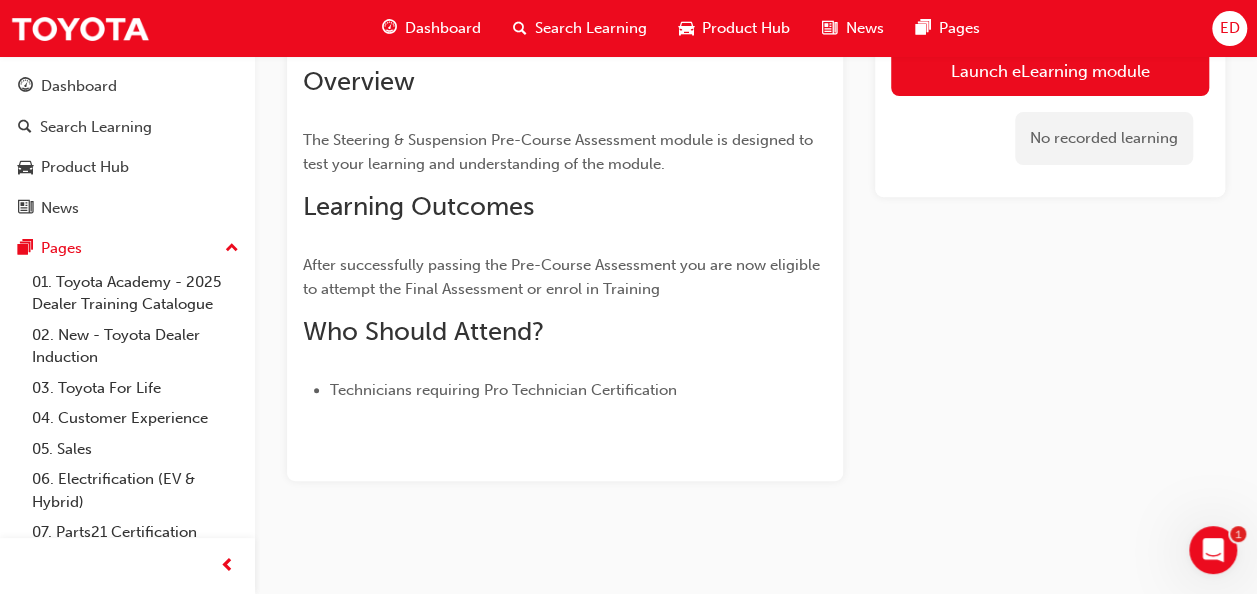 scroll, scrollTop: 0, scrollLeft: 0, axis: both 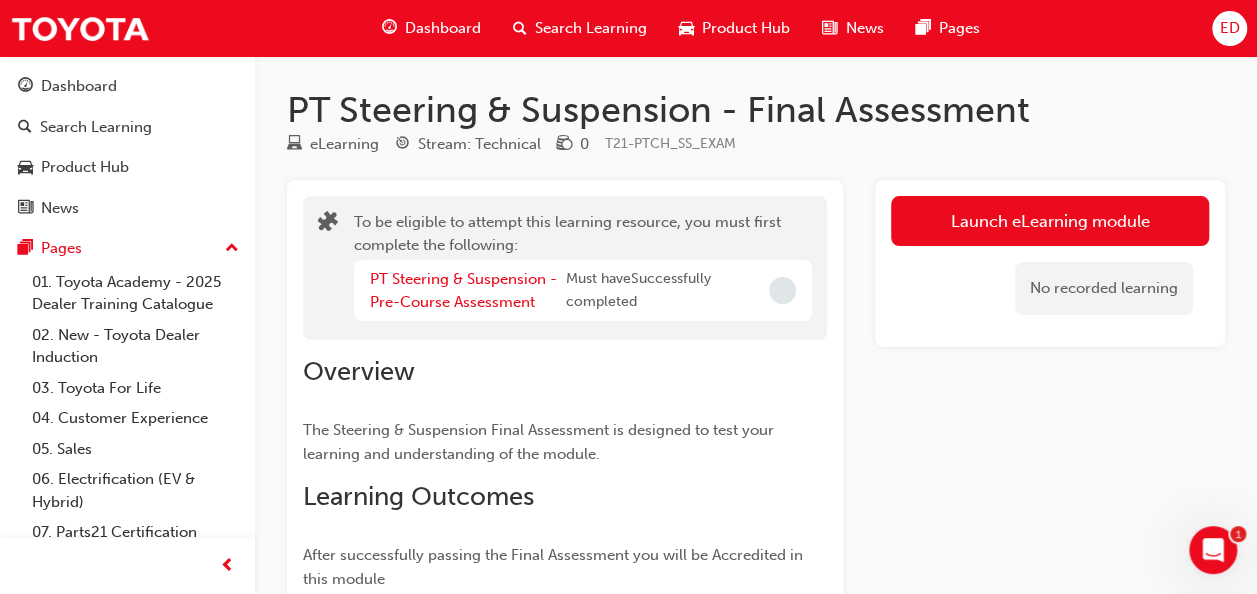 click on "Search Learning" at bounding box center (591, 28) 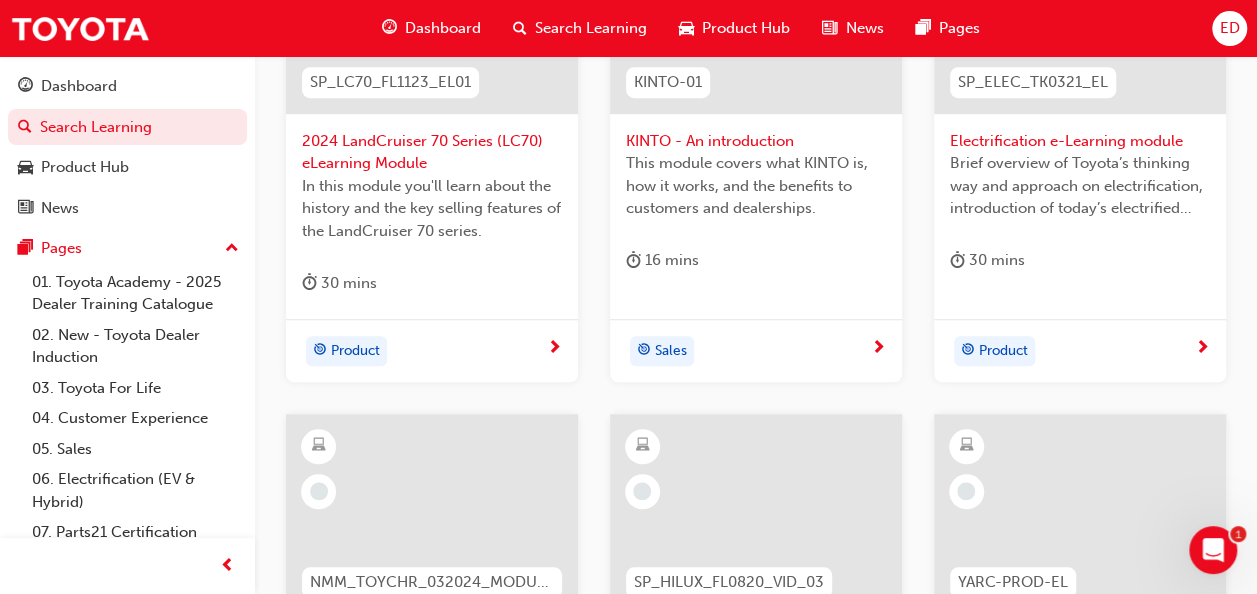 scroll, scrollTop: 494, scrollLeft: 0, axis: vertical 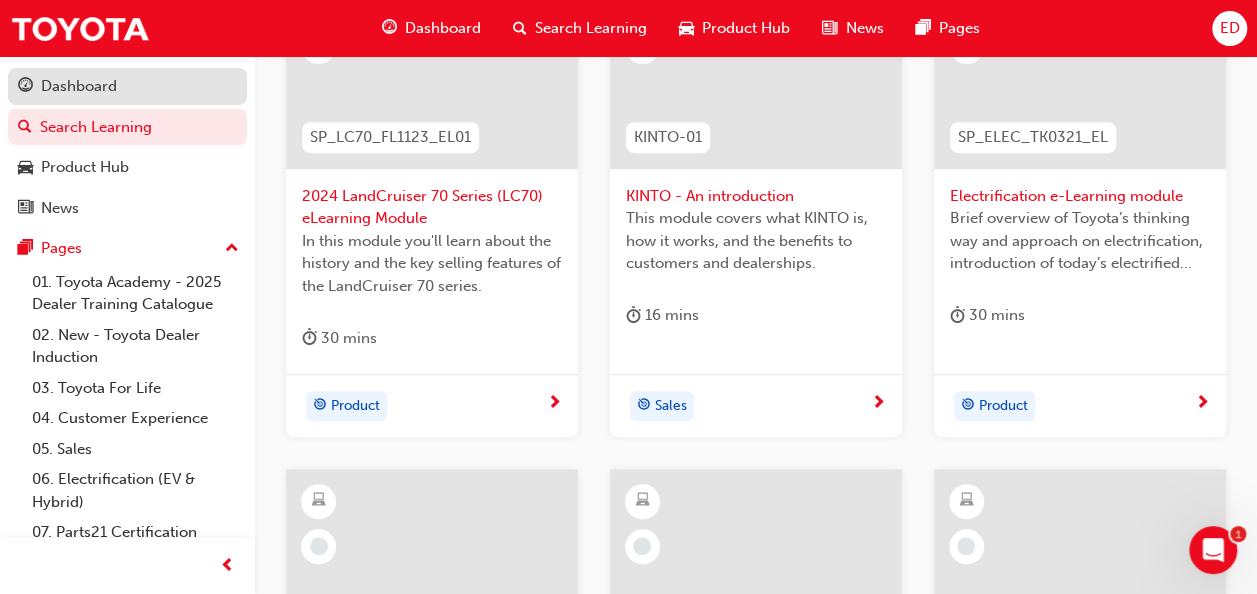 click on "Dashboard" at bounding box center (127, 86) 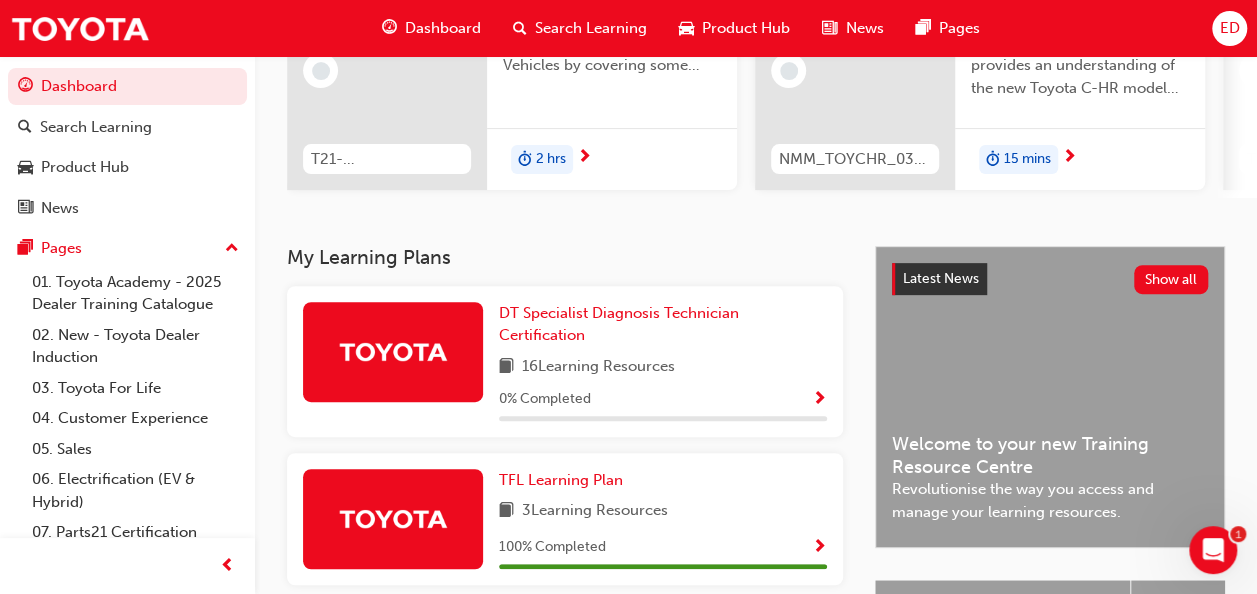 scroll, scrollTop: 262, scrollLeft: 0, axis: vertical 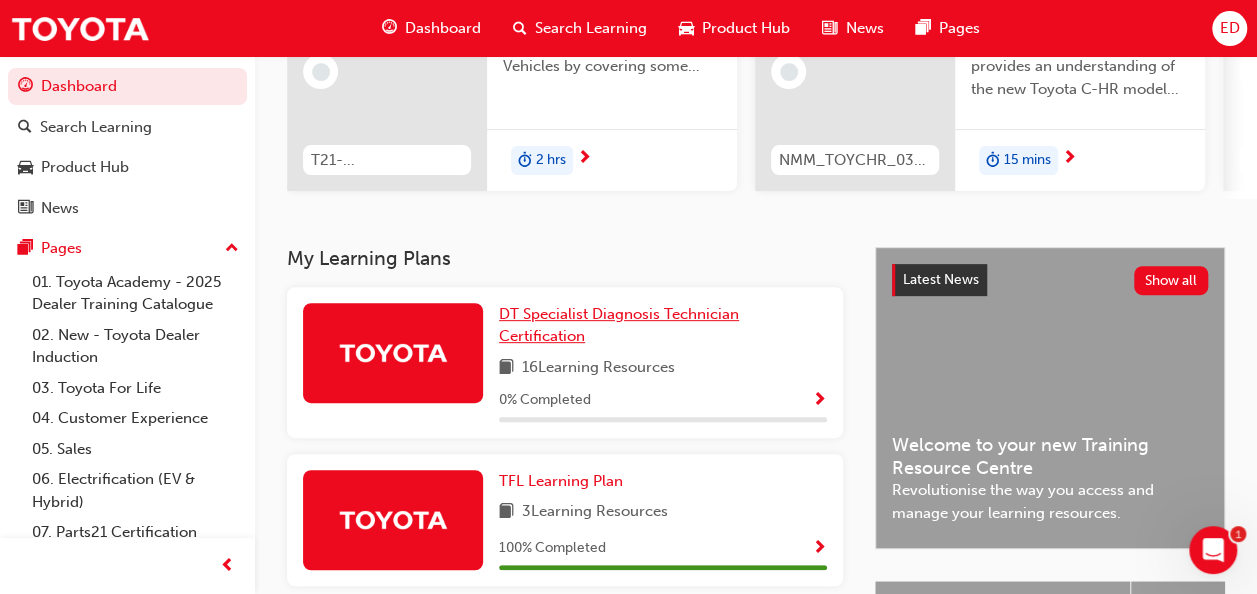 click on "DT Specialist Diagnosis Technician Certification" at bounding box center (619, 325) 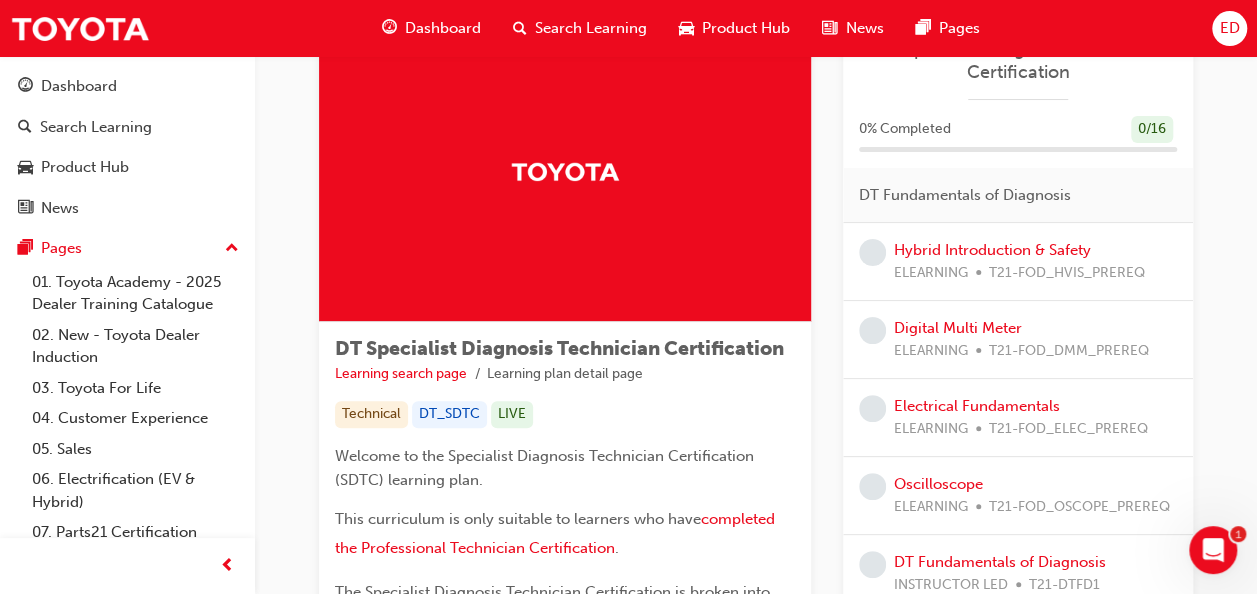 scroll, scrollTop: 86, scrollLeft: 0, axis: vertical 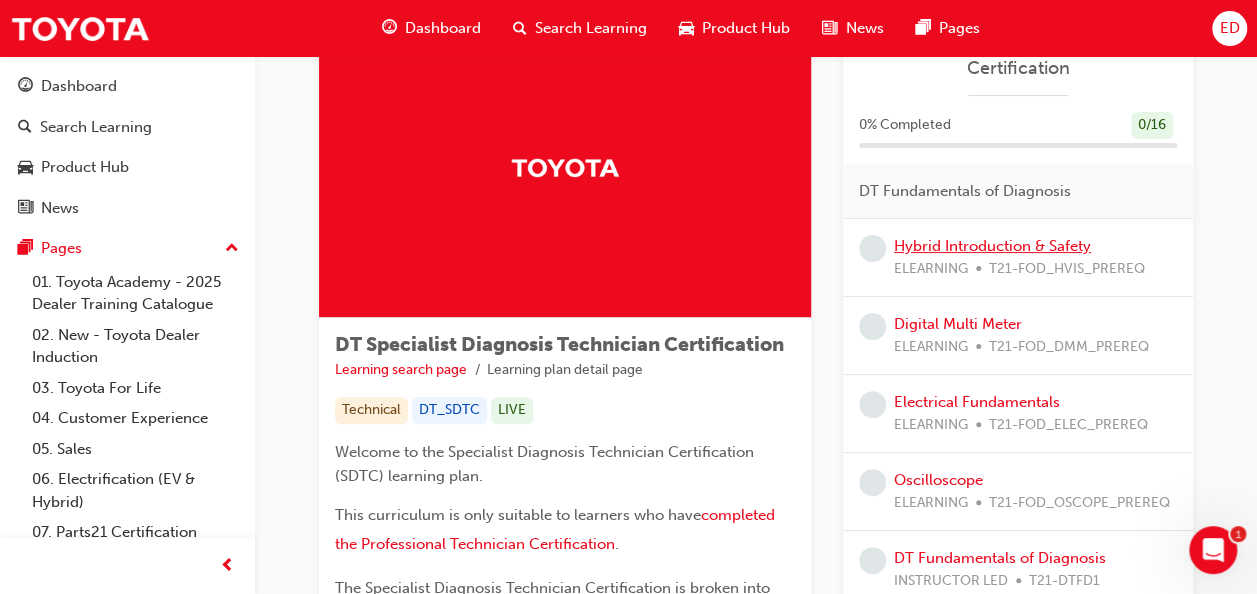 click on "Hybrid Introduction & Safety" at bounding box center (992, 246) 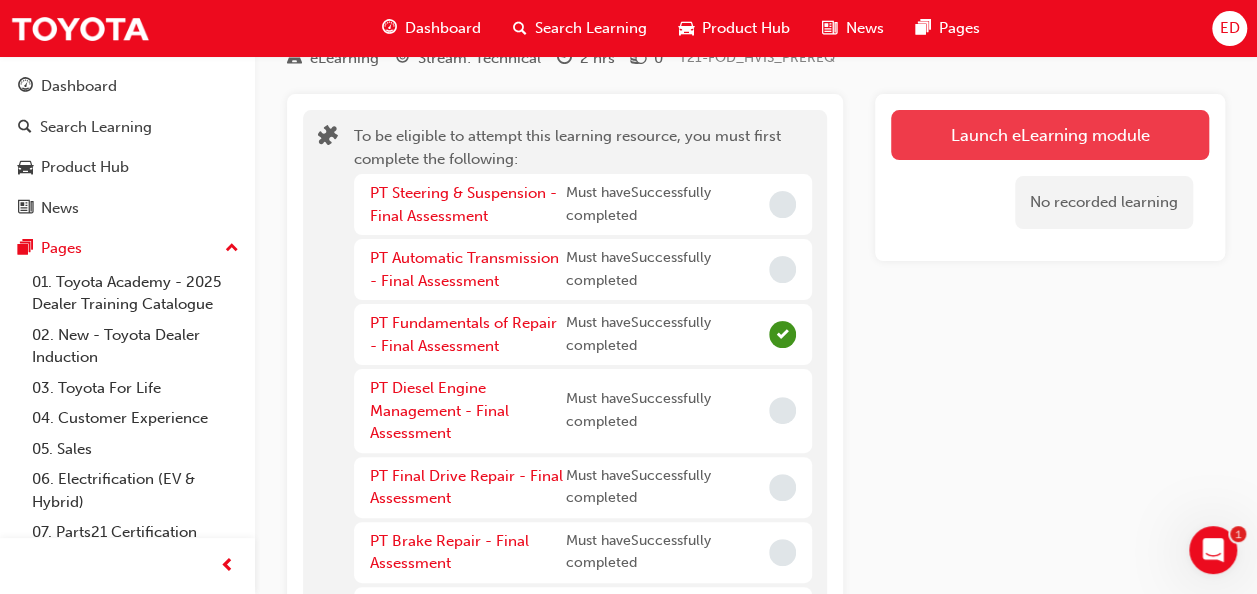 click on "Launch eLearning module" at bounding box center (1050, 135) 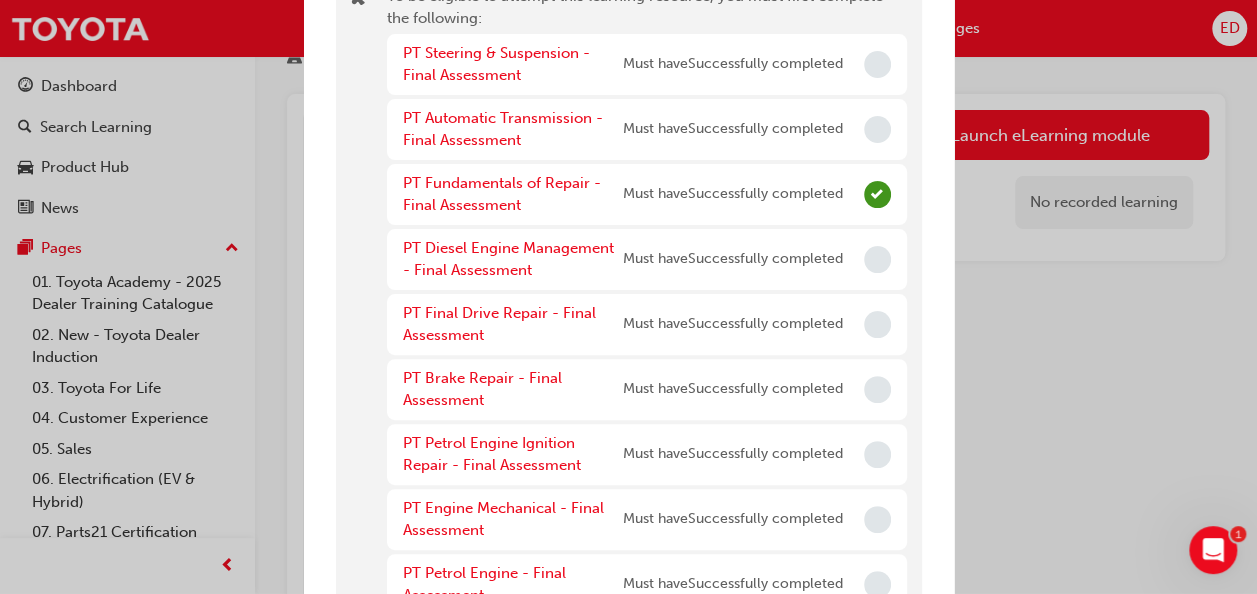 scroll, scrollTop: 25, scrollLeft: 0, axis: vertical 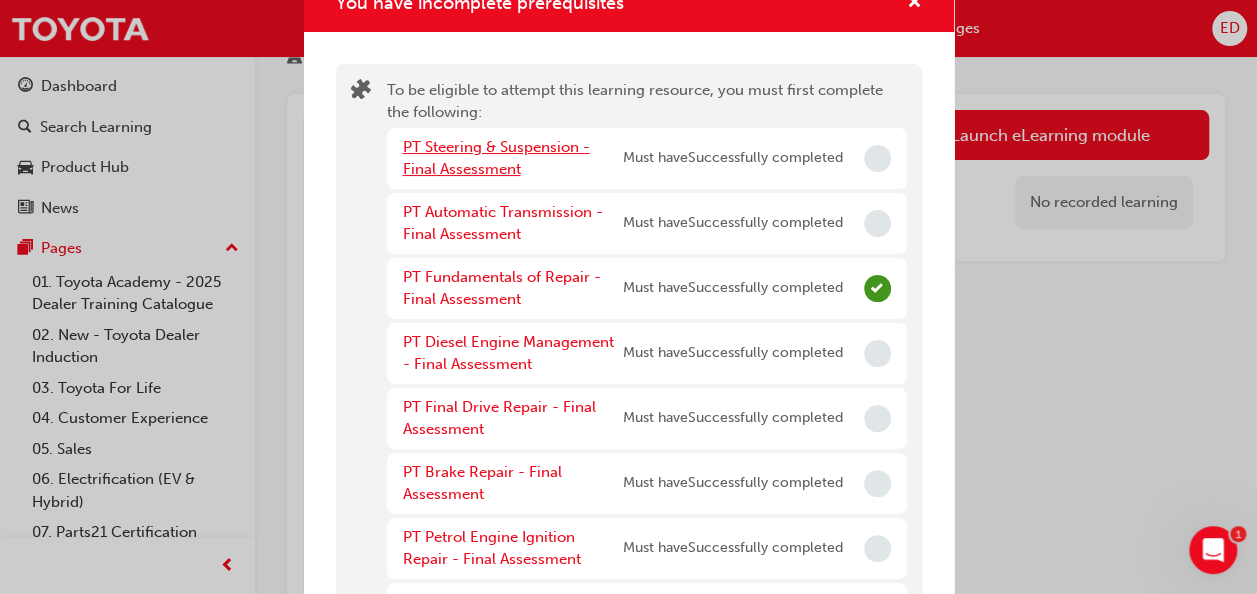 click on "PT Steering & Suspension - Final Assessment" at bounding box center [496, 158] 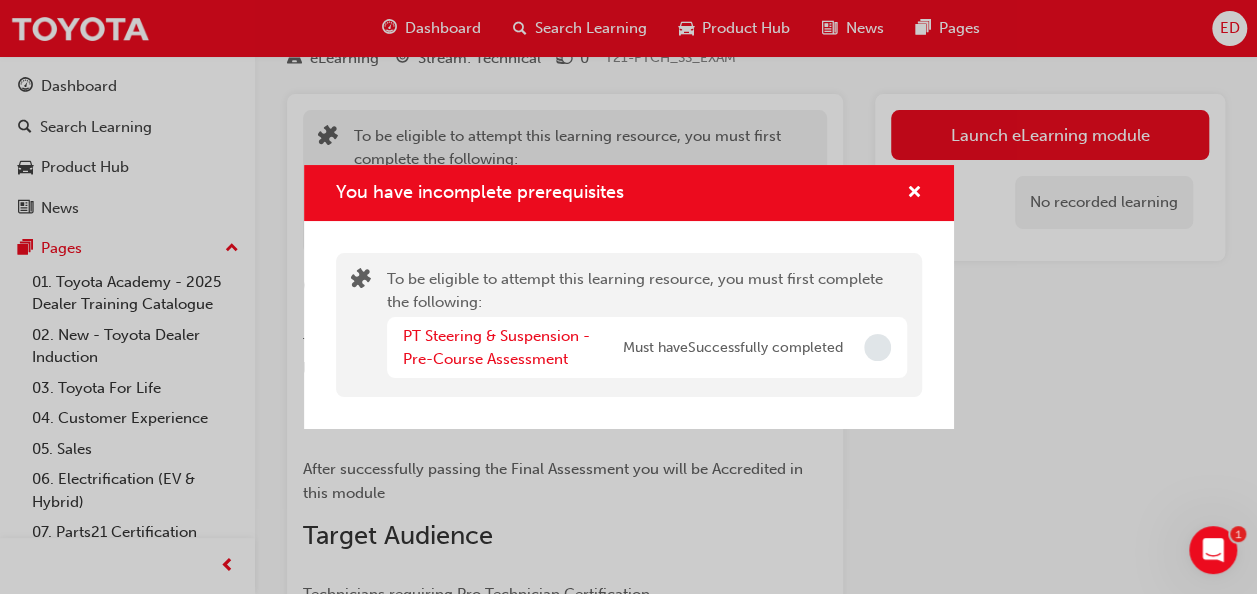scroll, scrollTop: 0, scrollLeft: 0, axis: both 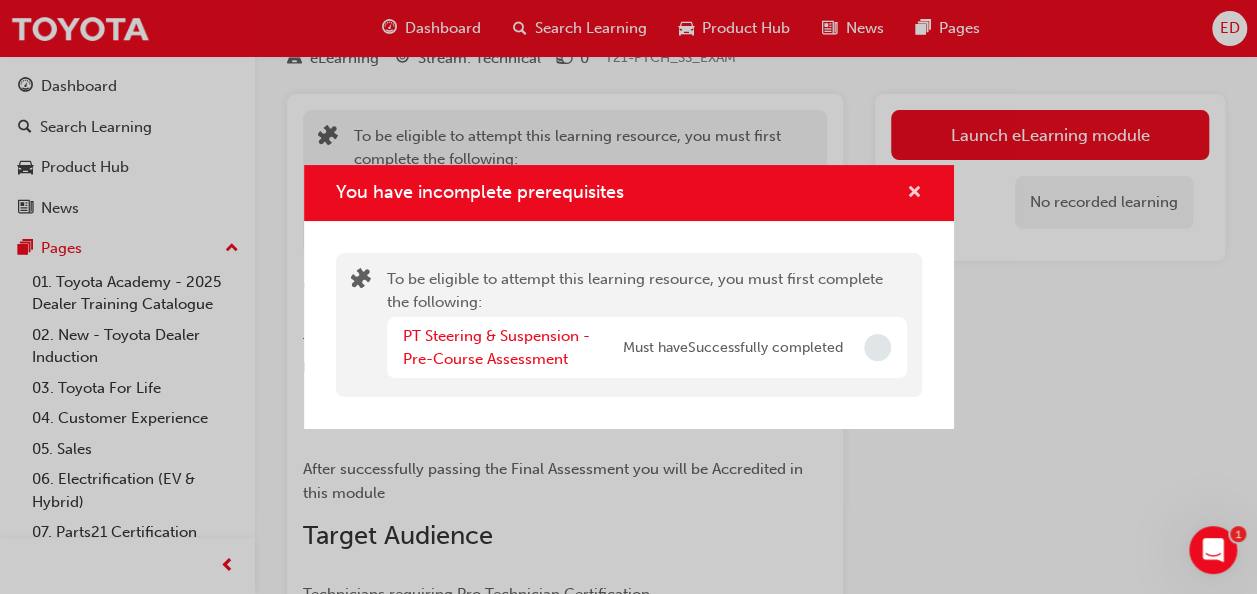 click at bounding box center [914, 194] 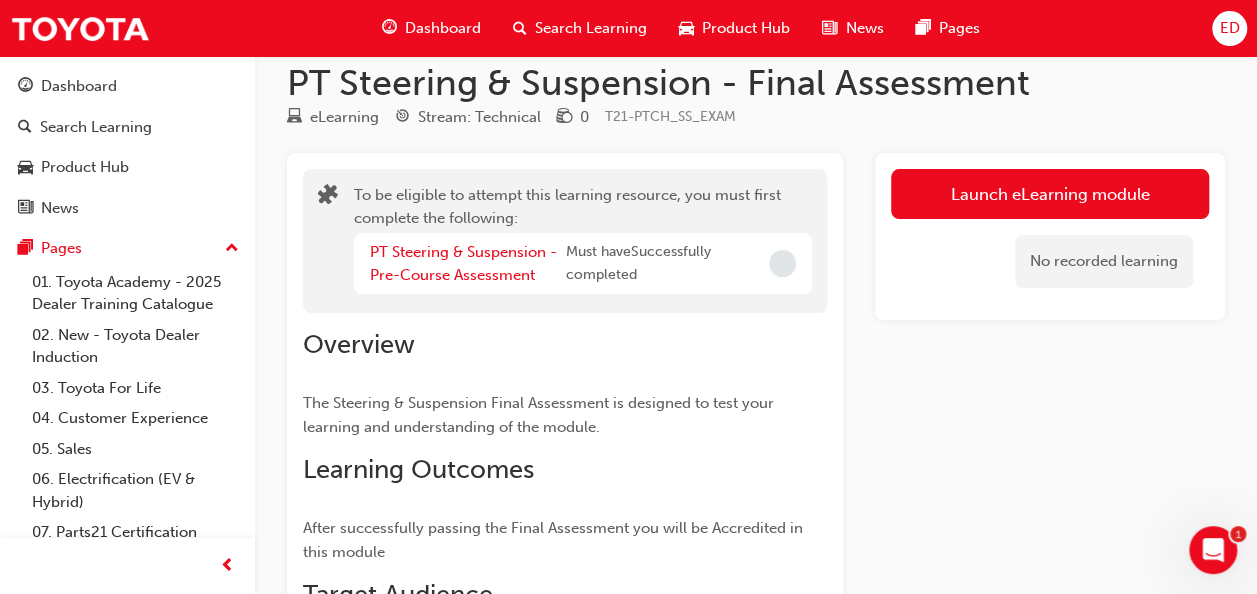 scroll, scrollTop: 24, scrollLeft: 0, axis: vertical 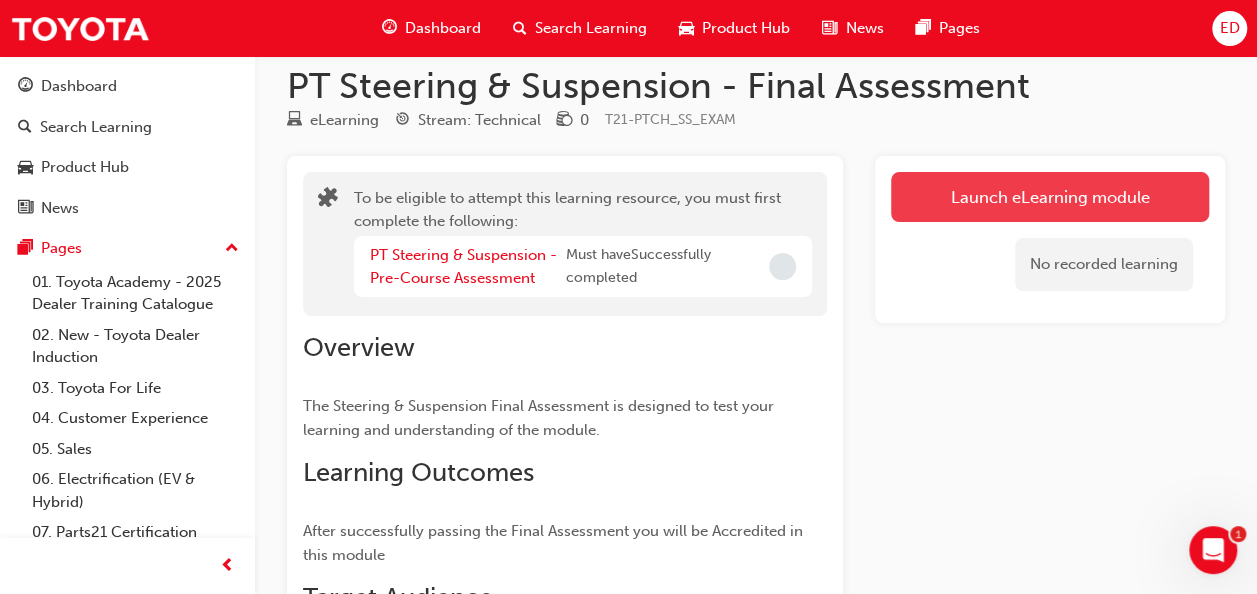click on "Launch eLearning module" at bounding box center (1050, 197) 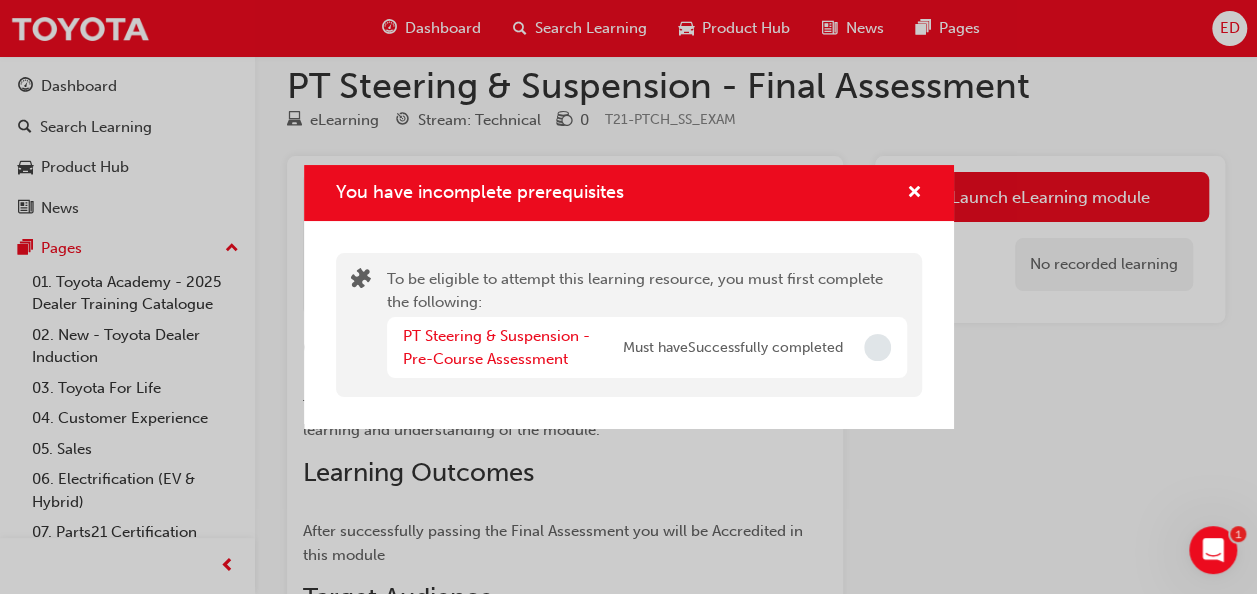 click on "You have incomplete prerequisites" at bounding box center (629, 193) 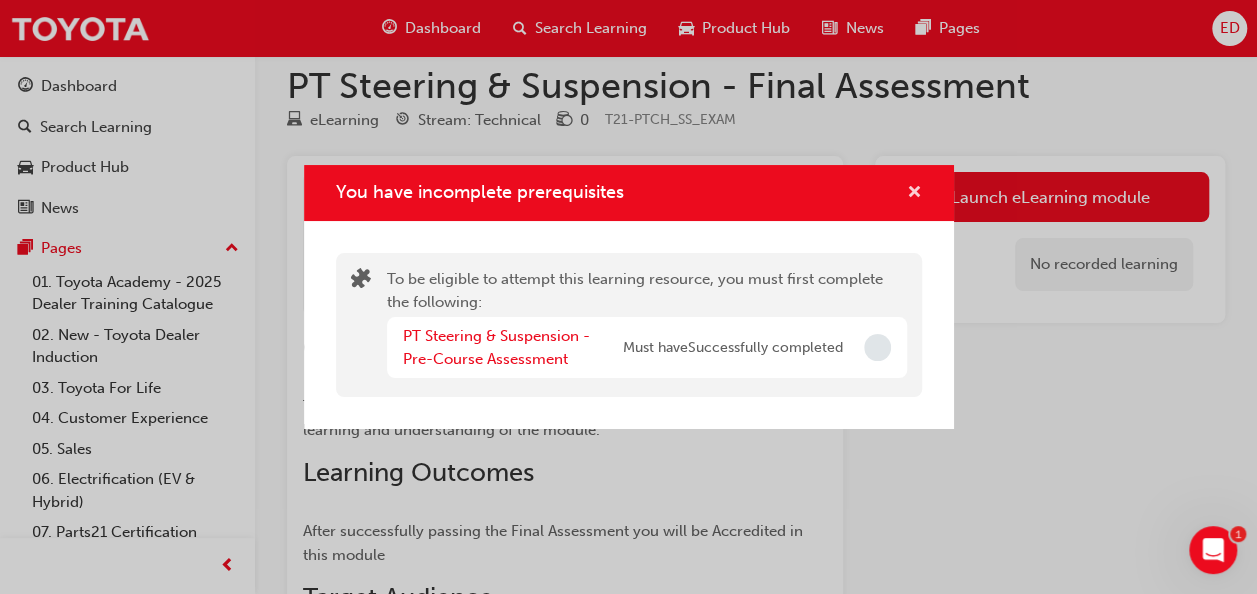 click at bounding box center (914, 194) 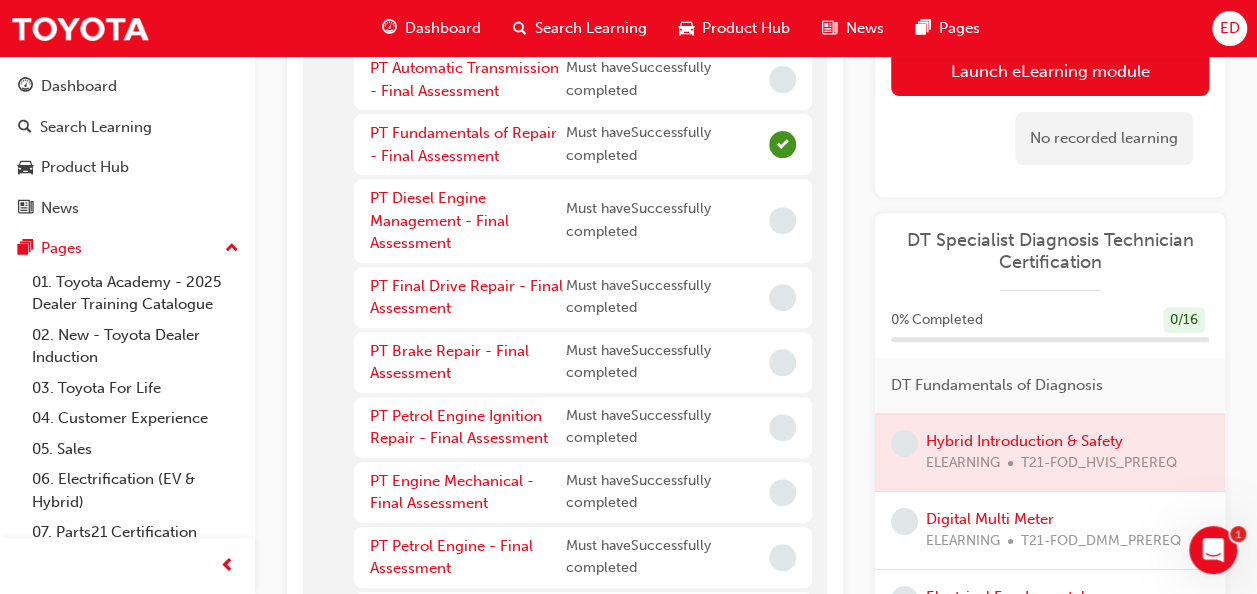 scroll, scrollTop: 279, scrollLeft: 0, axis: vertical 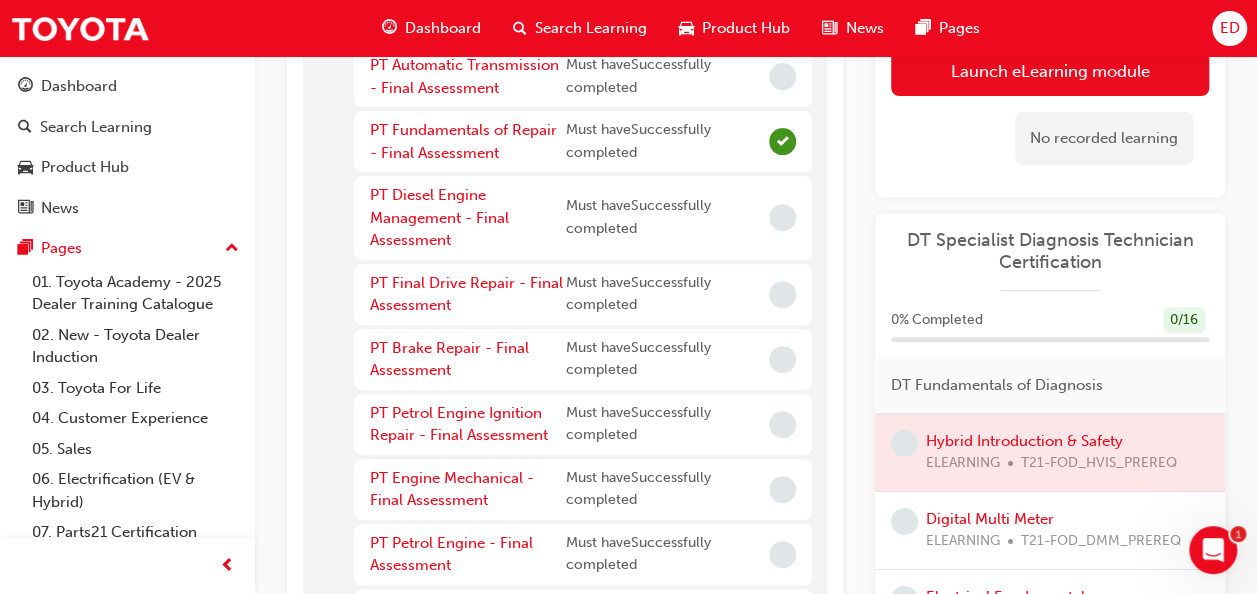 click at bounding box center (1050, 452) 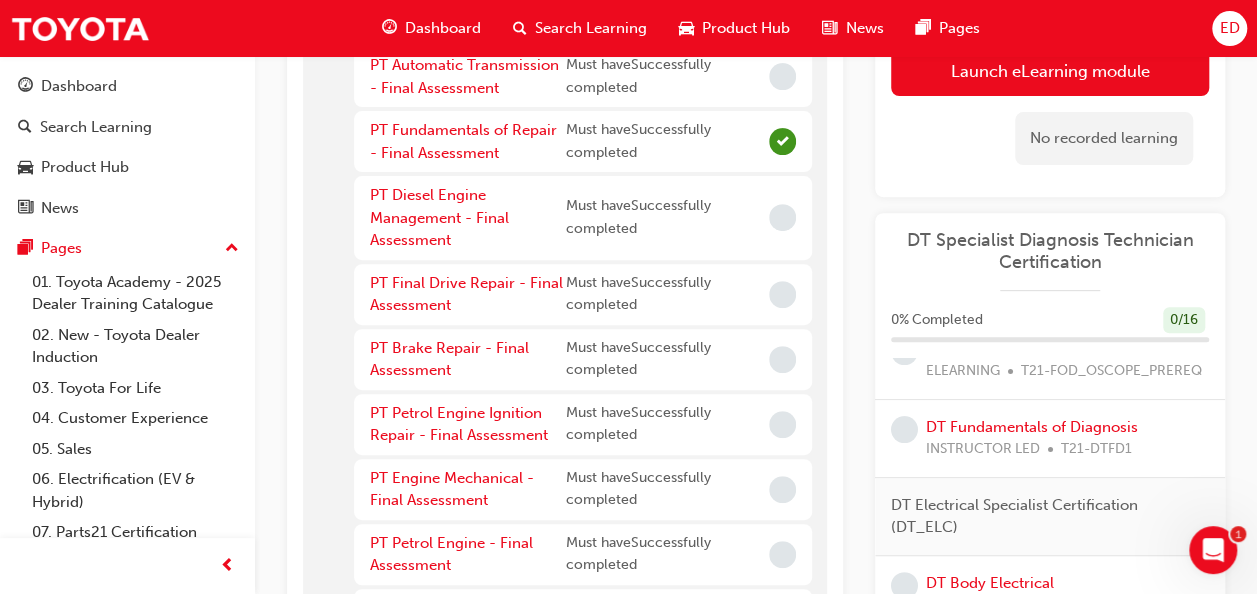 scroll, scrollTop: 0, scrollLeft: 0, axis: both 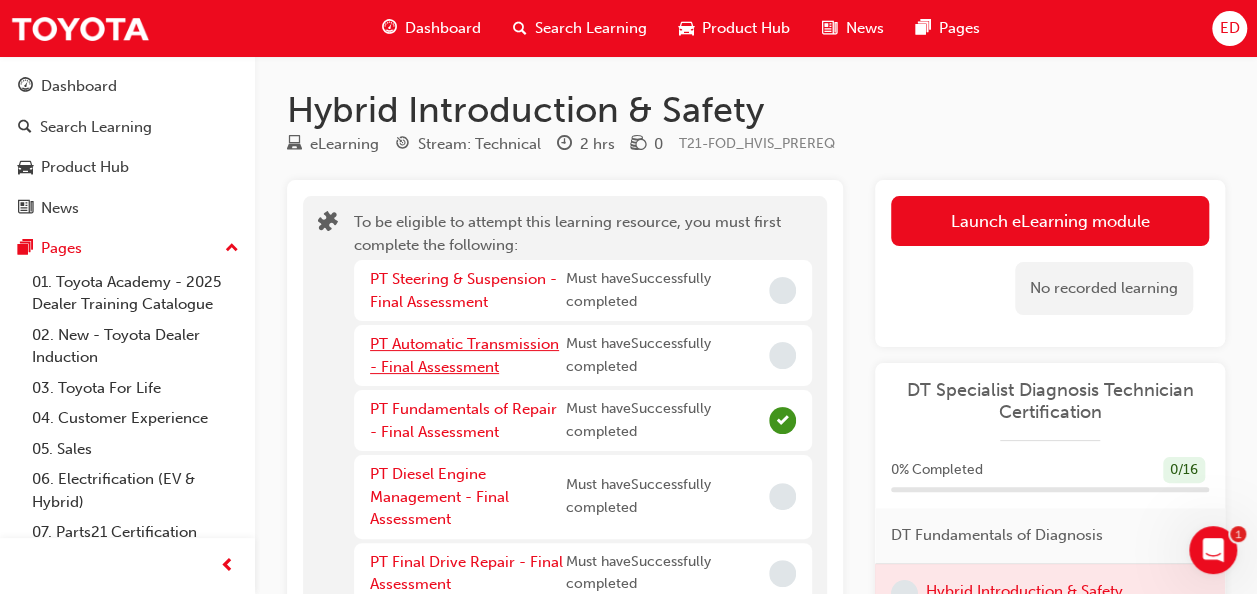 click on "PT Automatic Transmission - Final Assessment" at bounding box center [464, 355] 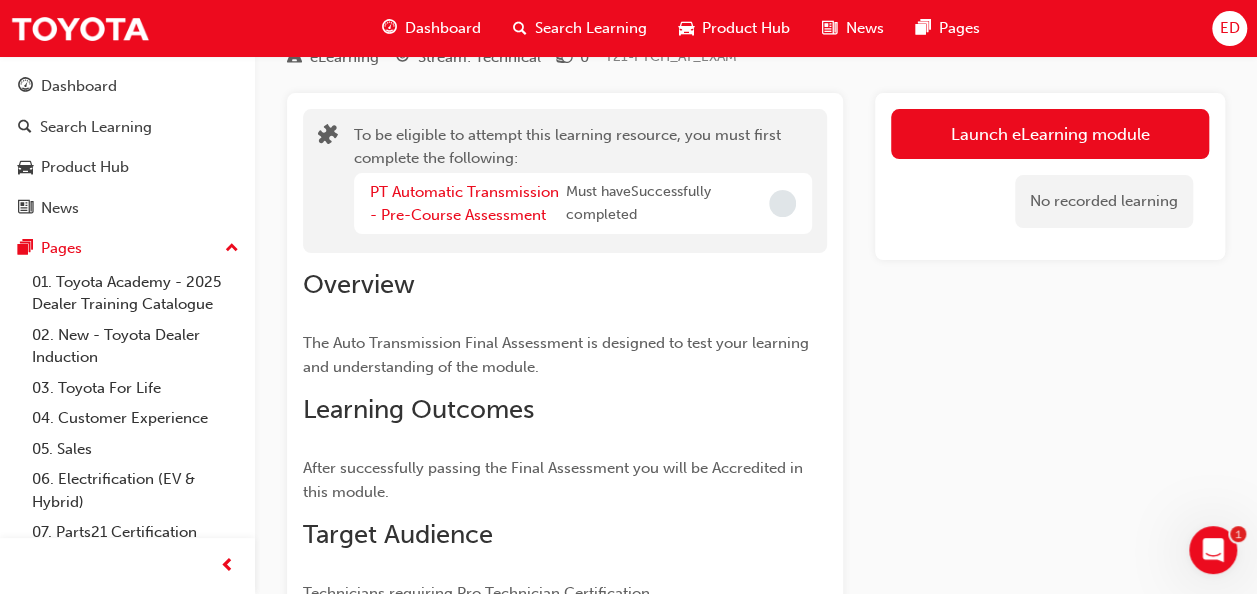 scroll, scrollTop: 88, scrollLeft: 0, axis: vertical 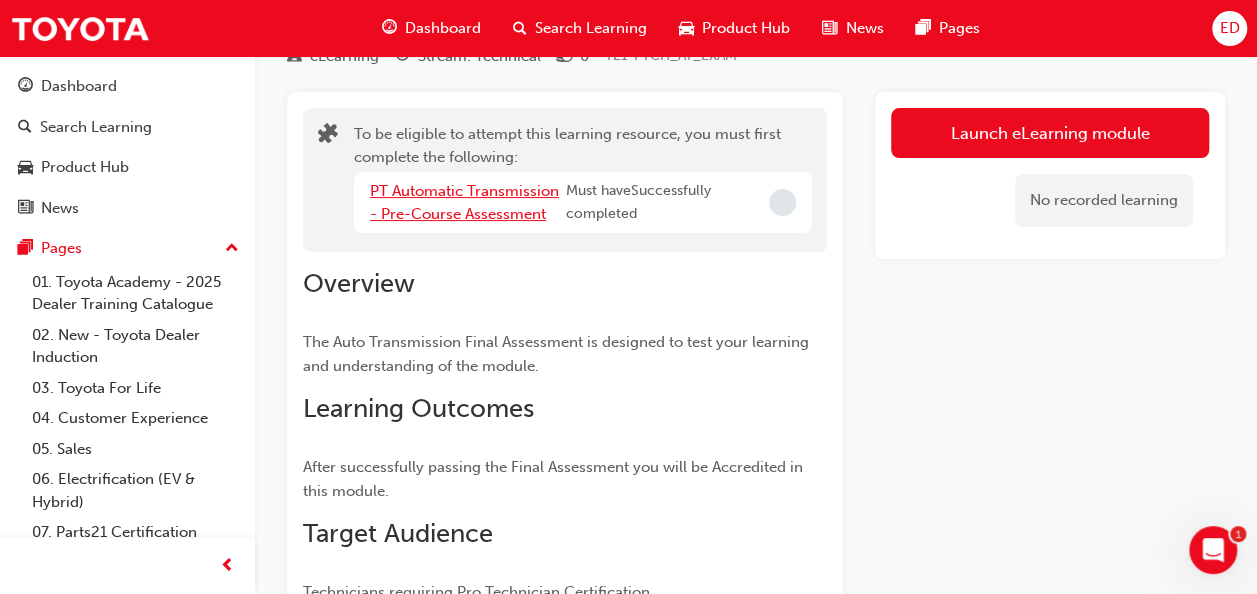 click on "PT Automatic Transmission - Pre-Course Assessment" at bounding box center (464, 202) 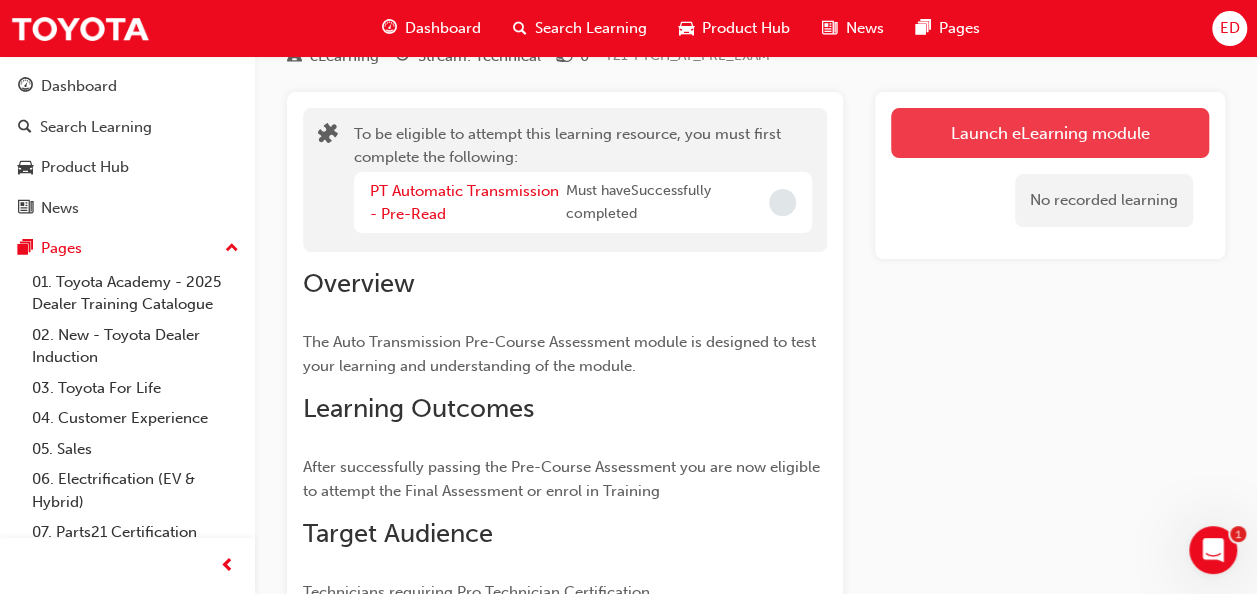 click on "Launch eLearning module" at bounding box center [1050, 133] 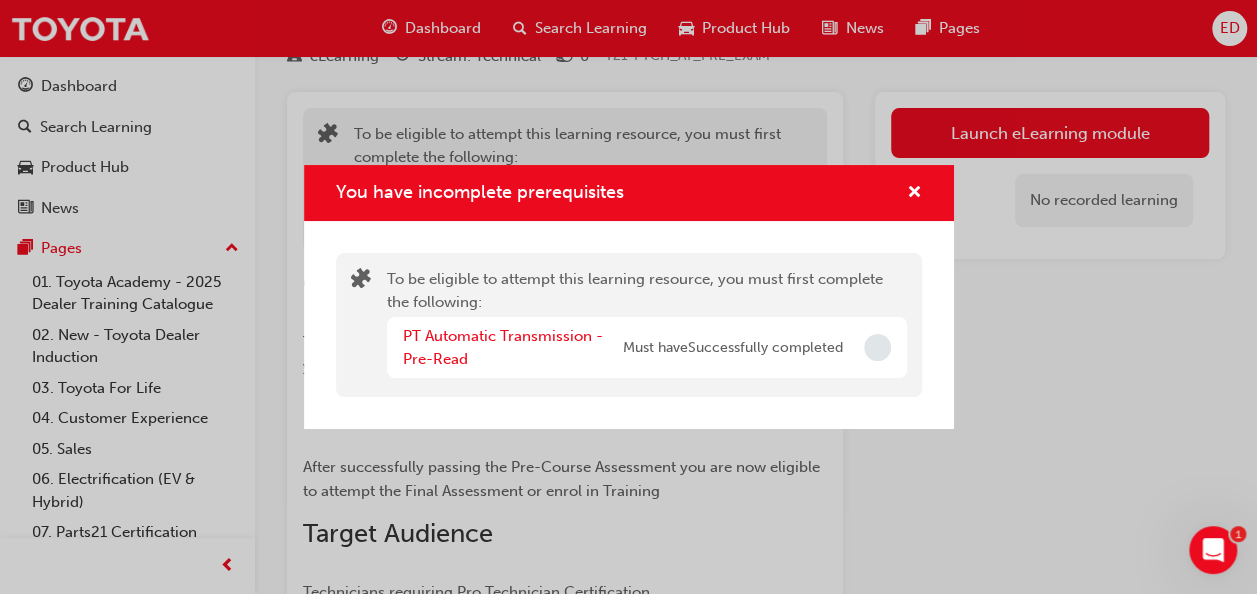 click at bounding box center [877, 347] 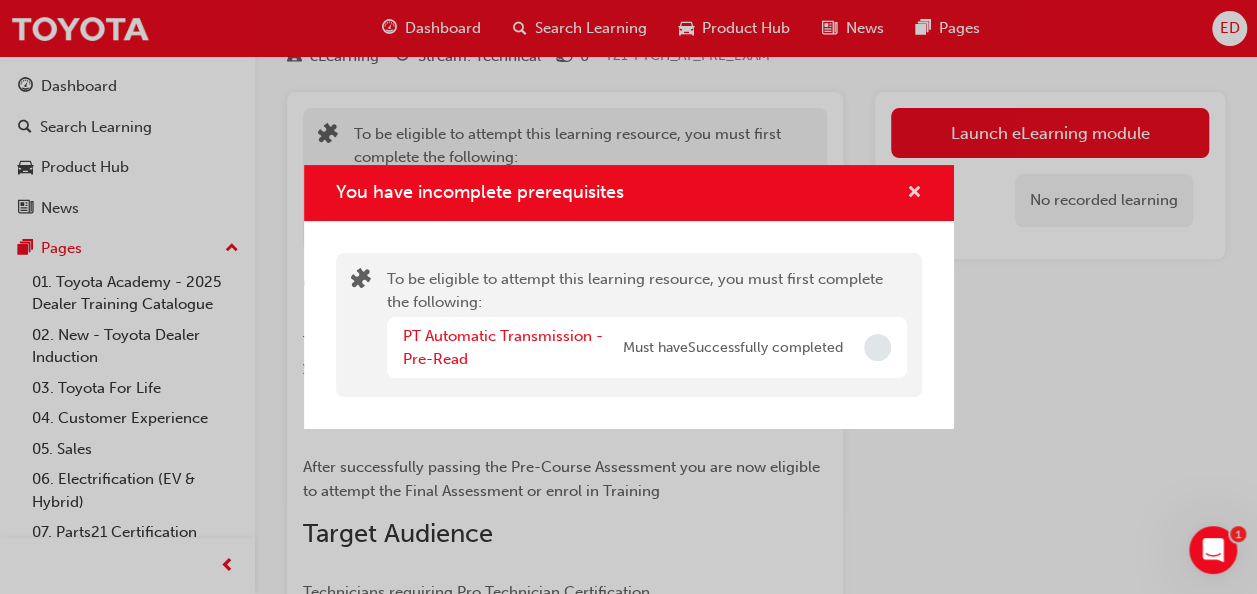 click at bounding box center (914, 194) 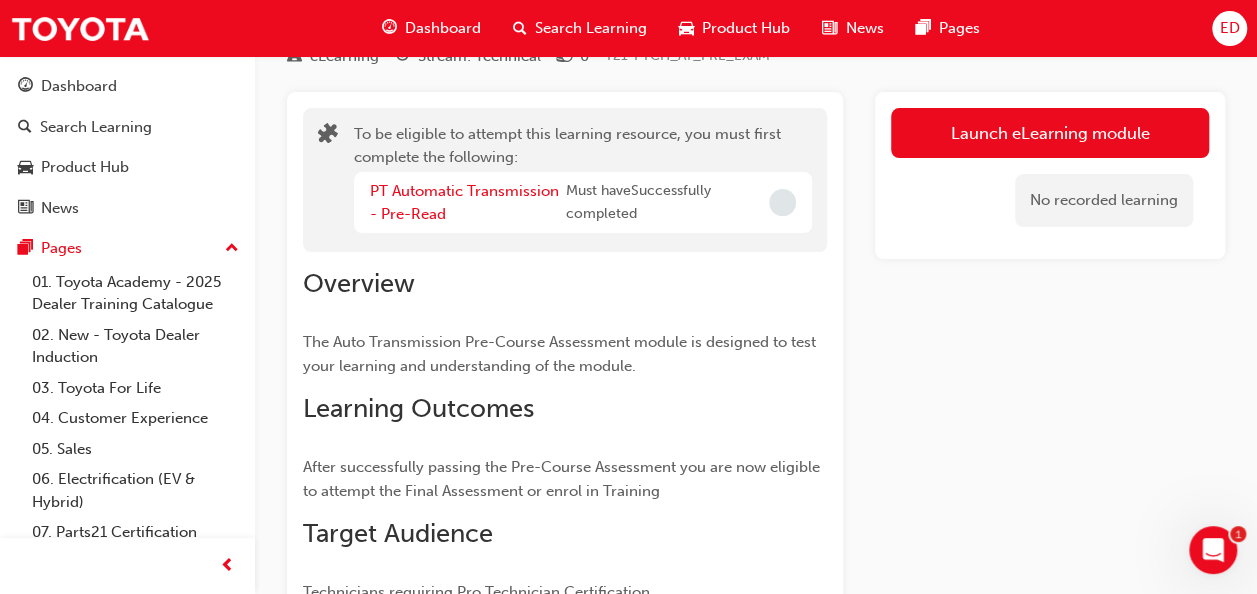 scroll, scrollTop: 0, scrollLeft: 0, axis: both 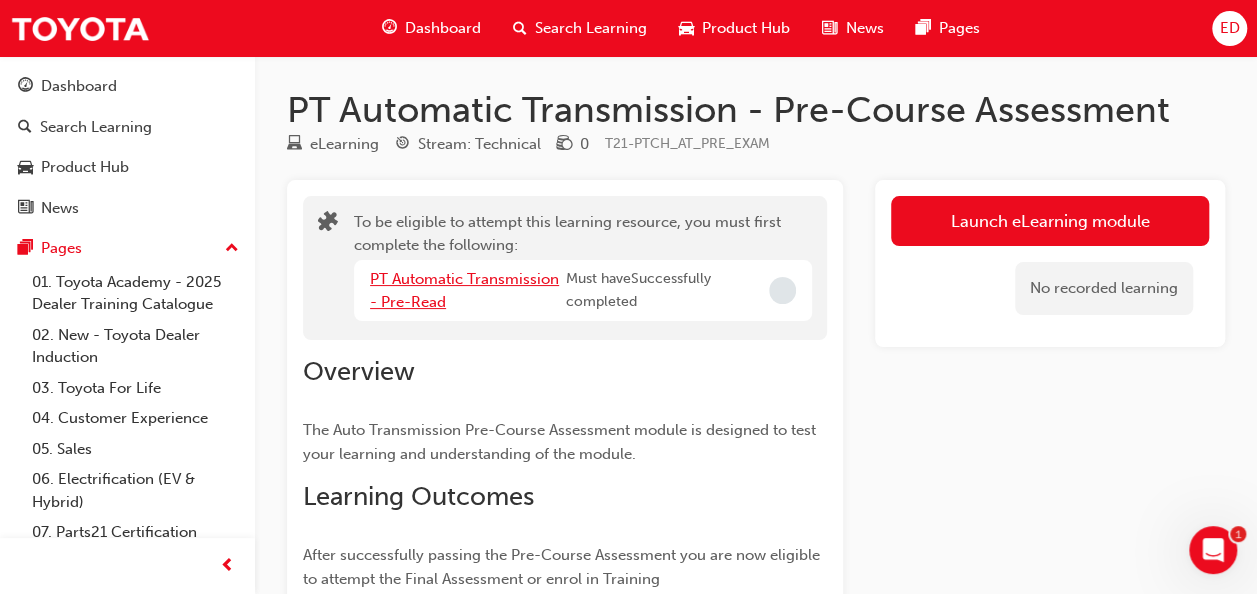 click on "PT Automatic Transmission - Pre-Read" at bounding box center (464, 290) 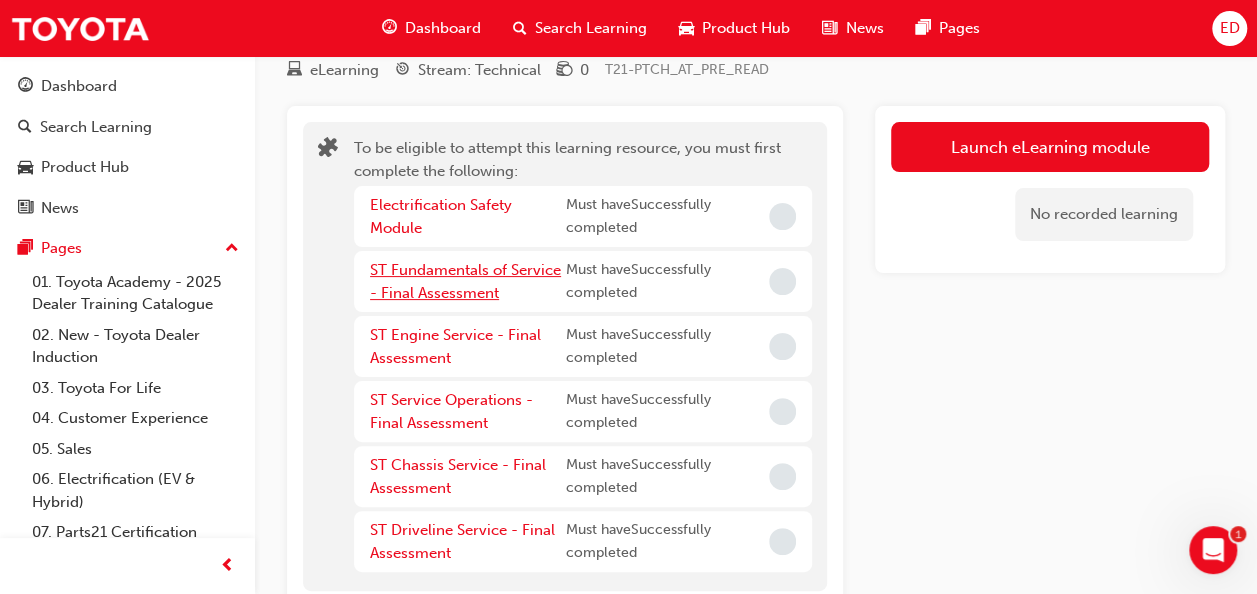 scroll, scrollTop: 72, scrollLeft: 0, axis: vertical 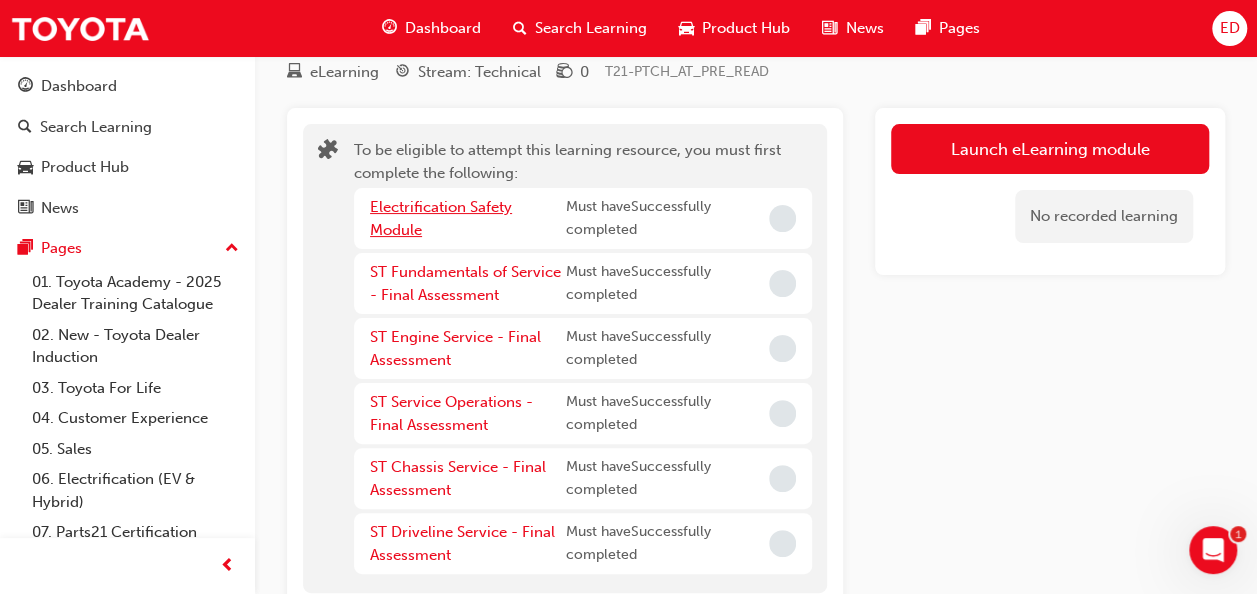 click on "Electrification Safety Module" at bounding box center (441, 218) 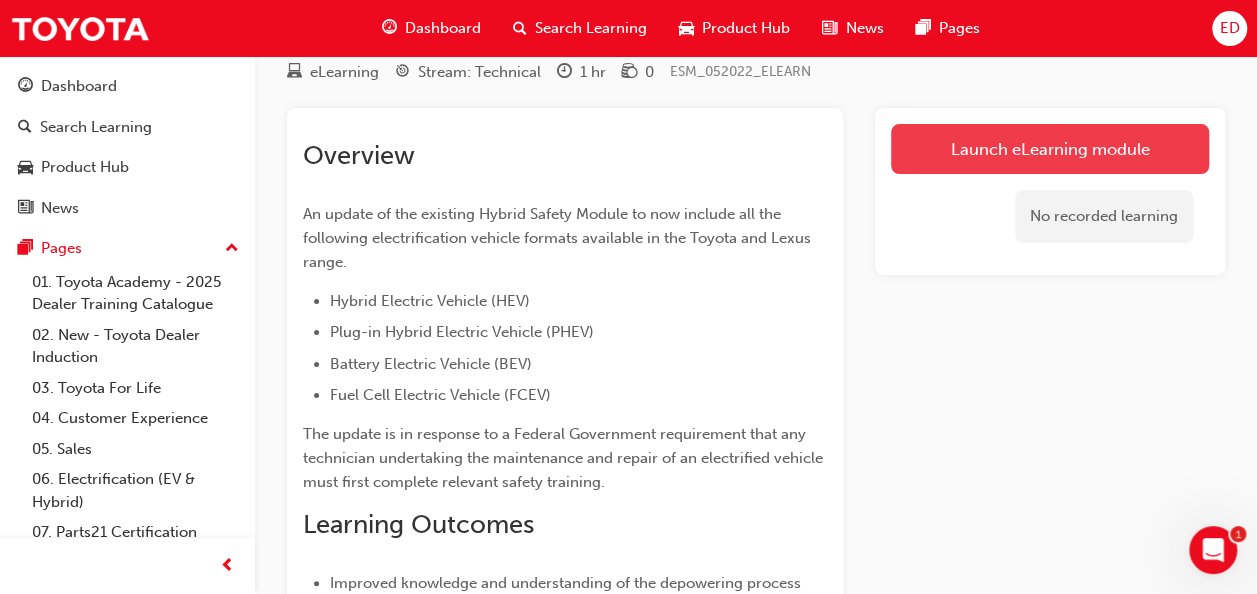 click on "Launch eLearning module" at bounding box center [1050, 149] 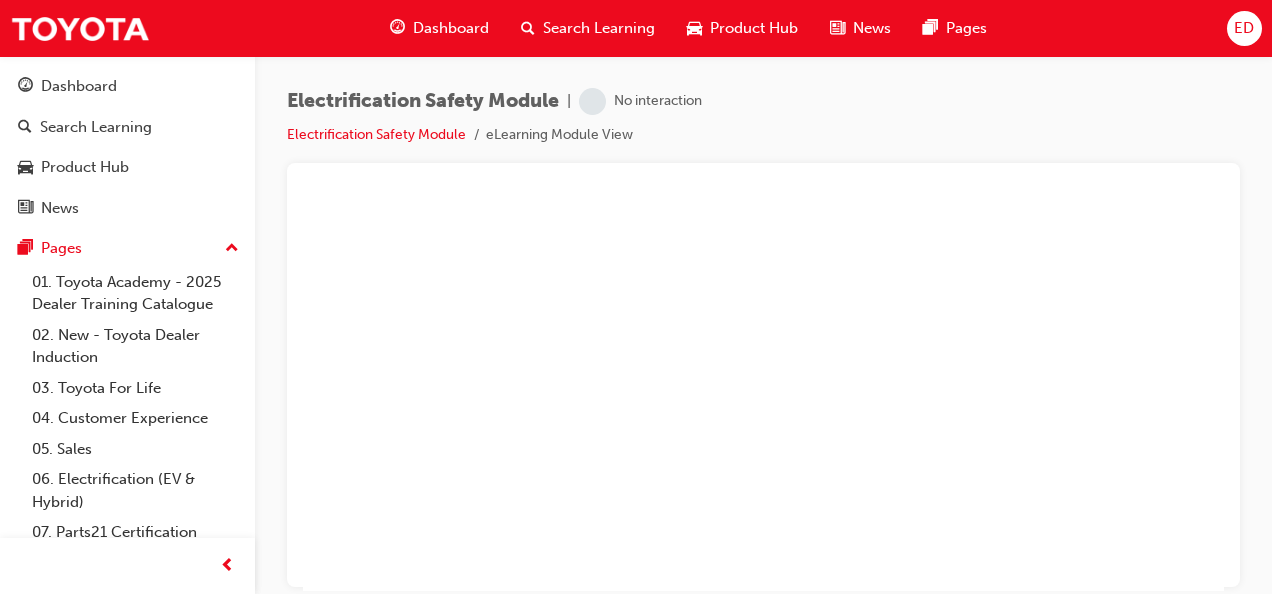scroll, scrollTop: 0, scrollLeft: 0, axis: both 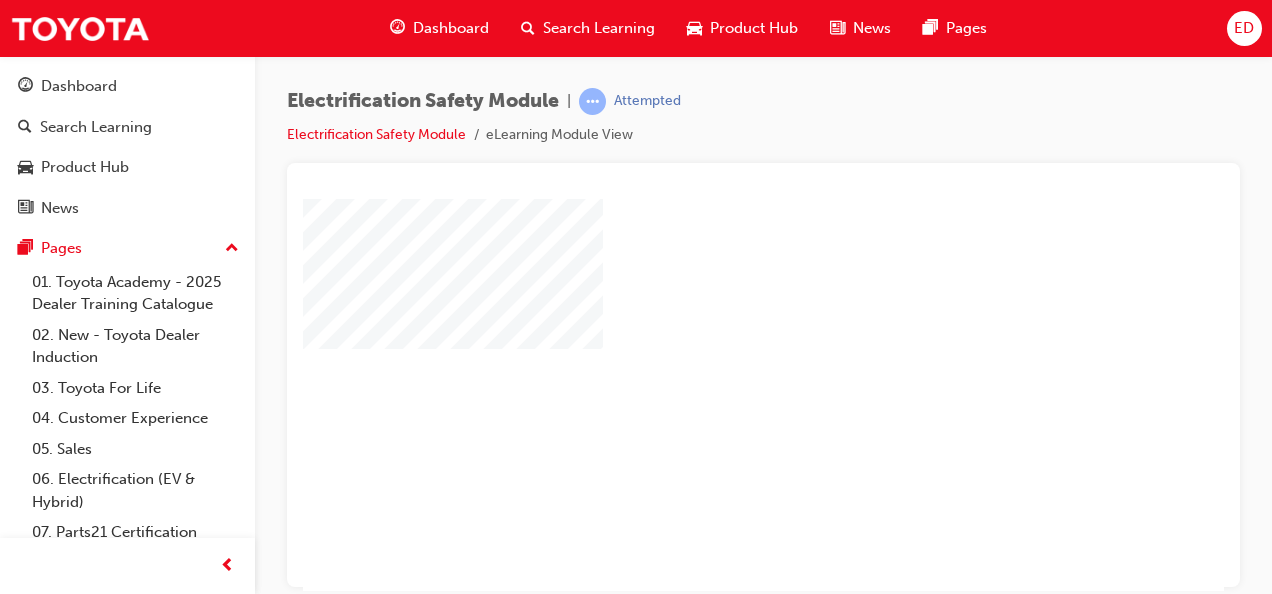 click at bounding box center [706, 336] 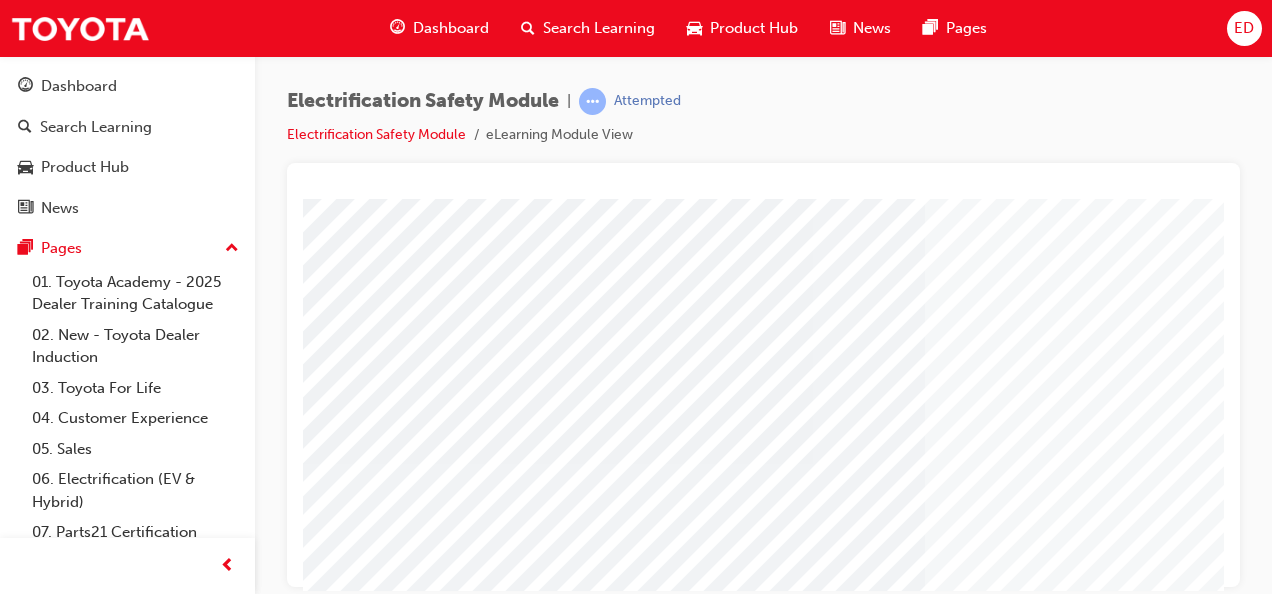 scroll, scrollTop: 0, scrollLeft: 0, axis: both 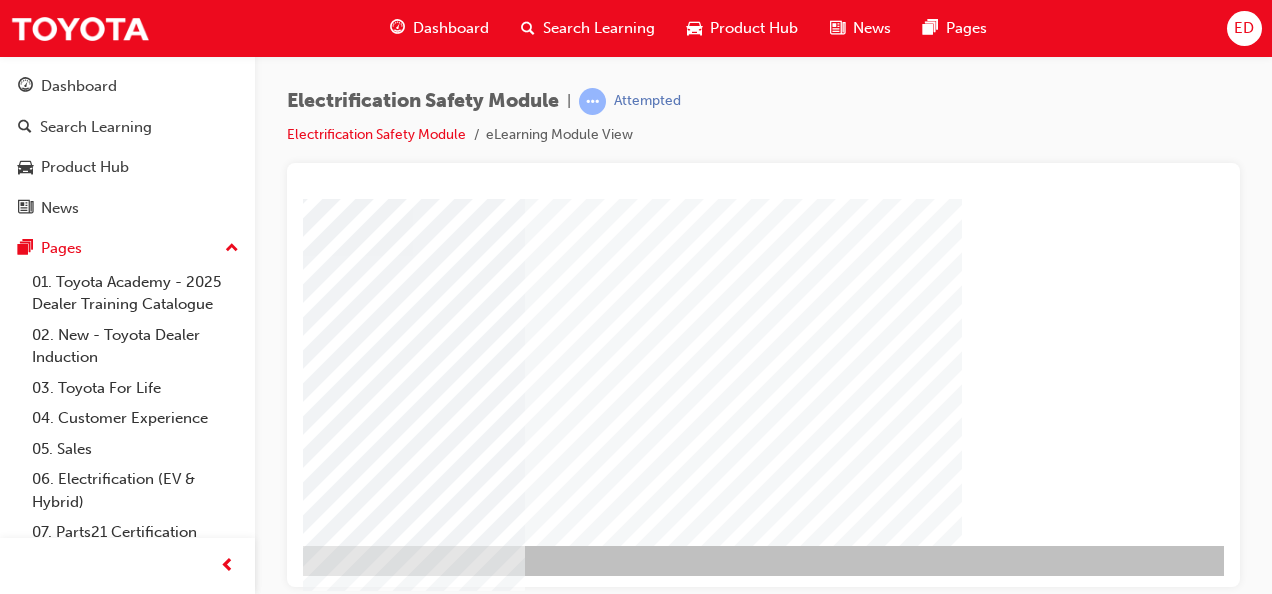 click at bounding box center (-34, 2826) 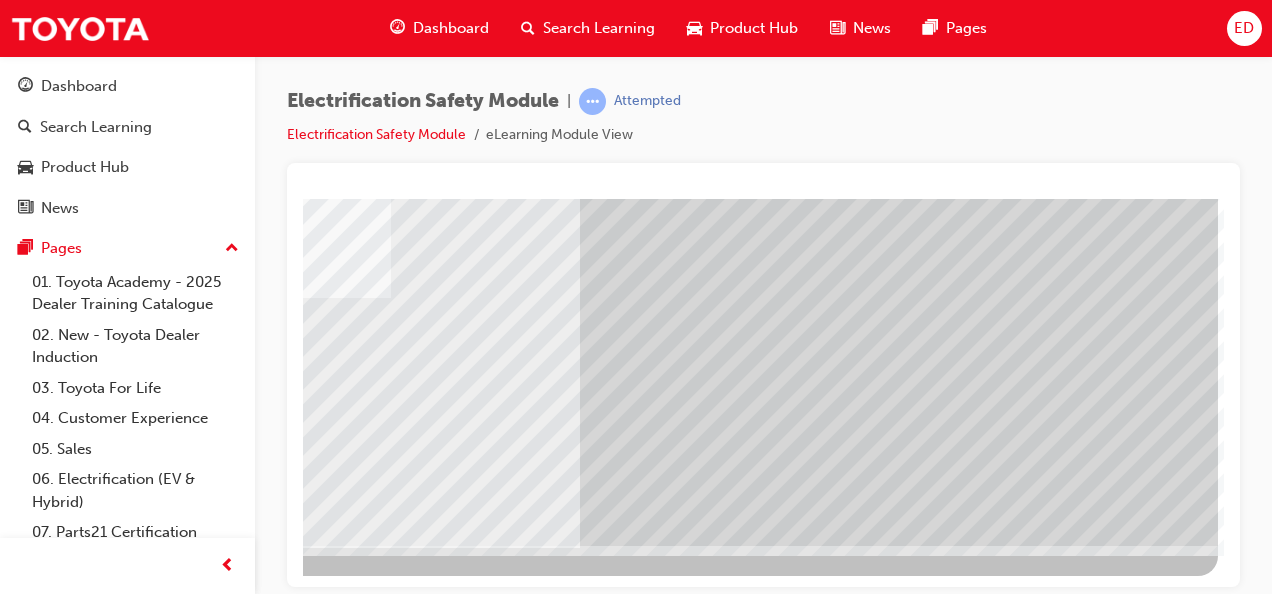 scroll, scrollTop: 363, scrollLeft: 454, axis: both 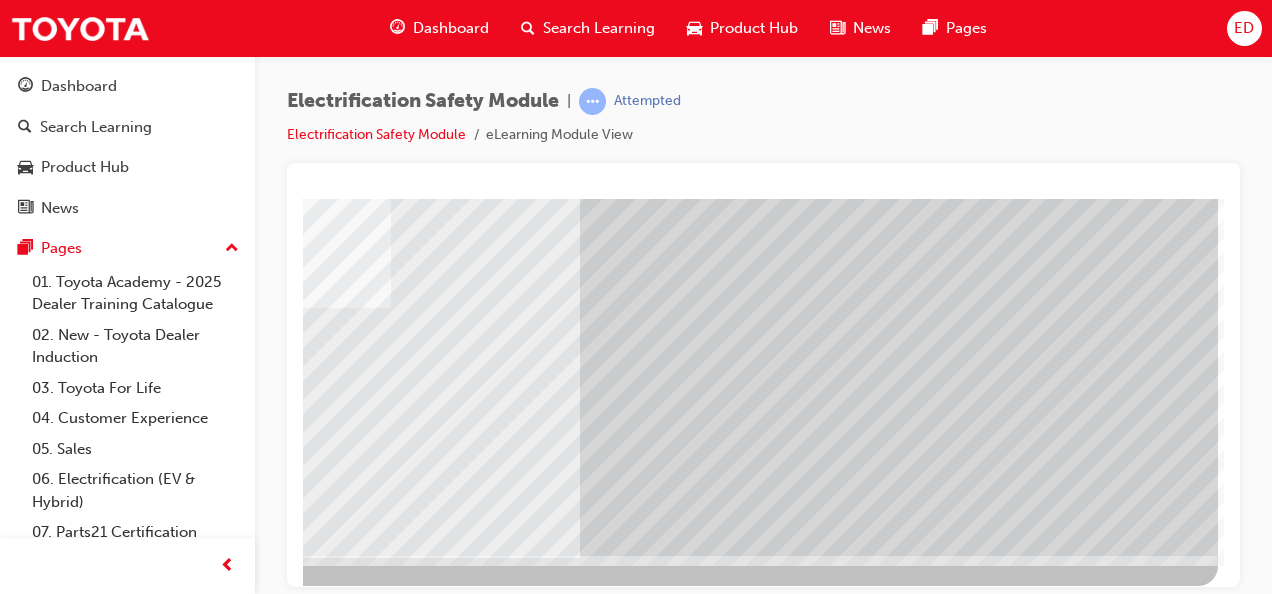 click at bounding box center [-79, 3343] 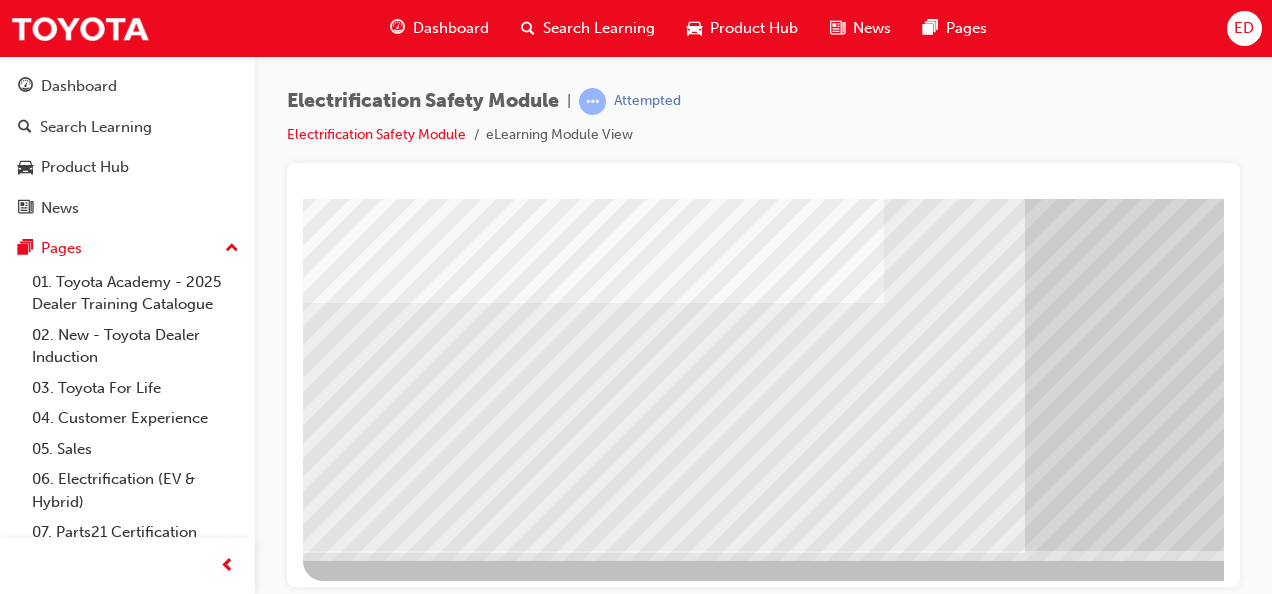 scroll, scrollTop: 373, scrollLeft: 0, axis: vertical 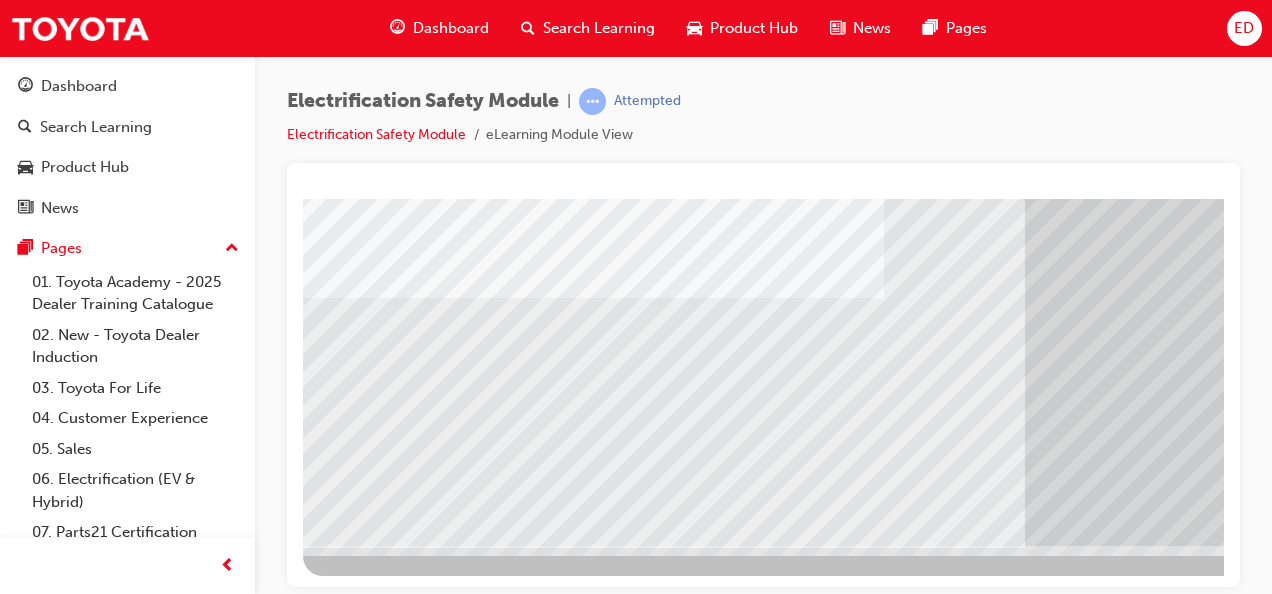 click at bounding box center [366, 3405] 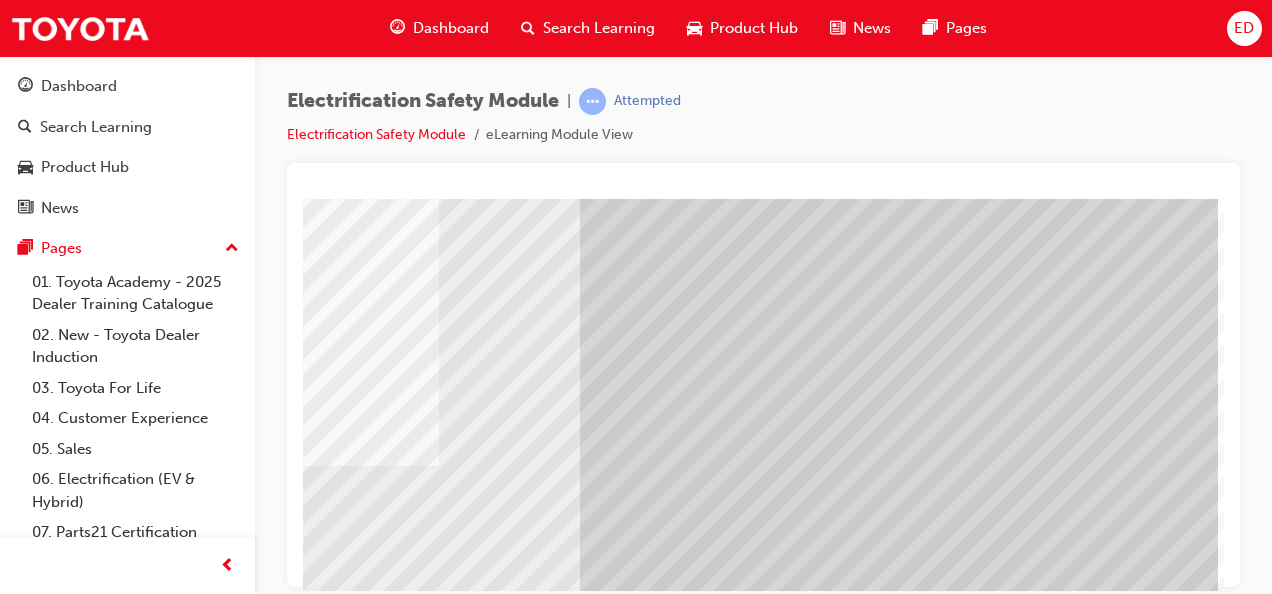 scroll, scrollTop: 373, scrollLeft: 454, axis: both 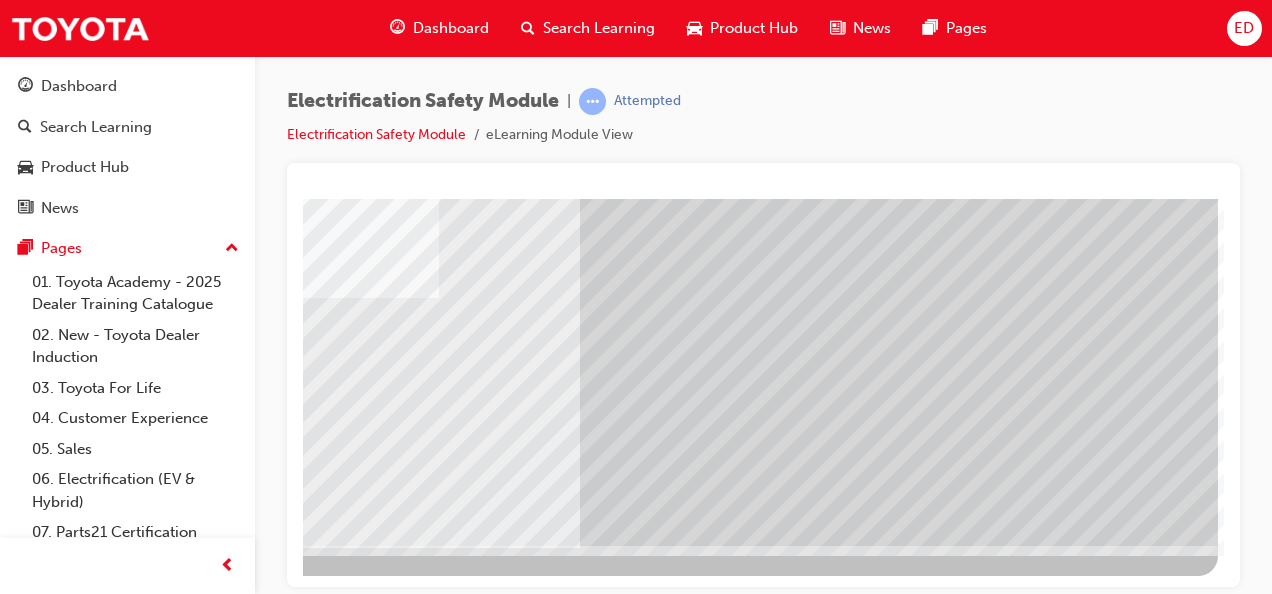 click at bounding box center [-79, 3333] 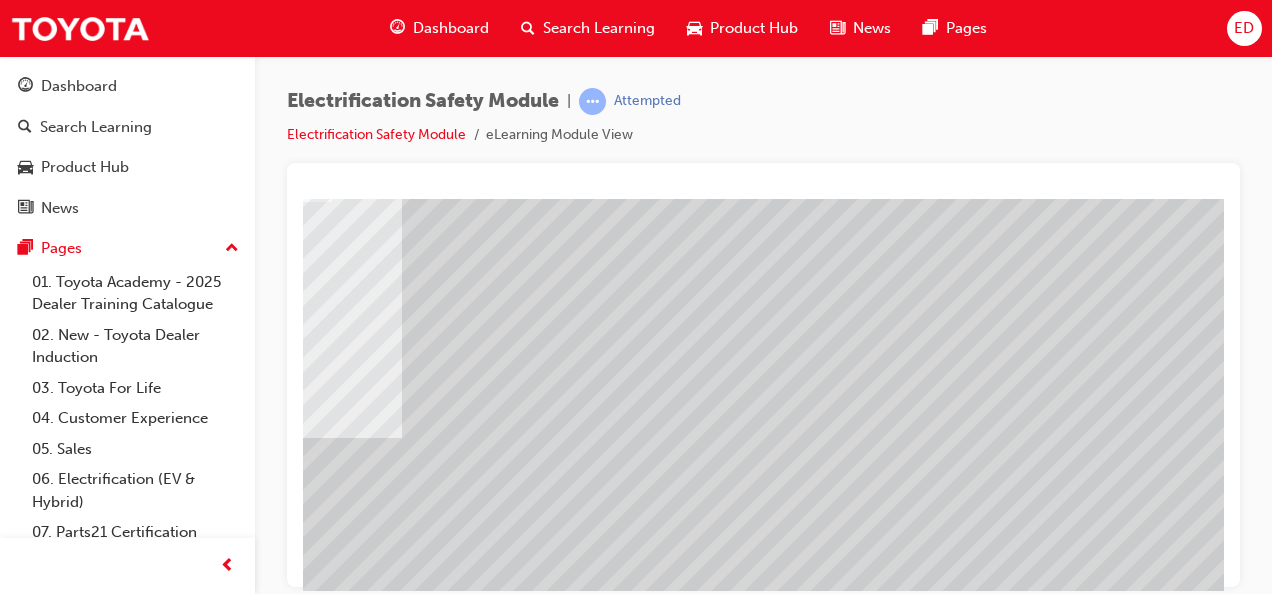 scroll, scrollTop: 373, scrollLeft: 454, axis: both 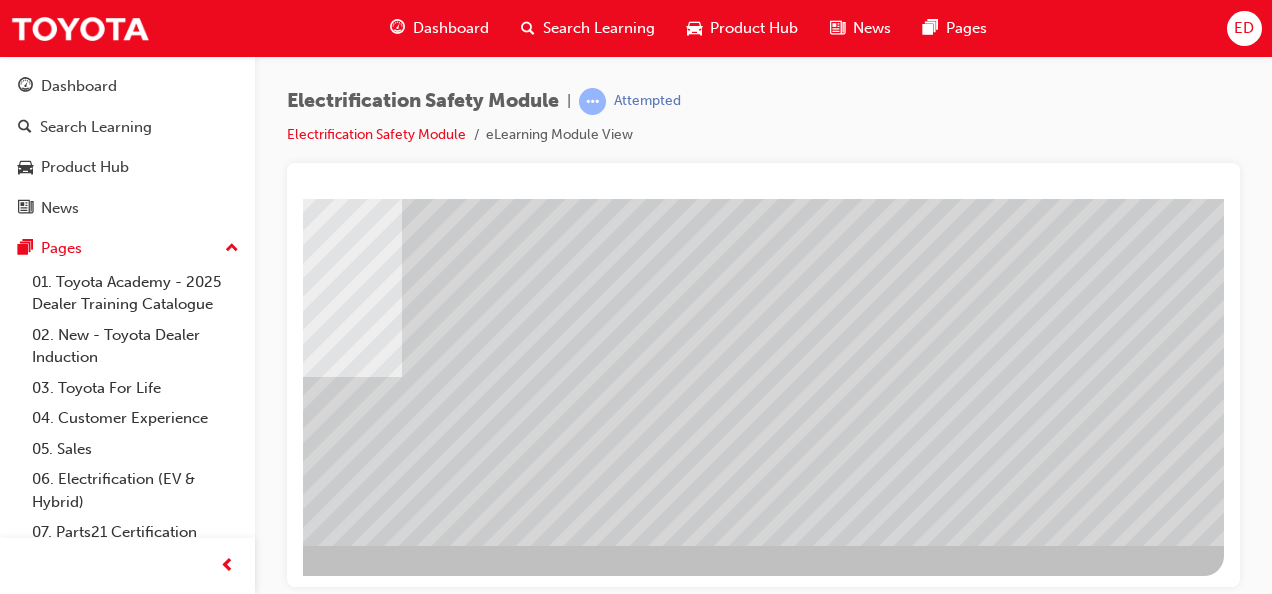 click at bounding box center (-73, 3514) 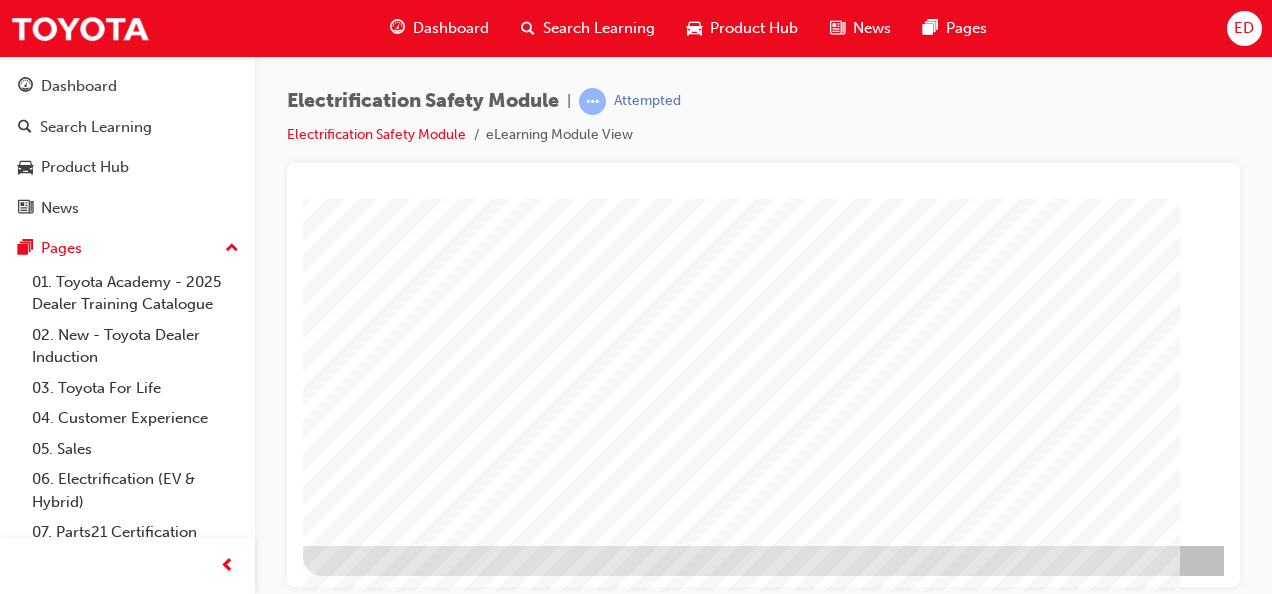 scroll, scrollTop: 373, scrollLeft: 454, axis: both 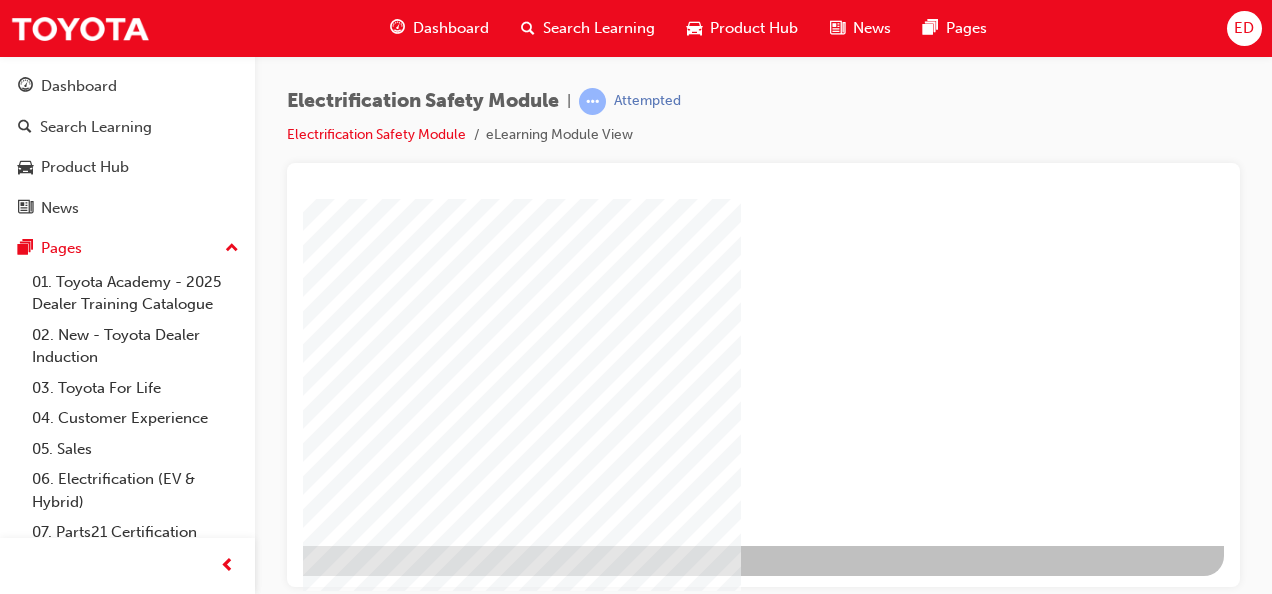 click at bounding box center [-73, 1177] 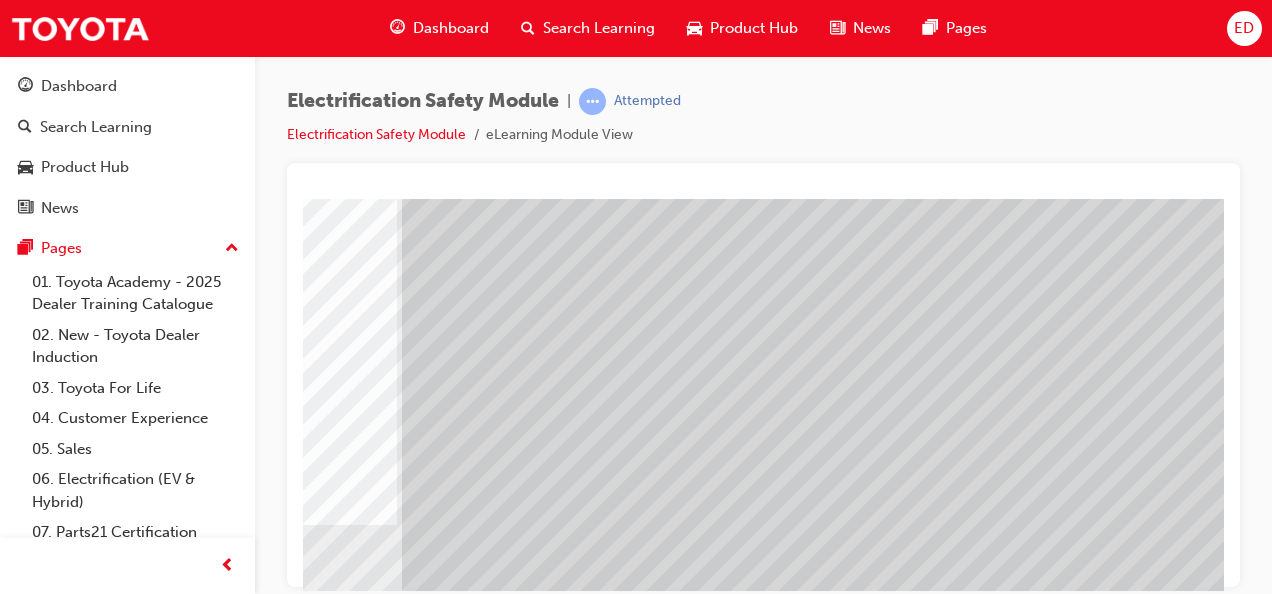 scroll, scrollTop: 373, scrollLeft: 454, axis: both 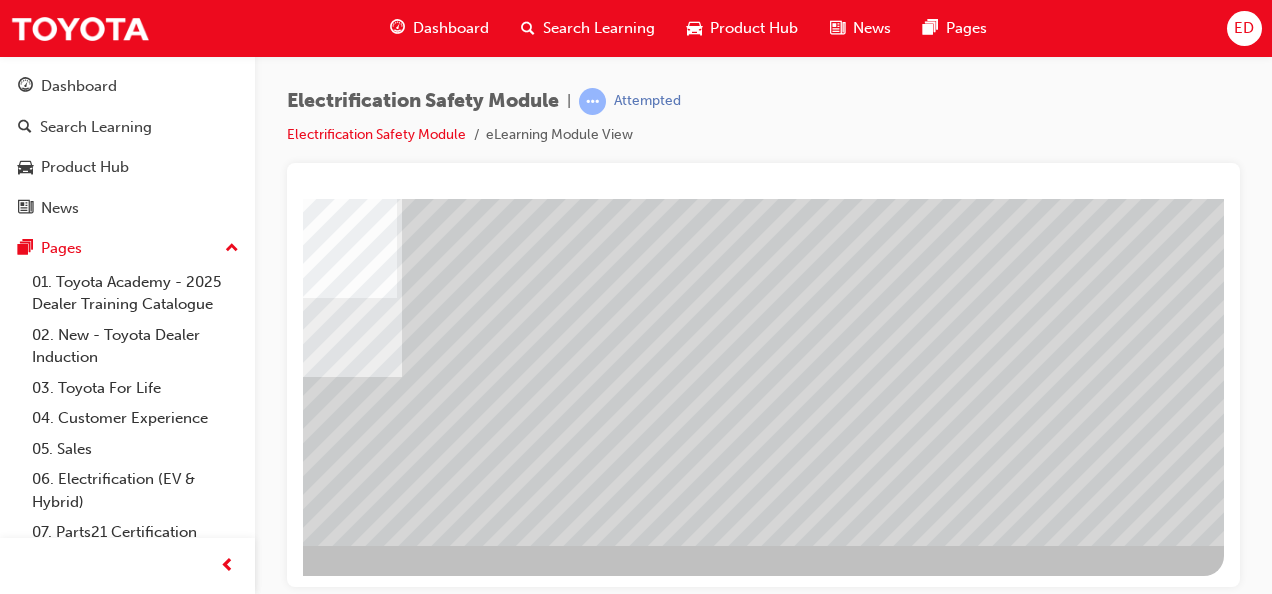 click at bounding box center (-73, 2688) 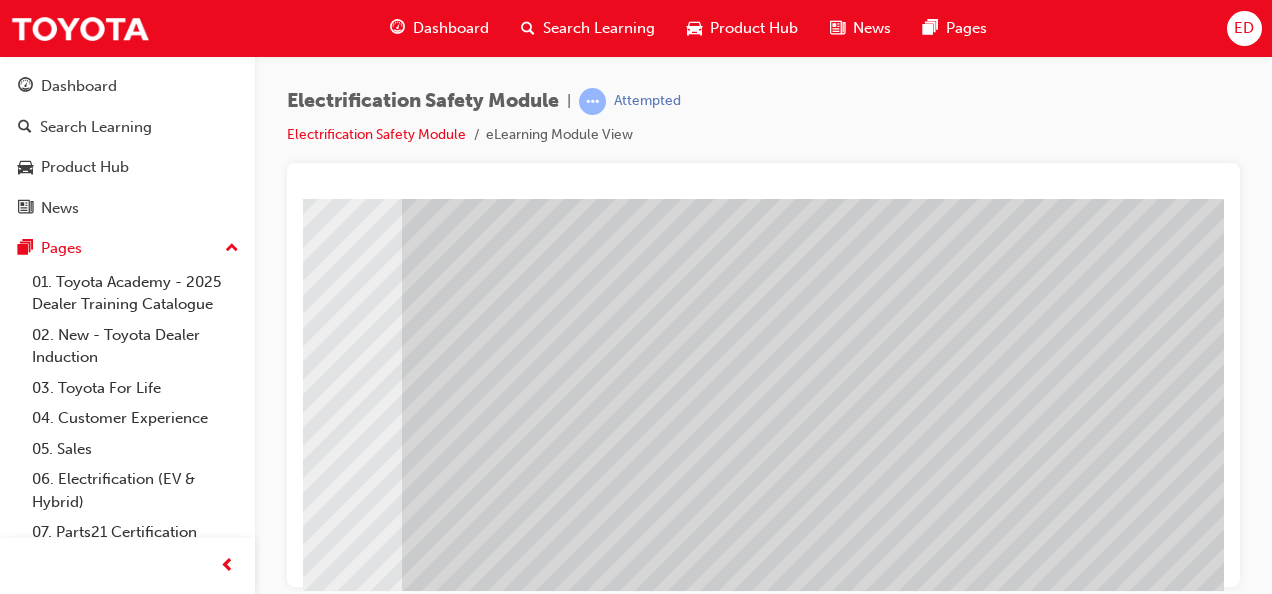 scroll, scrollTop: 373, scrollLeft: 454, axis: both 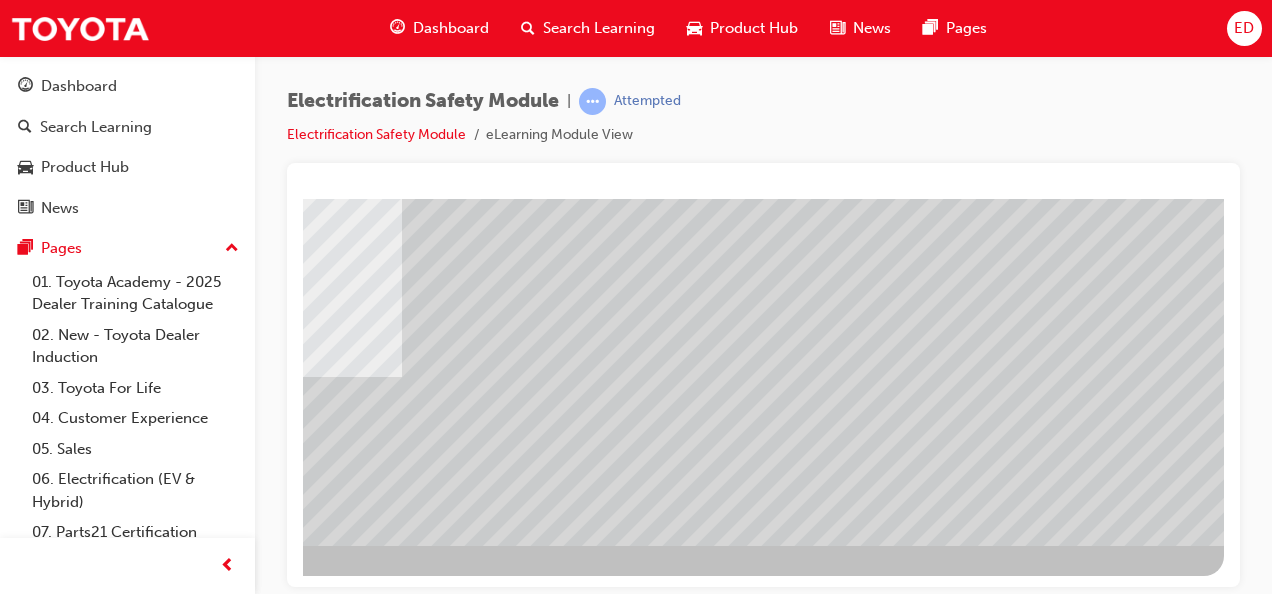 click at bounding box center (-73, 2688) 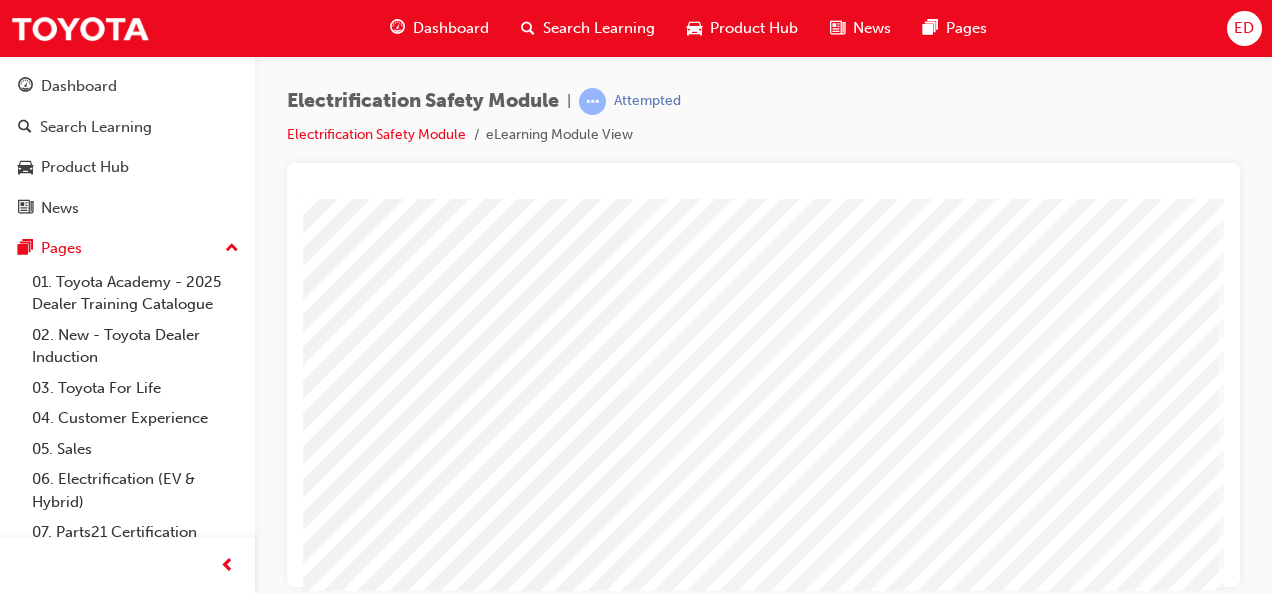 scroll, scrollTop: 373, scrollLeft: 454, axis: both 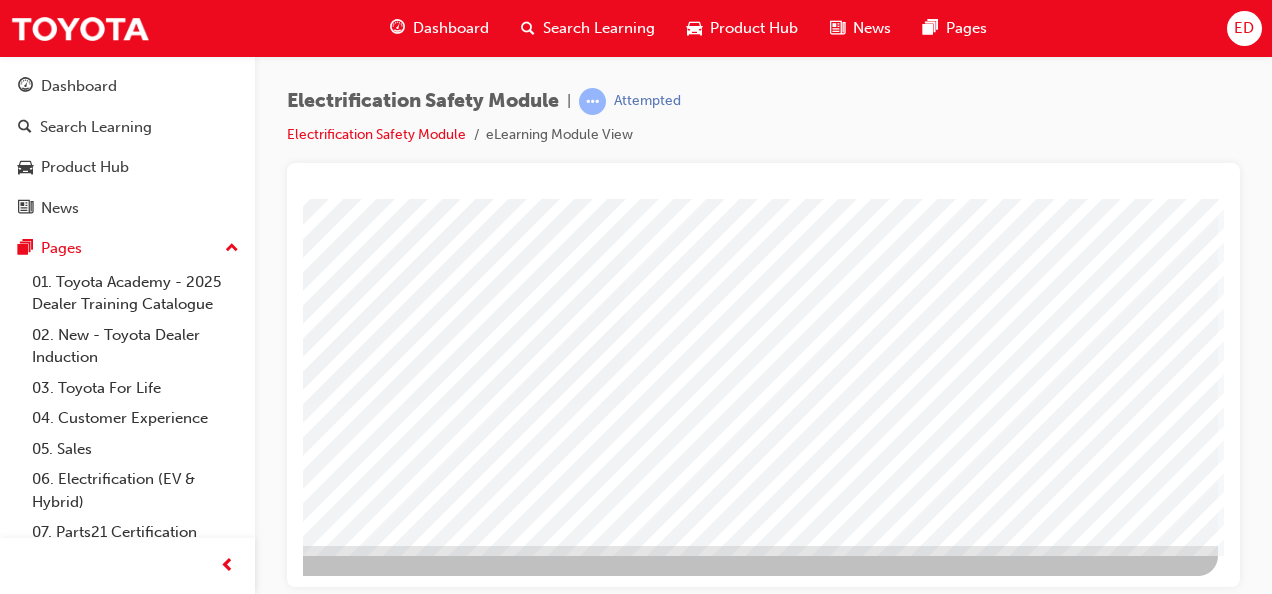 click at bounding box center [-79, 3012] 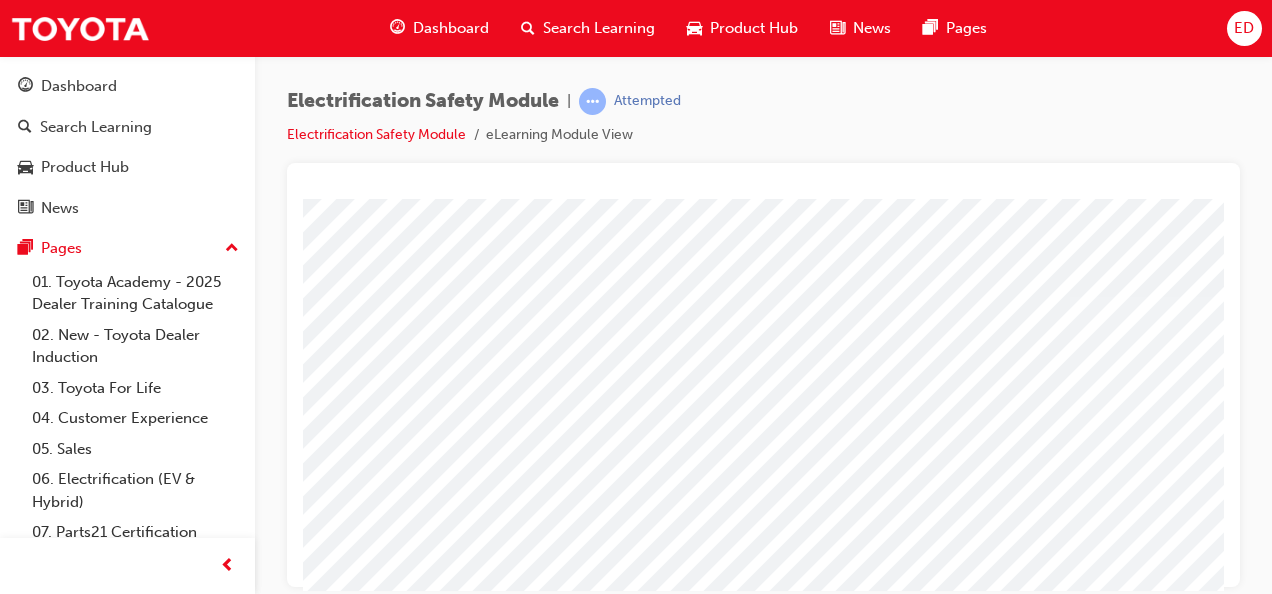 drag, startPoint x: 1073, startPoint y: 481, endPoint x: 766, endPoint y: 353, distance: 332.6154 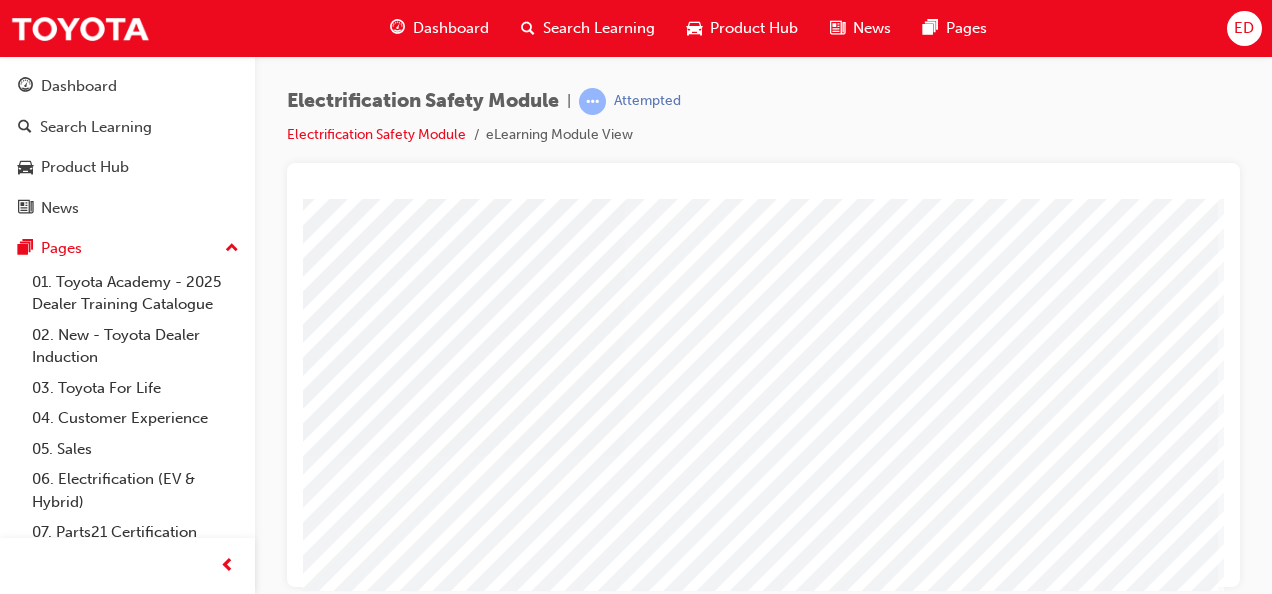 scroll, scrollTop: 331, scrollLeft: 454, axis: both 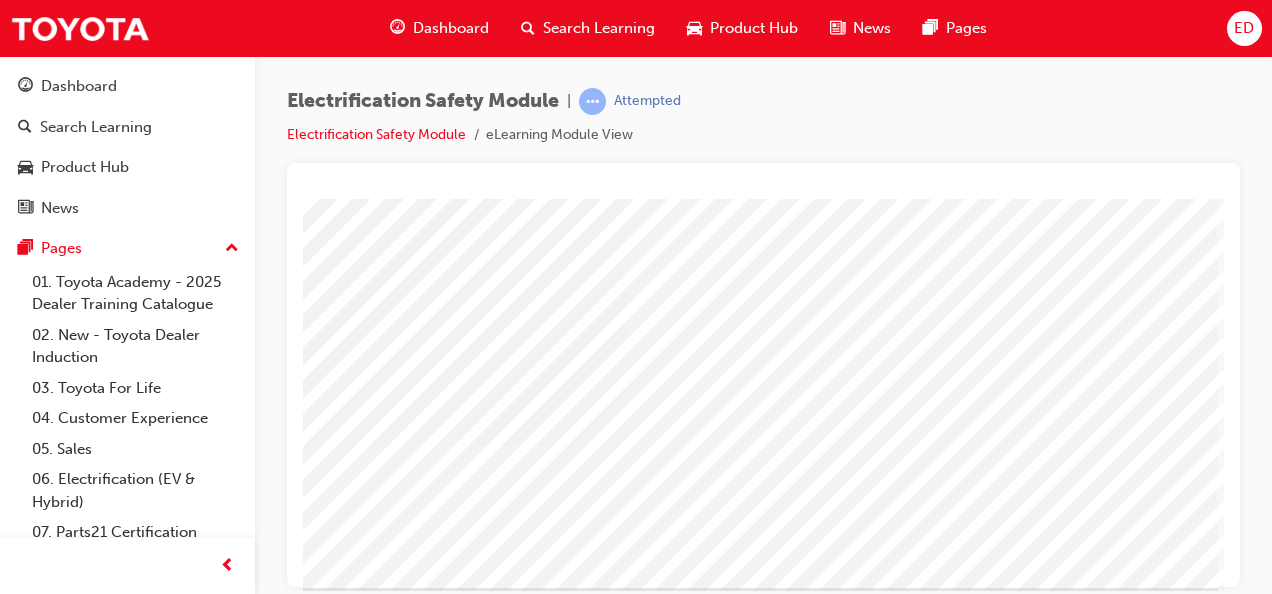 click at bounding box center (-79, 2896) 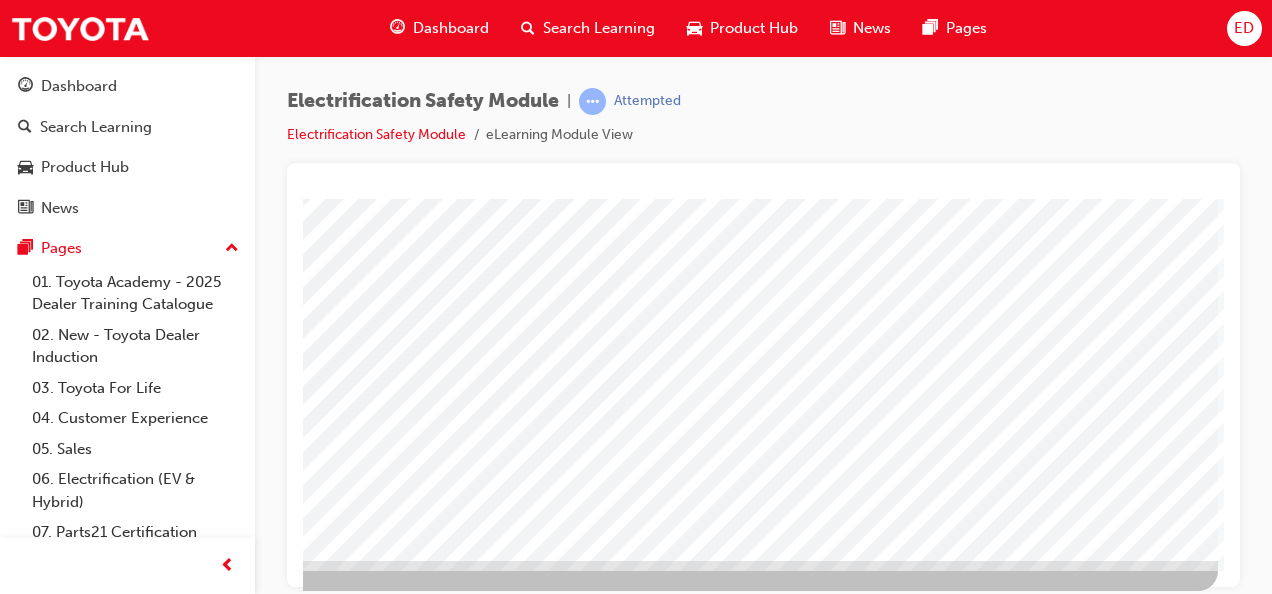 scroll, scrollTop: 373, scrollLeft: 454, axis: both 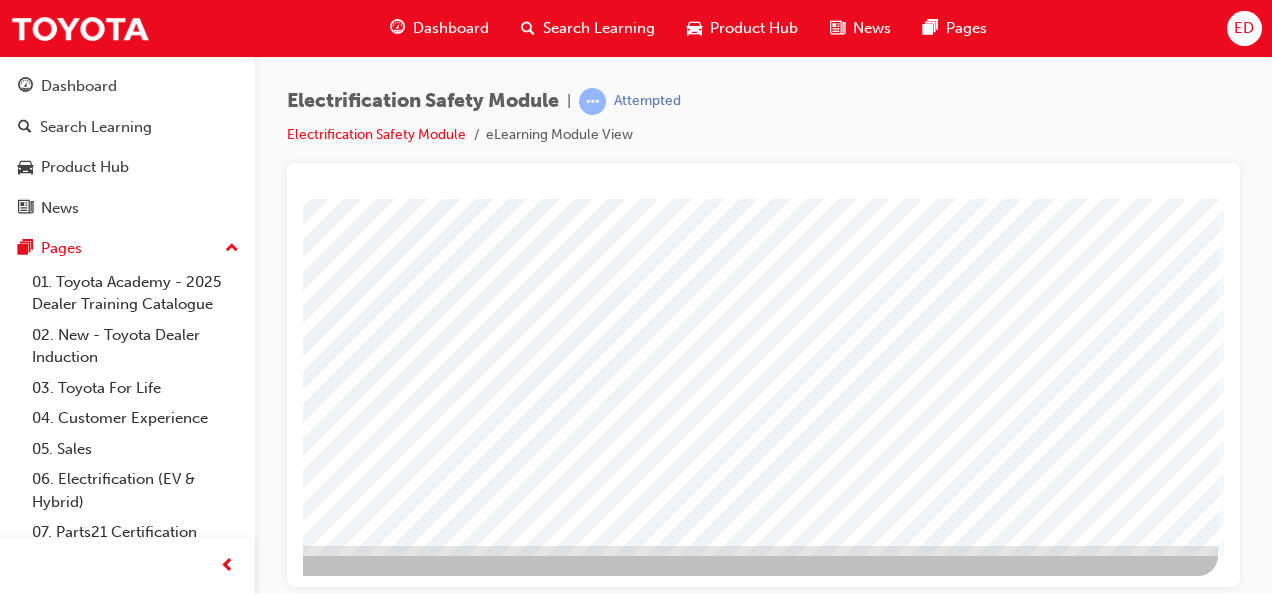 click at bounding box center (-79, 2951) 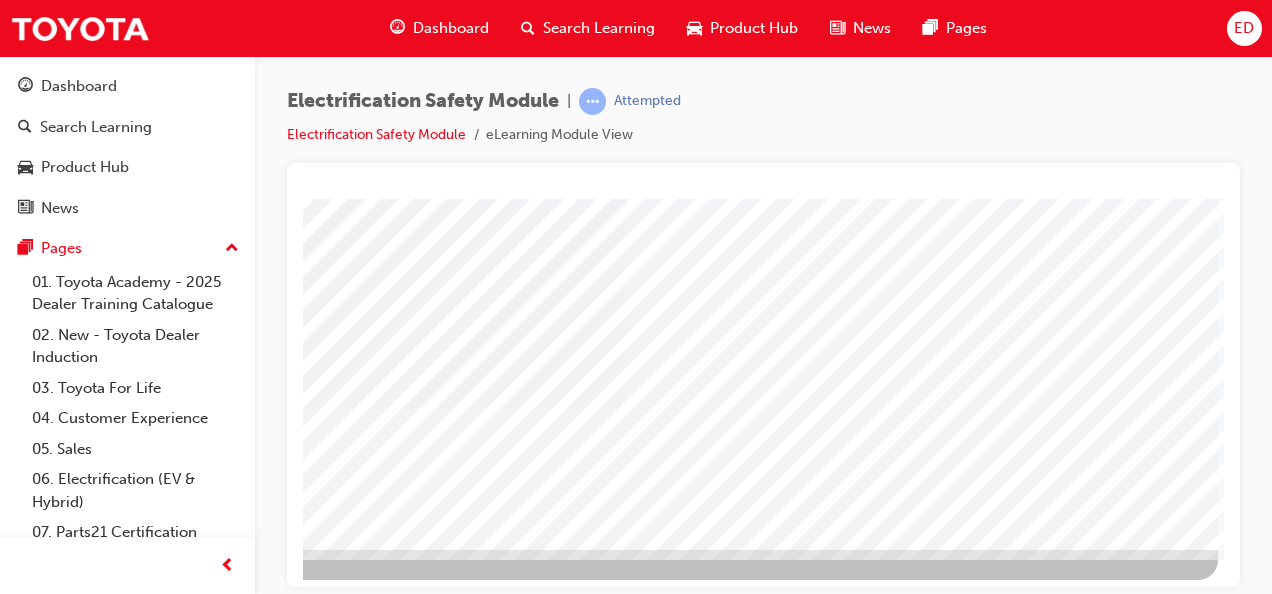 scroll, scrollTop: 373, scrollLeft: 454, axis: both 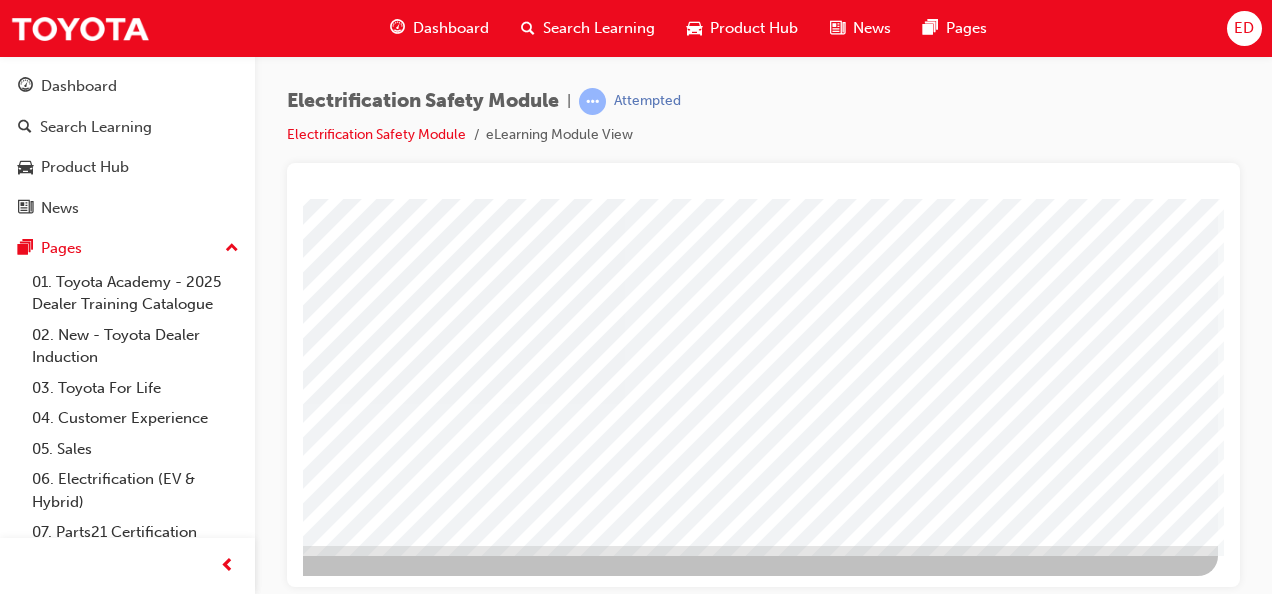 click at bounding box center (-79, 2611) 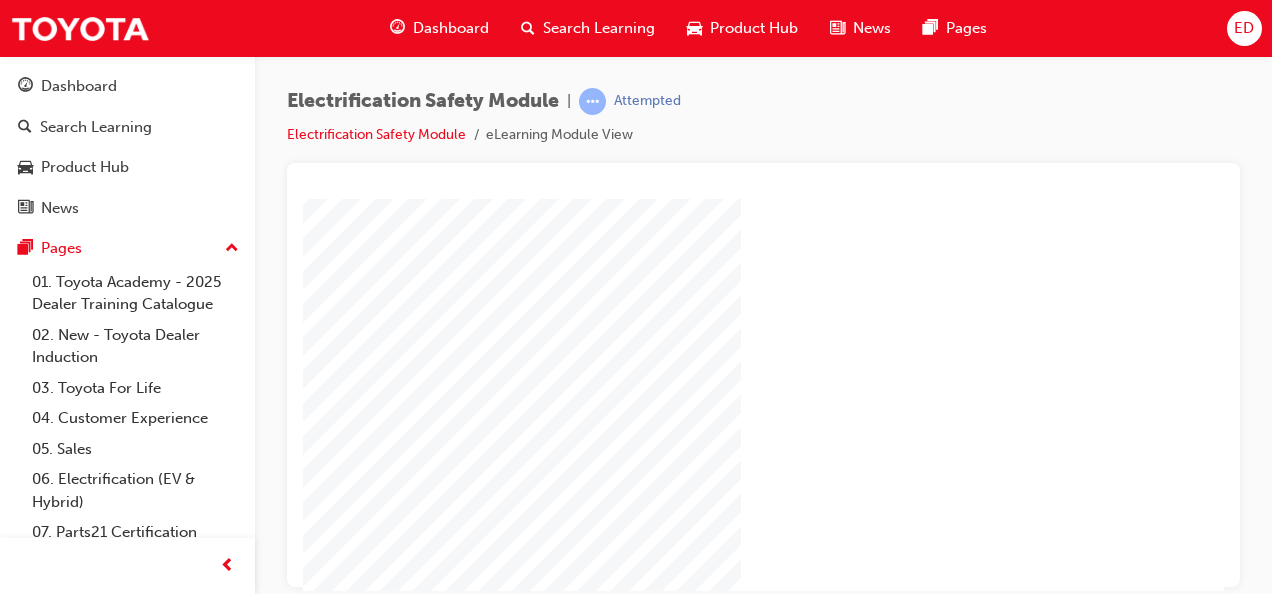 scroll, scrollTop: 333, scrollLeft: 454, axis: both 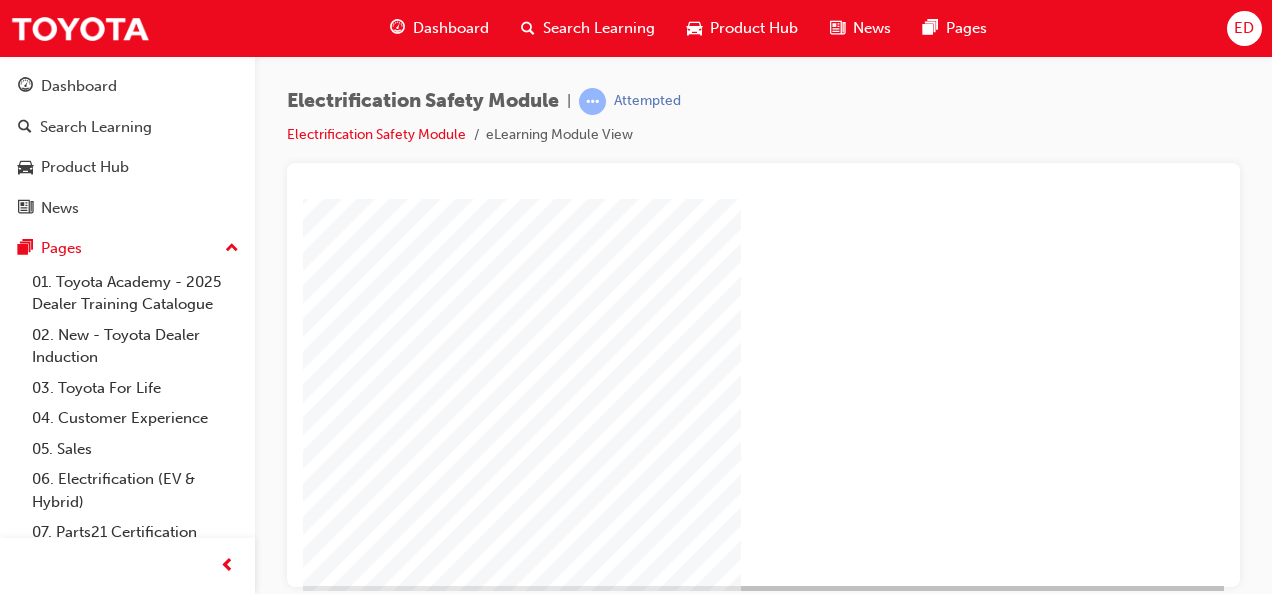 click at bounding box center [-73, 1217] 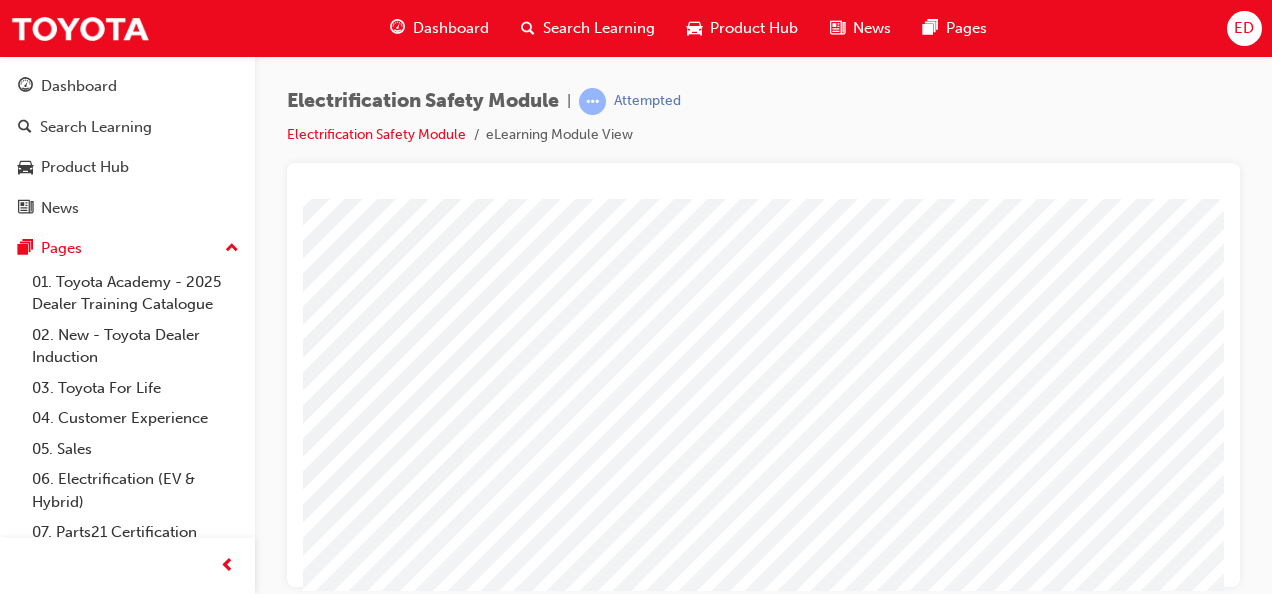 scroll, scrollTop: 149, scrollLeft: 438, axis: both 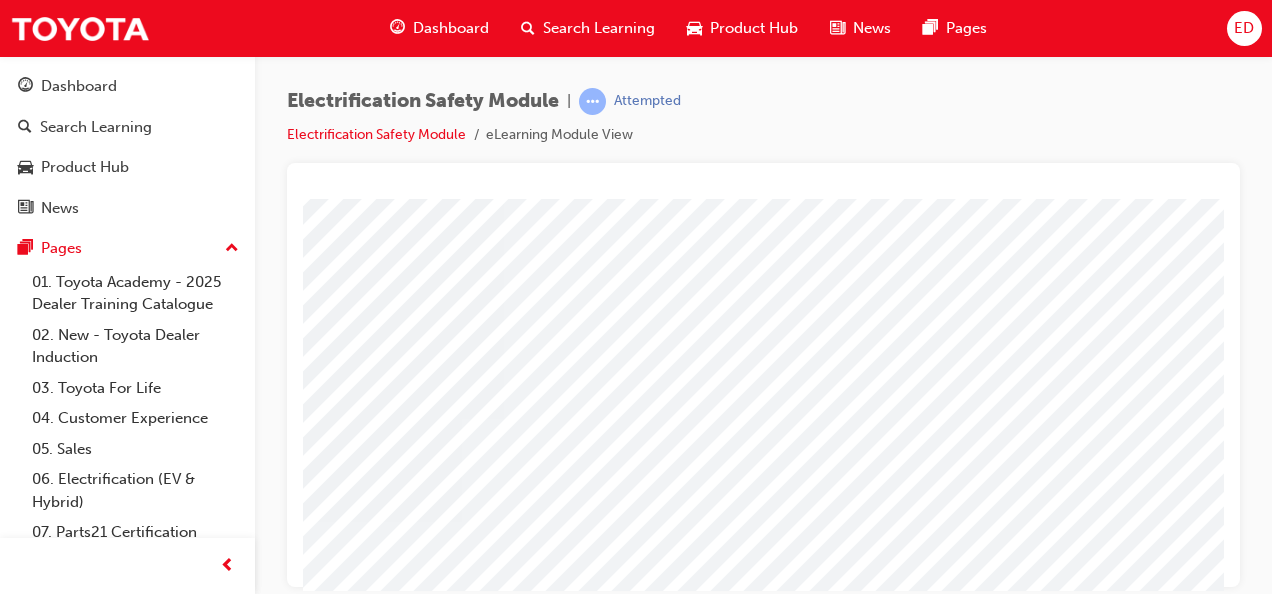 click at bounding box center [-106, 4031] 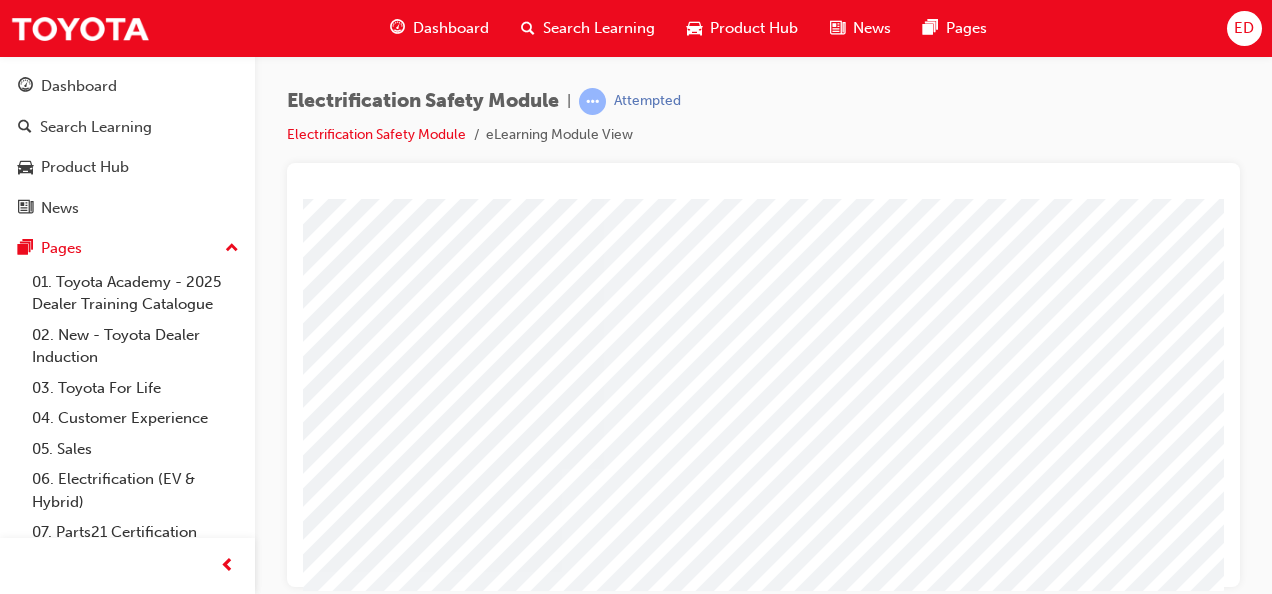 scroll, scrollTop: 99, scrollLeft: 340, axis: both 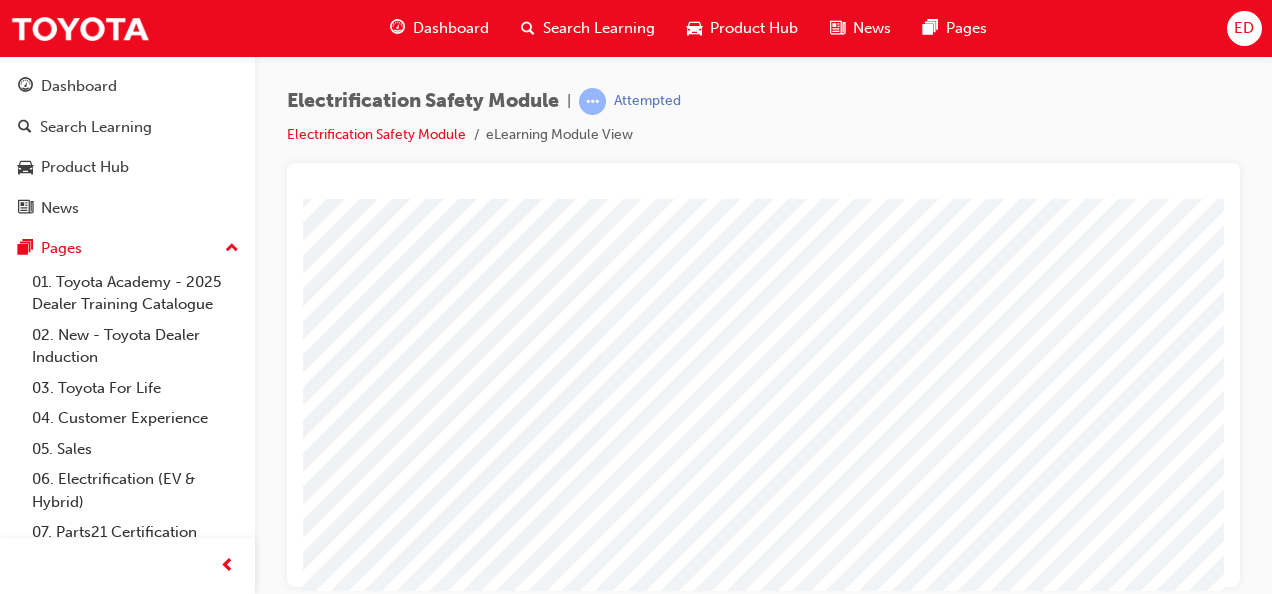 click at bounding box center (-8, 3904) 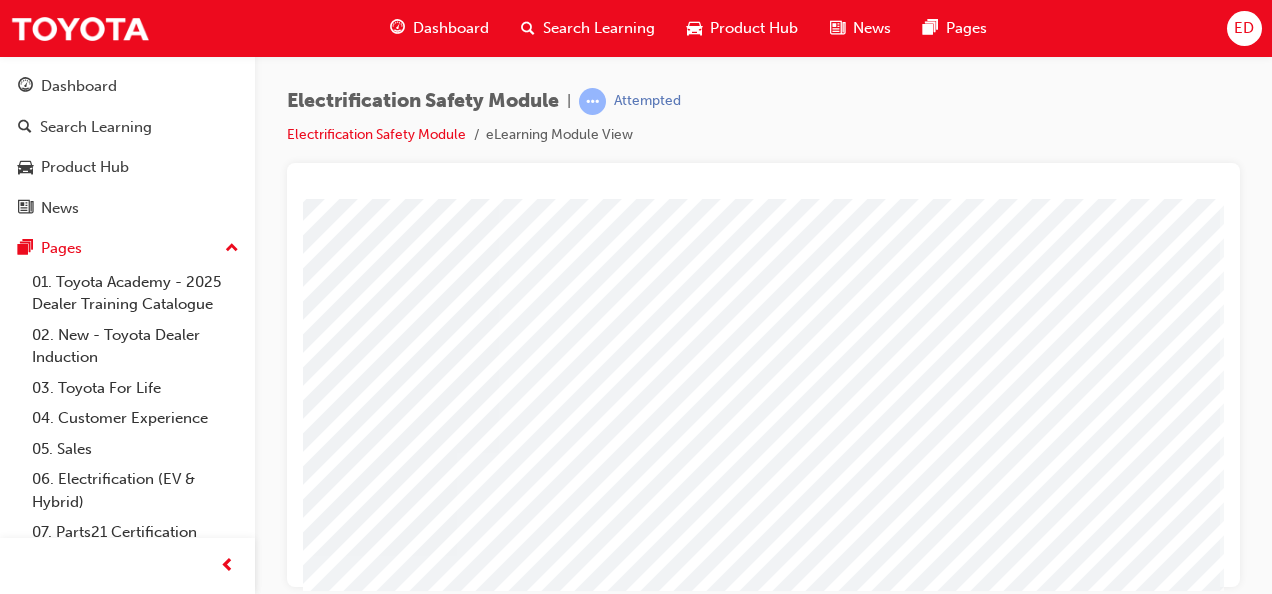 scroll, scrollTop: 115, scrollLeft: 454, axis: both 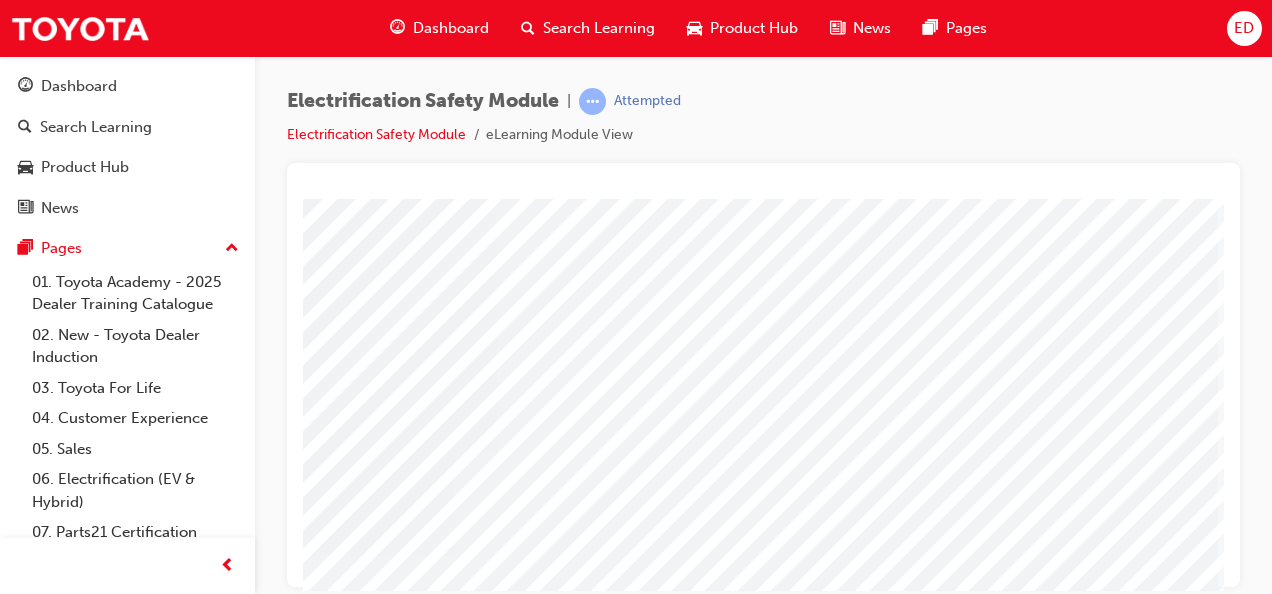 click at bounding box center [-113, 3947] 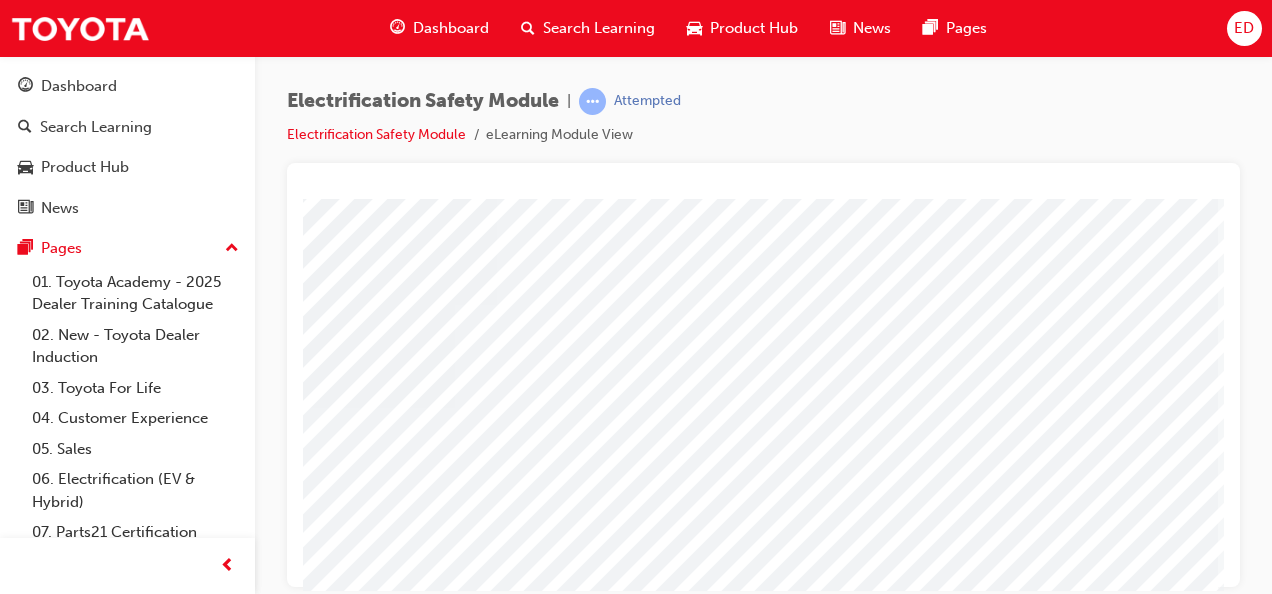 scroll, scrollTop: 336, scrollLeft: 454, axis: both 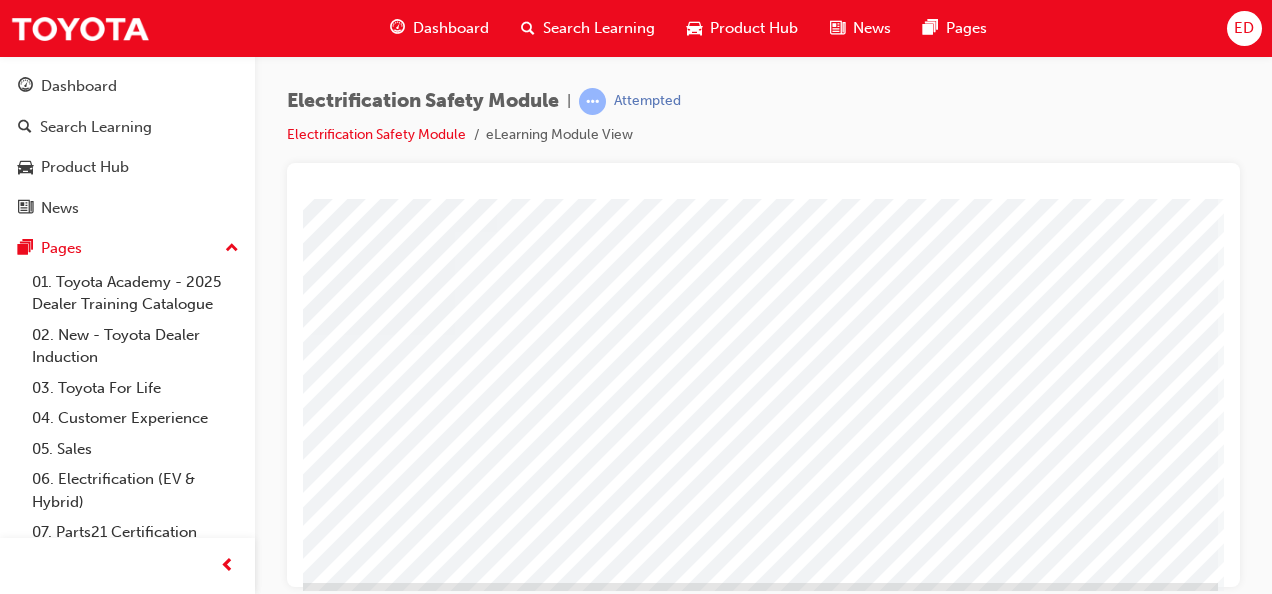 click at bounding box center (-113, 3785) 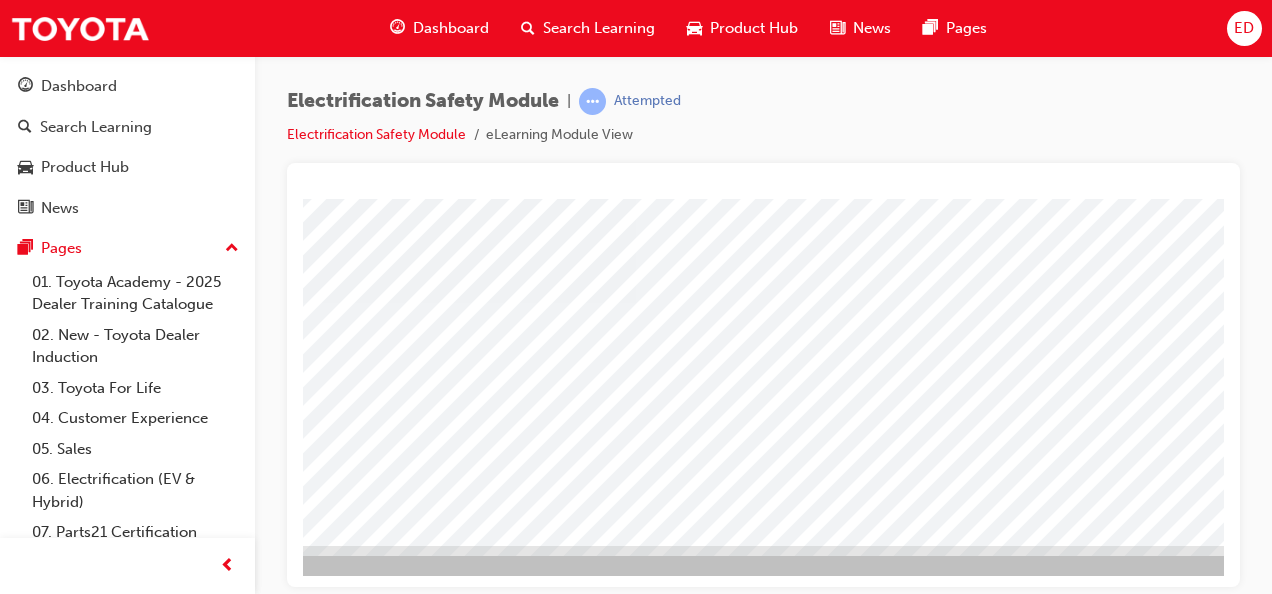 scroll, scrollTop: 373, scrollLeft: 279, axis: both 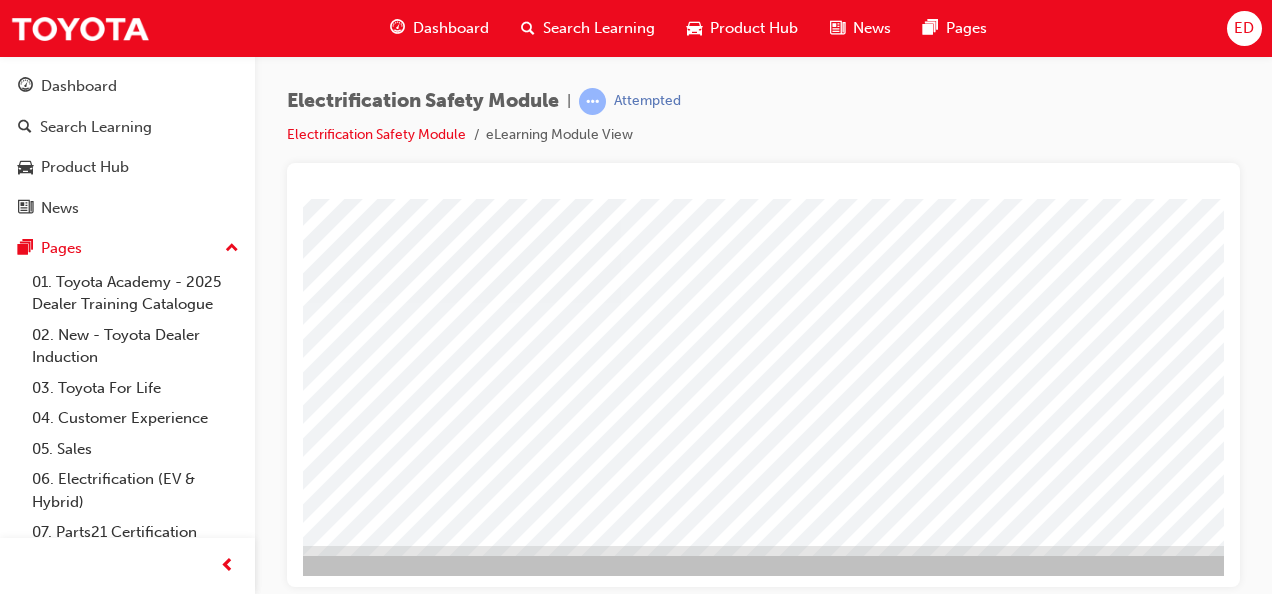 click at bounding box center (53, 3625) 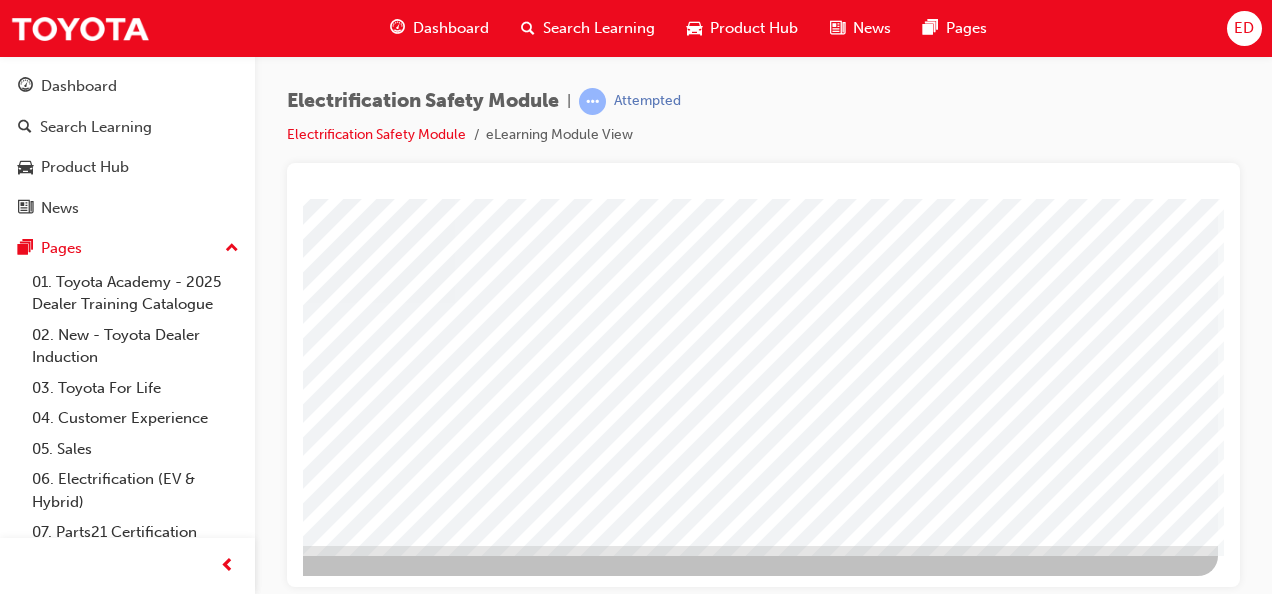 click at bounding box center [-113, 3743] 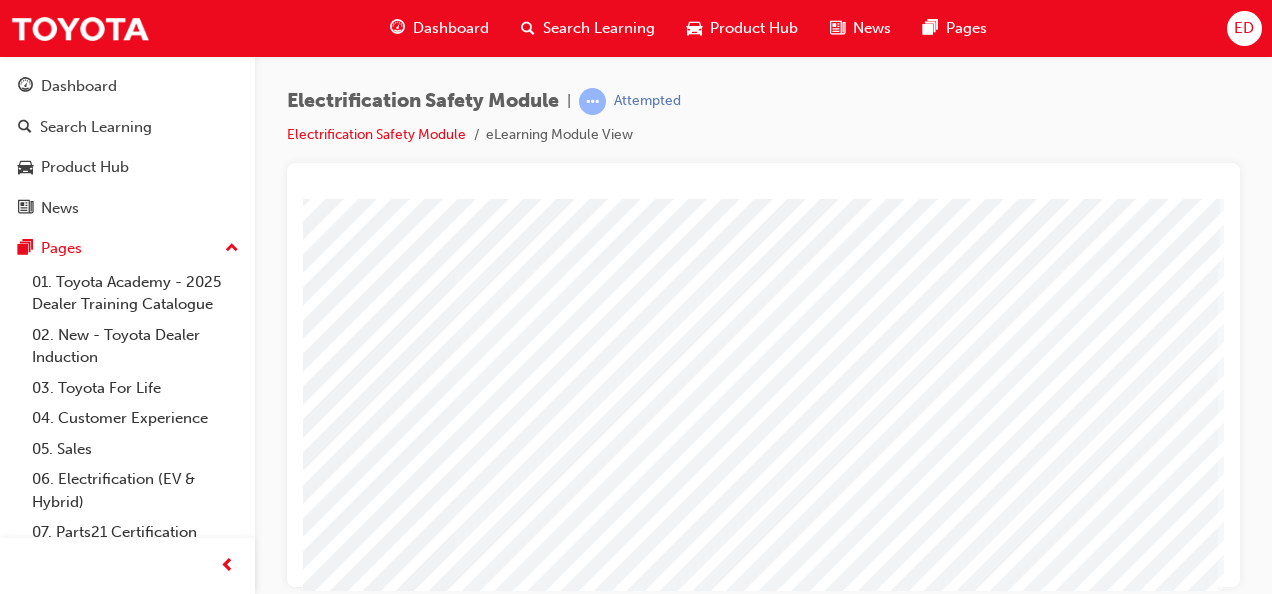 scroll, scrollTop: 15, scrollLeft: 454, axis: both 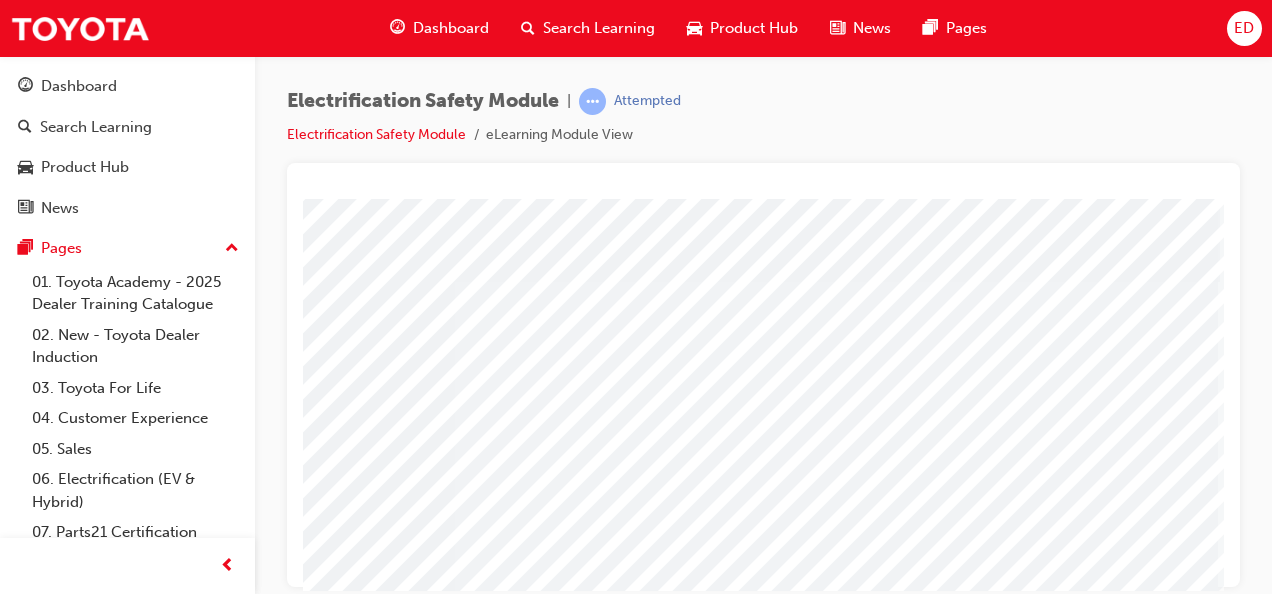 click at bounding box center (-113, 4649) 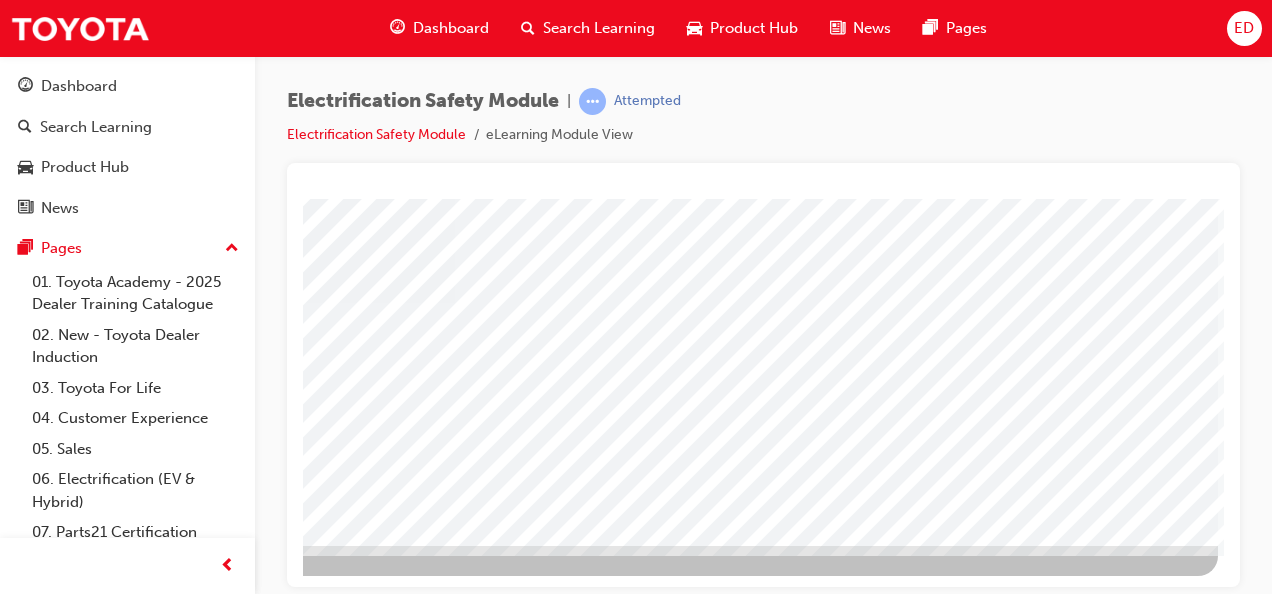 click at bounding box center (-79, 2611) 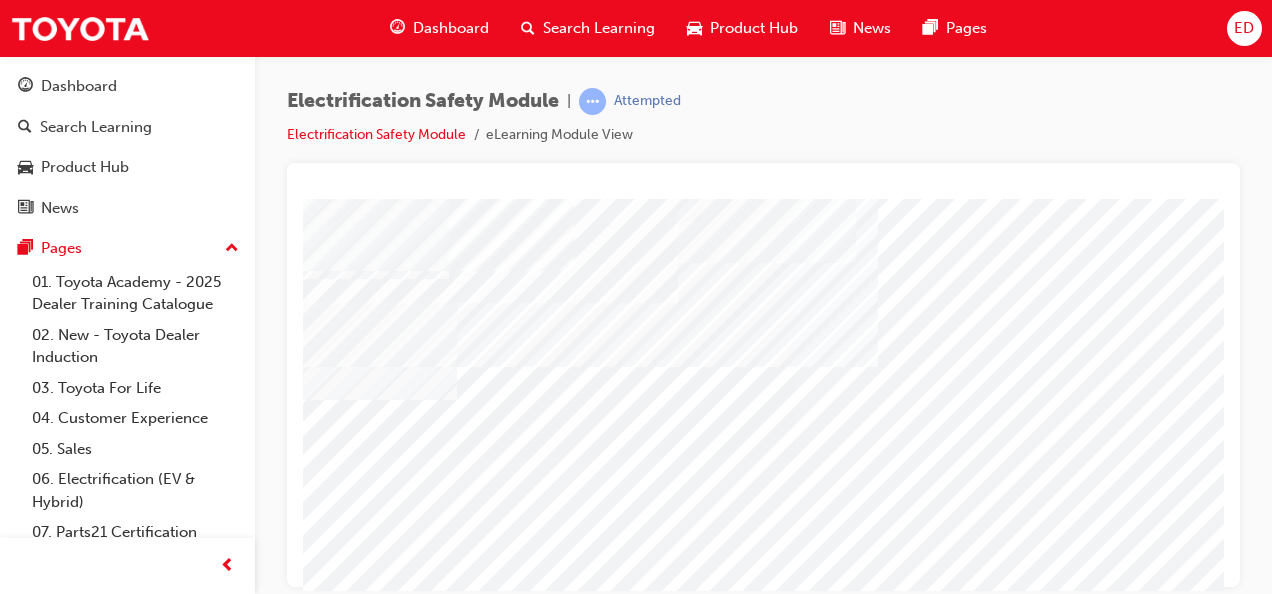scroll, scrollTop: 219, scrollLeft: 106, axis: both 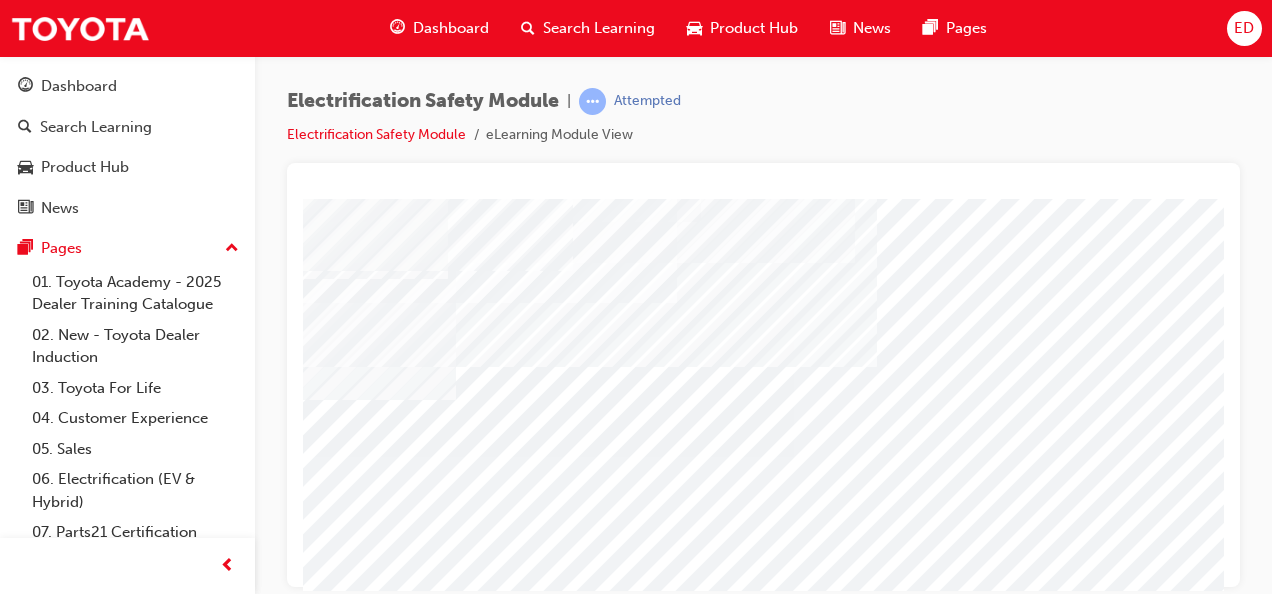 click at bounding box center [226, 4621] 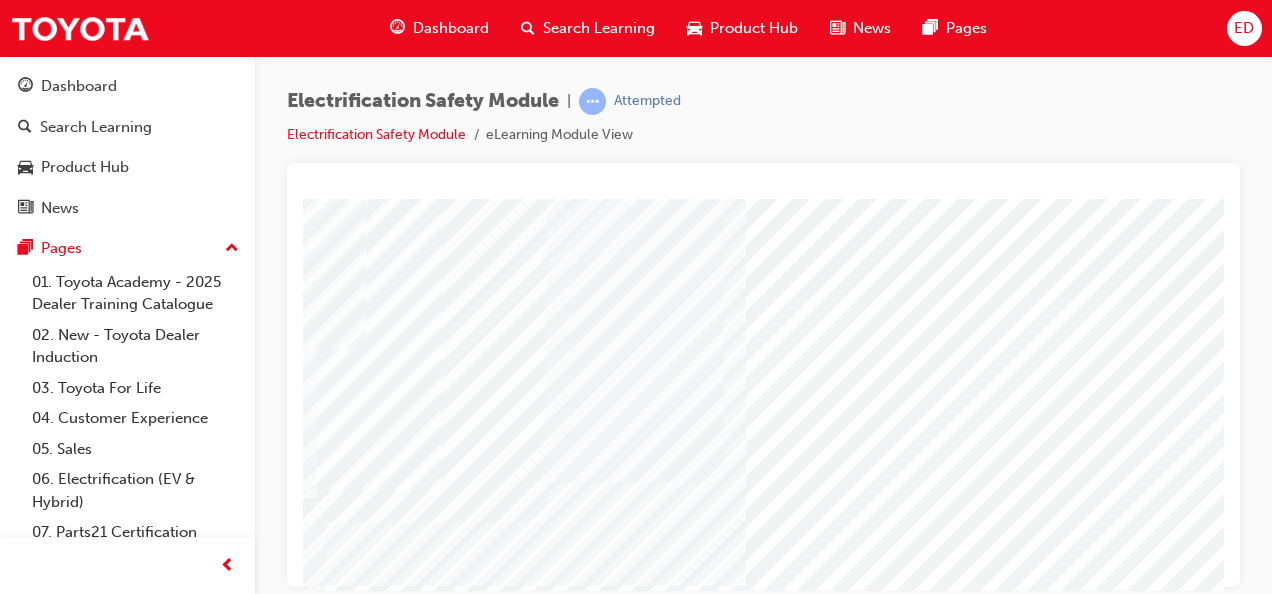 scroll, scrollTop: 21, scrollLeft: 454, axis: both 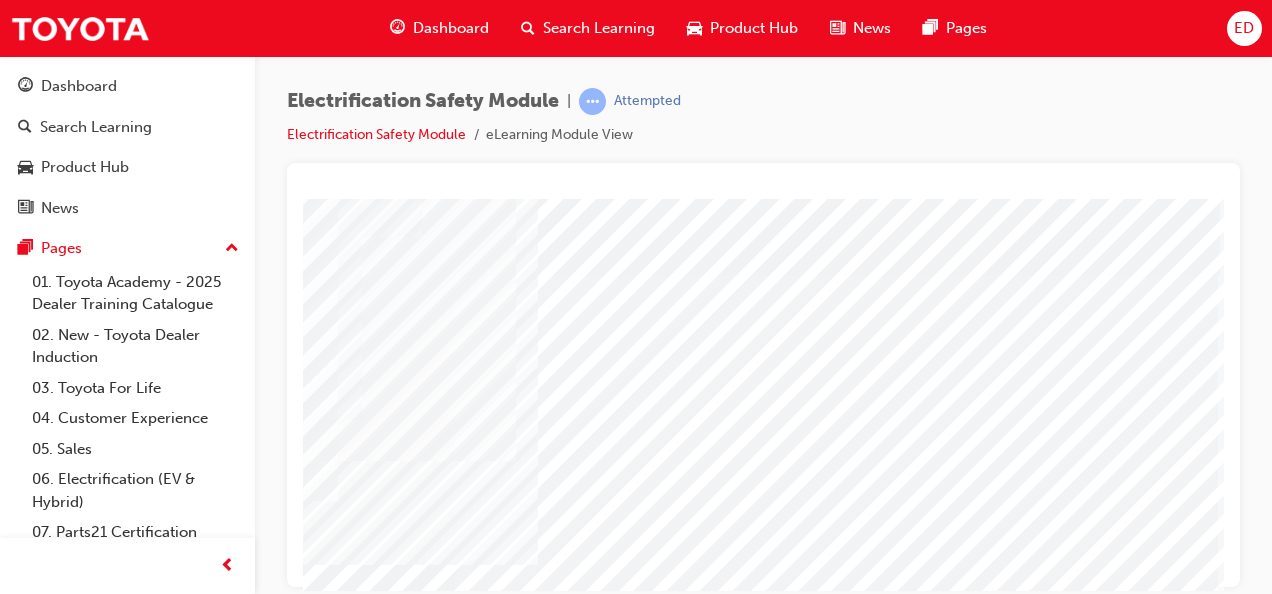 click at bounding box center [-113, 5795] 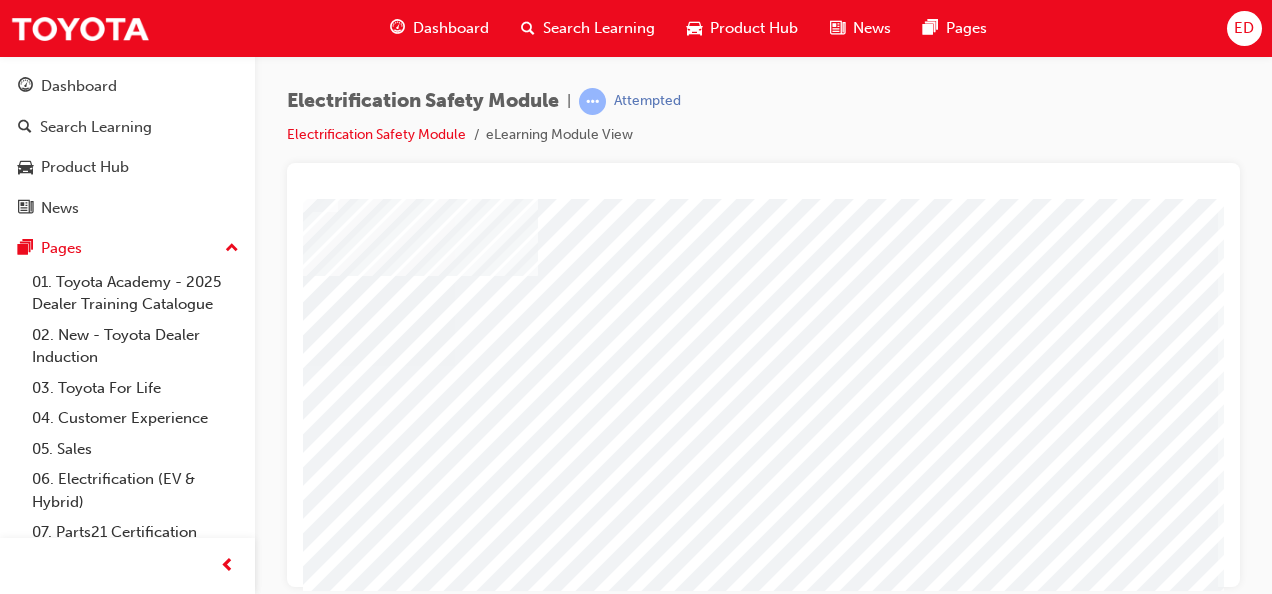 scroll, scrollTop: 311, scrollLeft: 454, axis: both 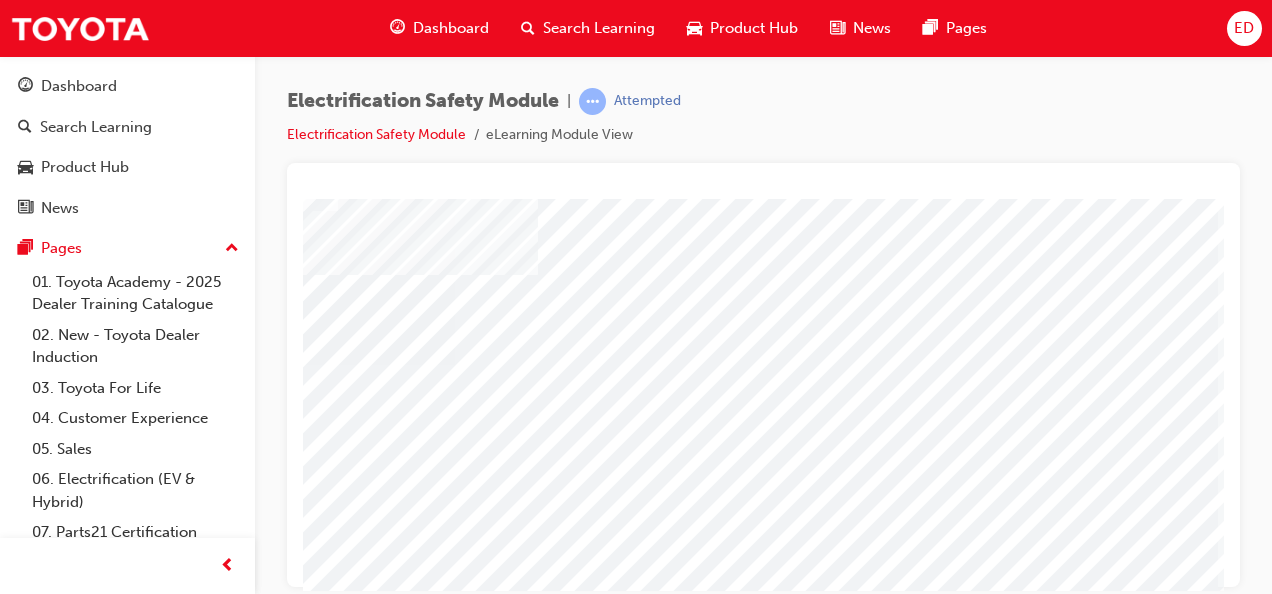 click at bounding box center [-113, 5078] 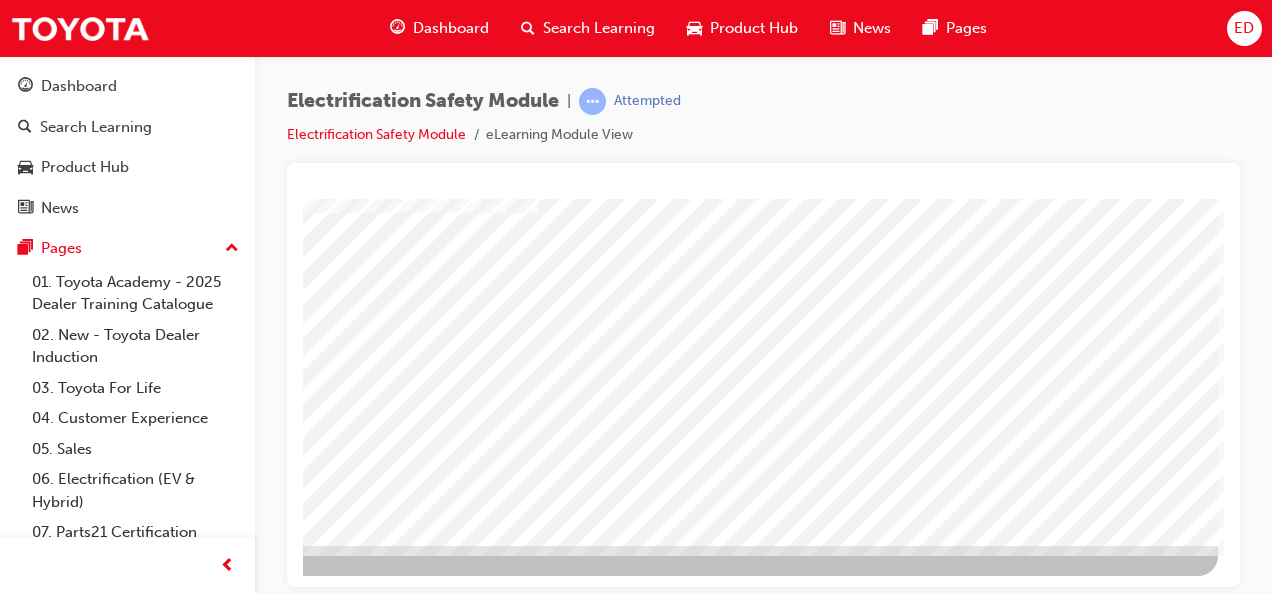 click at bounding box center (-79, 2611) 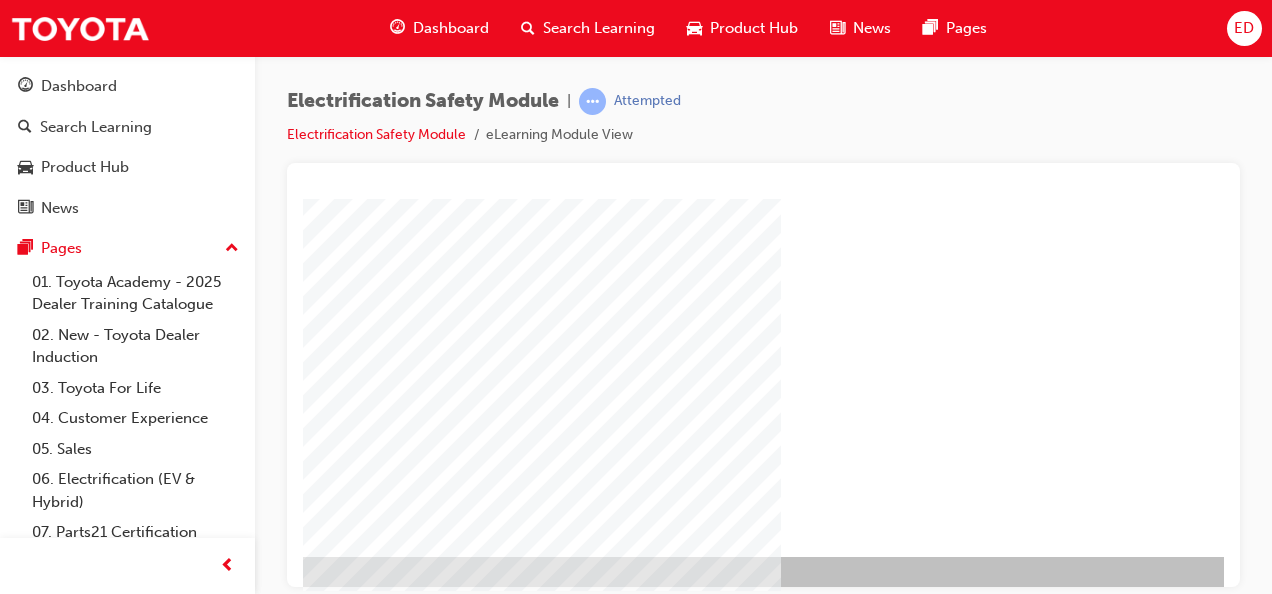 scroll, scrollTop: 373, scrollLeft: 454, axis: both 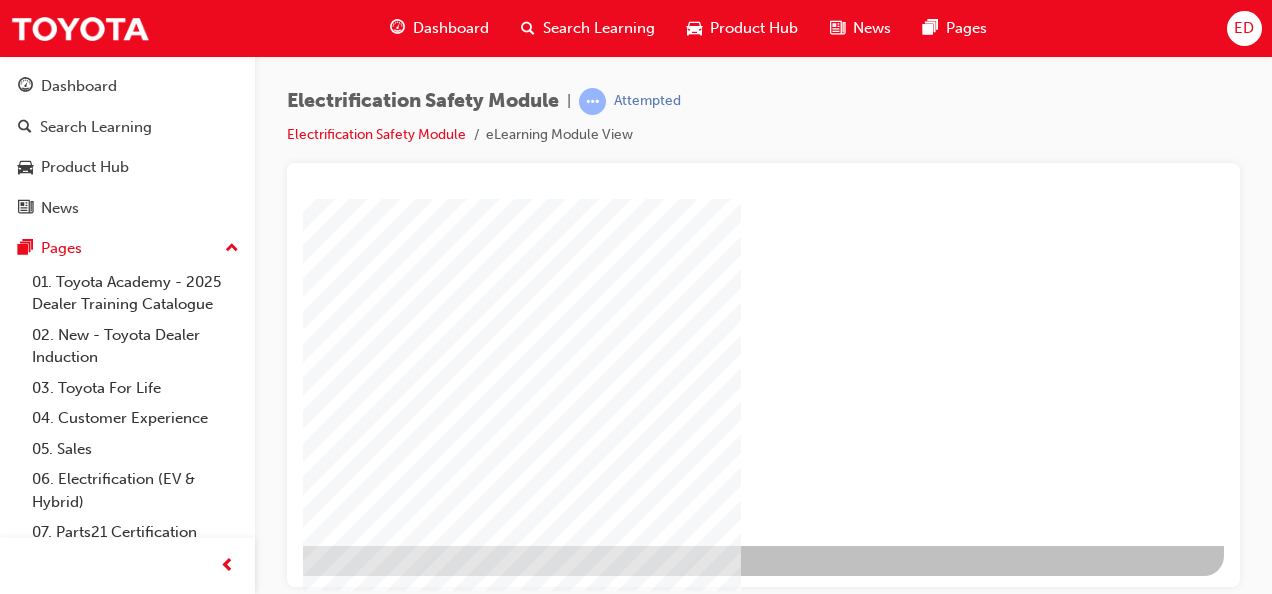 click at bounding box center [-73, 1177] 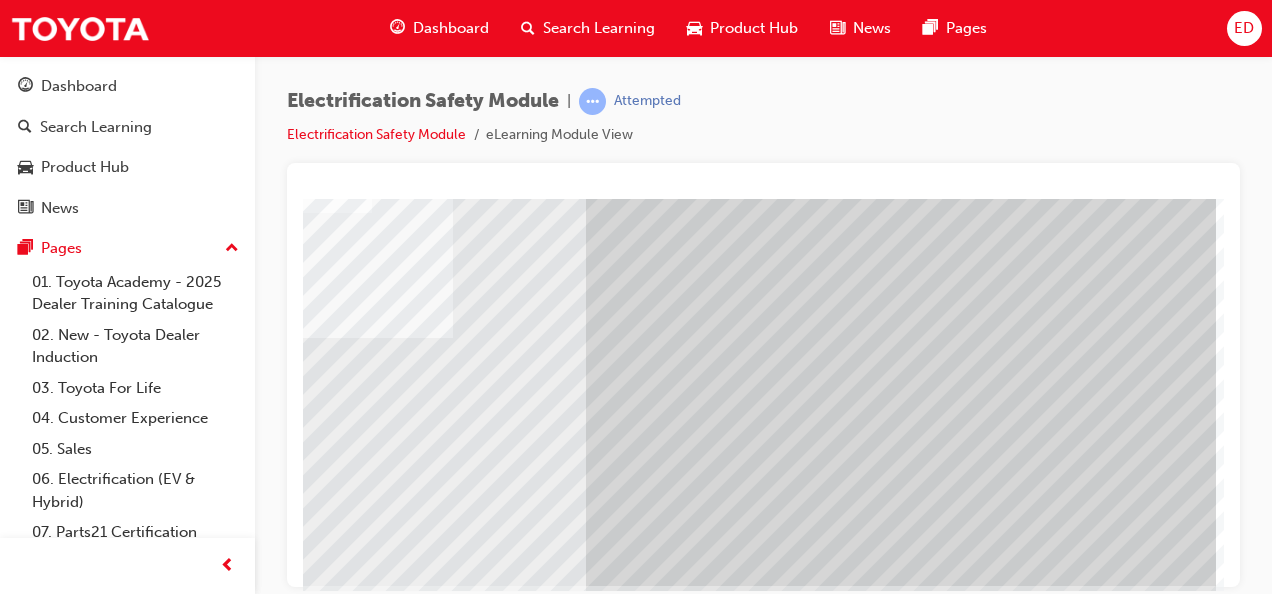 scroll, scrollTop: 340, scrollLeft: 454, axis: both 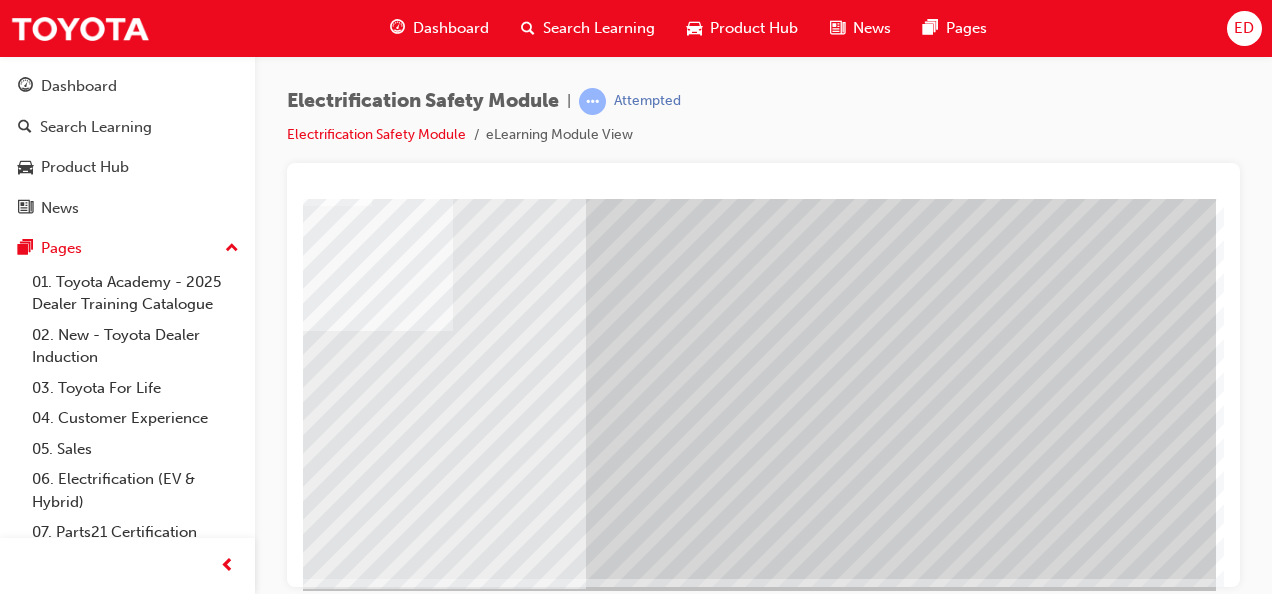 click at bounding box center [-81, 2892] 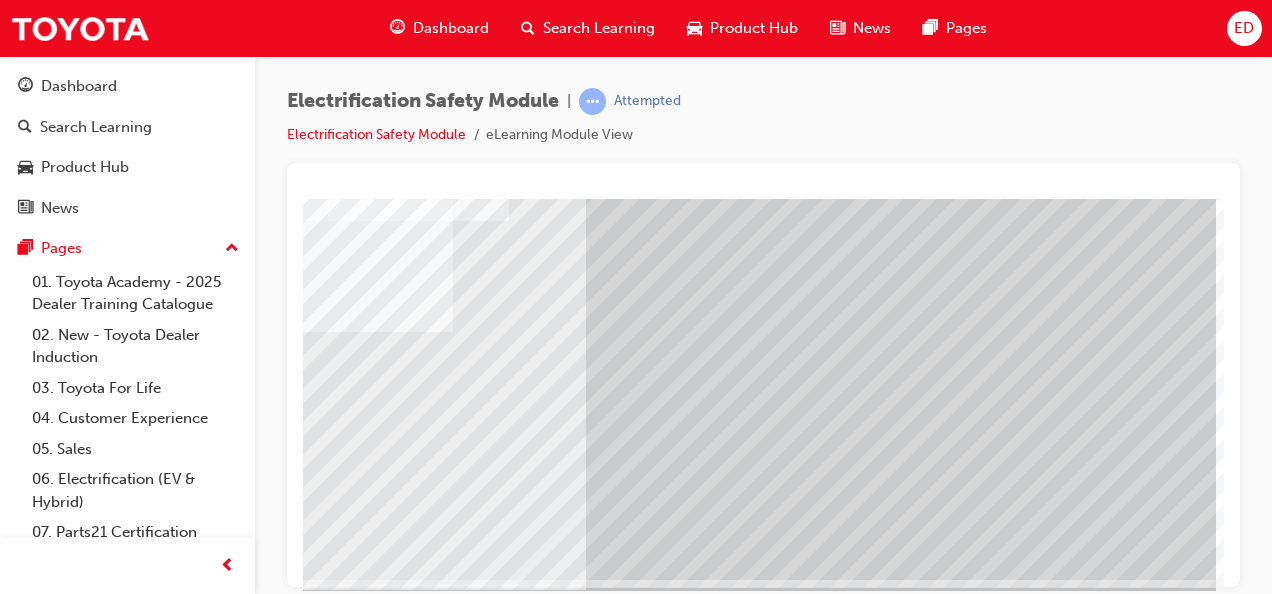 scroll, scrollTop: 373, scrollLeft: 454, axis: both 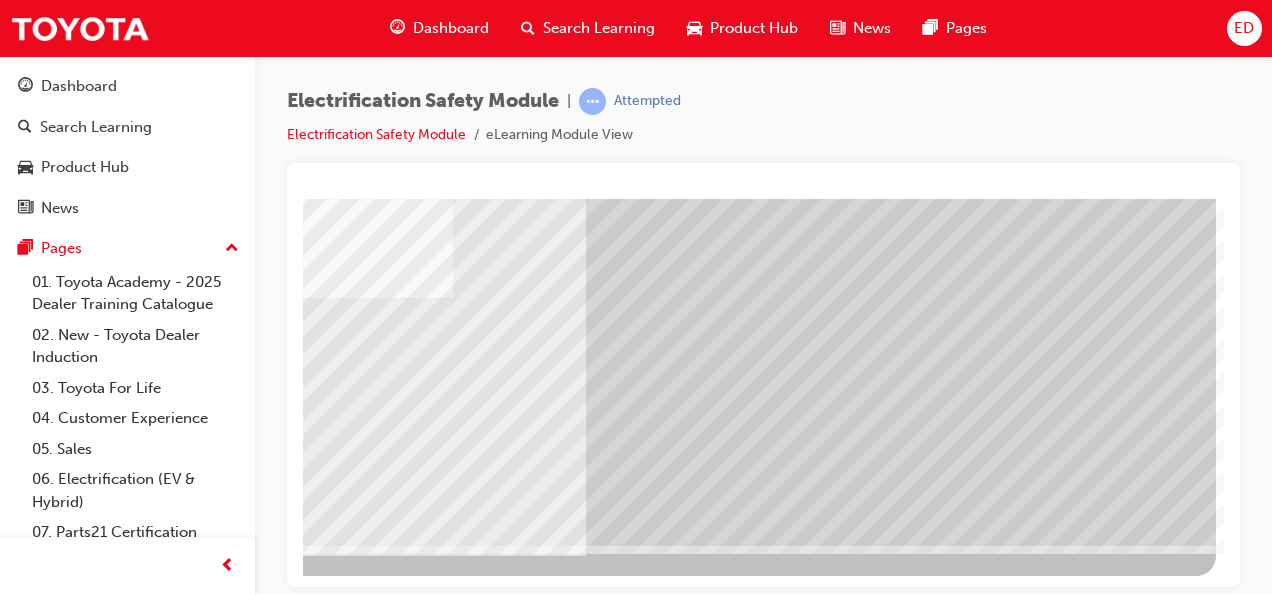 click at bounding box center (-81, 2859) 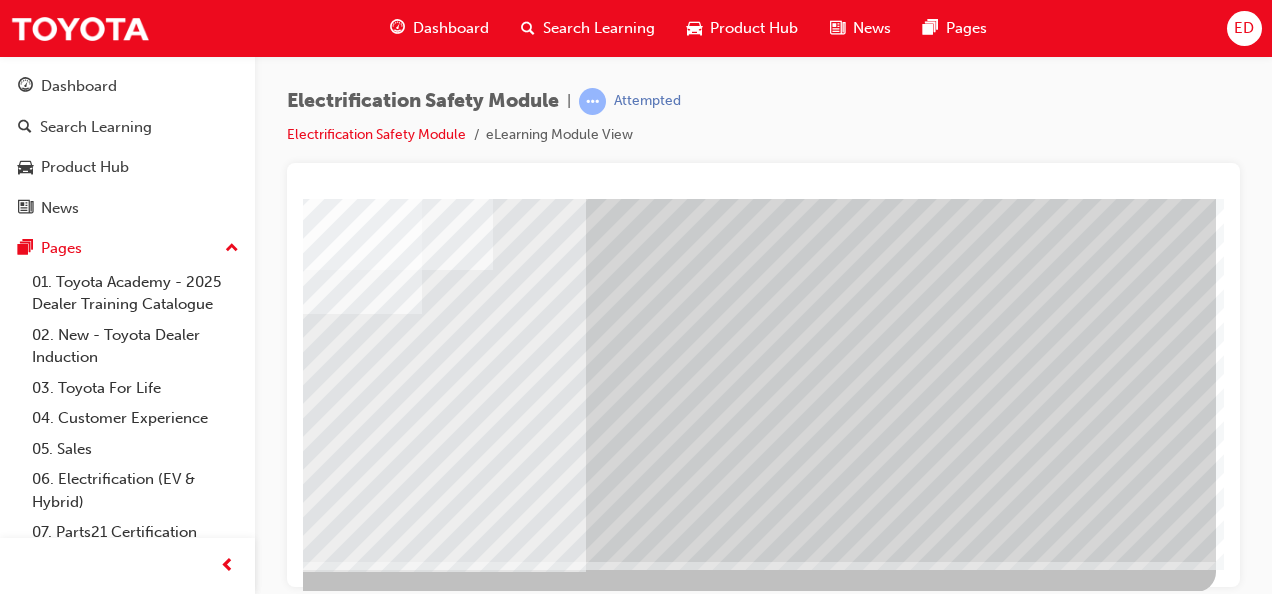 scroll, scrollTop: 373, scrollLeft: 454, axis: both 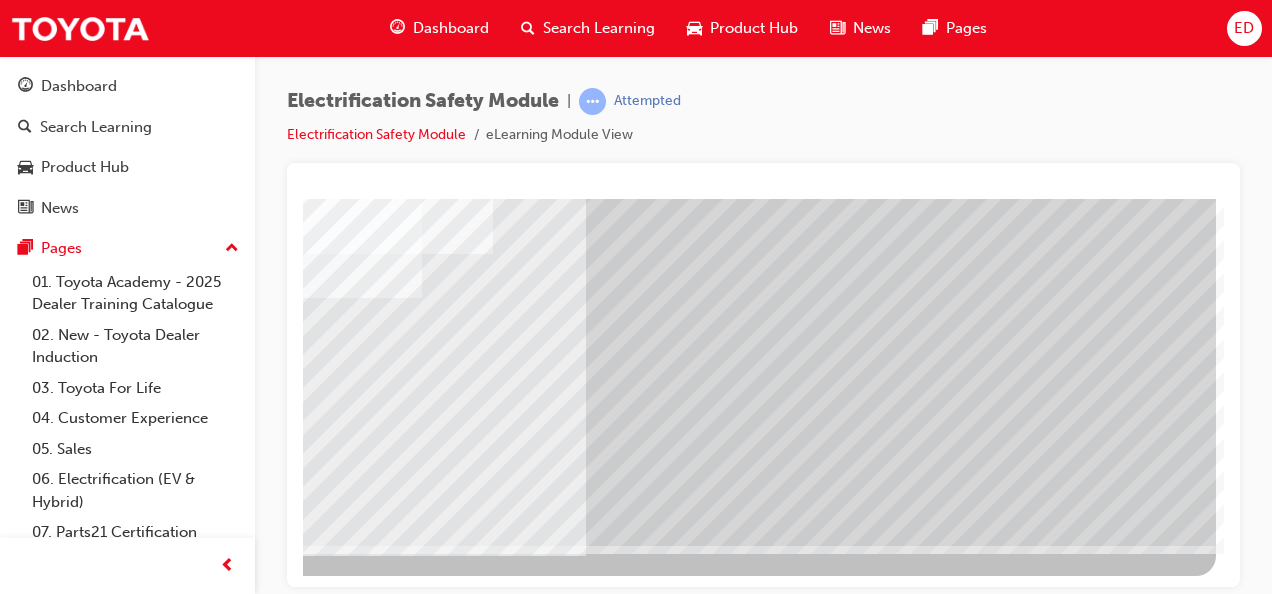 click at bounding box center [-81, 2859] 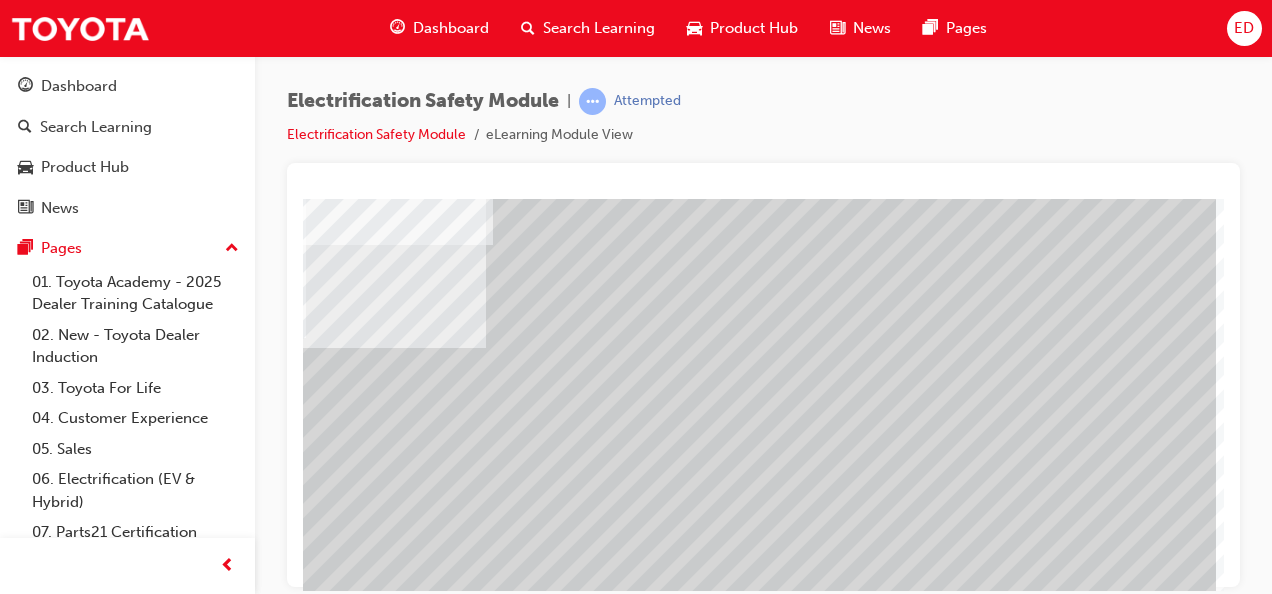 scroll, scrollTop: 373, scrollLeft: 454, axis: both 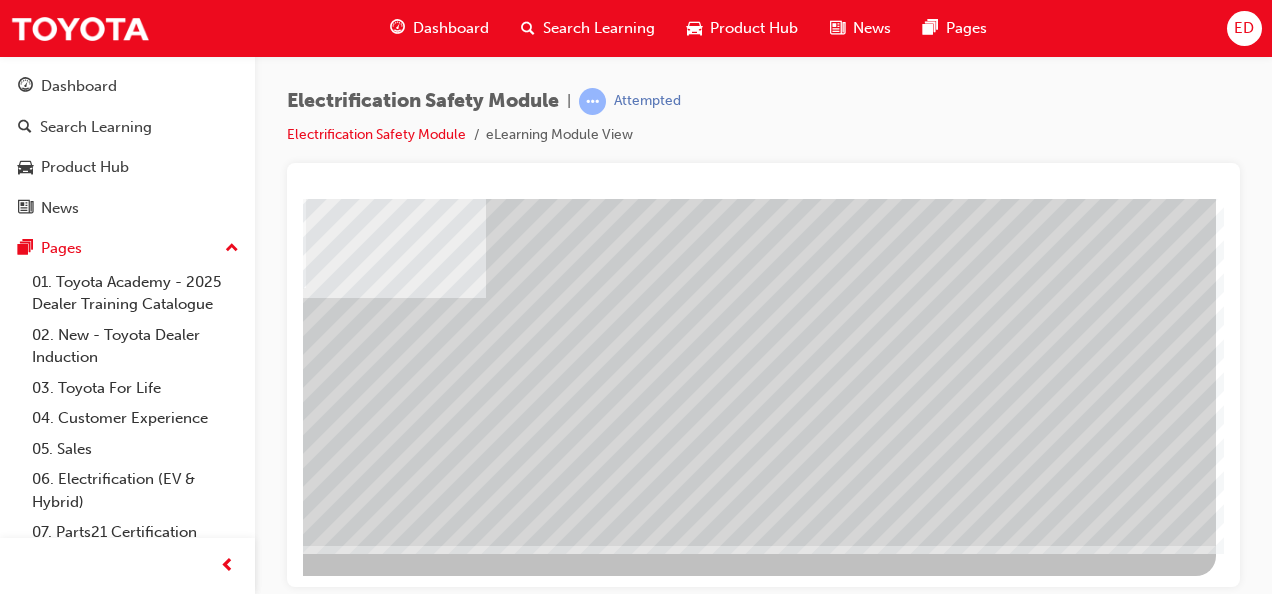 click at bounding box center [-81, 2137] 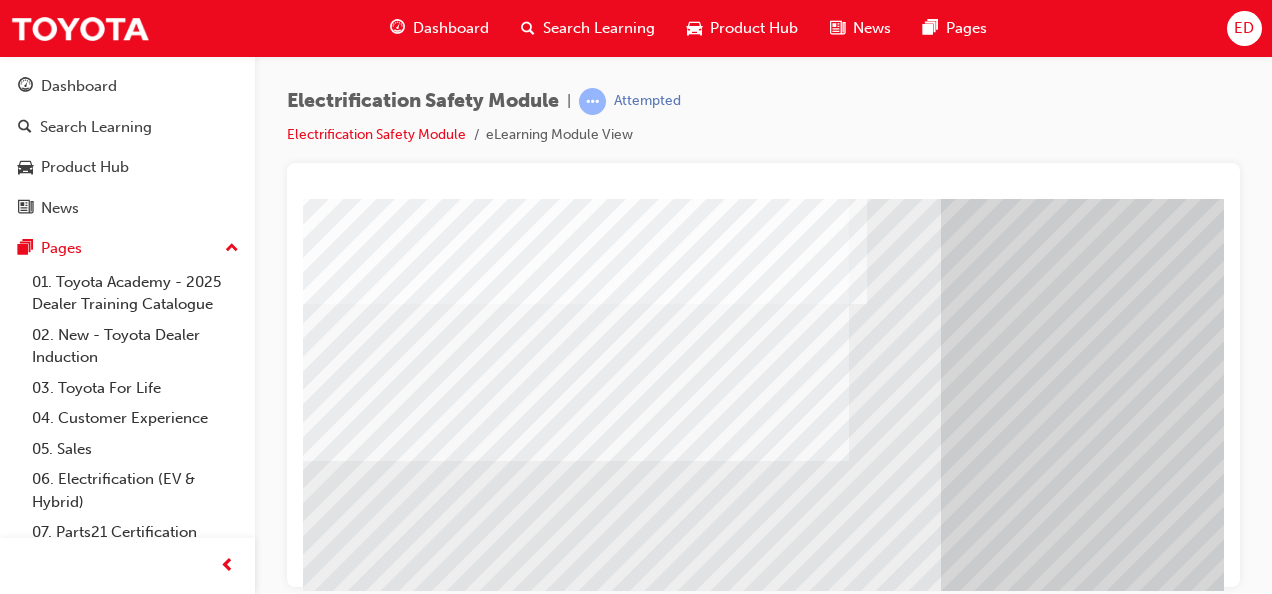 scroll, scrollTop: 229, scrollLeft: 58, axis: both 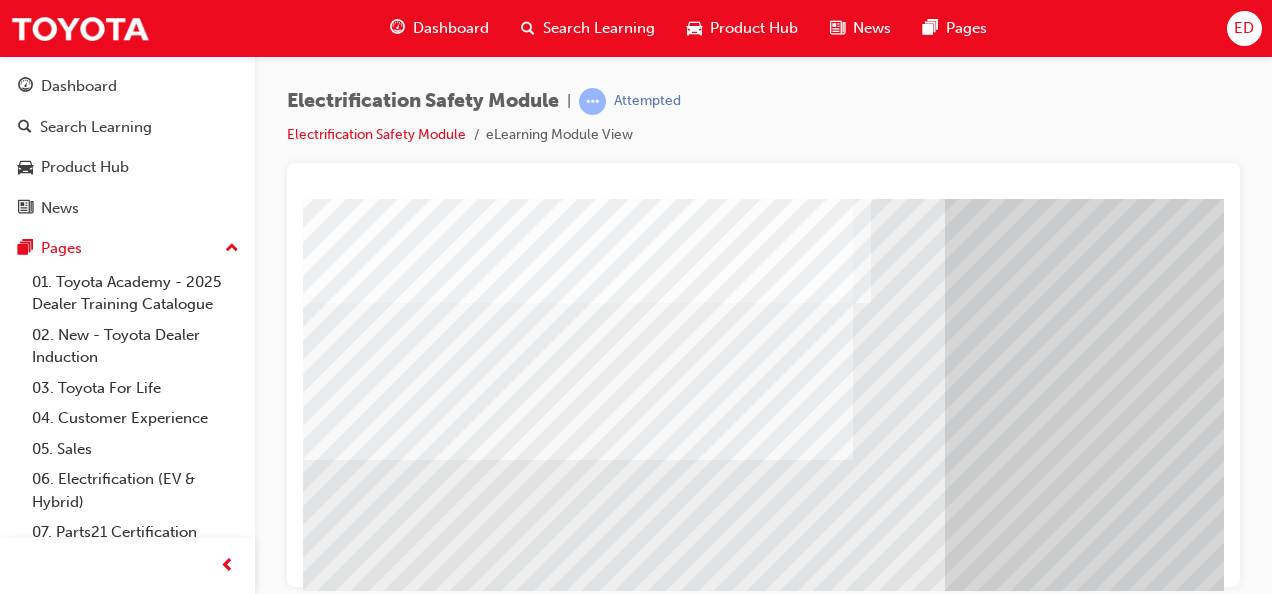 click at bounding box center [265, 5641] 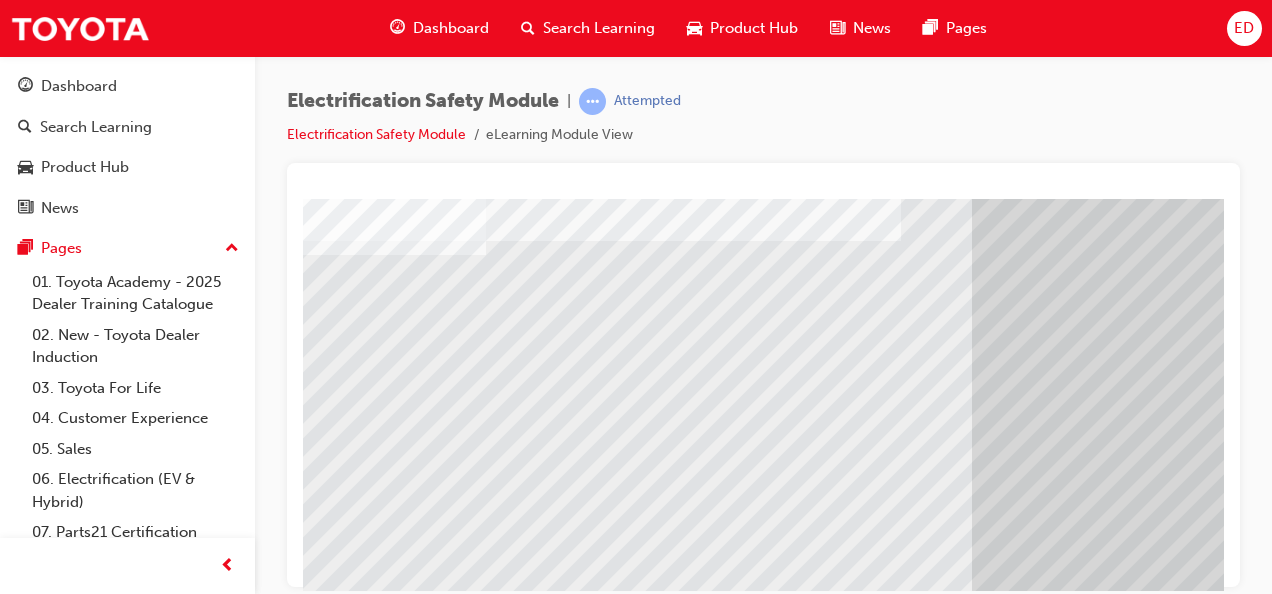 scroll, scrollTop: 283, scrollLeft: 0, axis: vertical 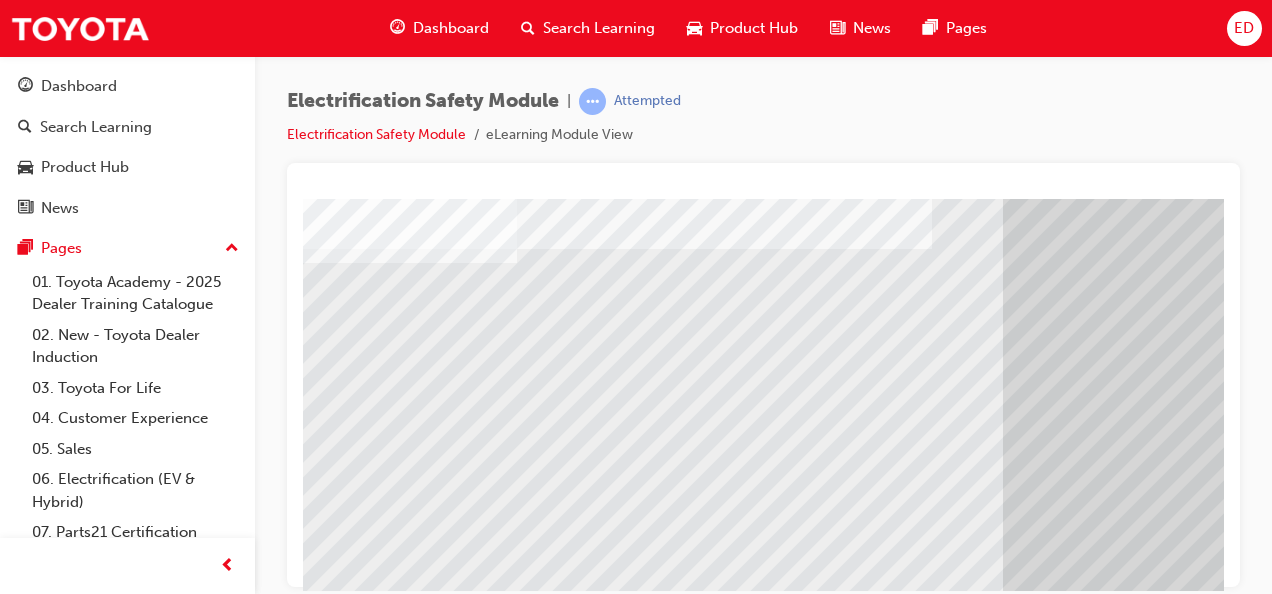 click at bounding box center (323, 5627) 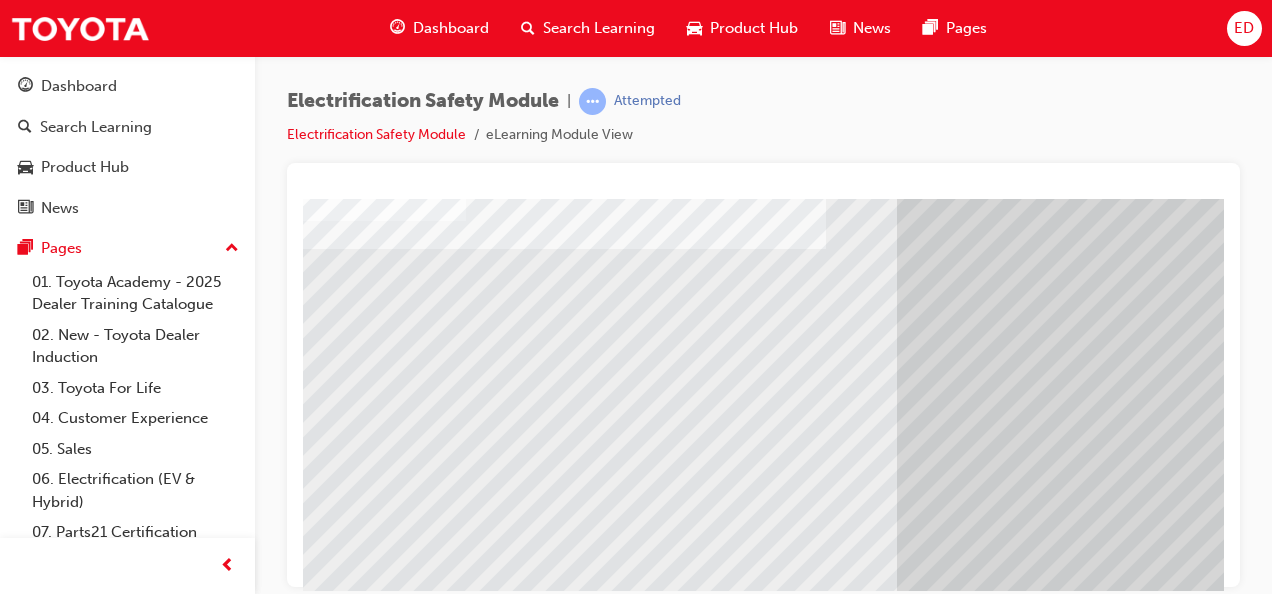 scroll, scrollTop: 283, scrollLeft: 100, axis: both 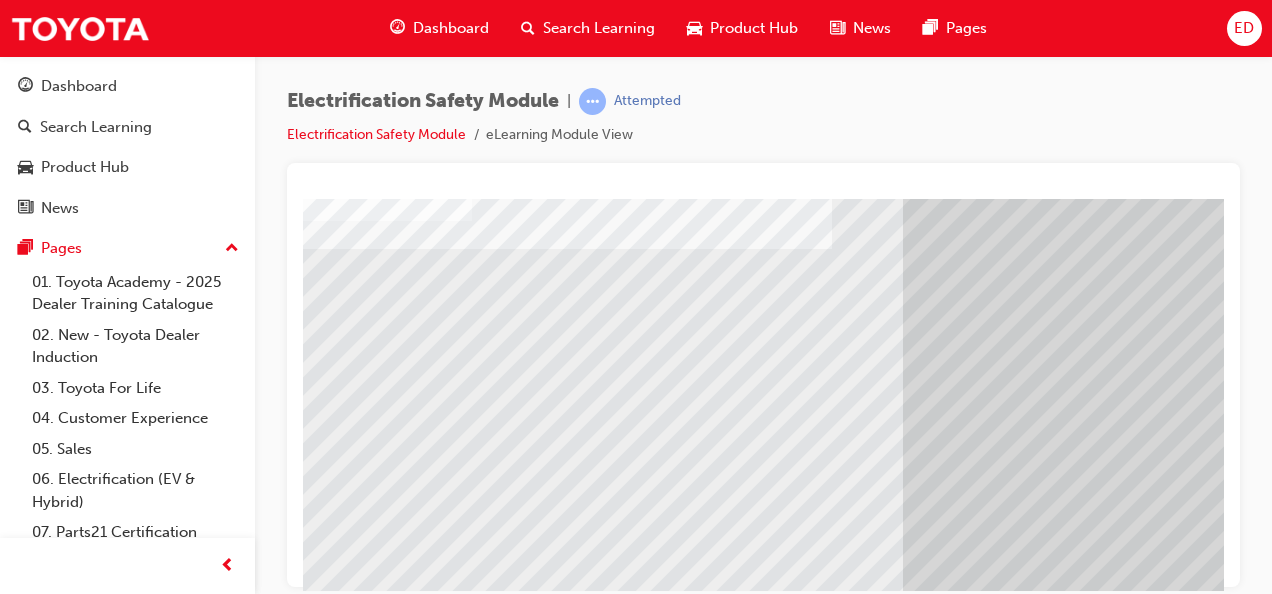 click at bounding box center (223, 5667) 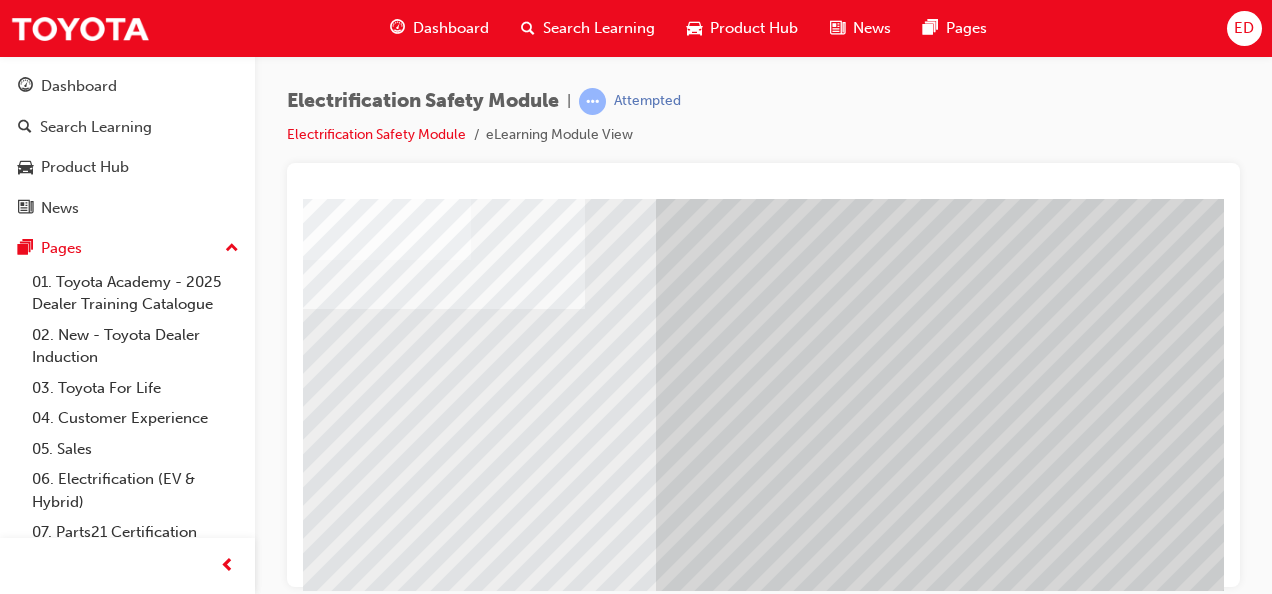 scroll, scrollTop: 373, scrollLeft: 454, axis: both 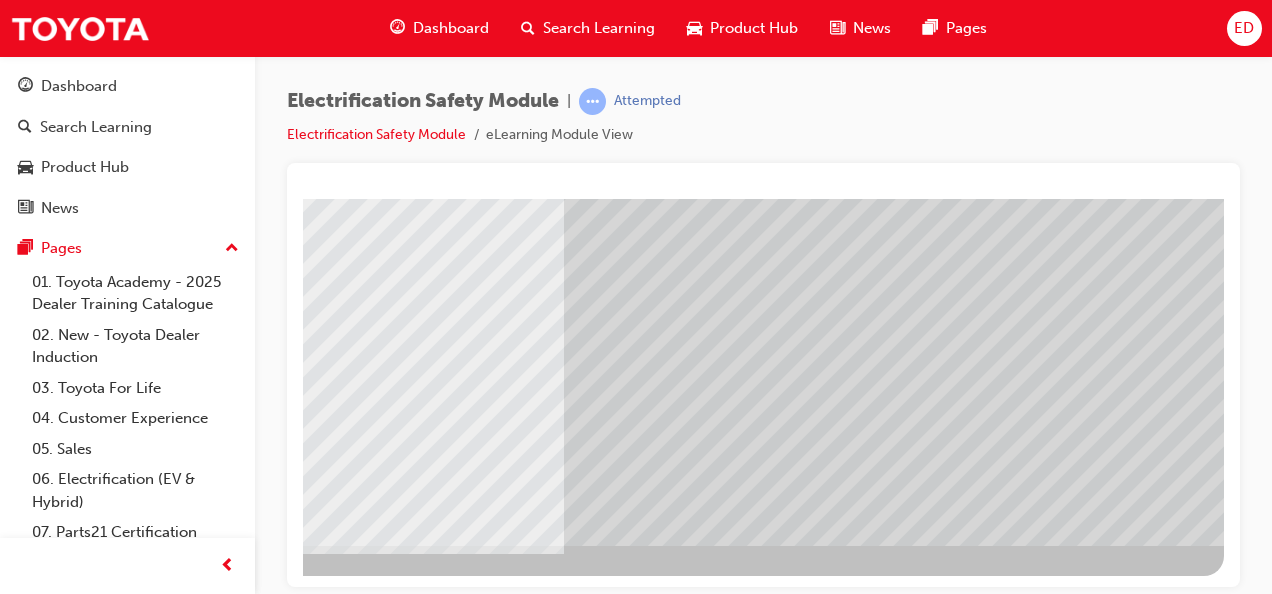 click at bounding box center [-73, 5459] 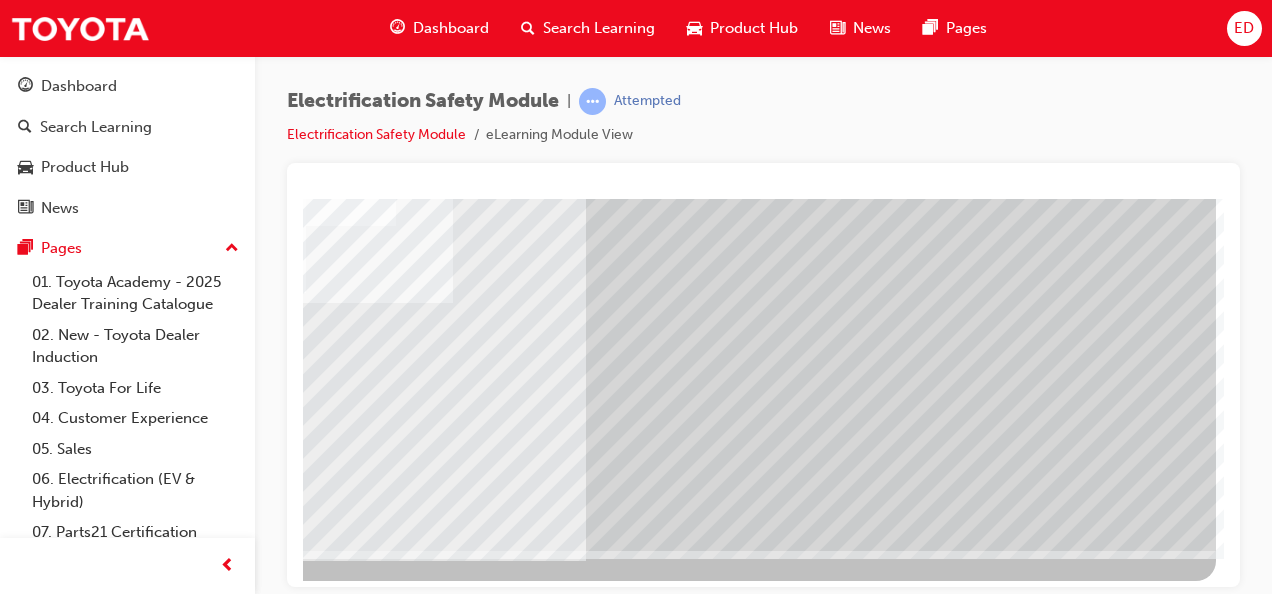 scroll, scrollTop: 373, scrollLeft: 454, axis: both 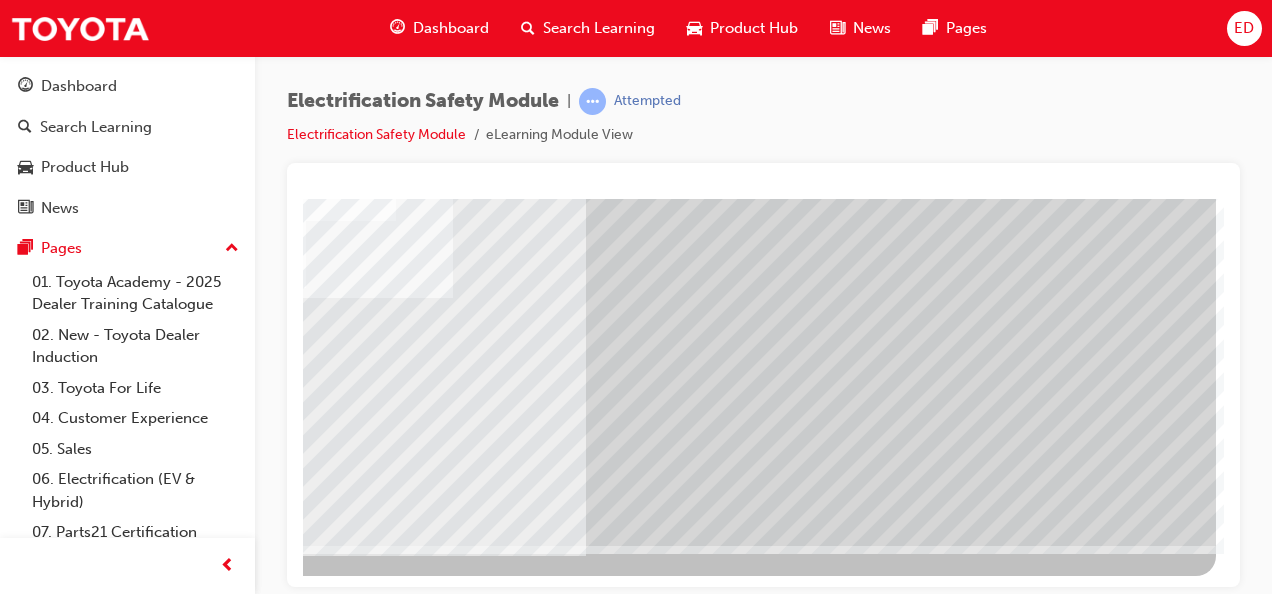 click at bounding box center [-81, 2859] 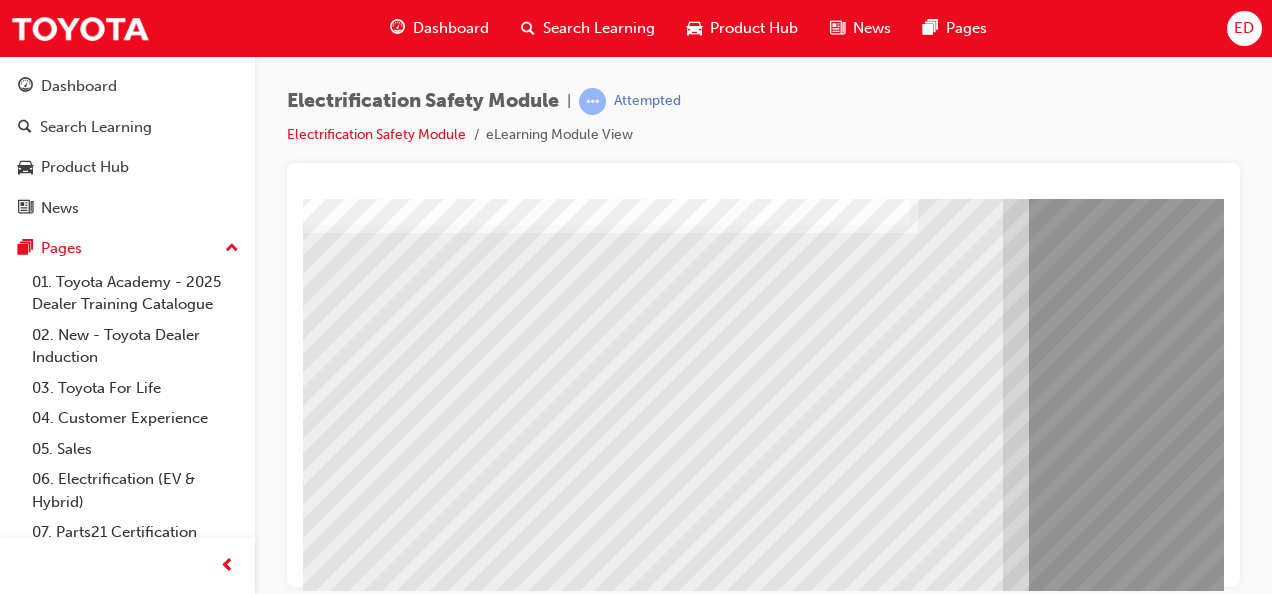 scroll, scrollTop: 332, scrollLeft: 0, axis: vertical 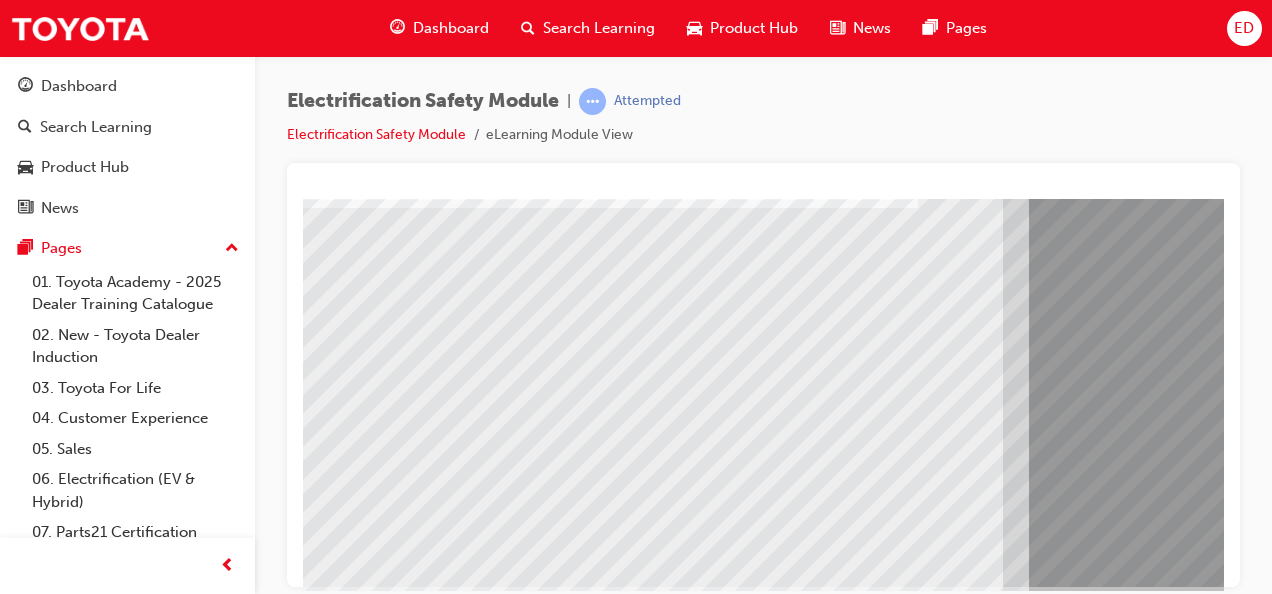 click at bounding box center [368, 8922] 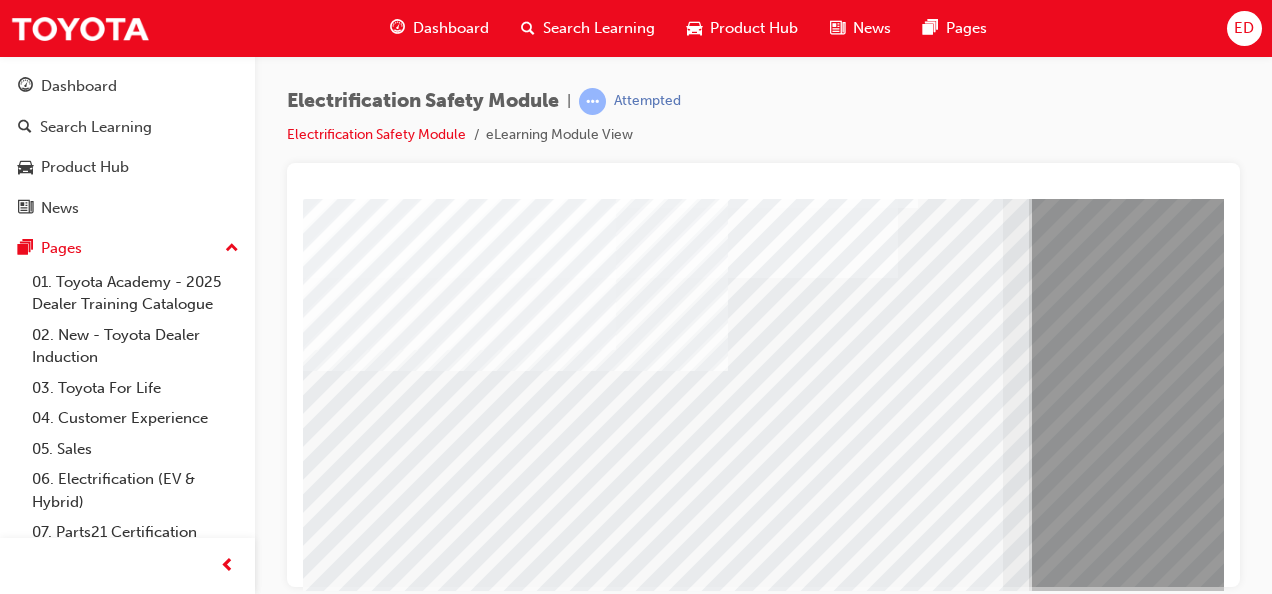click at bounding box center [368, 9090] 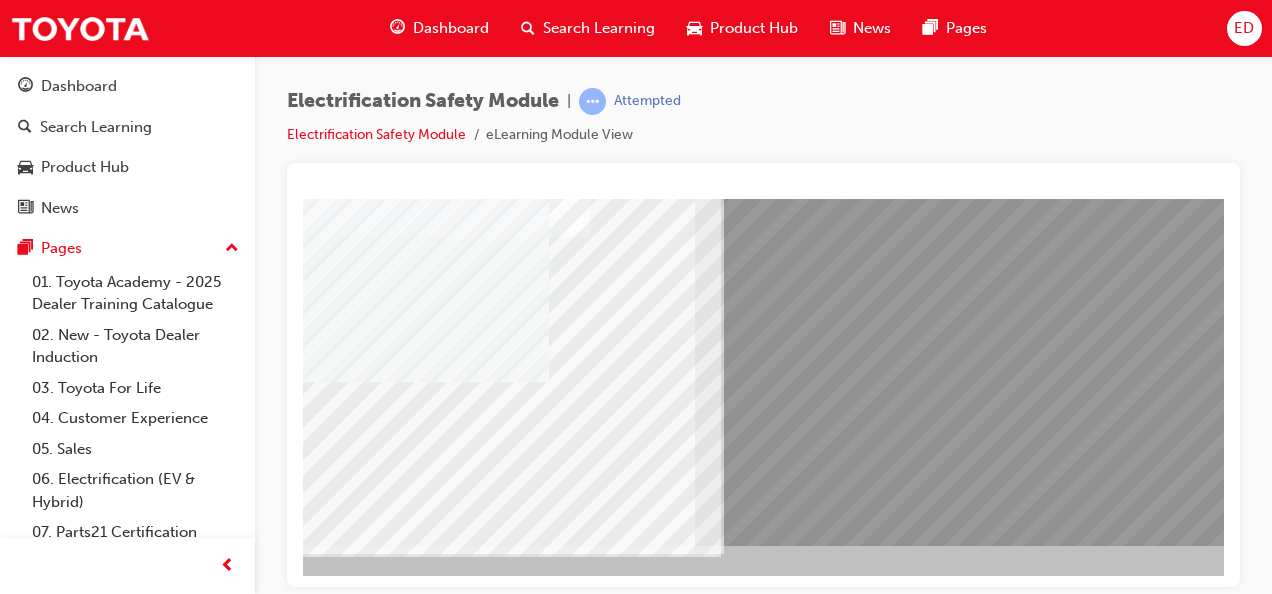 scroll, scrollTop: 373, scrollLeft: 454, axis: both 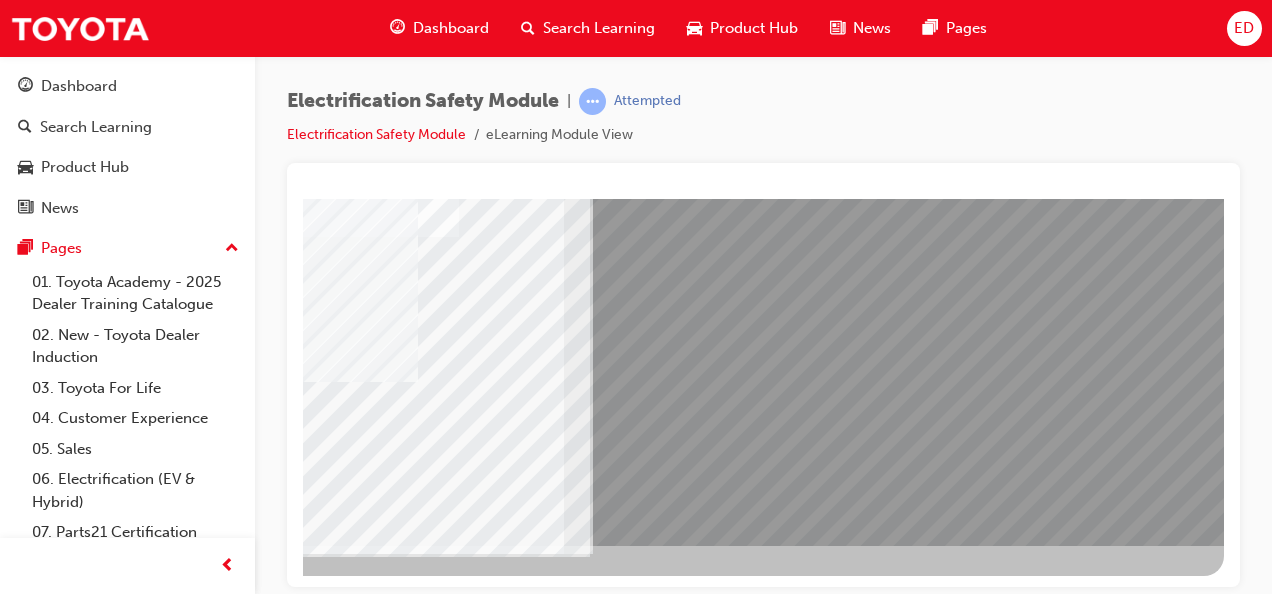 click at bounding box center (-73, 8798) 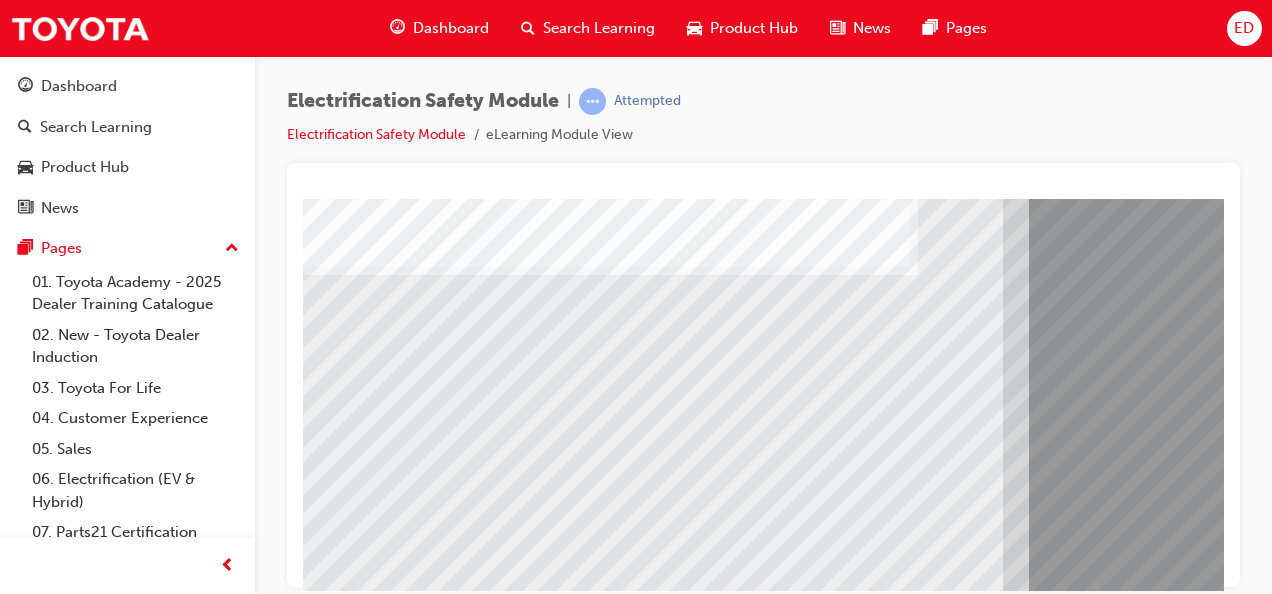 scroll, scrollTop: 335, scrollLeft: 0, axis: vertical 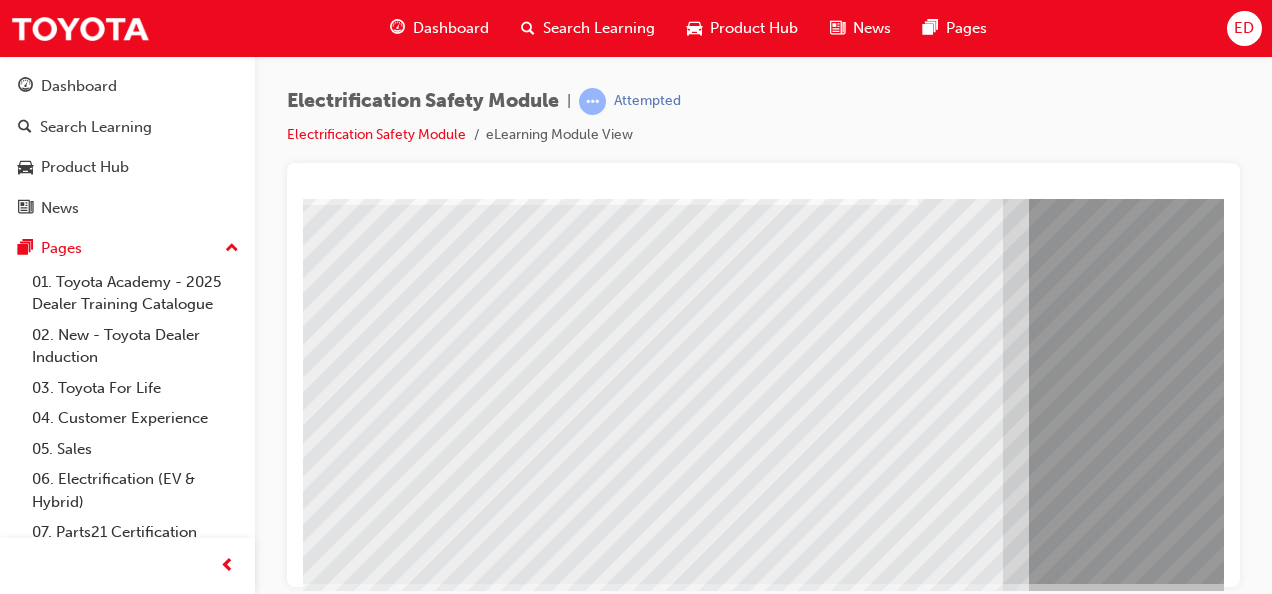 click at bounding box center [368, 10381] 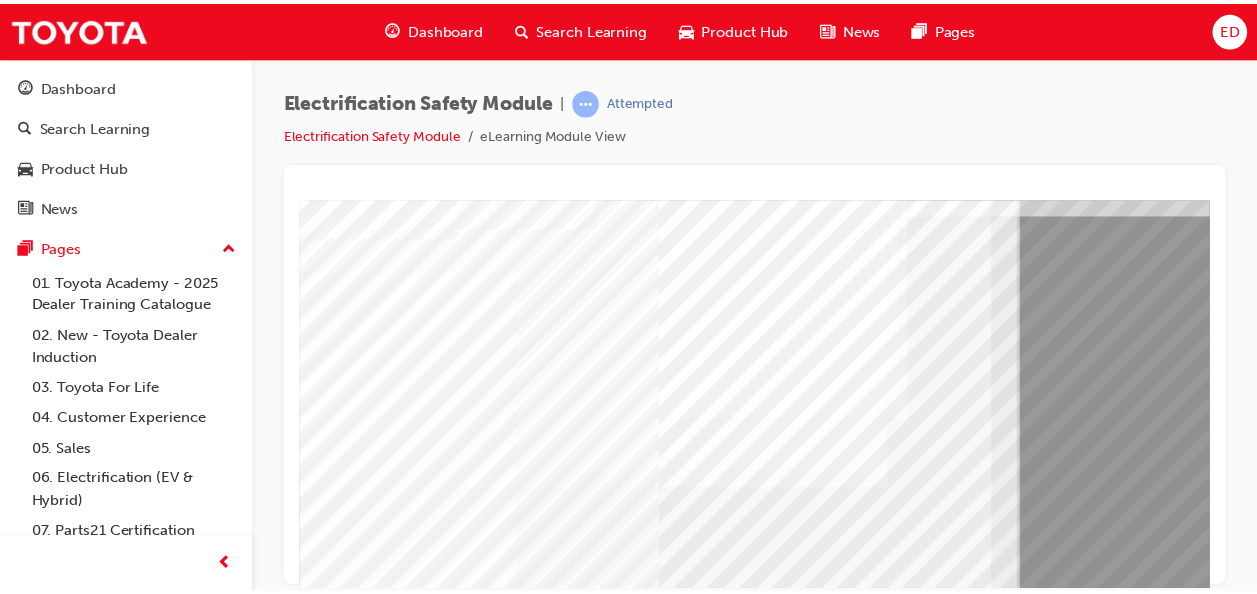scroll, scrollTop: 123, scrollLeft: 0, axis: vertical 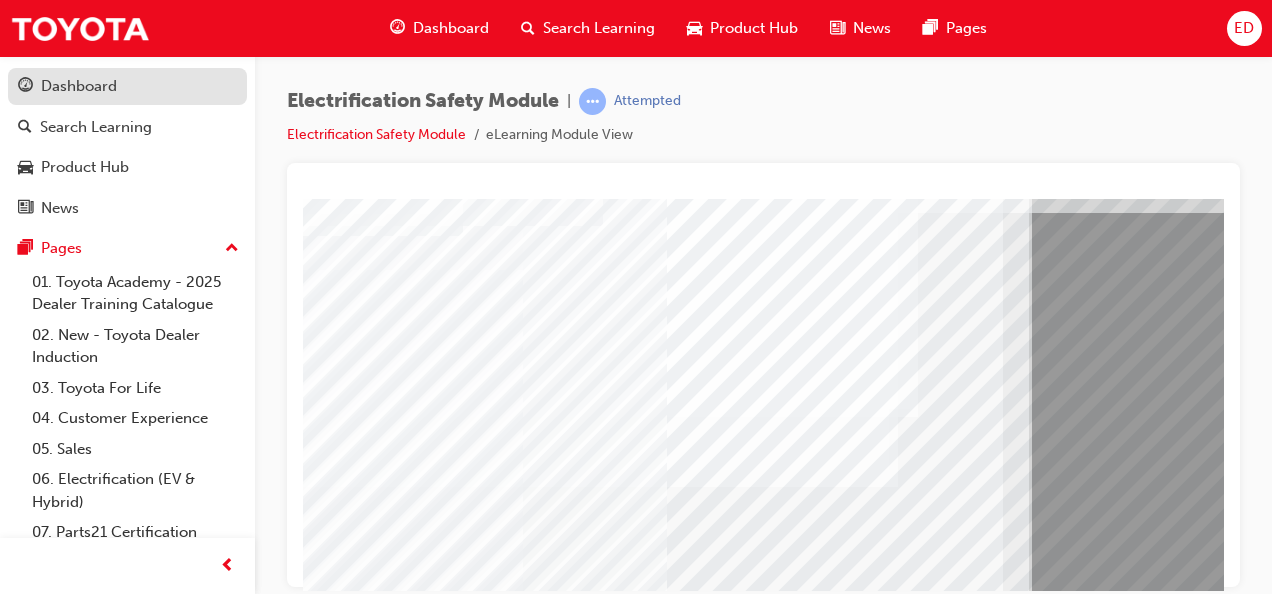 click on "Dashboard" at bounding box center [127, 86] 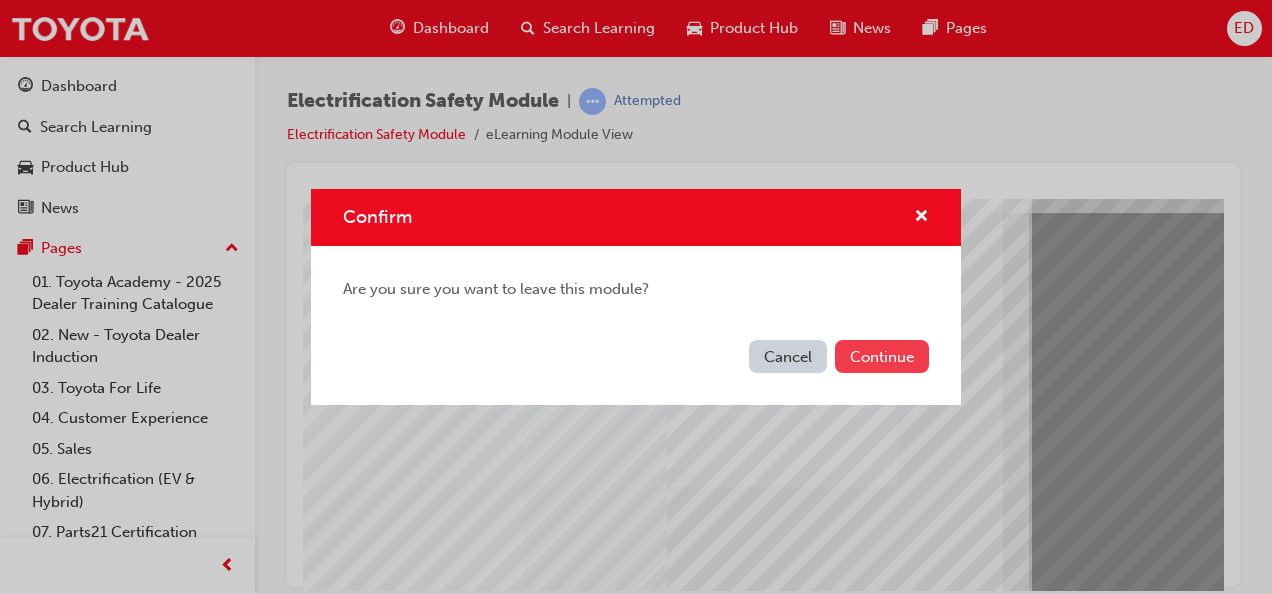 click on "Continue" at bounding box center [882, 356] 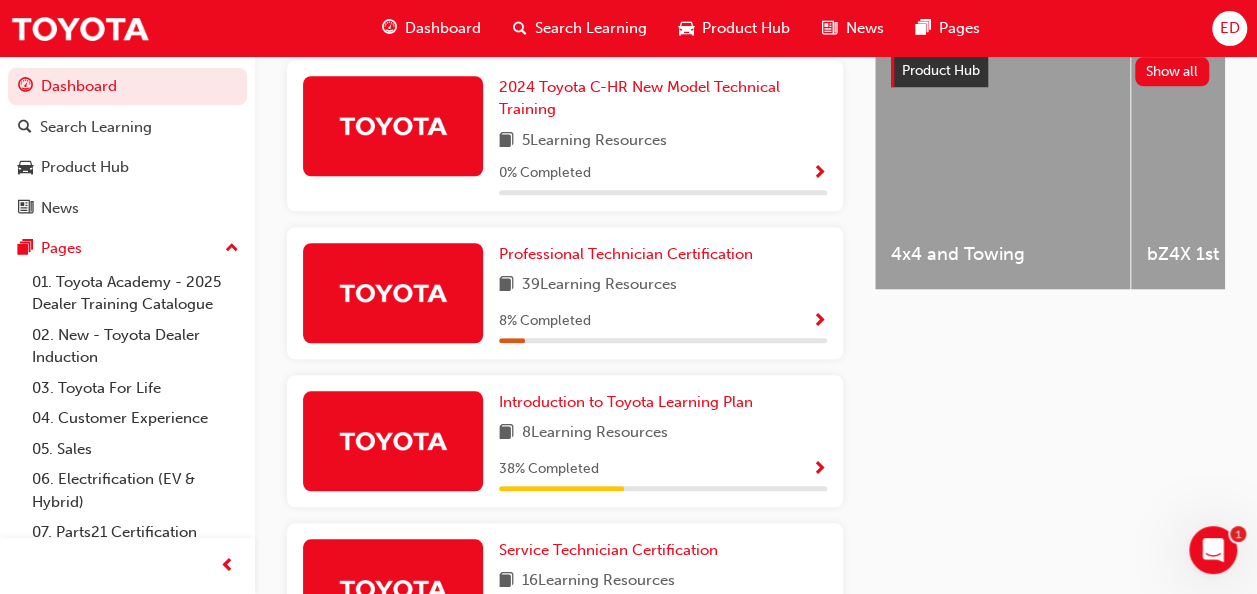 scroll, scrollTop: 874, scrollLeft: 0, axis: vertical 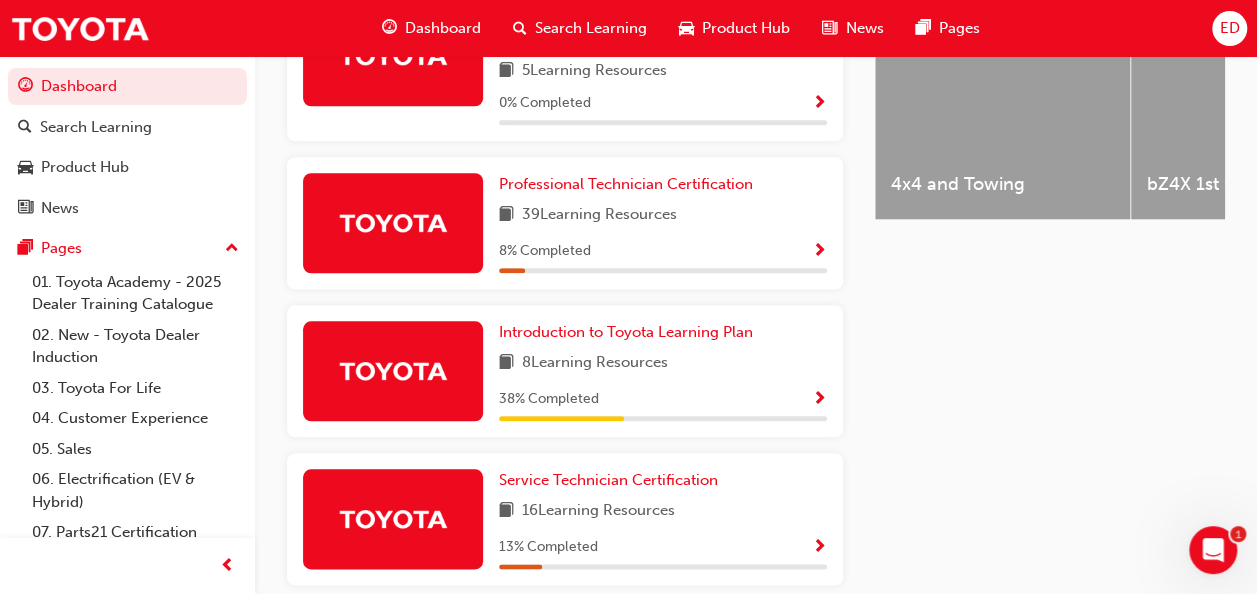 click on "16  Learning Resources" at bounding box center [598, 511] 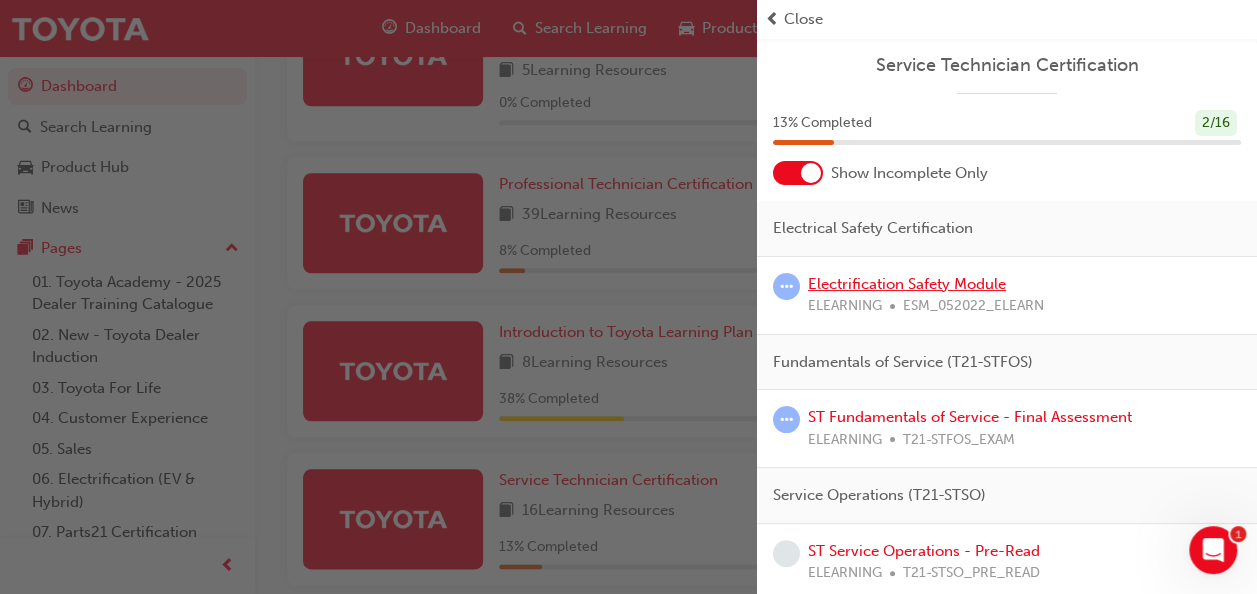 click on "Electrification Safety Module" at bounding box center (907, 284) 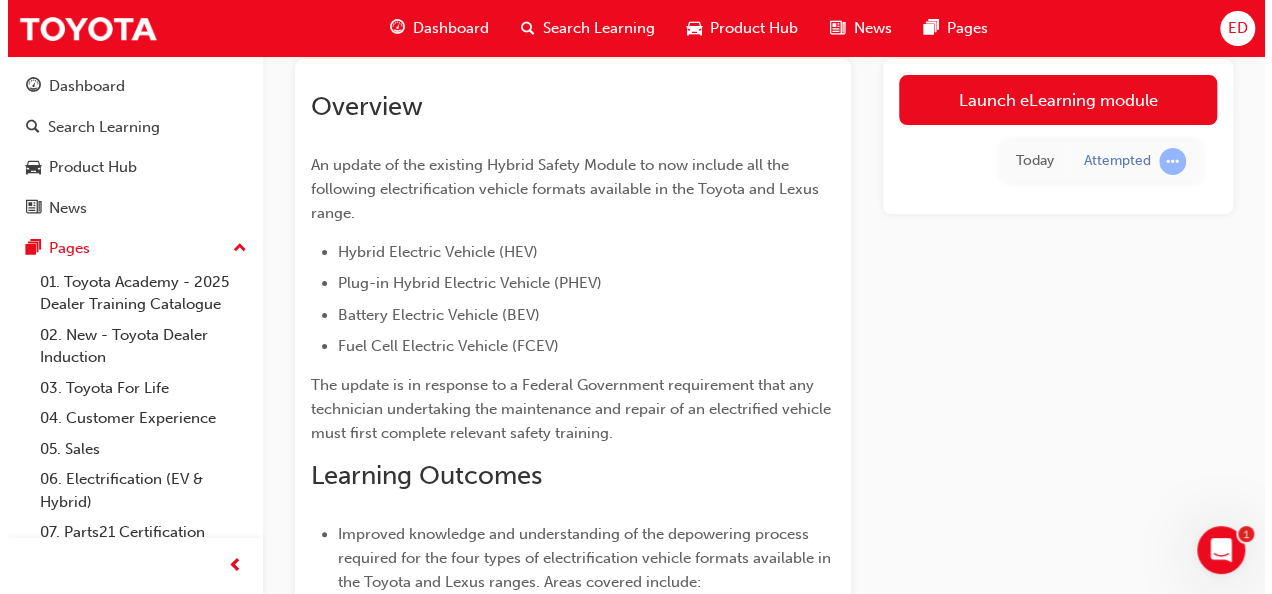 scroll, scrollTop: 0, scrollLeft: 0, axis: both 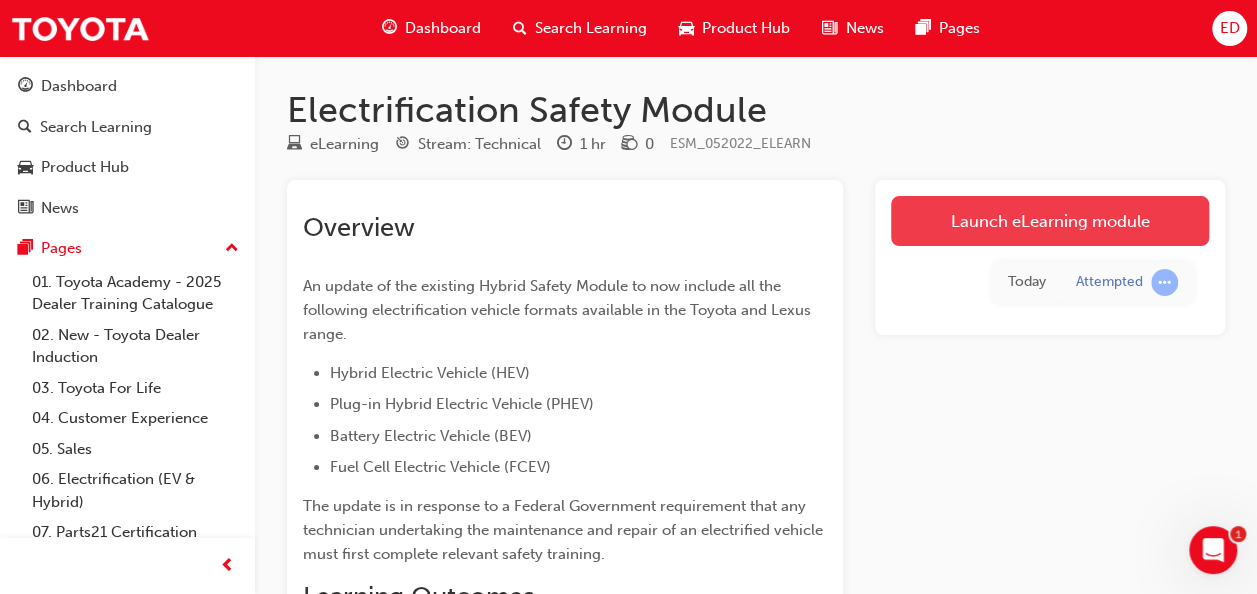 click on "Launch eLearning module" at bounding box center (1050, 221) 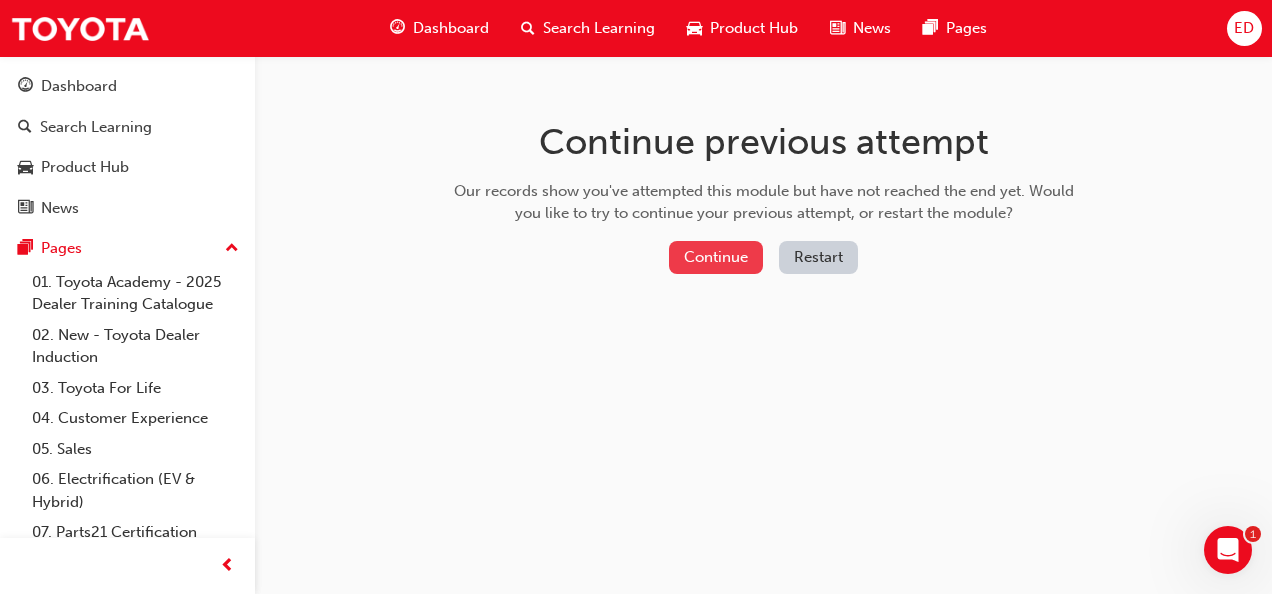 click on "Continue" at bounding box center [716, 257] 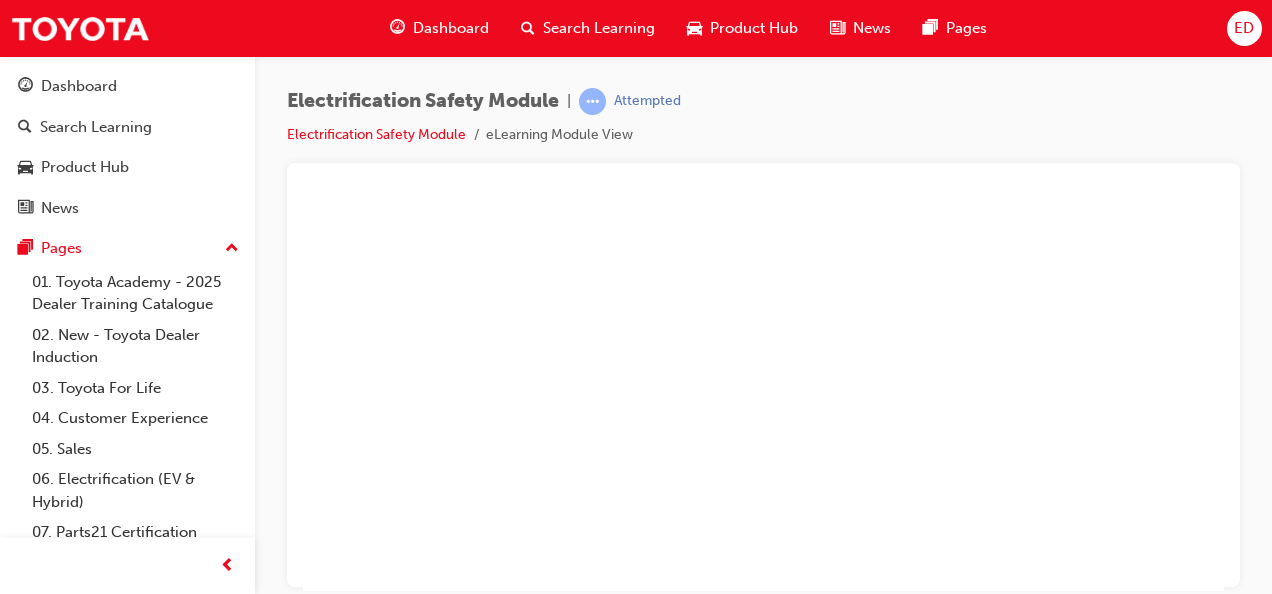 scroll, scrollTop: 183, scrollLeft: 0, axis: vertical 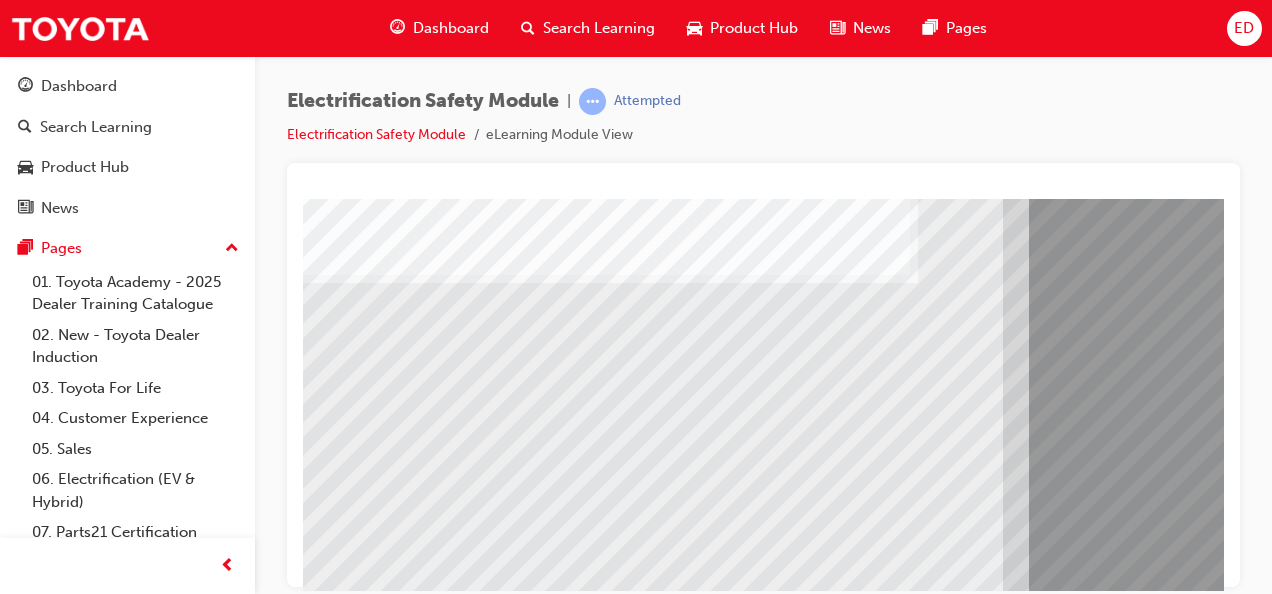 click at bounding box center [368, 10459] 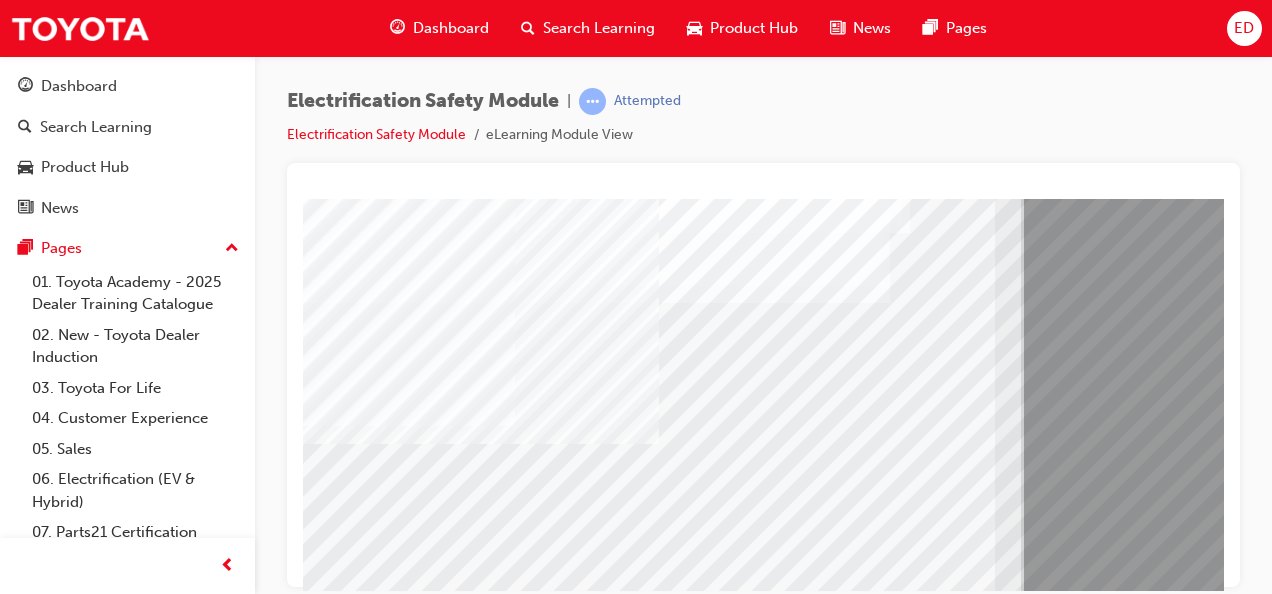 scroll, scrollTop: 211, scrollLeft: 5, axis: both 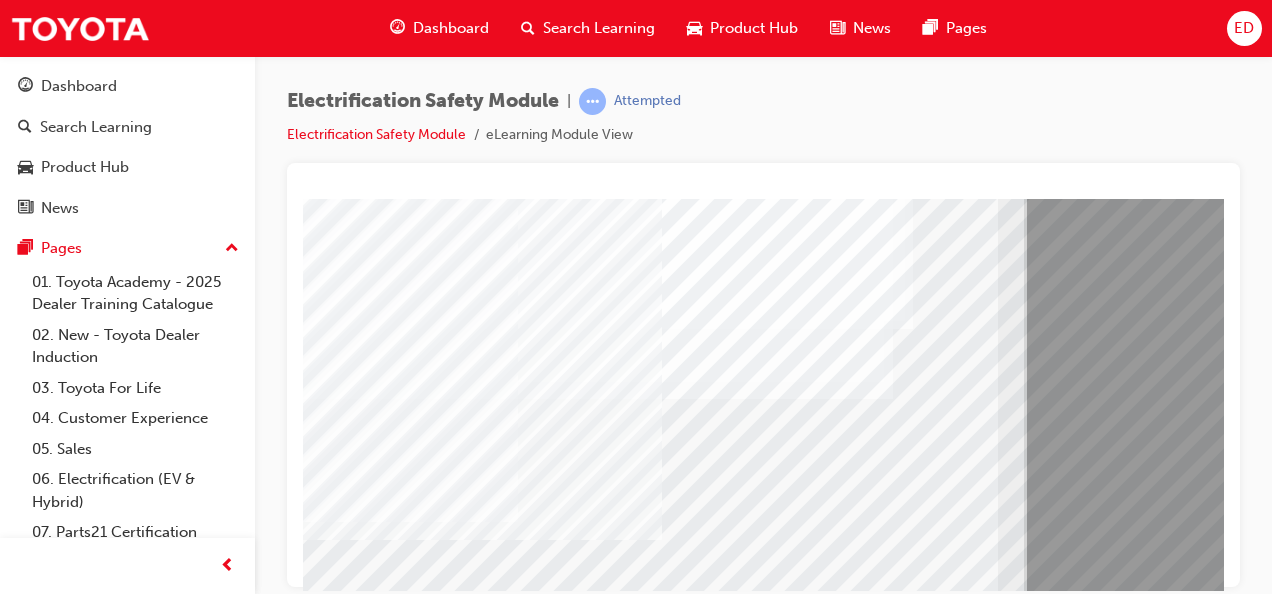 click at bounding box center (363, 10859) 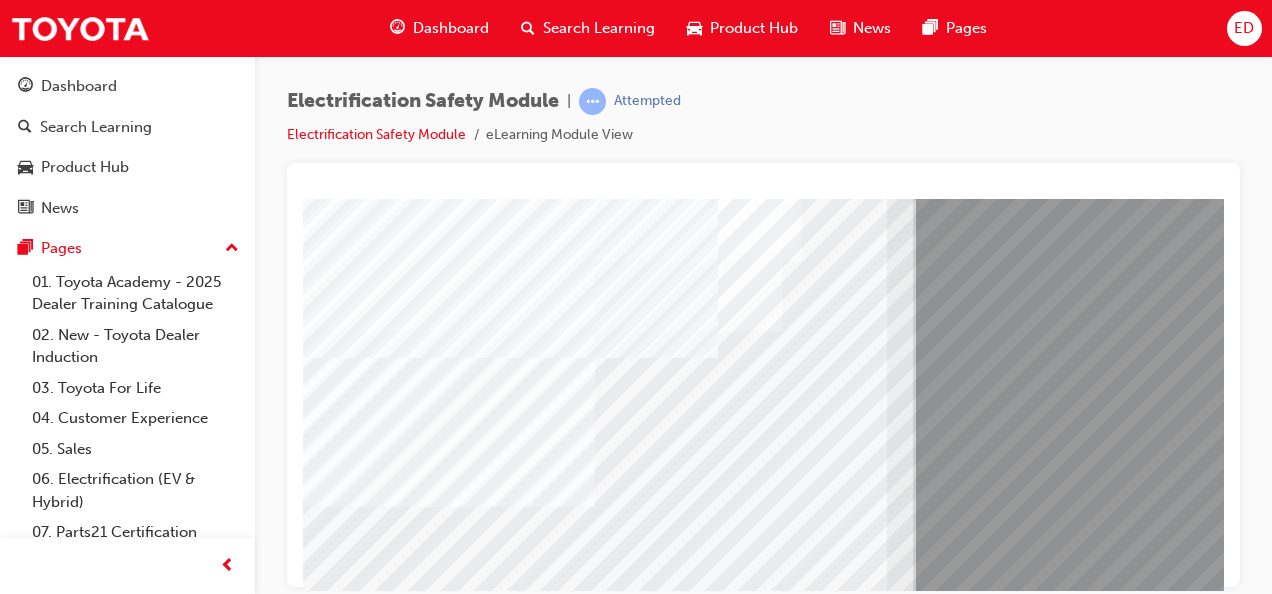 scroll, scrollTop: 282, scrollLeft: 82, axis: both 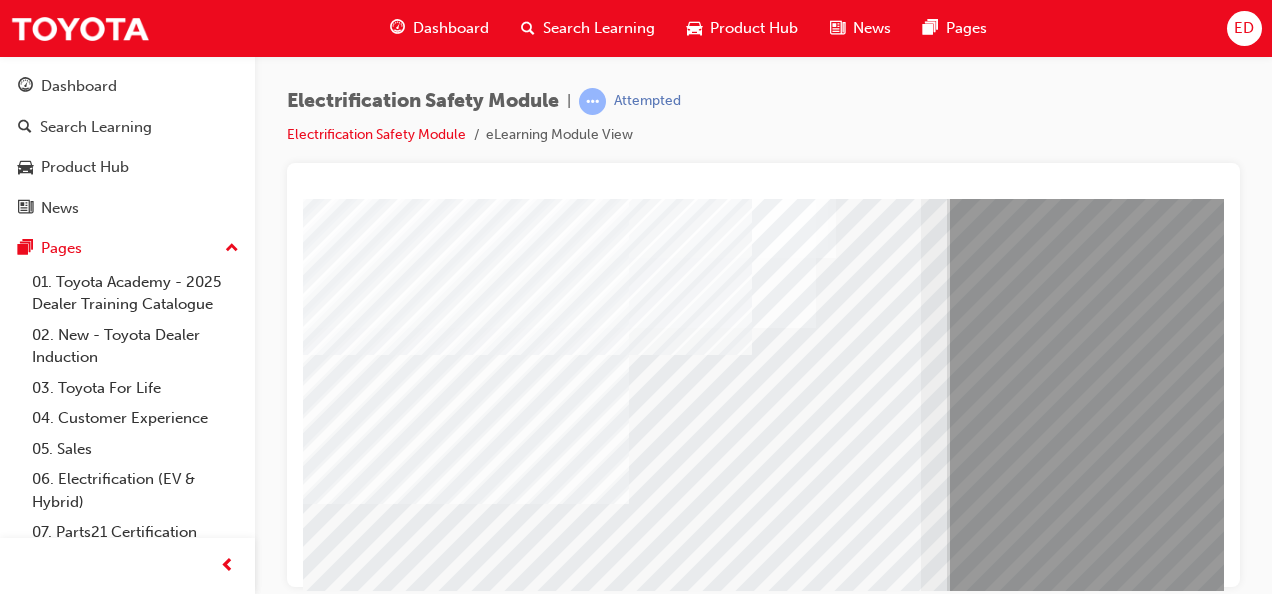click at bounding box center (286, 10564) 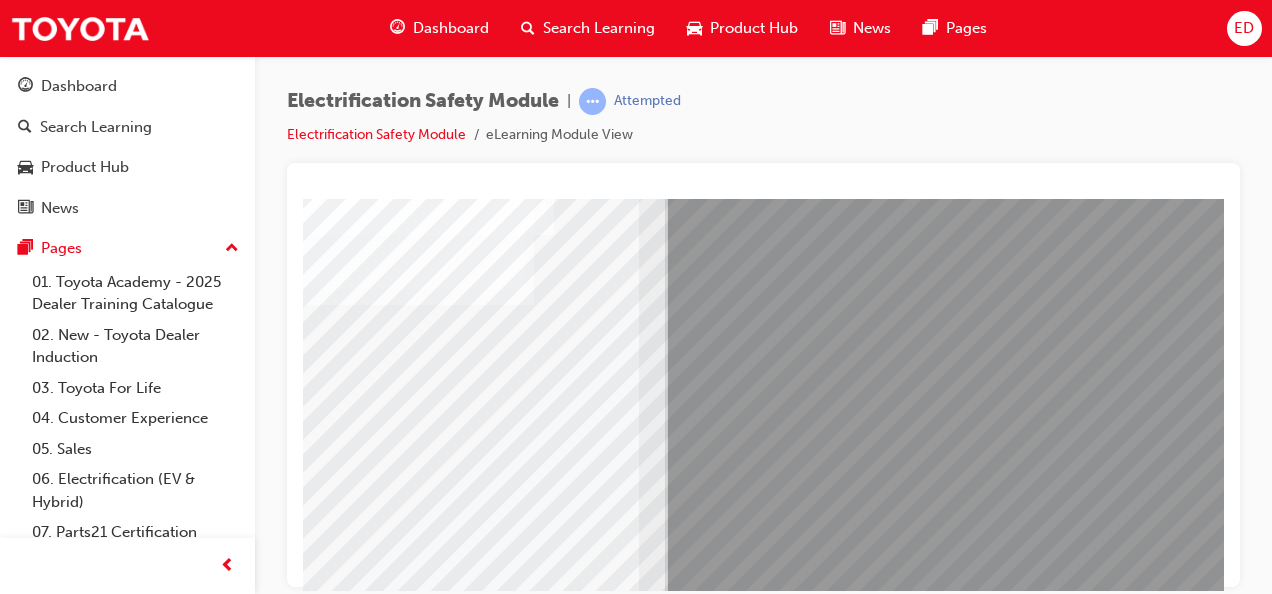 scroll, scrollTop: 373, scrollLeft: 364, axis: both 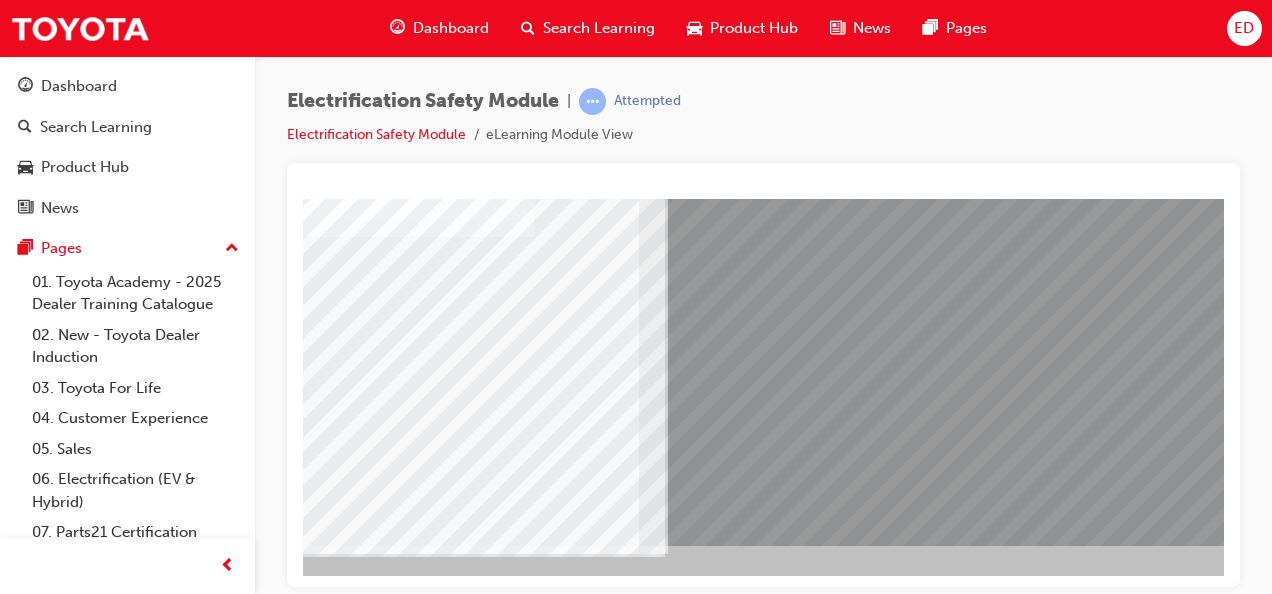 click at bounding box center (2, 10260) 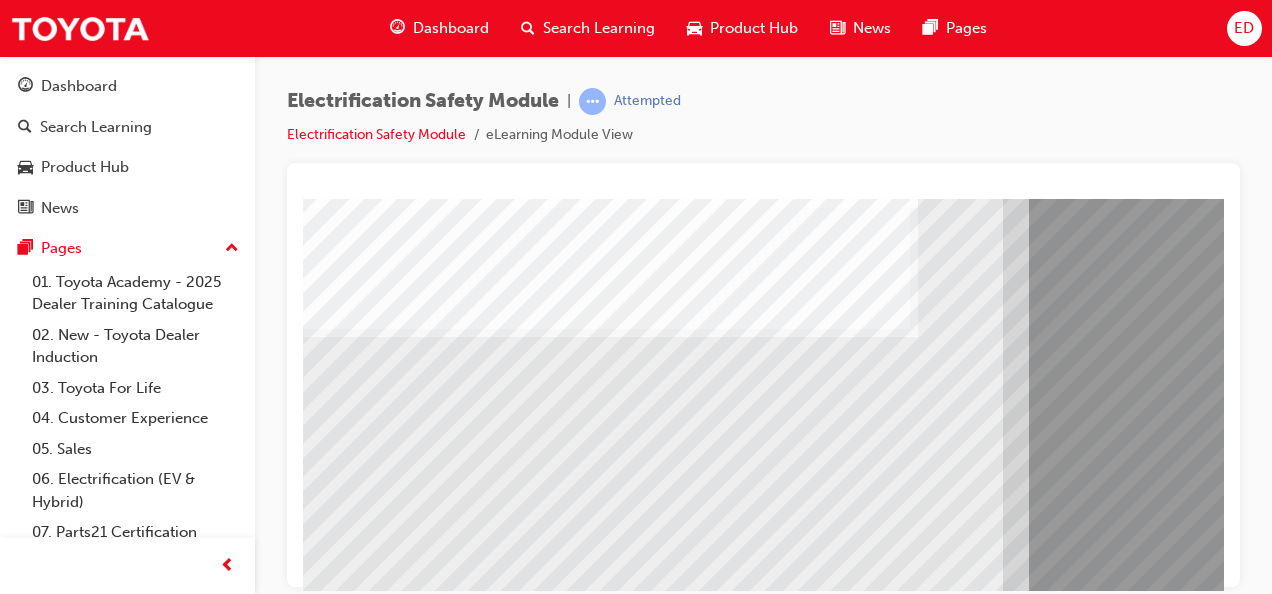 scroll, scrollTop: 226, scrollLeft: 0, axis: vertical 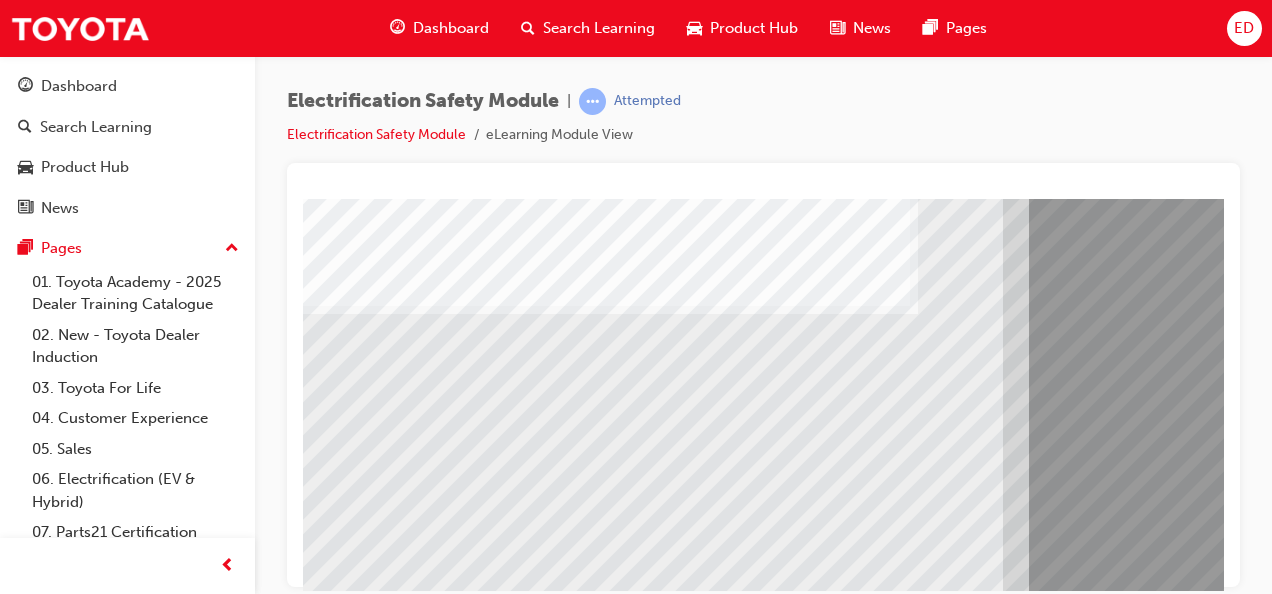 drag, startPoint x: 760, startPoint y: 373, endPoint x: 662, endPoint y: 296, distance: 124.631454 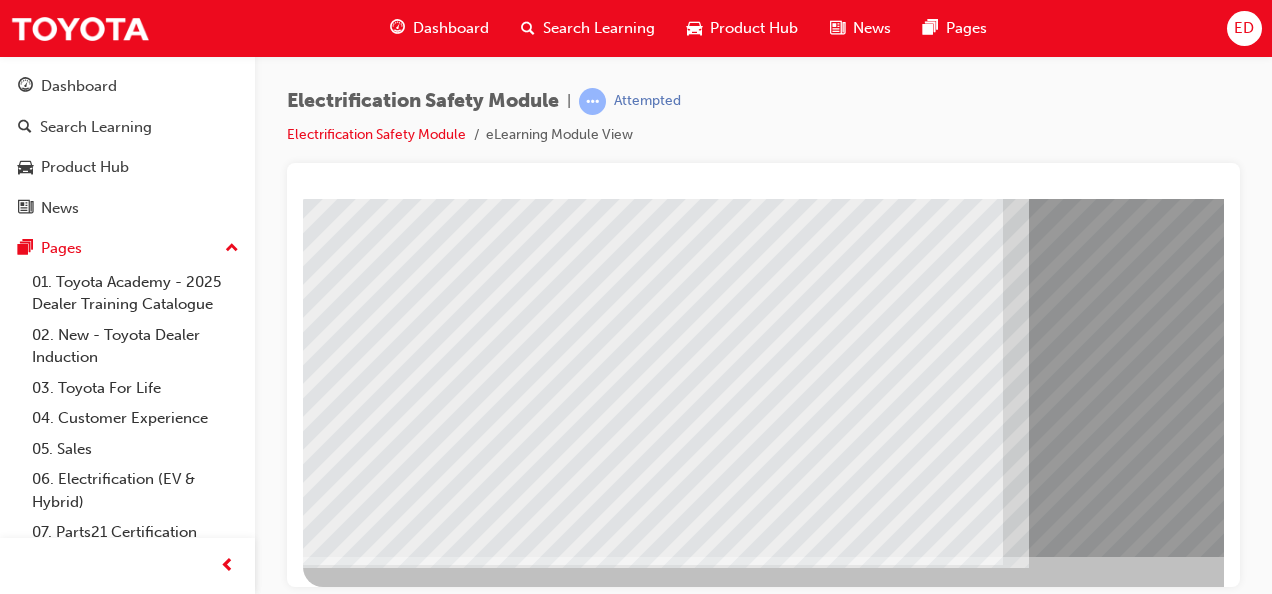 scroll, scrollTop: 373, scrollLeft: 0, axis: vertical 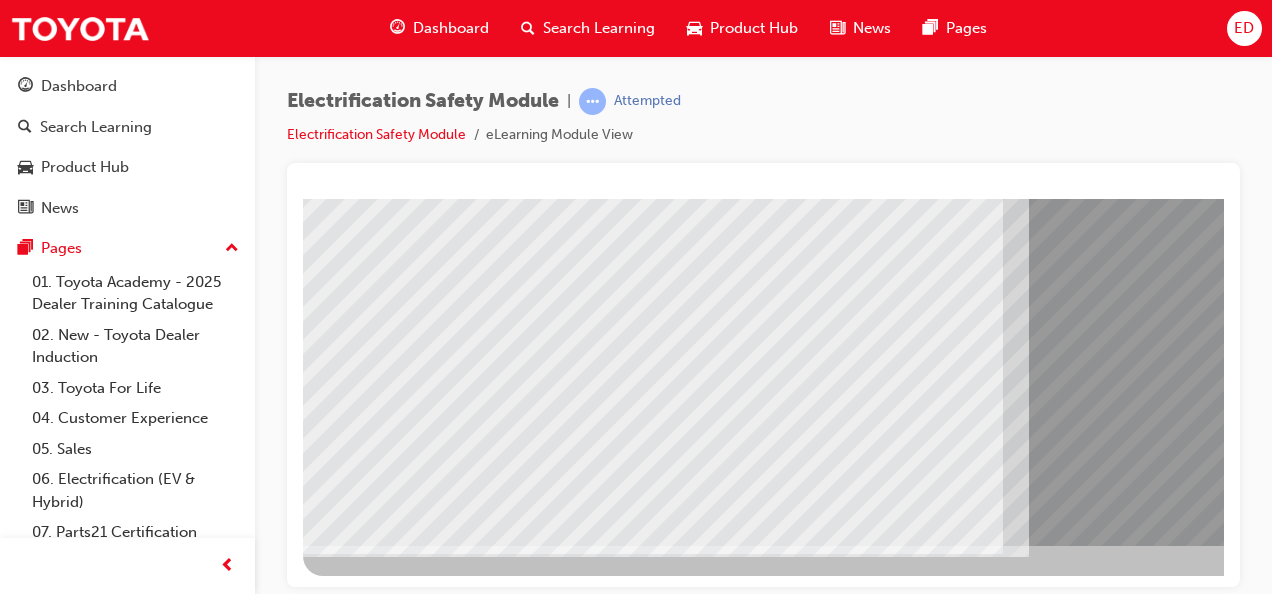 click at bounding box center [368, 8188] 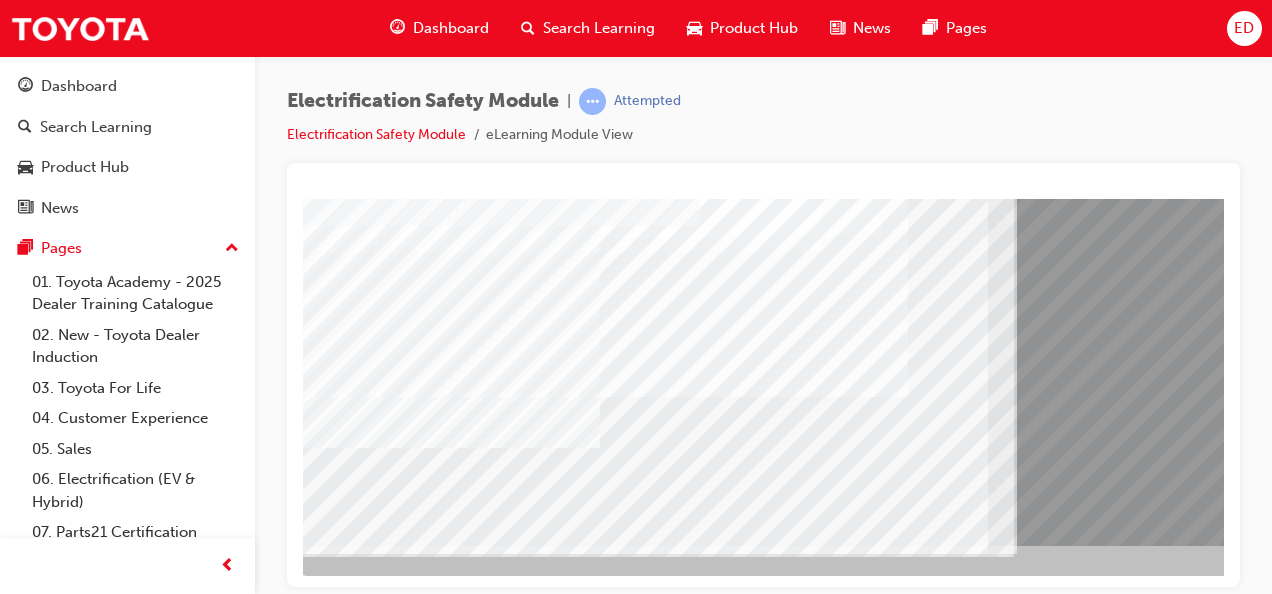 scroll, scrollTop: 373, scrollLeft: 14, axis: both 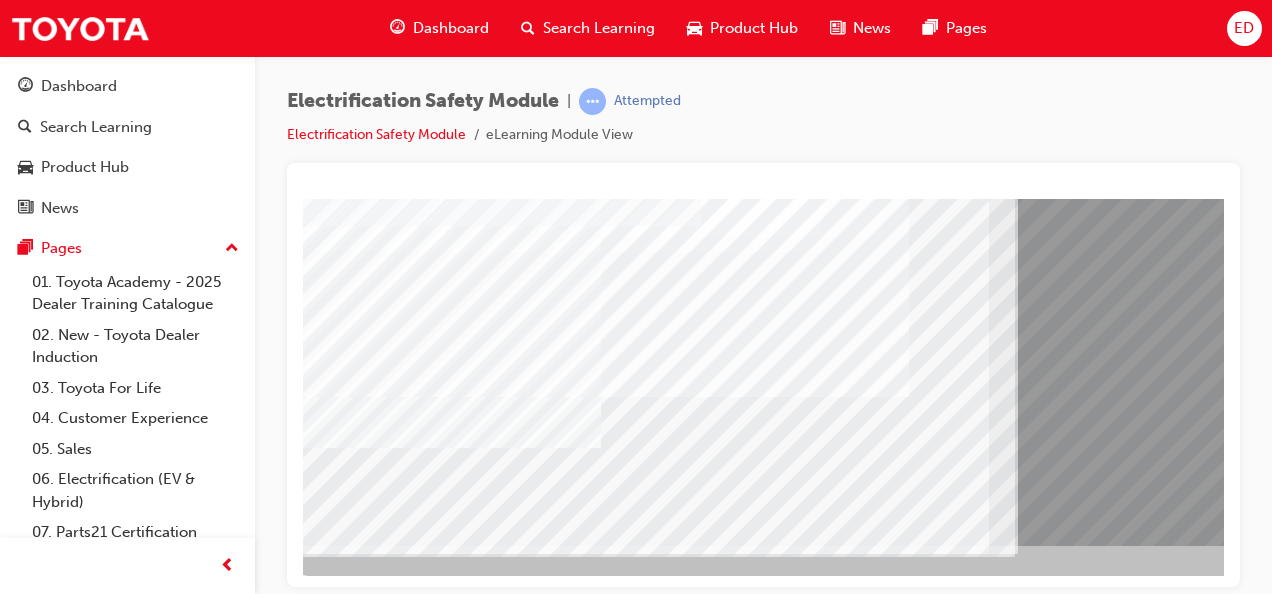 click at bounding box center (592, 3380) 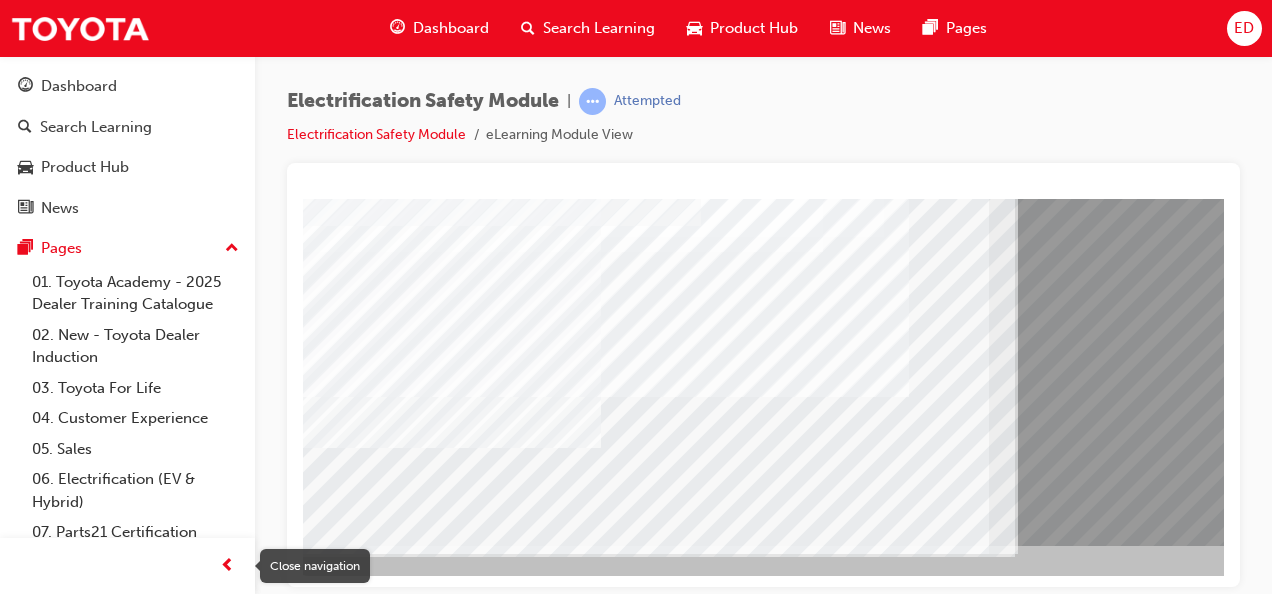 click at bounding box center [227, 566] 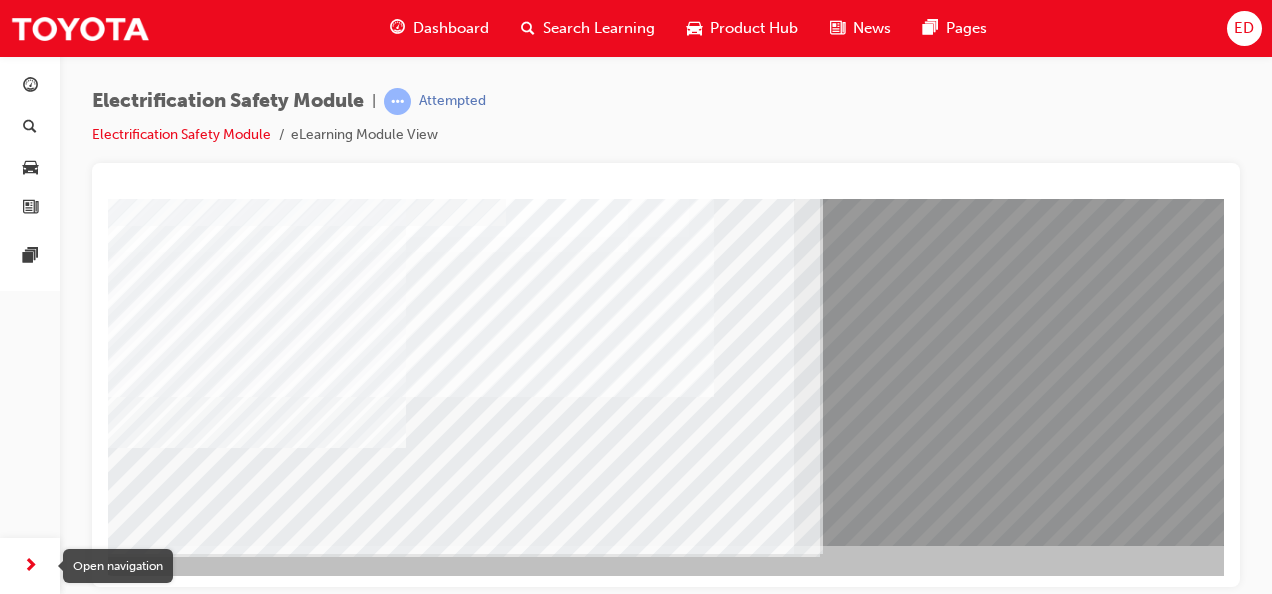 scroll, scrollTop: 0, scrollLeft: 0, axis: both 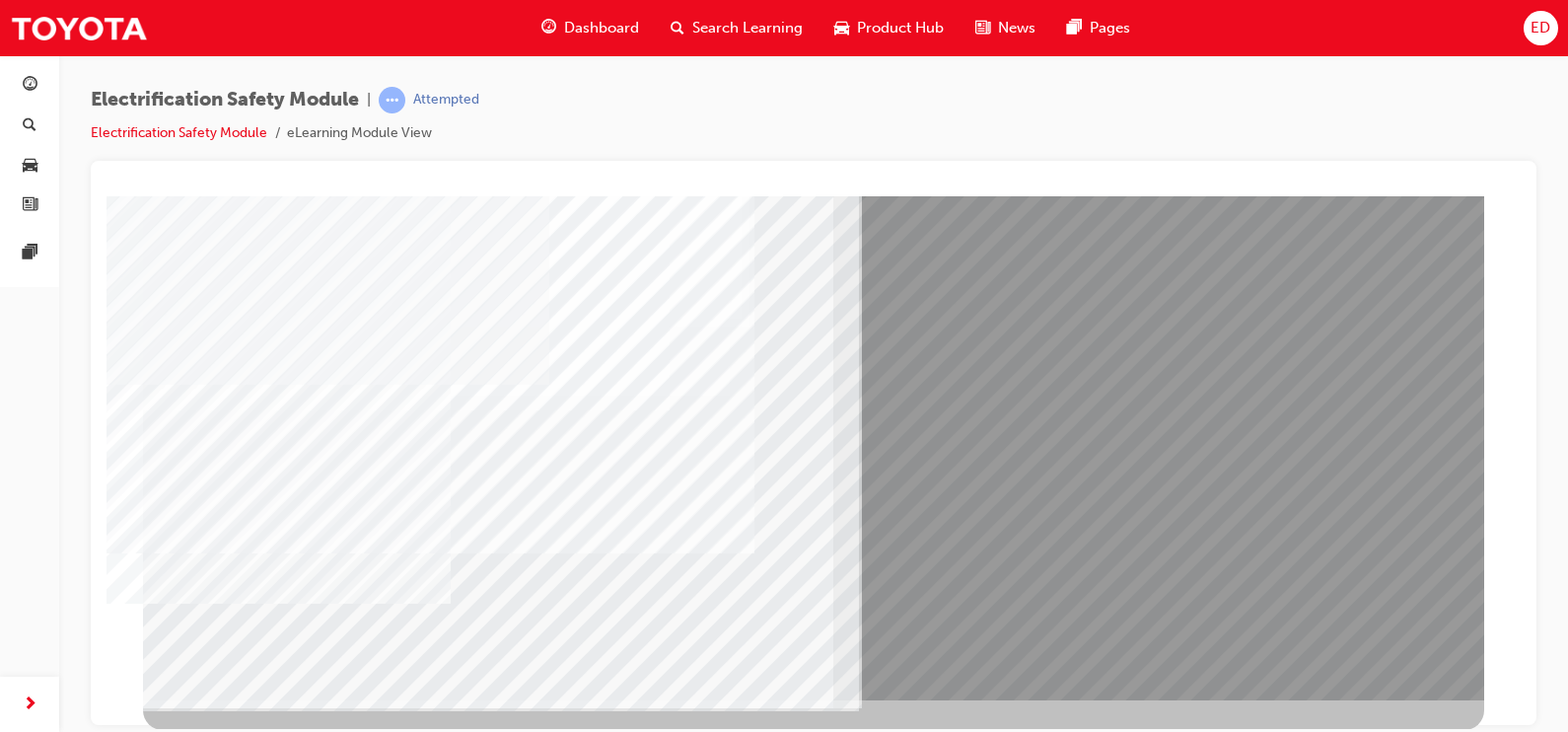 click at bounding box center [207, 12922] 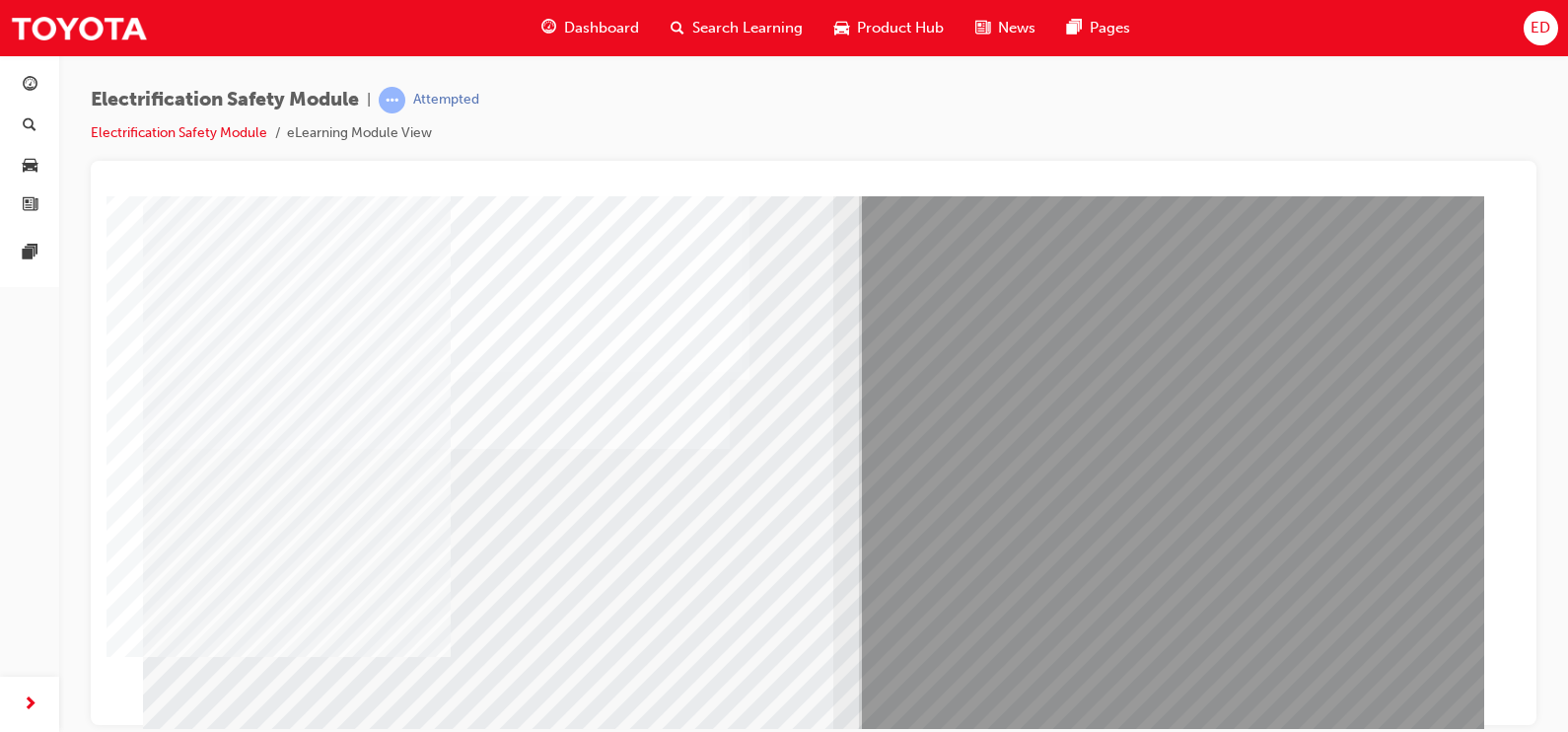 scroll, scrollTop: 152, scrollLeft: 0, axis: vertical 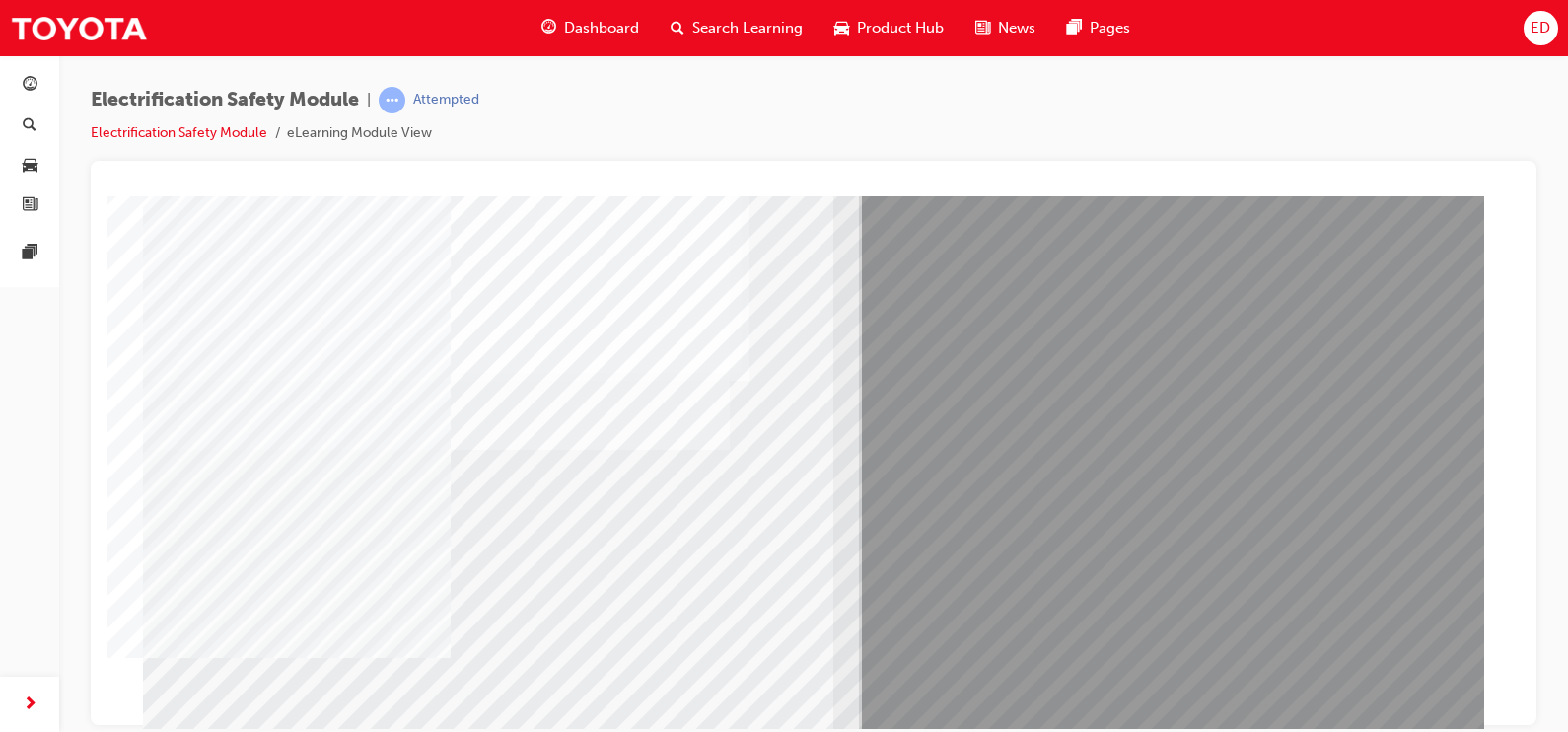 click at bounding box center (207, 13105) 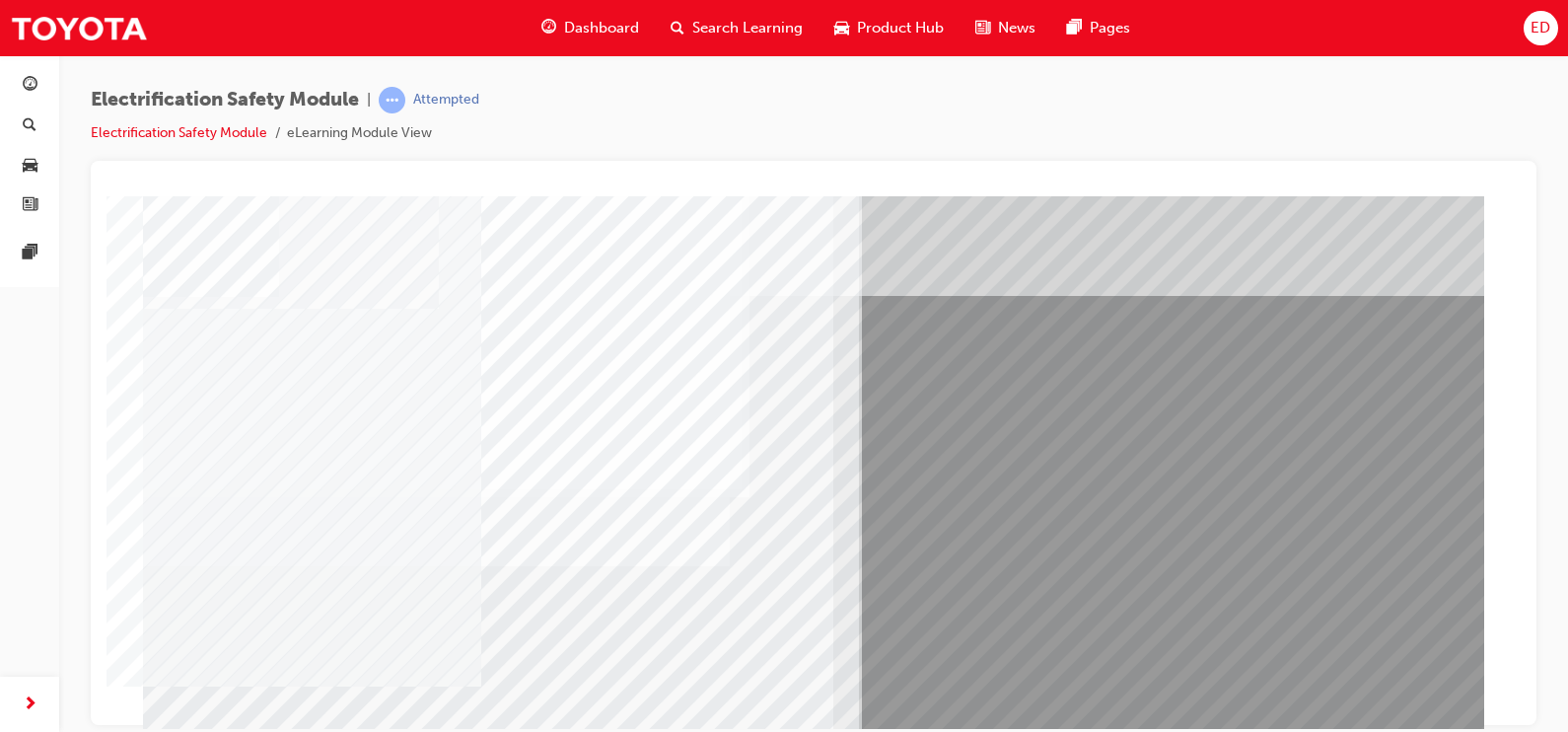 scroll, scrollTop: 122, scrollLeft: 0, axis: vertical 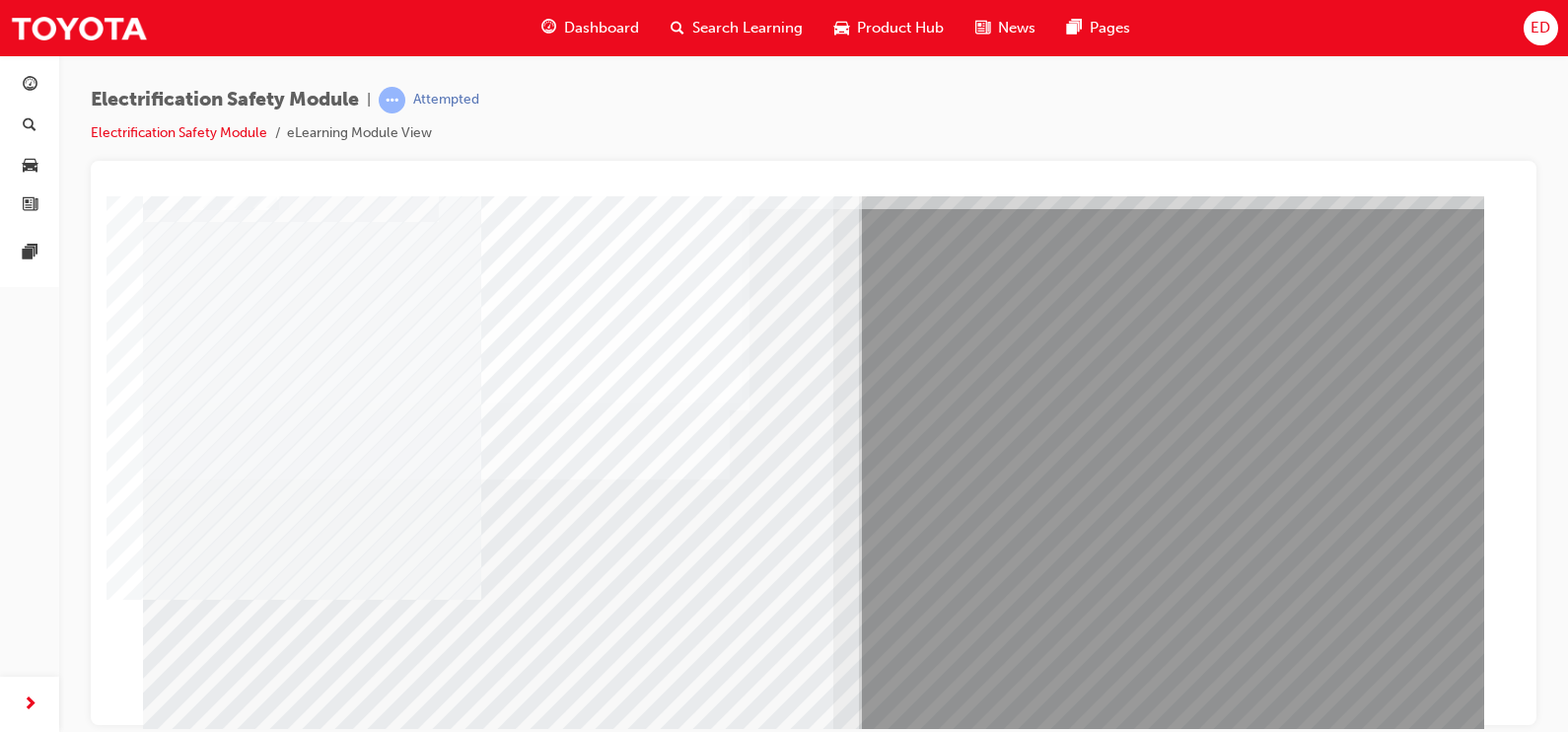 click at bounding box center [207, 13673] 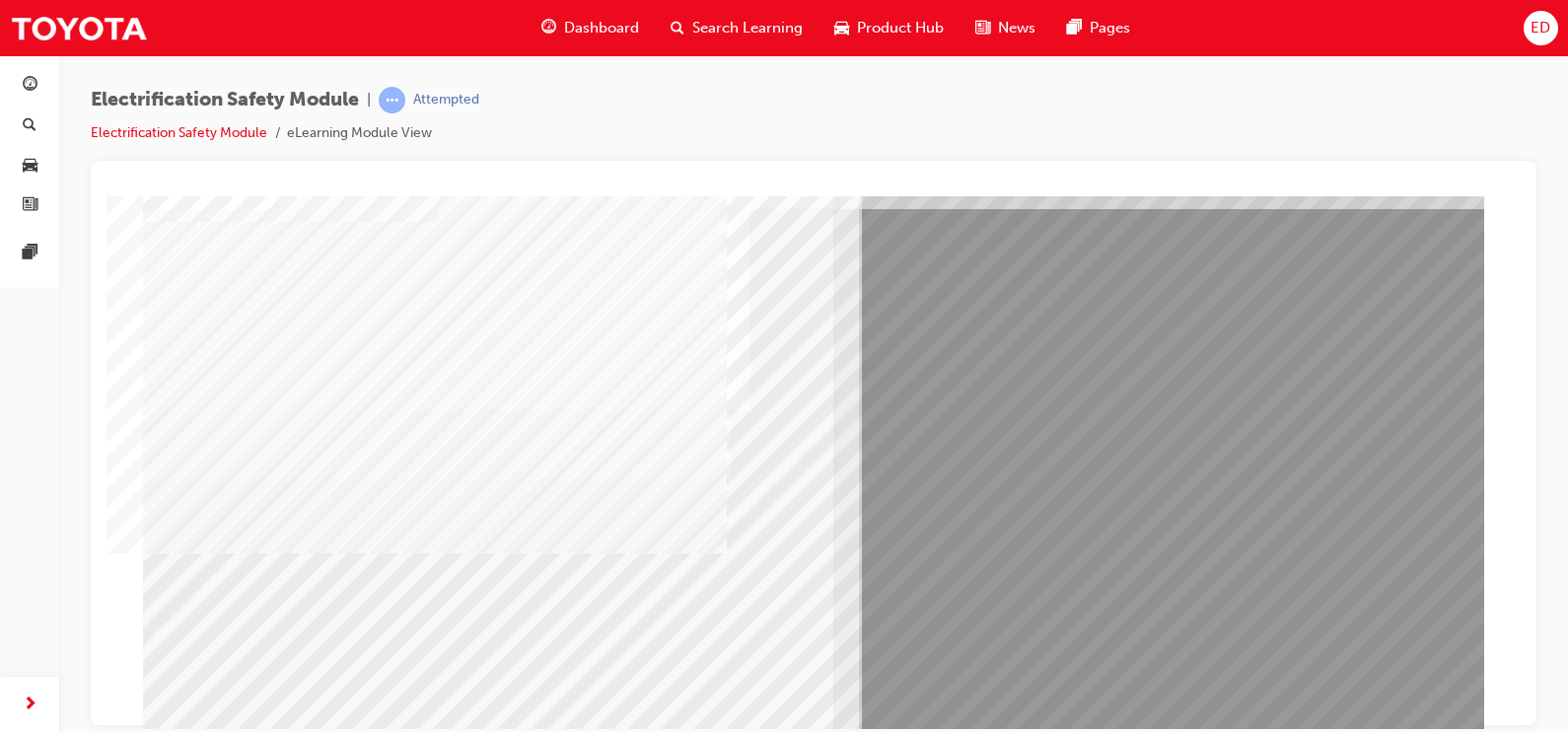 scroll, scrollTop: 206, scrollLeft: 0, axis: vertical 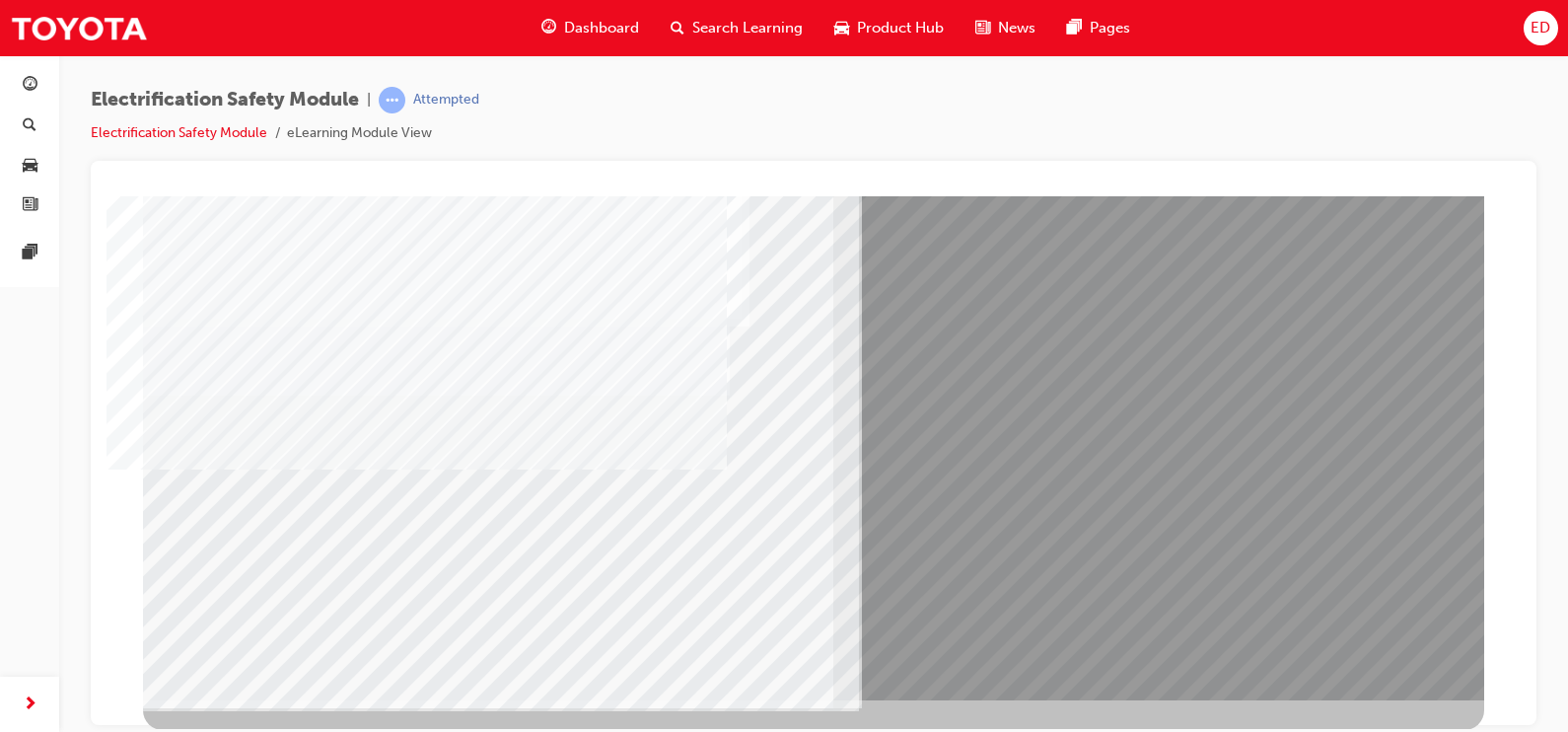 click at bounding box center (205, 13829) 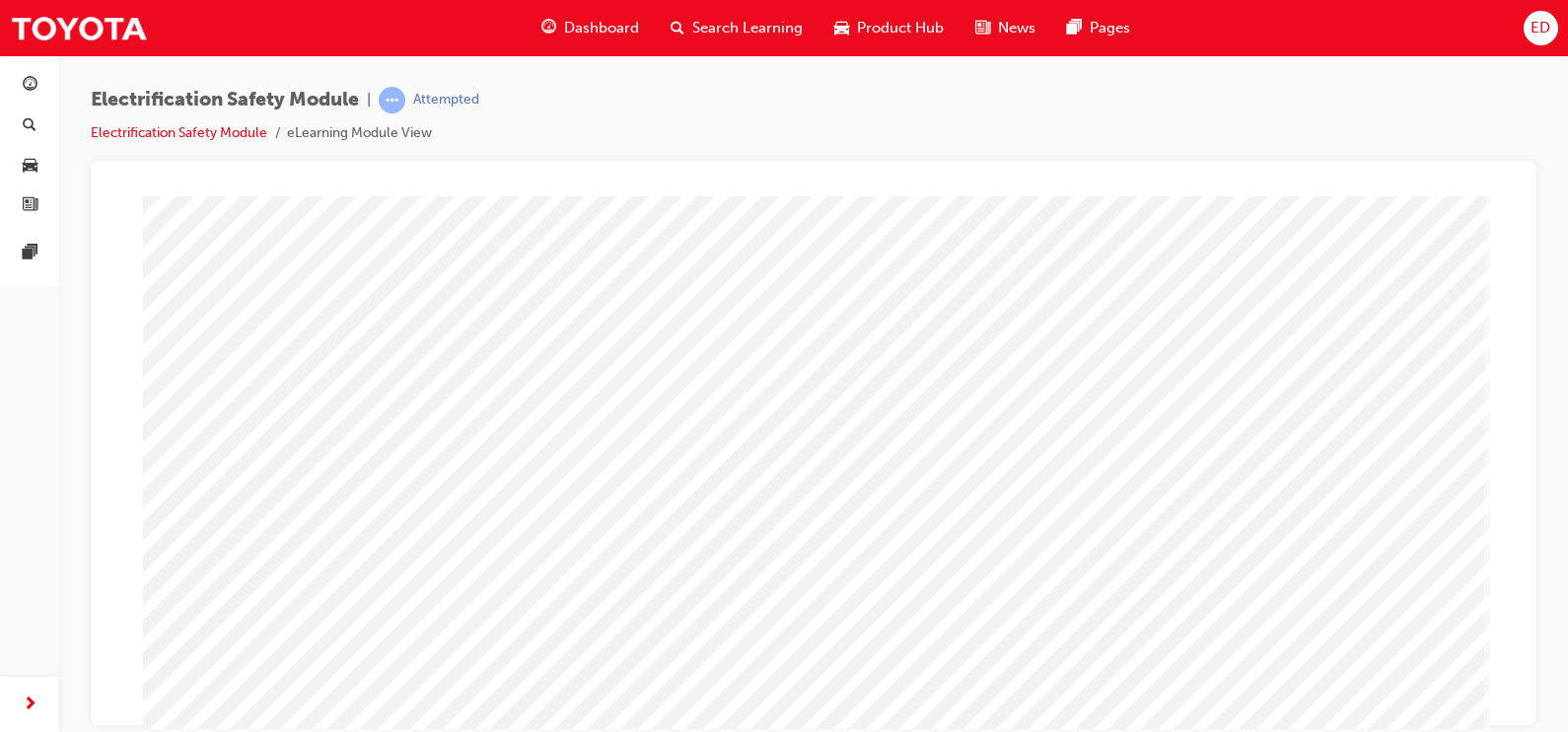 scroll, scrollTop: 206, scrollLeft: 0, axis: vertical 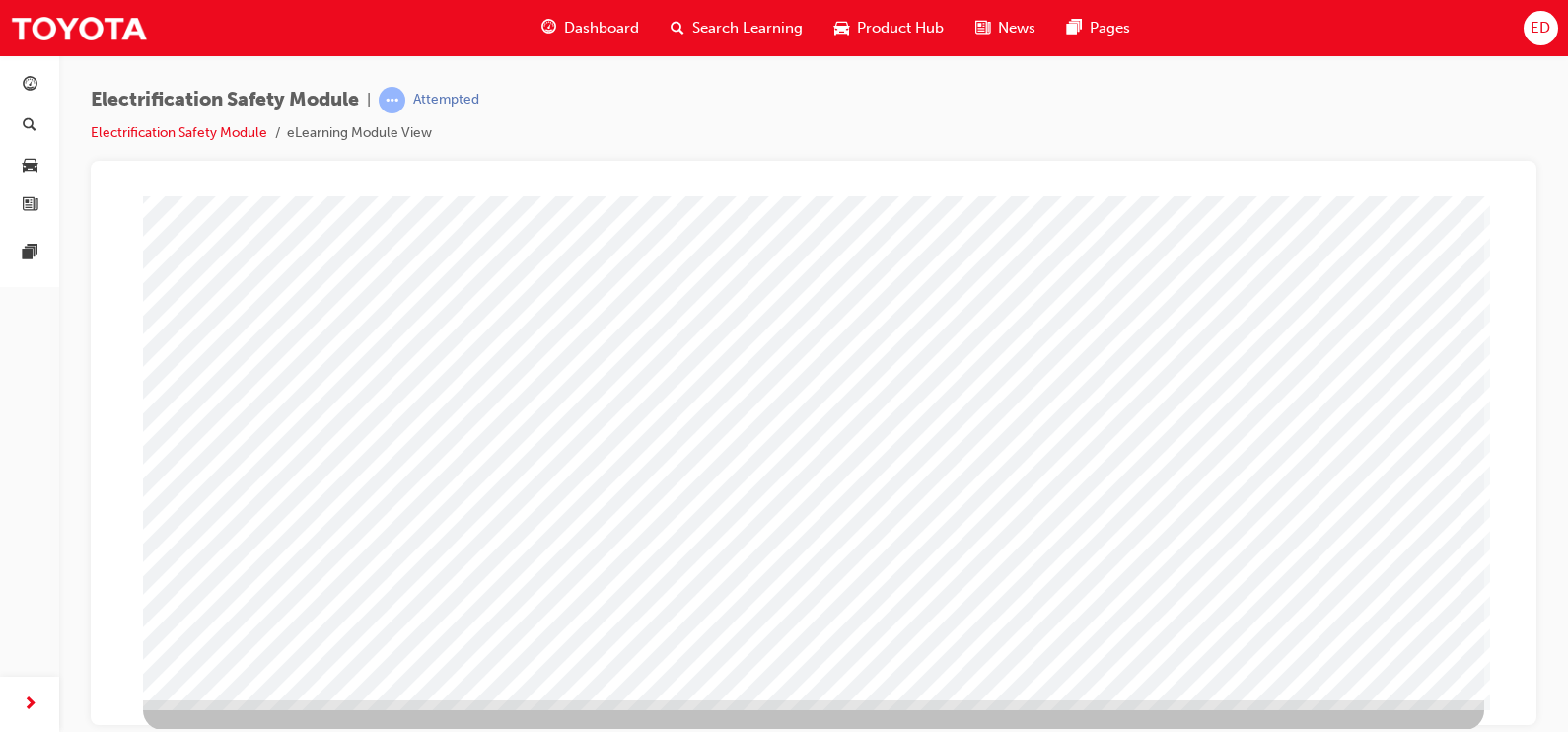 click at bounding box center [205, 3448] 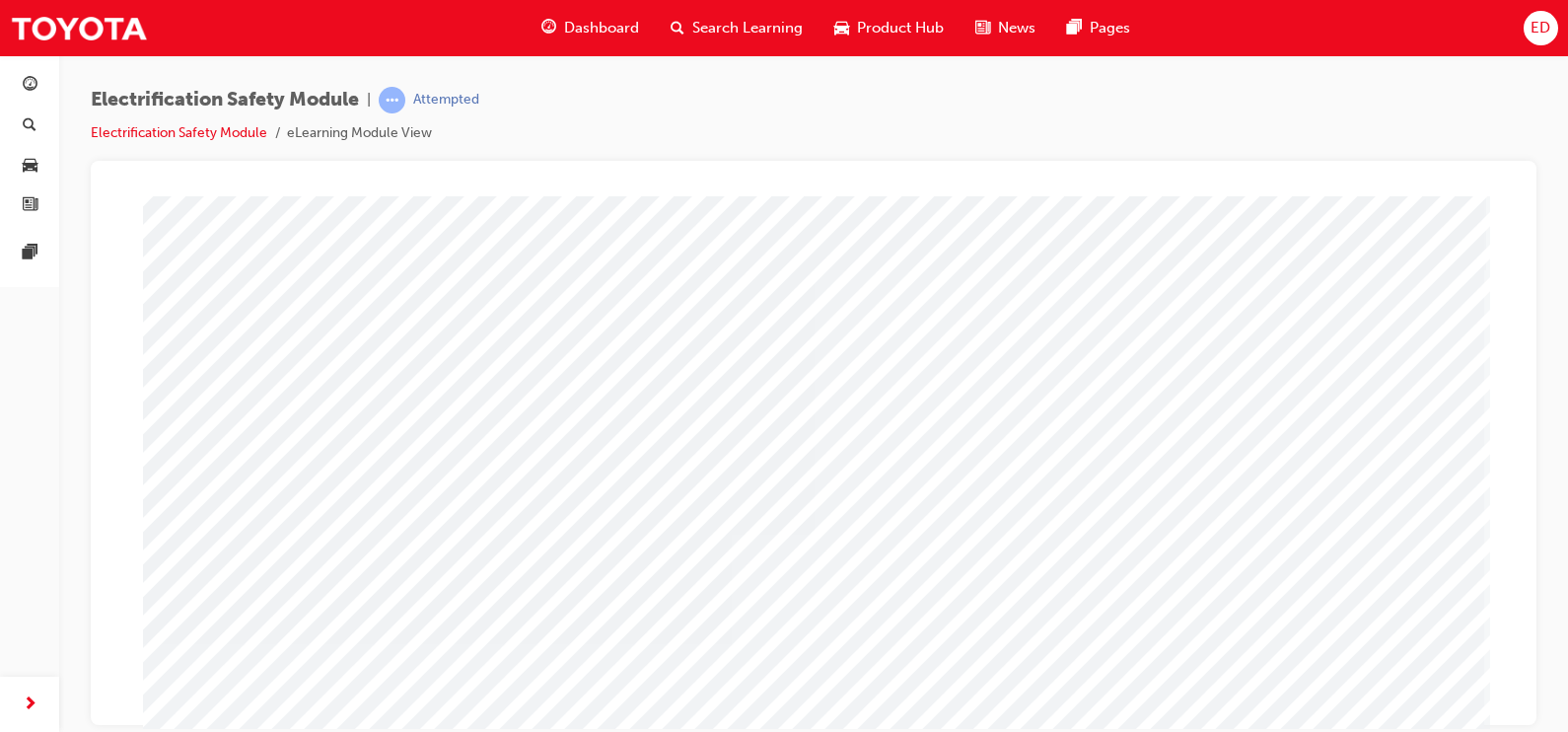 scroll, scrollTop: 19, scrollLeft: 0, axis: vertical 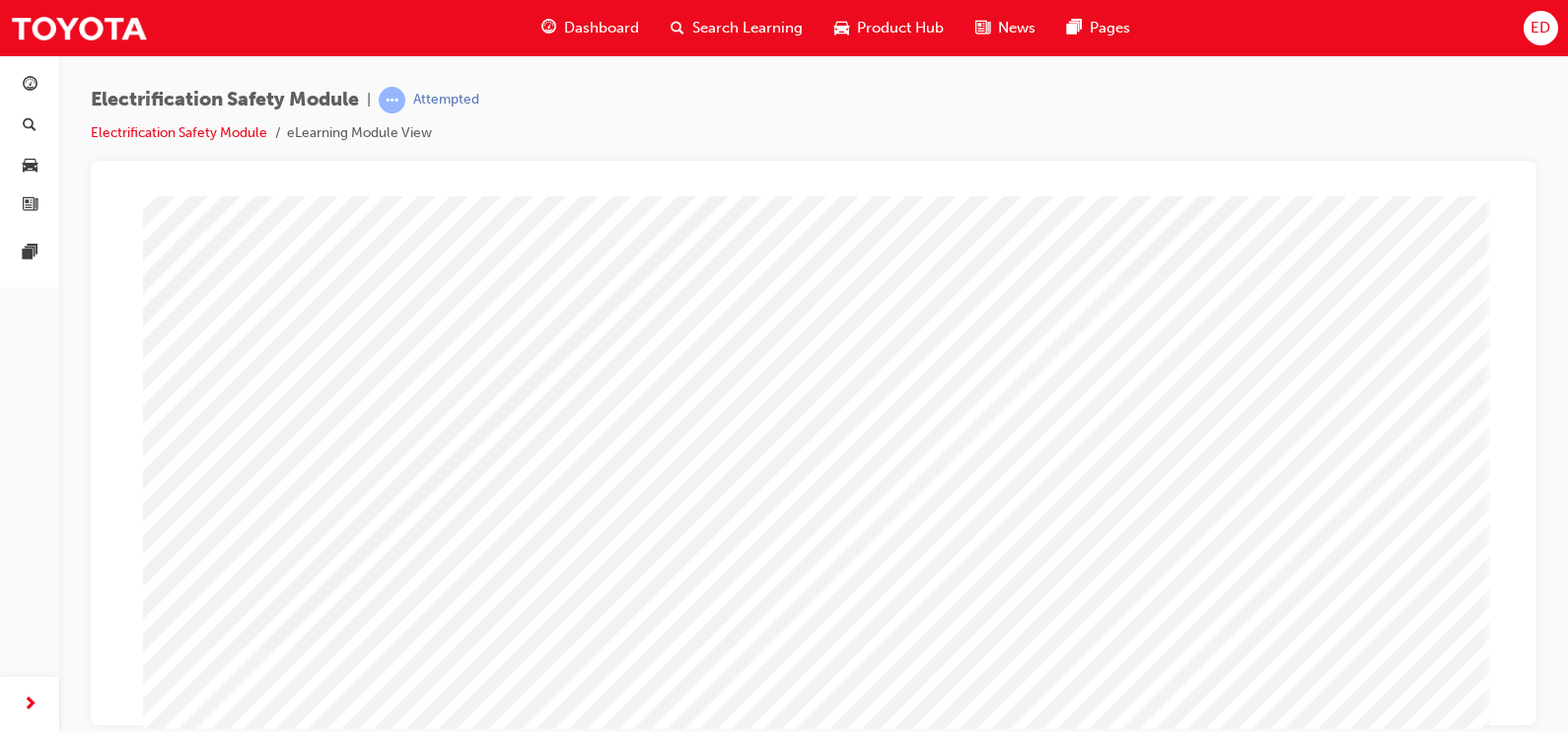 click at bounding box center [172, 3839] 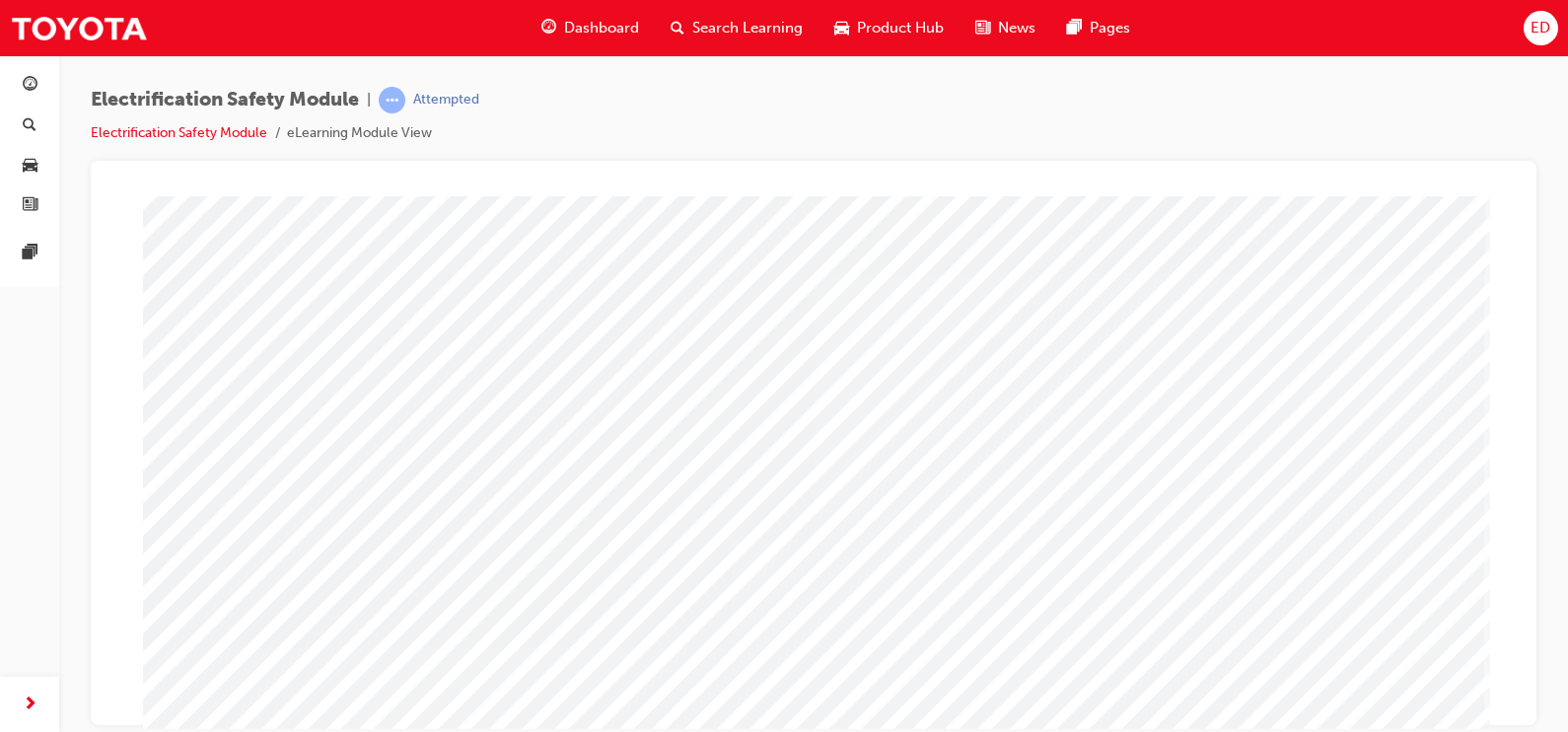 click at bounding box center (172, 3955) 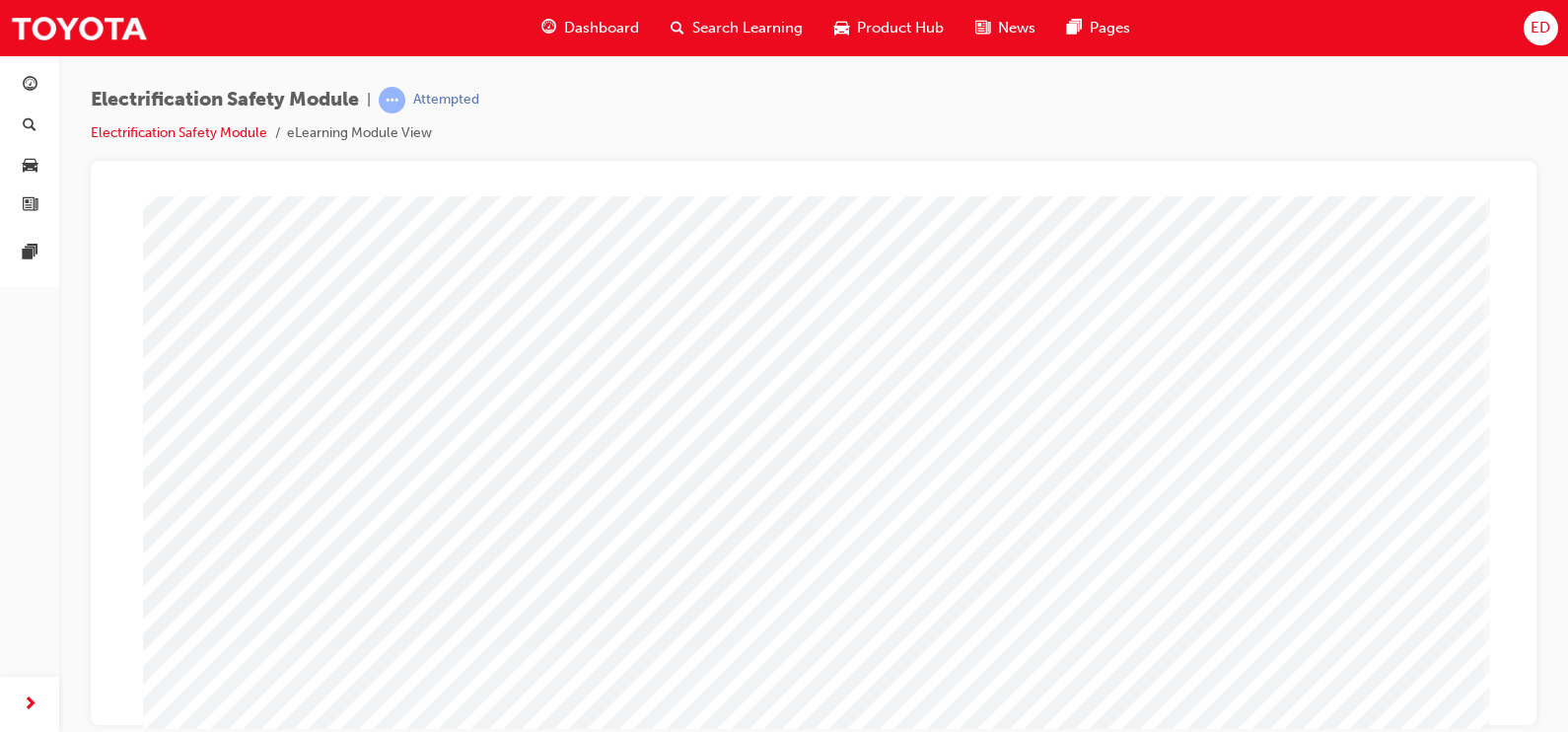 click at bounding box center (172, 4013) 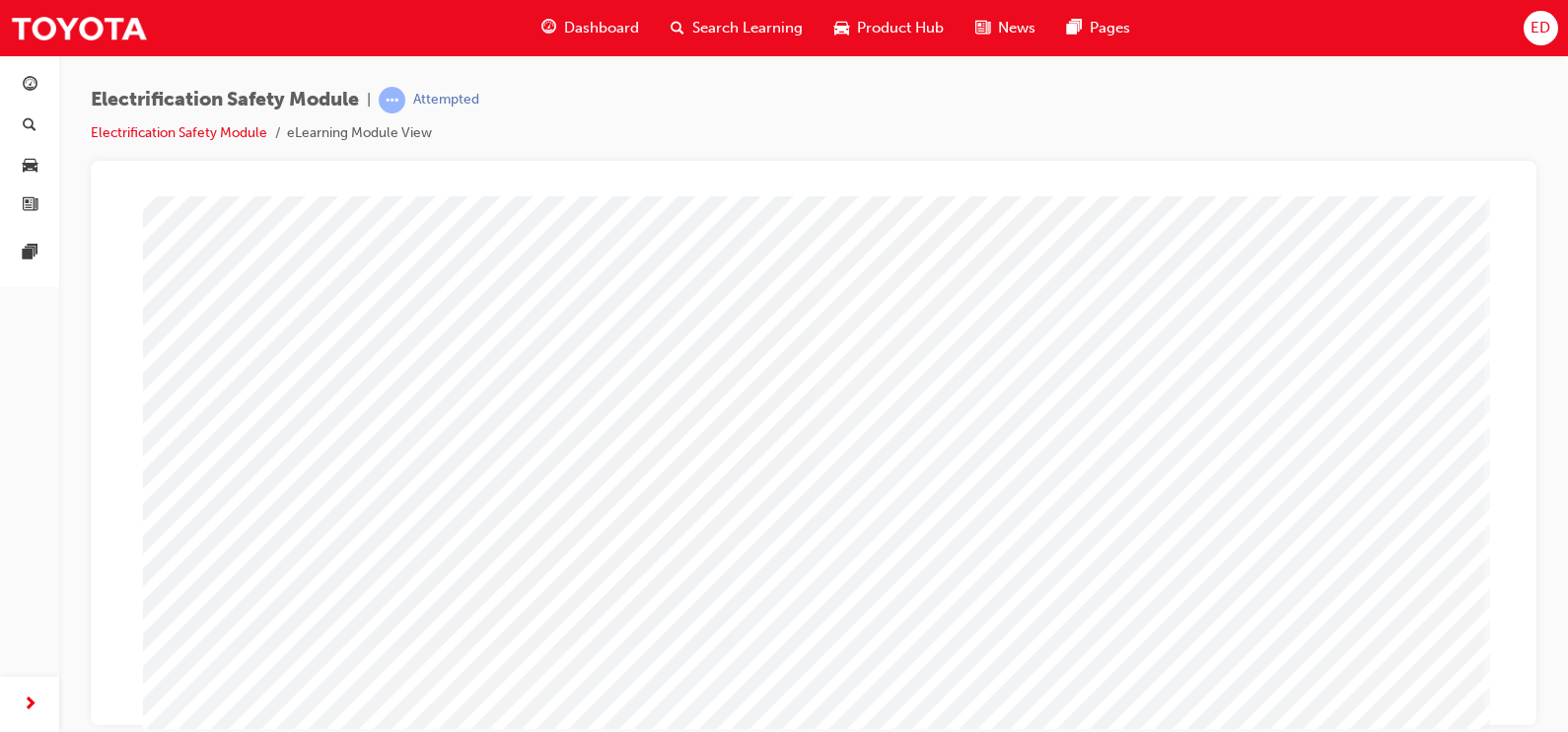 scroll, scrollTop: 206, scrollLeft: 0, axis: vertical 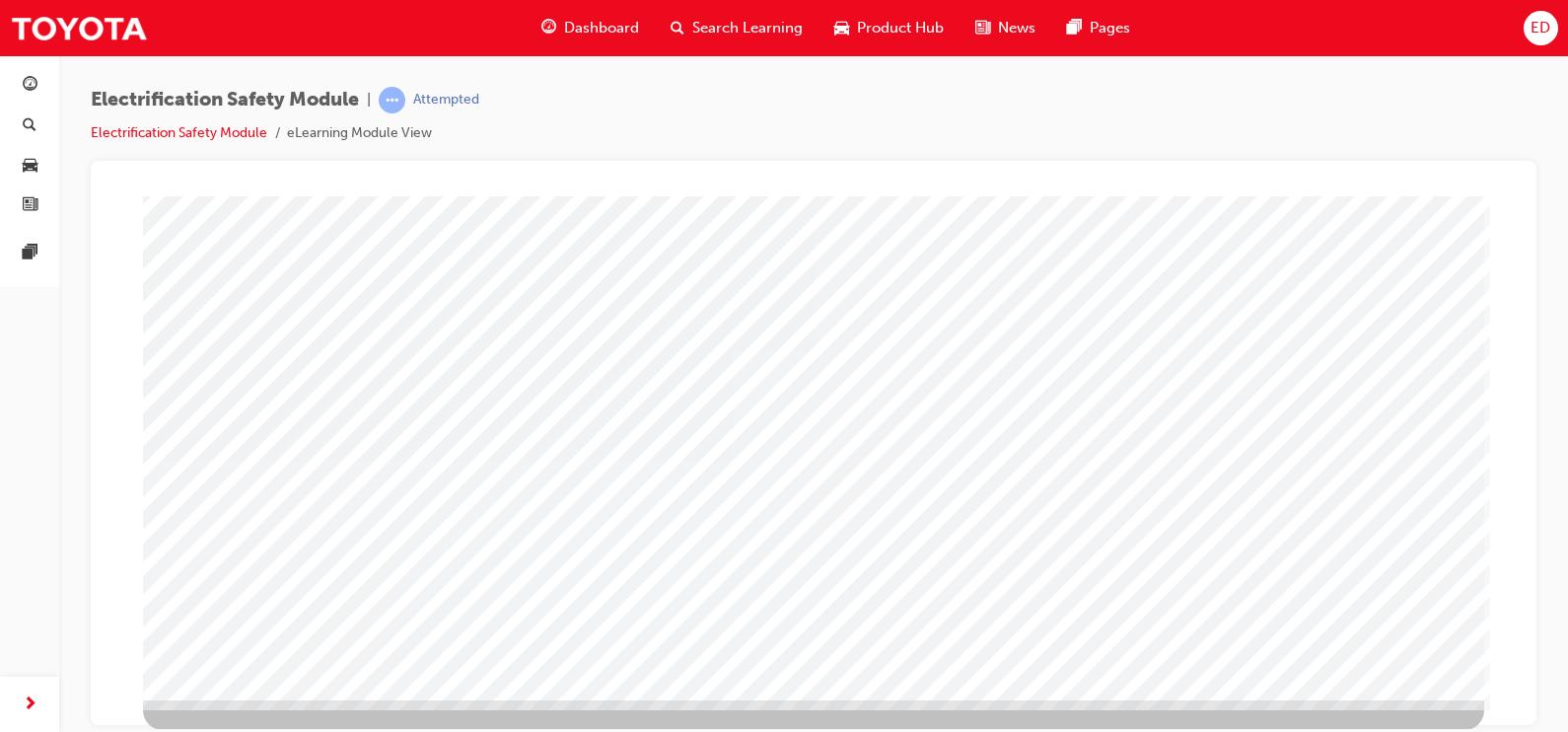 click at bounding box center [205, 2738] 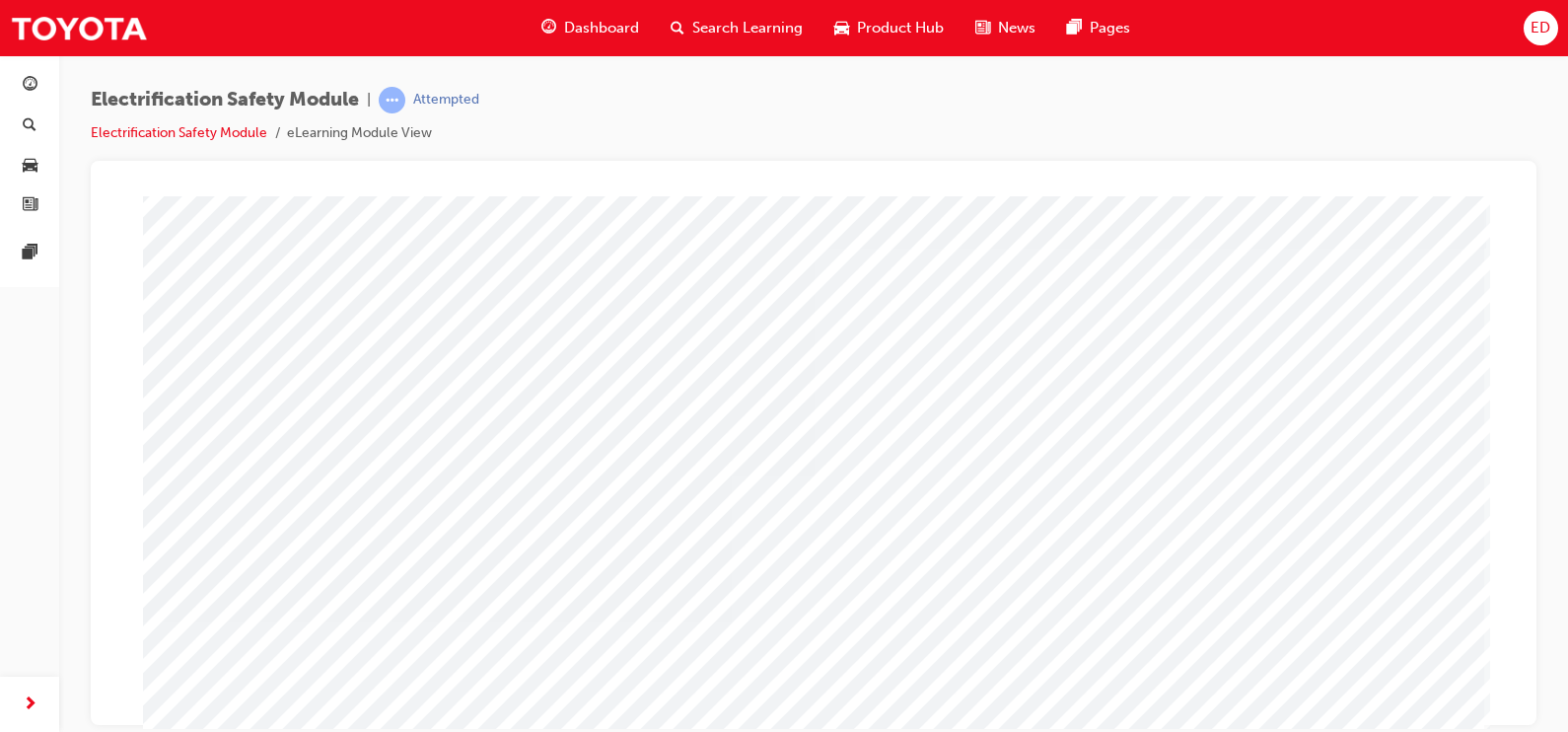 scroll, scrollTop: 13, scrollLeft: 0, axis: vertical 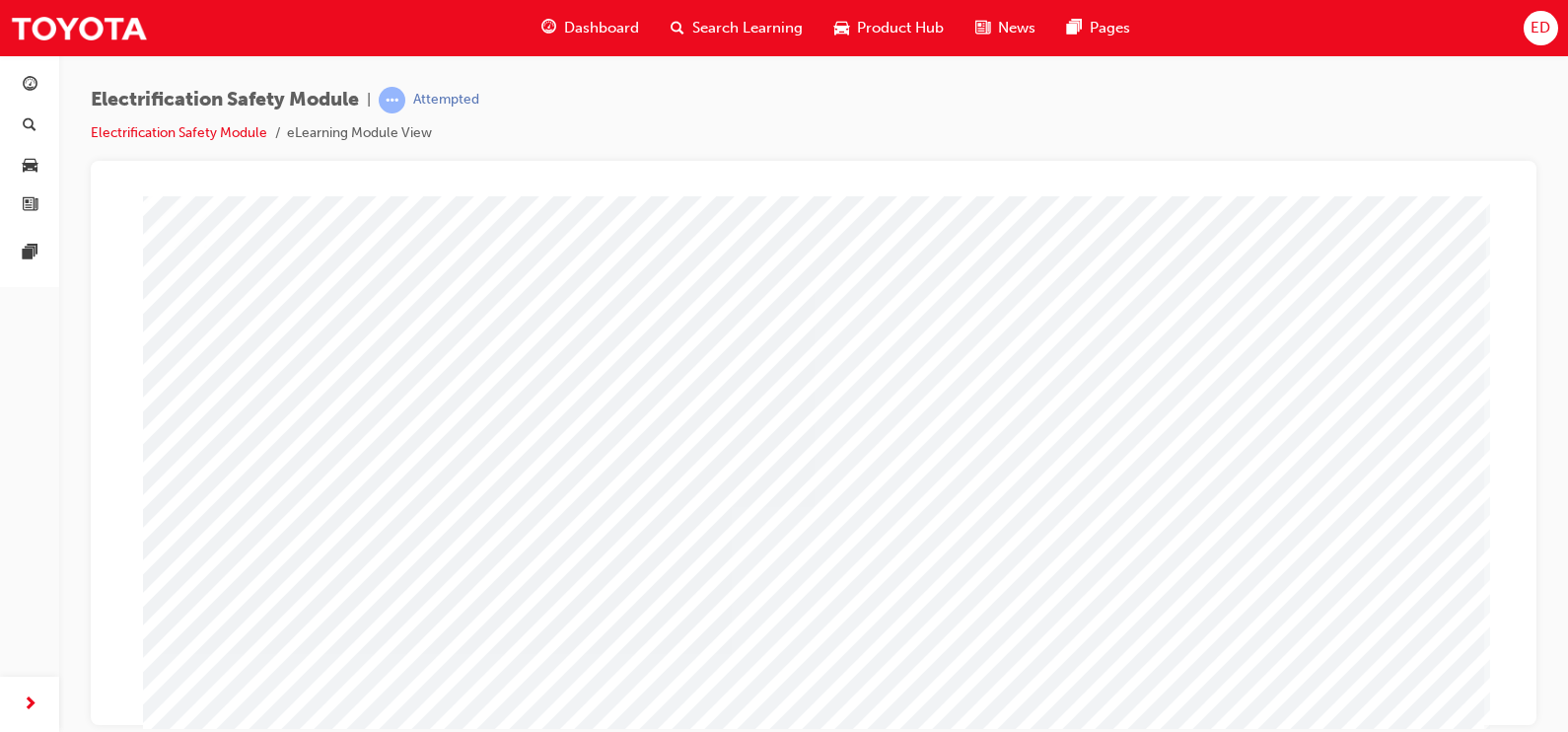 click at bounding box center (172, 3807) 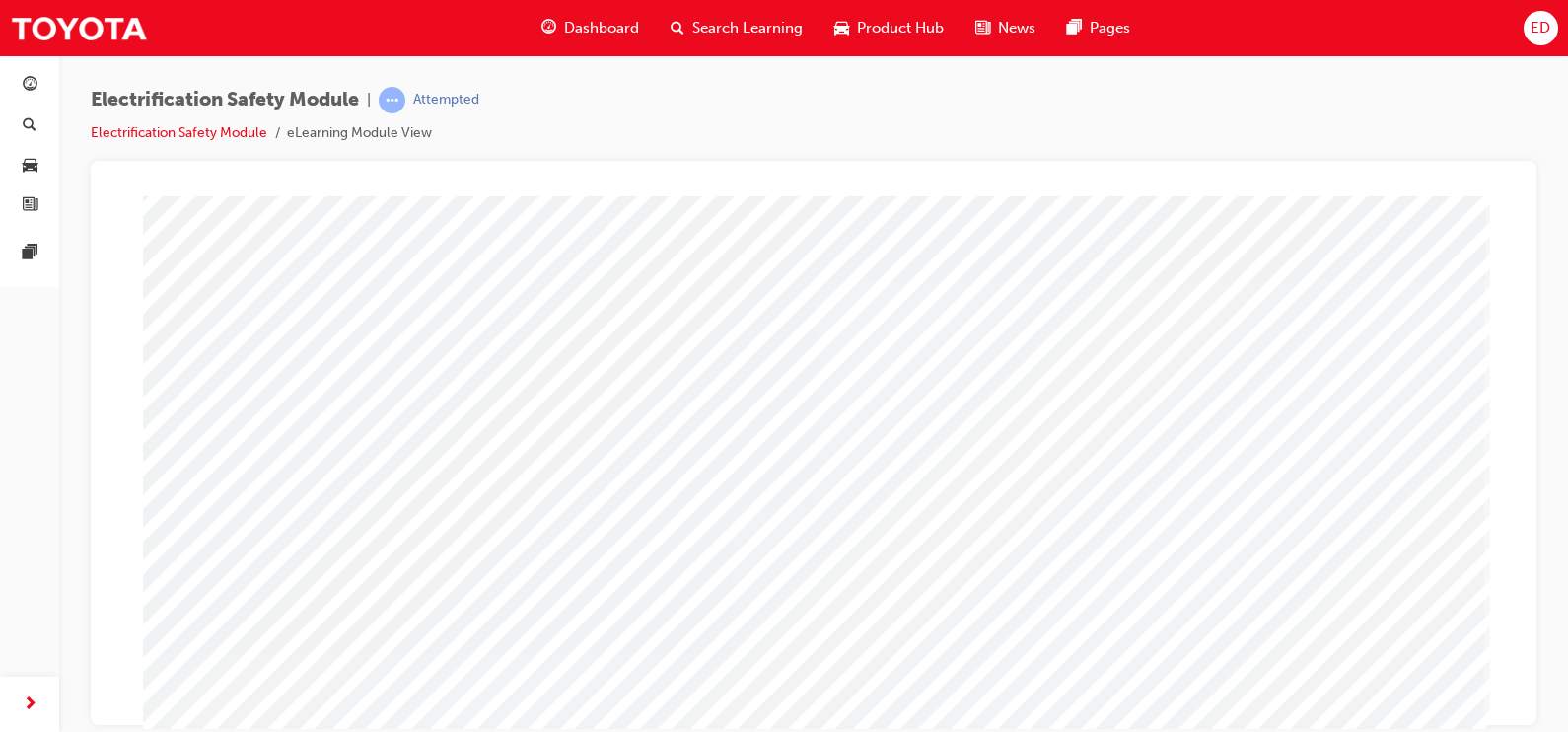 click at bounding box center (478, 3617) 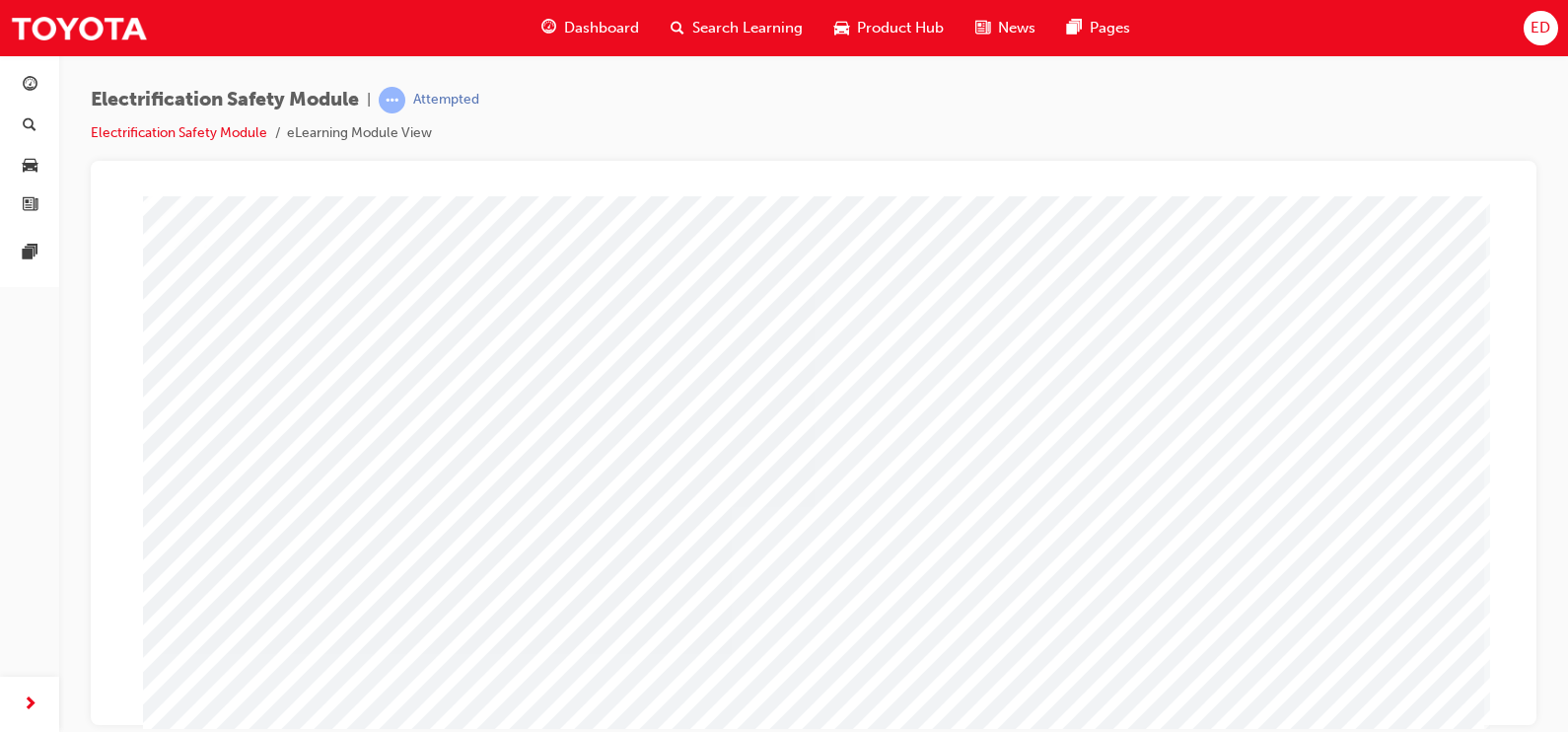 click at bounding box center (172, 3865) 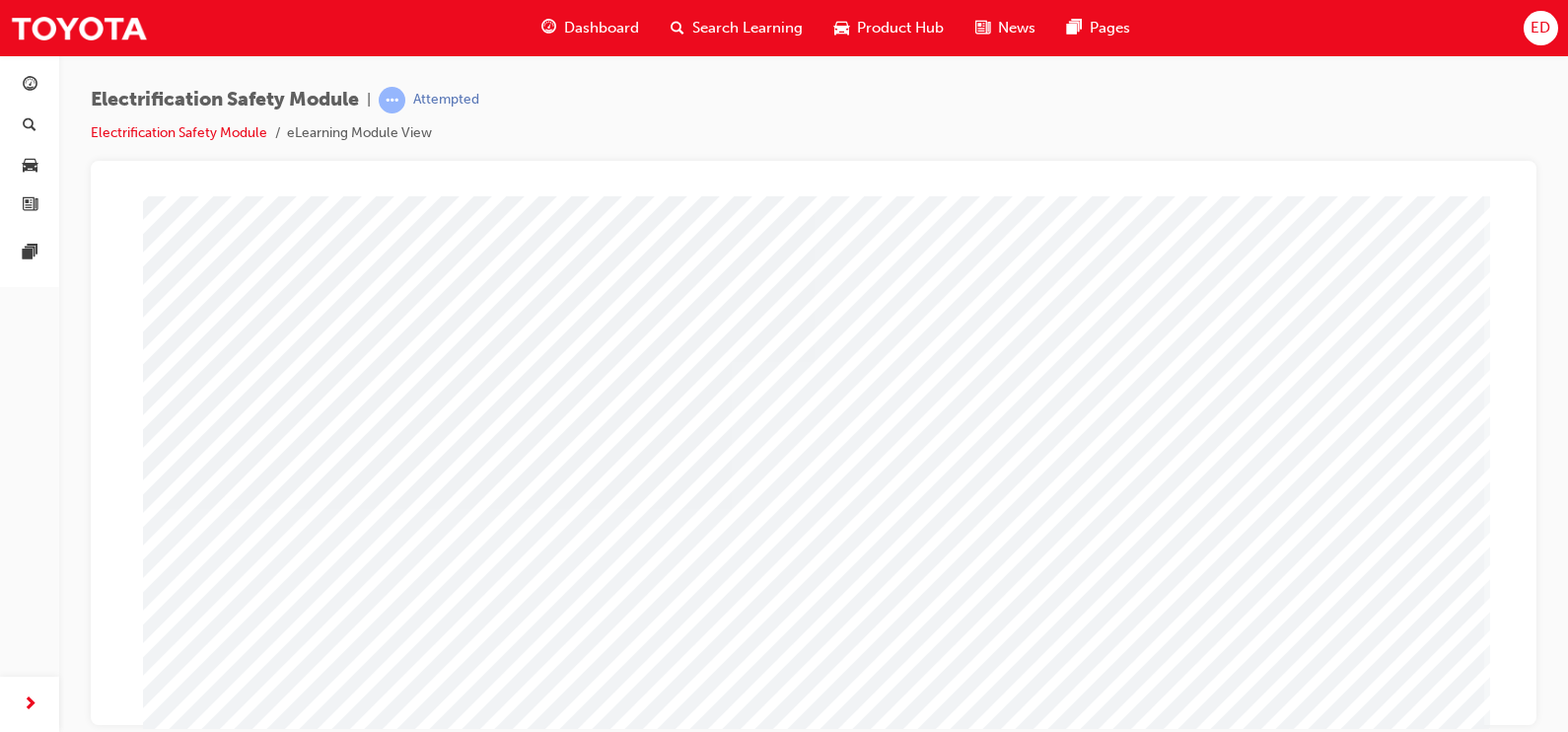 scroll, scrollTop: 164, scrollLeft: 0, axis: vertical 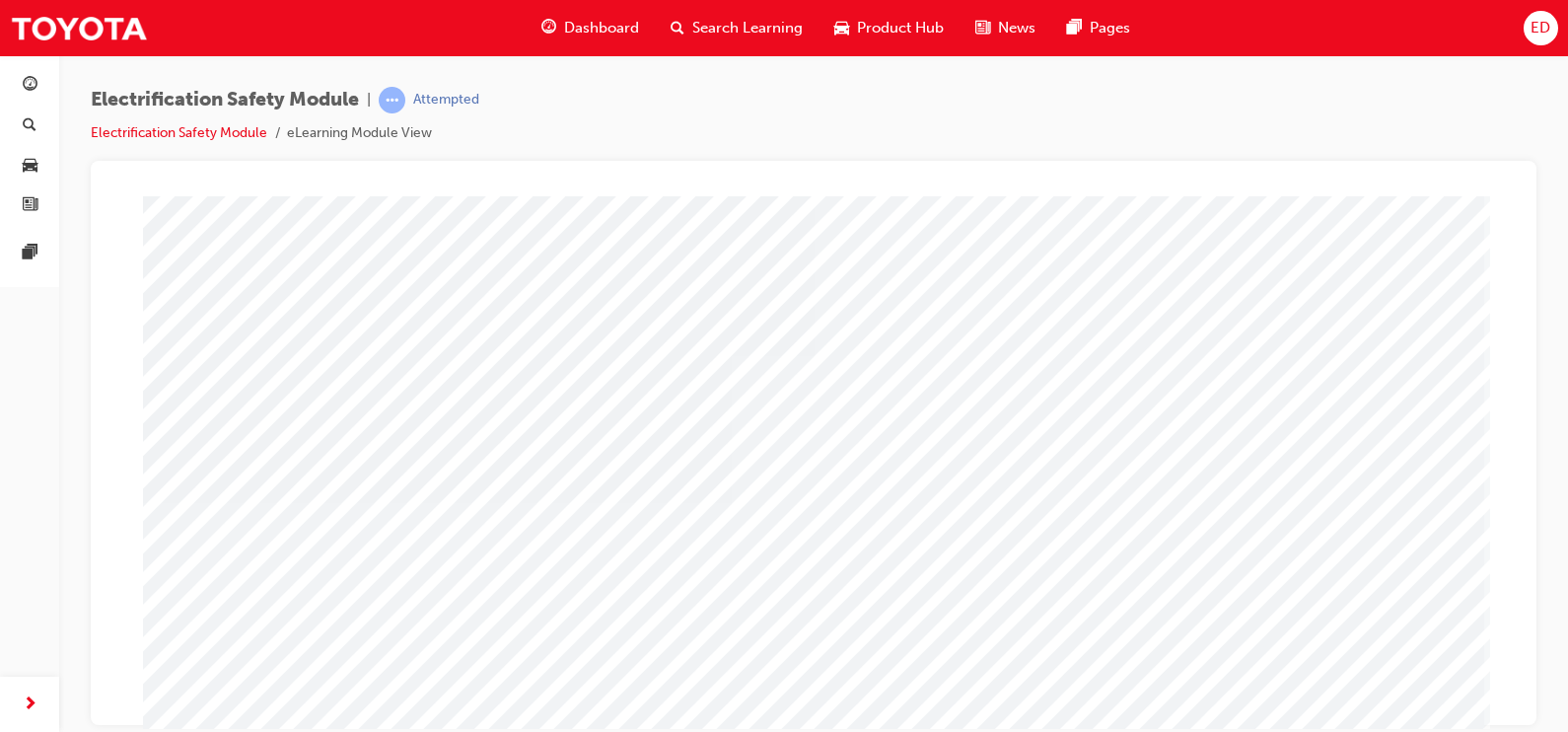 click at bounding box center (205, 2780) 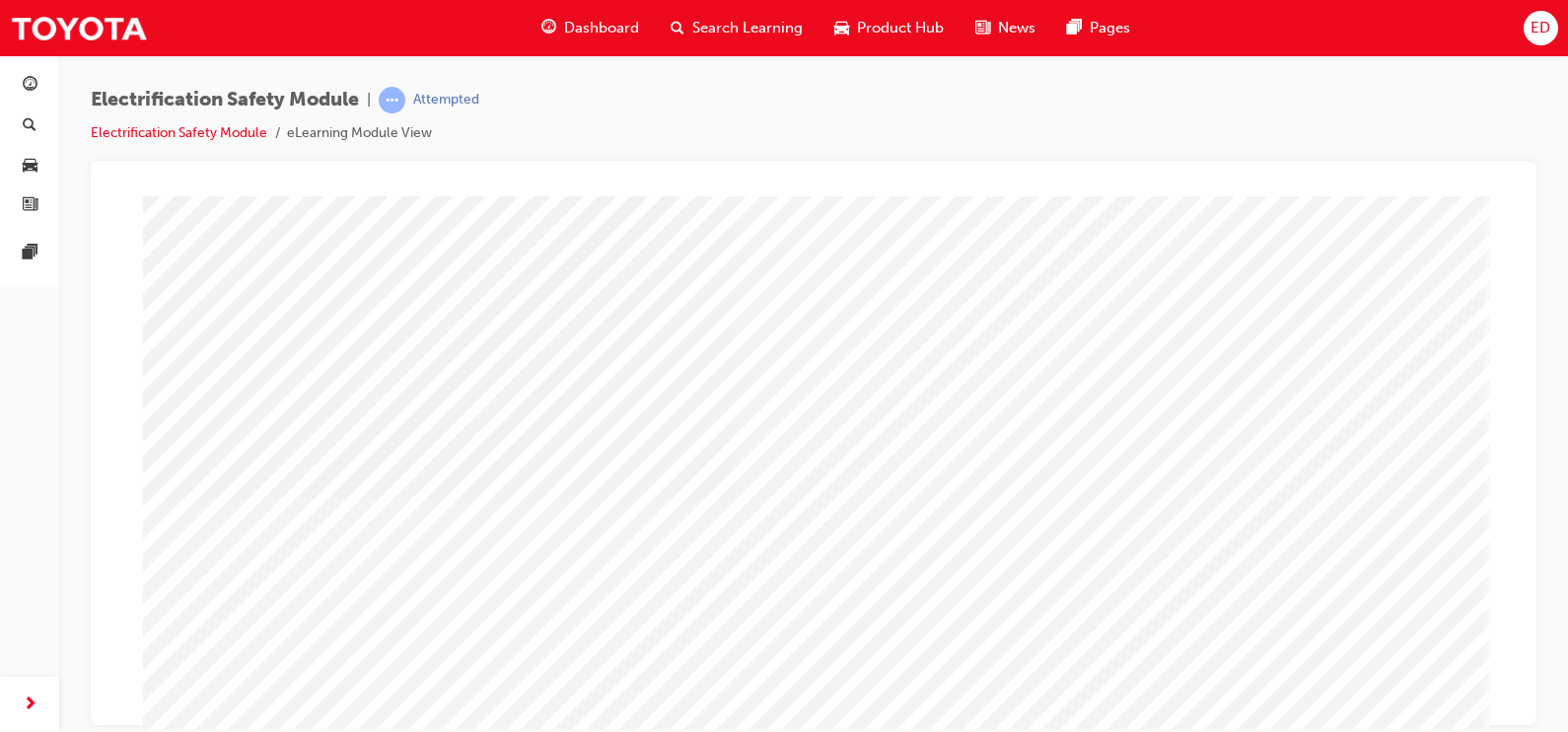 scroll, scrollTop: 0, scrollLeft: 0, axis: both 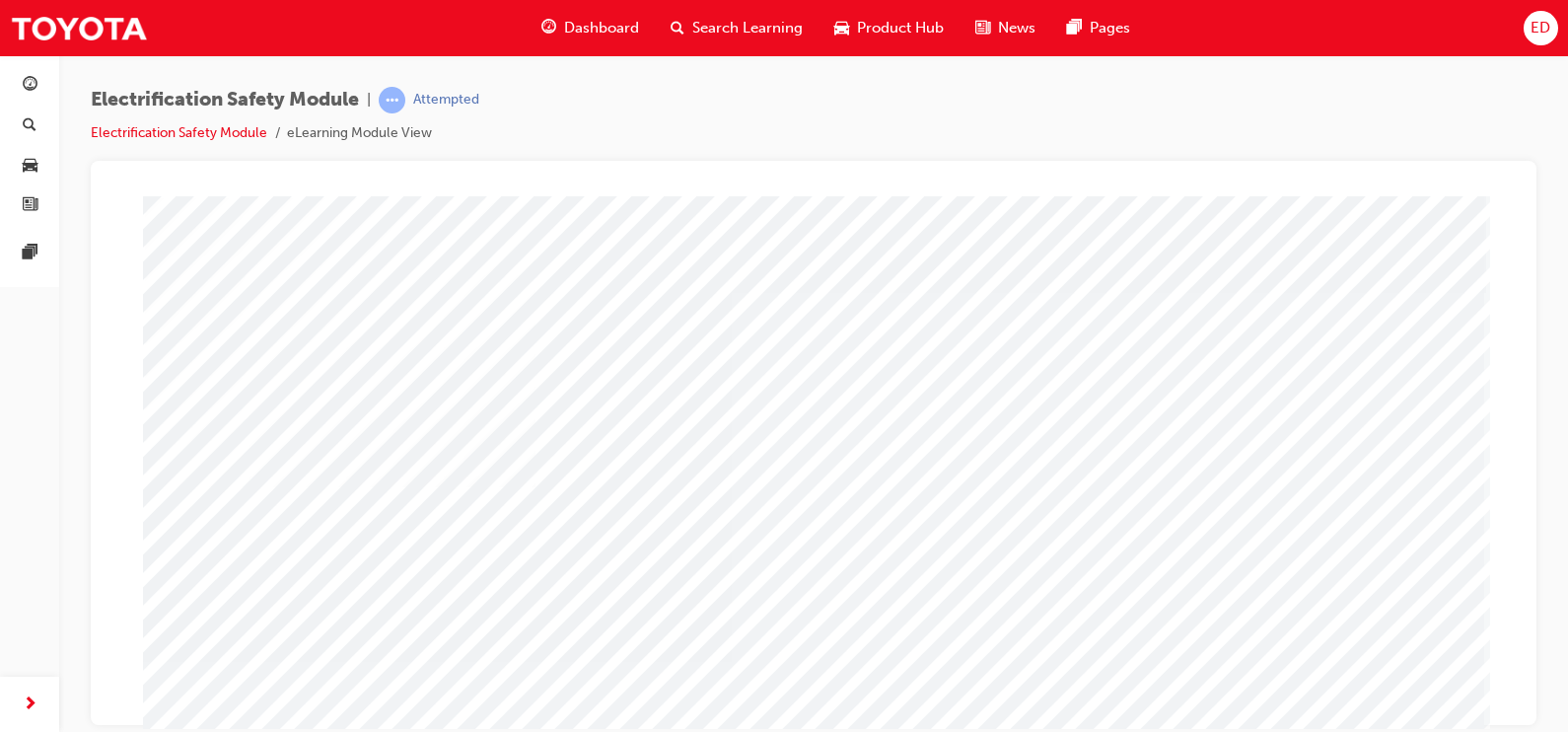 click at bounding box center [340, 2510] 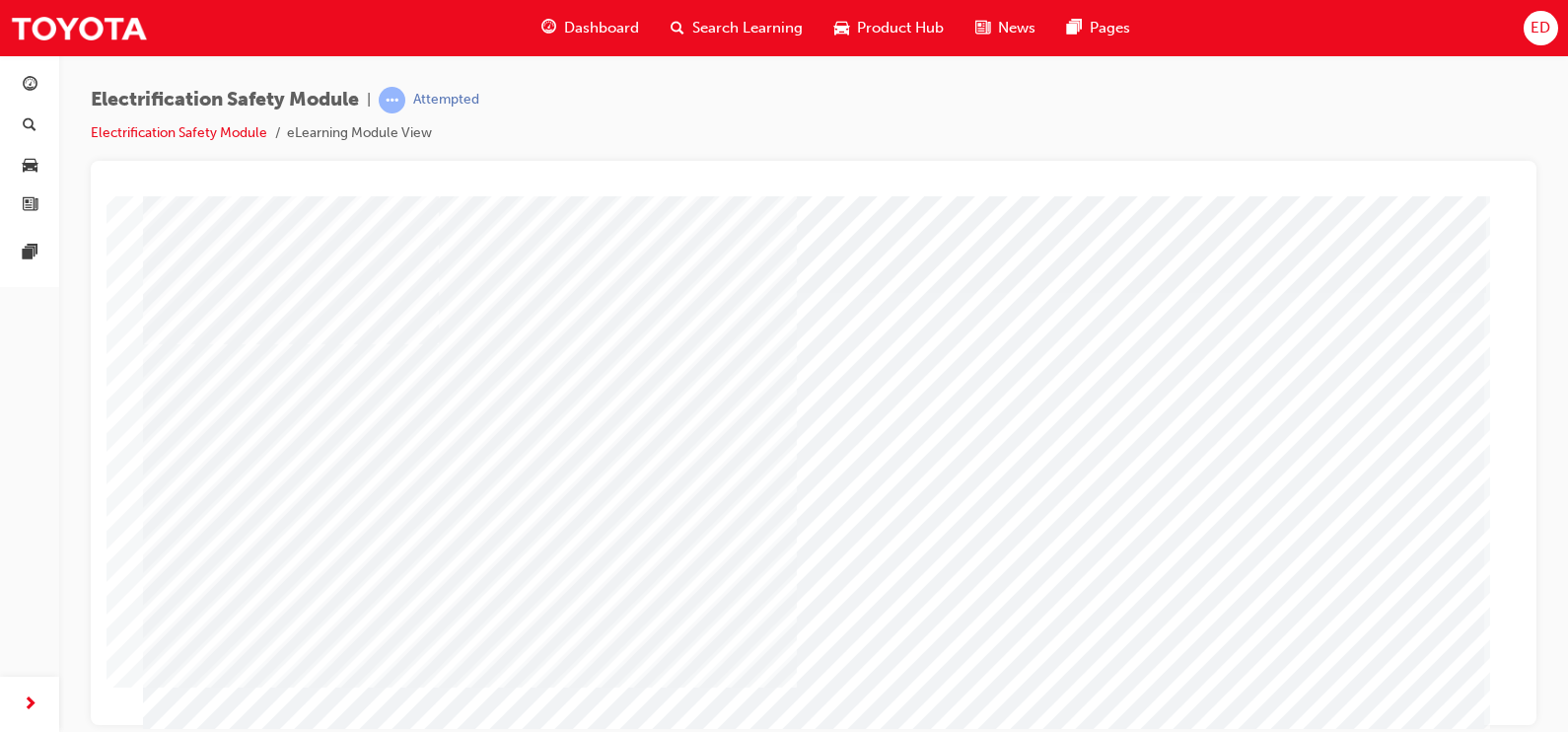 scroll, scrollTop: 206, scrollLeft: 0, axis: vertical 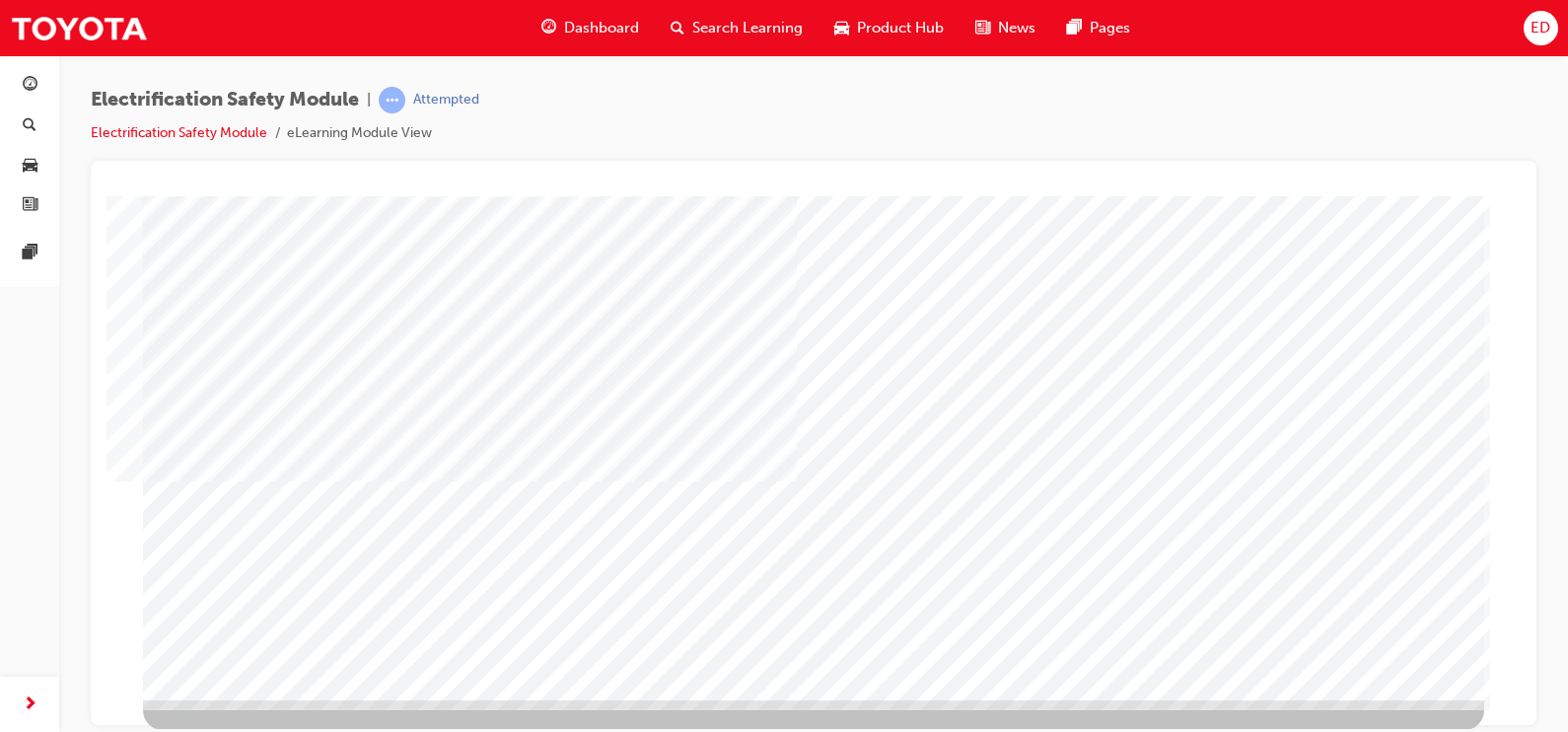 click at bounding box center (205, 3133) 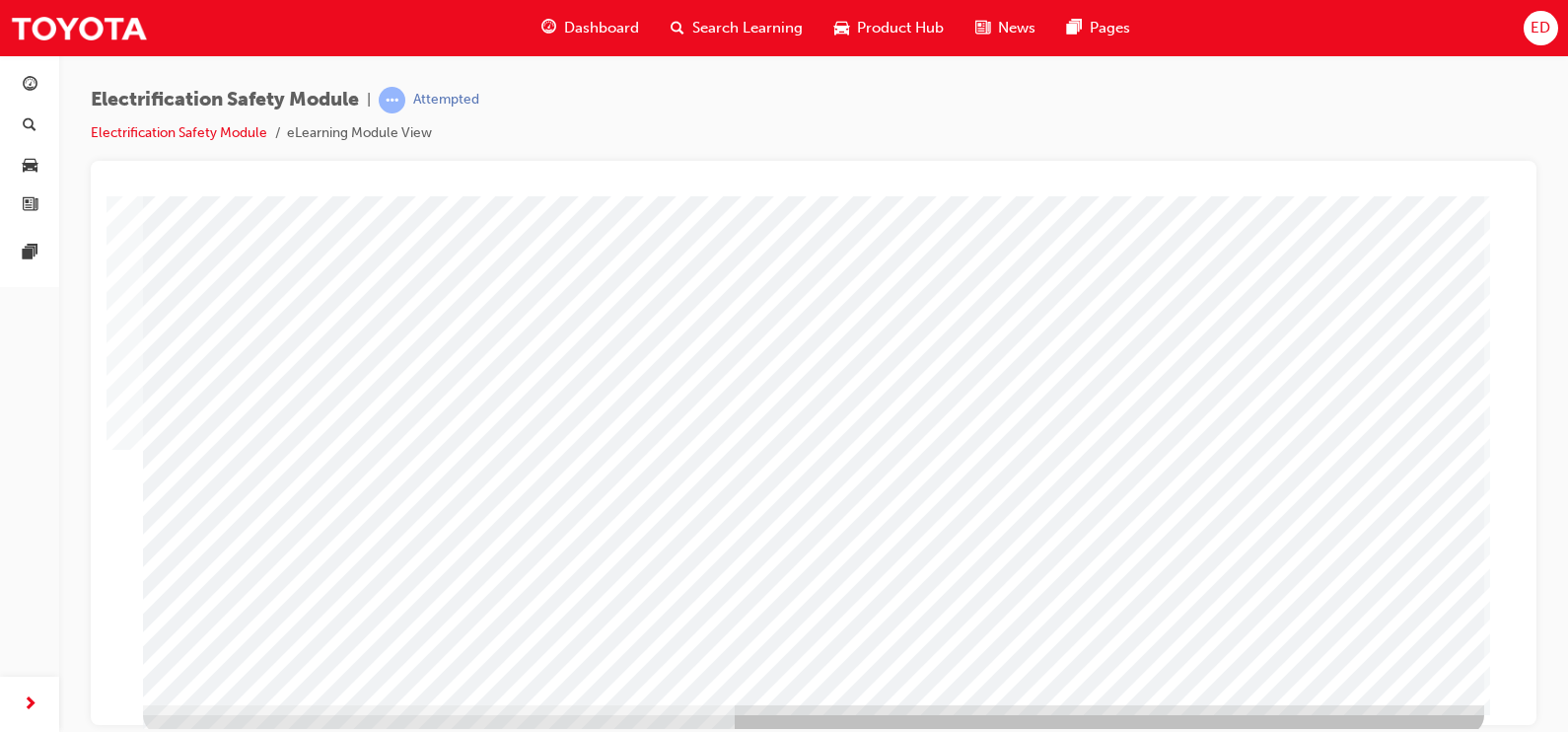 scroll, scrollTop: 199, scrollLeft: 0, axis: vertical 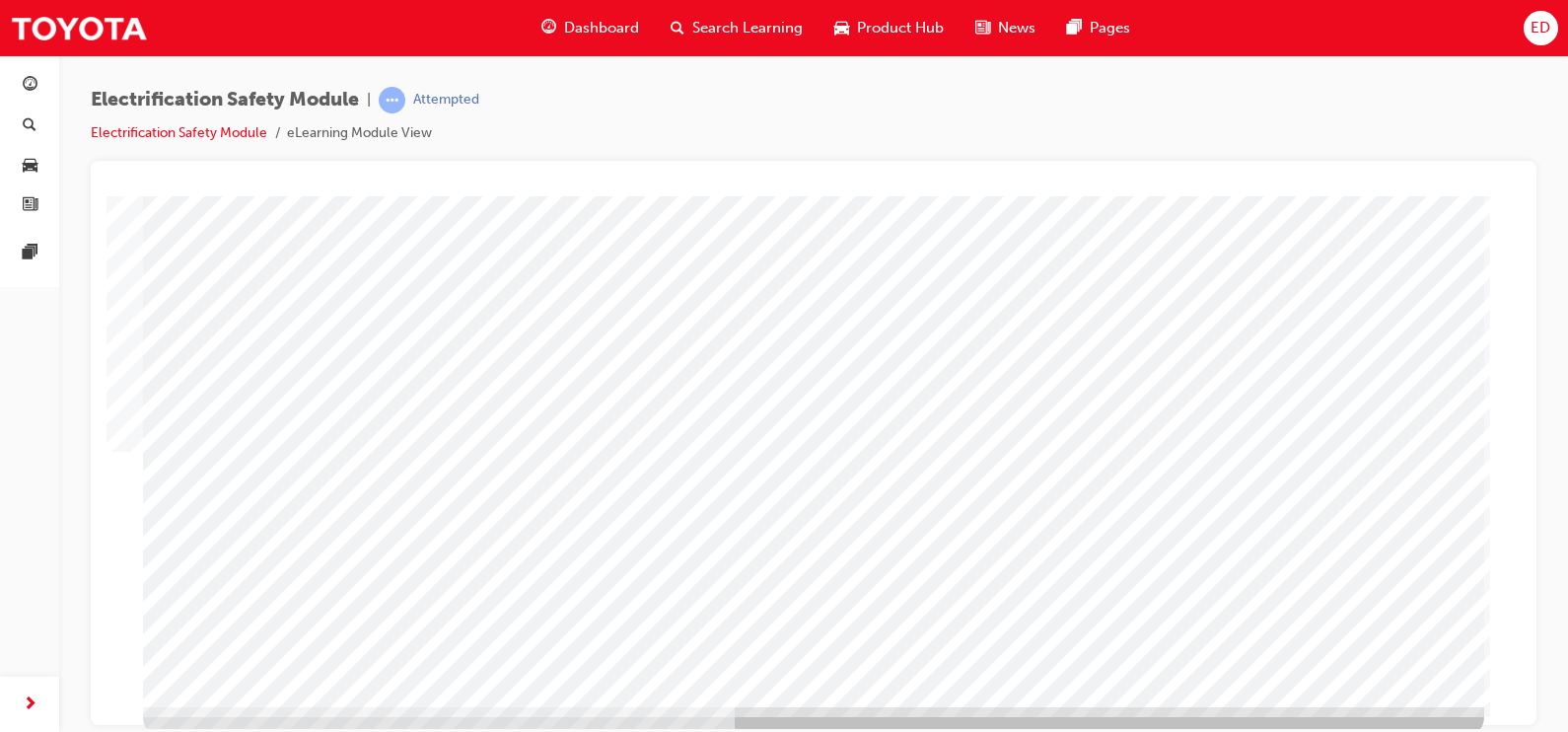 click at bounding box center [205, 3455] 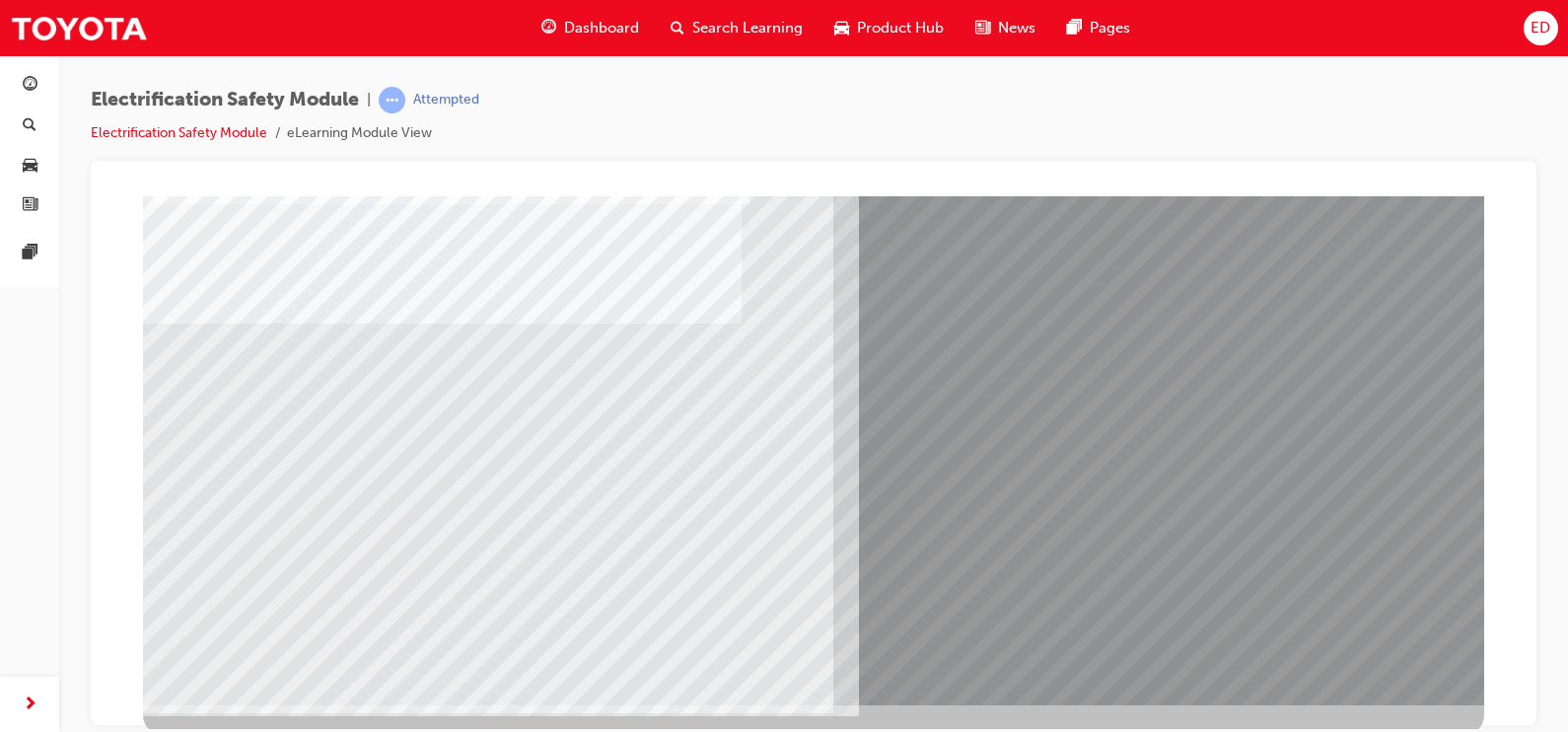 scroll, scrollTop: 196, scrollLeft: 0, axis: vertical 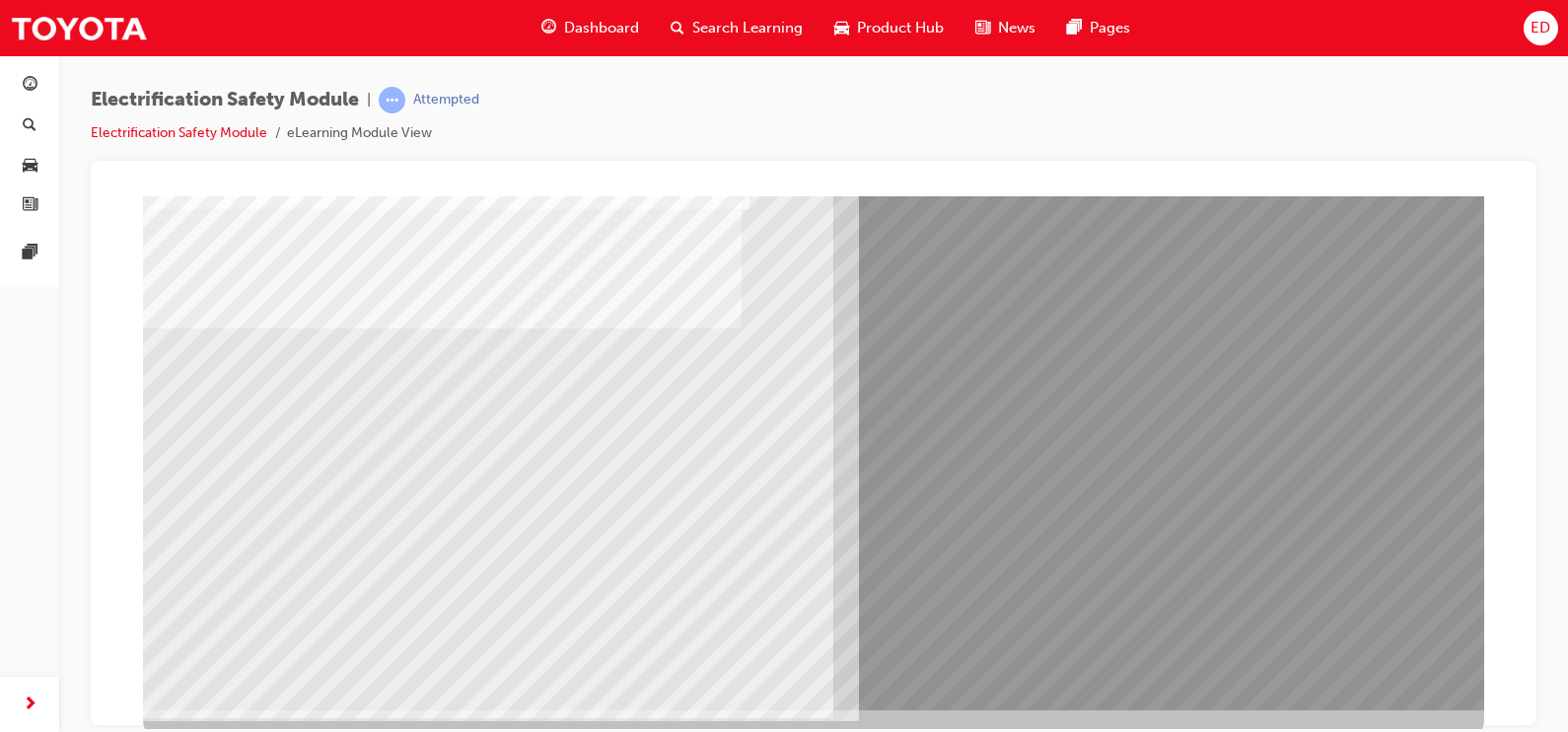 click at bounding box center (207, 8678) 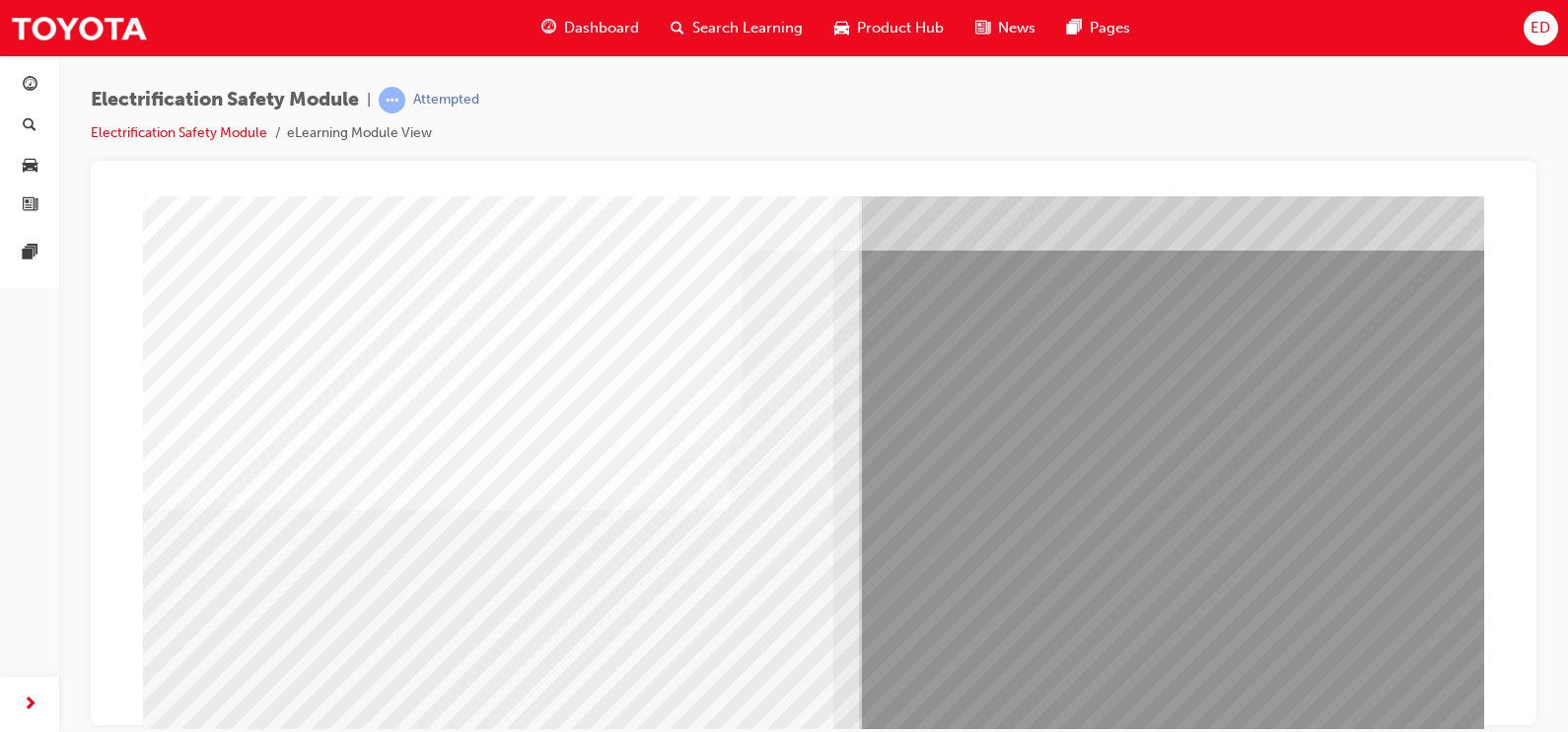 scroll, scrollTop: 83, scrollLeft: 0, axis: vertical 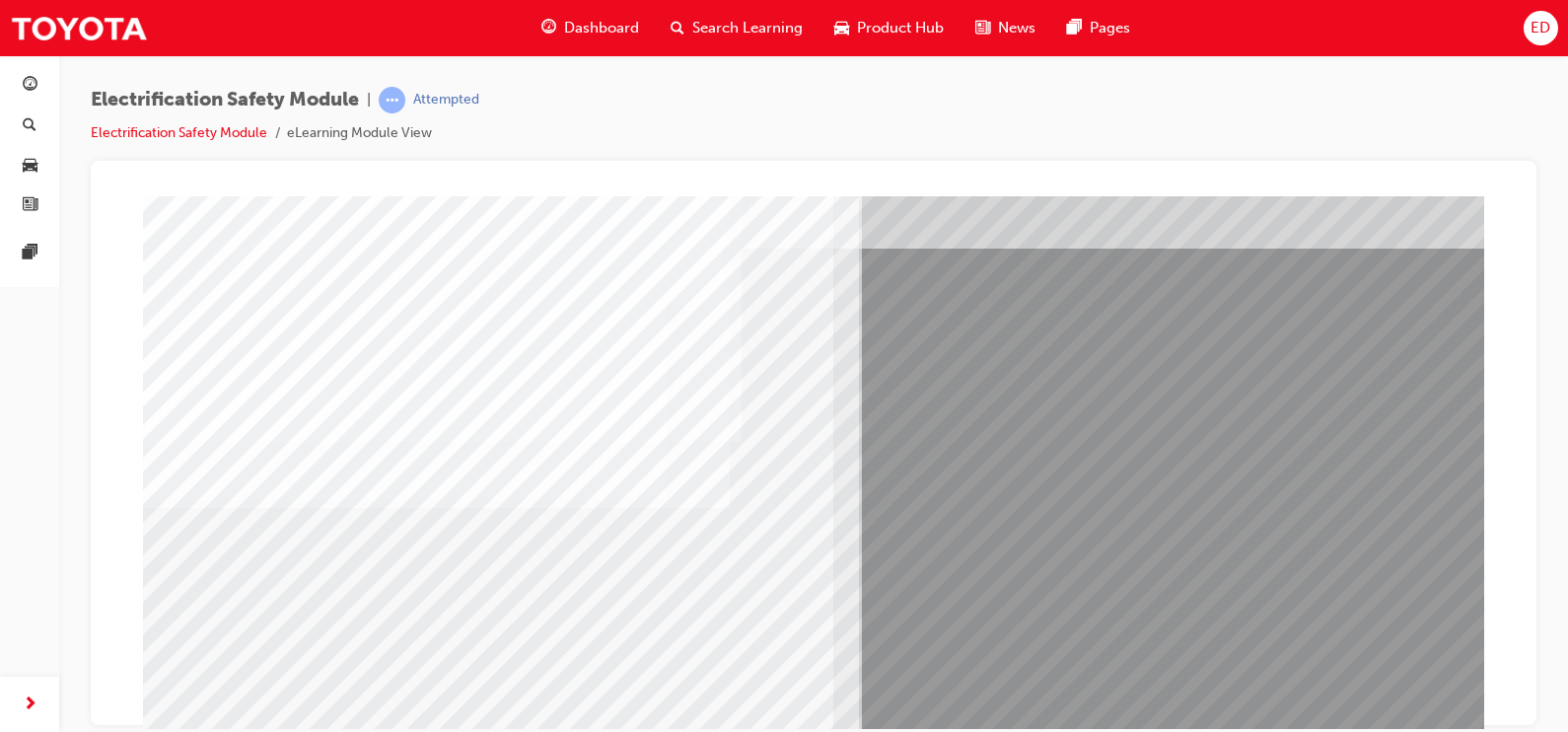 click at bounding box center (207, 8920) 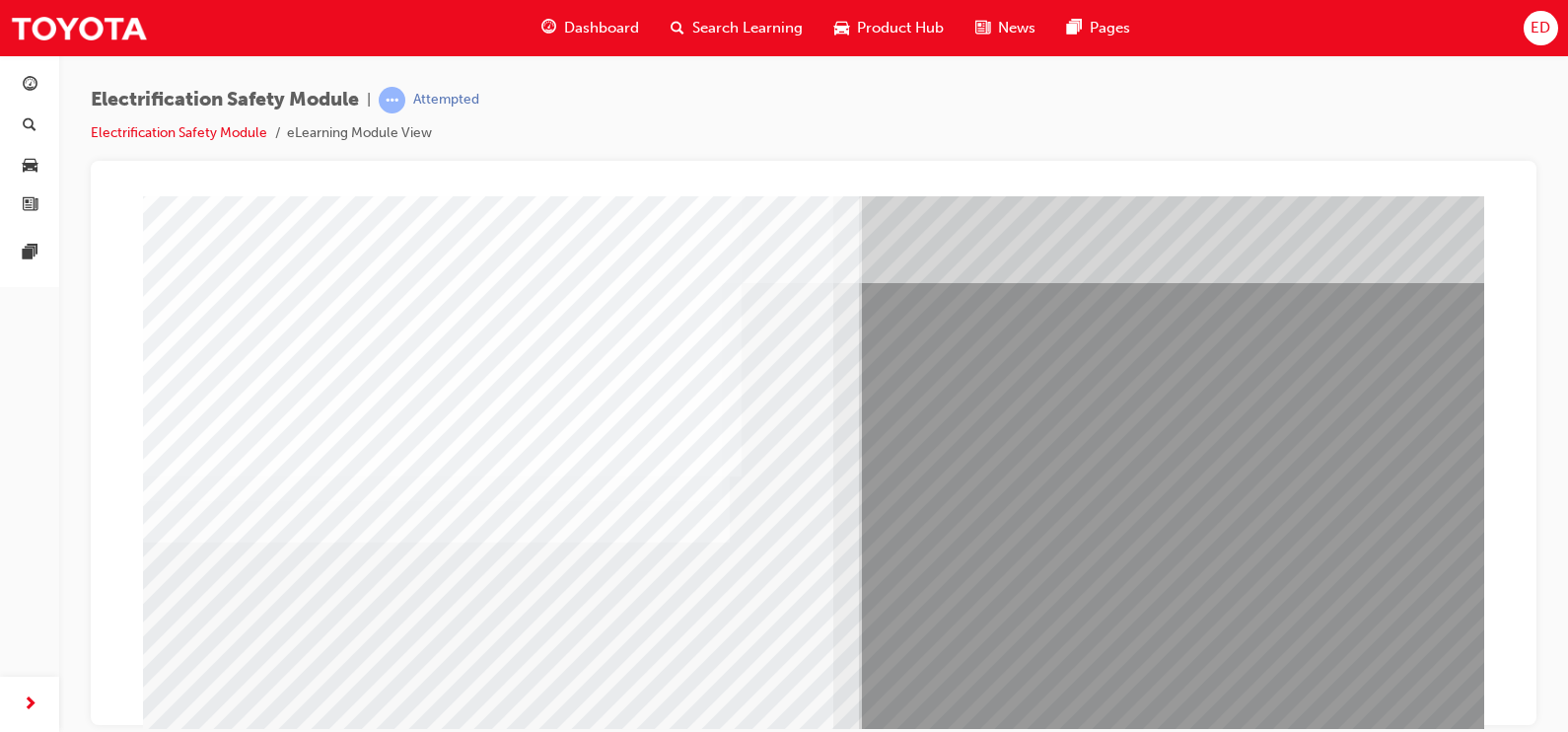 scroll, scrollTop: 53, scrollLeft: 0, axis: vertical 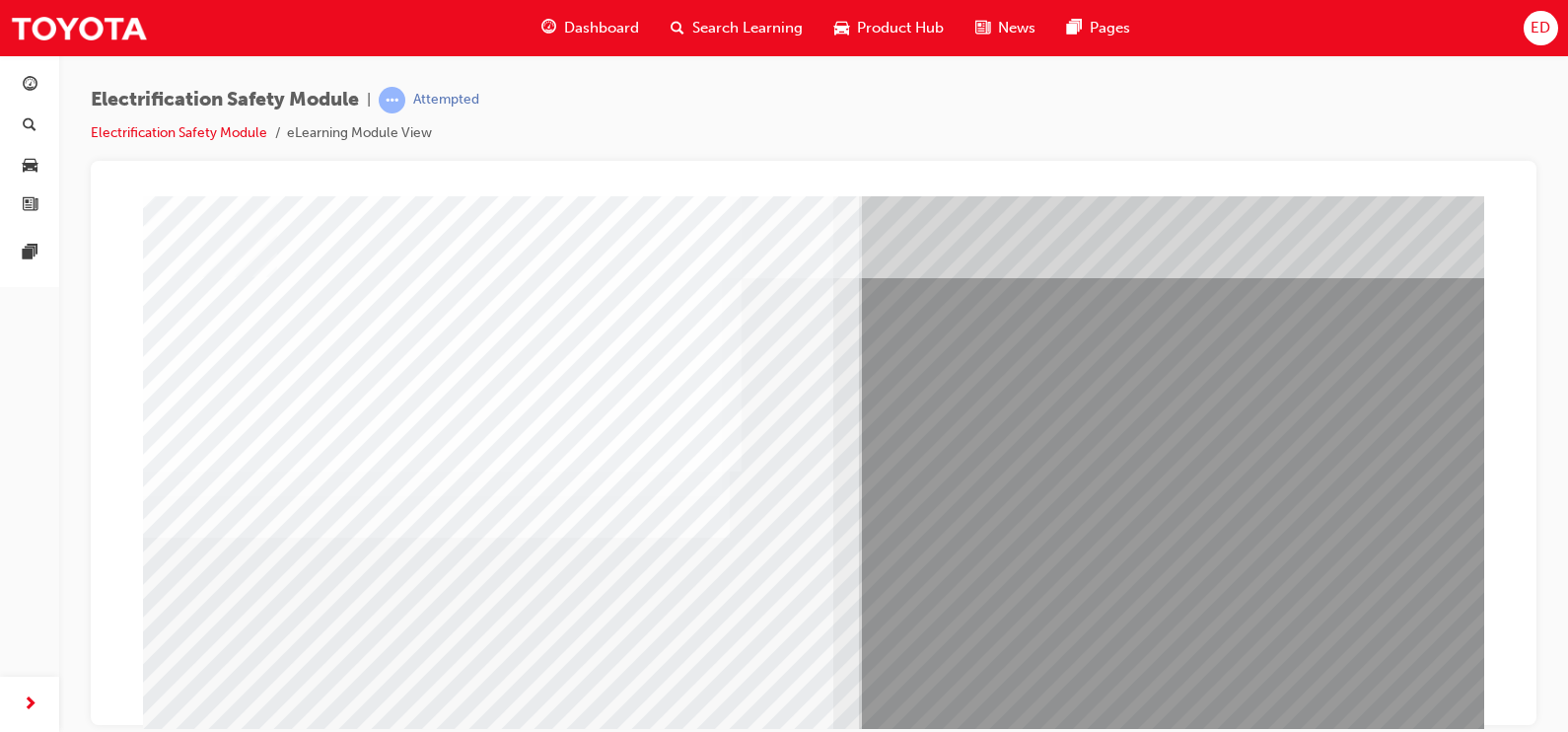 click at bounding box center (207, 9078) 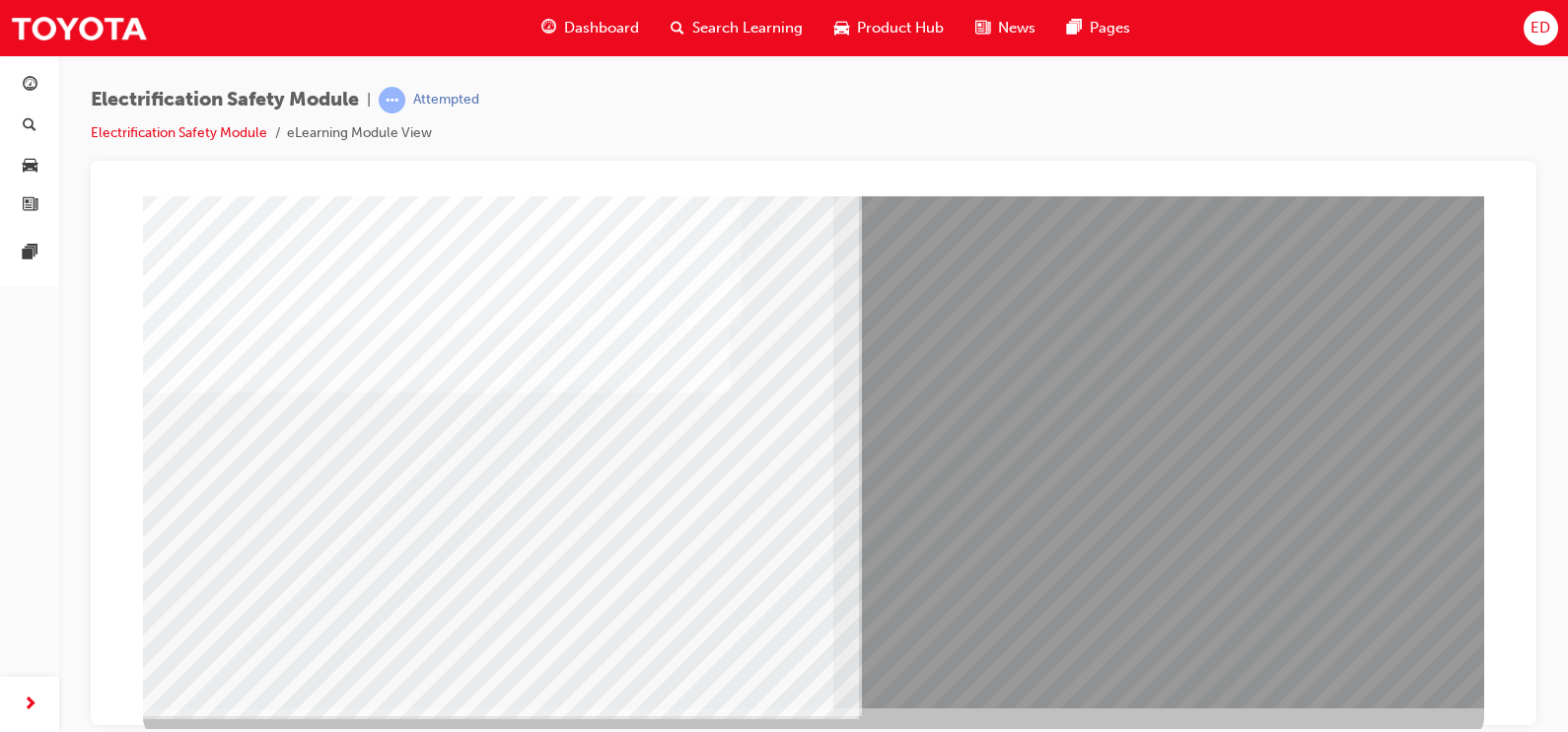 scroll, scrollTop: 199, scrollLeft: 0, axis: vertical 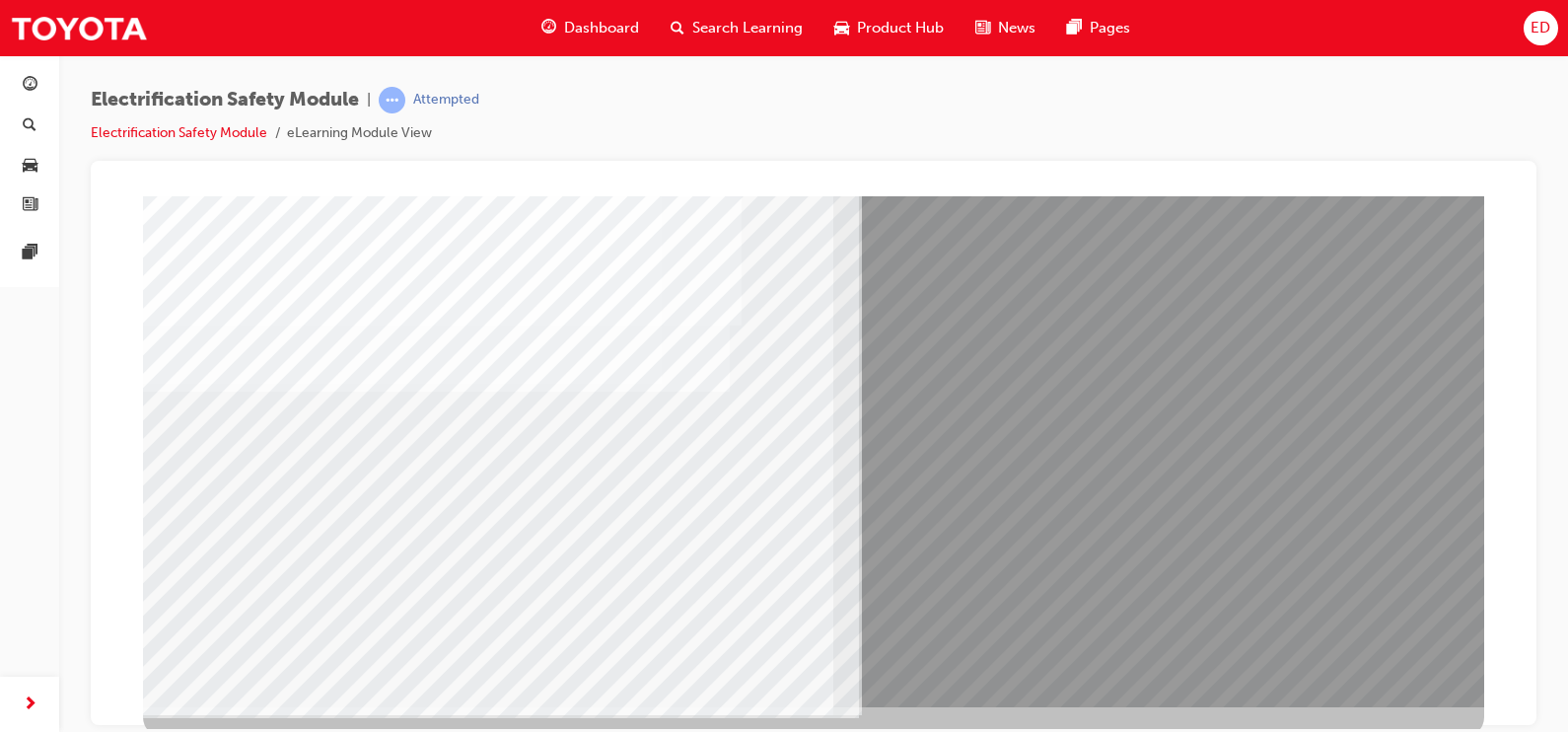 click at bounding box center (205, 8594) 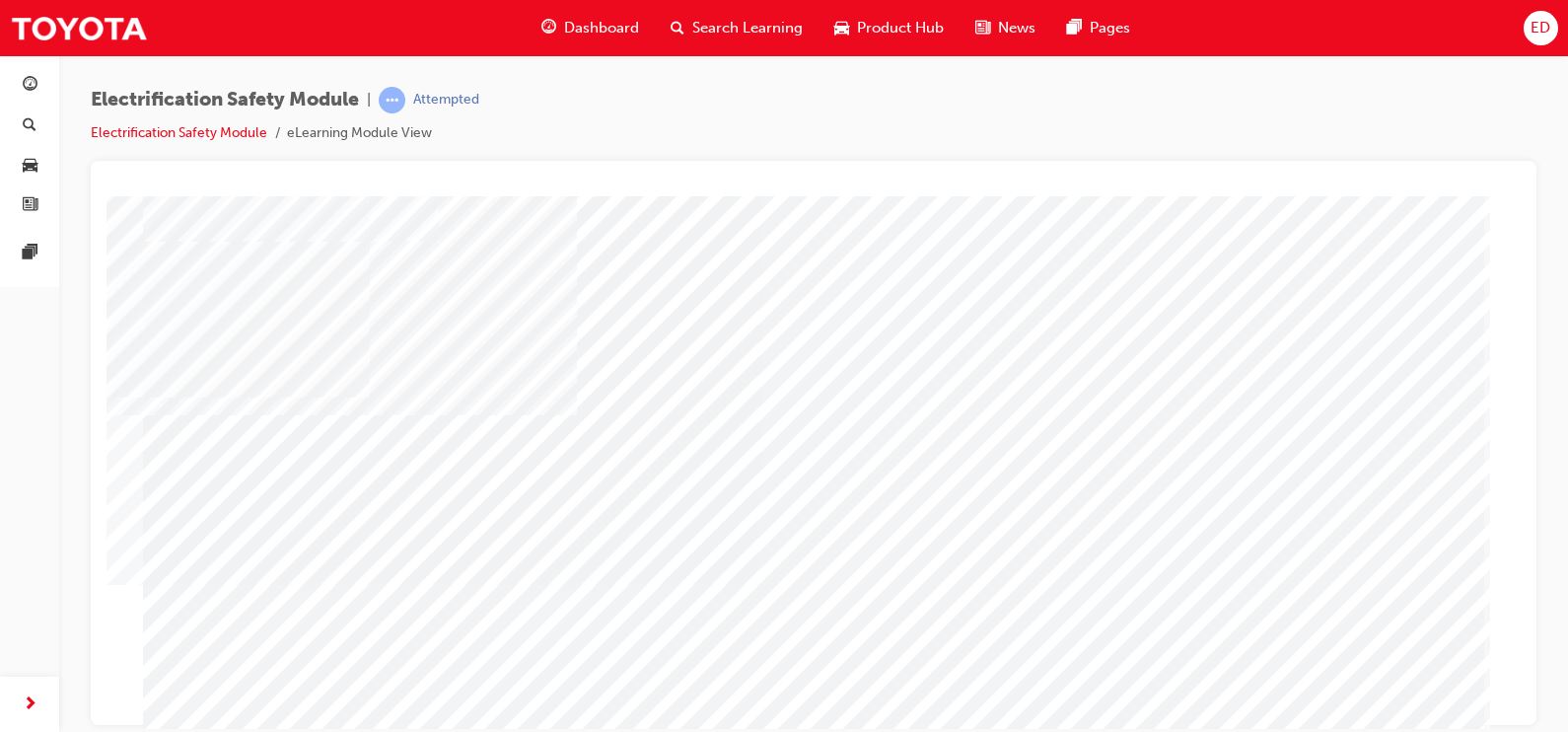scroll, scrollTop: 112, scrollLeft: 0, axis: vertical 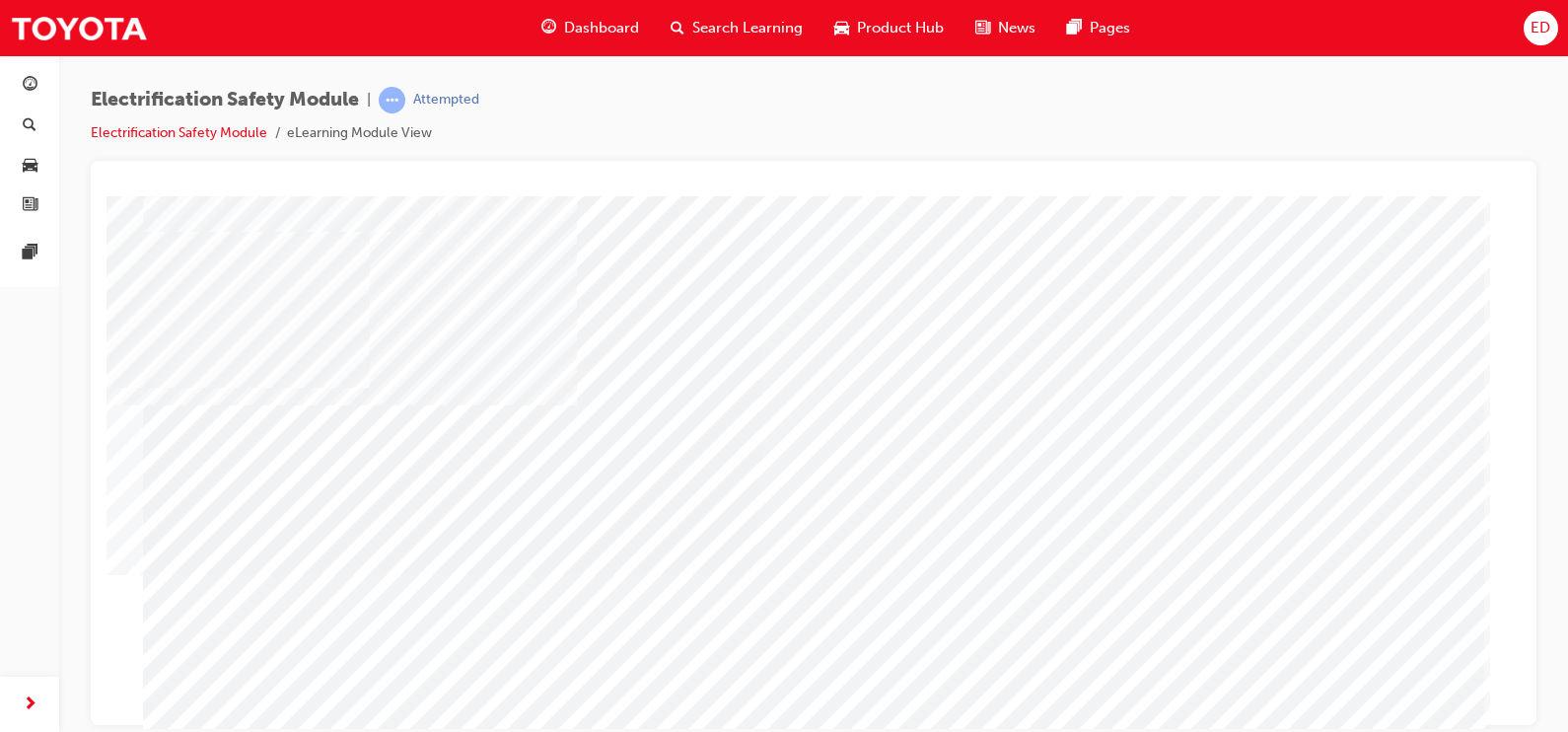 click at bounding box center (226, 4095) 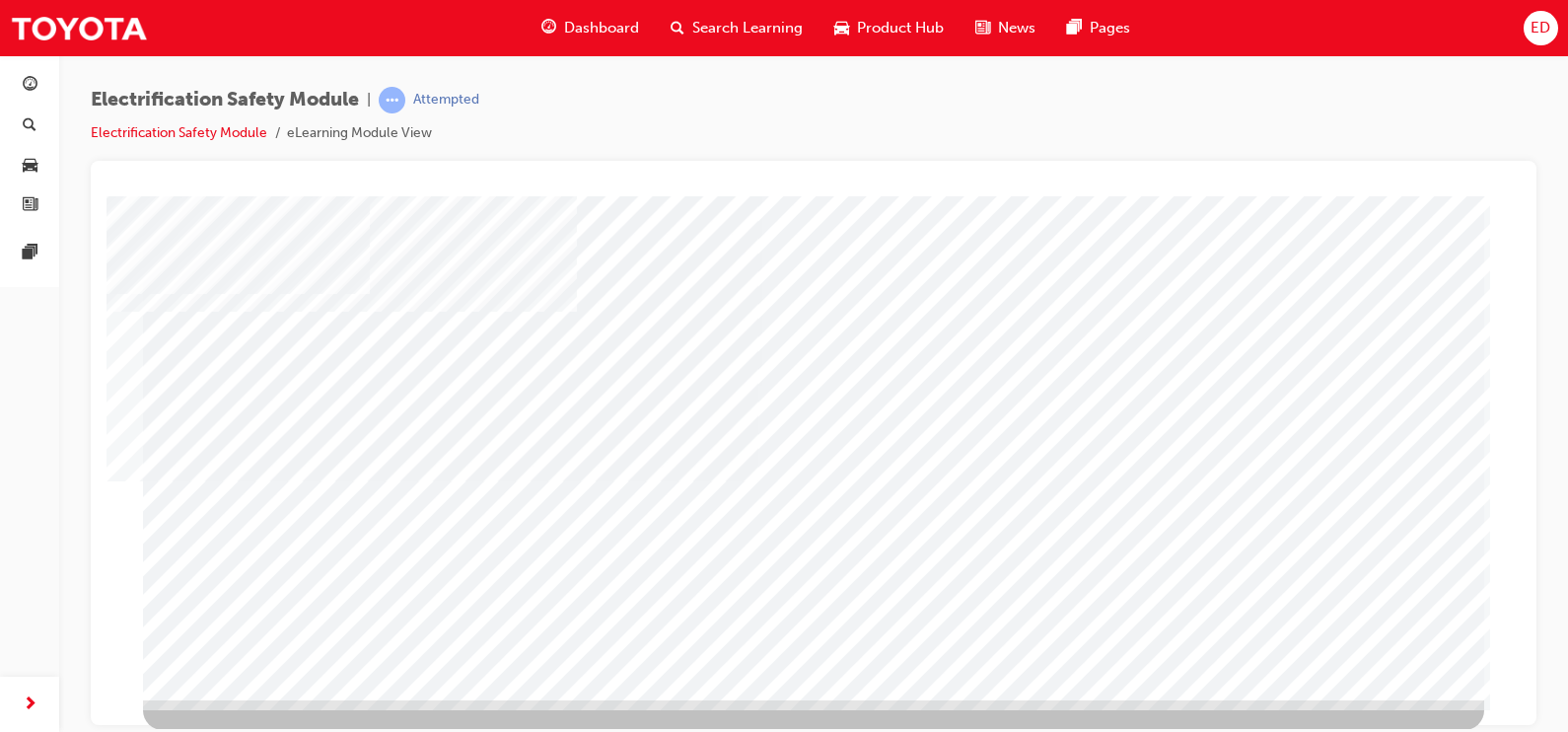 click at bounding box center (205, 3133) 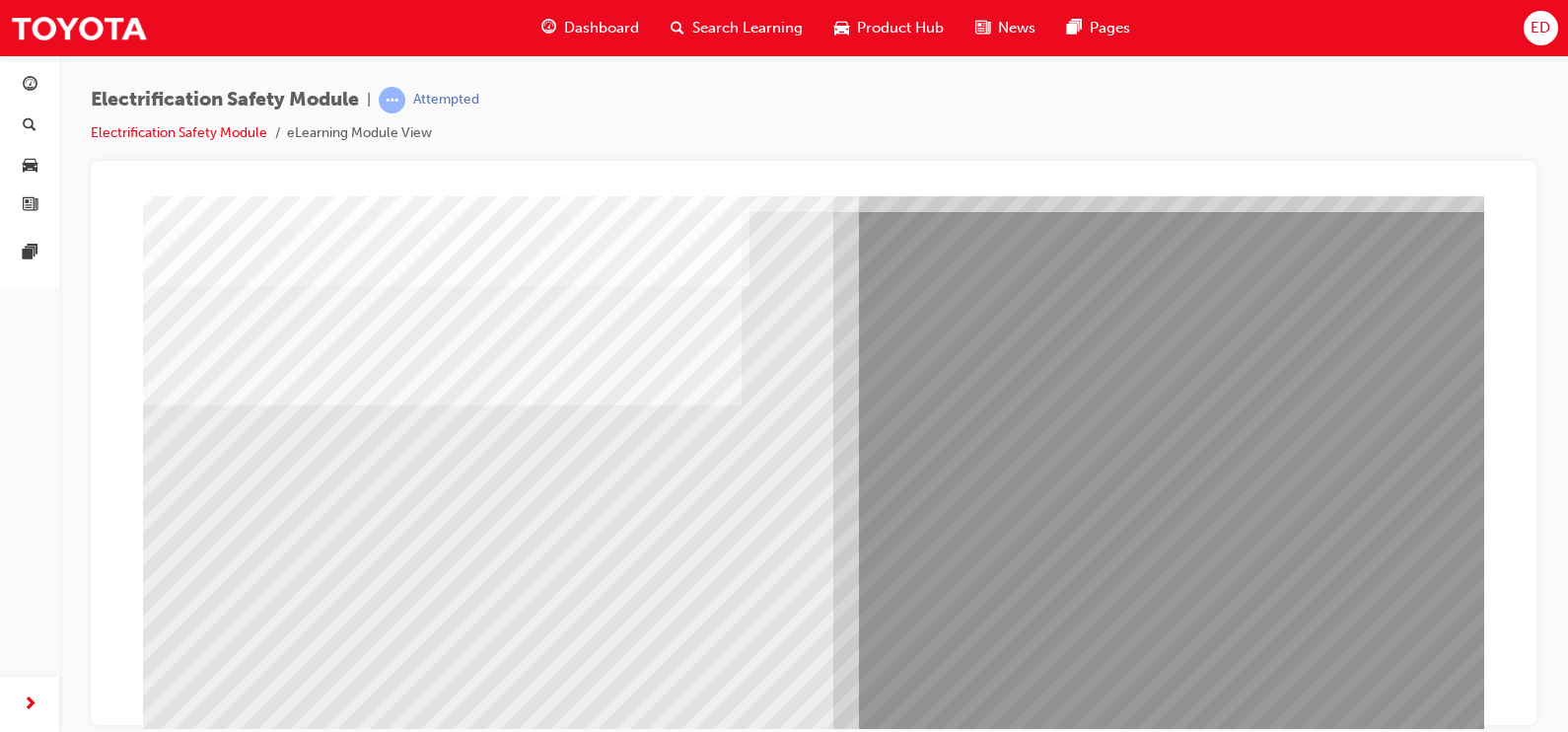 scroll, scrollTop: 120, scrollLeft: 0, axis: vertical 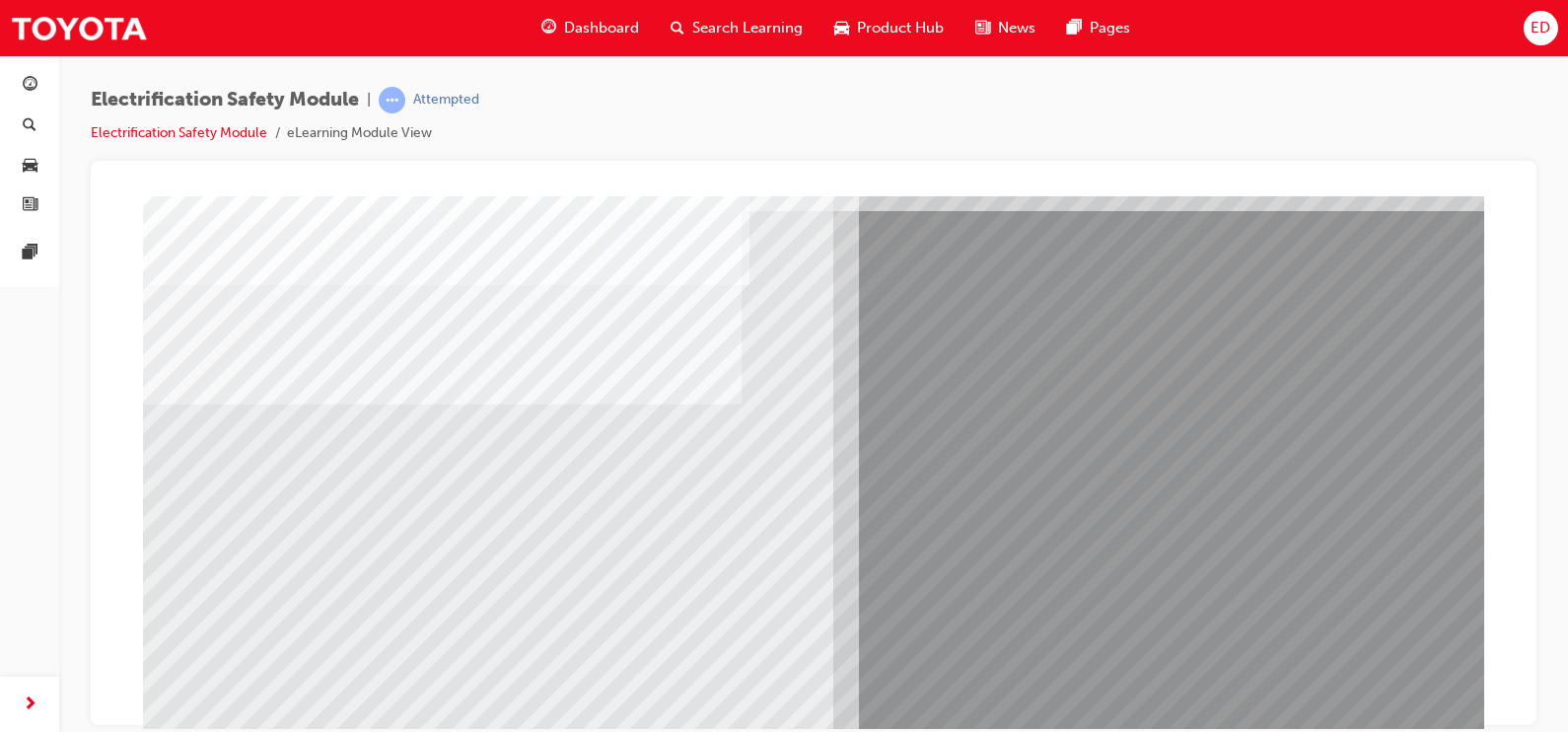 click at bounding box center [207, 7135] 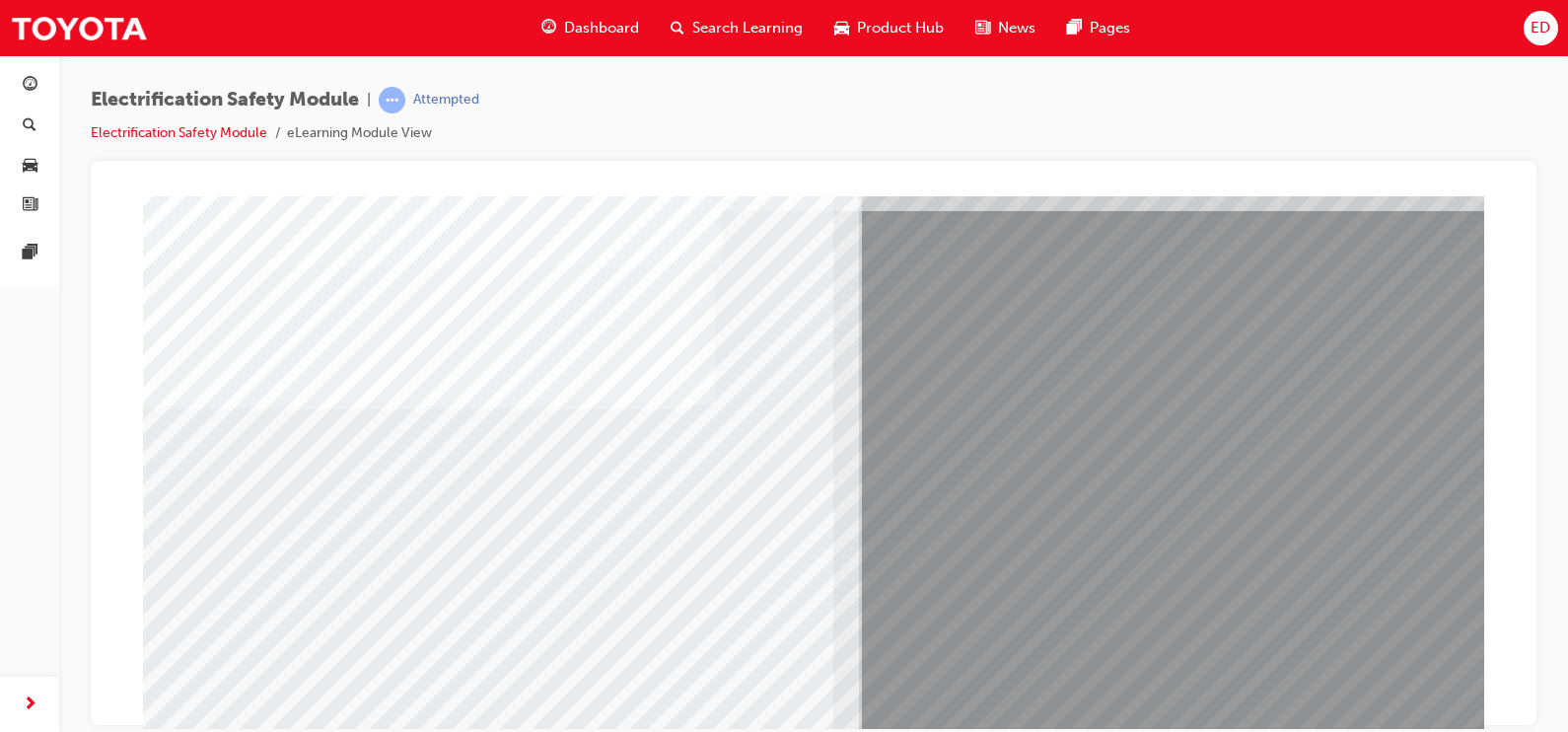 click at bounding box center (207, 7263) 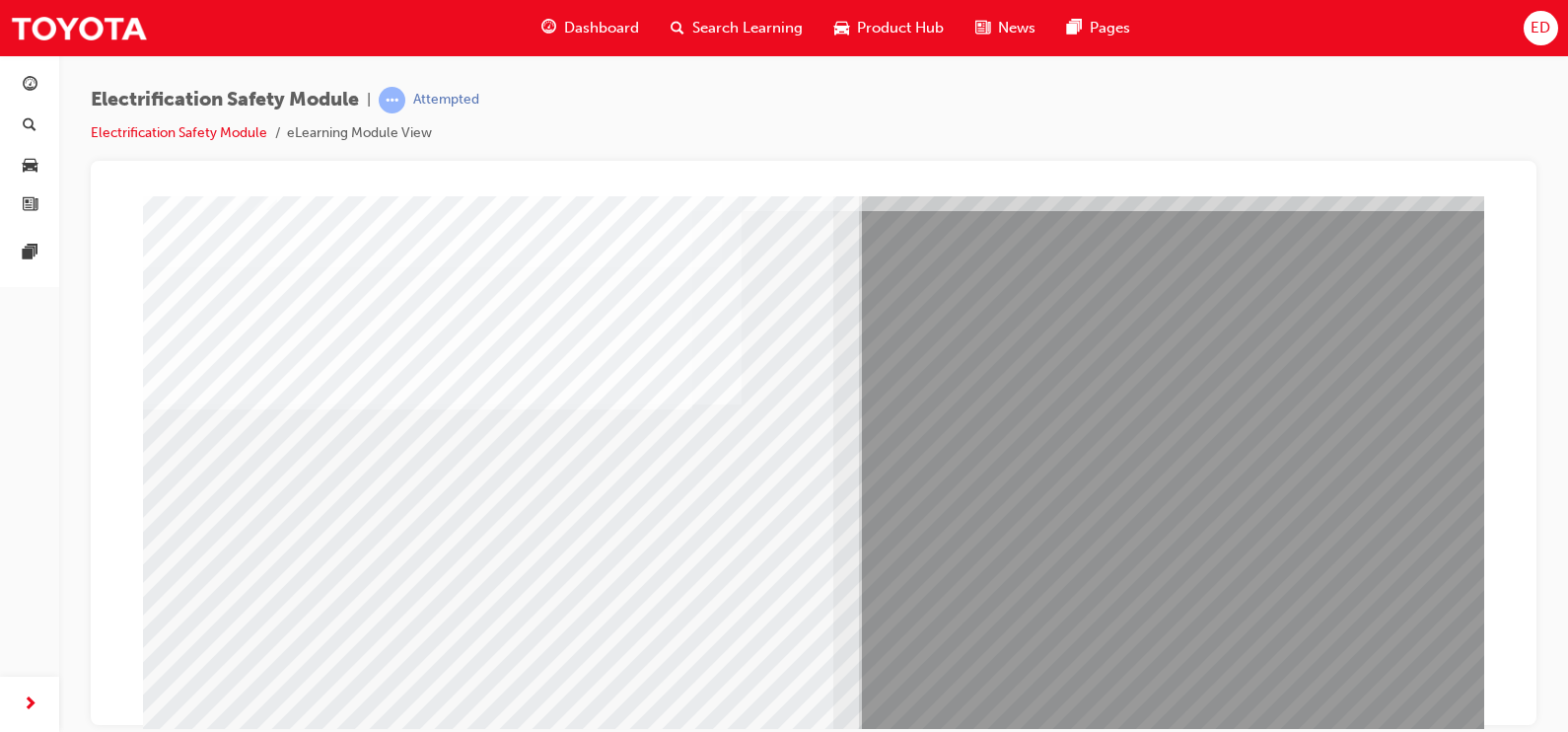 click at bounding box center [207, 7391] 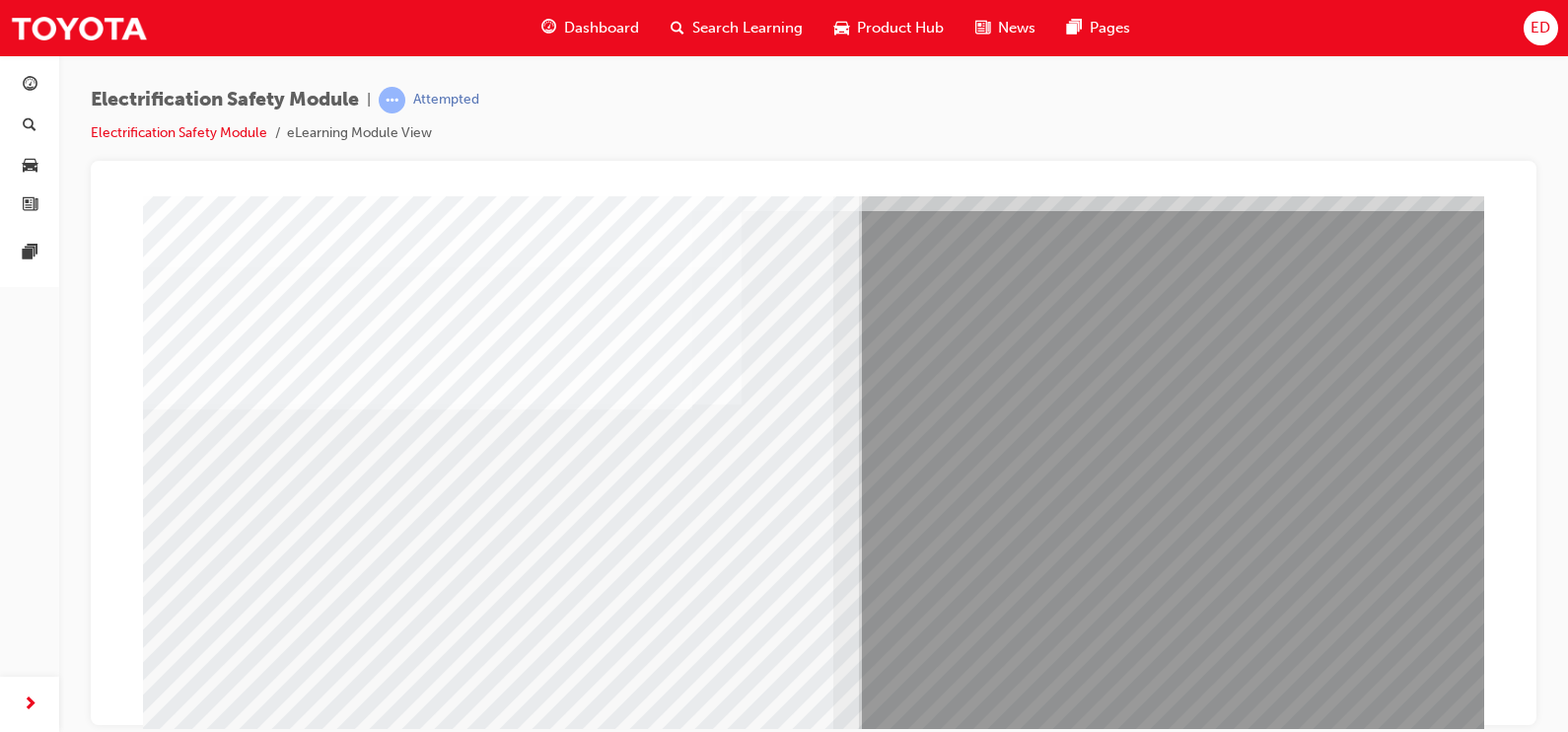 scroll, scrollTop: 206, scrollLeft: 0, axis: vertical 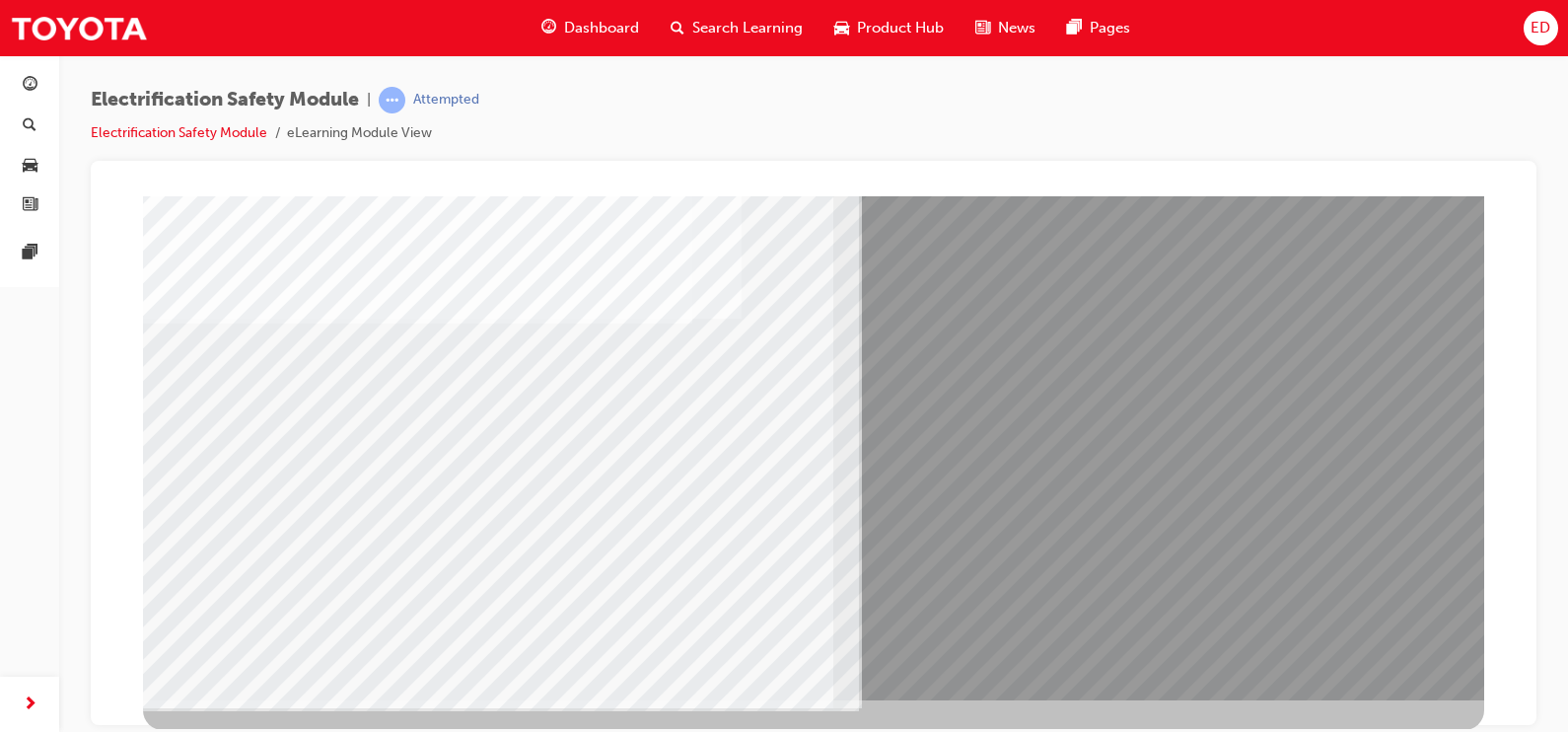 click at bounding box center [205, 6967] 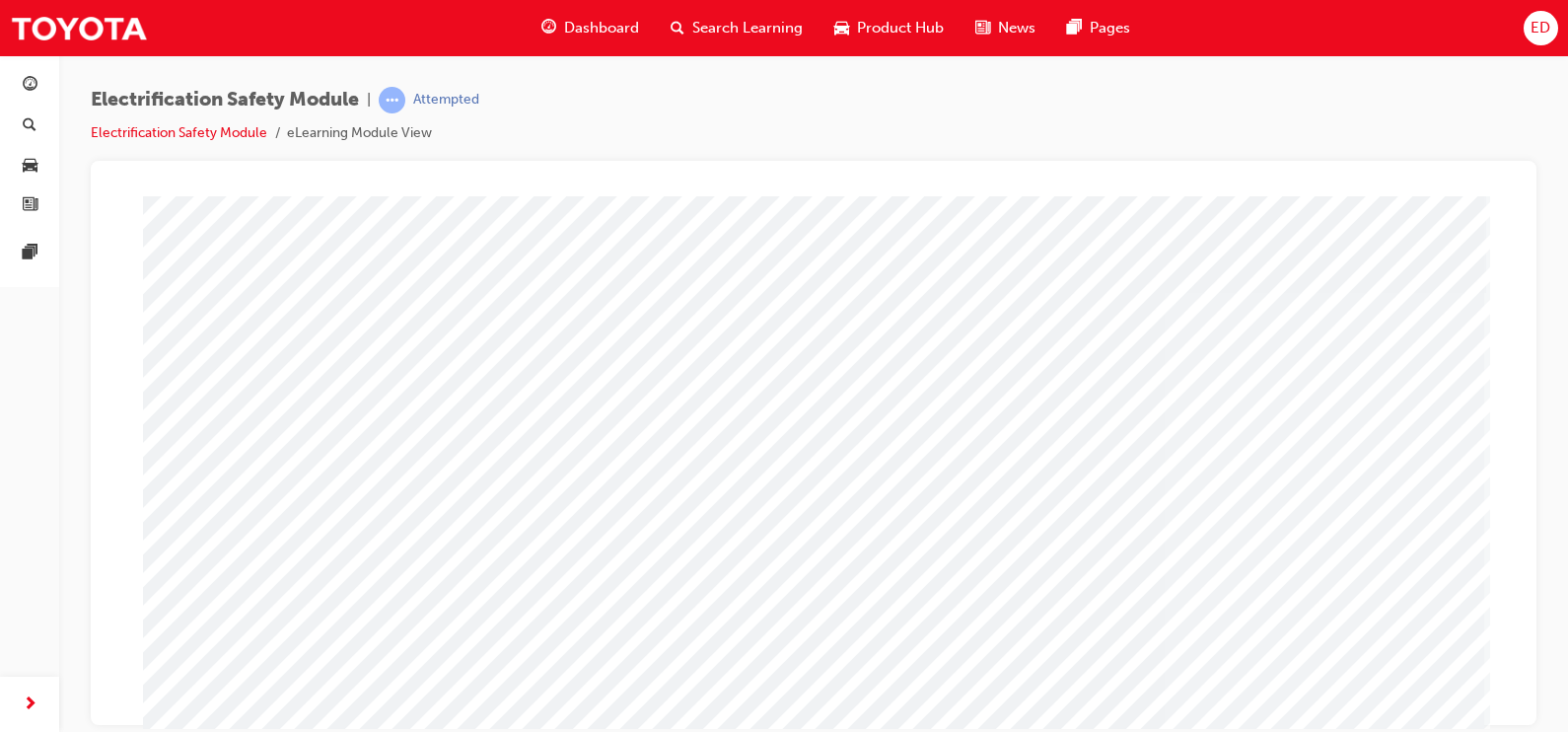 scroll, scrollTop: 206, scrollLeft: 0, axis: vertical 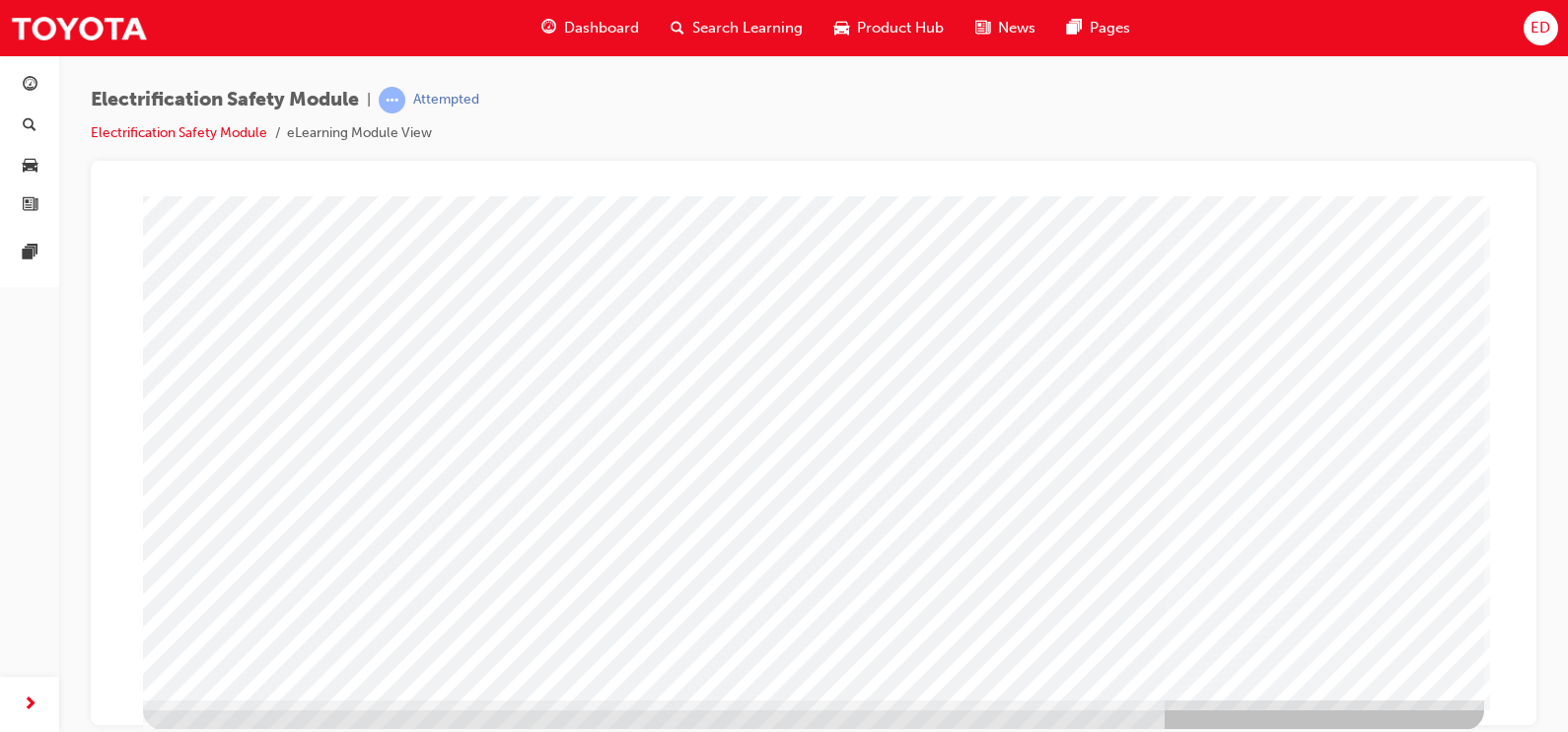 click at bounding box center [205, 3106] 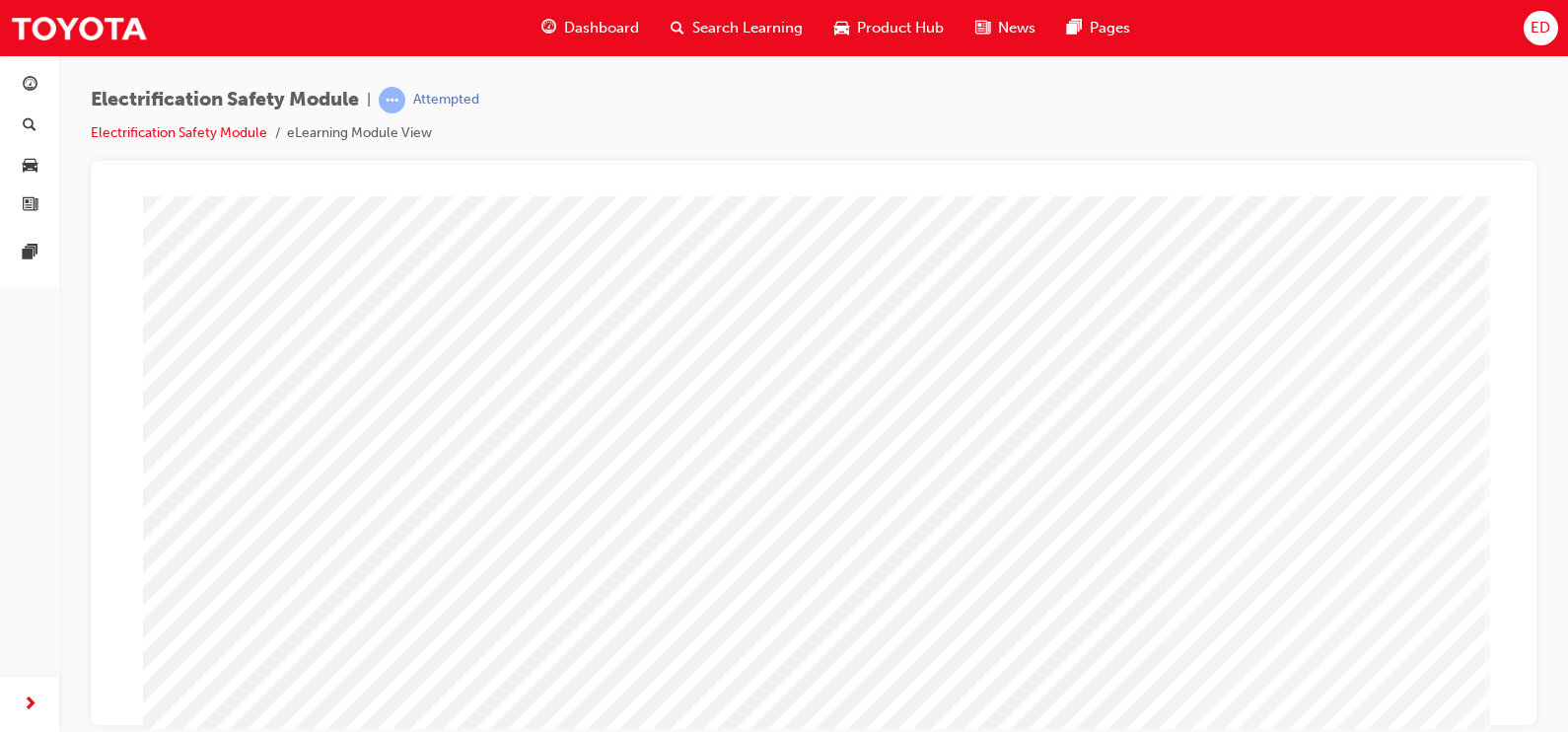 scroll, scrollTop: 206, scrollLeft: 0, axis: vertical 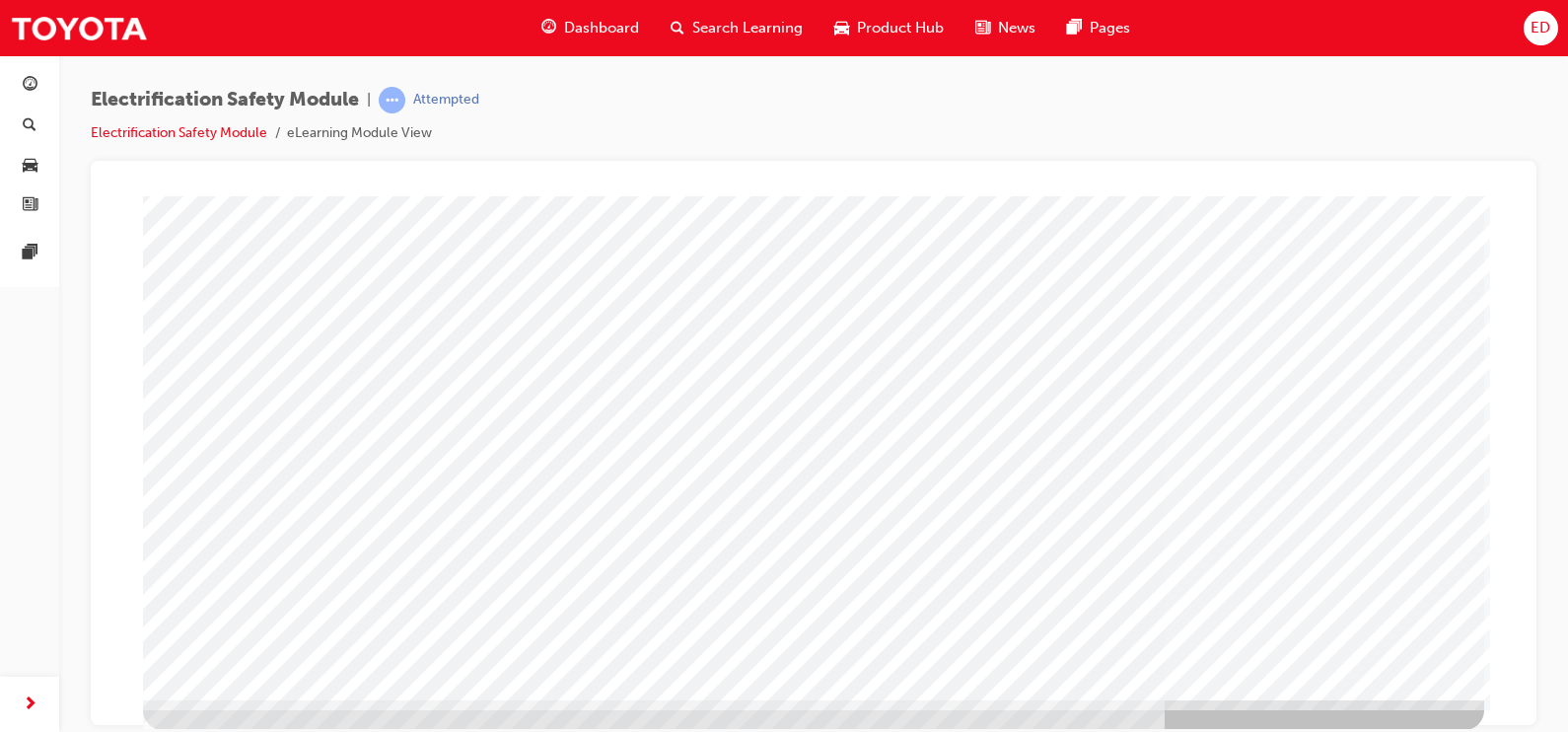 click at bounding box center (205, 3632) 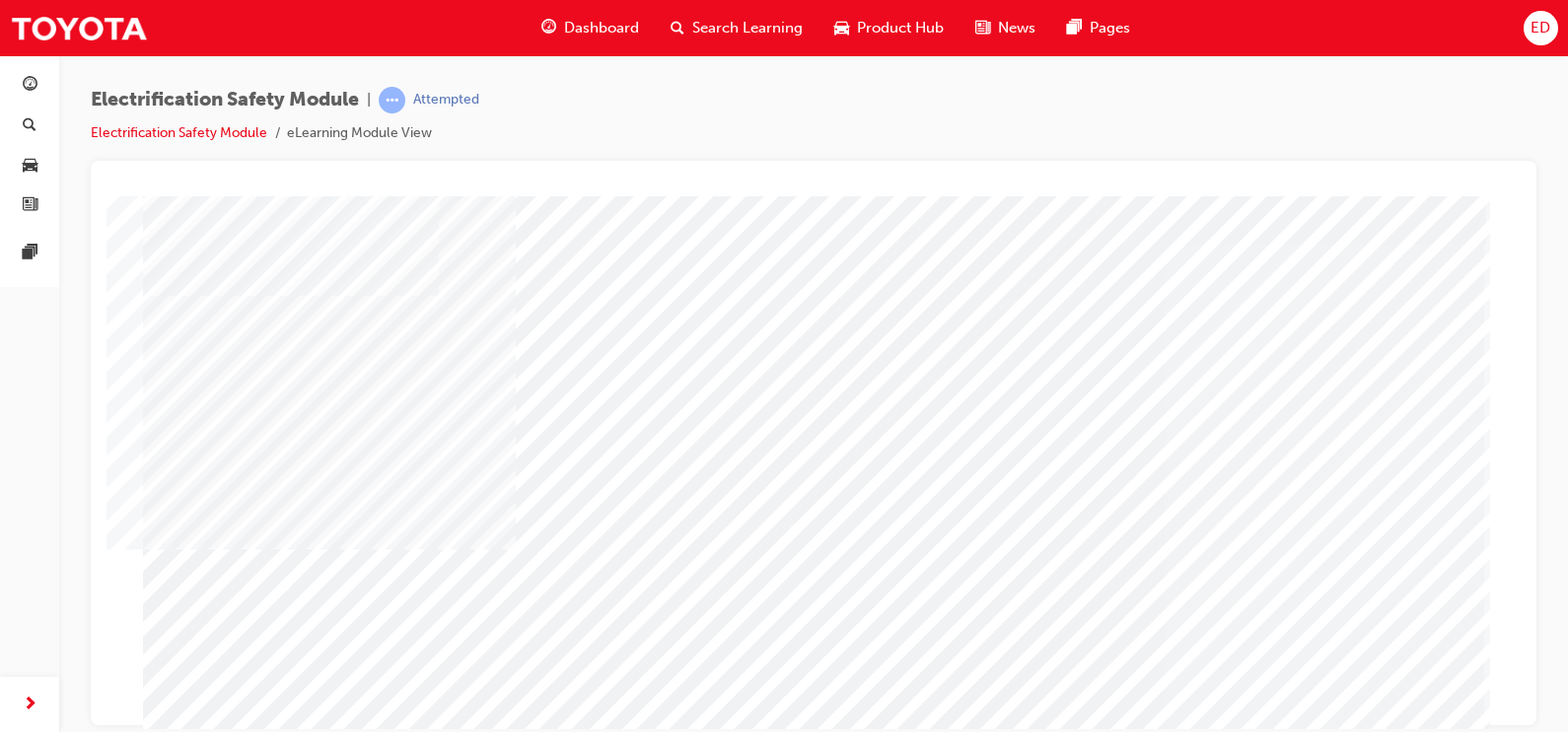 scroll, scrollTop: 47, scrollLeft: 0, axis: vertical 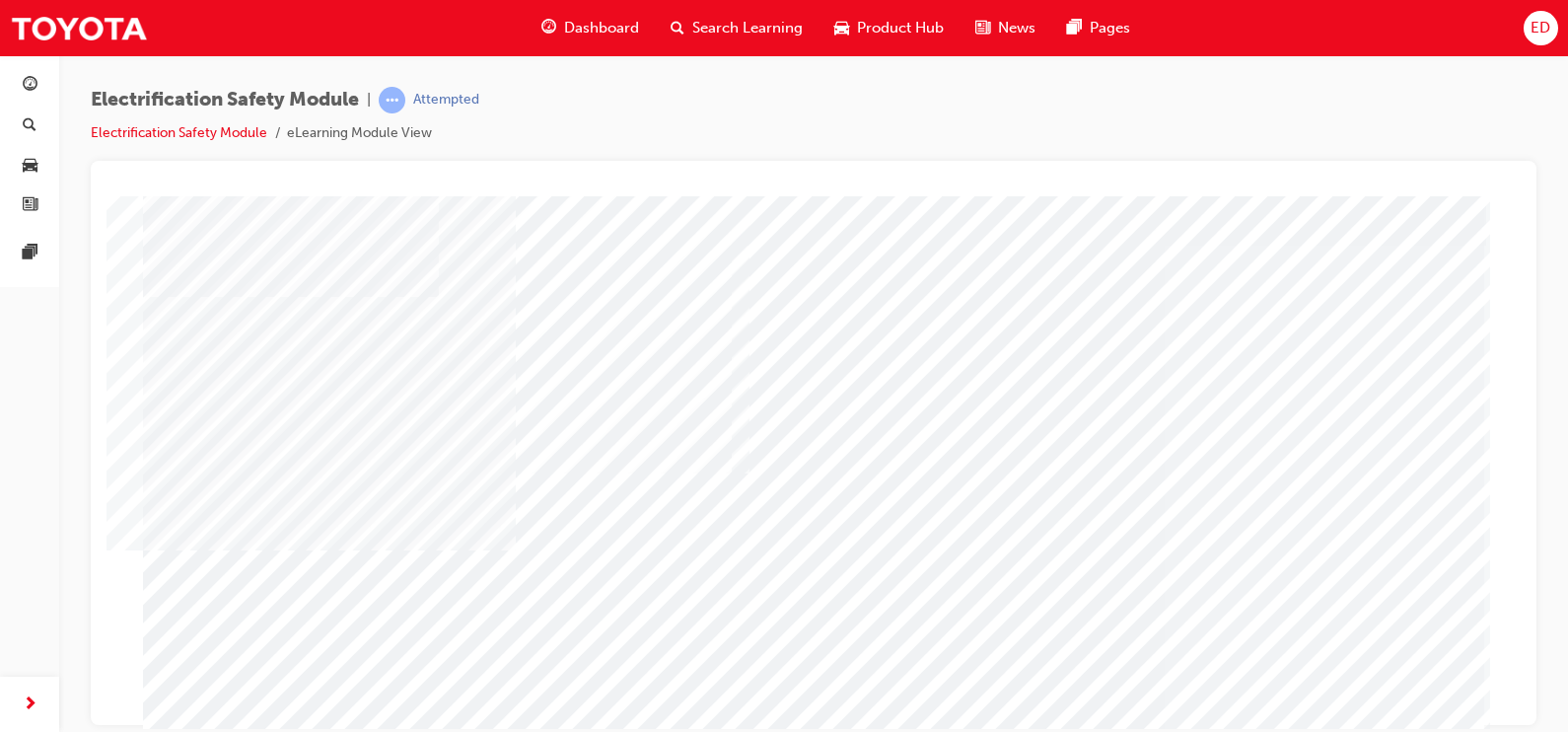 click at bounding box center (447, 3006) 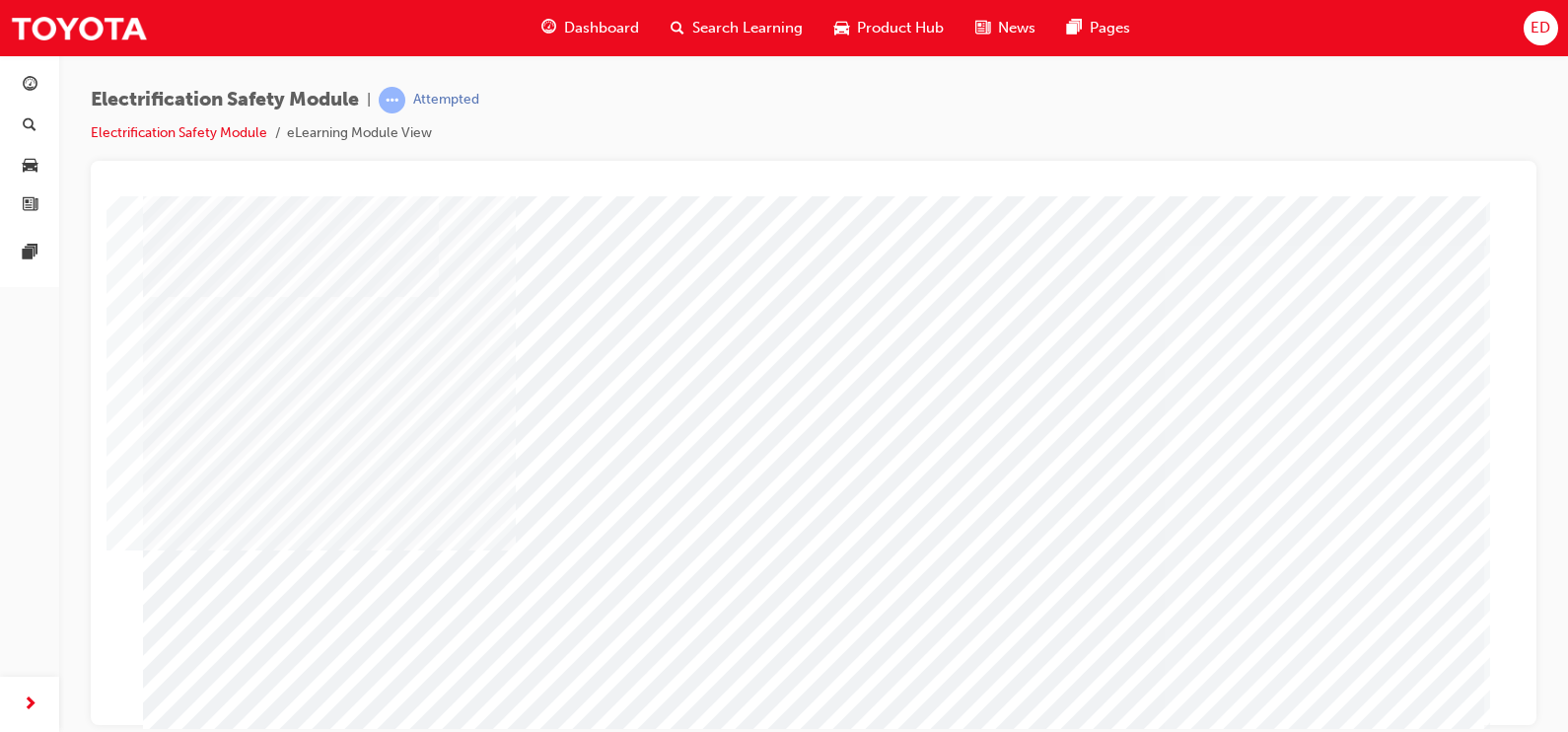 scroll, scrollTop: 206, scrollLeft: 0, axis: vertical 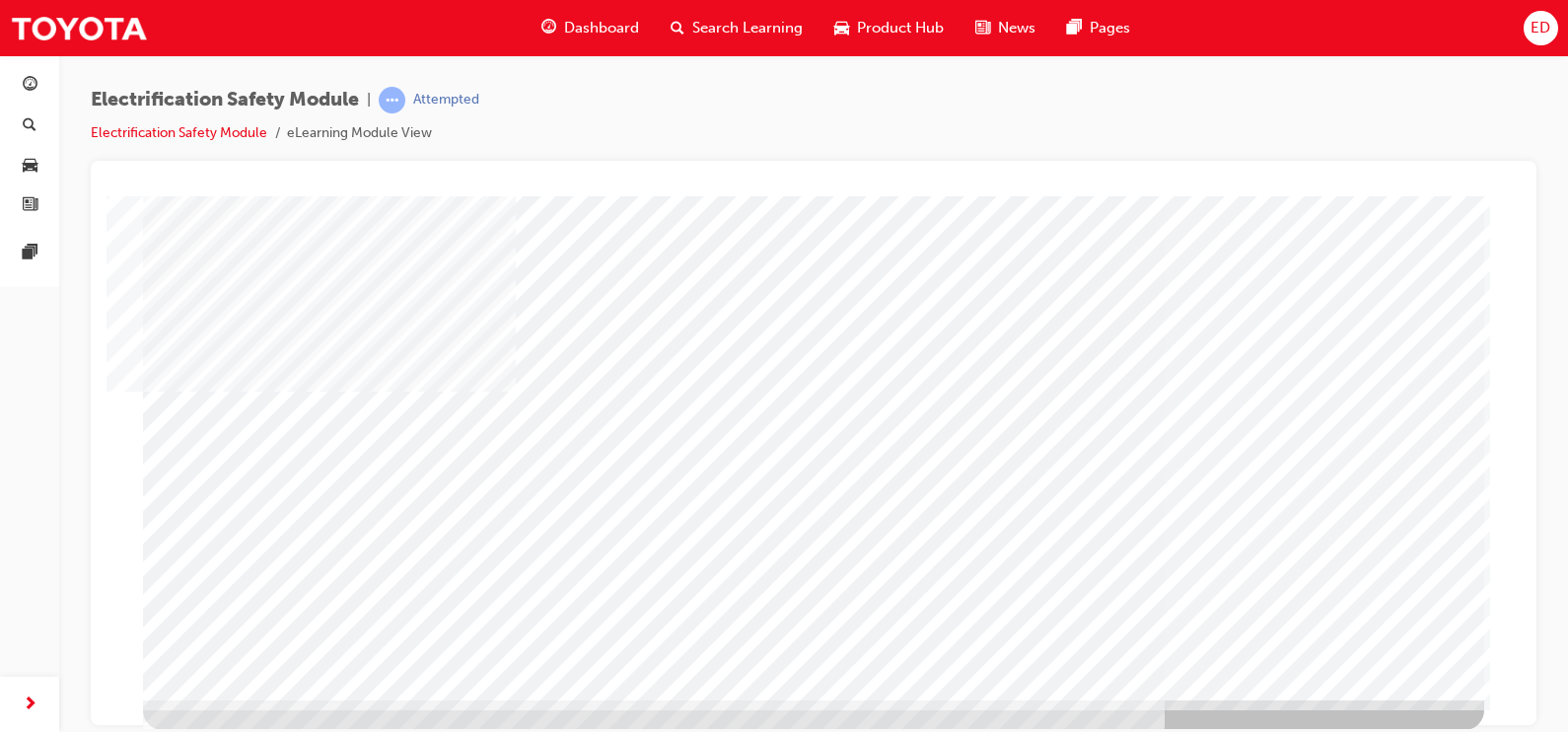 click at bounding box center [205, 3591] 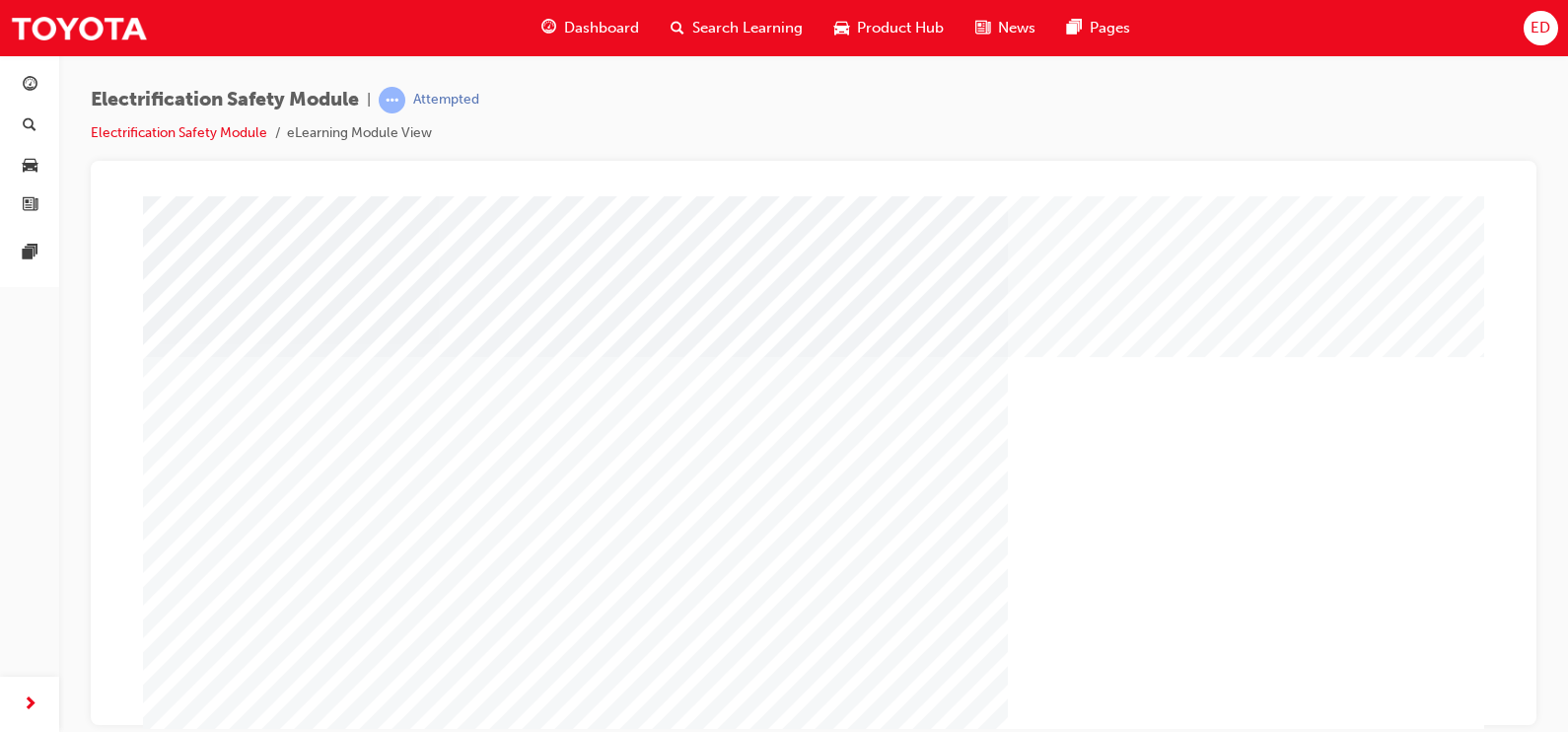 scroll, scrollTop: 206, scrollLeft: 0, axis: vertical 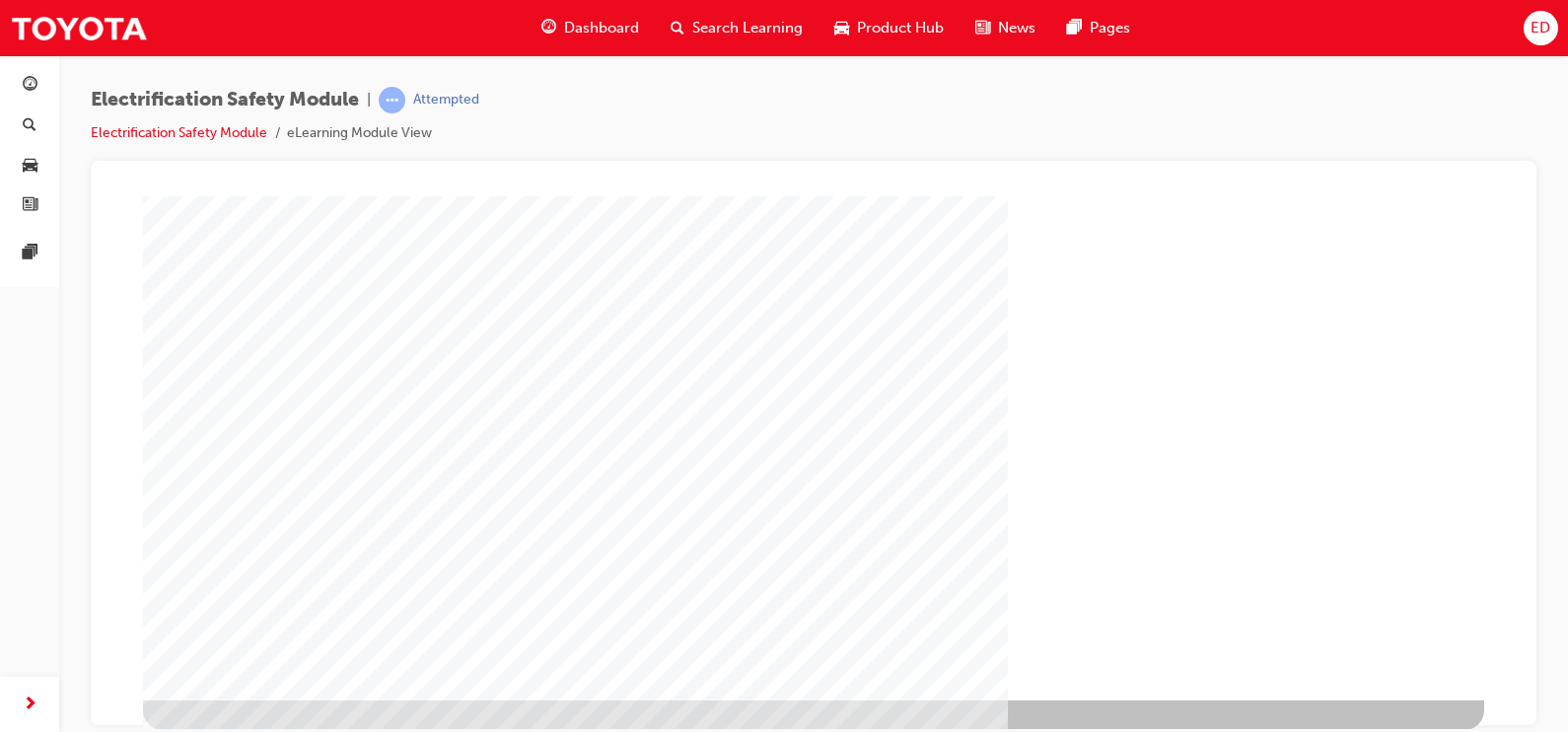 click at bounding box center (205, 1323) 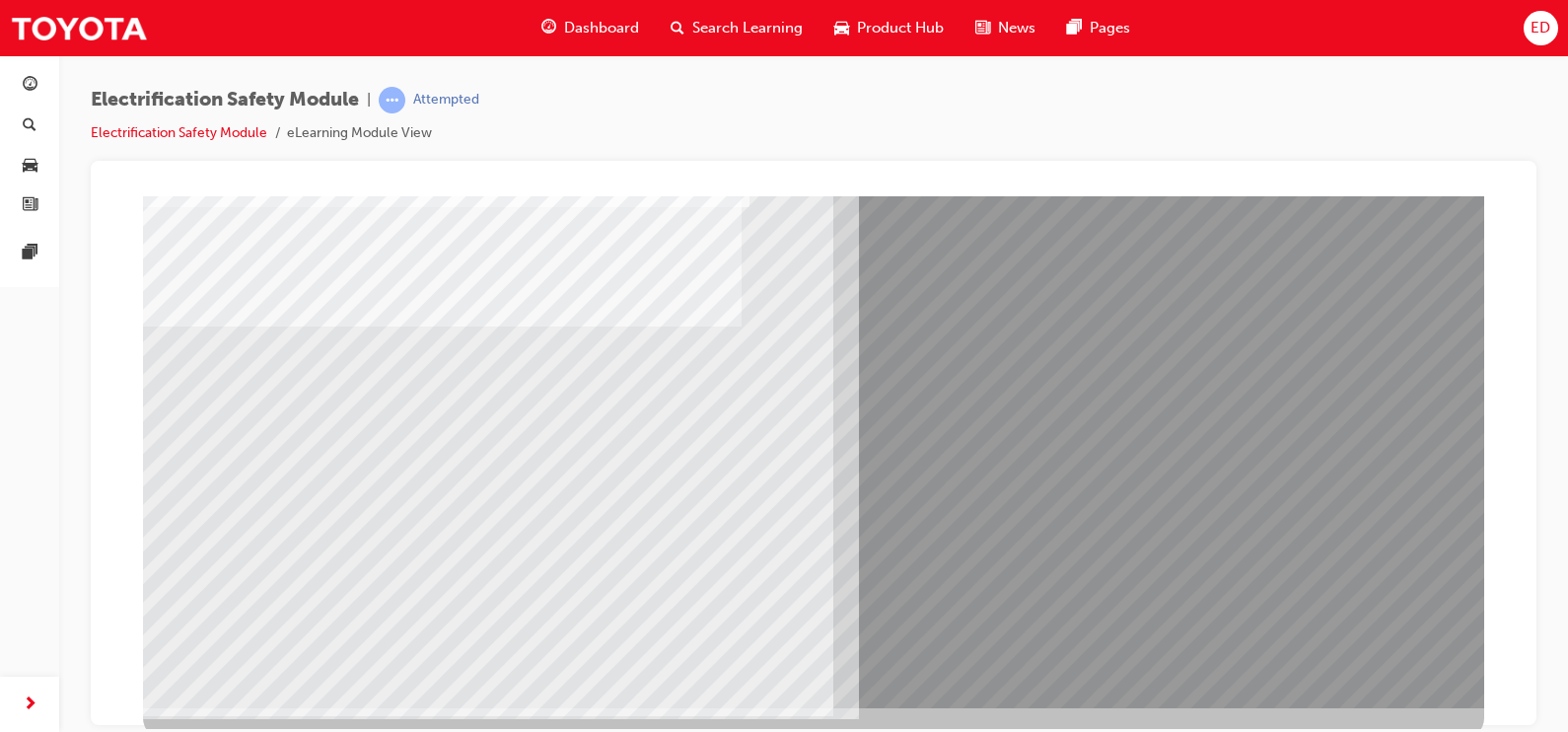 scroll, scrollTop: 65, scrollLeft: 0, axis: vertical 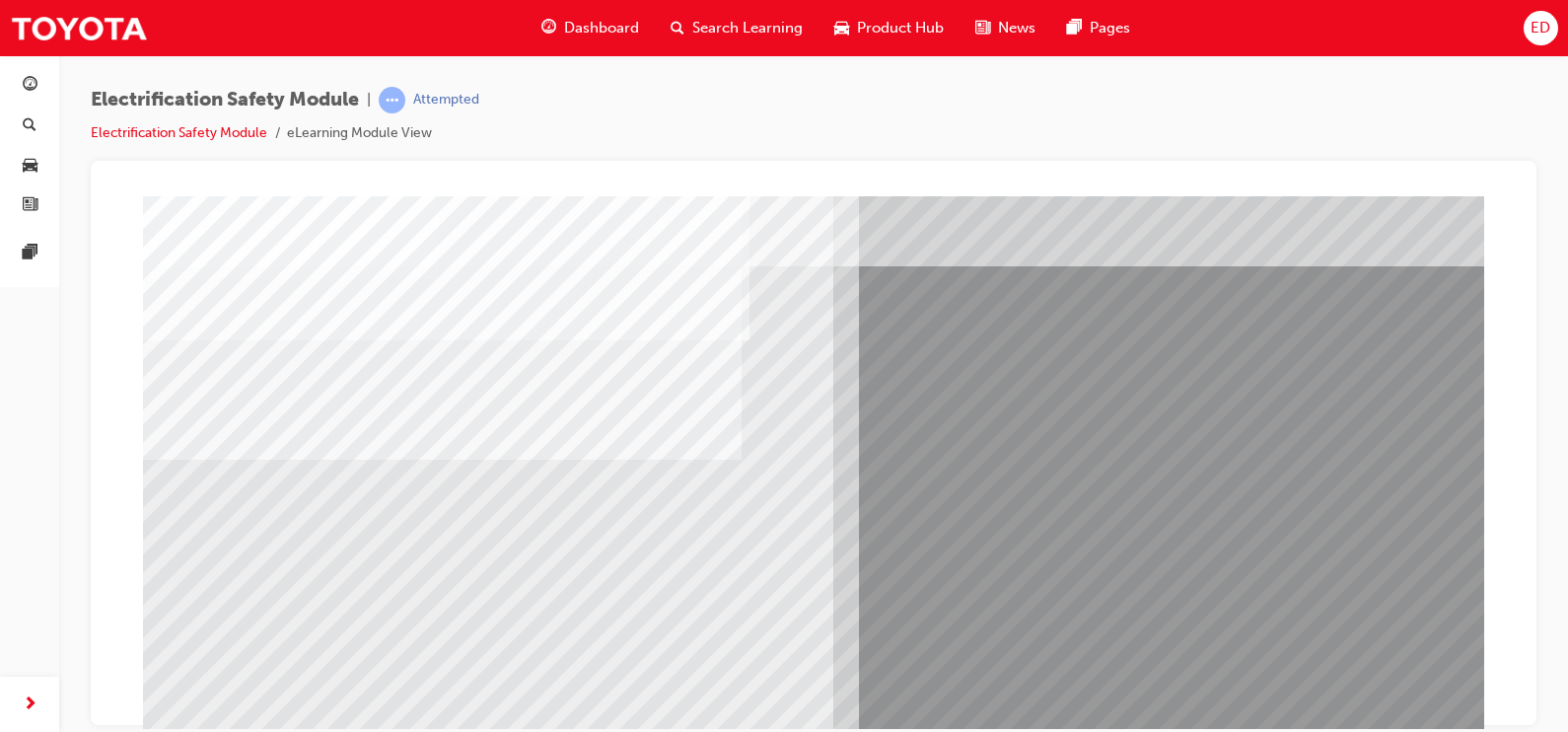 click at bounding box center [207, 7951] 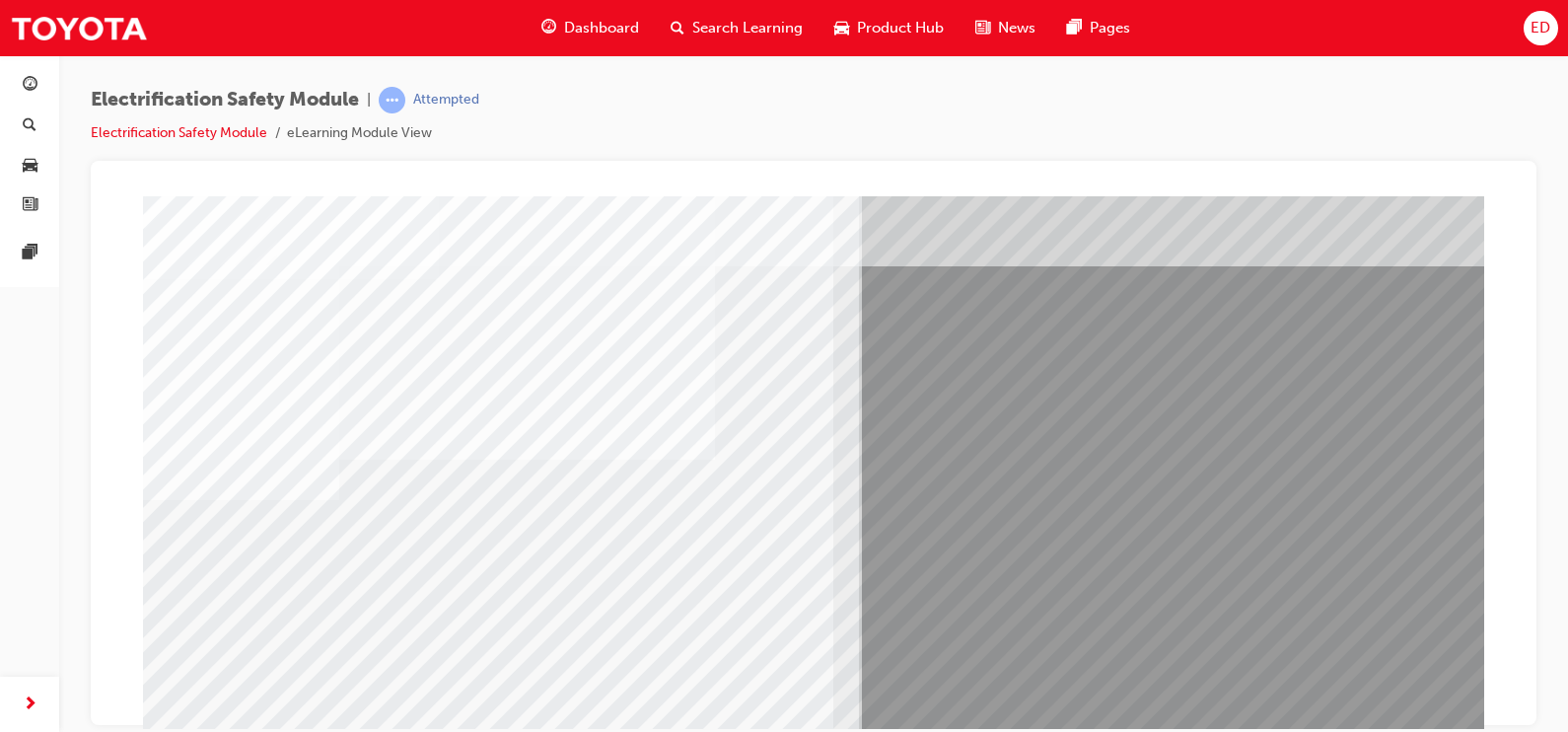 click at bounding box center [207, 8080] 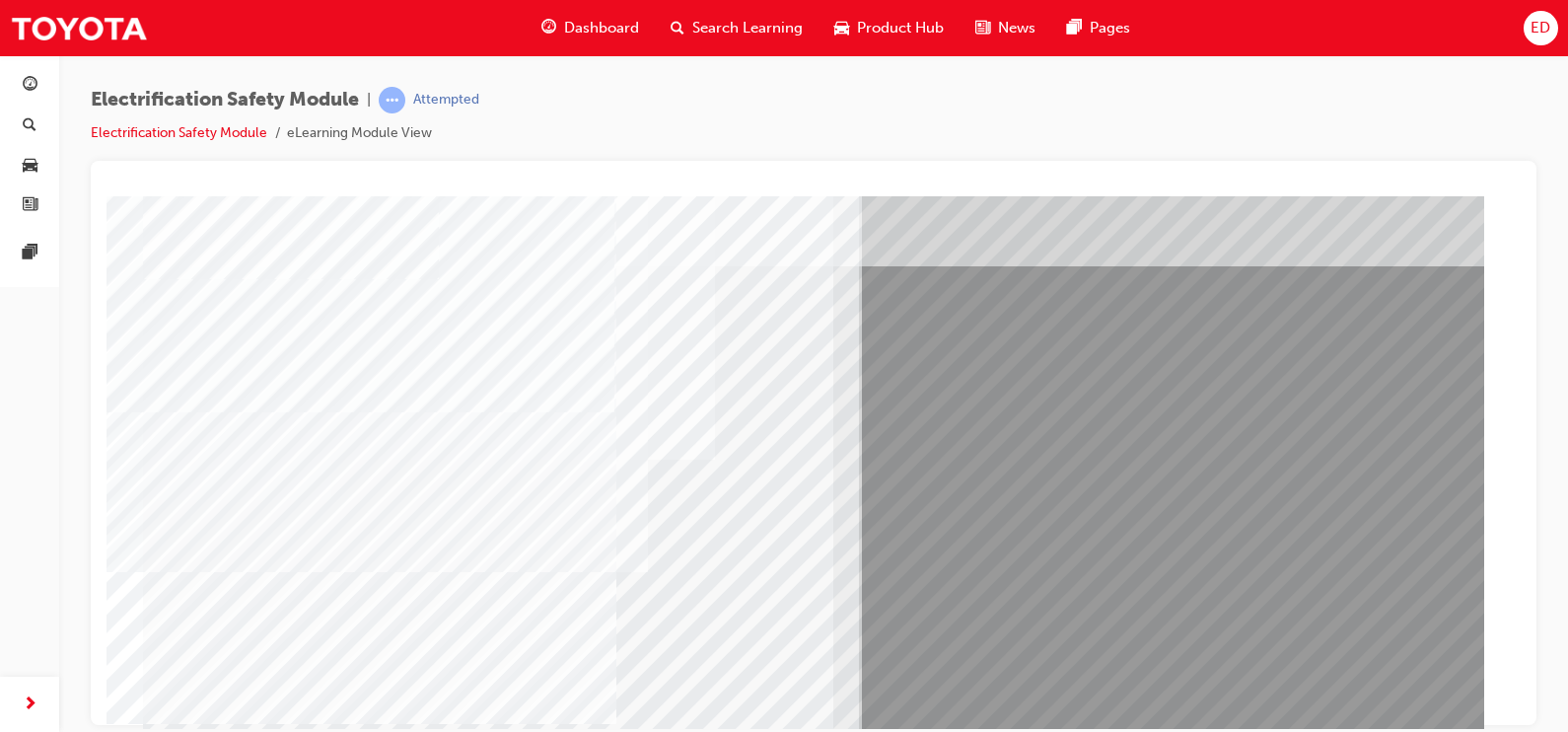 click at bounding box center (207, 7951) 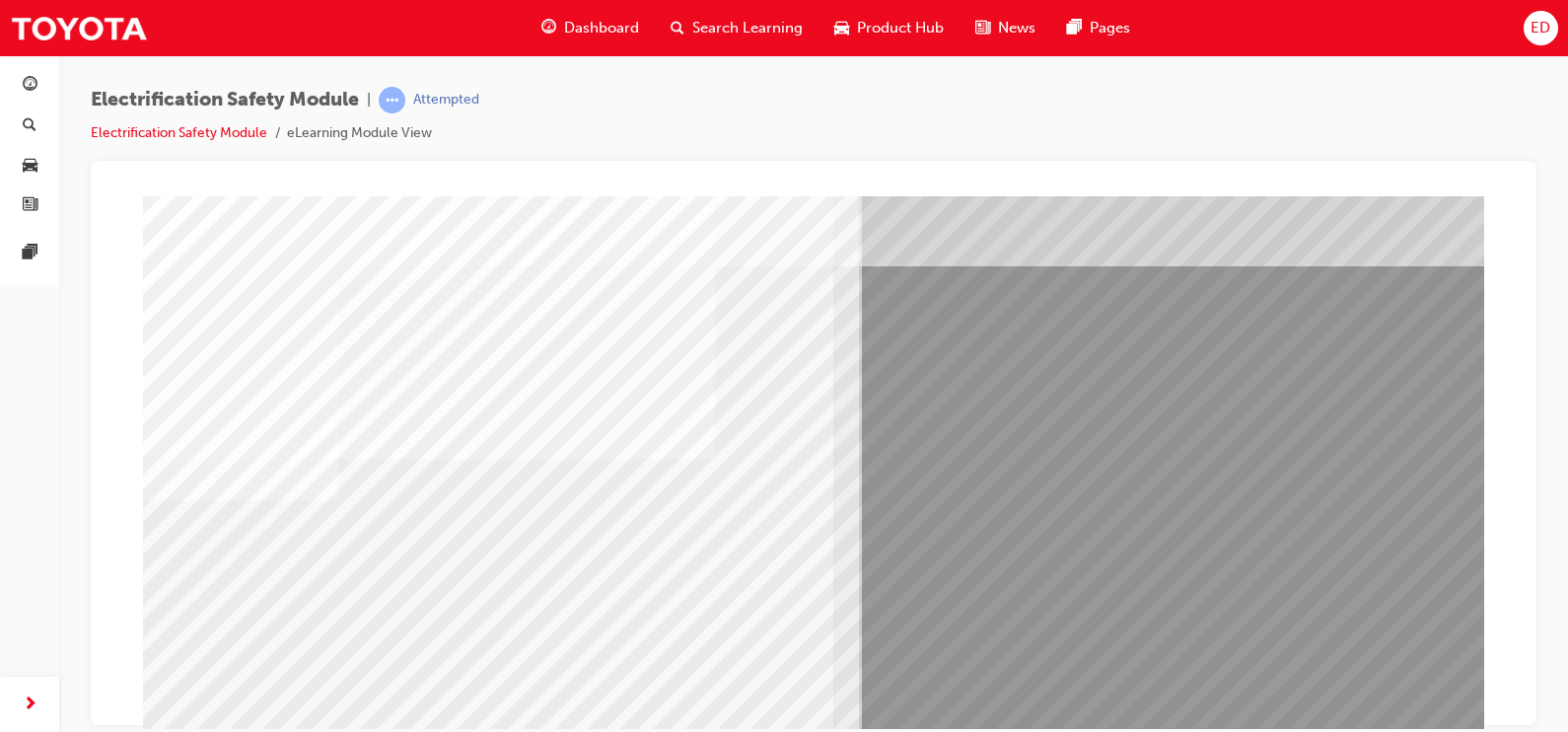 click at bounding box center [207, 8080] 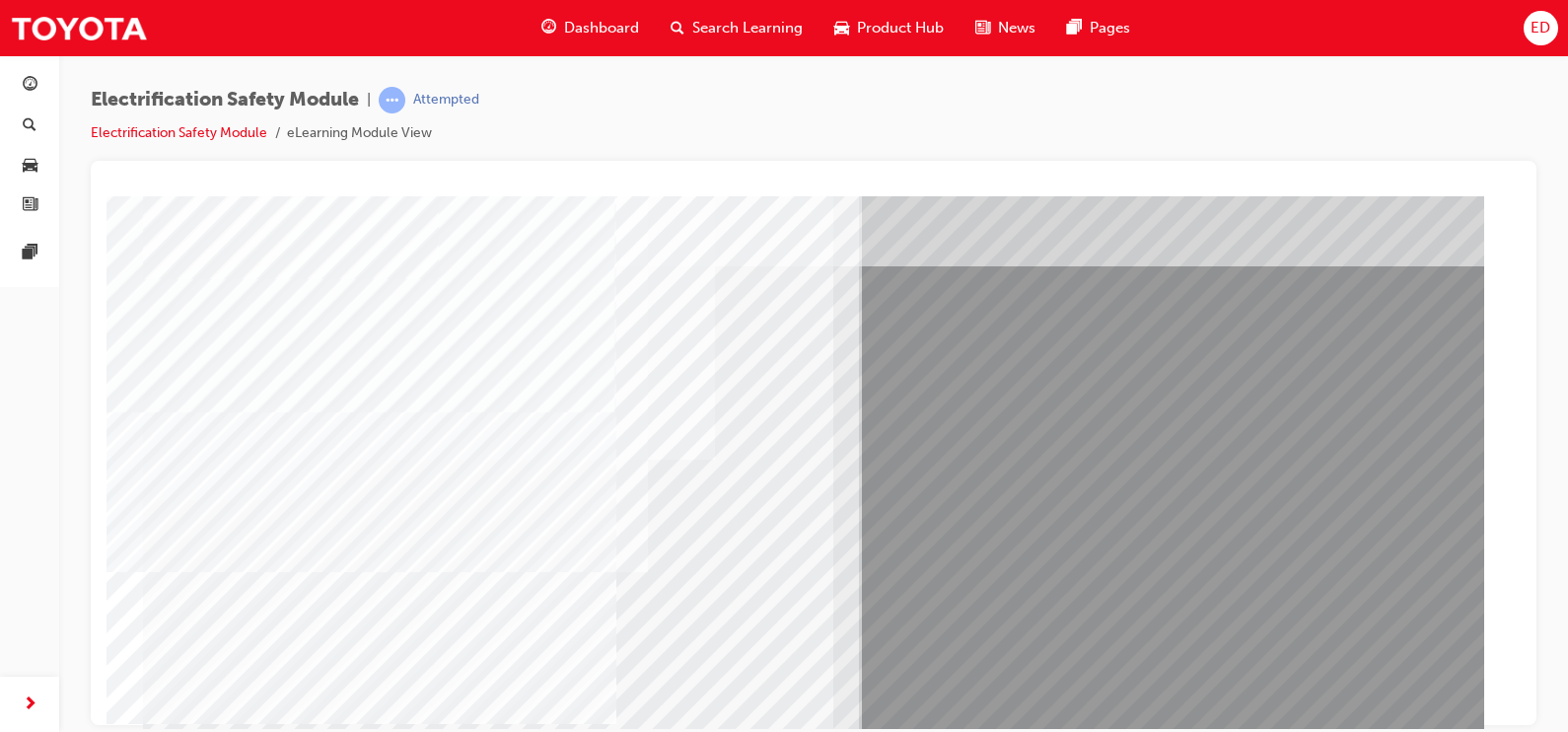 click at bounding box center [207, 8208] 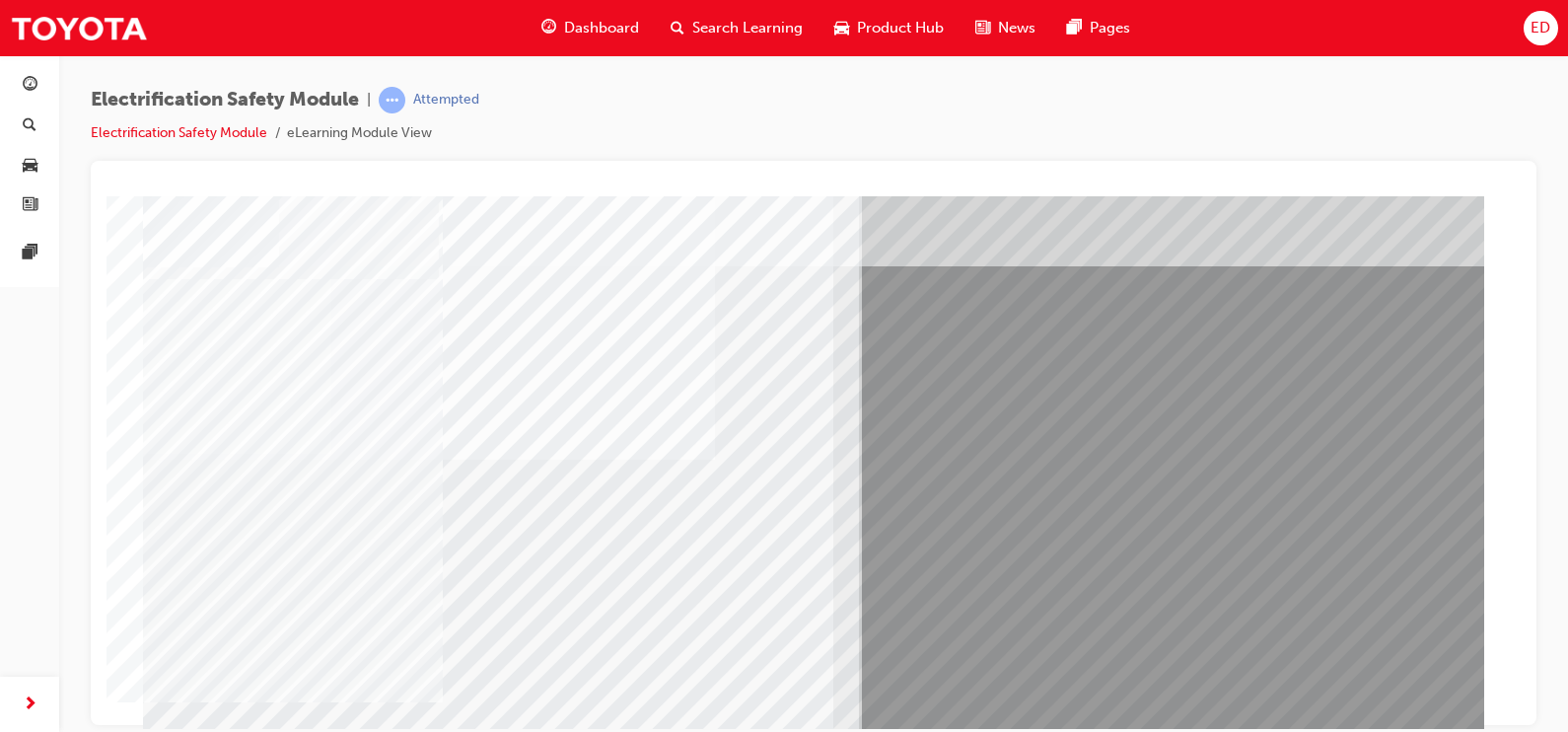scroll, scrollTop: 206, scrollLeft: 0, axis: vertical 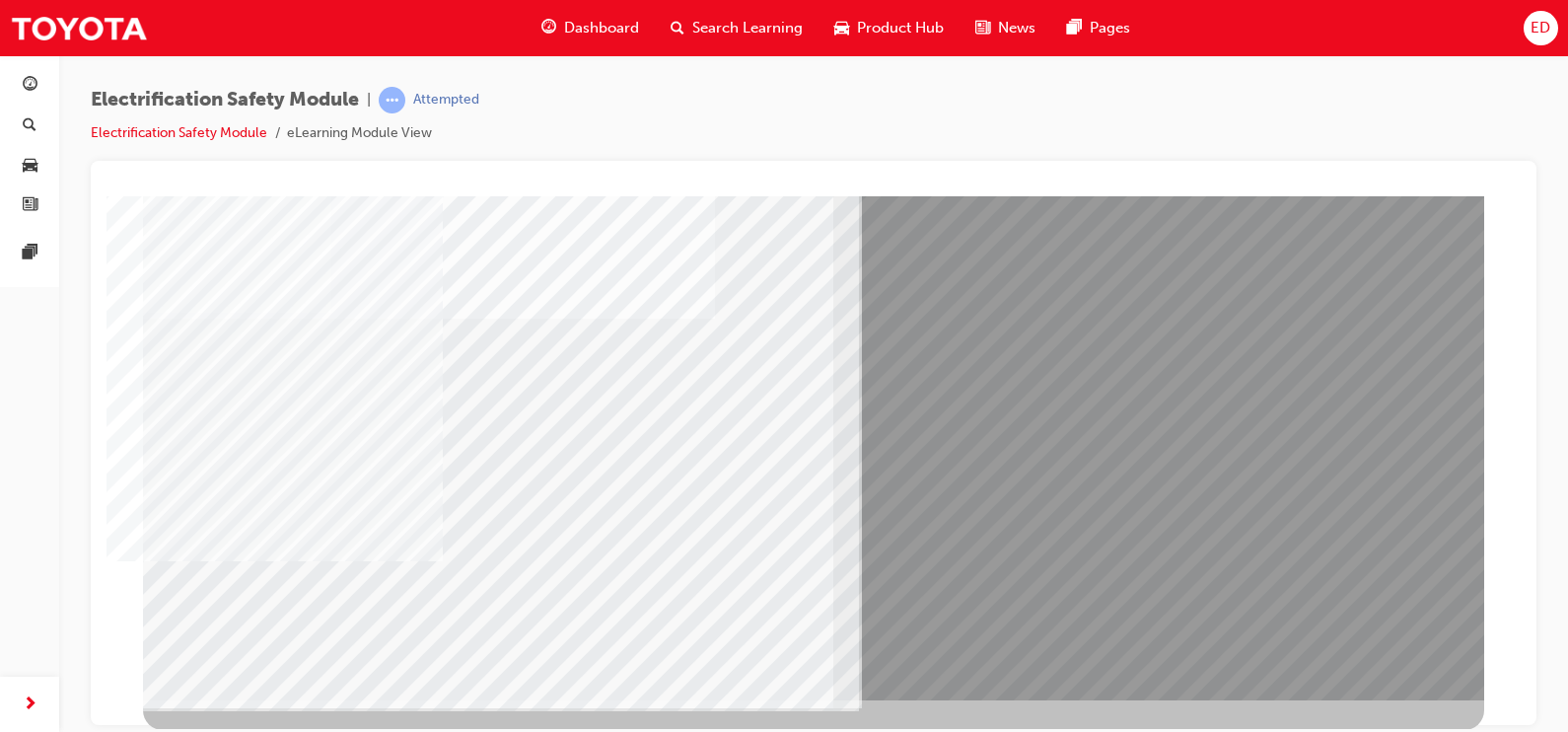 click at bounding box center (205, 7728) 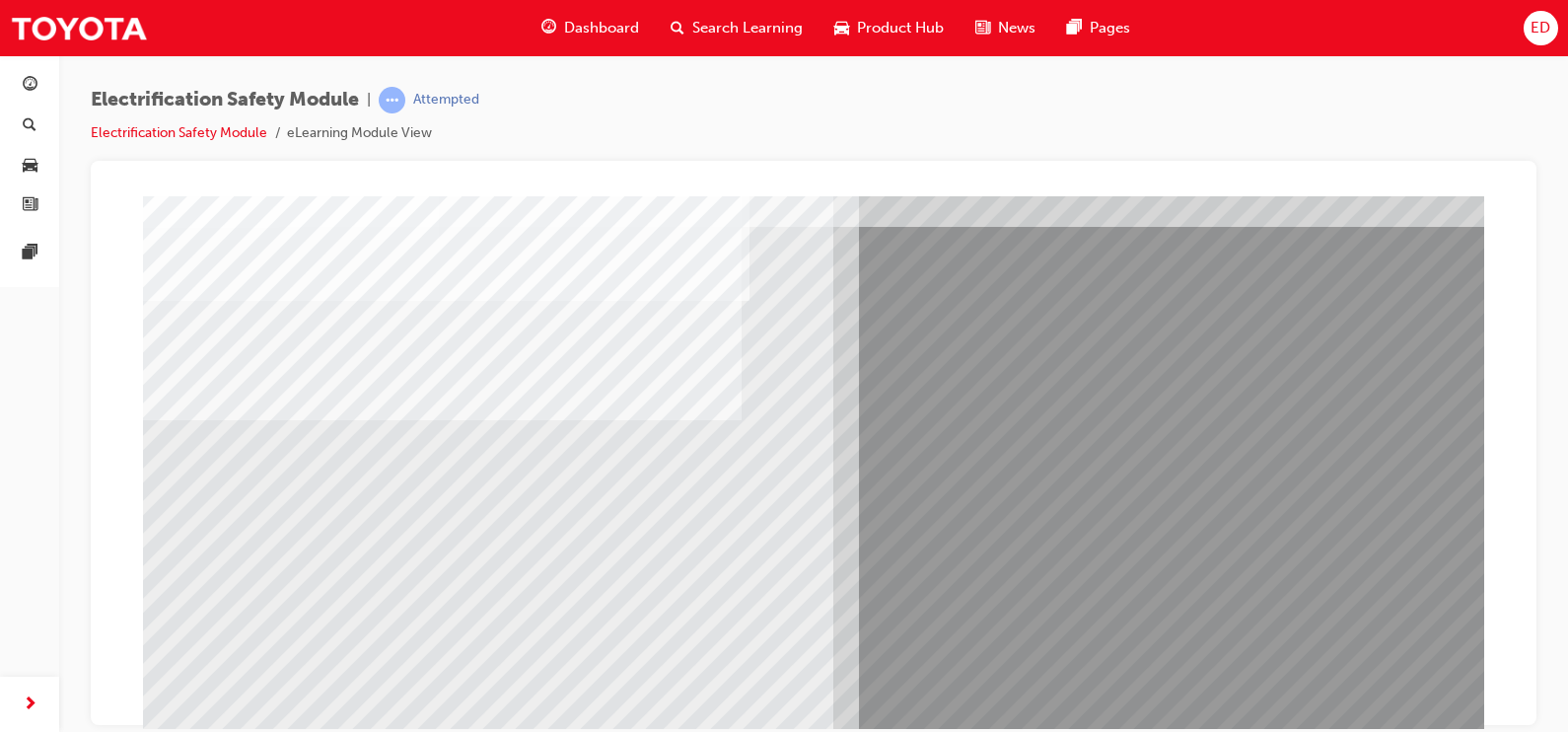 scroll, scrollTop: 112, scrollLeft: 0, axis: vertical 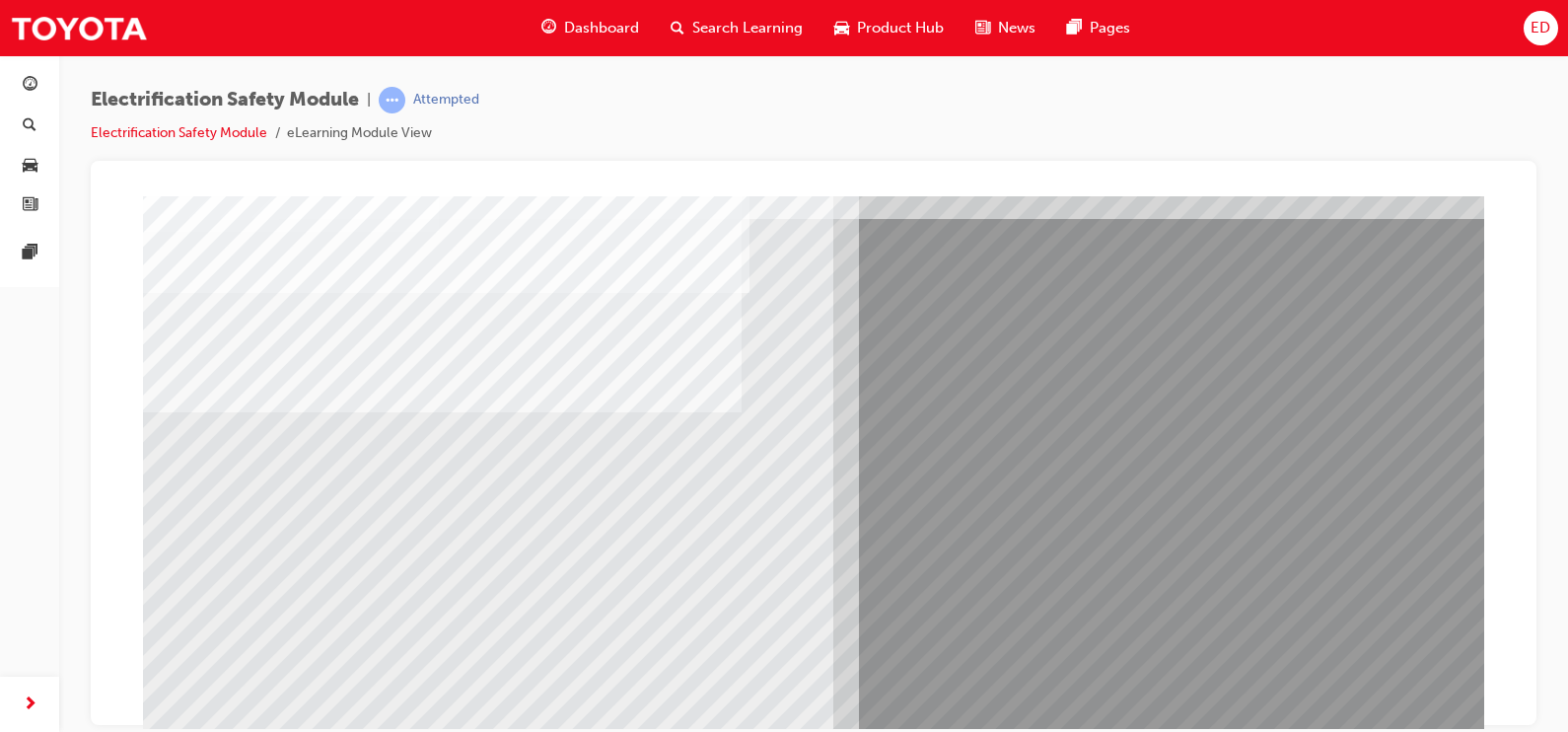 click at bounding box center [207, 7495] 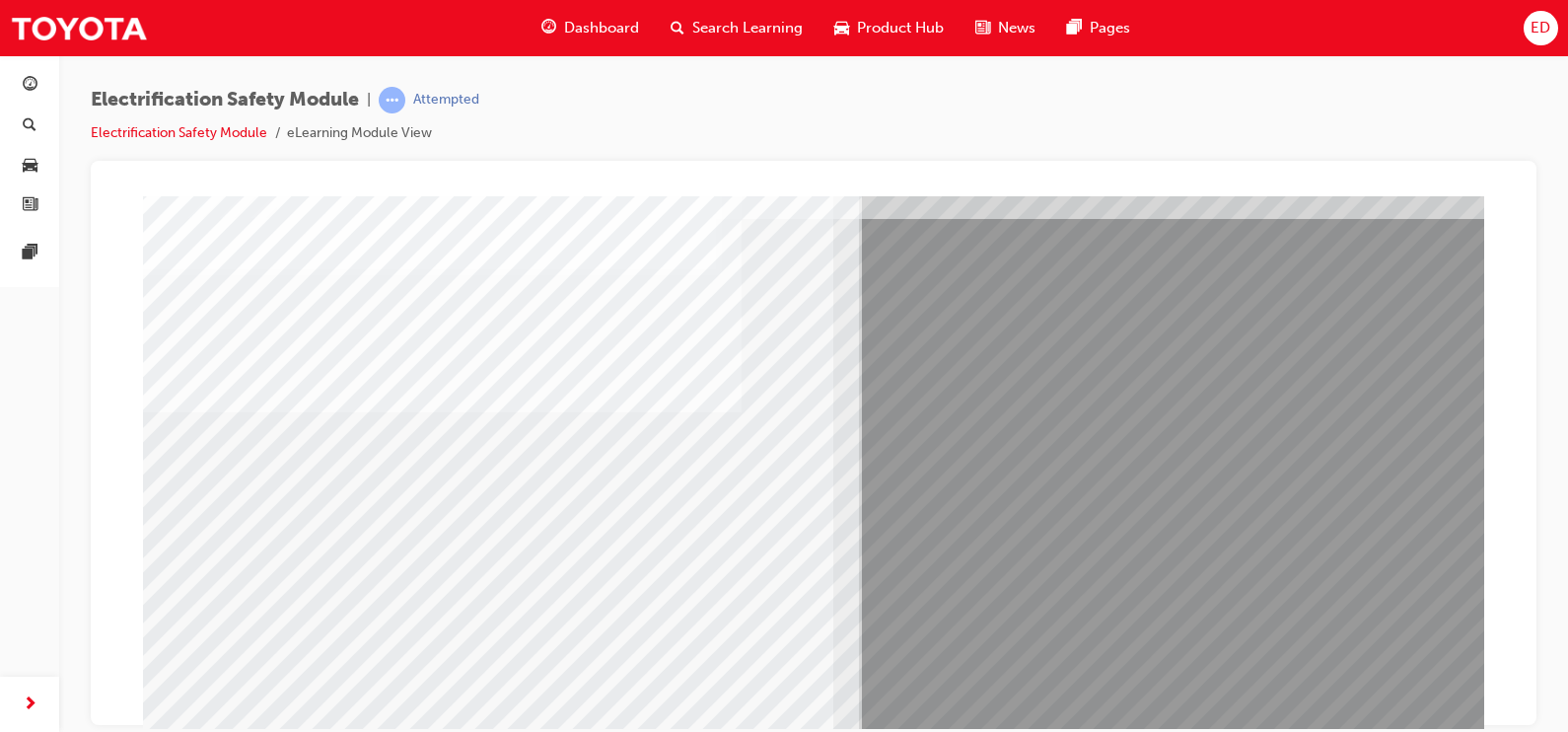 click at bounding box center [207, 7623] 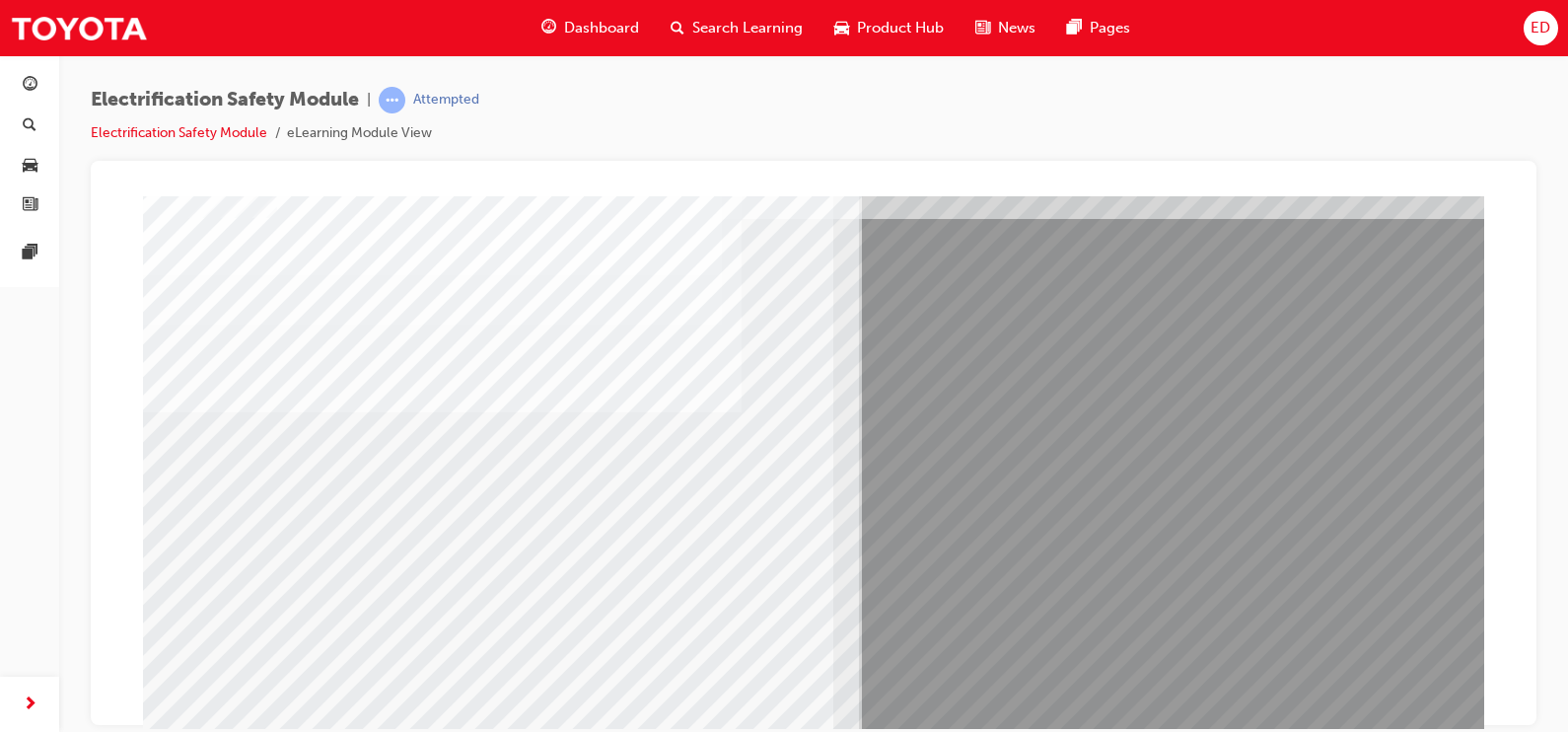 click at bounding box center (207, 7751) 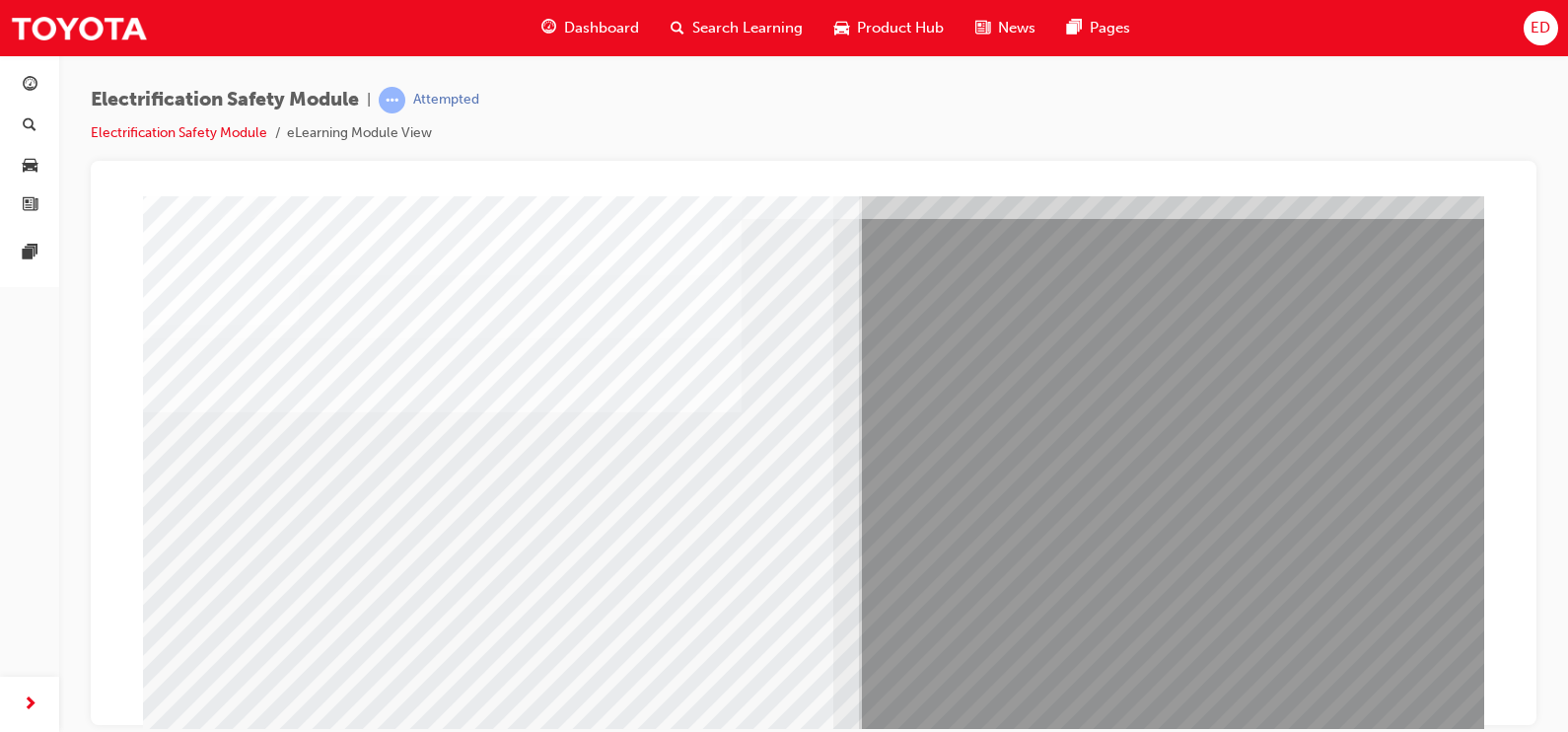 click at bounding box center [207, 7623] 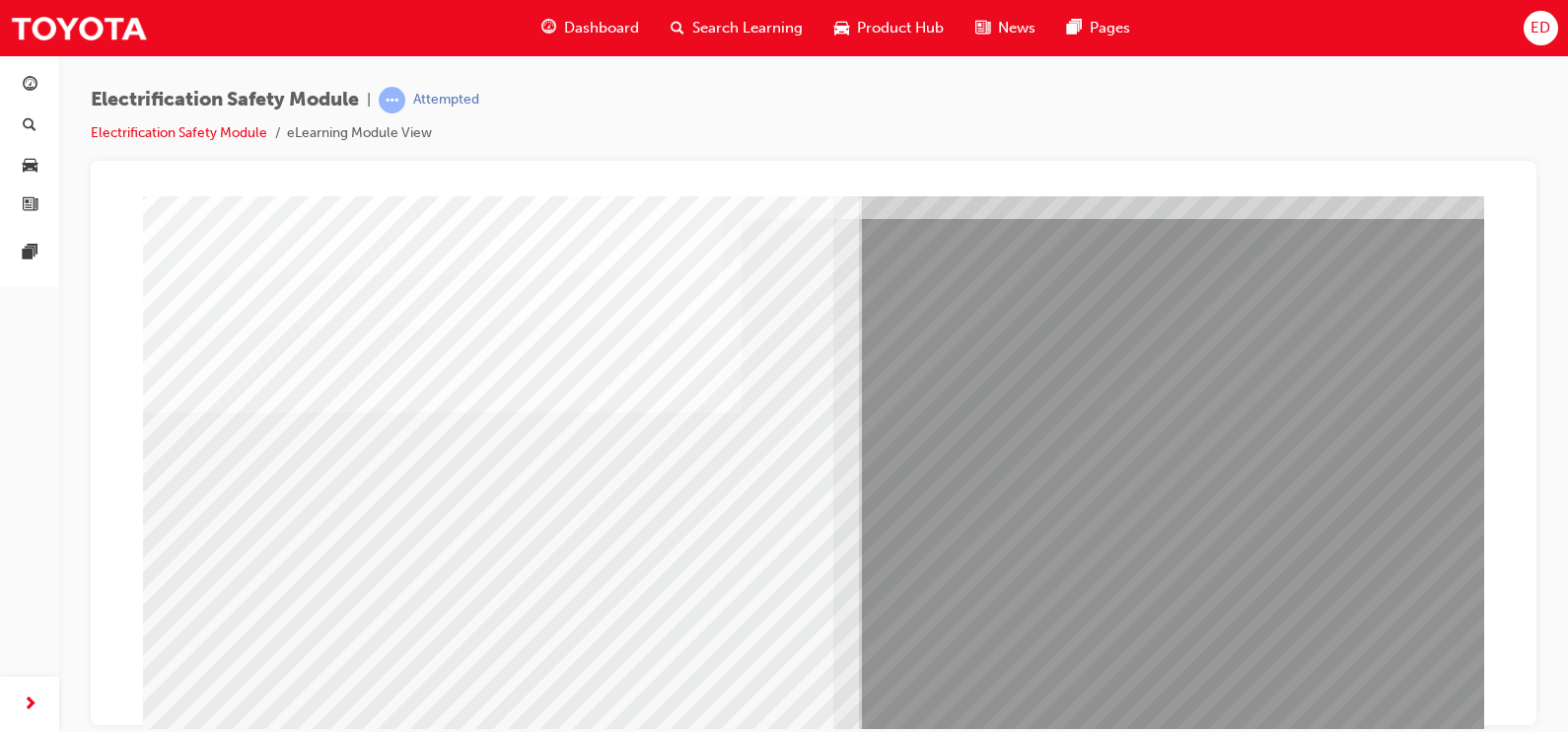 click at bounding box center [207, 7751] 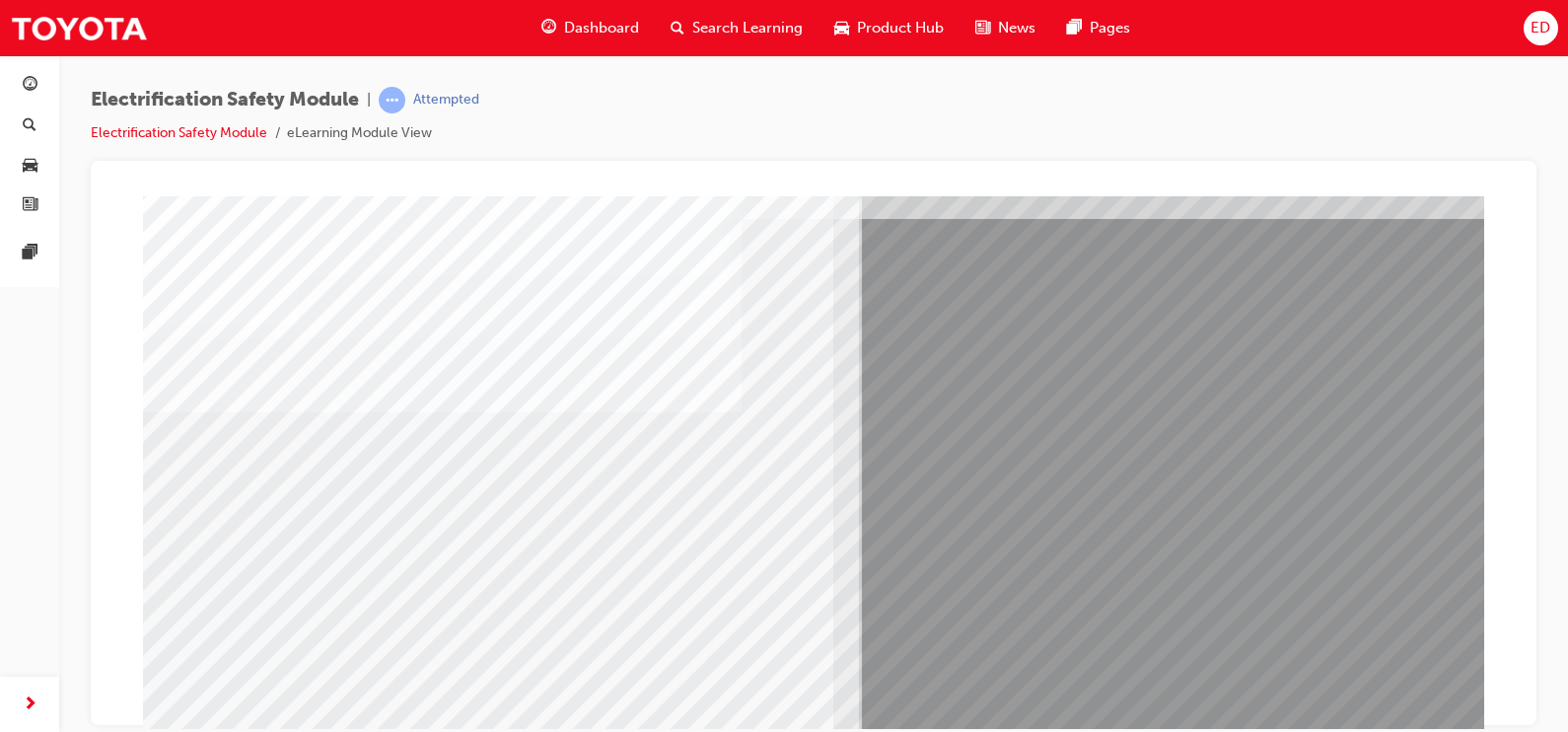 scroll, scrollTop: 206, scrollLeft: 0, axis: vertical 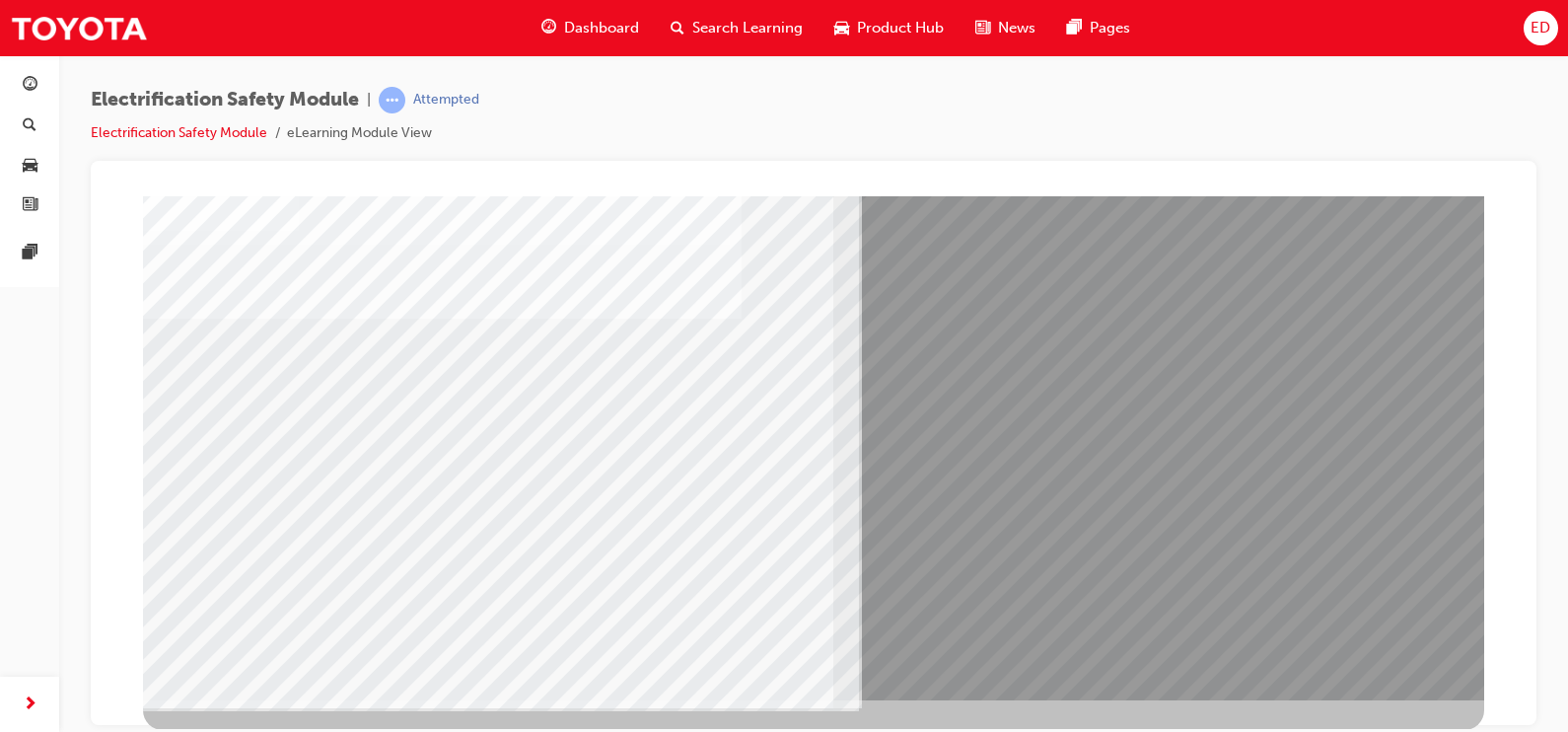 click at bounding box center (205, 7319) 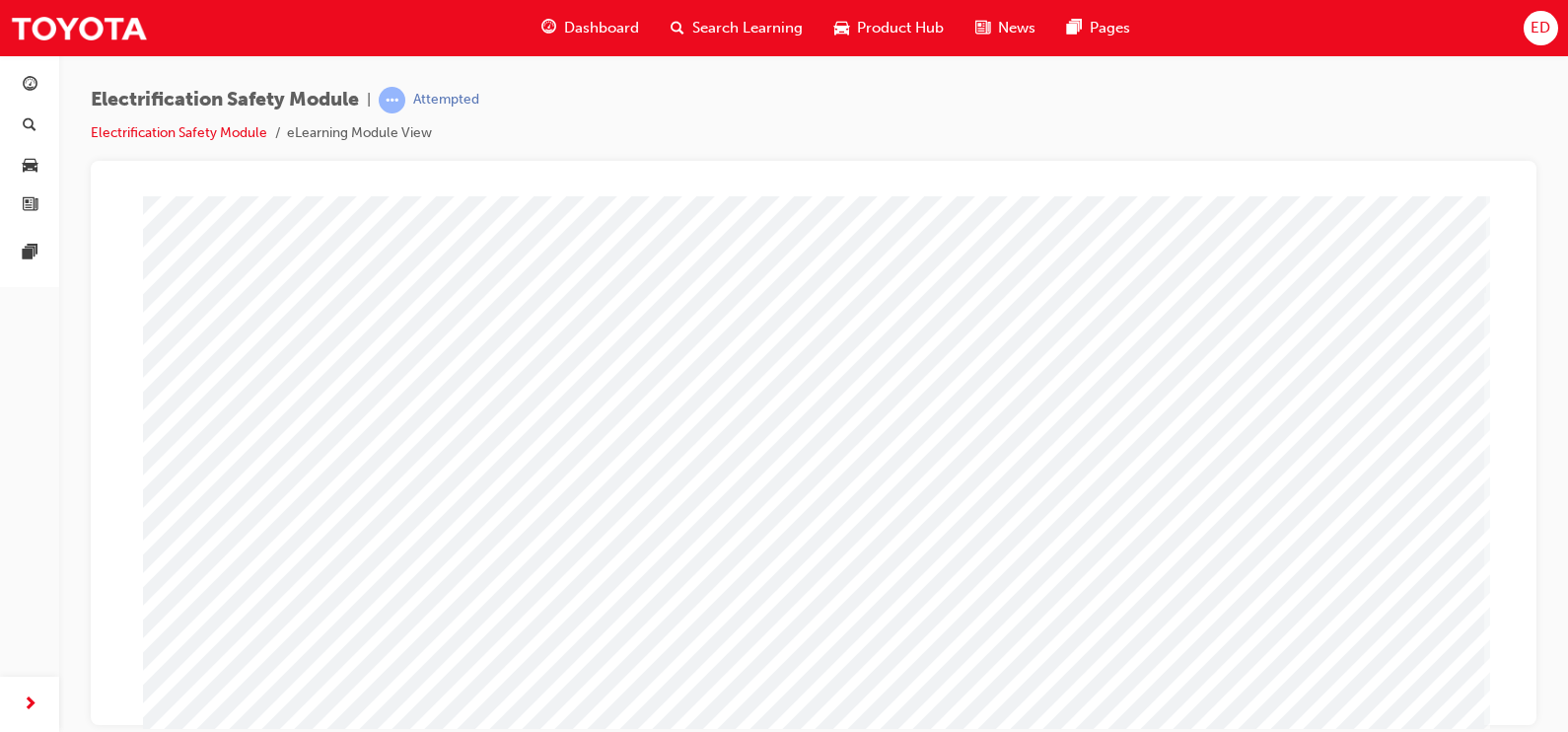 scroll, scrollTop: 206, scrollLeft: 0, axis: vertical 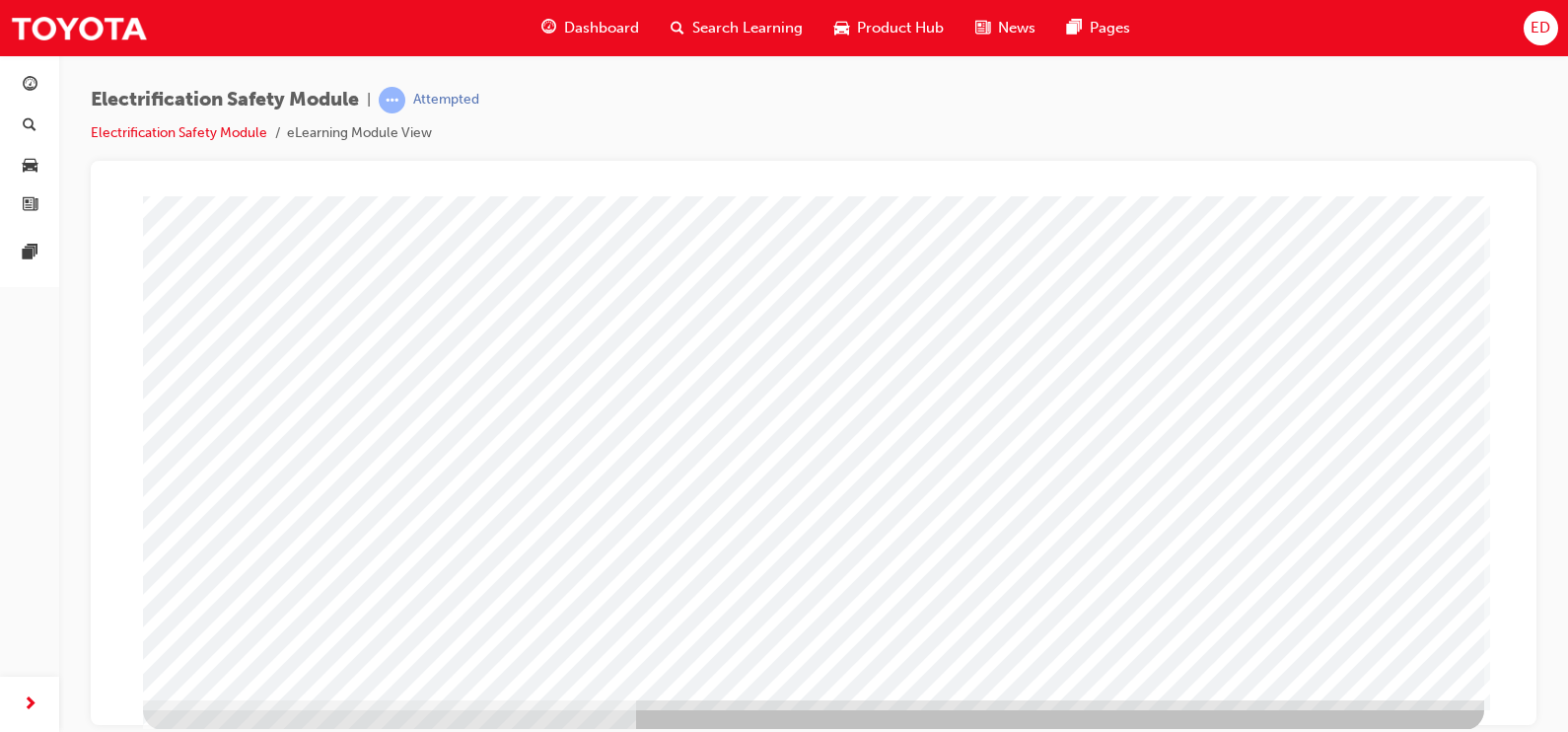 click at bounding box center (814, 2513) 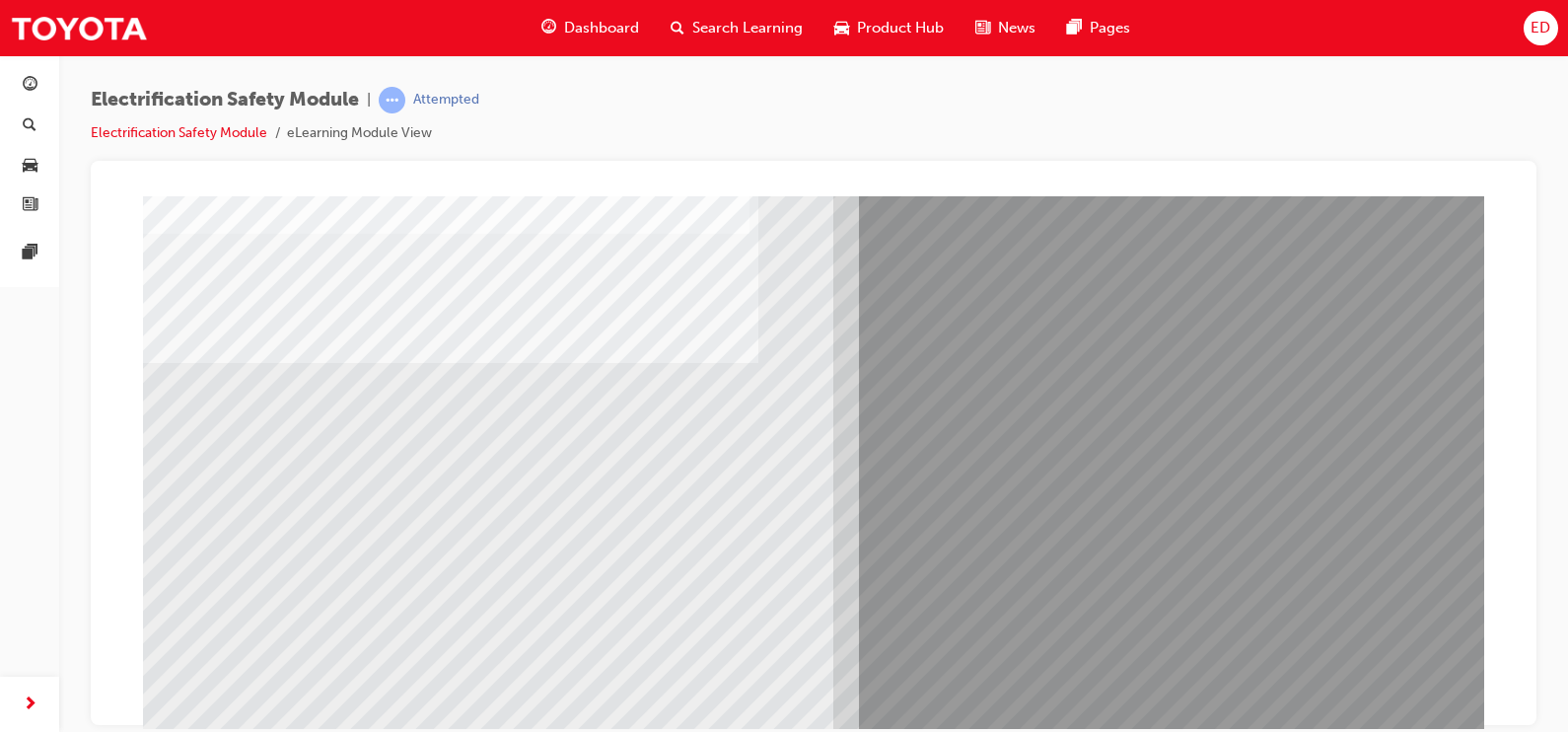 scroll, scrollTop: 173, scrollLeft: 0, axis: vertical 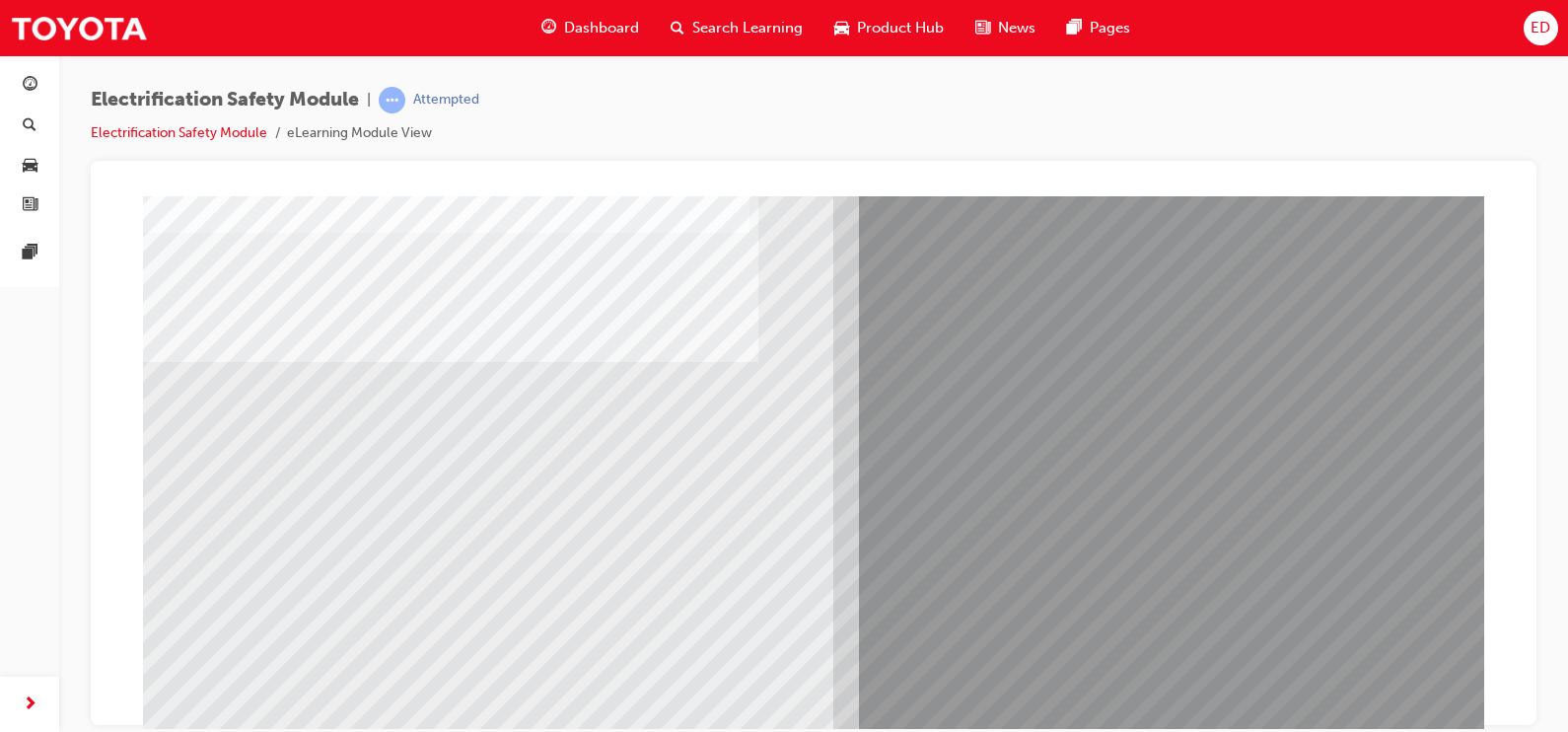 click at bounding box center [207, 6079] 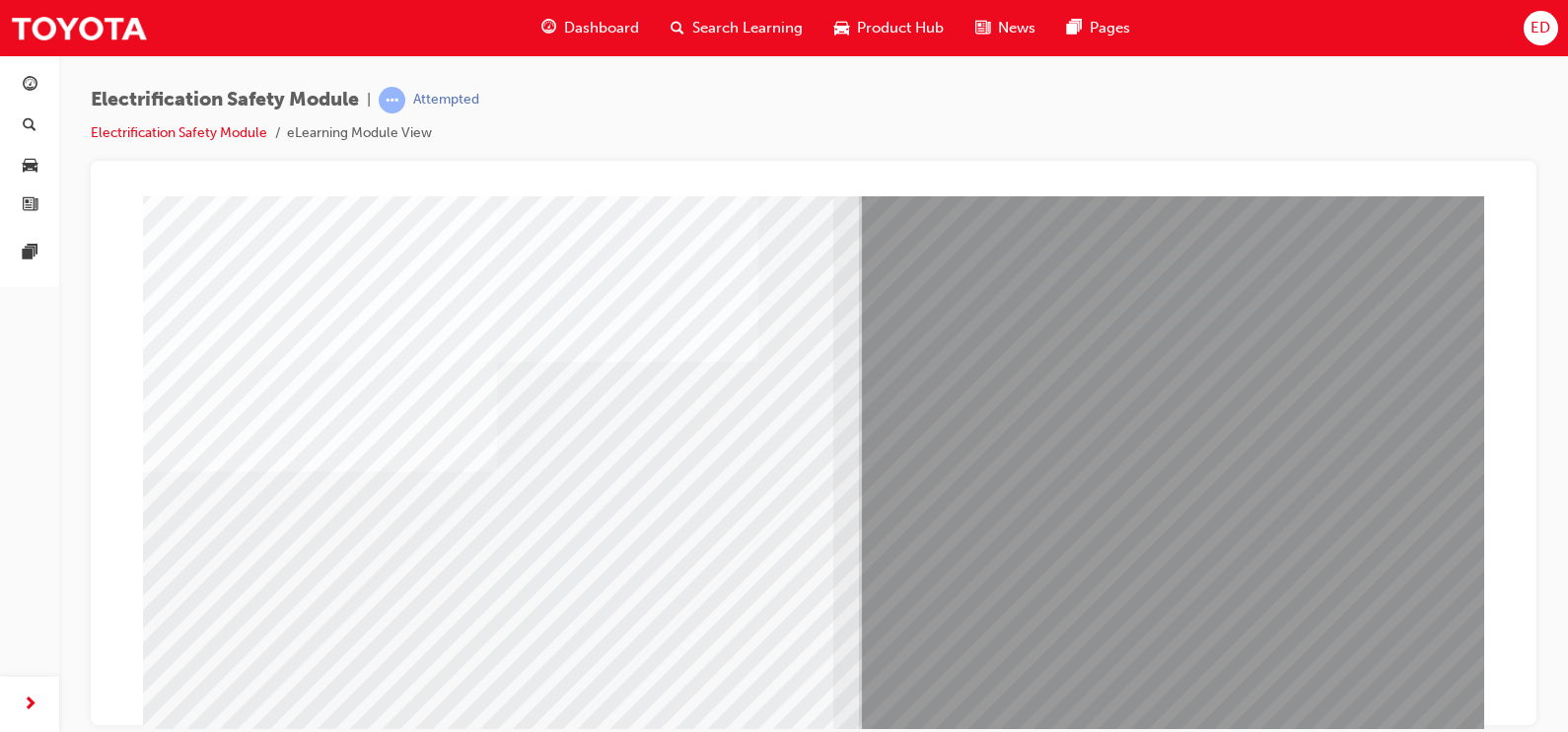 click at bounding box center (207, 6207) 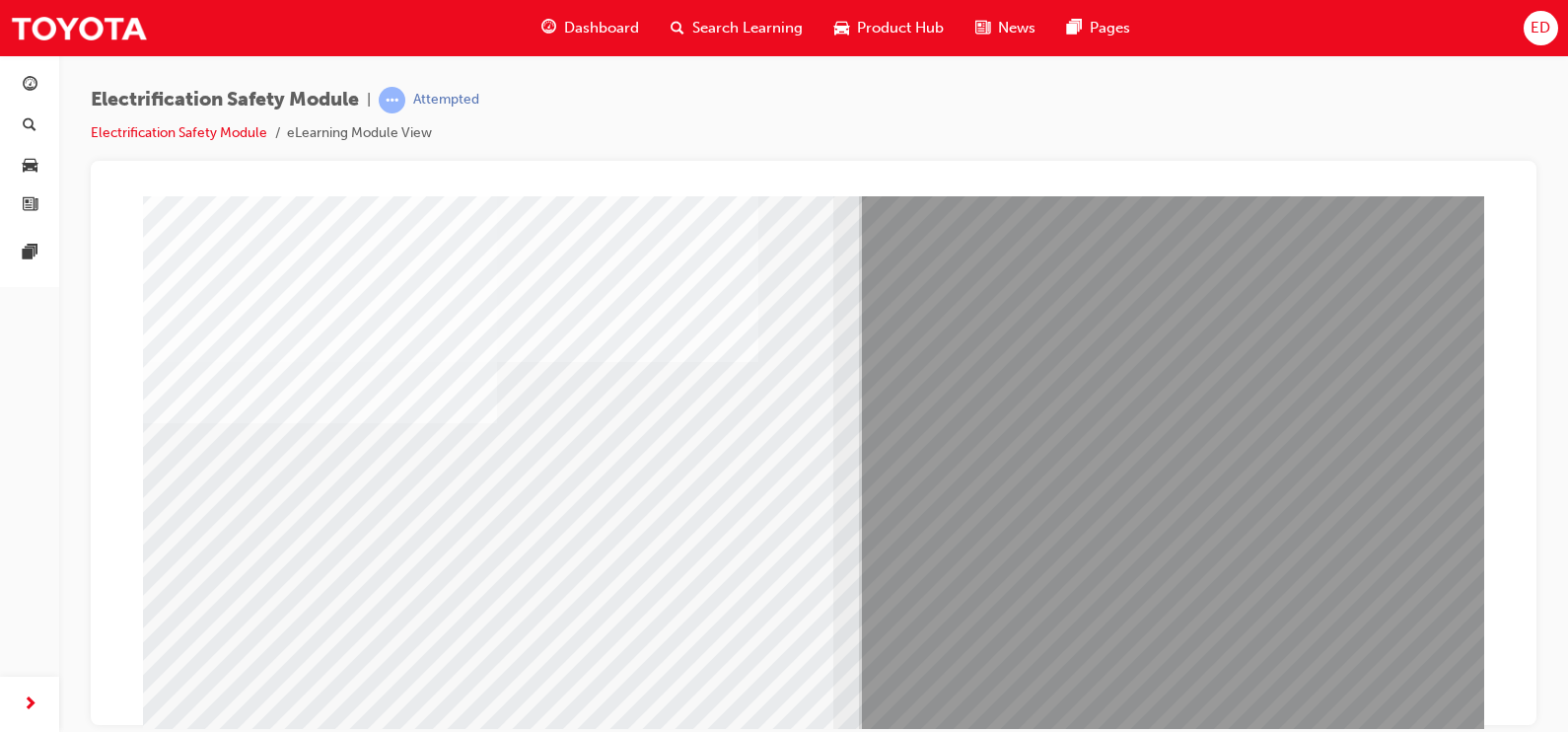 click at bounding box center (205, 5997) 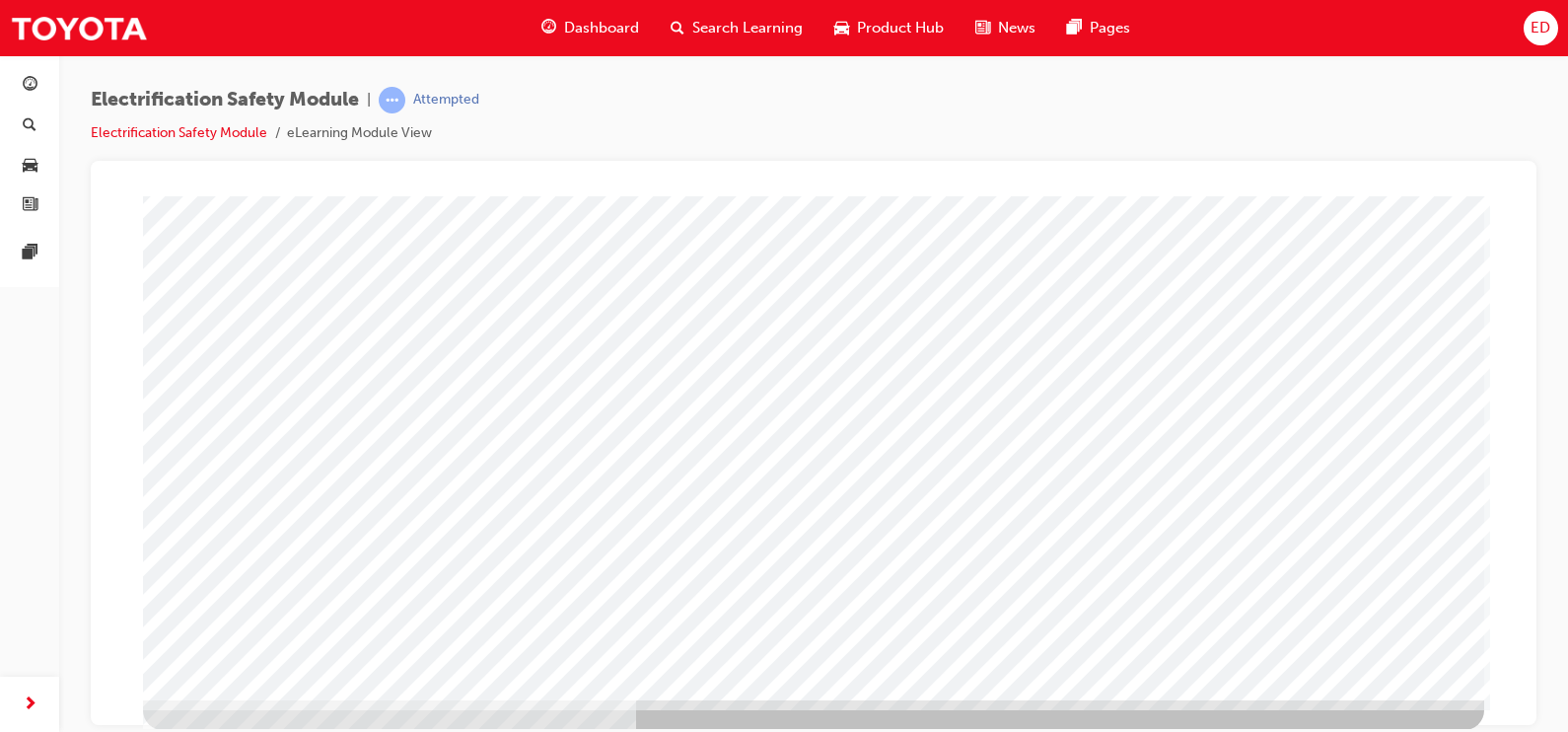 scroll, scrollTop: 0, scrollLeft: 0, axis: both 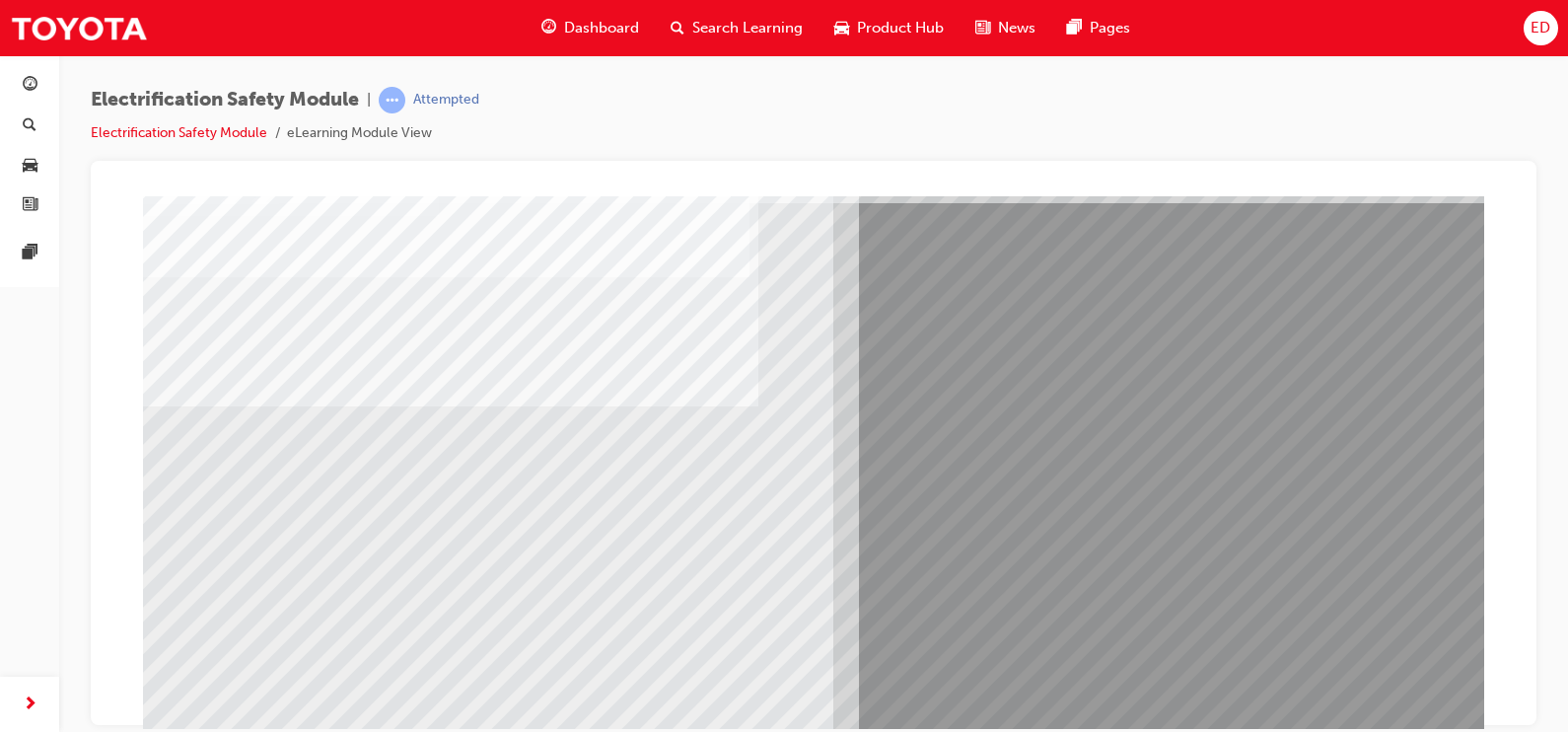 click at bounding box center (207, 6071) 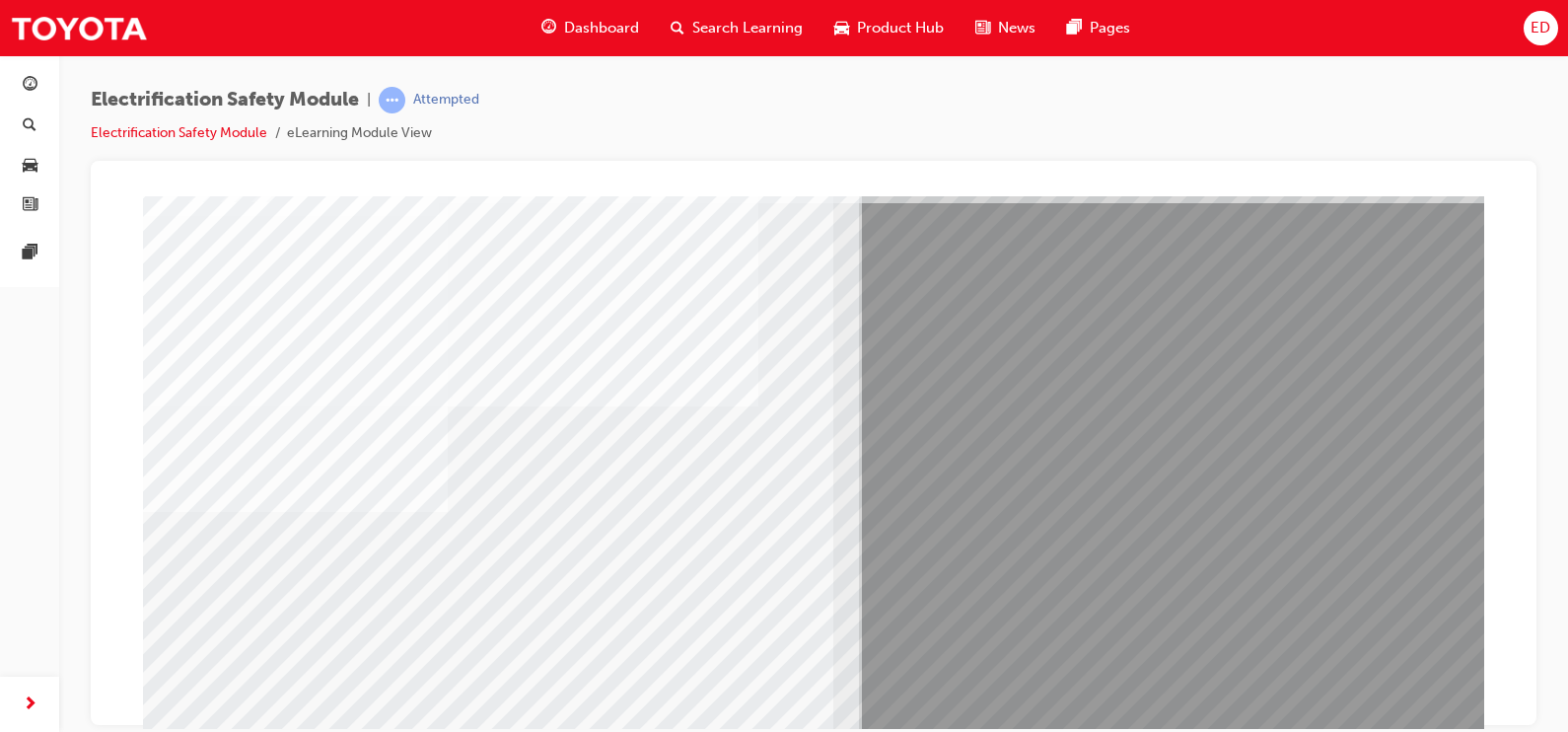 click at bounding box center [207, 6199] 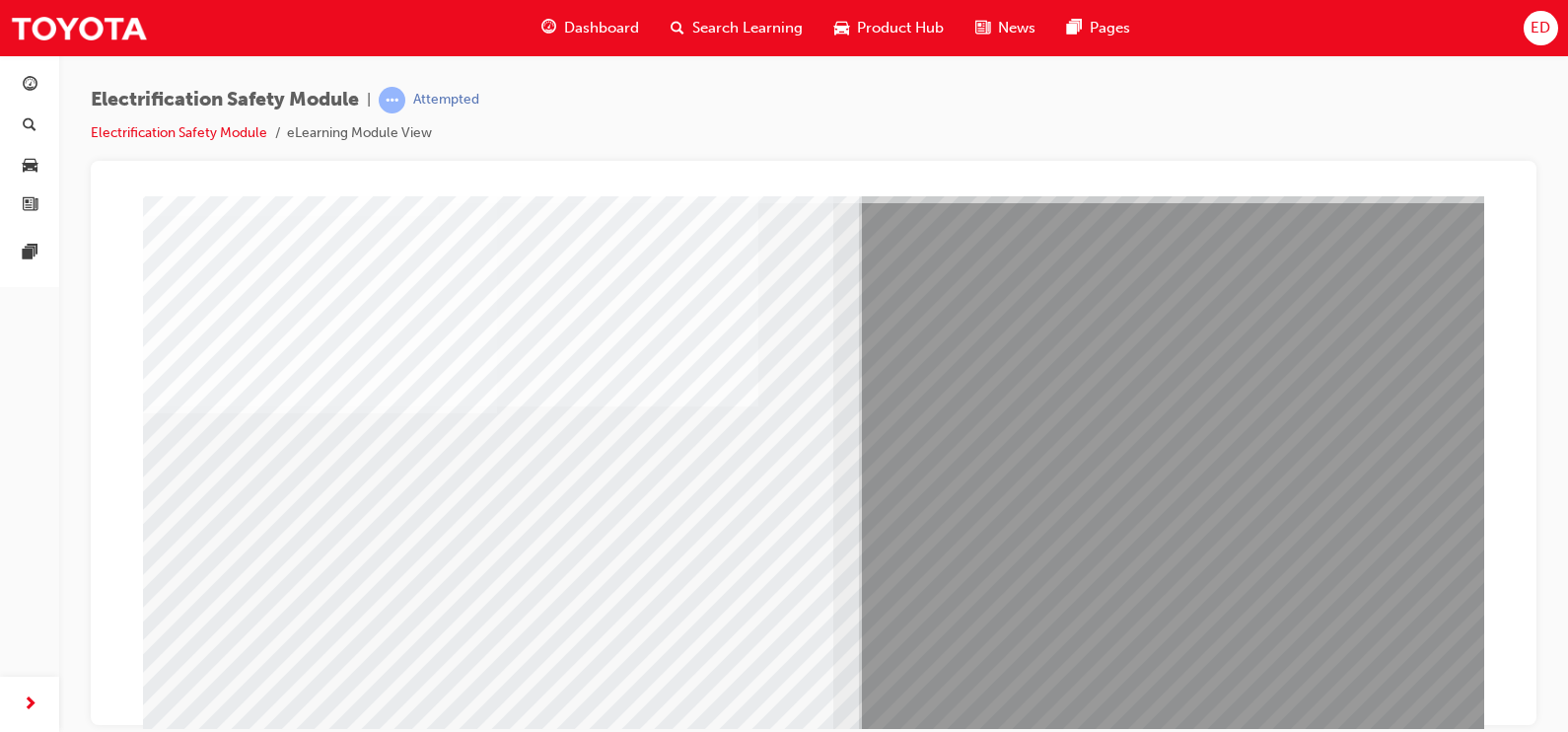 scroll, scrollTop: 206, scrollLeft: 0, axis: vertical 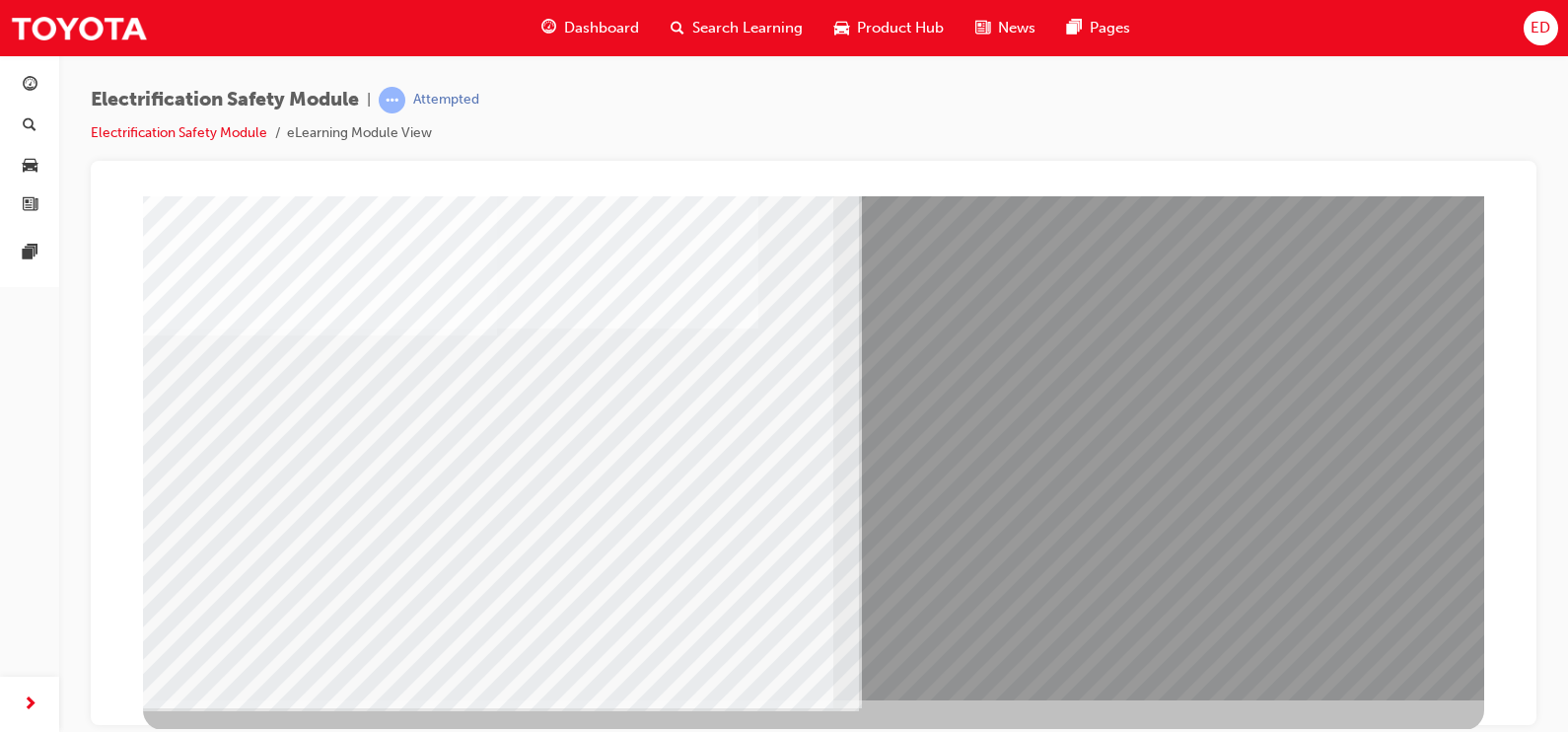 click at bounding box center [205, 5911] 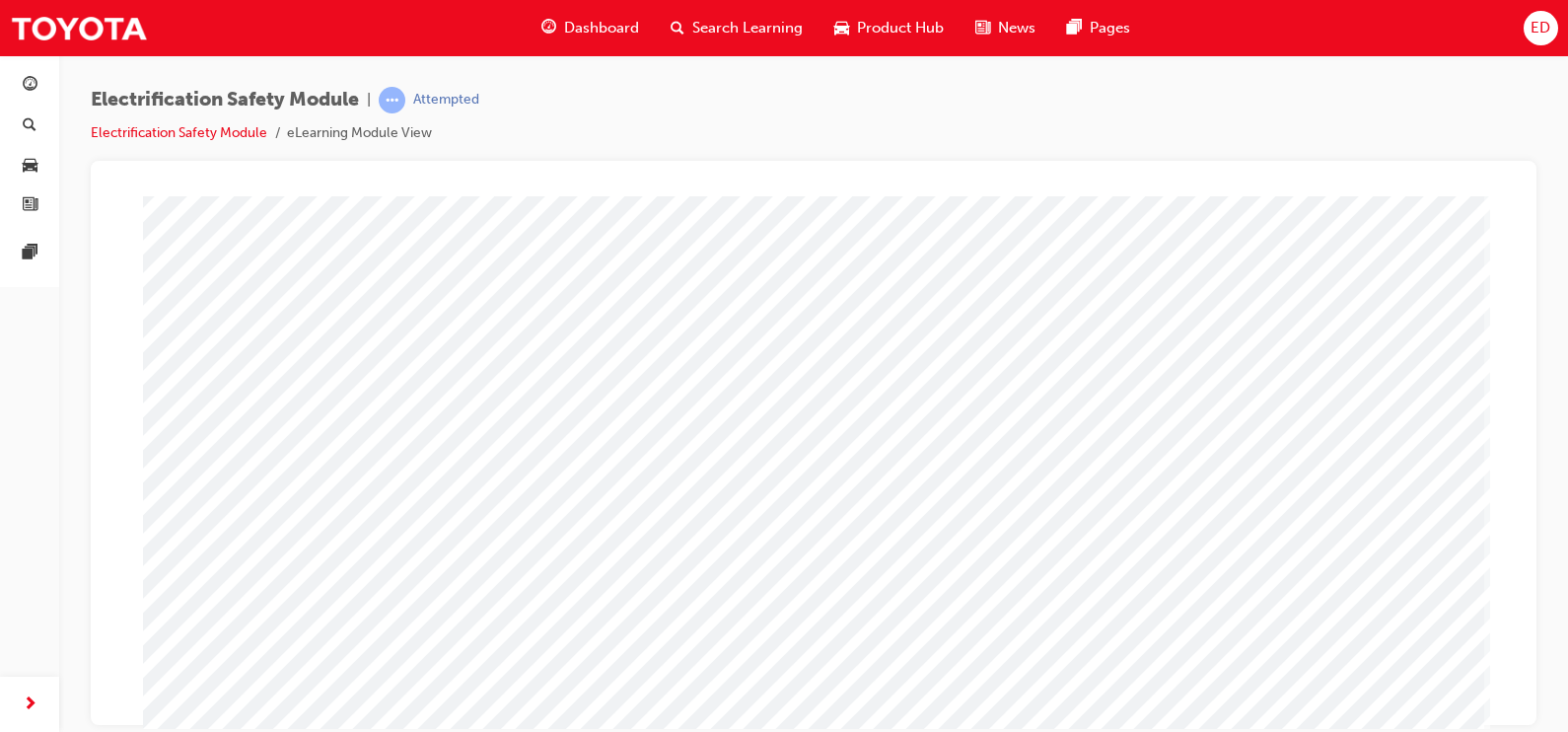 scroll, scrollTop: 138, scrollLeft: 0, axis: vertical 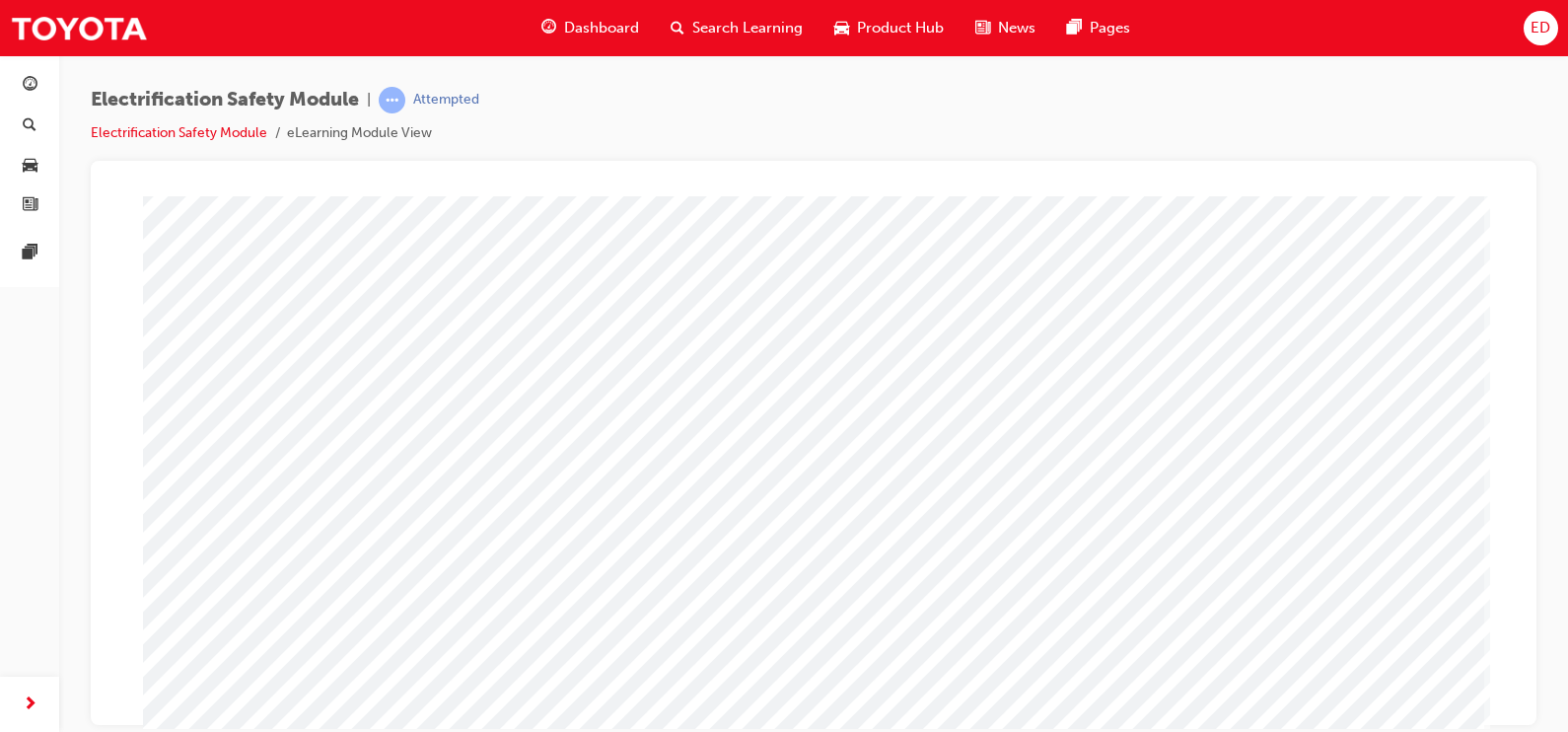click at bounding box center (205, 3050) 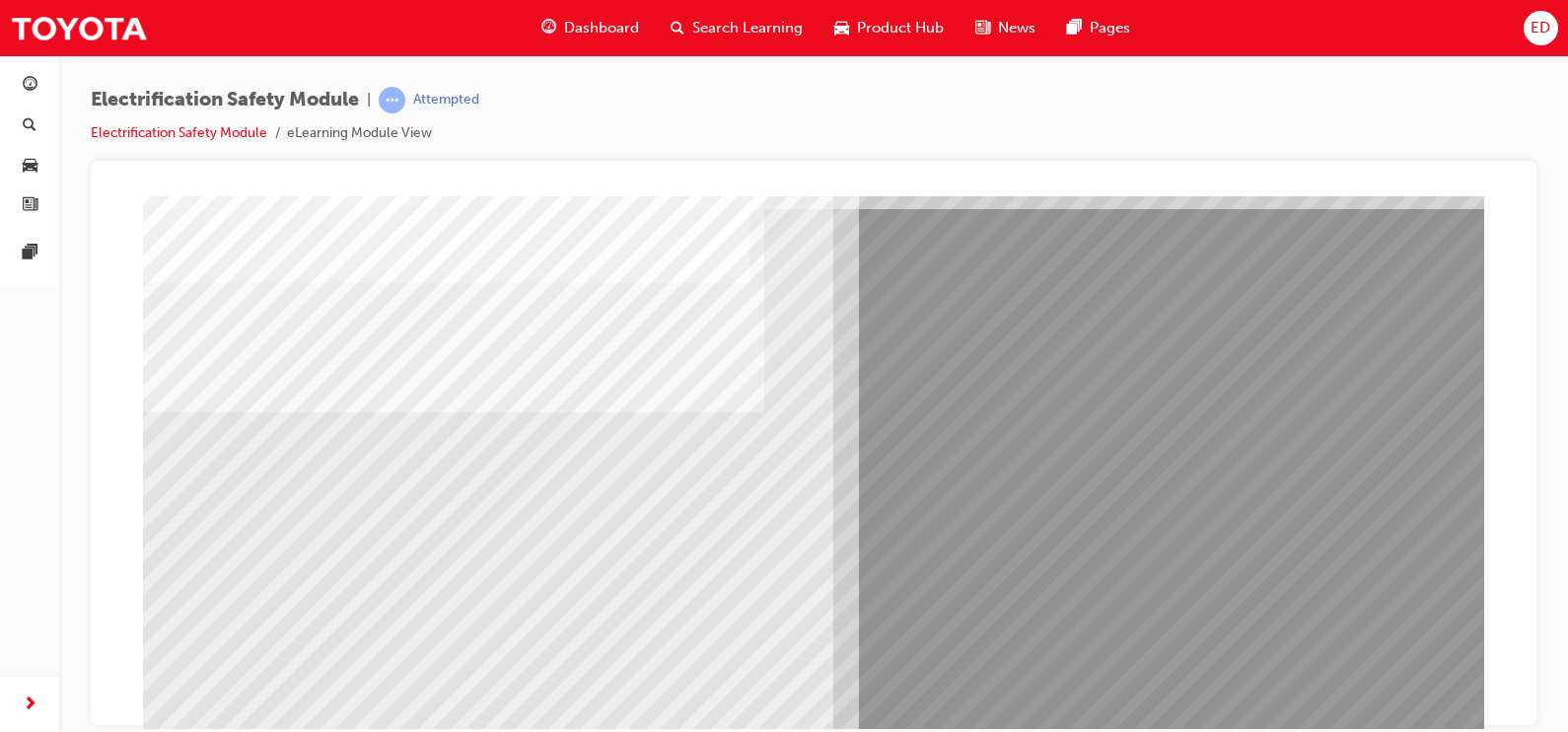 scroll, scrollTop: 122, scrollLeft: 0, axis: vertical 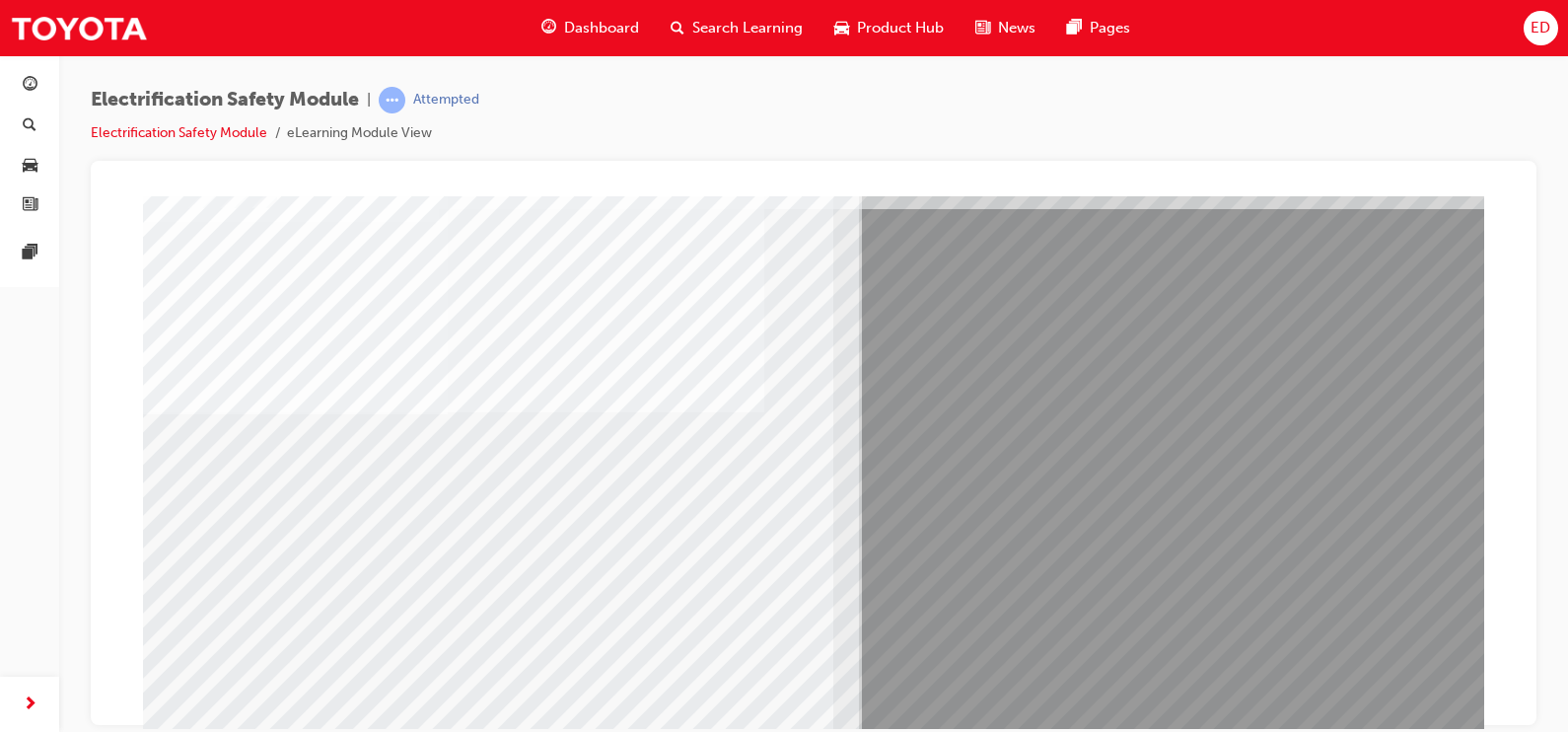 click at bounding box center (207, 6128) 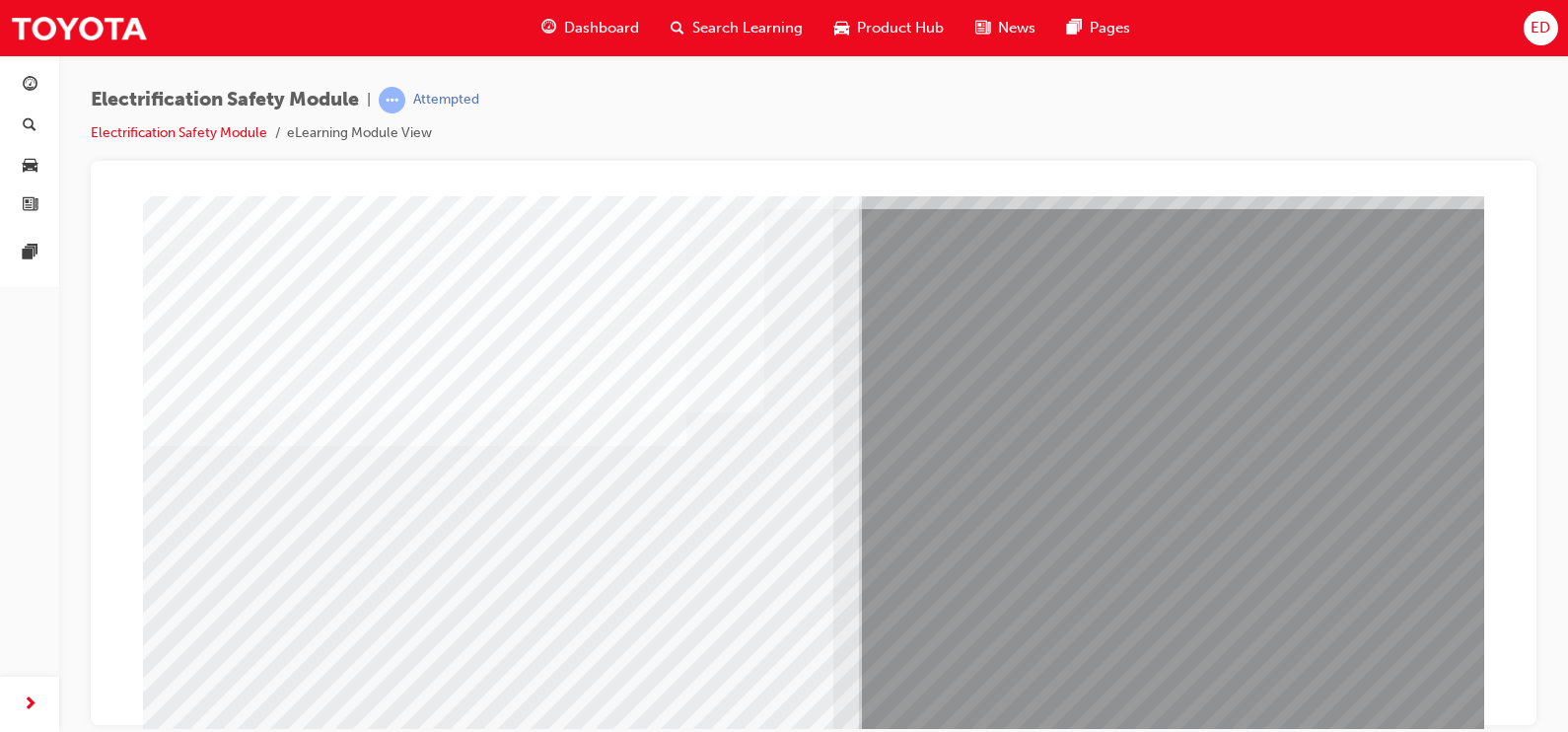 scroll, scrollTop: 206, scrollLeft: 0, axis: vertical 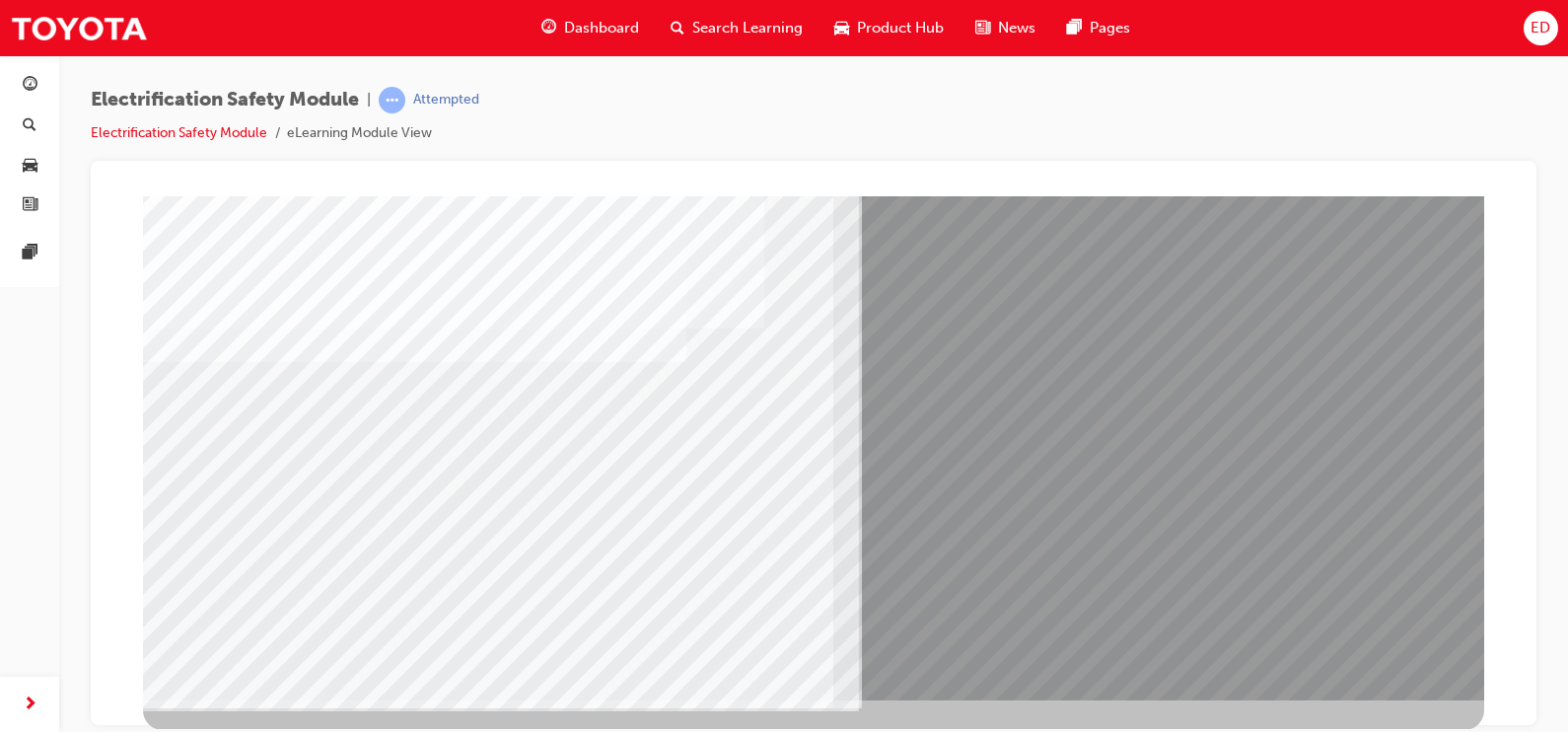 click at bounding box center [205, 5834] 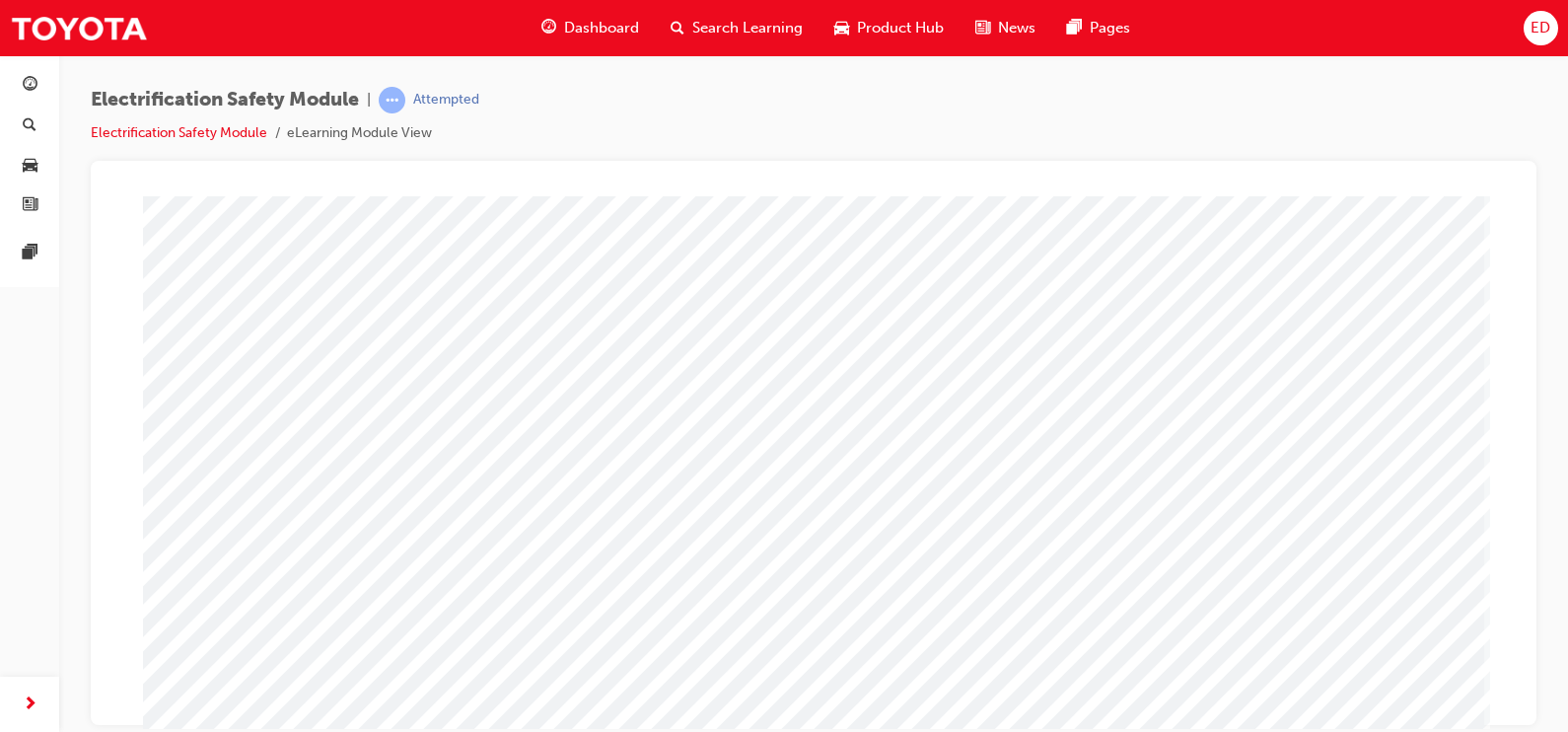 scroll, scrollTop: 166, scrollLeft: 0, axis: vertical 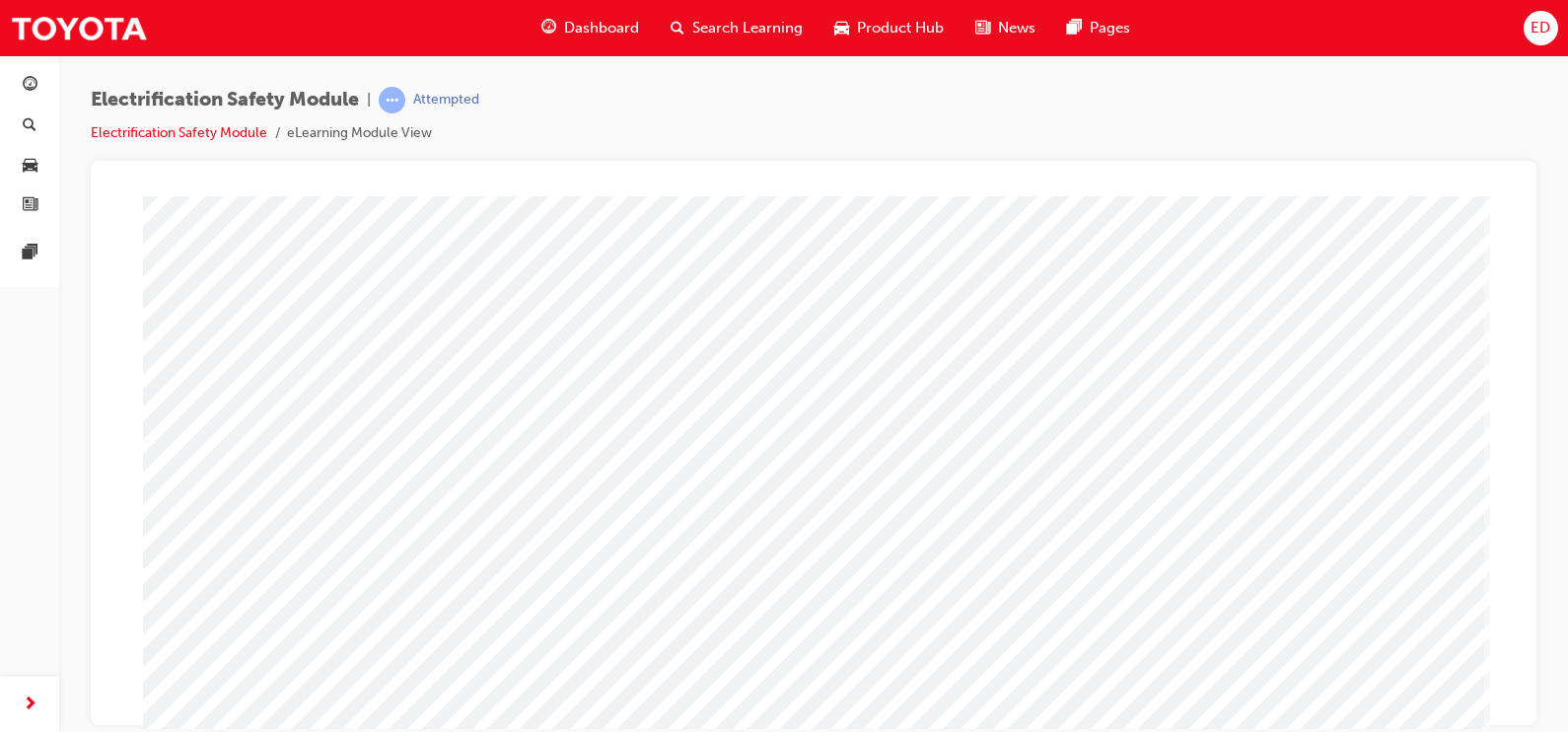 click at bounding box center (205, 3023) 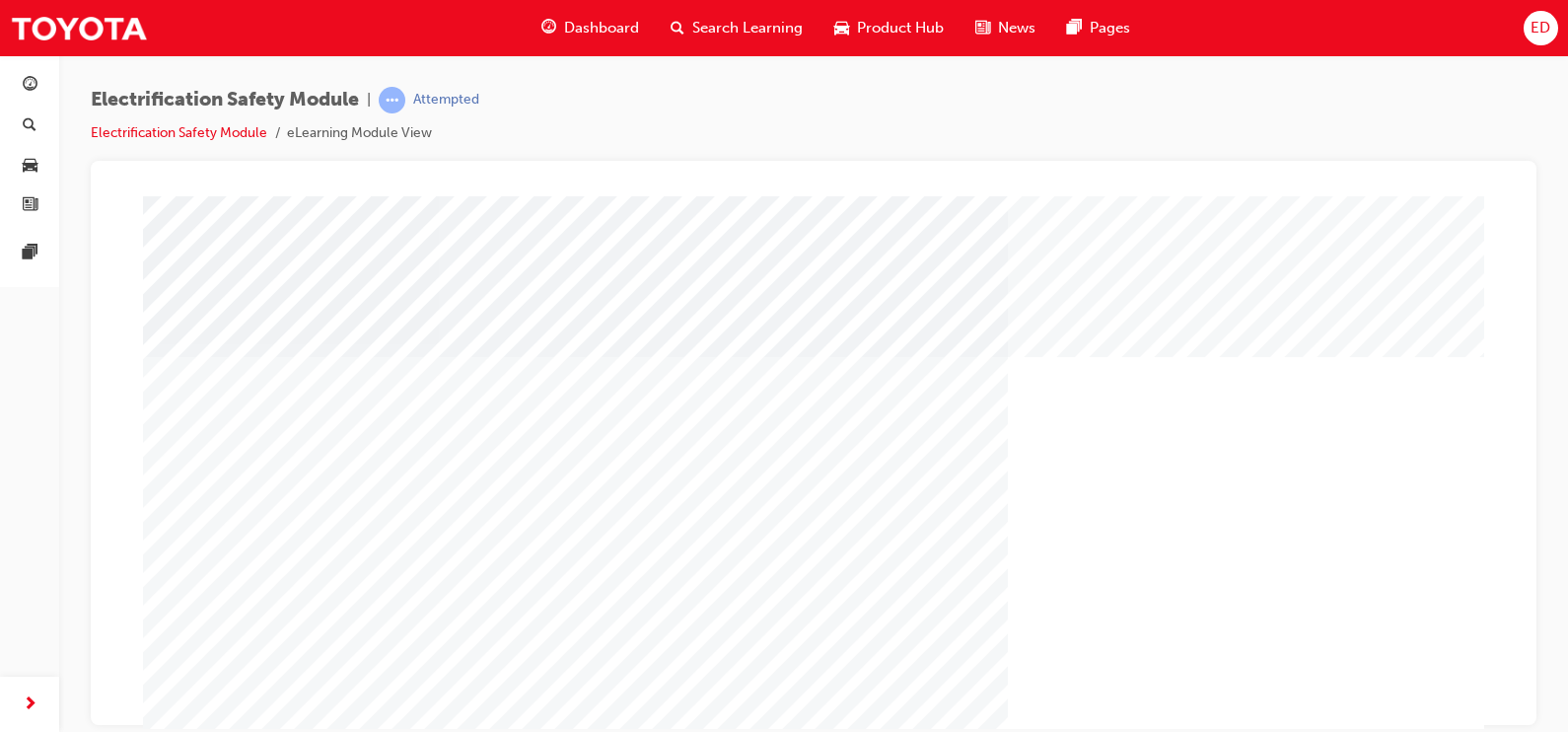 scroll, scrollTop: 206, scrollLeft: 0, axis: vertical 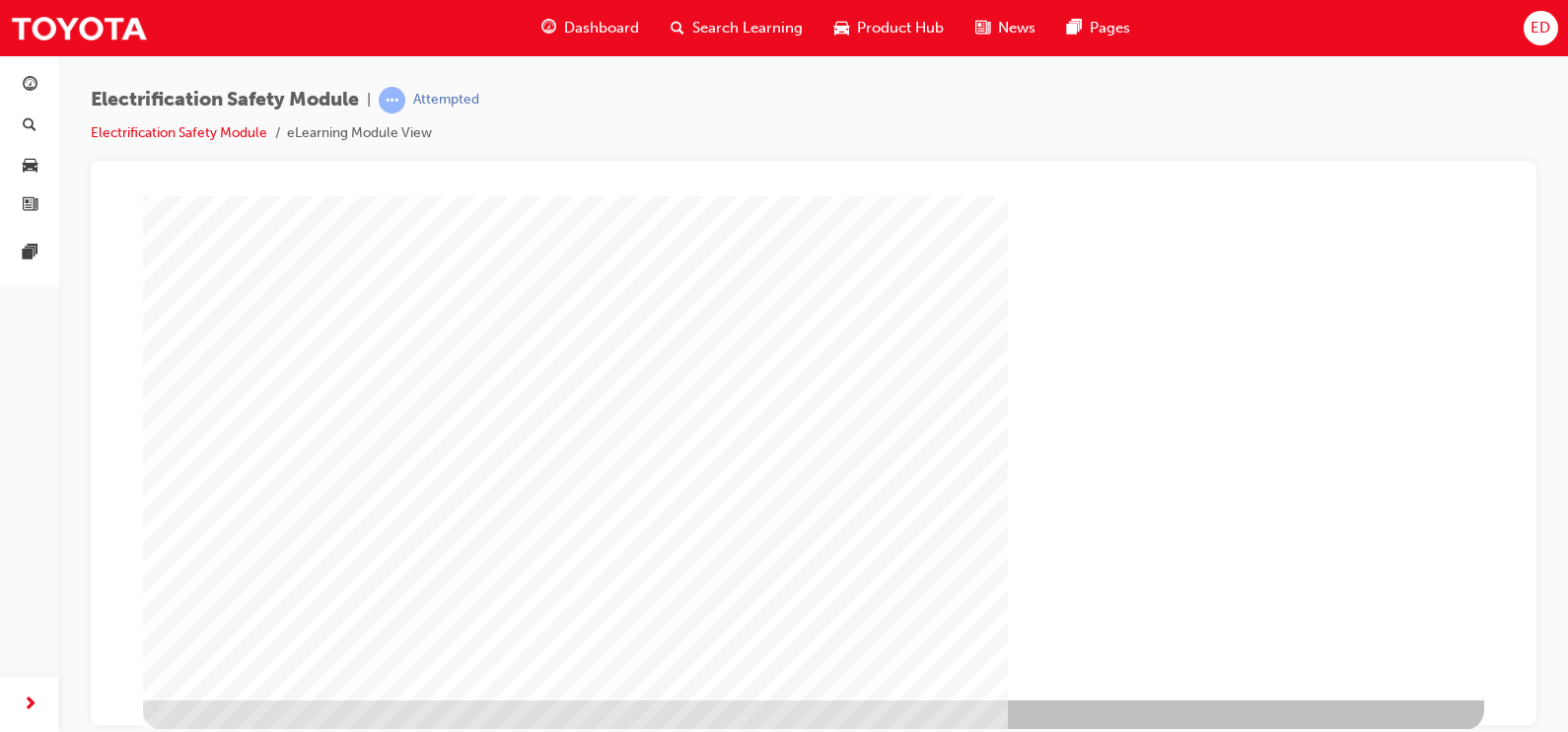 click at bounding box center [205, 1323] 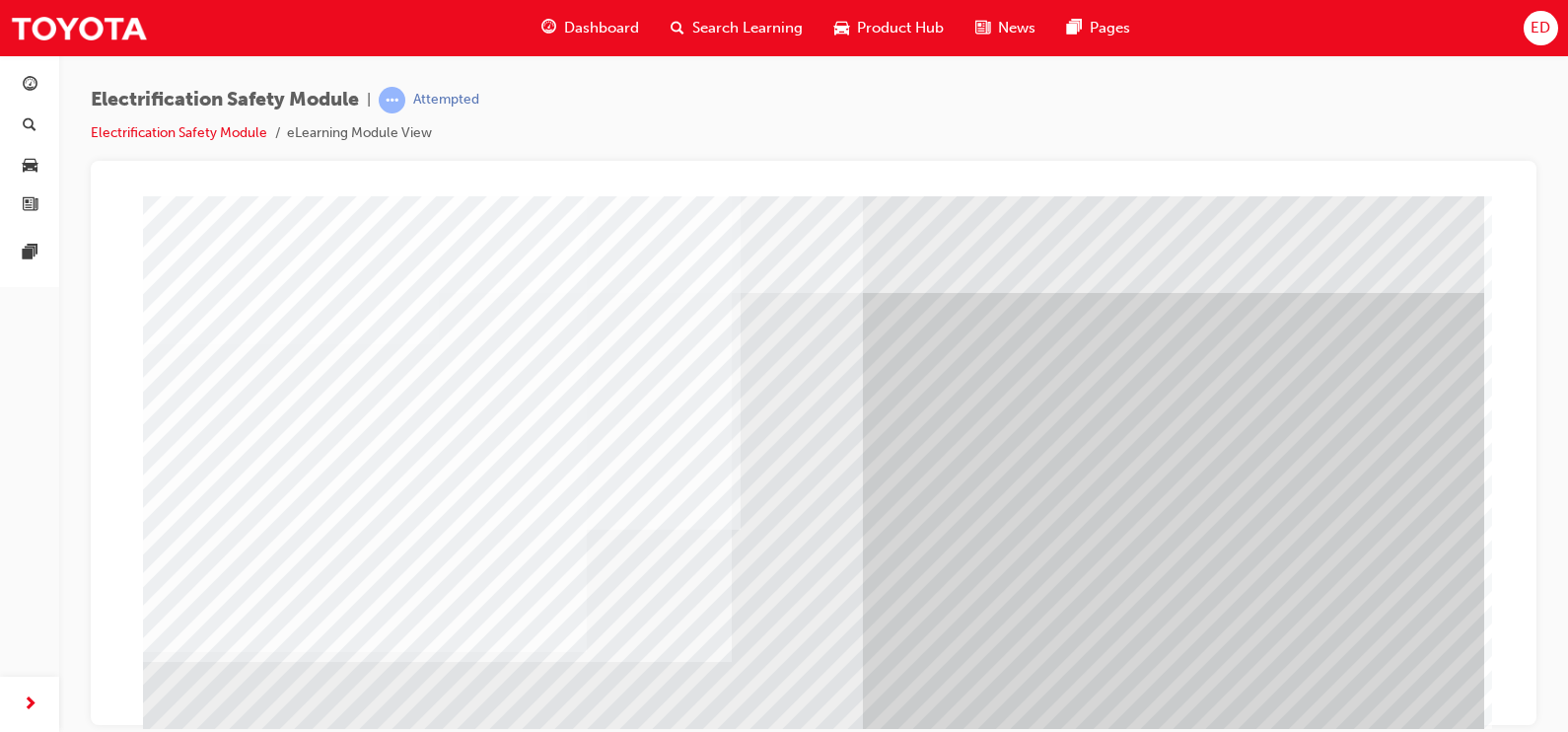 scroll, scrollTop: 206, scrollLeft: 0, axis: vertical 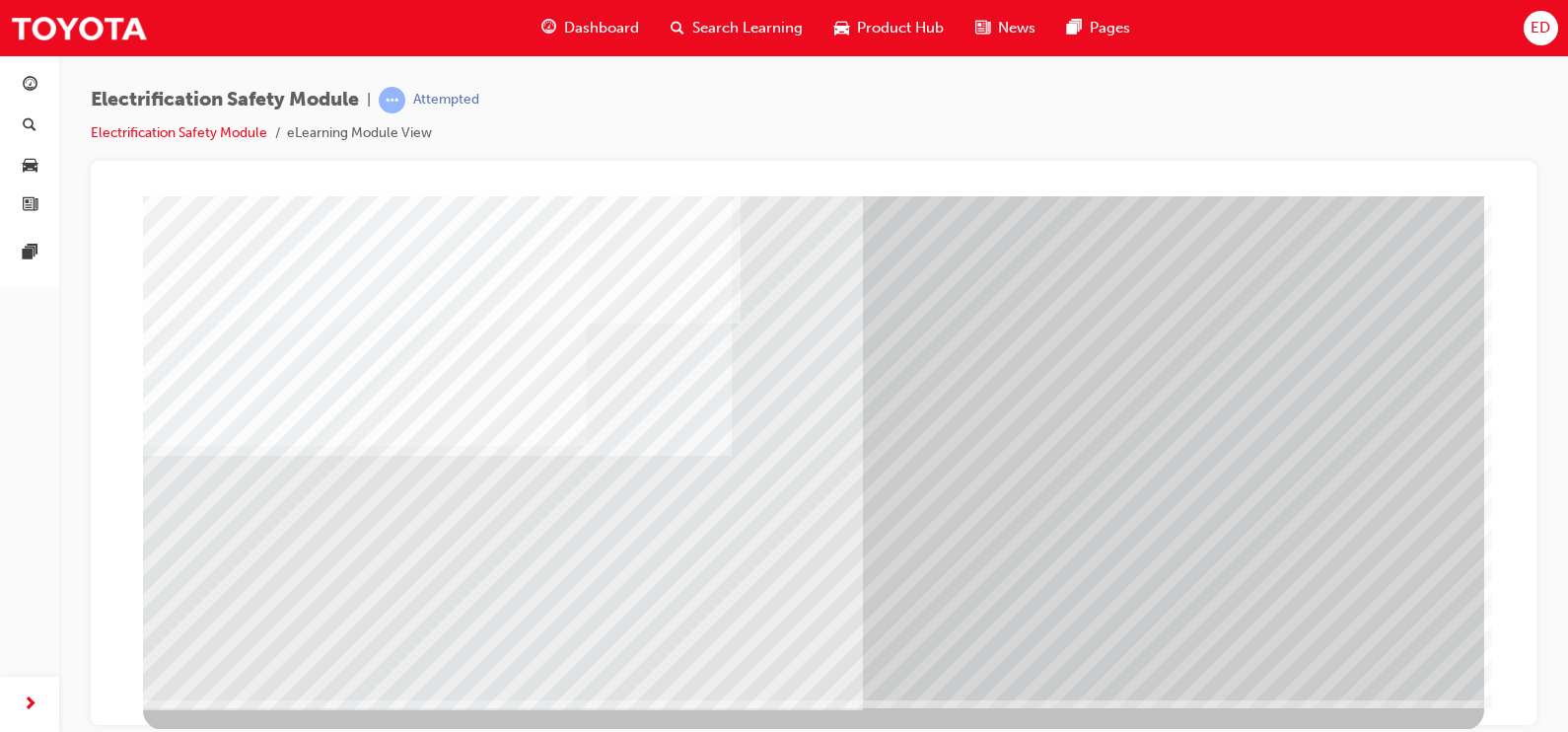 click at bounding box center (205, 2982) 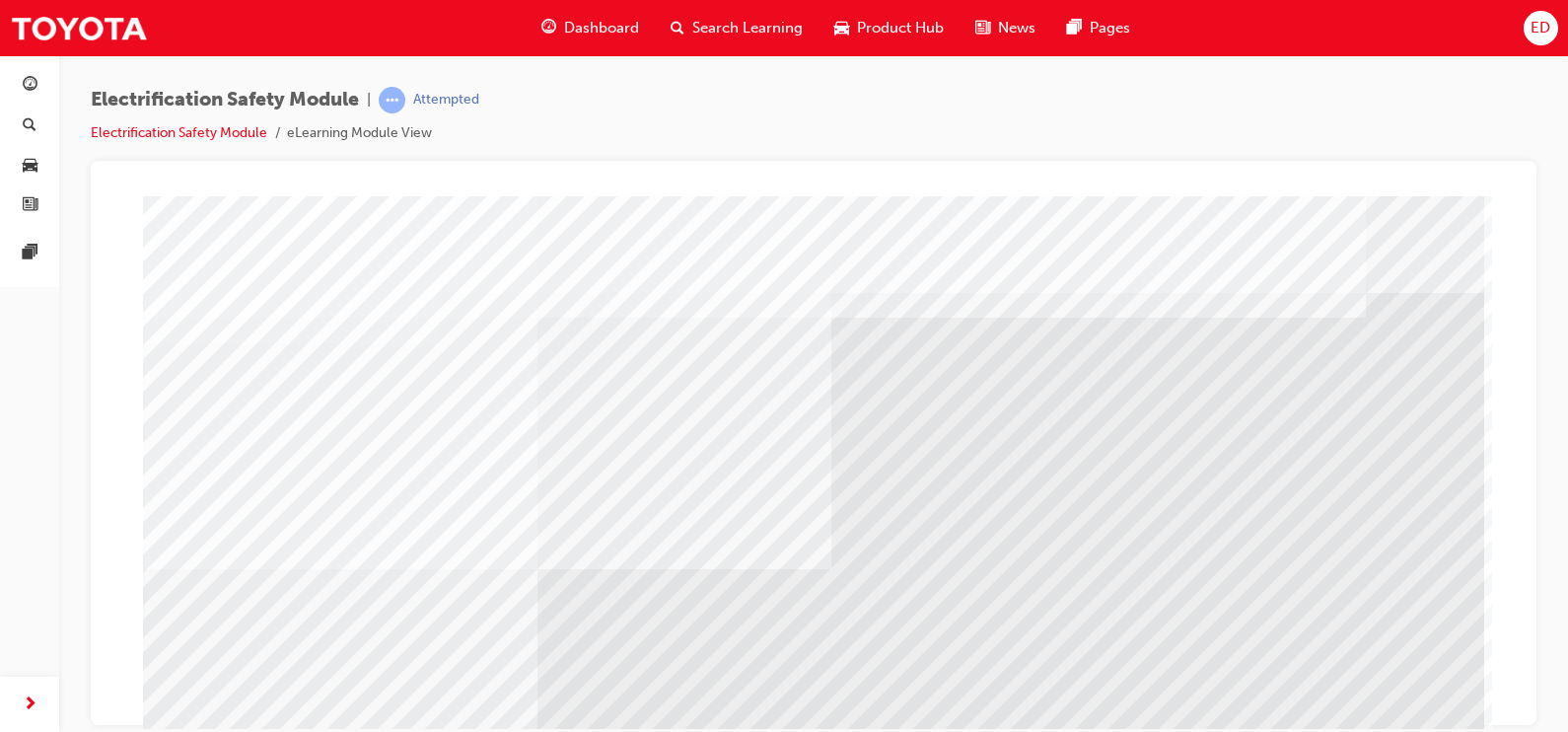 scroll, scrollTop: 206, scrollLeft: 0, axis: vertical 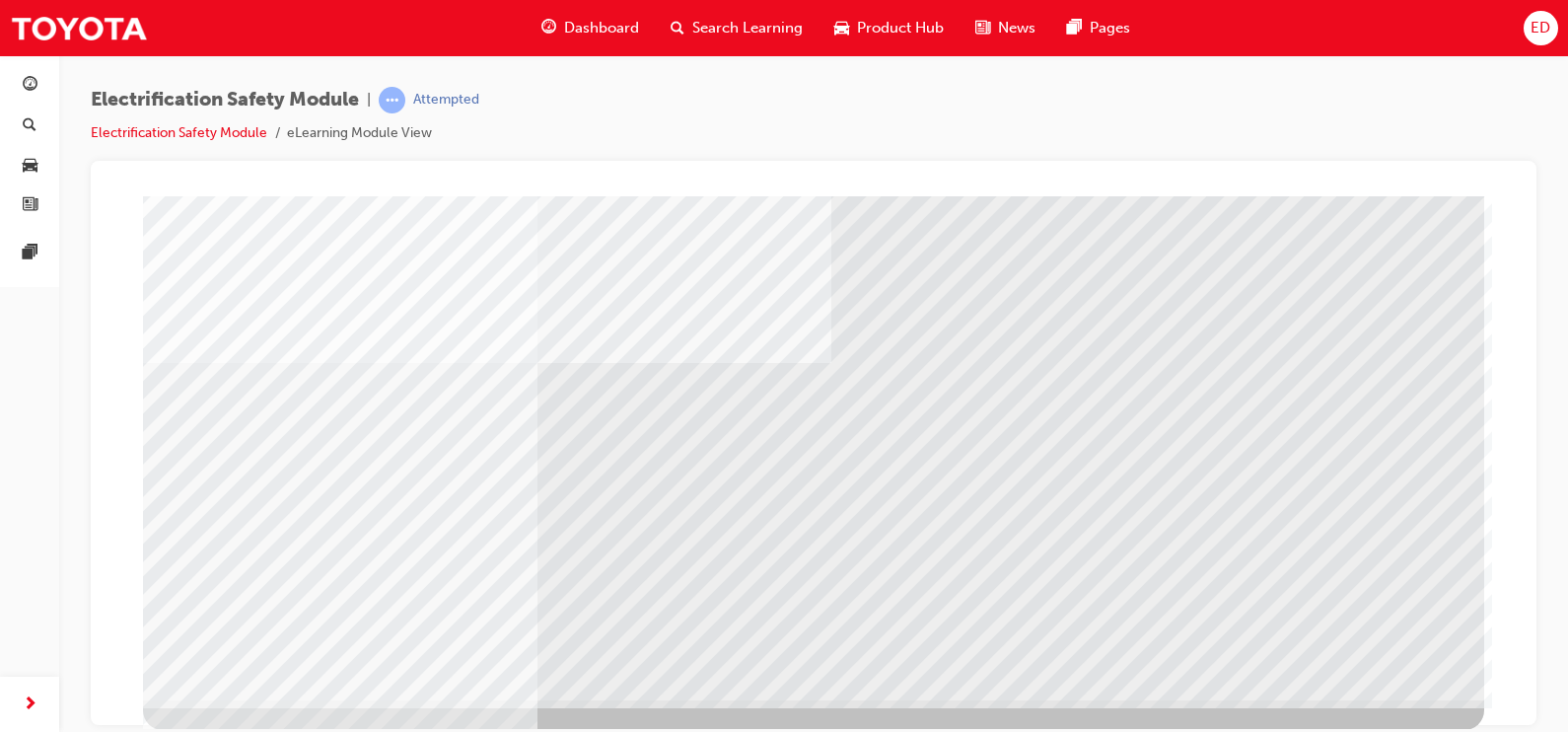 click at bounding box center [222, 5478] 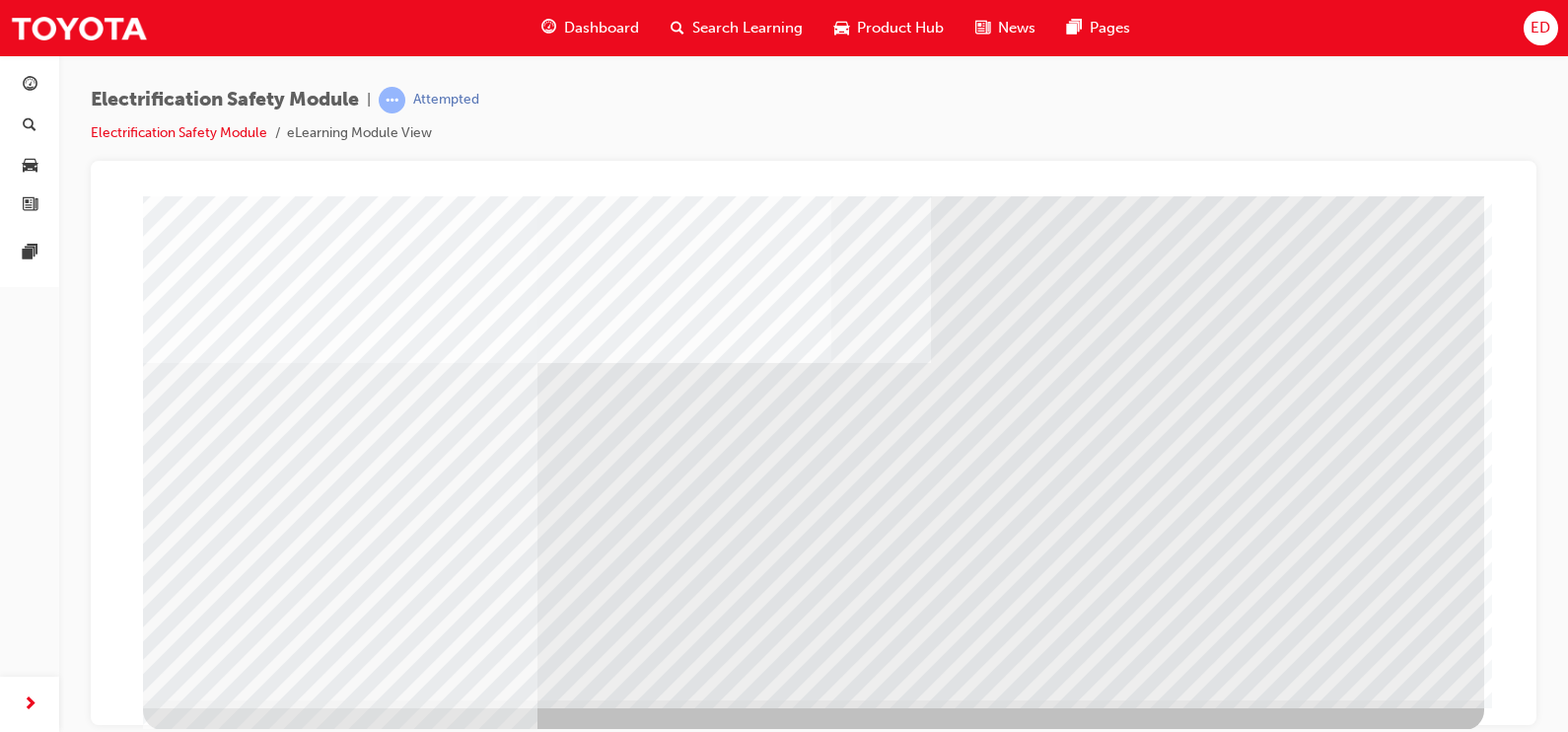 click at bounding box center (205, 5447) 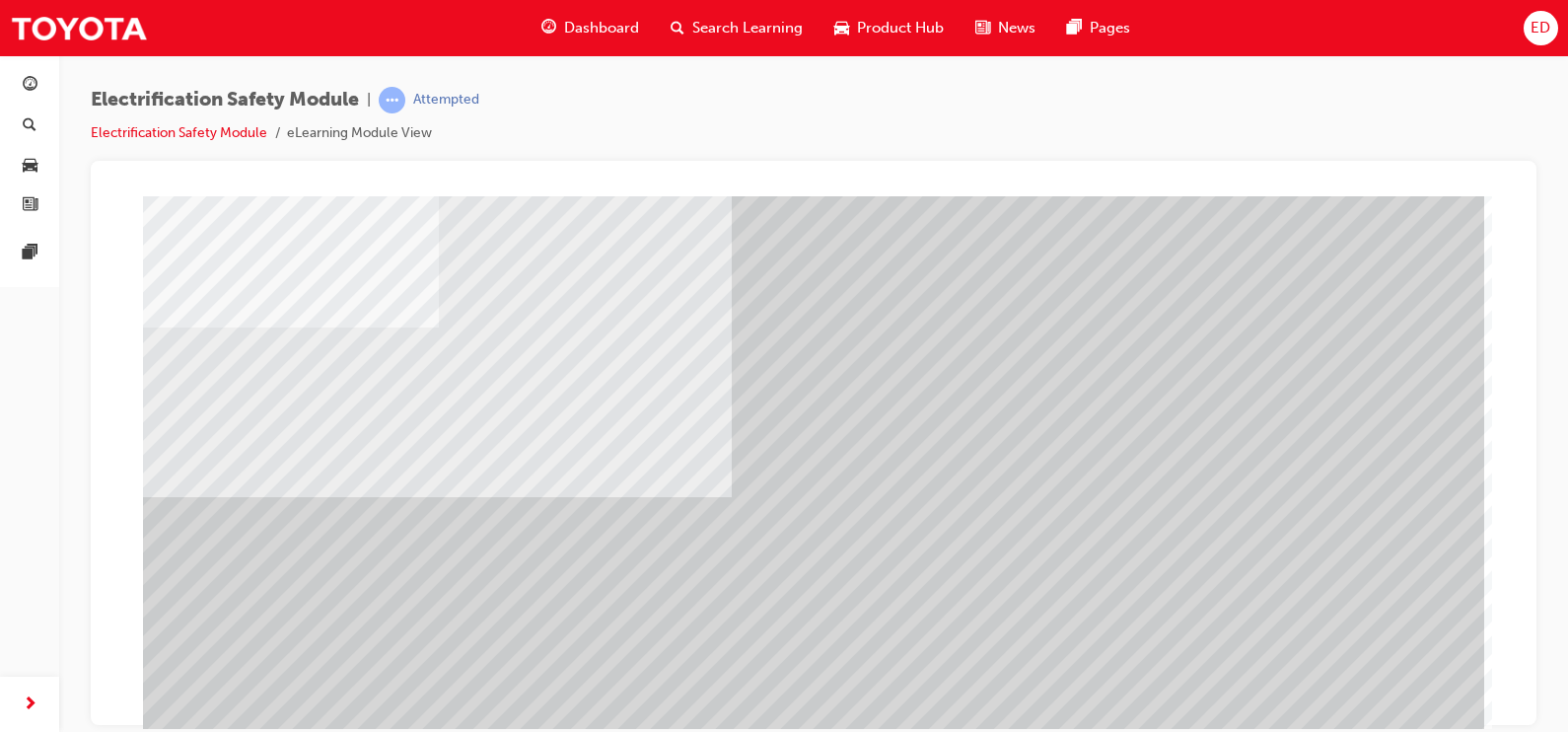 scroll, scrollTop: 173, scrollLeft: 0, axis: vertical 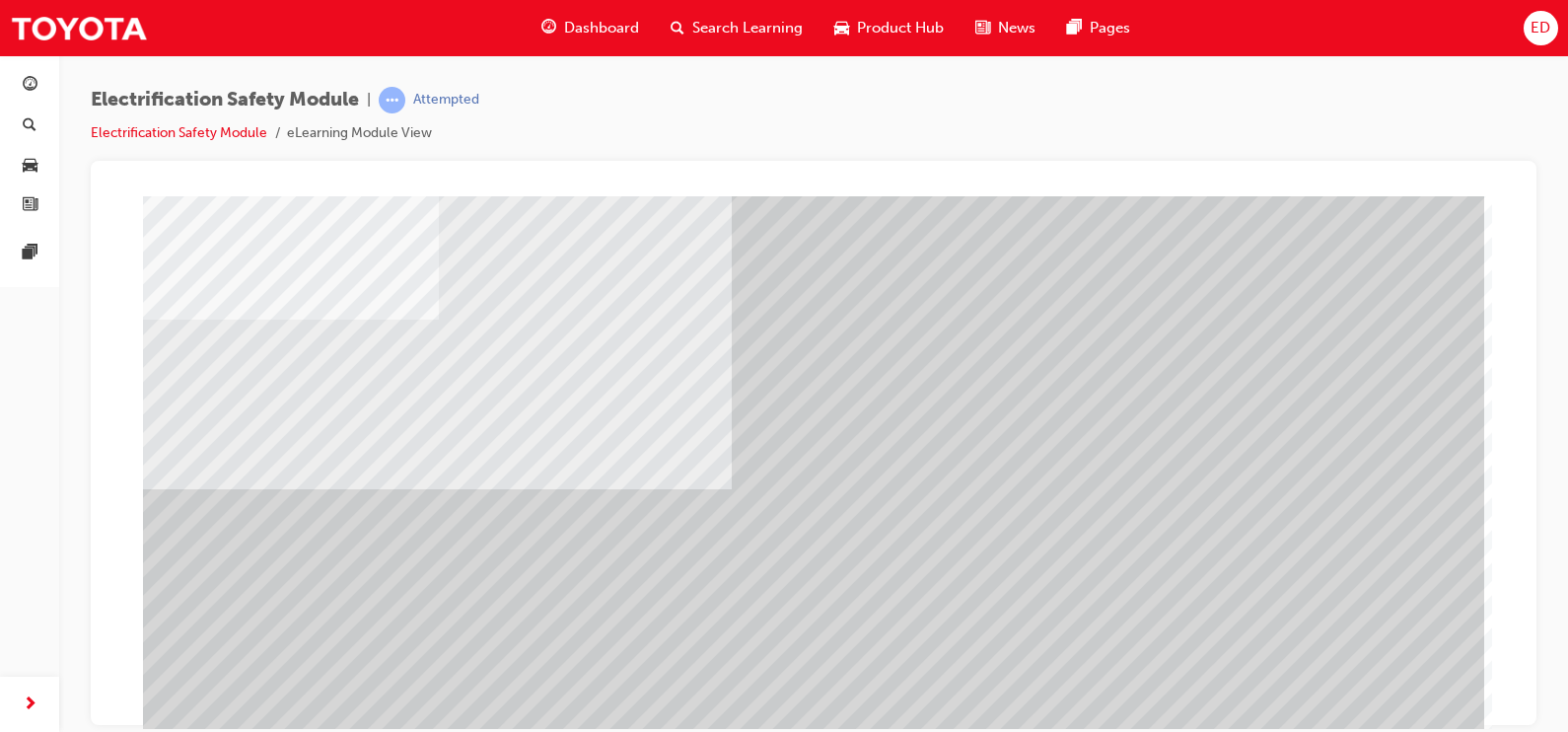 click at bounding box center (205, 2304) 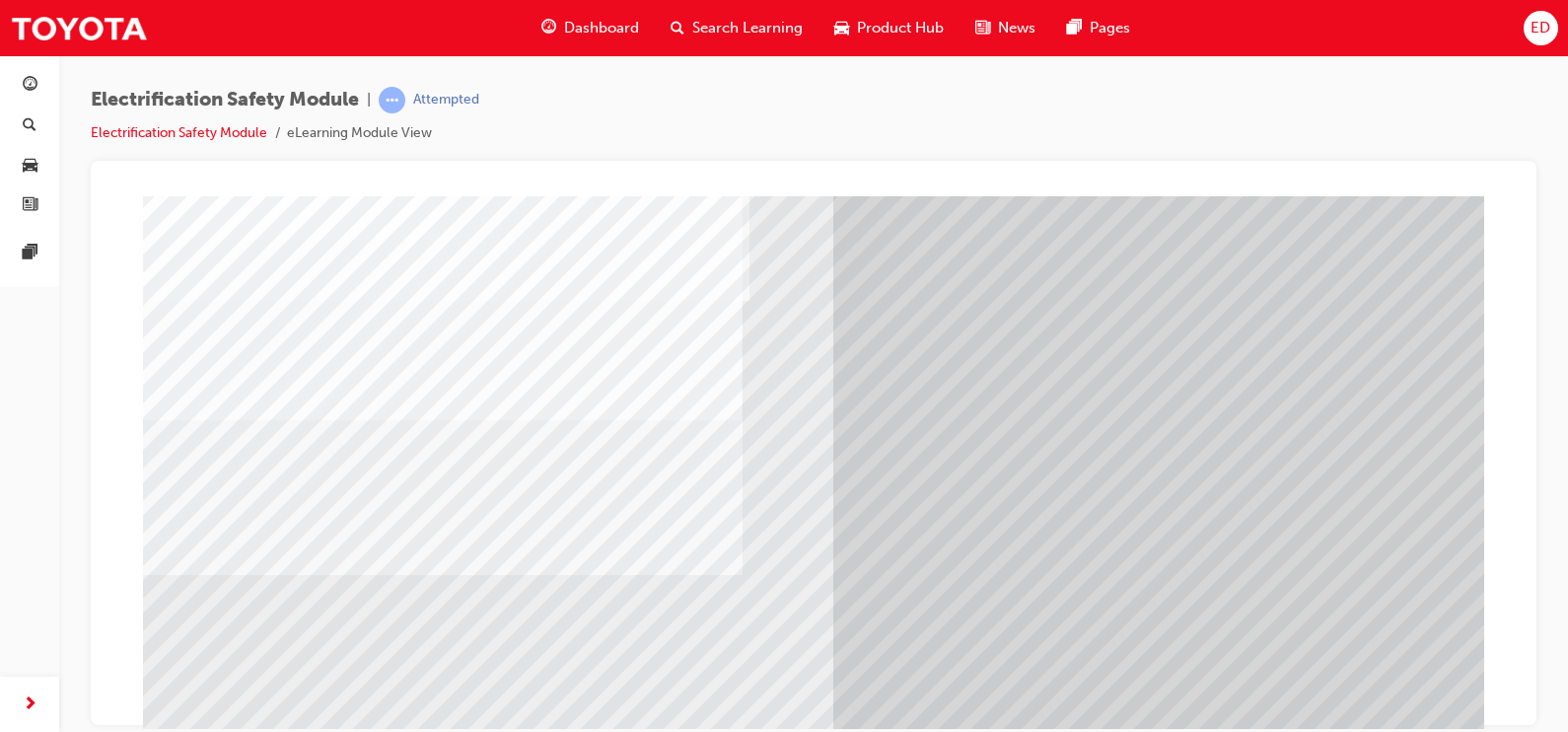 scroll, scrollTop: 106, scrollLeft: 0, axis: vertical 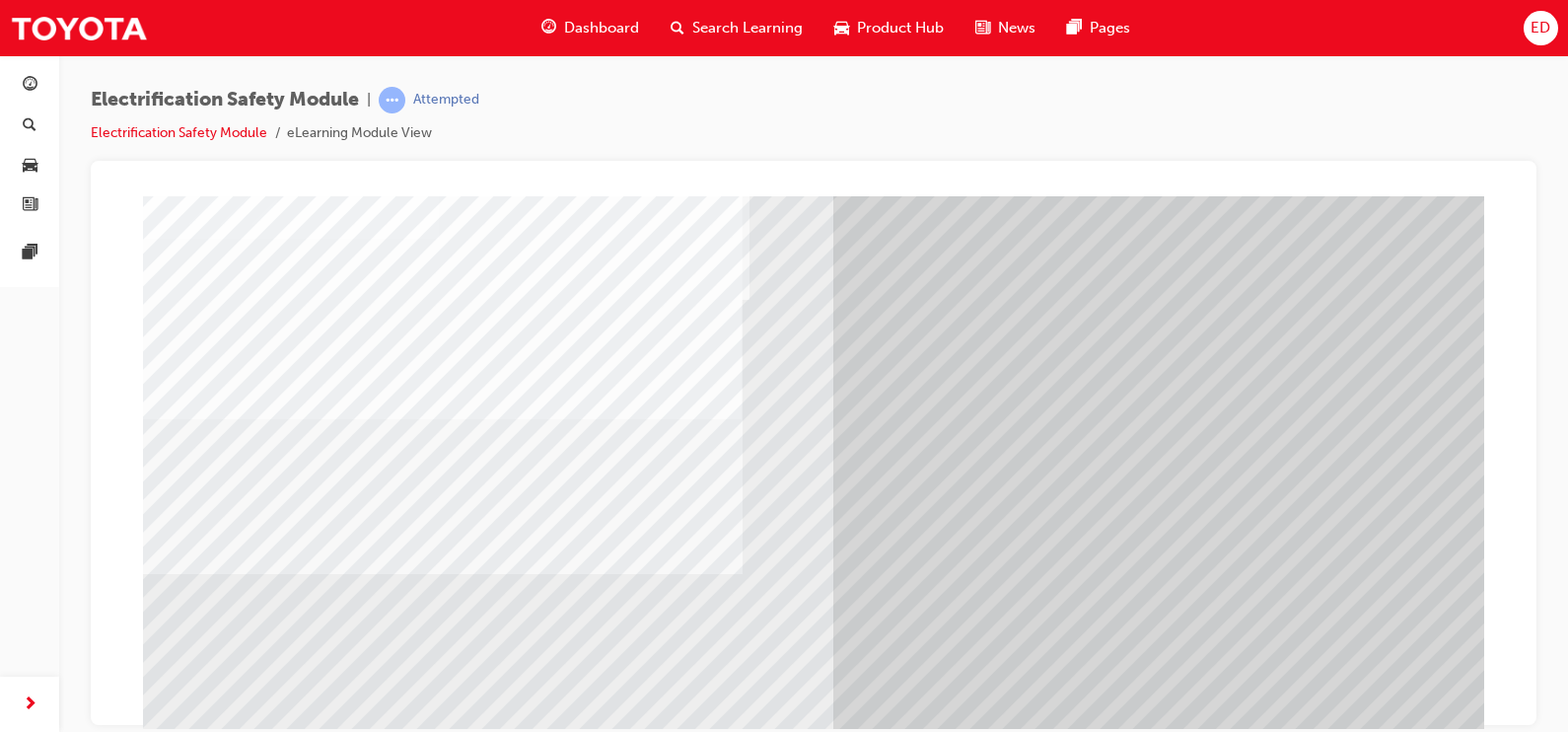 click at bounding box center [207, 6698] 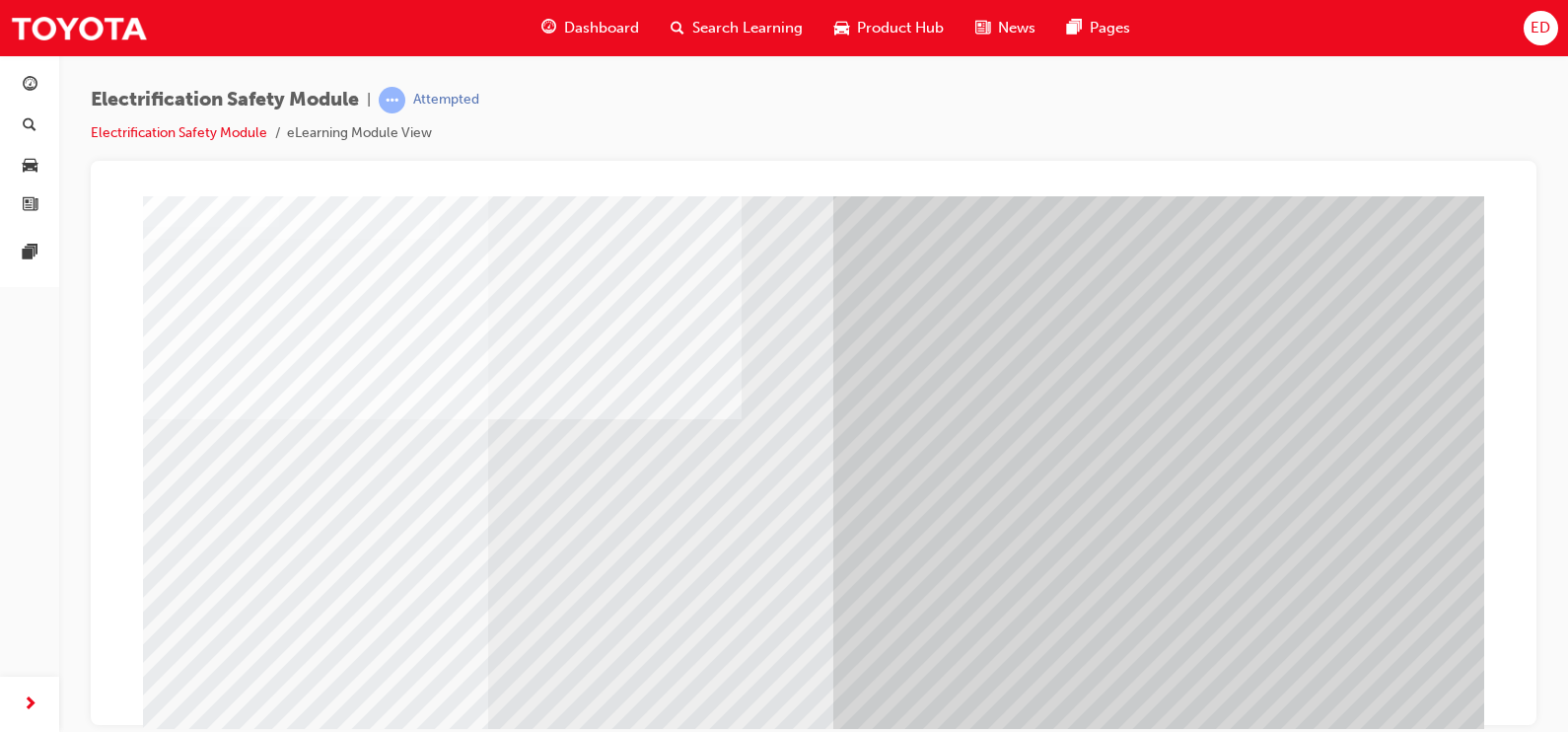 click at bounding box center [207, 6826] 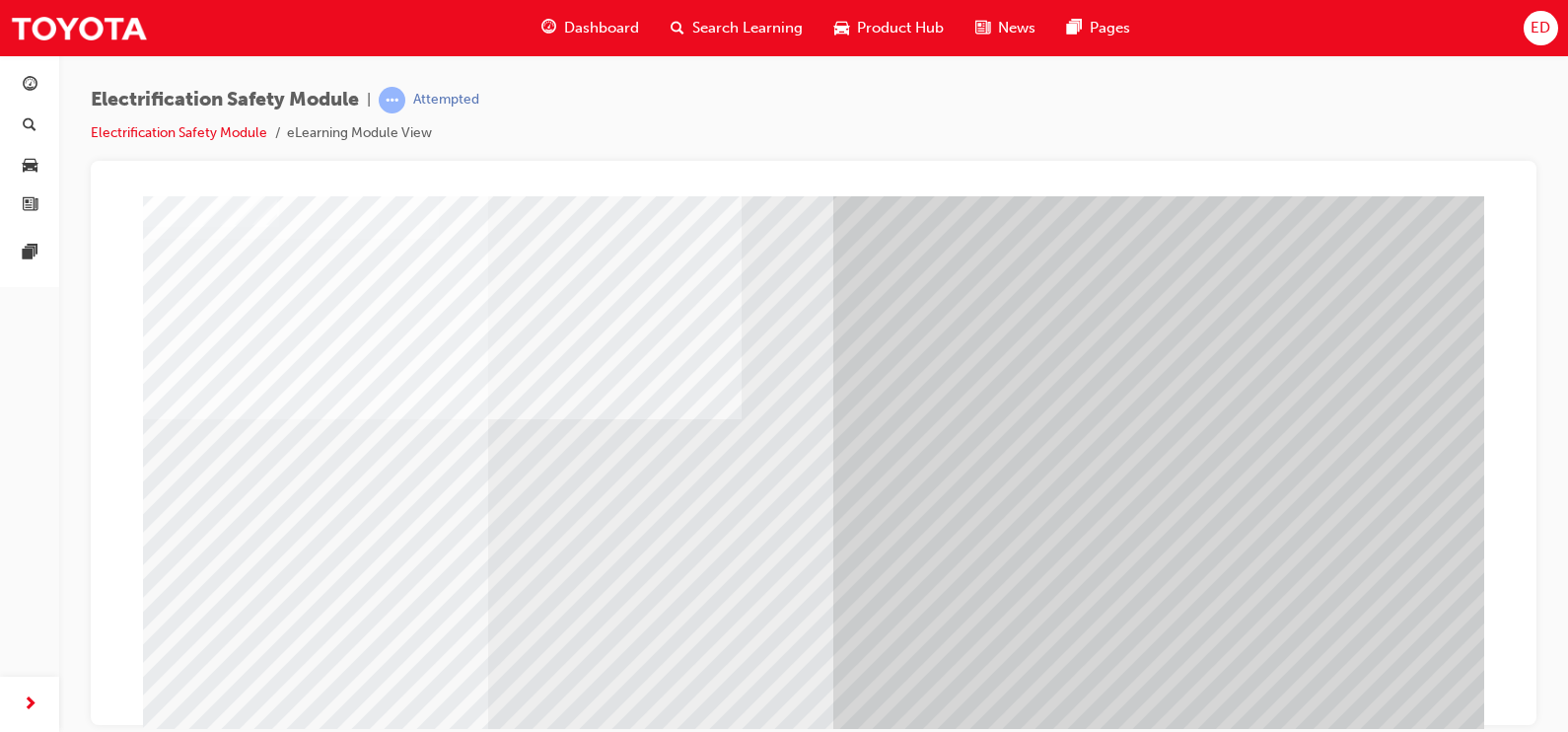 click at bounding box center [207, 6954] 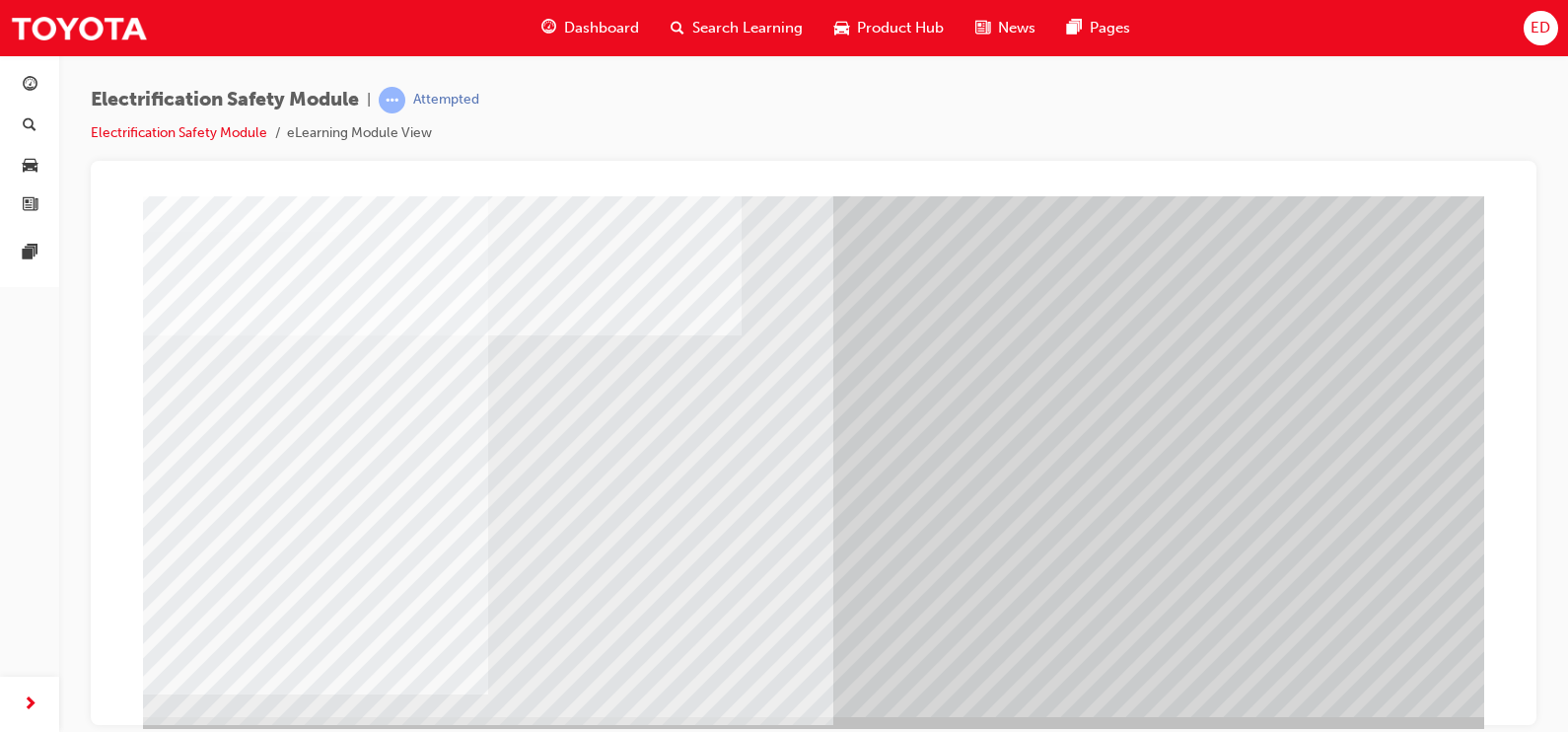 scroll, scrollTop: 206, scrollLeft: 0, axis: vertical 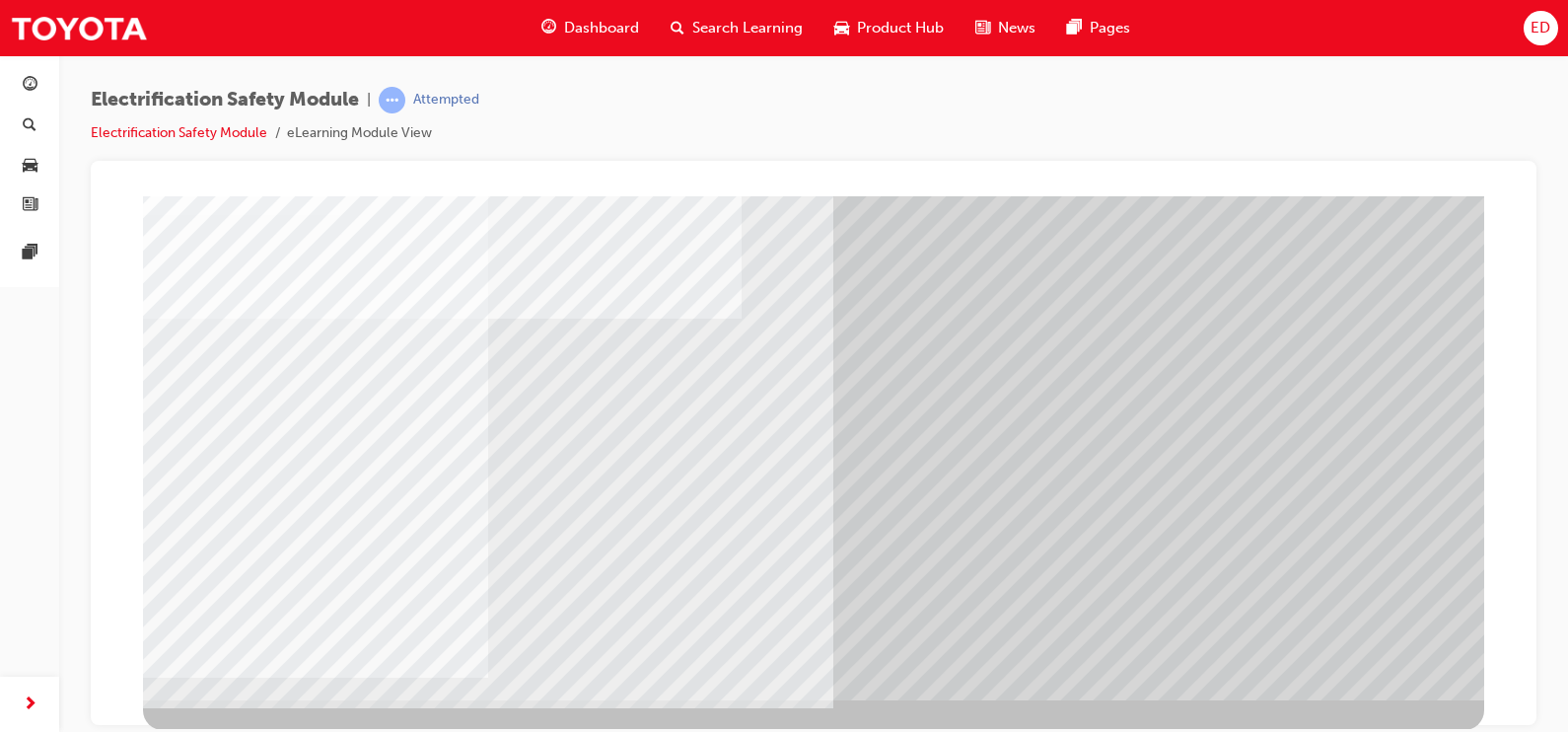 click at bounding box center [205, 6515] 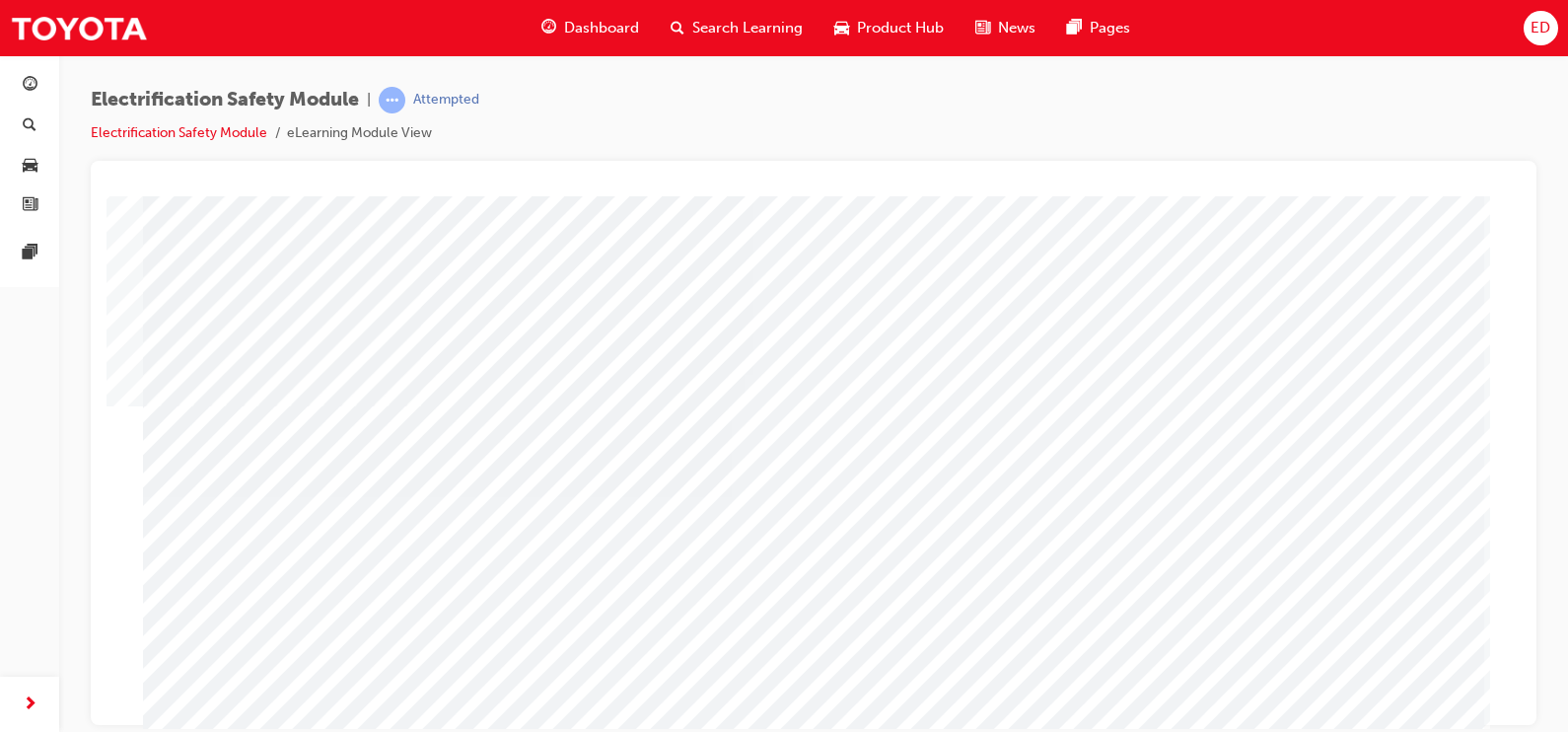 scroll, scrollTop: 206, scrollLeft: 0, axis: vertical 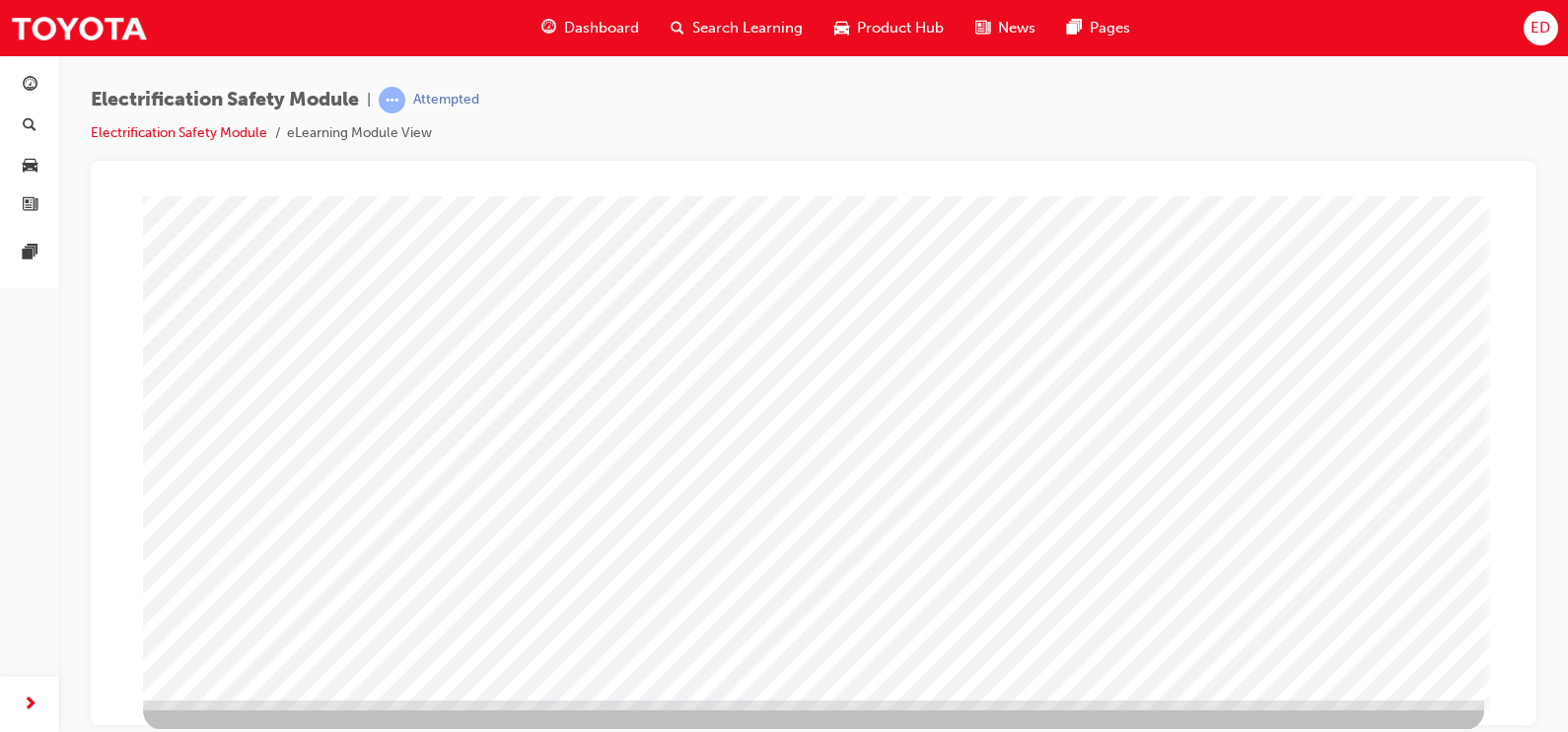 click at bounding box center [205, 2738] 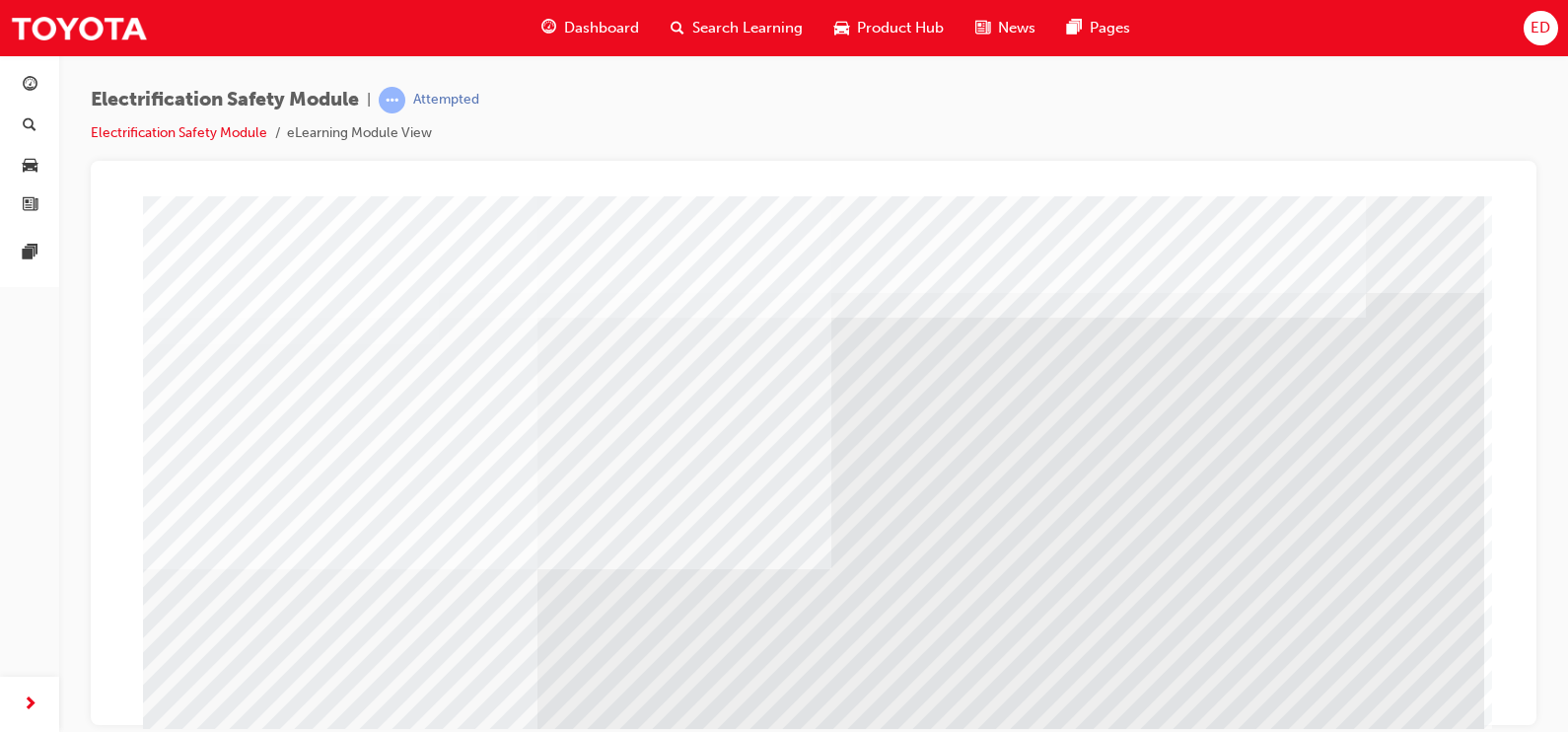 scroll, scrollTop: 206, scrollLeft: 0, axis: vertical 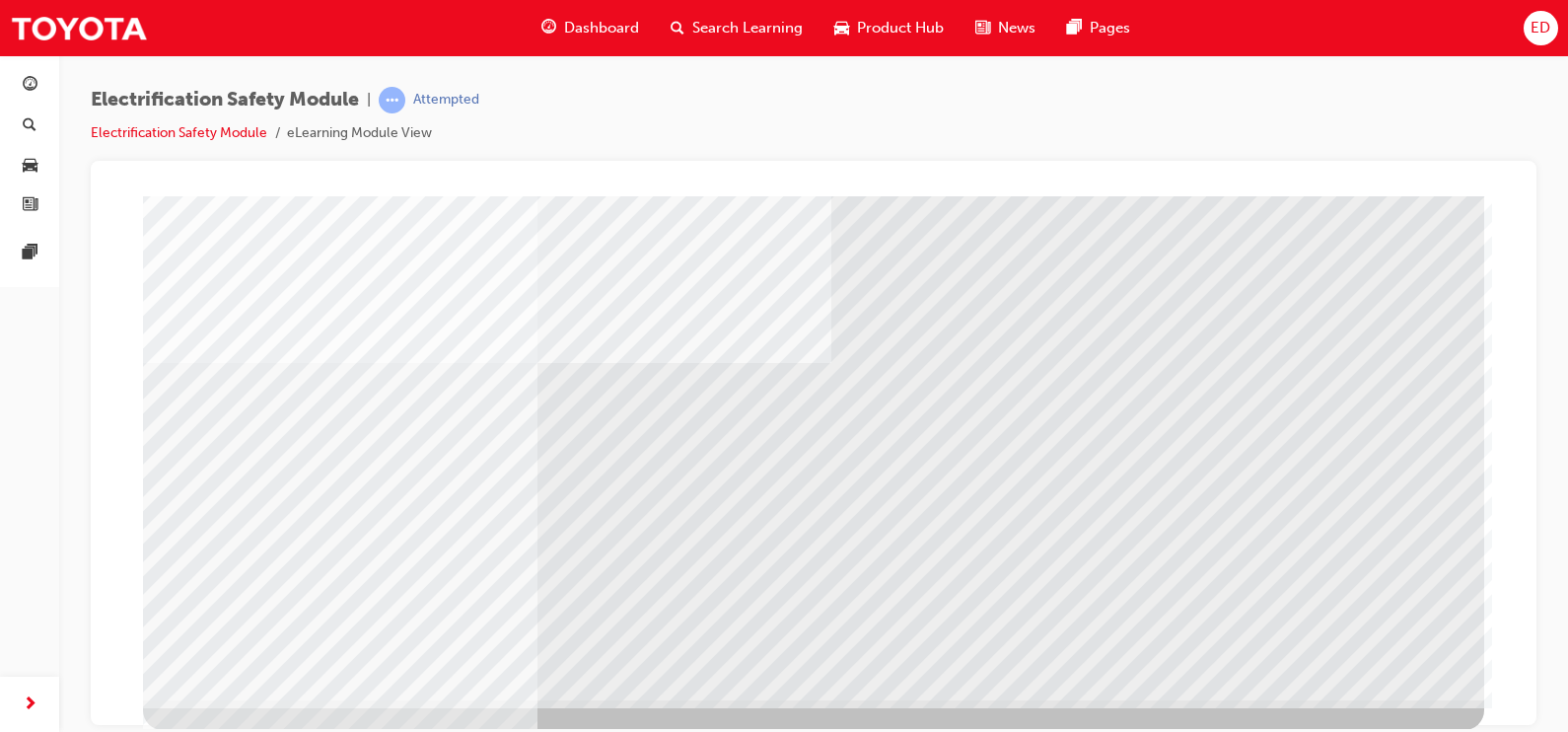 click at bounding box center (229, 5642) 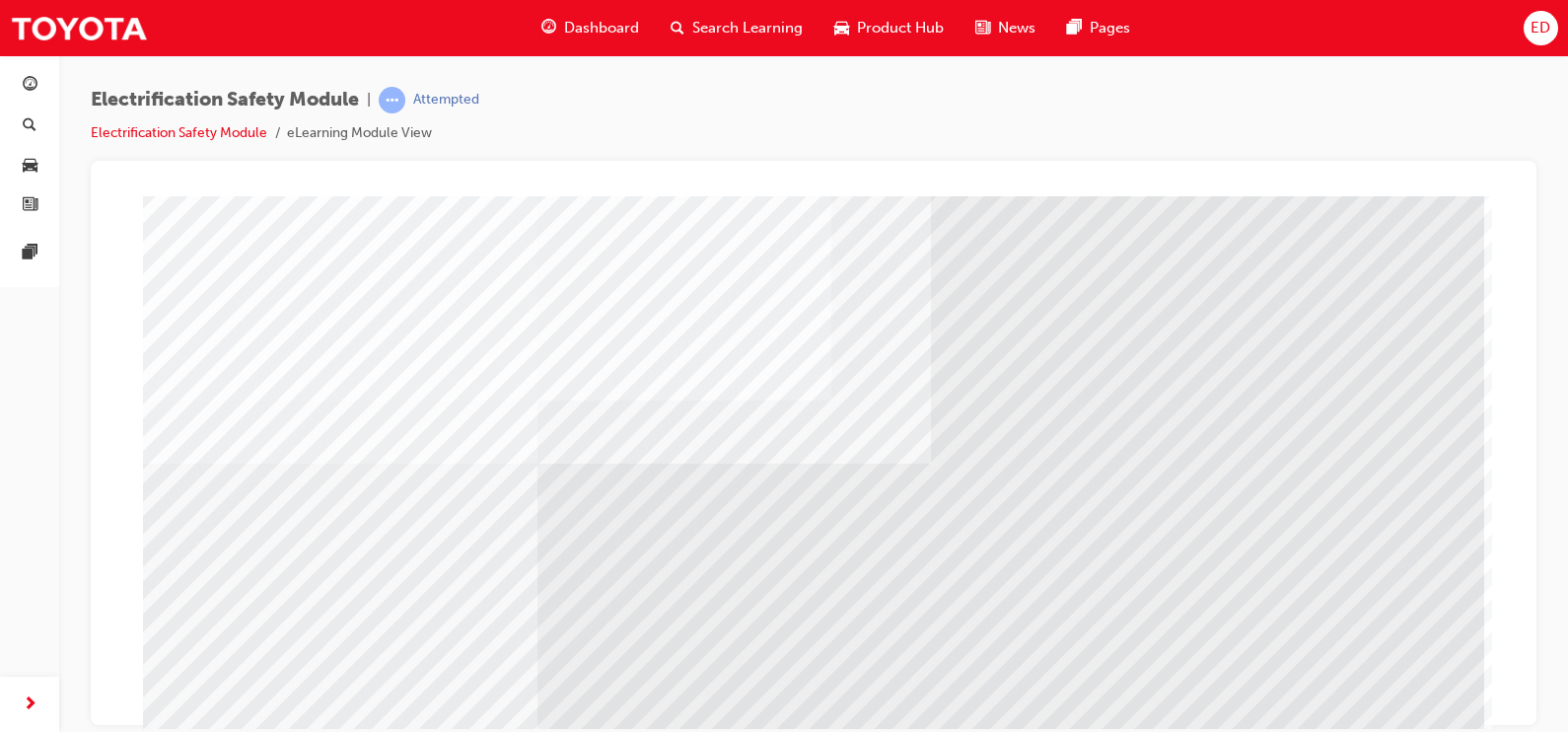 scroll, scrollTop: 171, scrollLeft: 0, axis: vertical 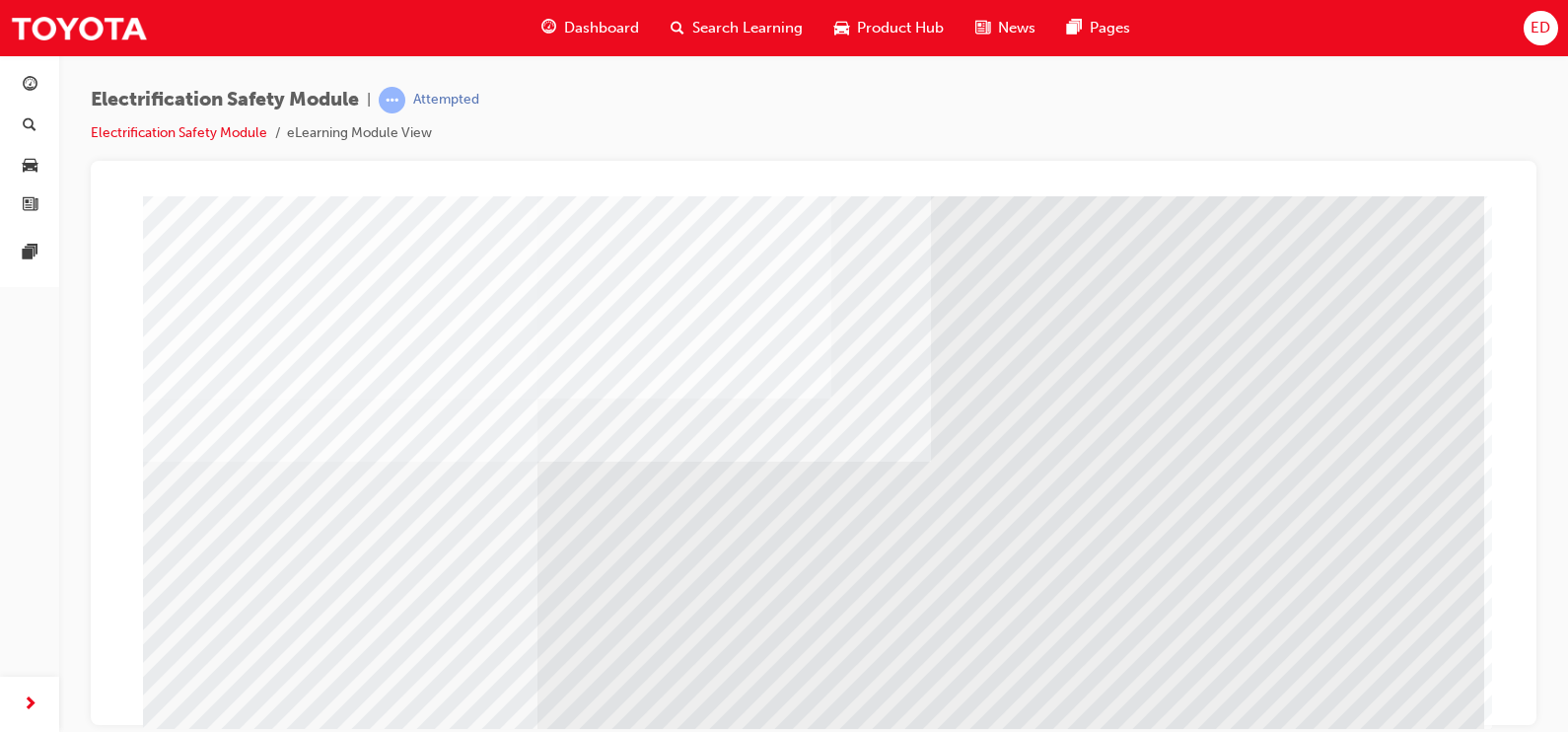 click at bounding box center [205, 5646] 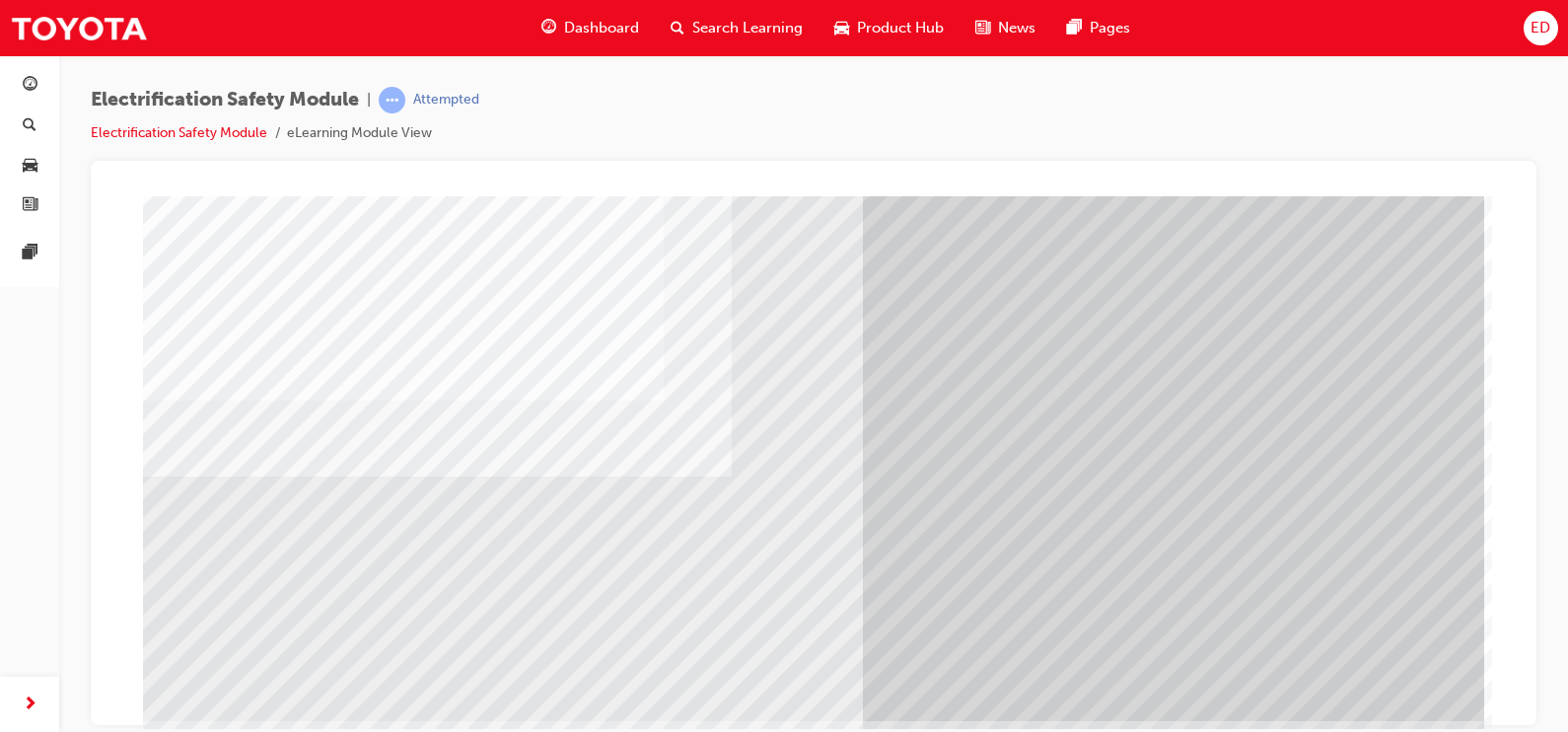 scroll, scrollTop: 190, scrollLeft: 0, axis: vertical 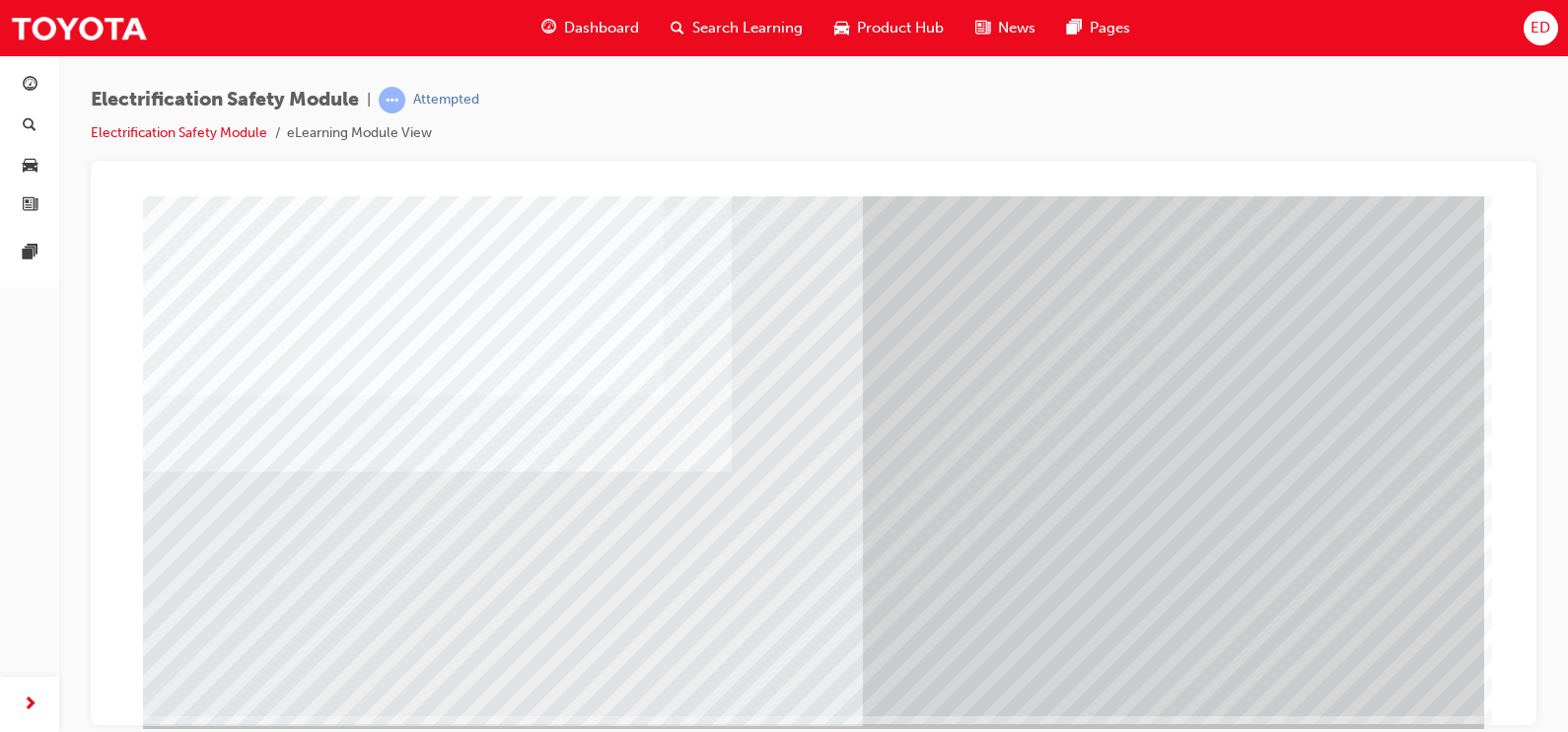click at bounding box center (205, 2998) 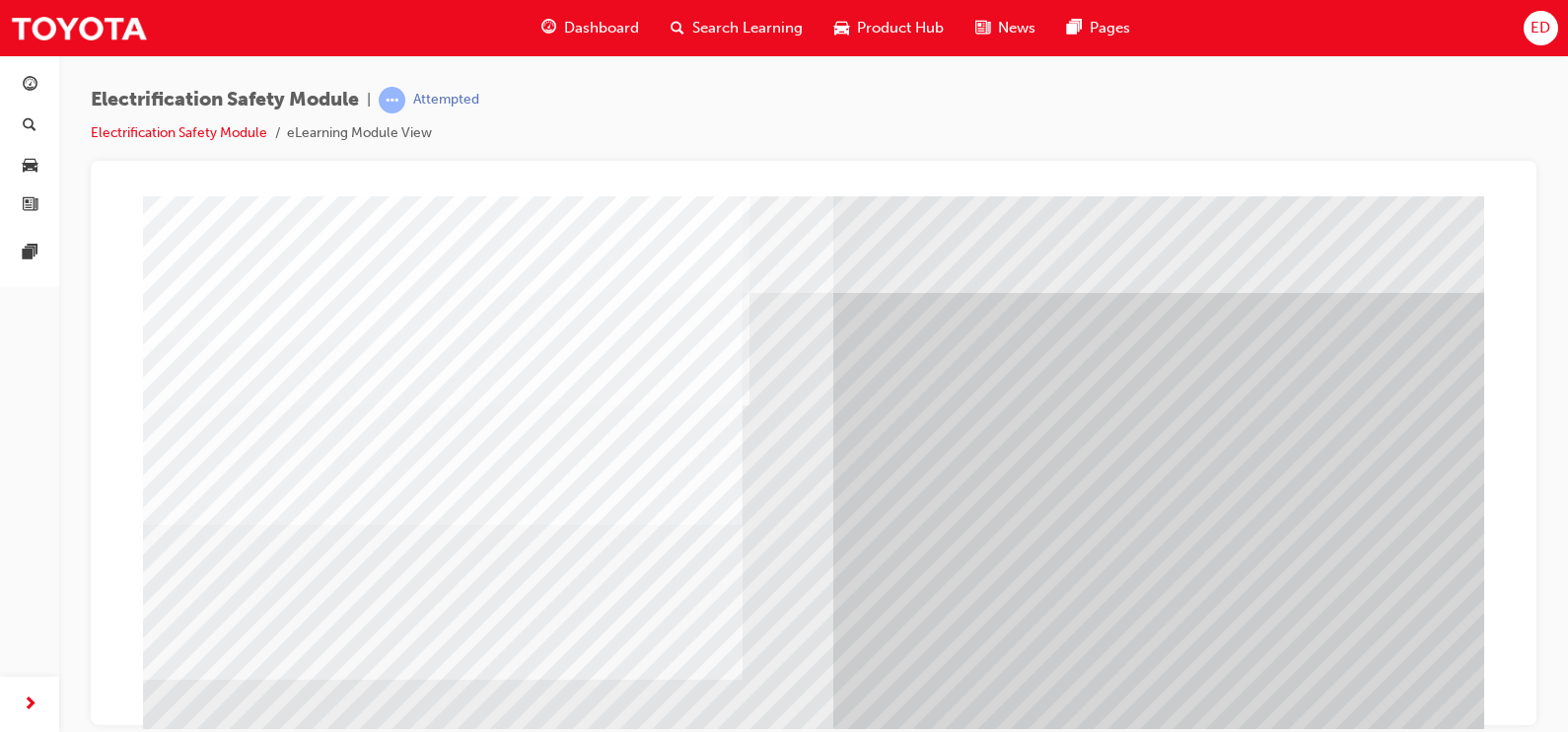 scroll, scrollTop: 135, scrollLeft: 0, axis: vertical 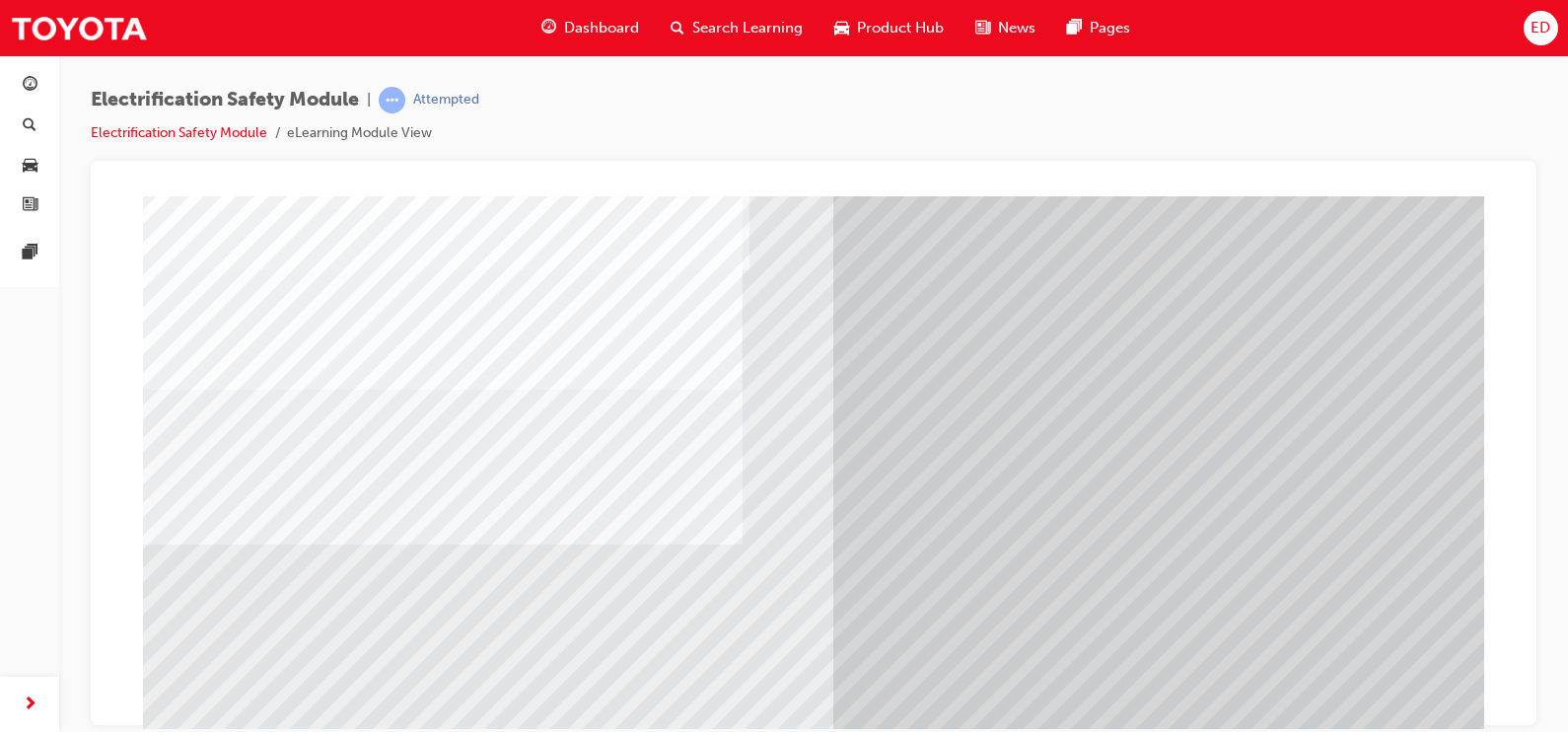 click at bounding box center (207, 6546) 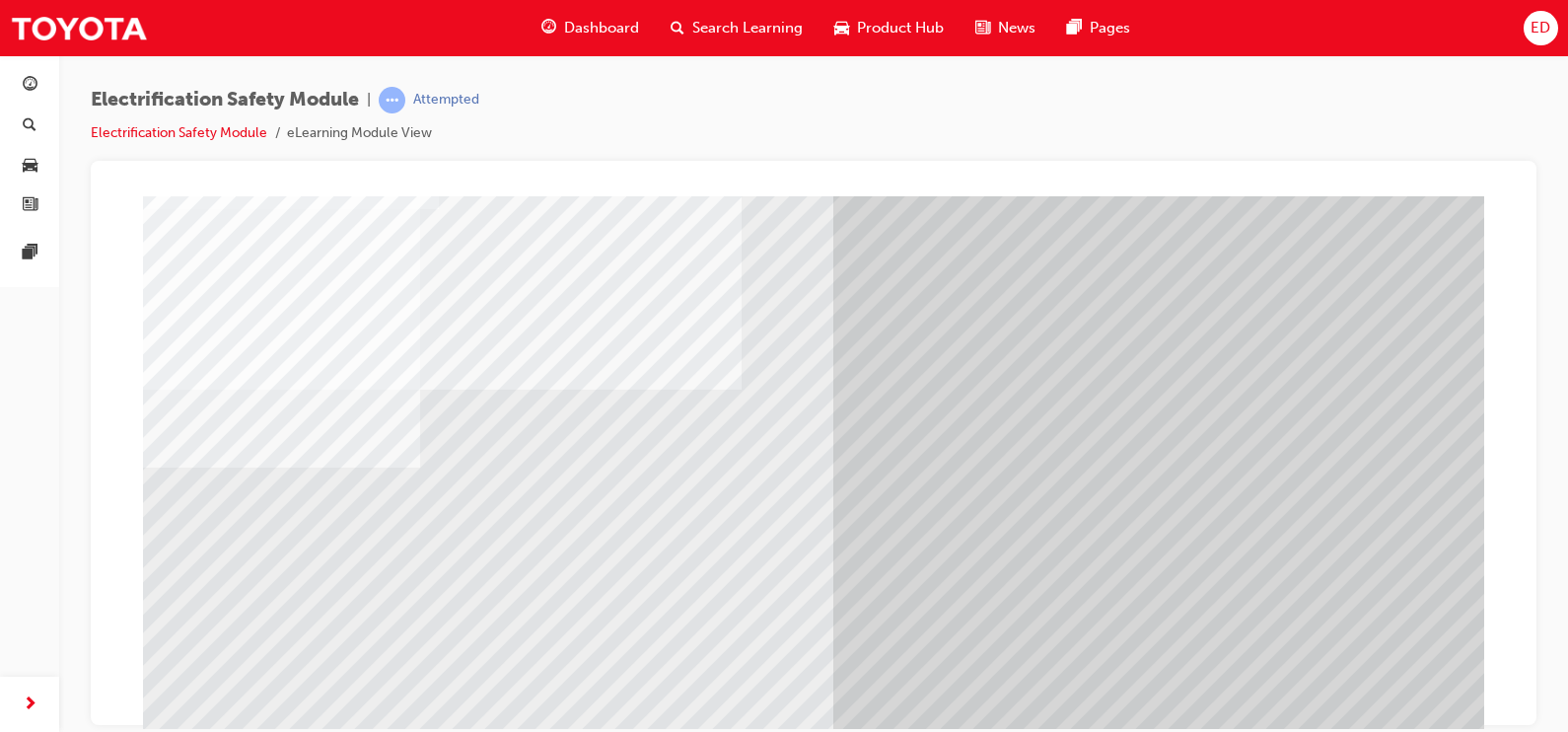 click at bounding box center [207, 6674] 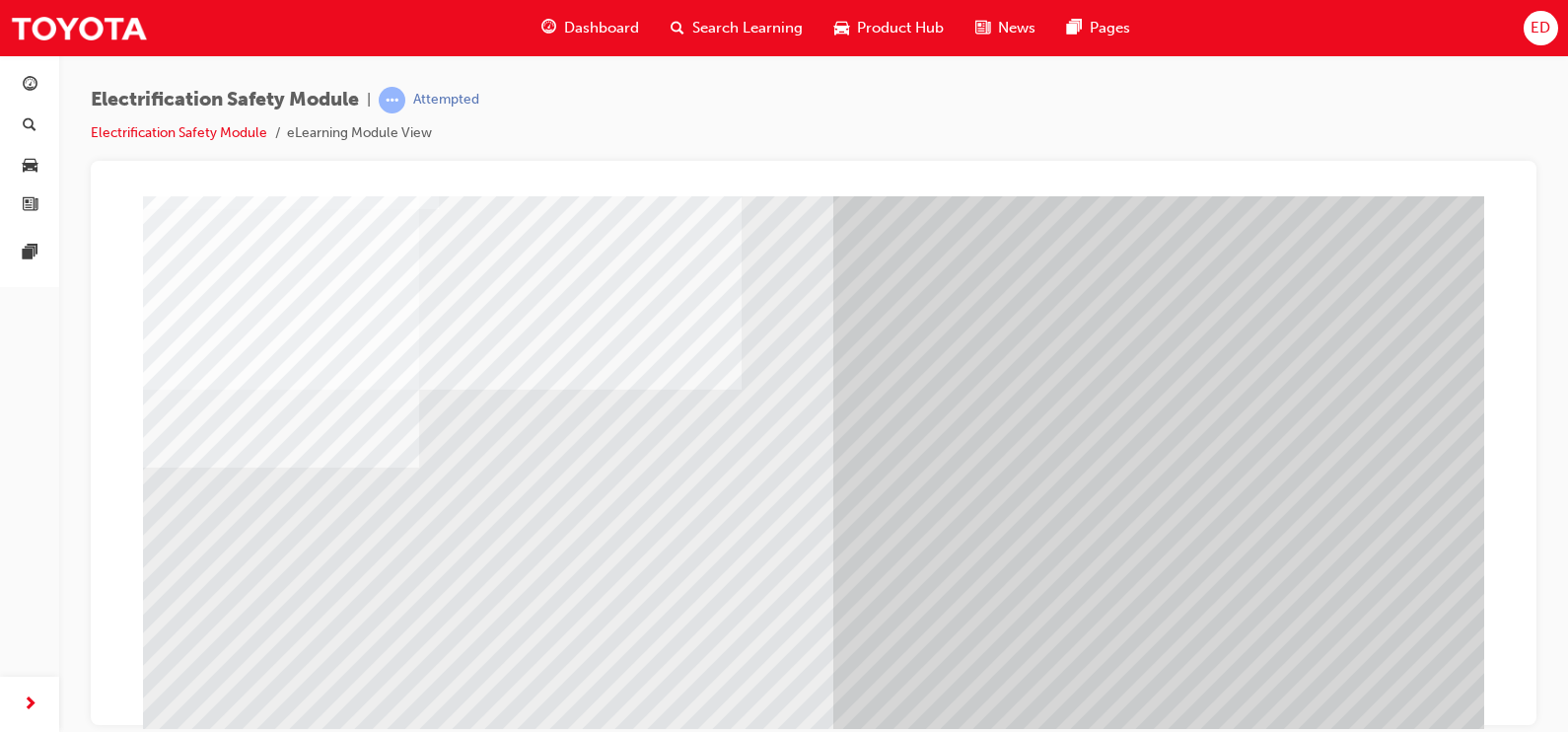 click at bounding box center (207, 6802) 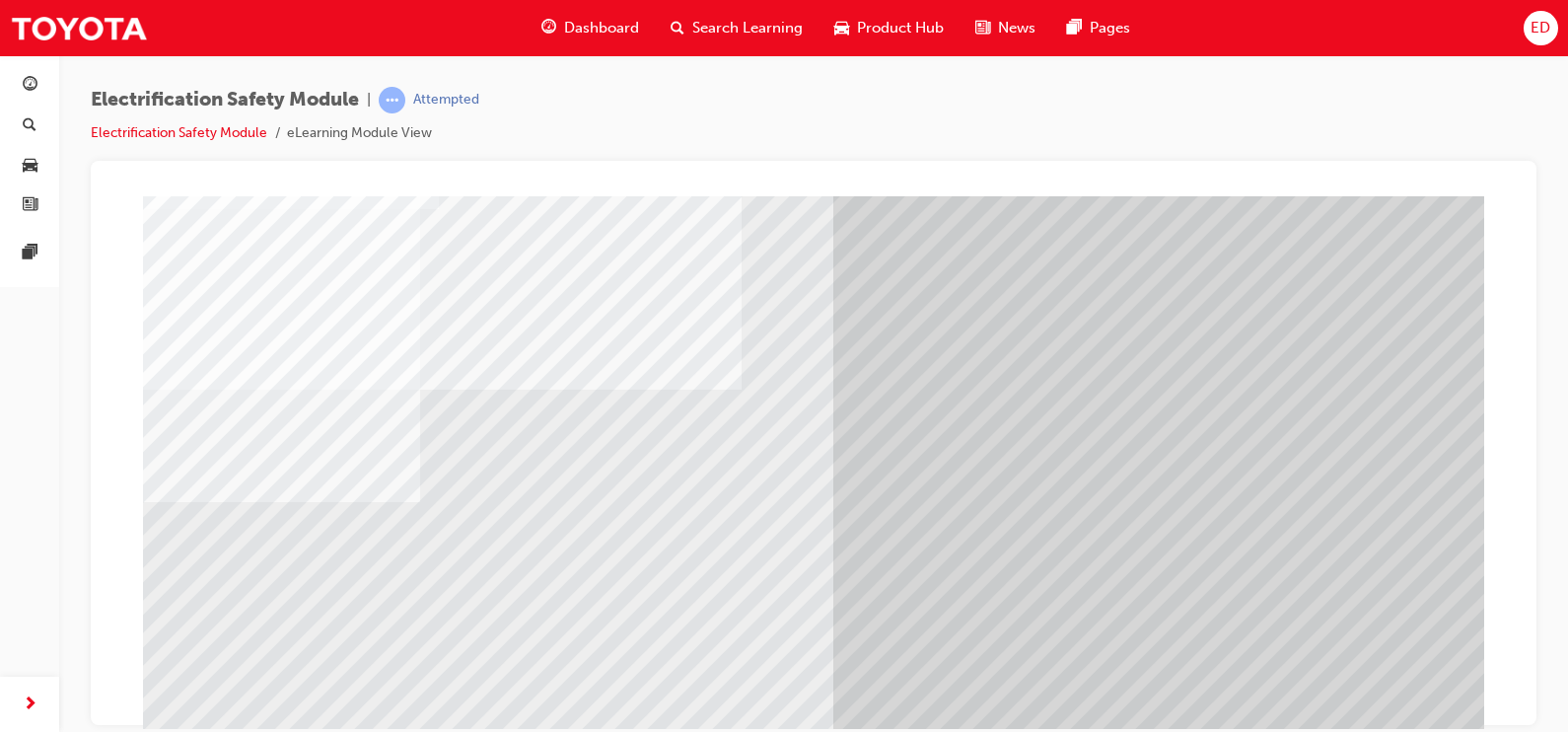 click at bounding box center (207, 6930) 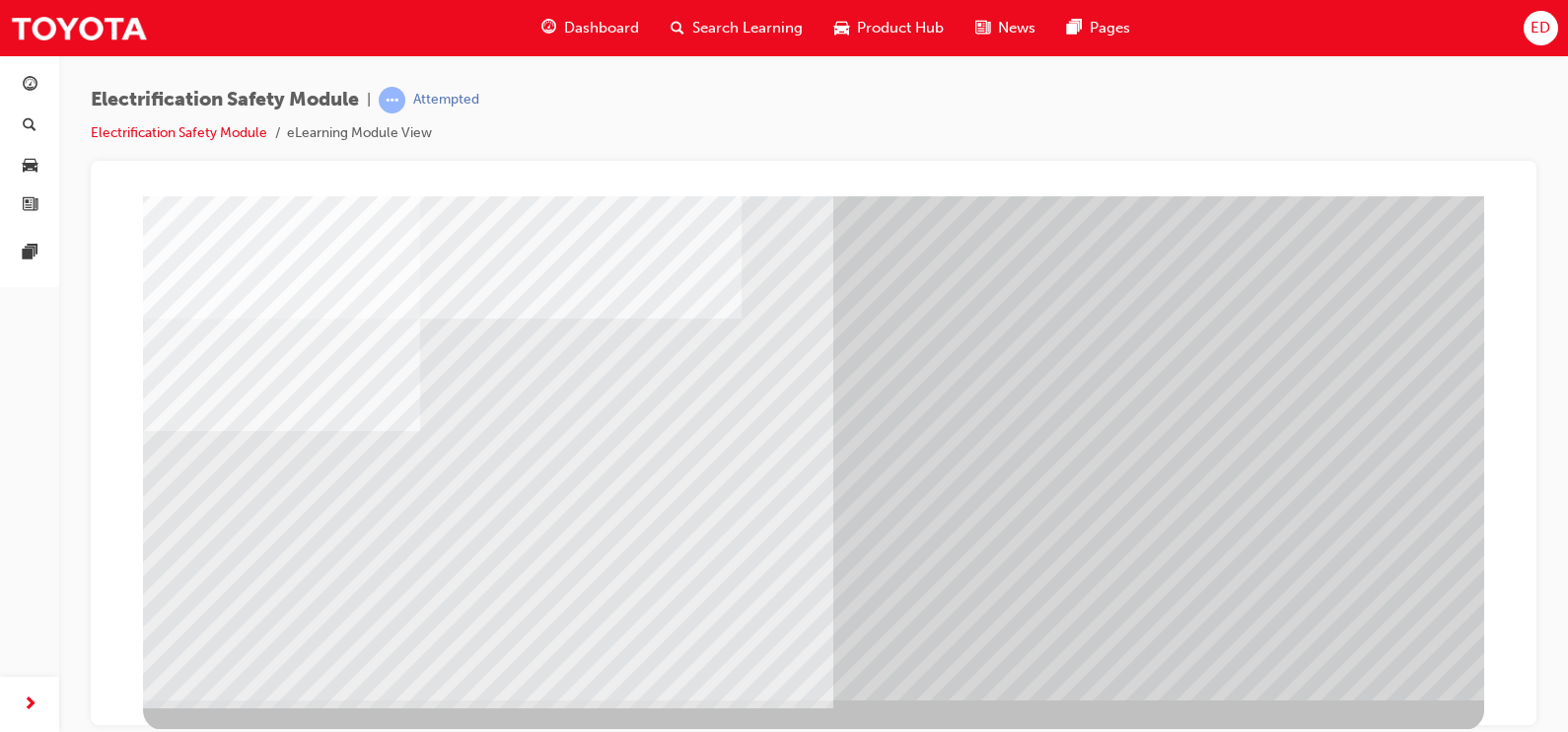 click at bounding box center (205, 6393) 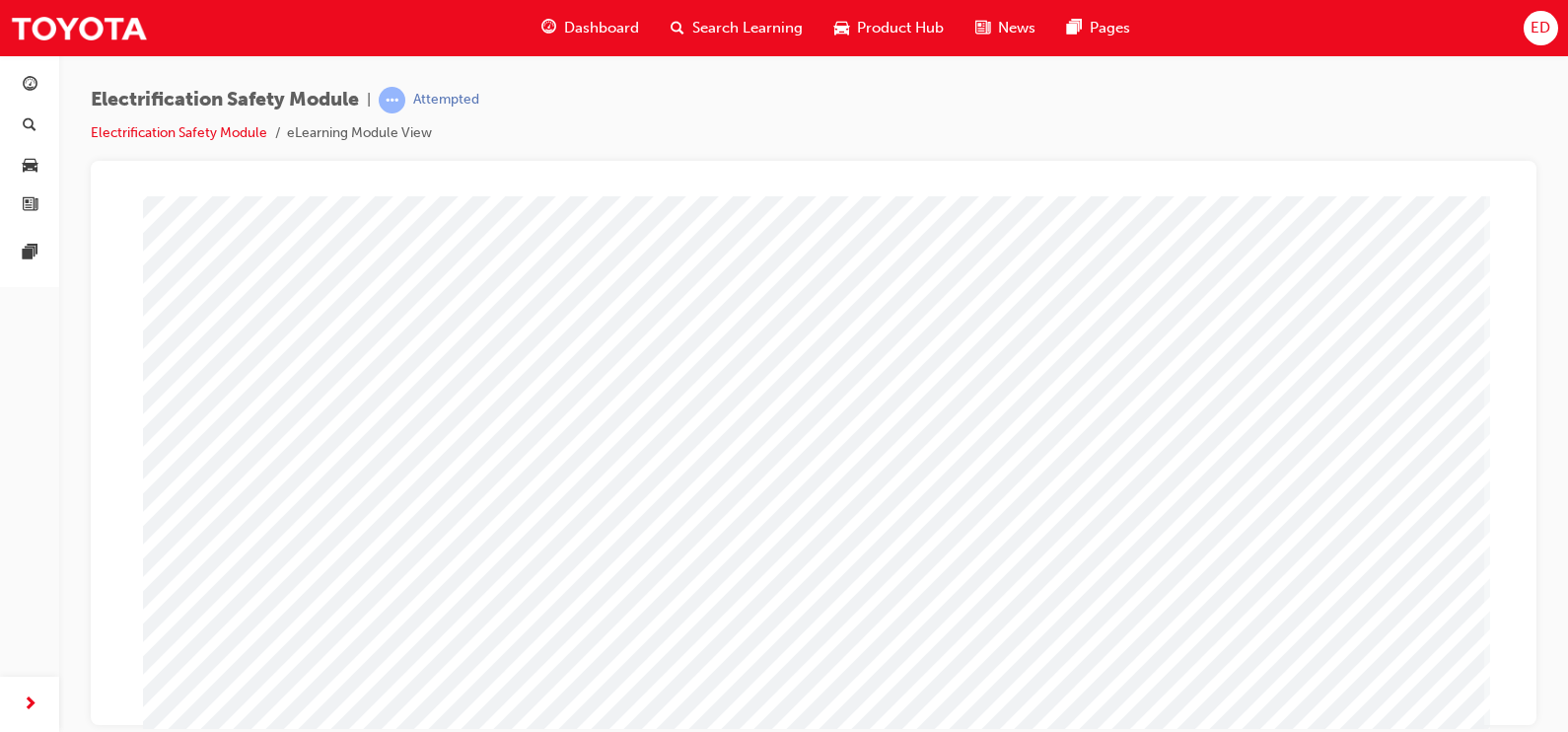 scroll, scrollTop: 206, scrollLeft: 0, axis: vertical 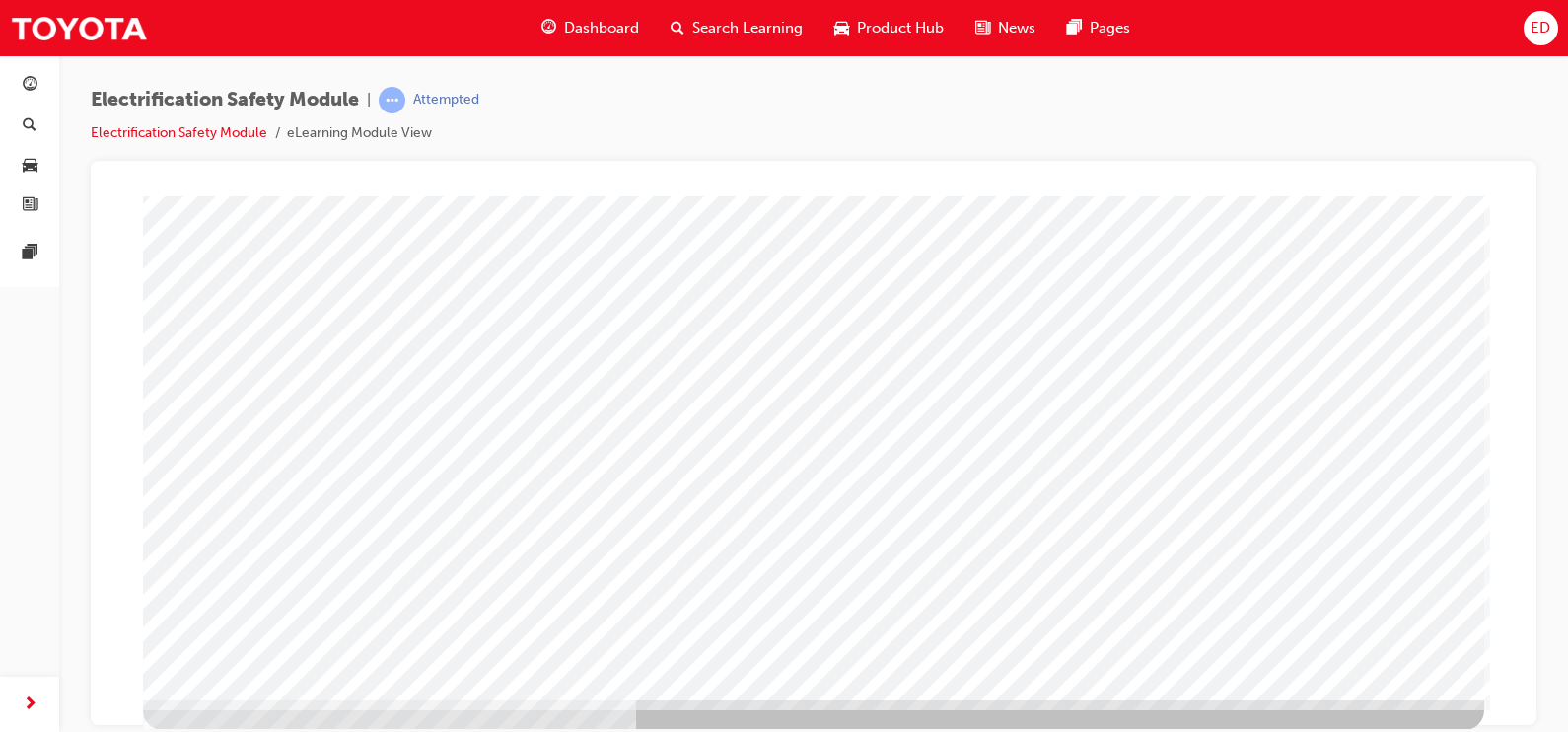 click at bounding box center [205, 2982] 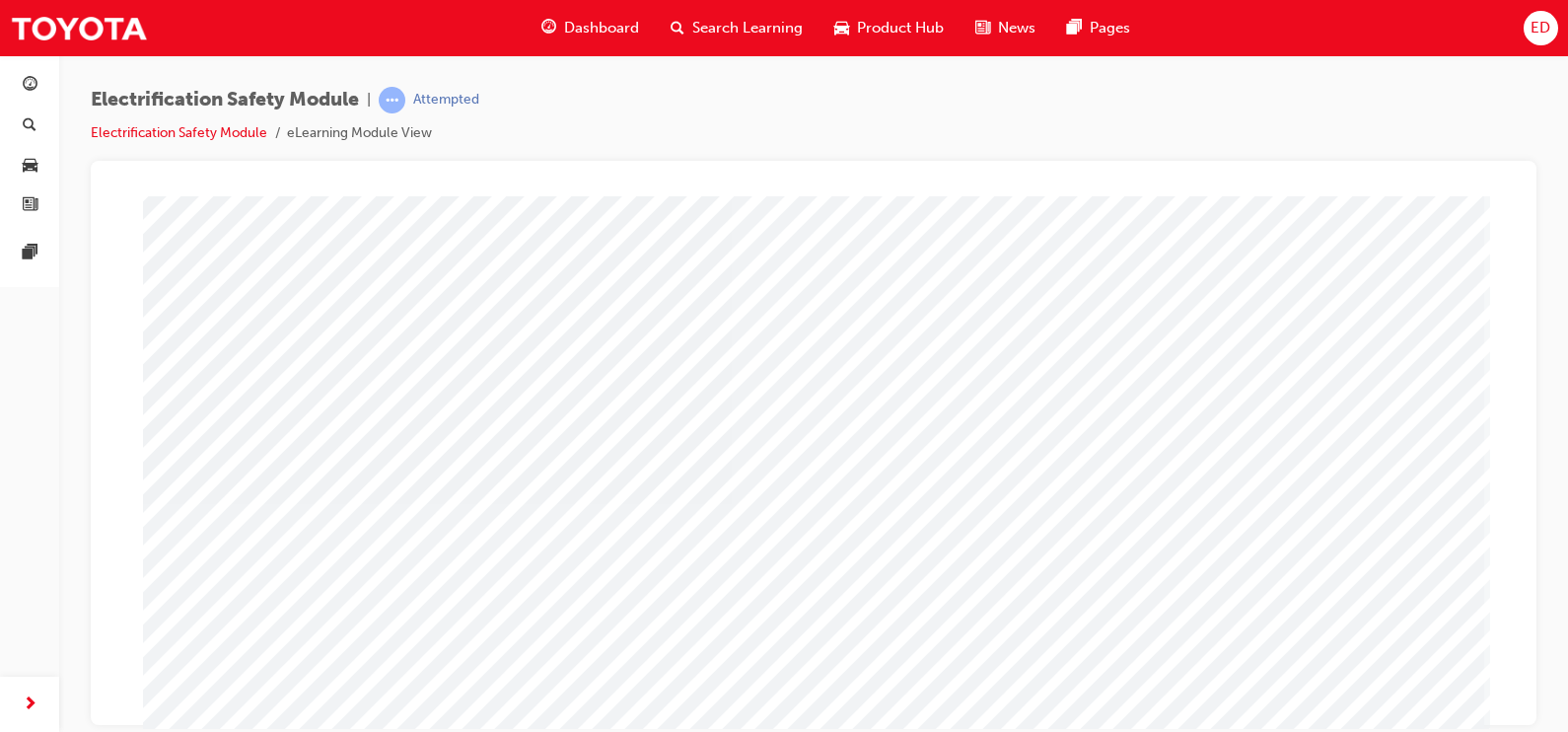 scroll, scrollTop: 159, scrollLeft: 0, axis: vertical 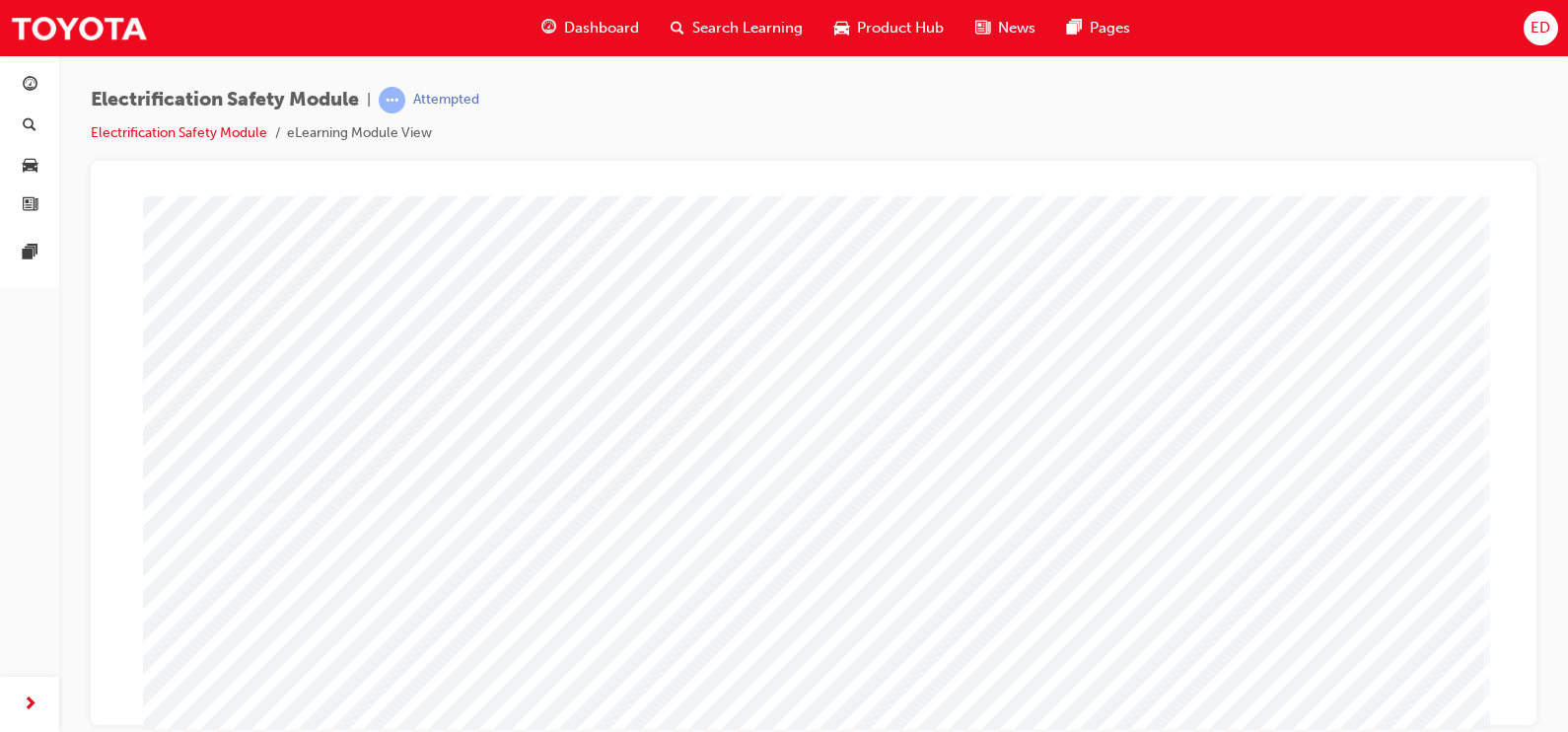 click at bounding box center [205, 2785] 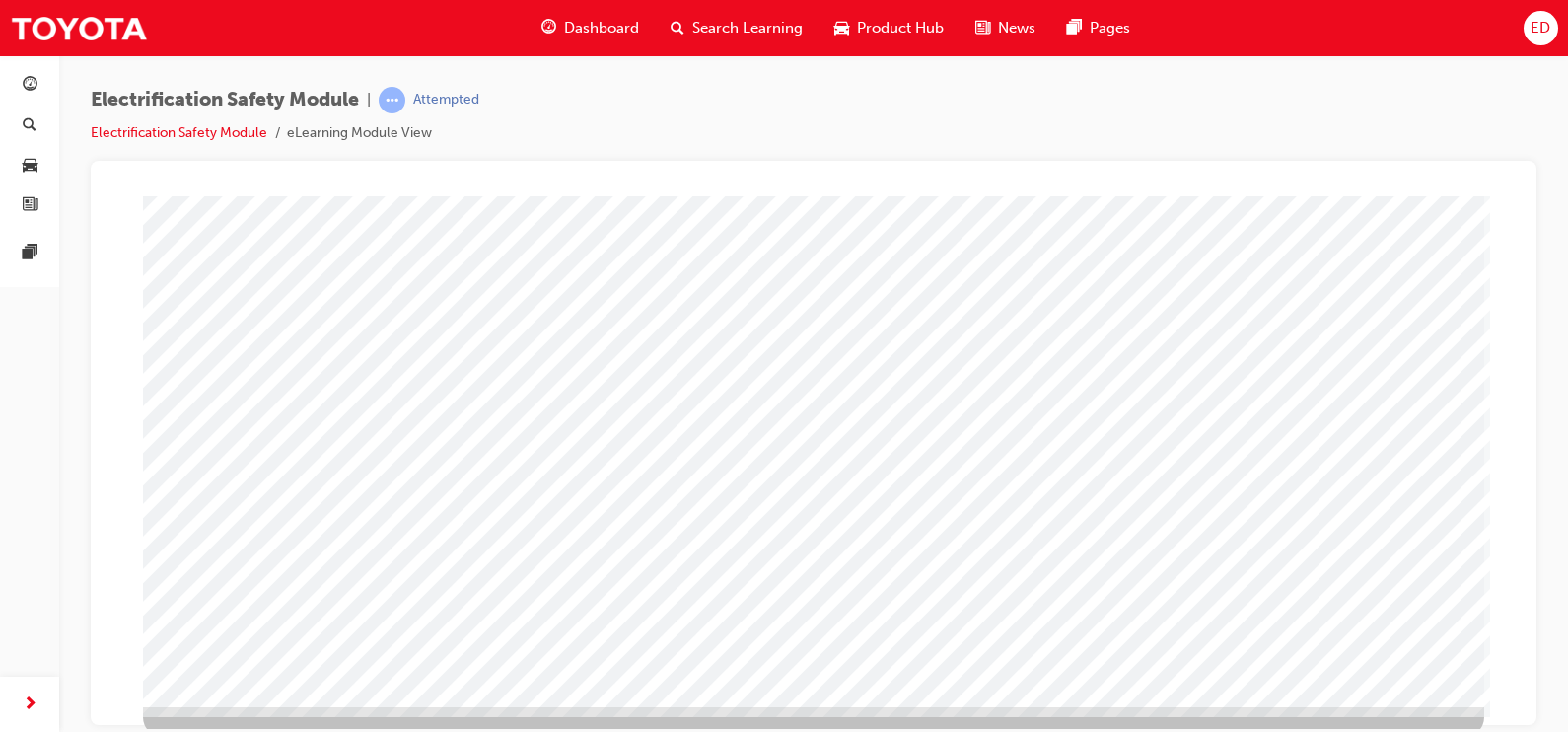 scroll, scrollTop: 206, scrollLeft: 0, axis: vertical 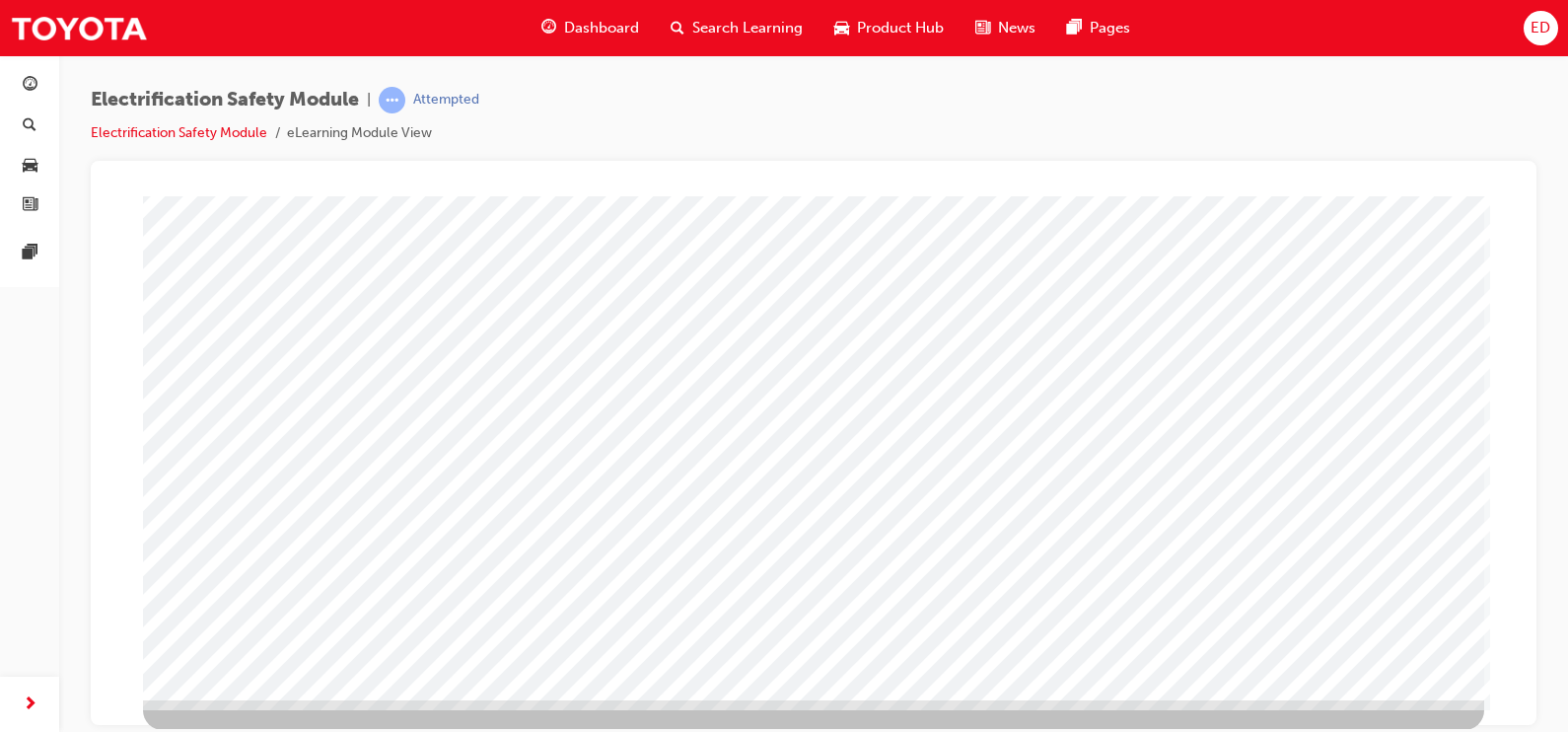 click at bounding box center (205, 3448) 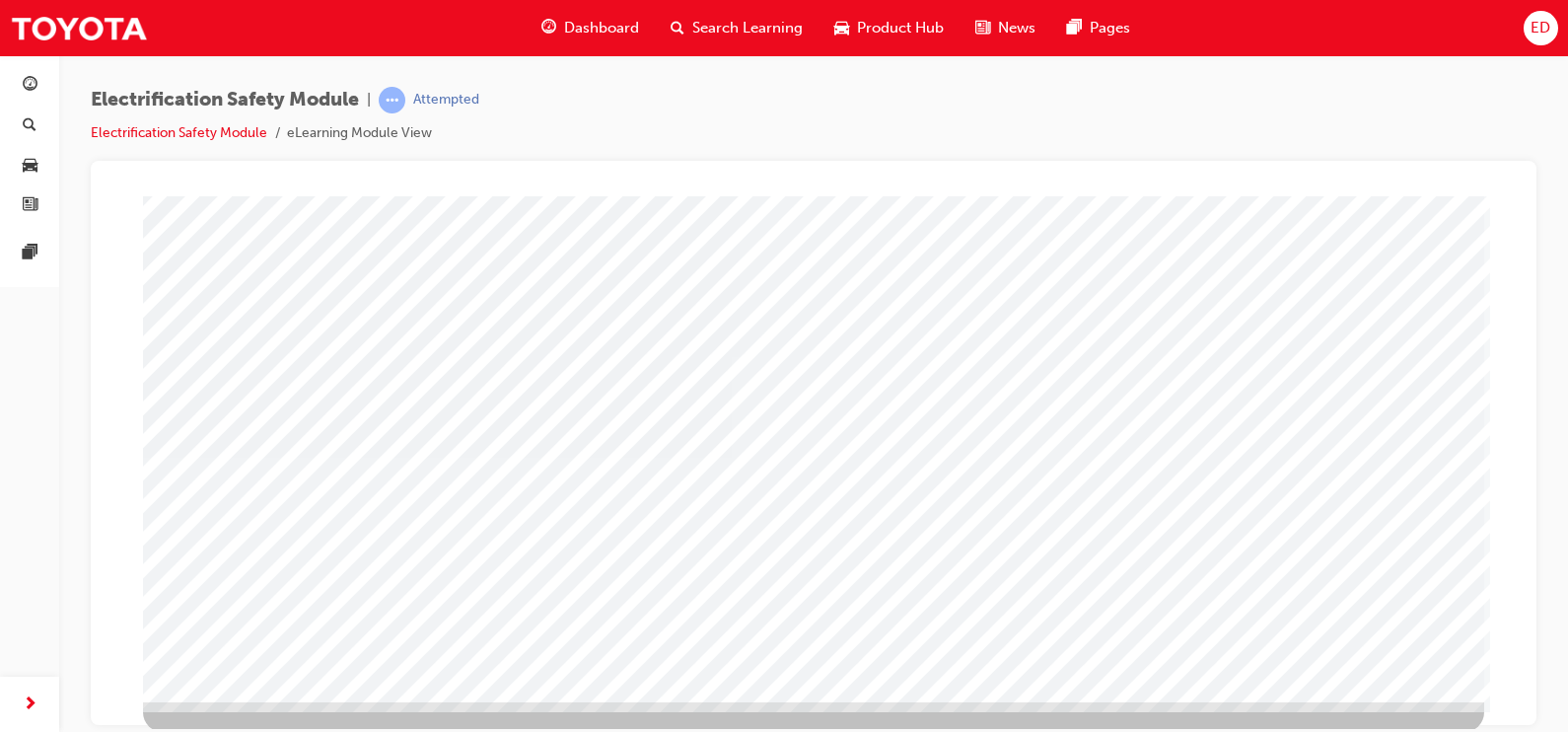 scroll, scrollTop: 206, scrollLeft: 0, axis: vertical 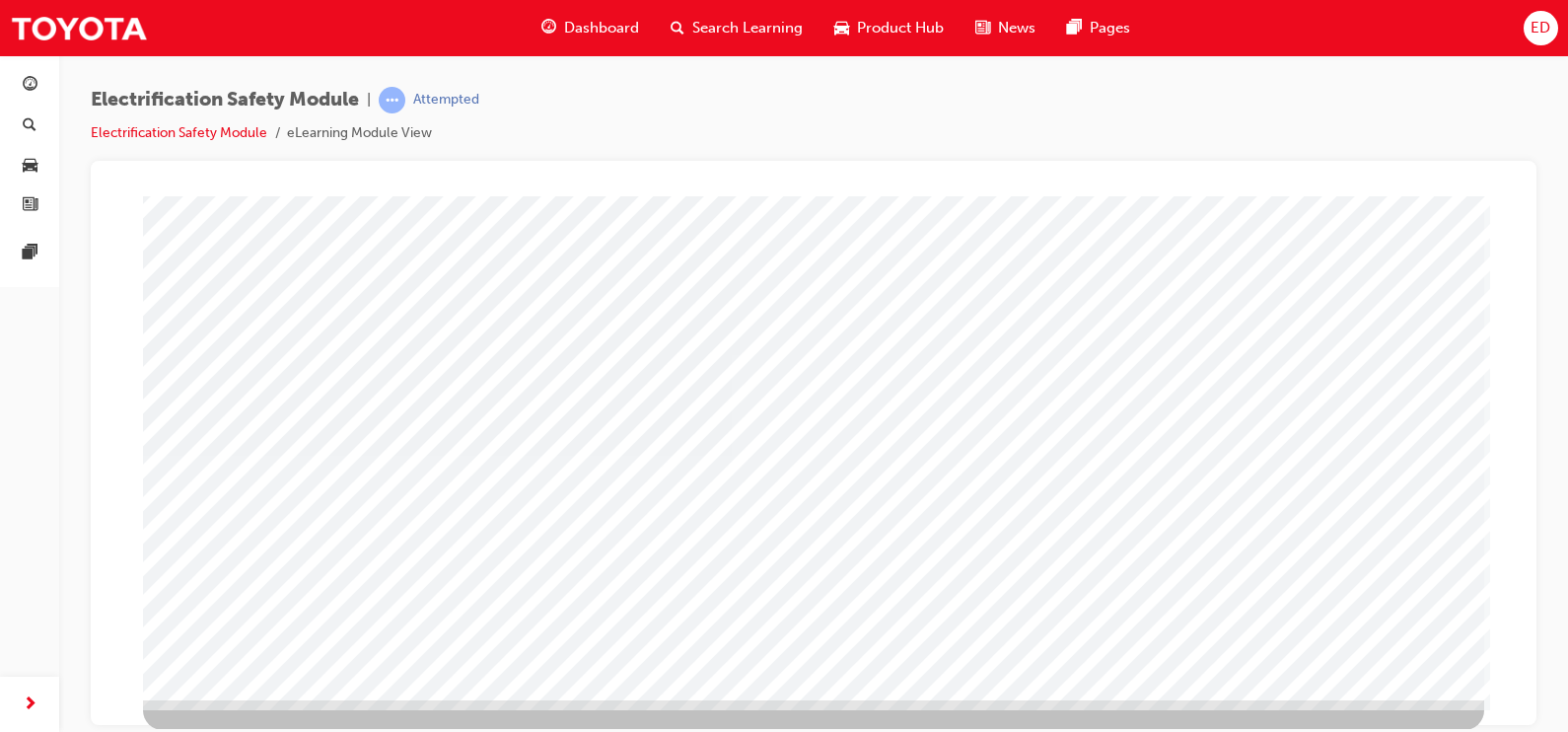 click at bounding box center [813, 1801] 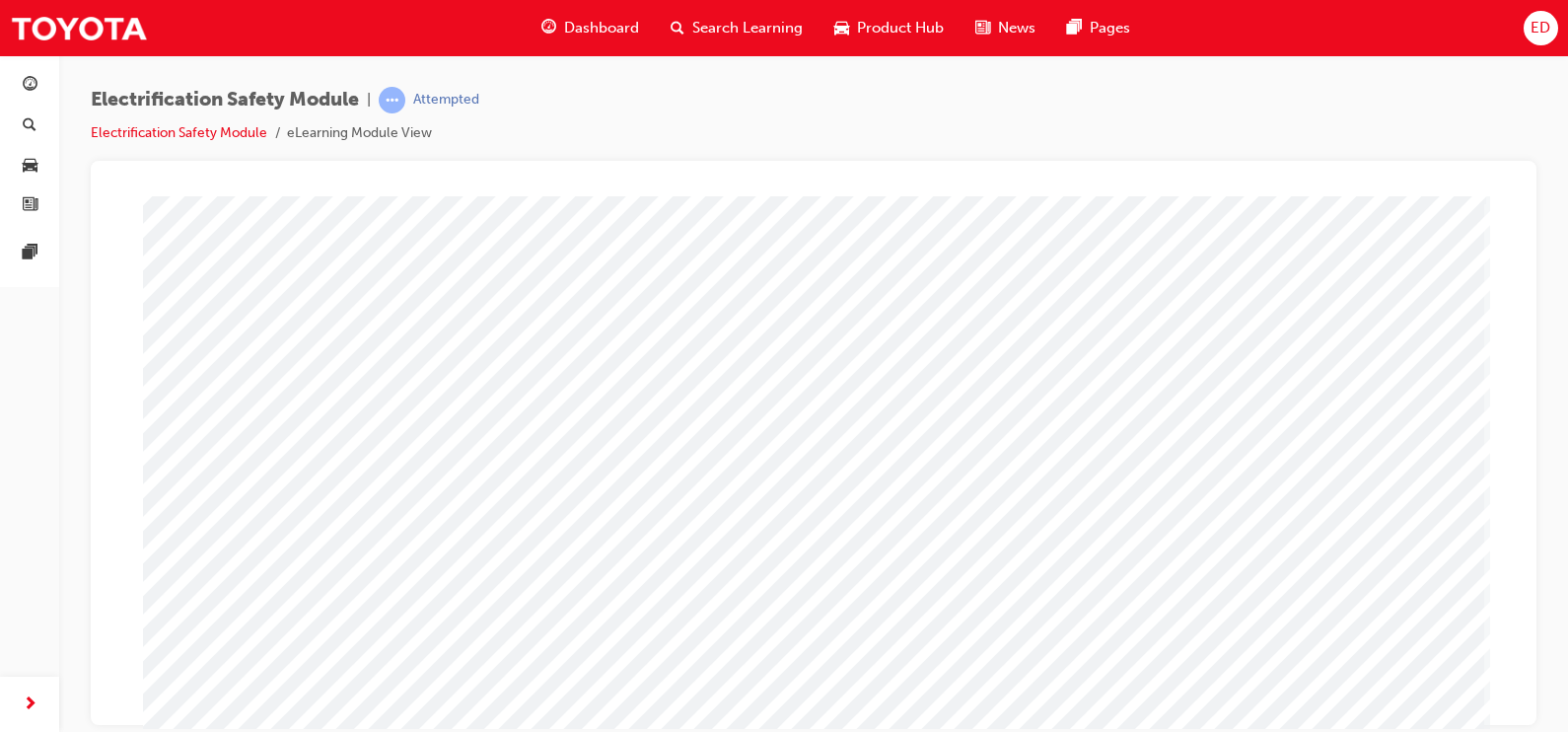 scroll, scrollTop: 206, scrollLeft: 0, axis: vertical 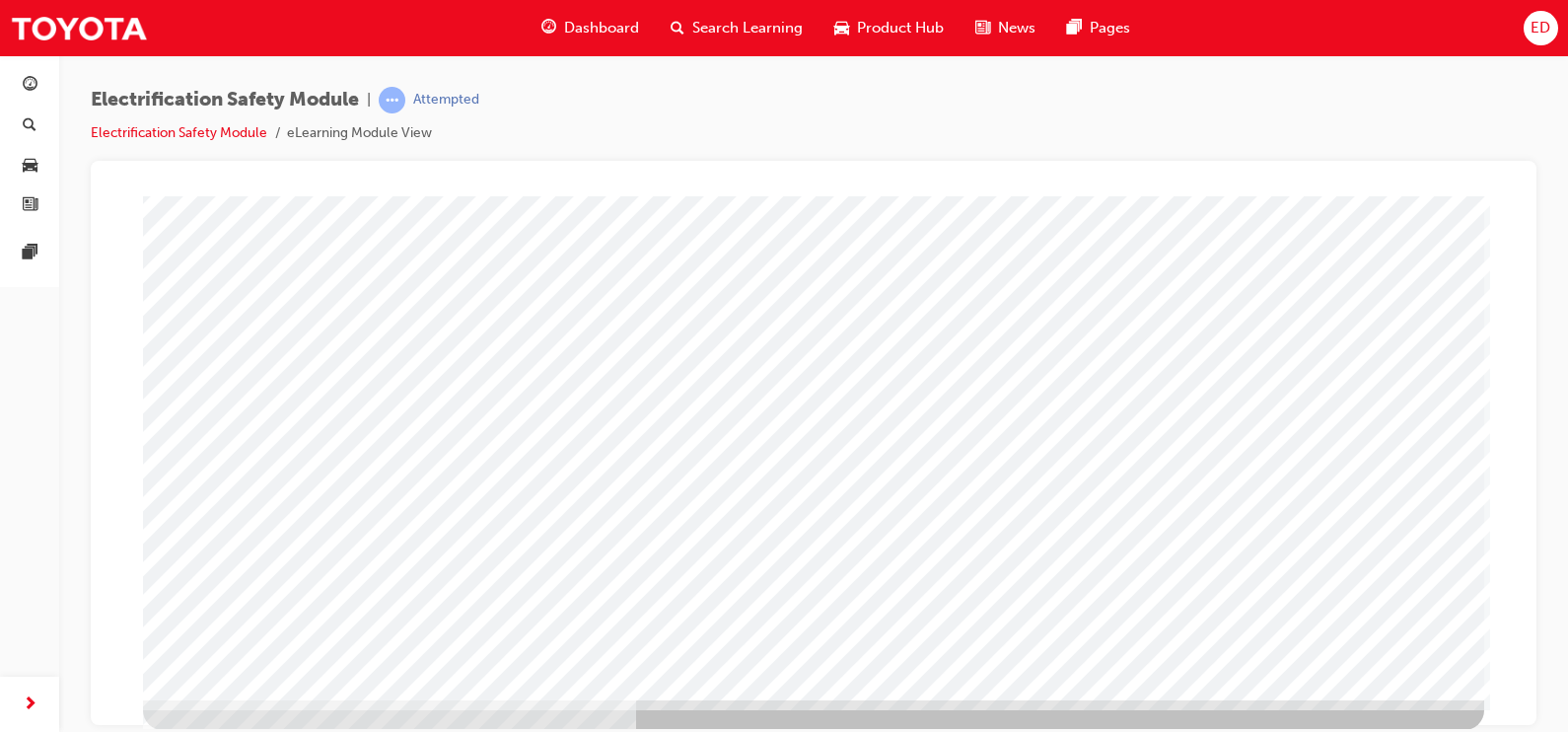 click at bounding box center (205, 2982) 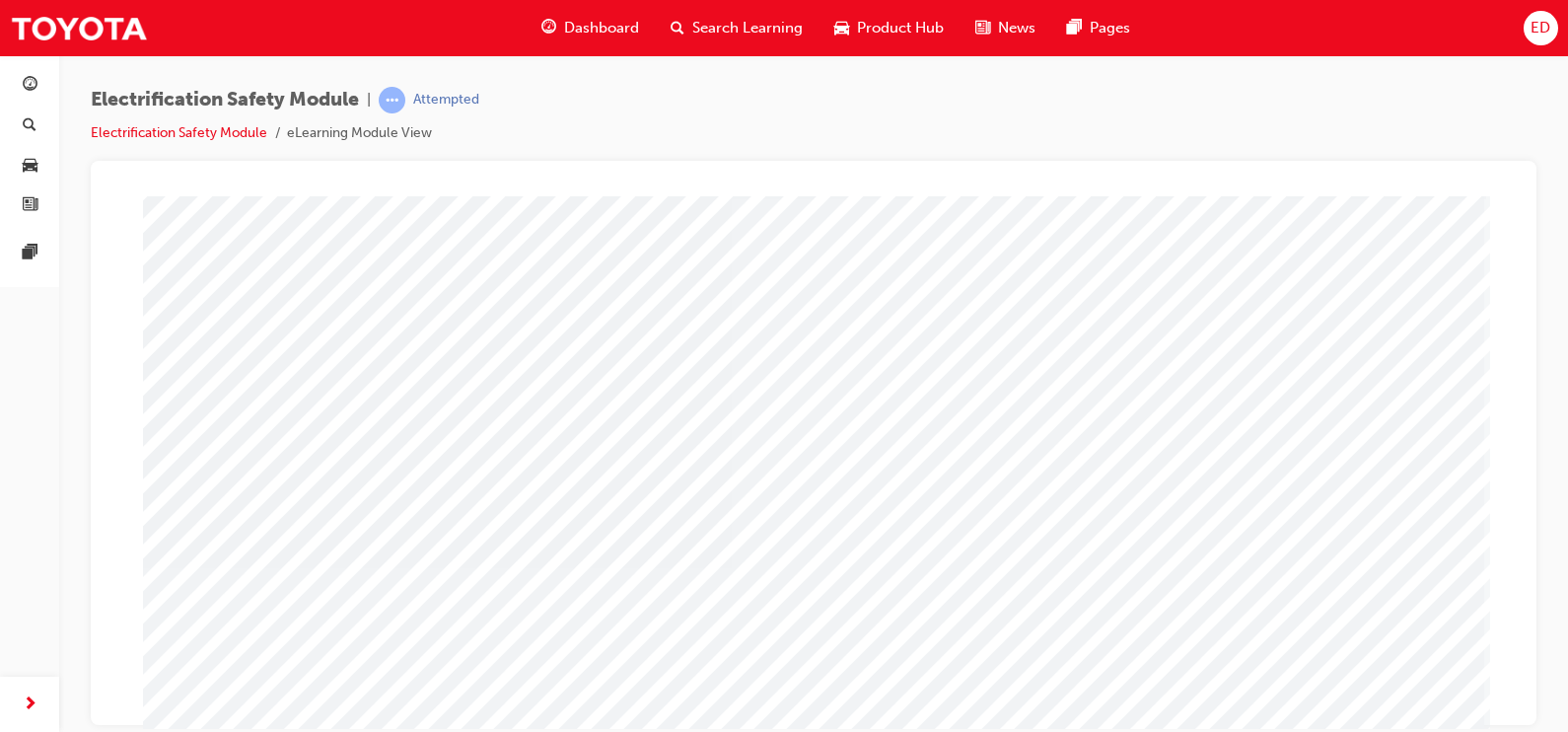 scroll, scrollTop: 206, scrollLeft: 0, axis: vertical 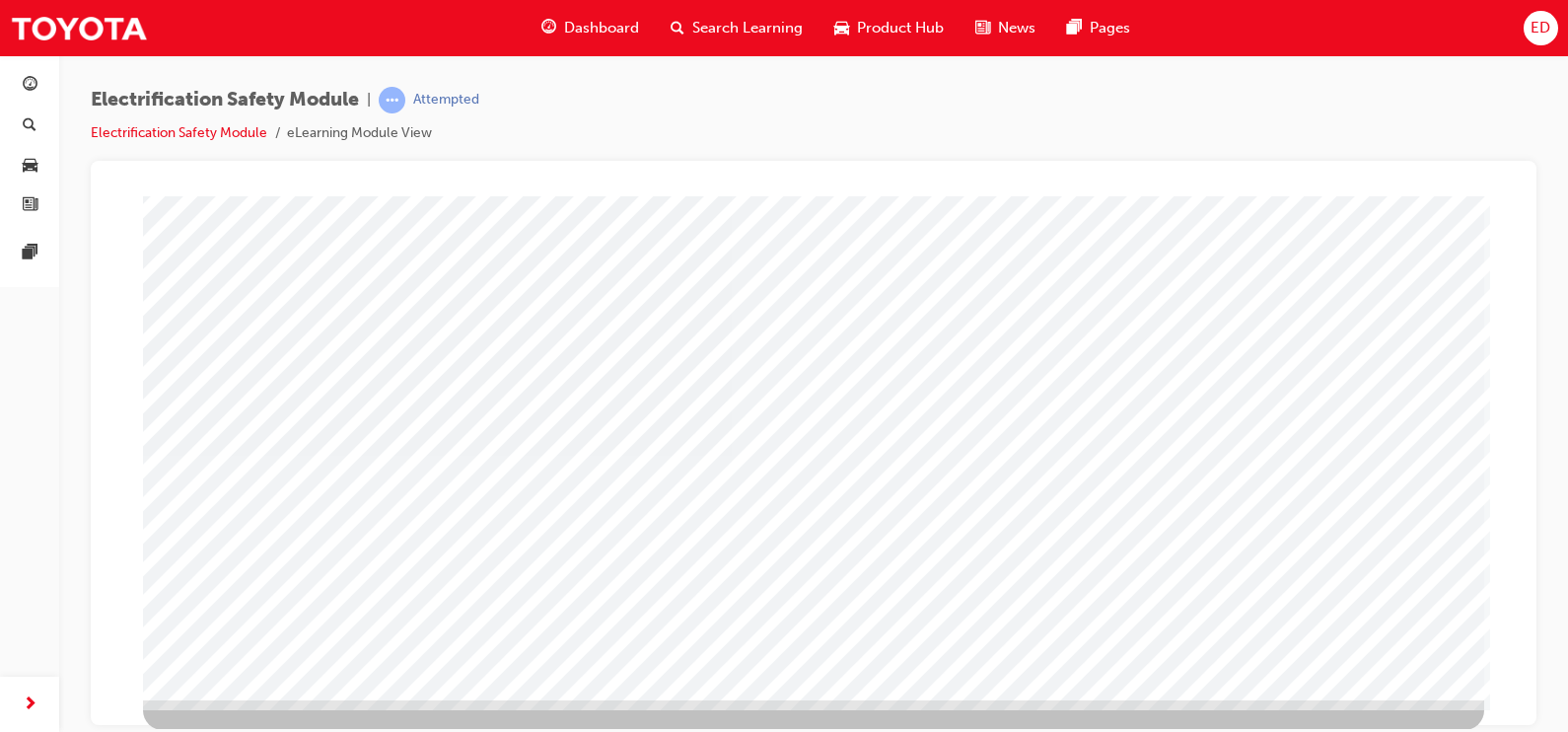 click at bounding box center (205, 2738) 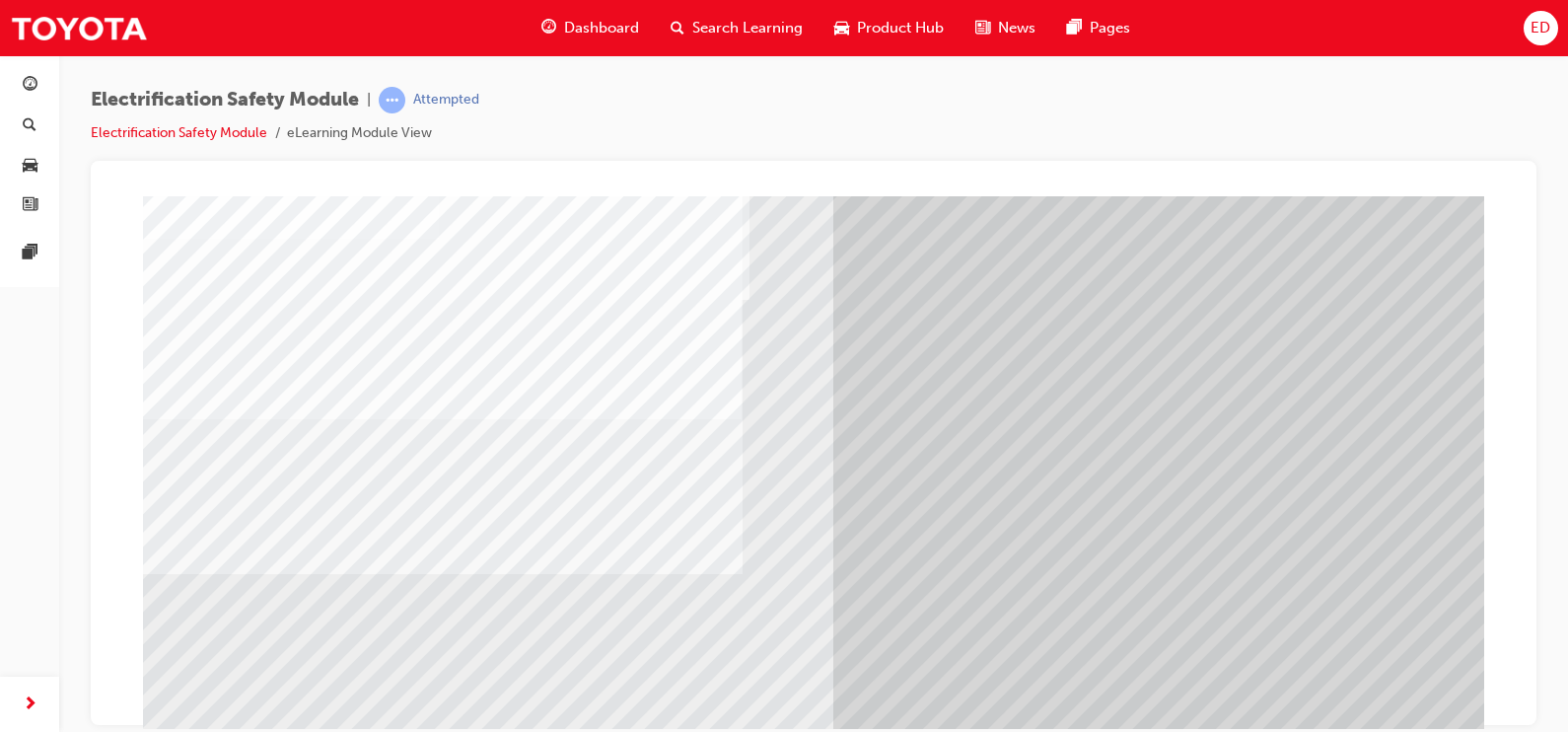 scroll, scrollTop: 108, scrollLeft: 0, axis: vertical 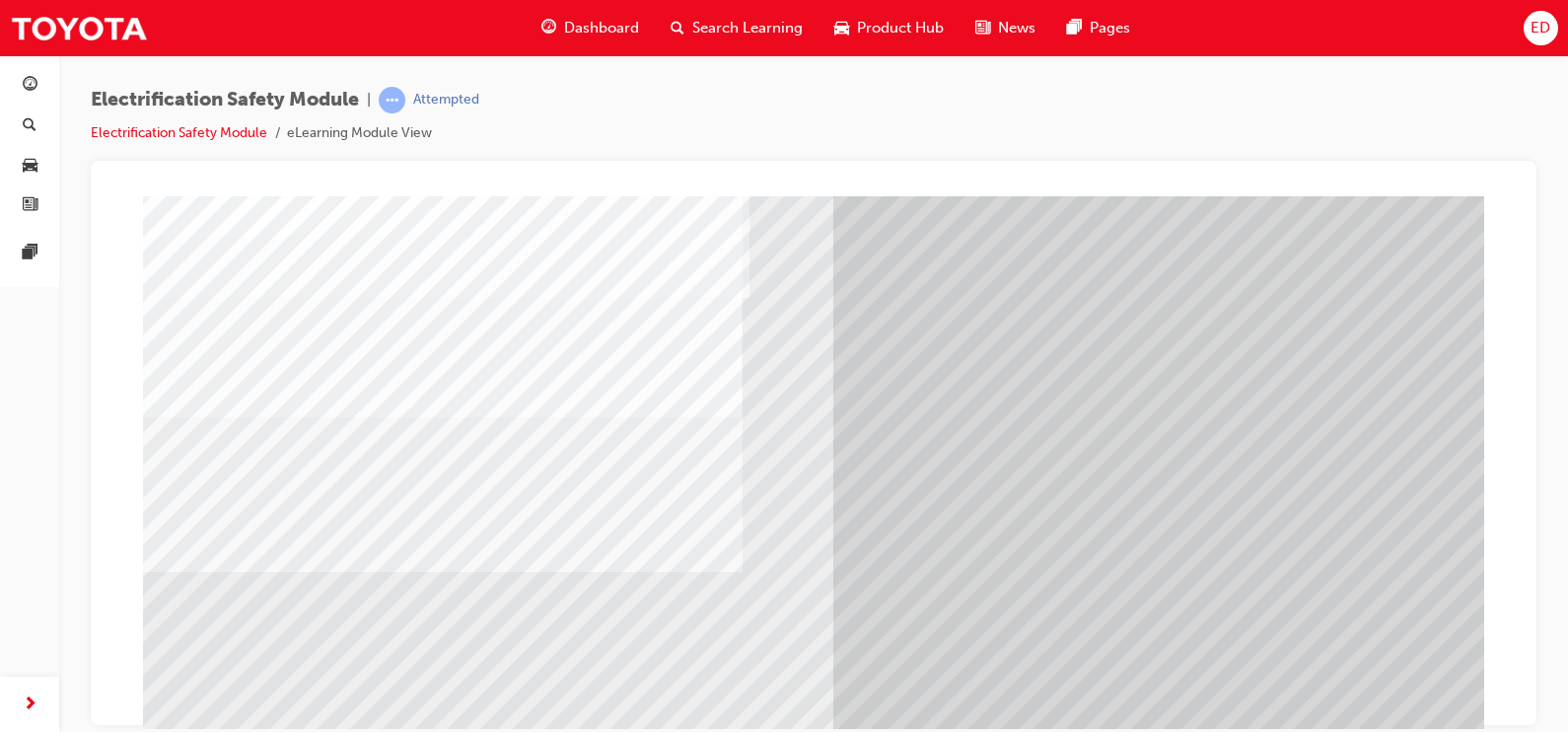 click at bounding box center [182, 8786] 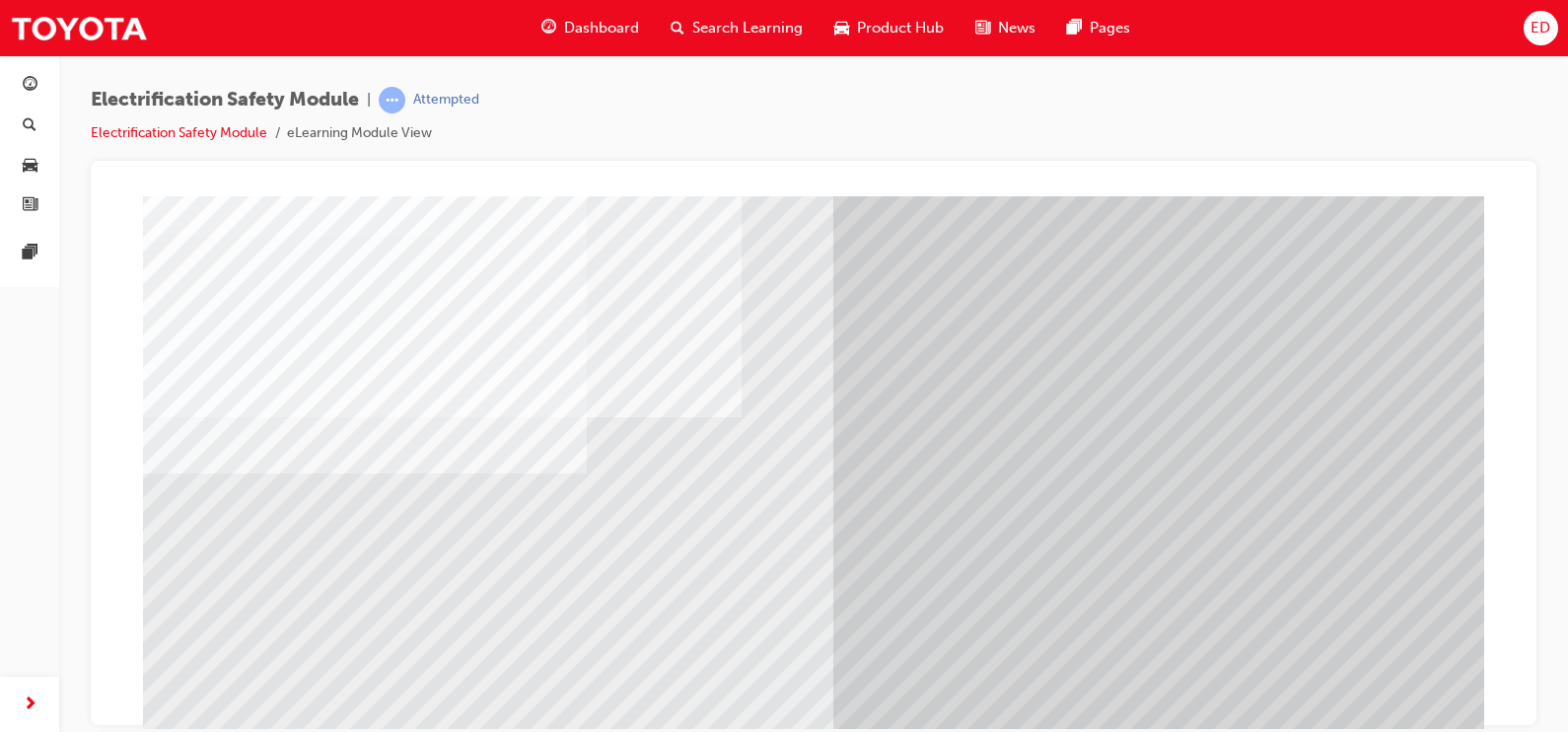 click at bounding box center (182, 8865) 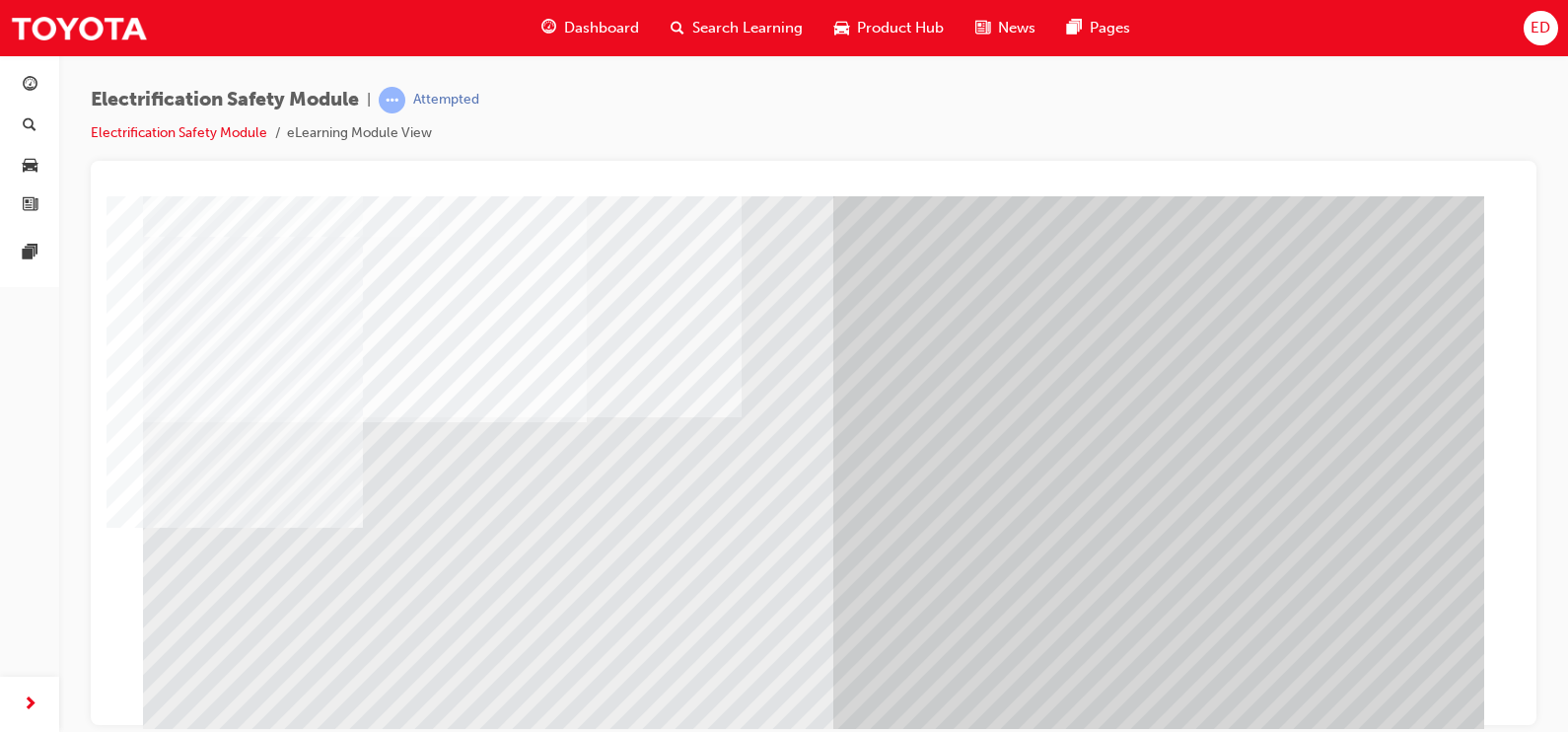 click at bounding box center [182, 8944] 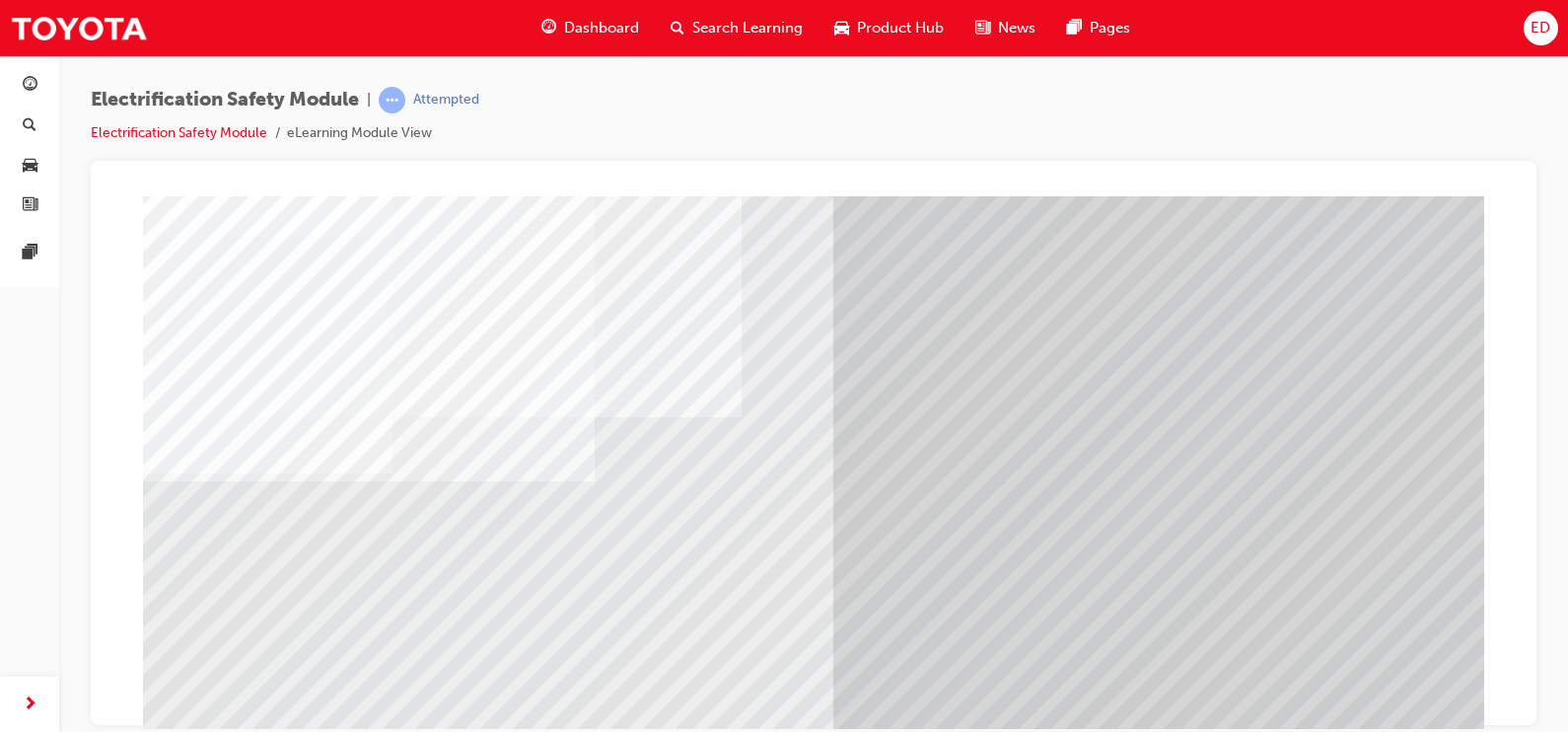 click at bounding box center (182, 9181) 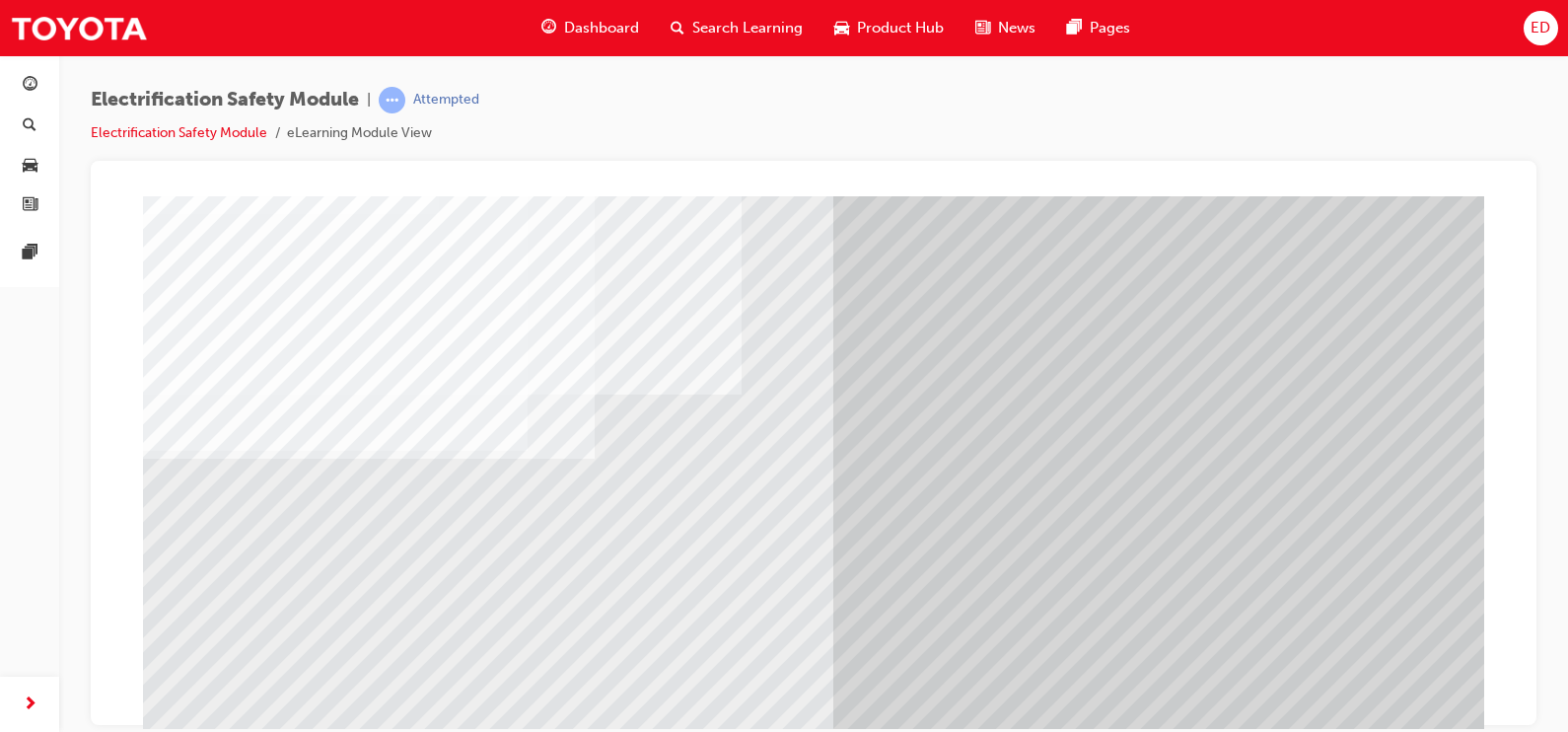 scroll, scrollTop: 206, scrollLeft: 0, axis: vertical 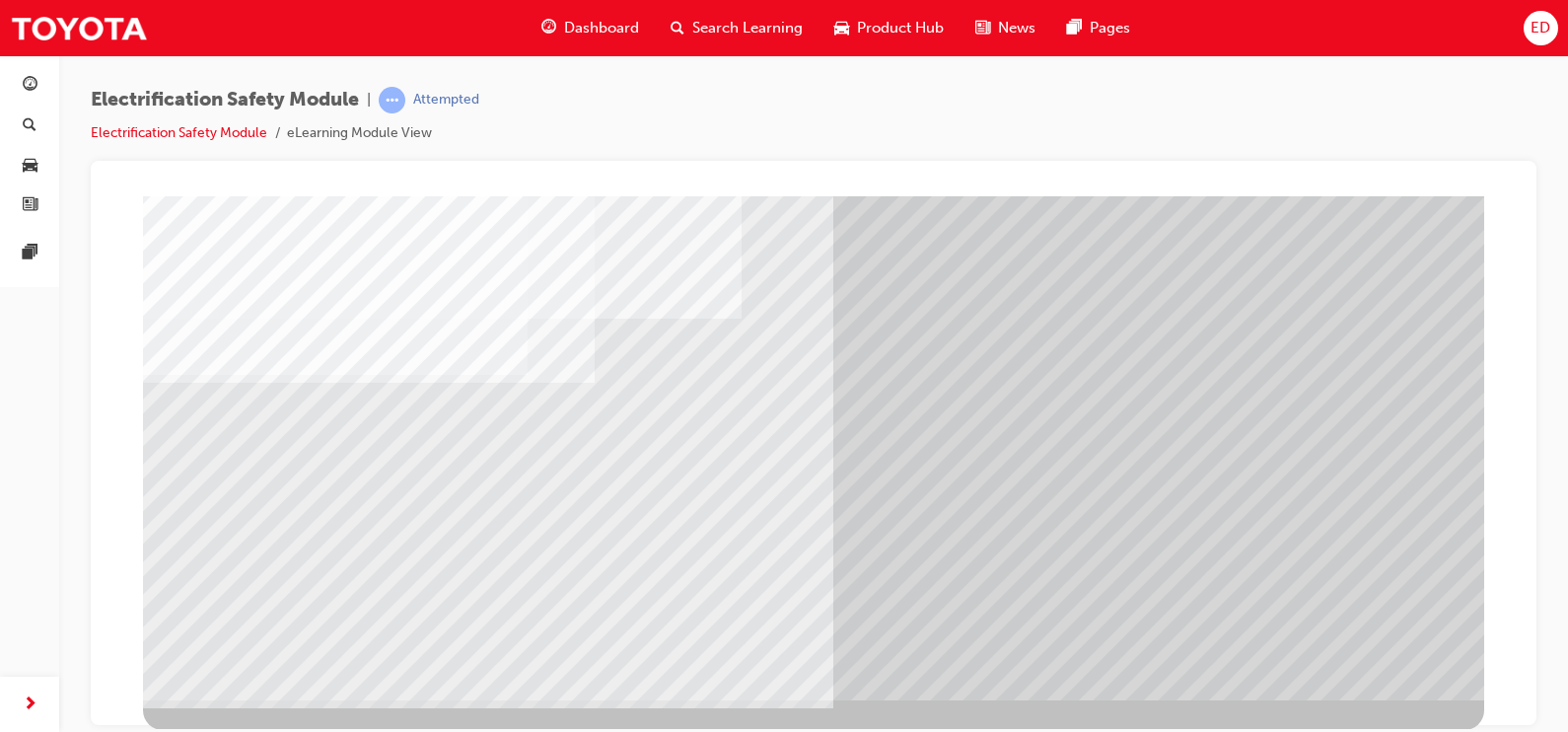 click at bounding box center [205, 8630] 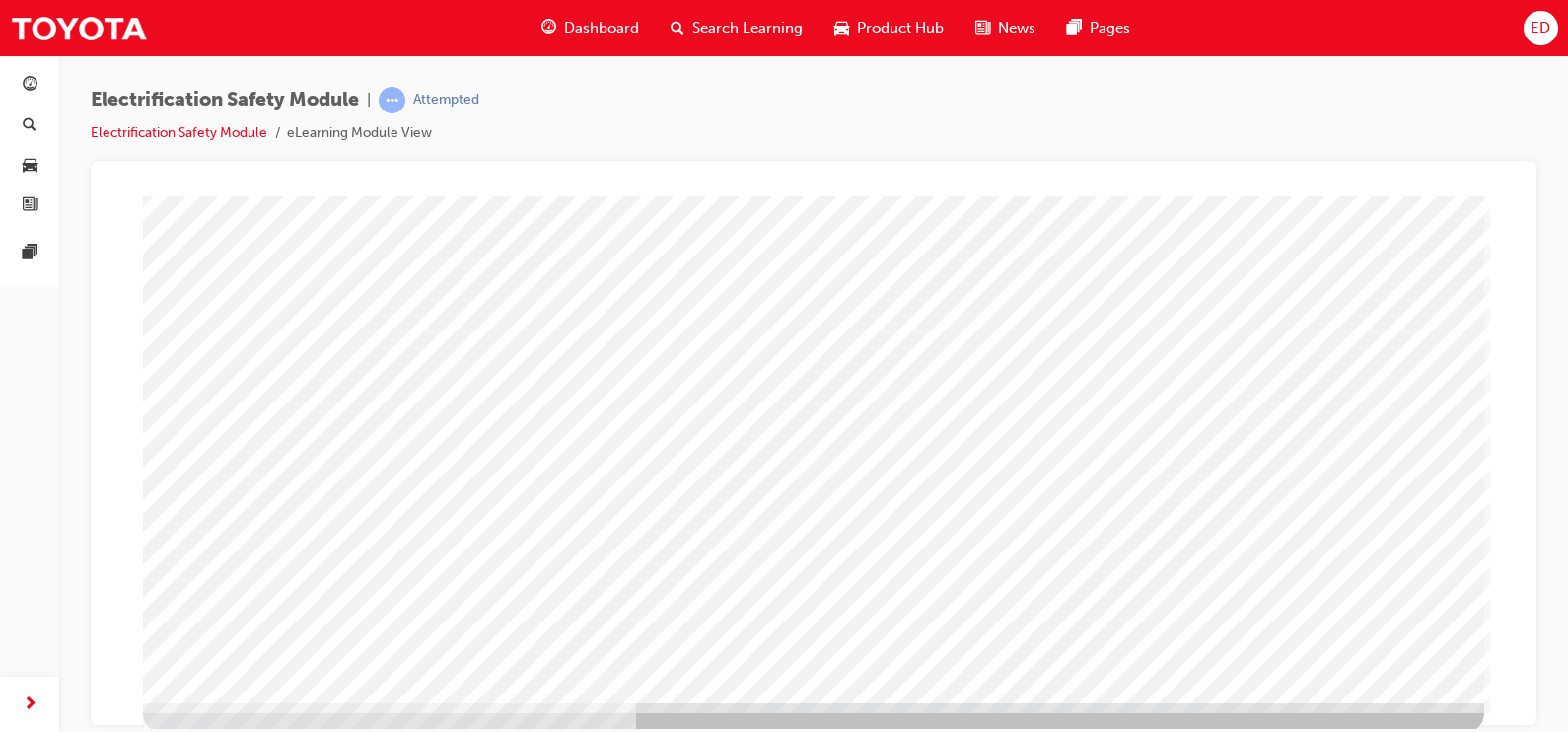 scroll, scrollTop: 206, scrollLeft: 0, axis: vertical 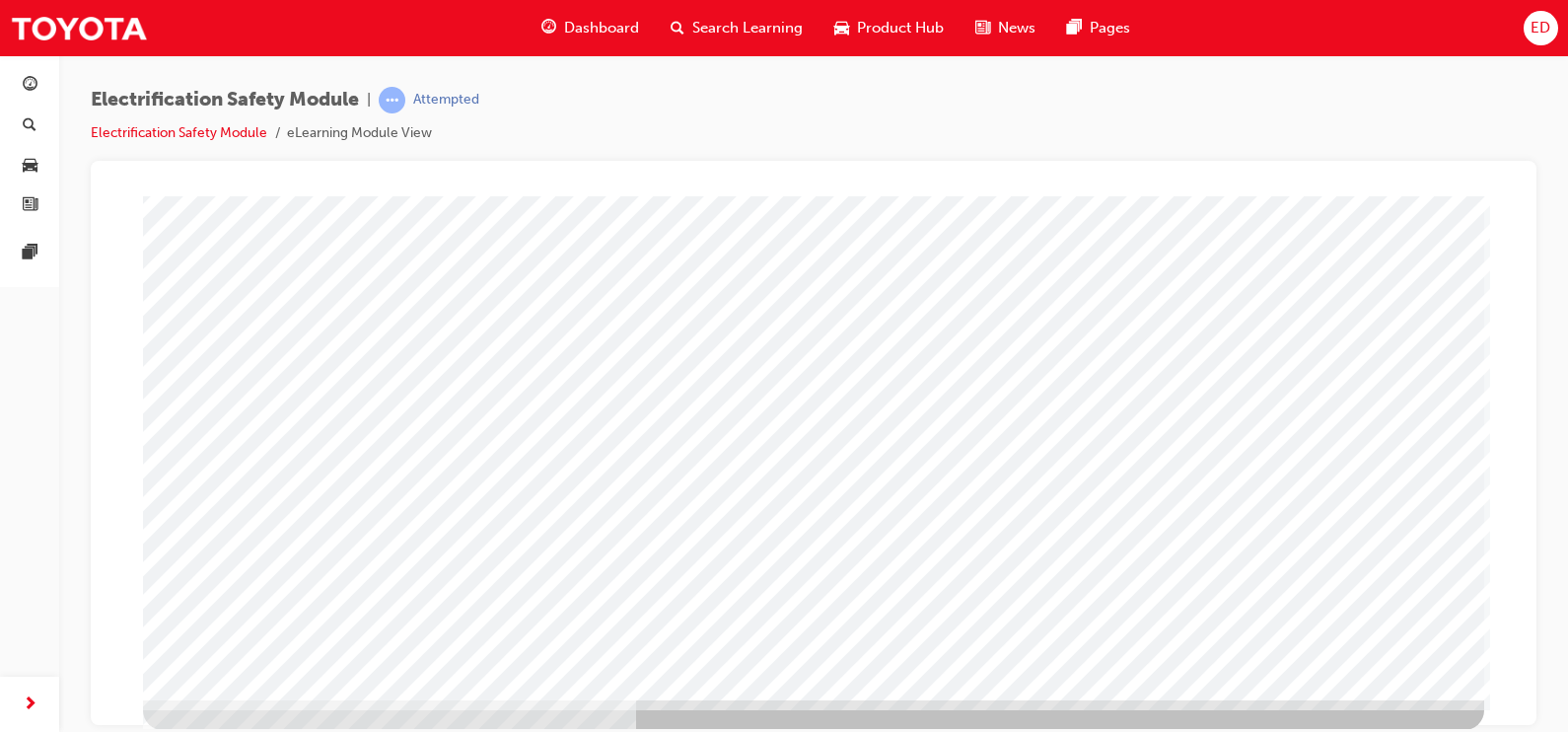 click at bounding box center [205, 2982] 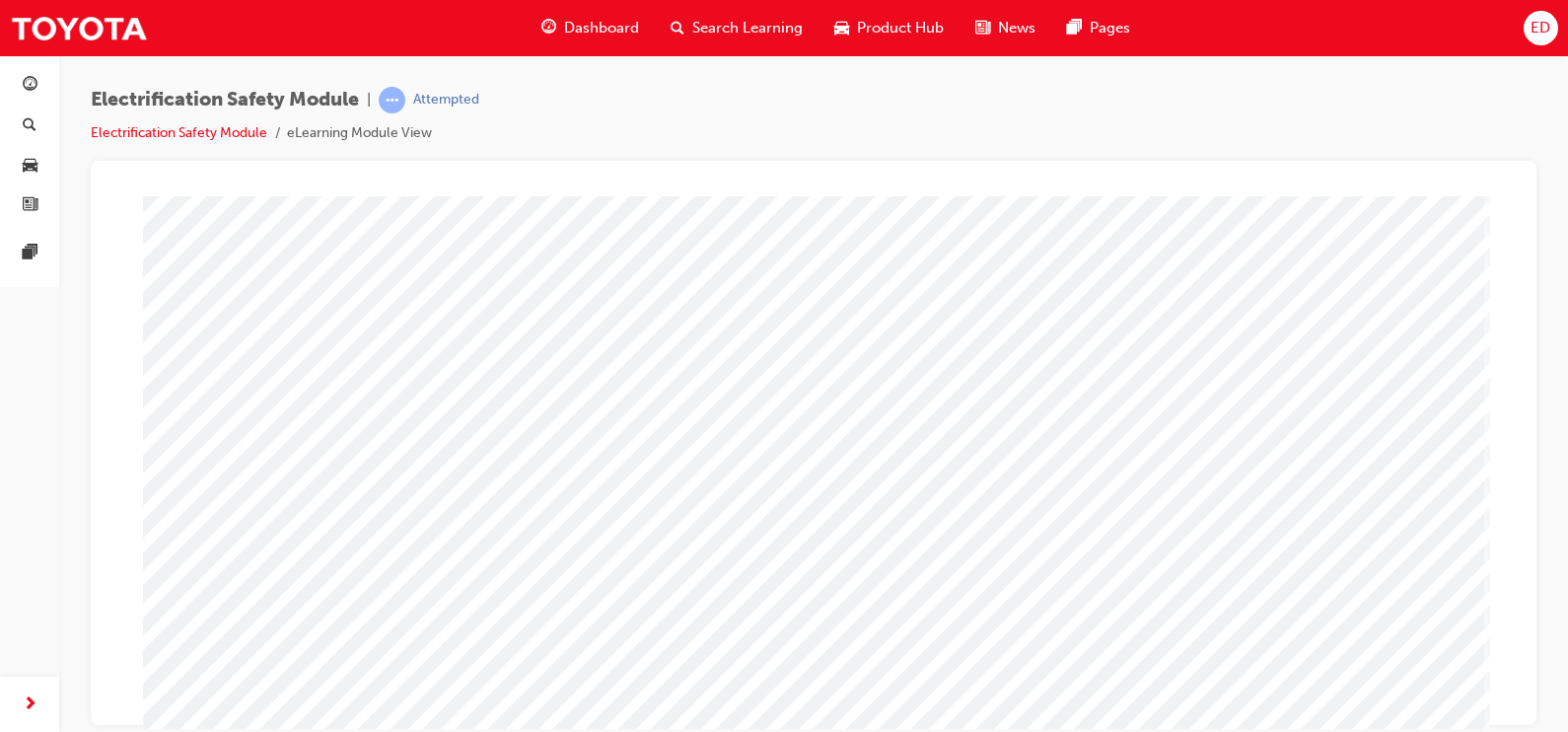 scroll, scrollTop: 182, scrollLeft: 0, axis: vertical 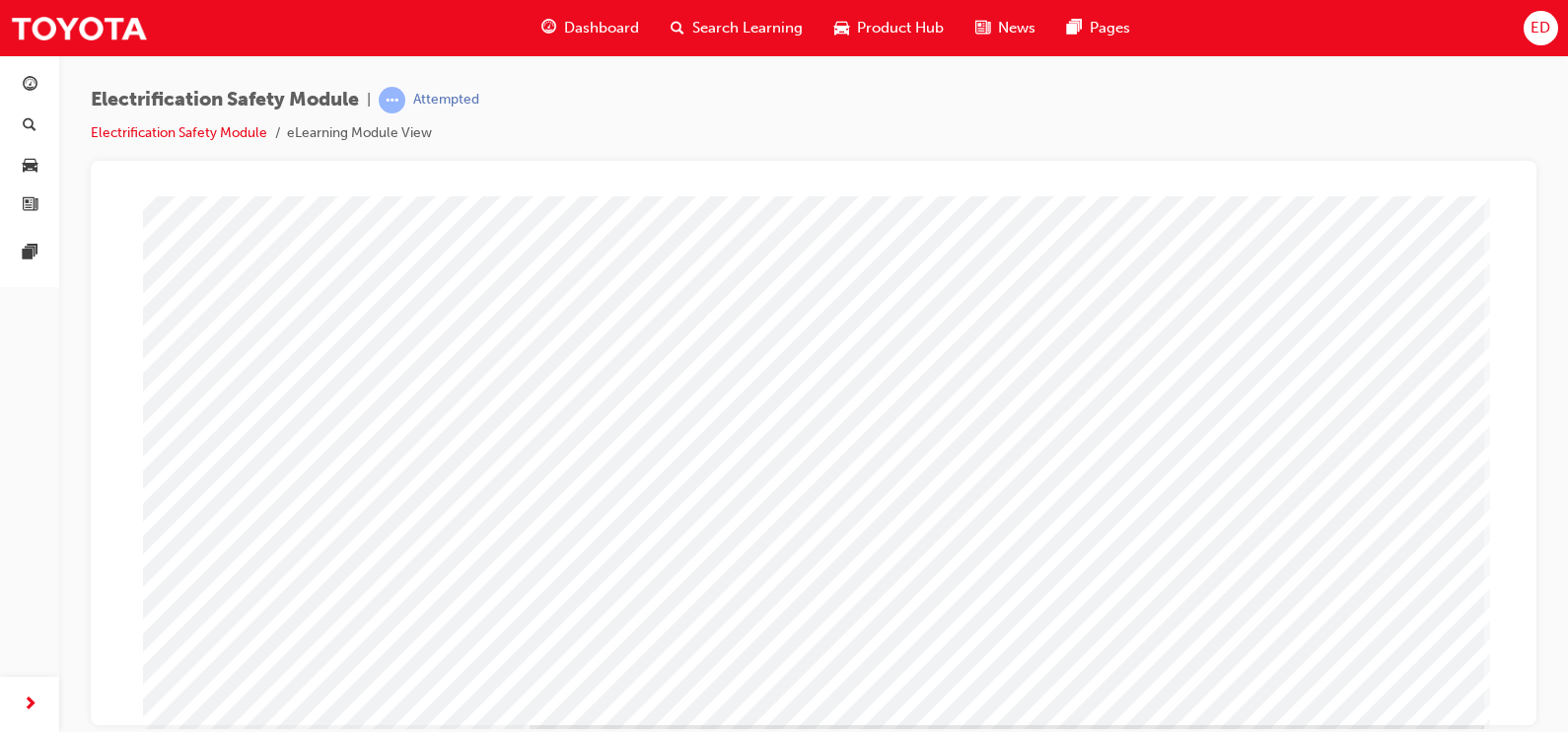 click at bounding box center (205, 3775) 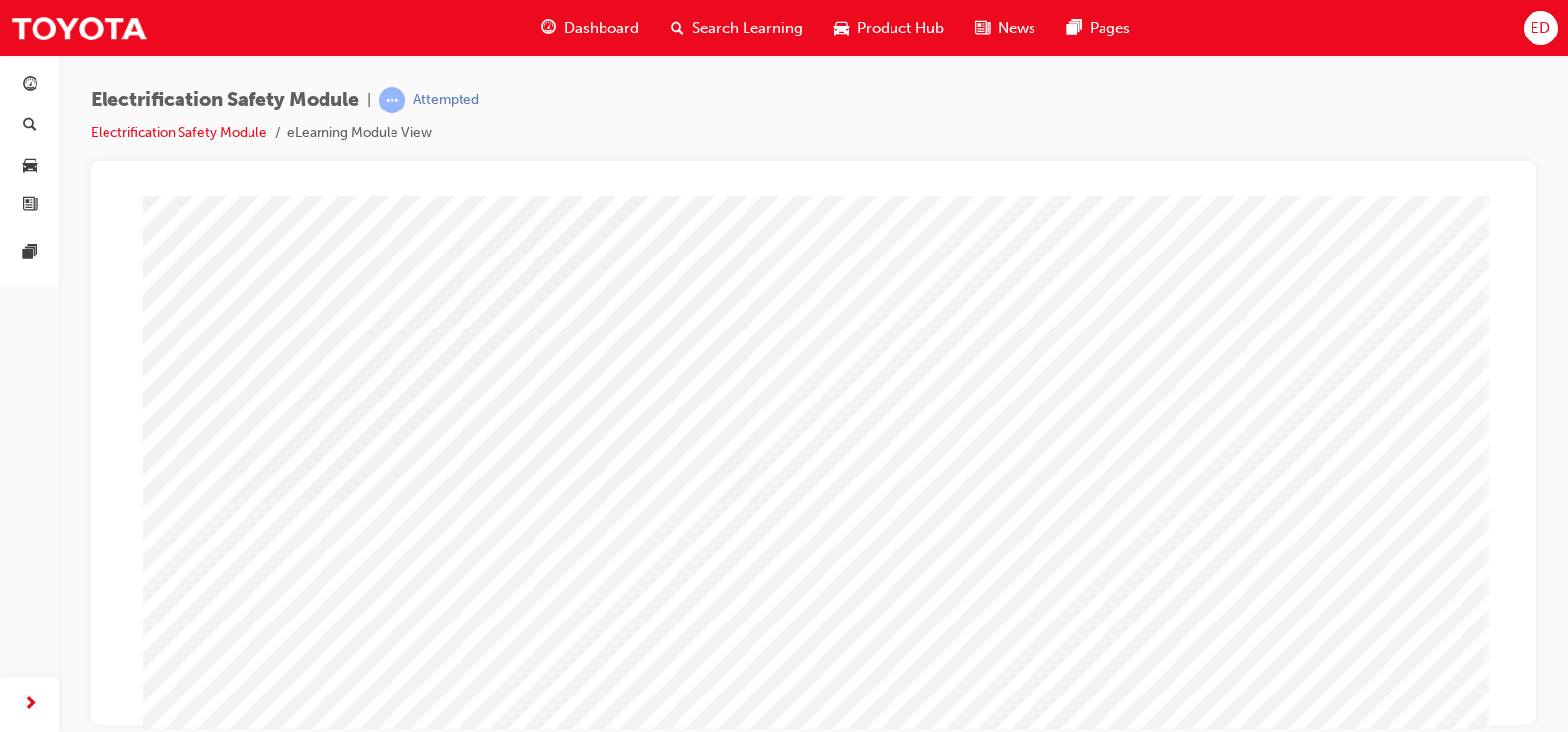 scroll, scrollTop: 164, scrollLeft: 0, axis: vertical 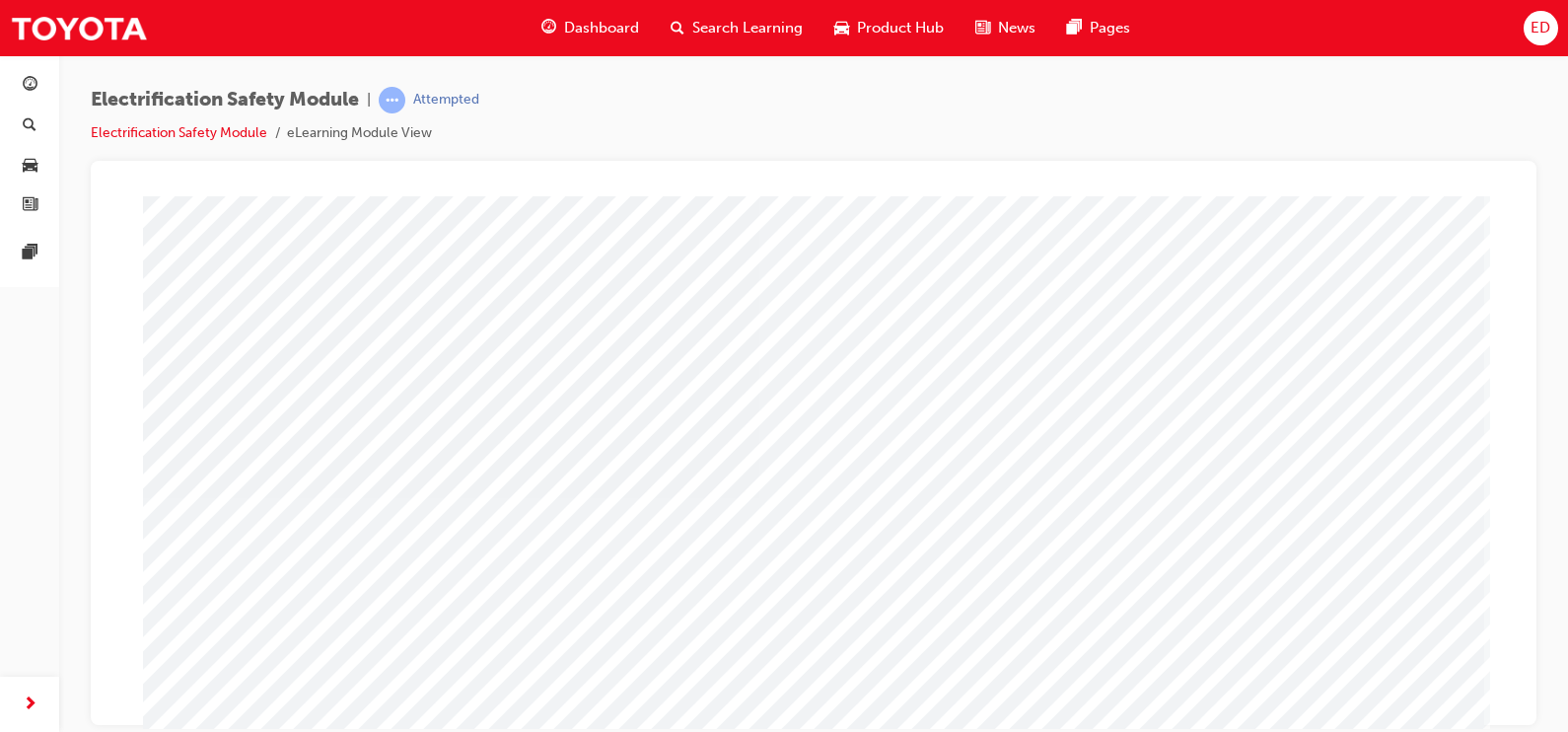 click at bounding box center (205, 2780) 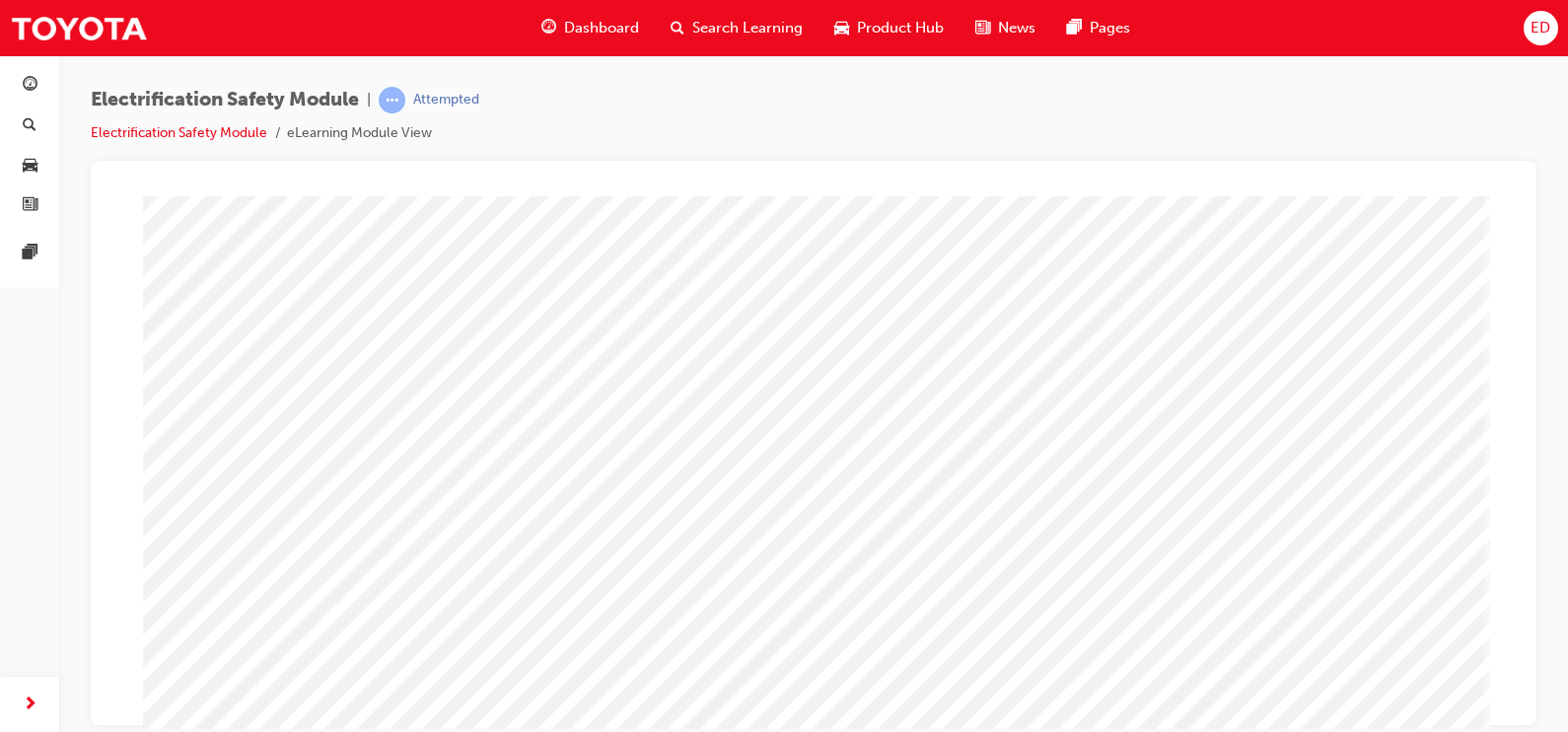 scroll, scrollTop: 206, scrollLeft: 0, axis: vertical 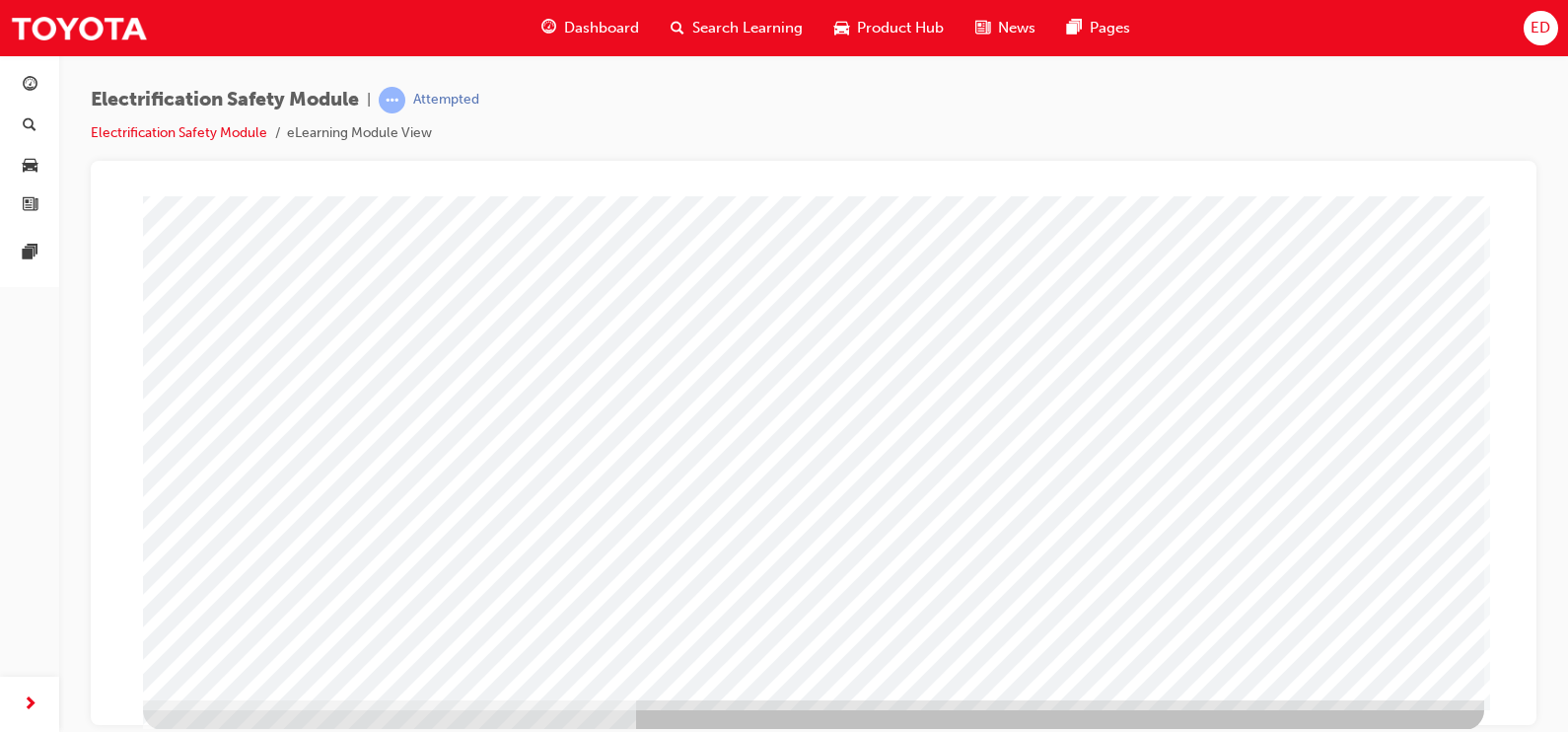 click at bounding box center [205, 2982] 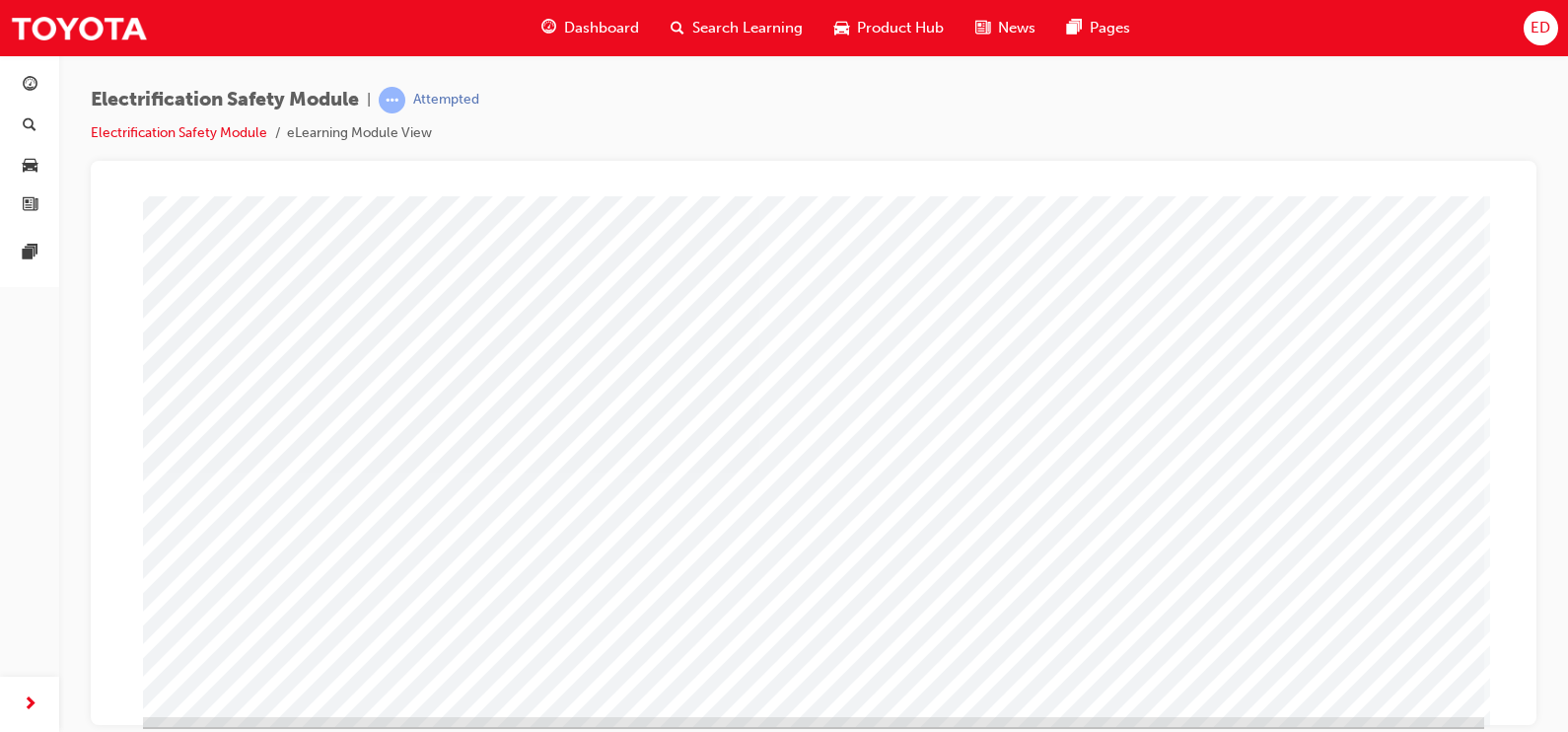scroll, scrollTop: 206, scrollLeft: 0, axis: vertical 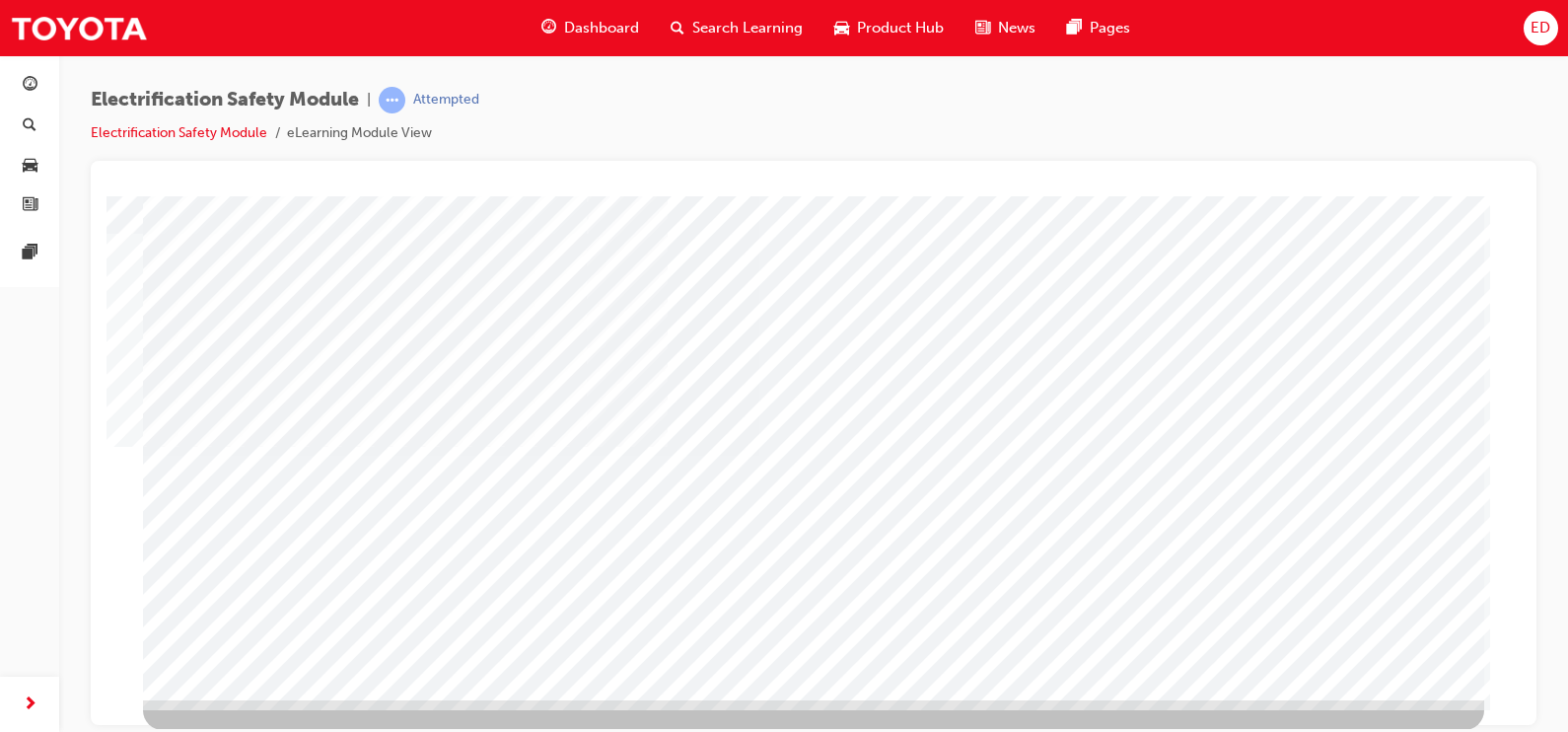 click at bounding box center [813, 1801] 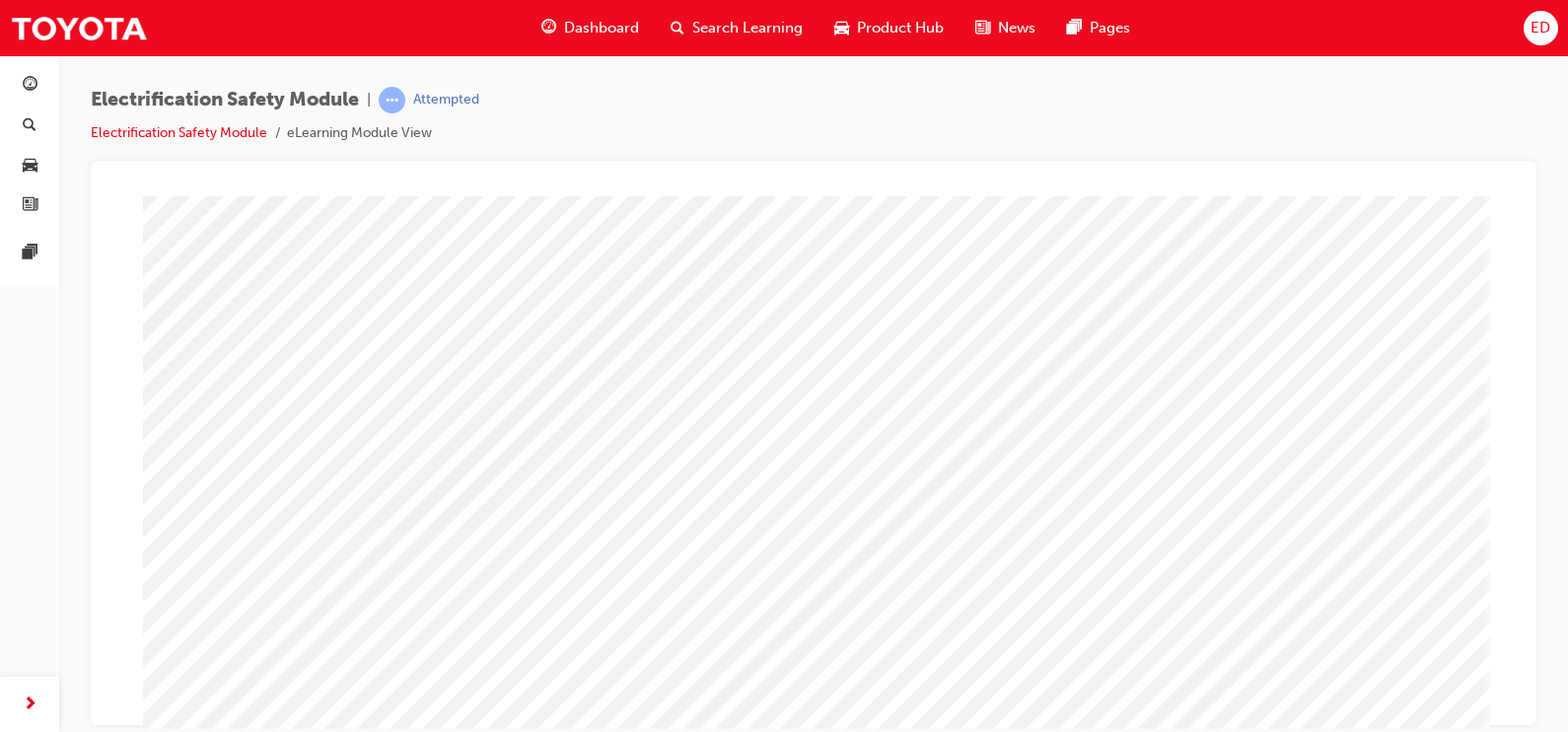 scroll, scrollTop: 206, scrollLeft: 0, axis: vertical 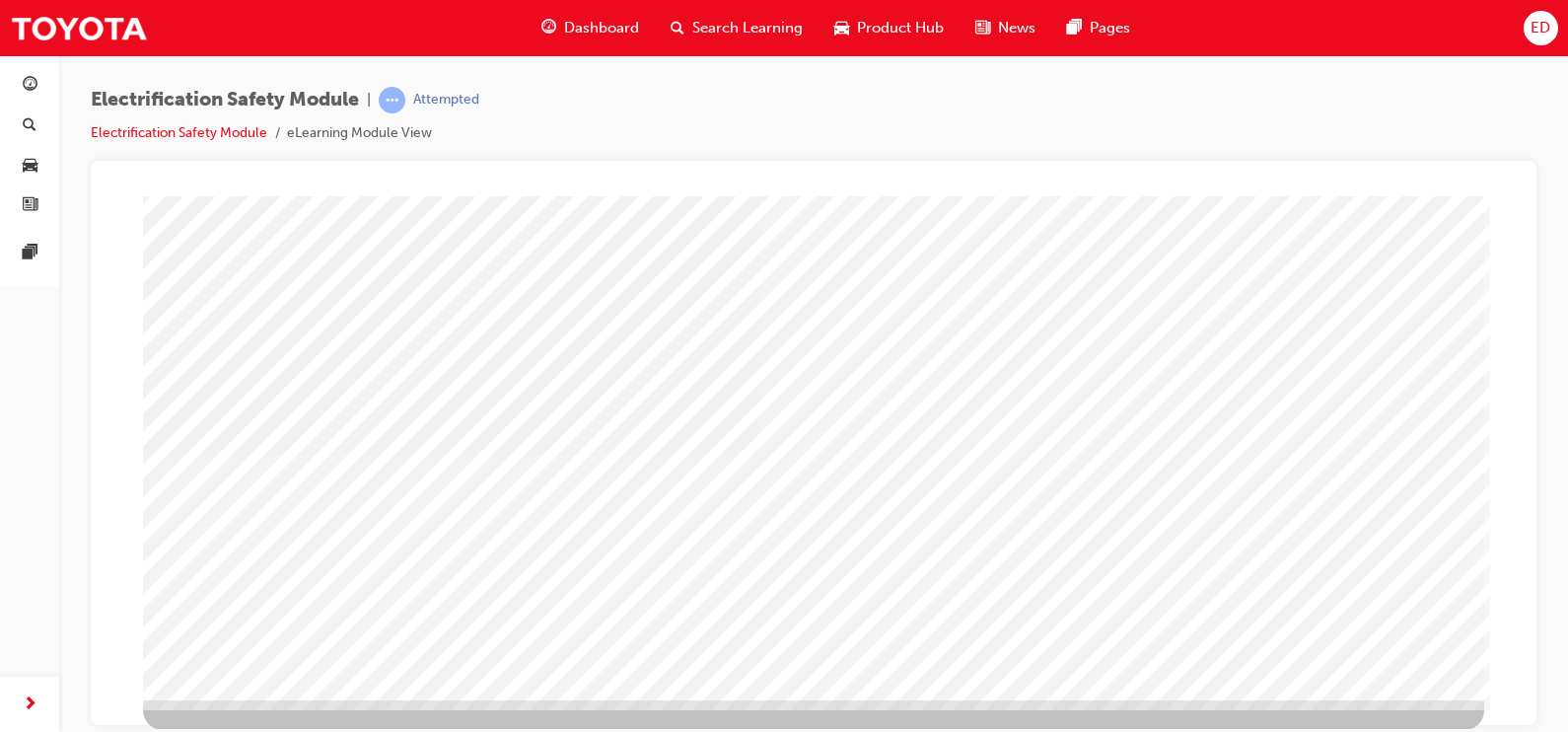 click at bounding box center (205, 2738) 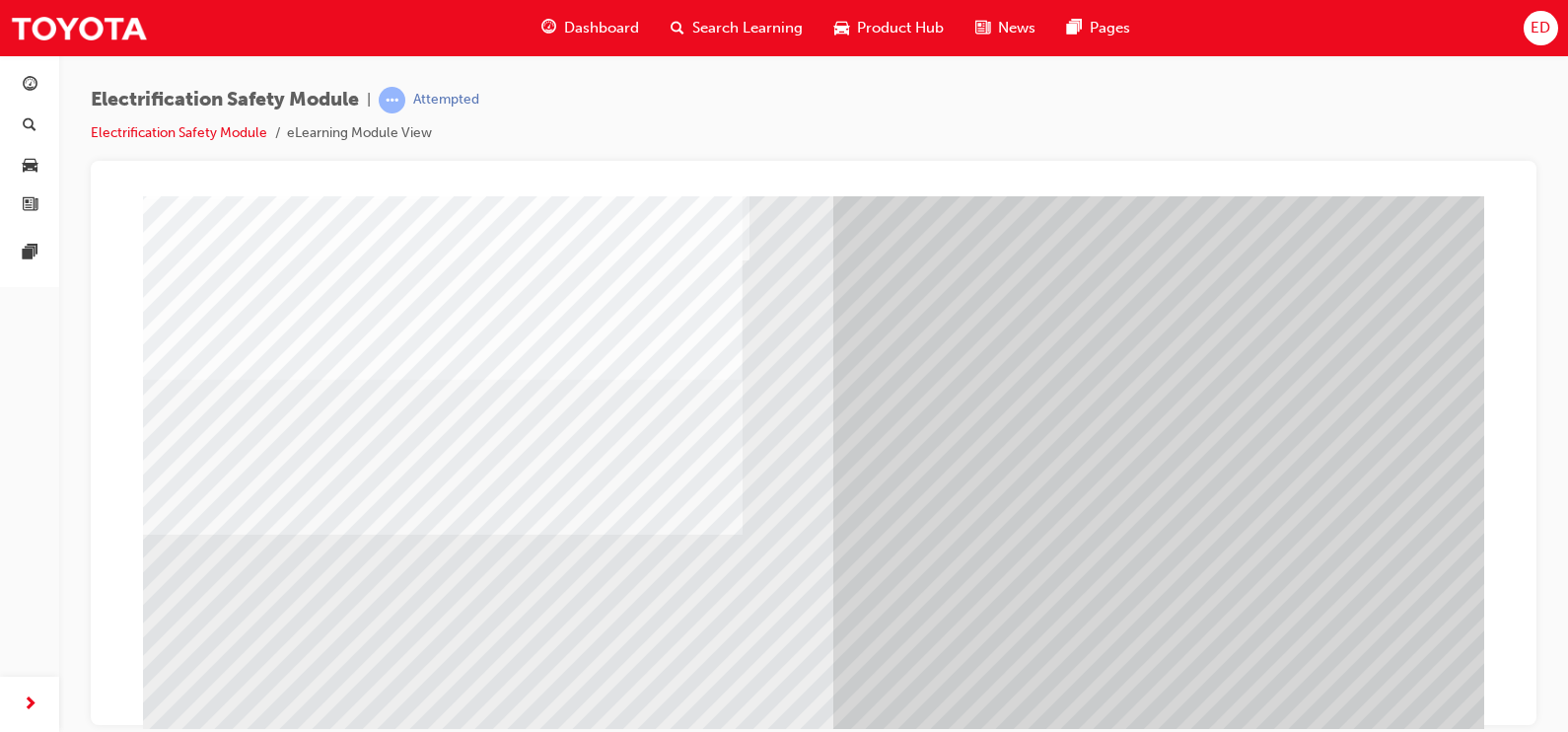 scroll, scrollTop: 152, scrollLeft: 0, axis: vertical 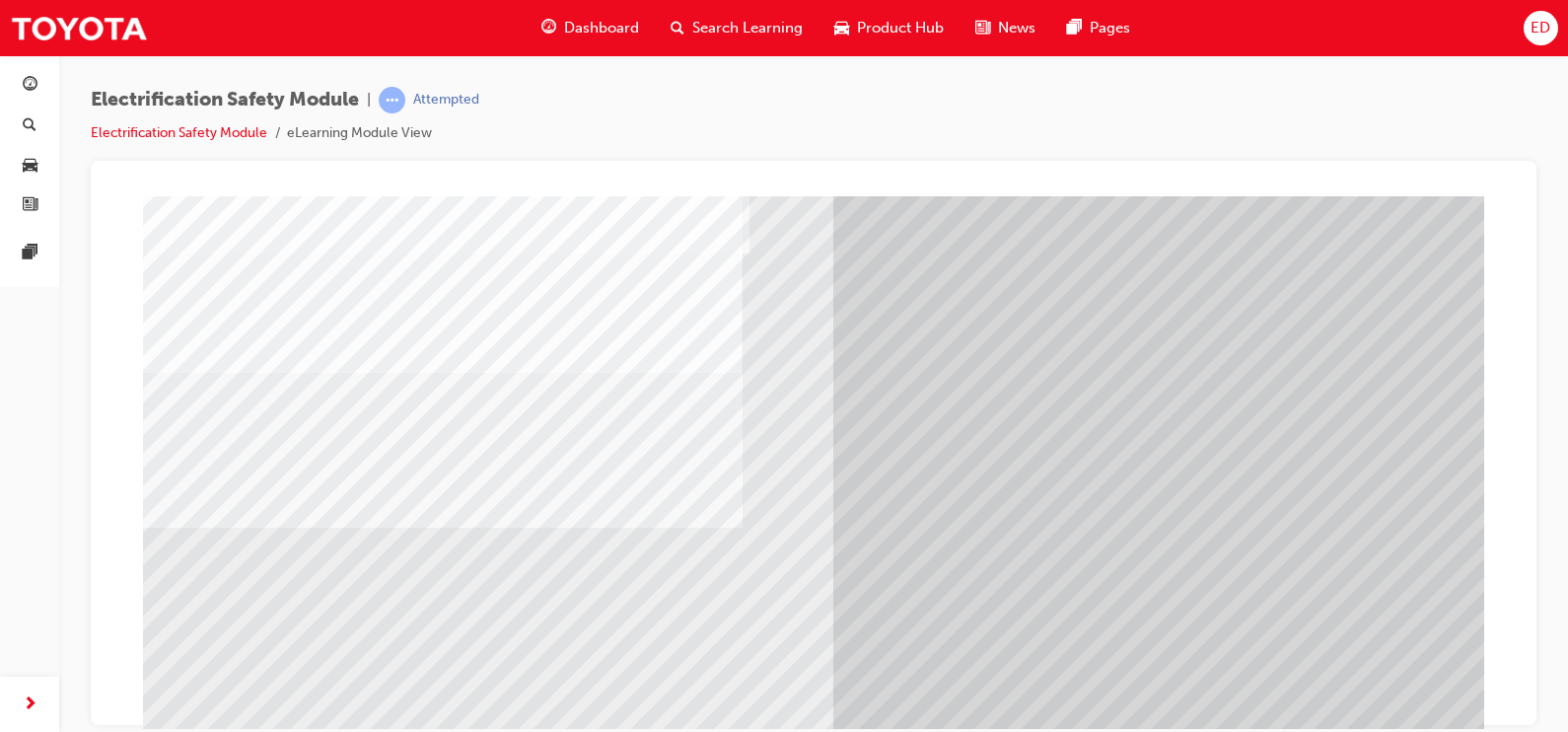 click at bounding box center (207, 6327) 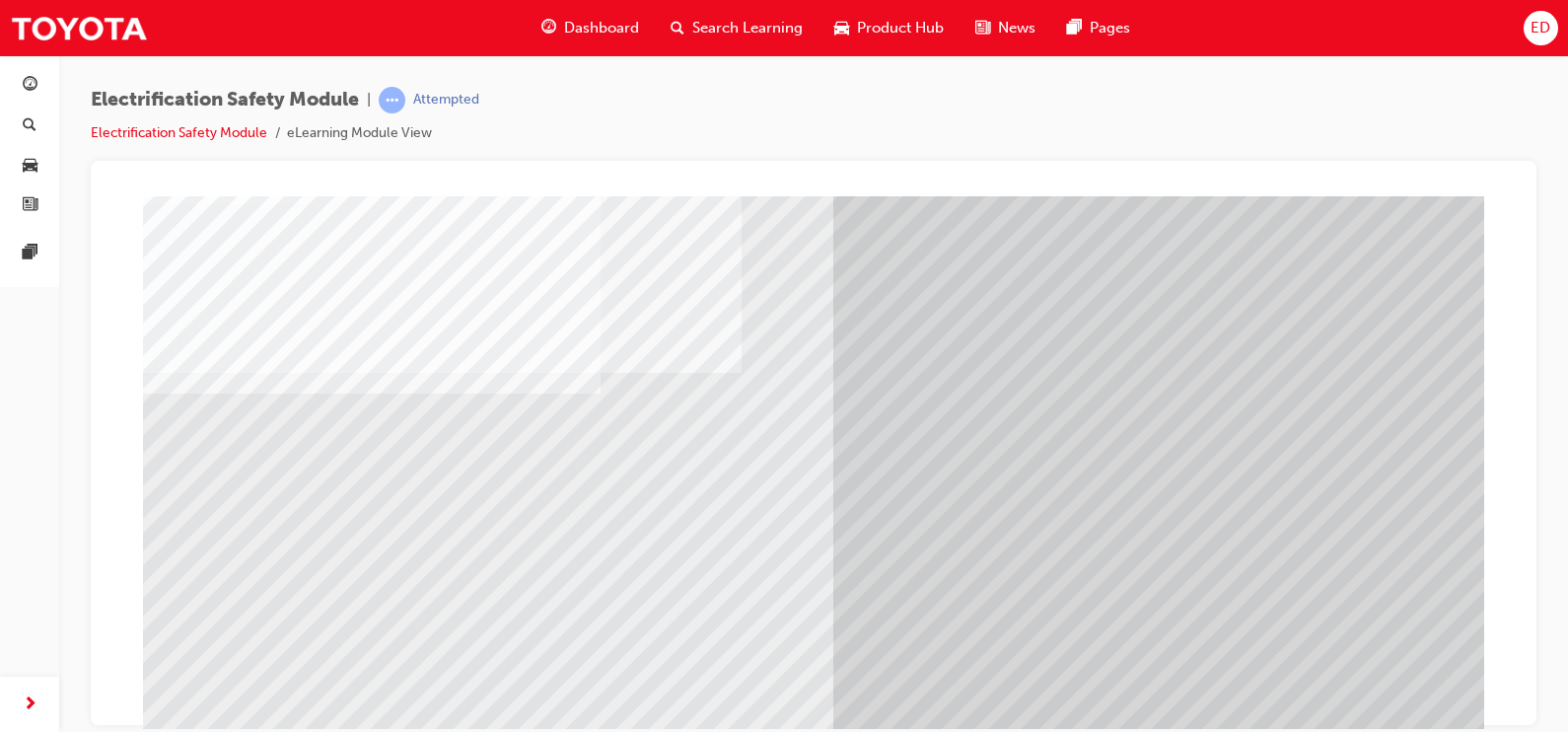 click at bounding box center (207, 6455) 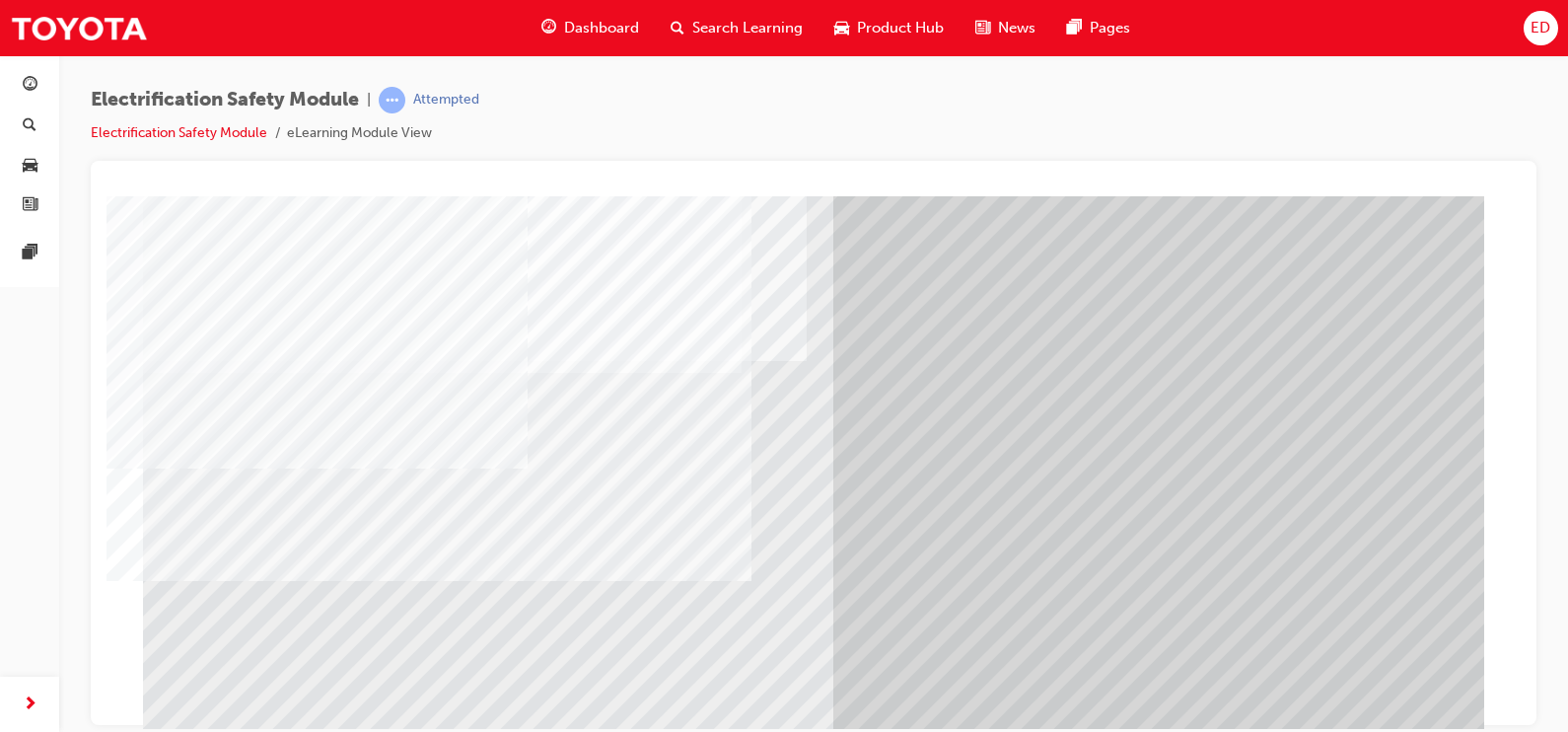 click at bounding box center (207, 6583) 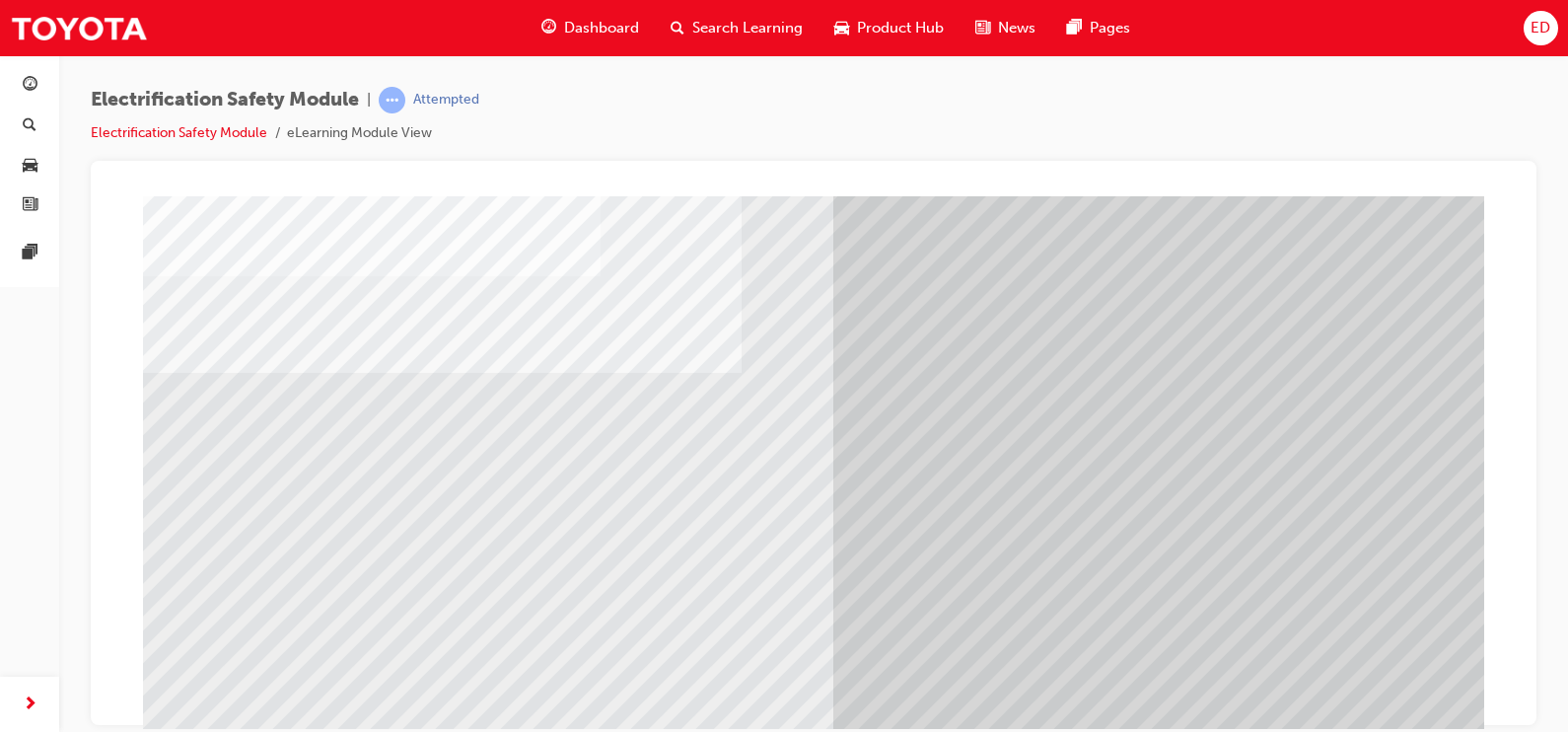 click at bounding box center [207, 6711] 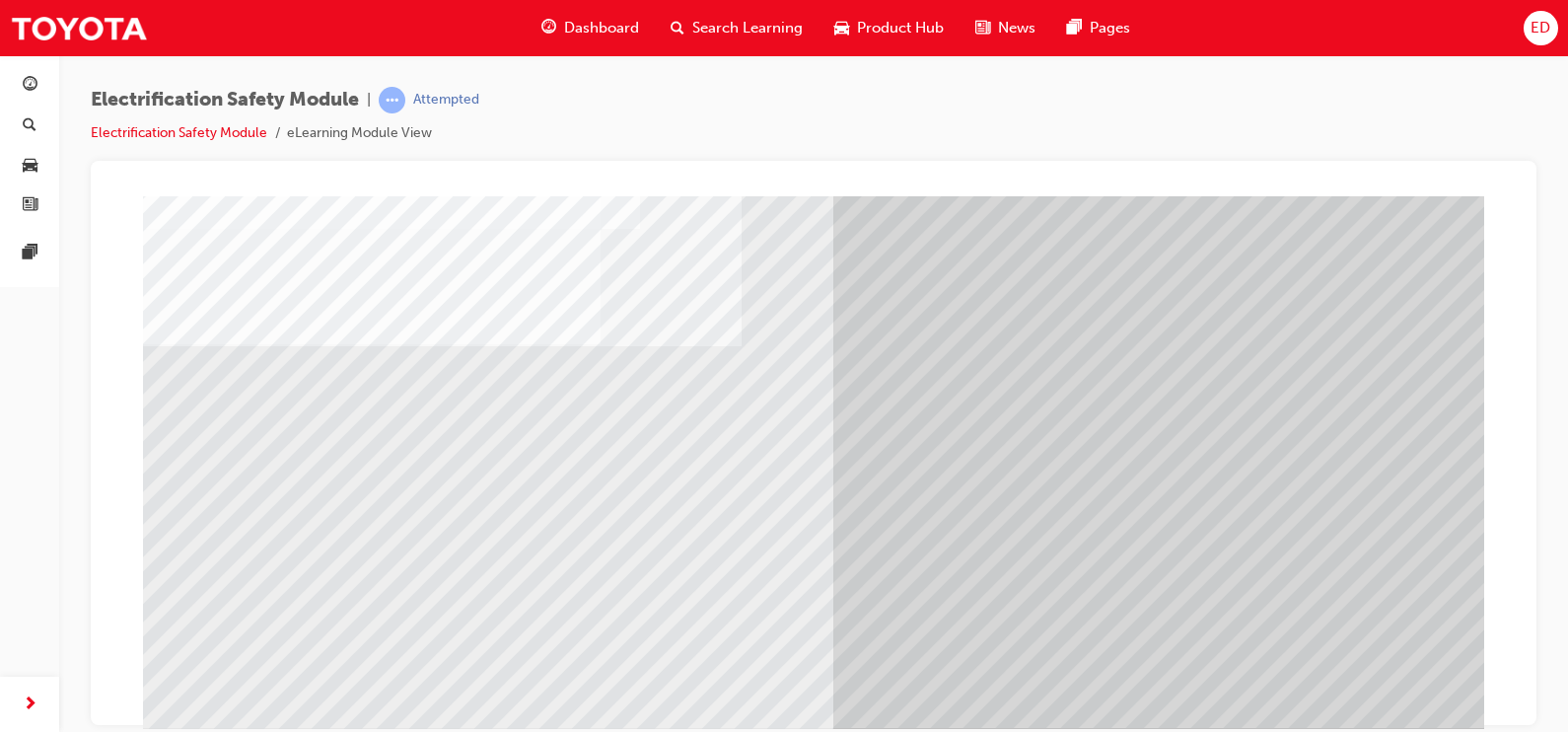 scroll, scrollTop: 182, scrollLeft: 0, axis: vertical 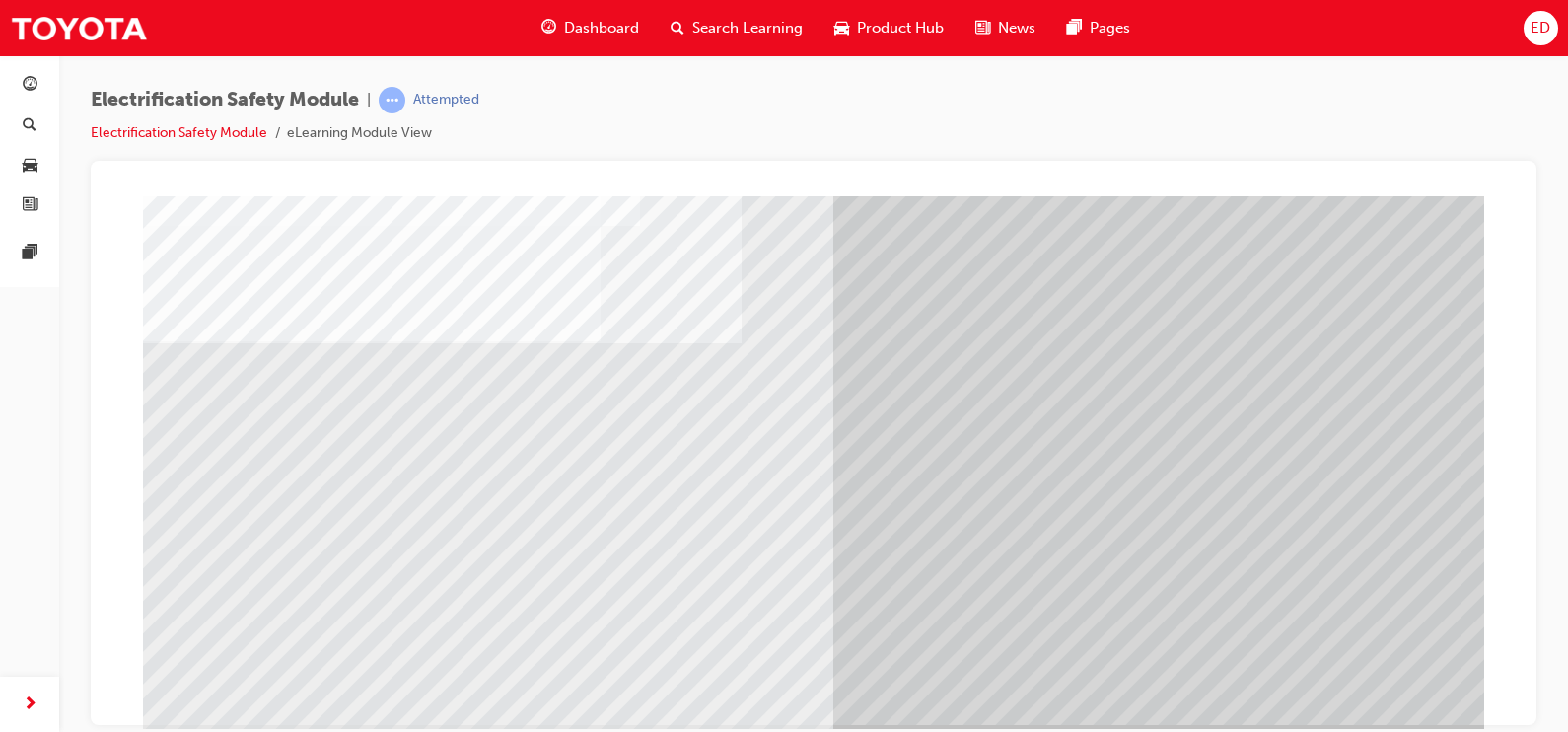 click at bounding box center (205, 6215) 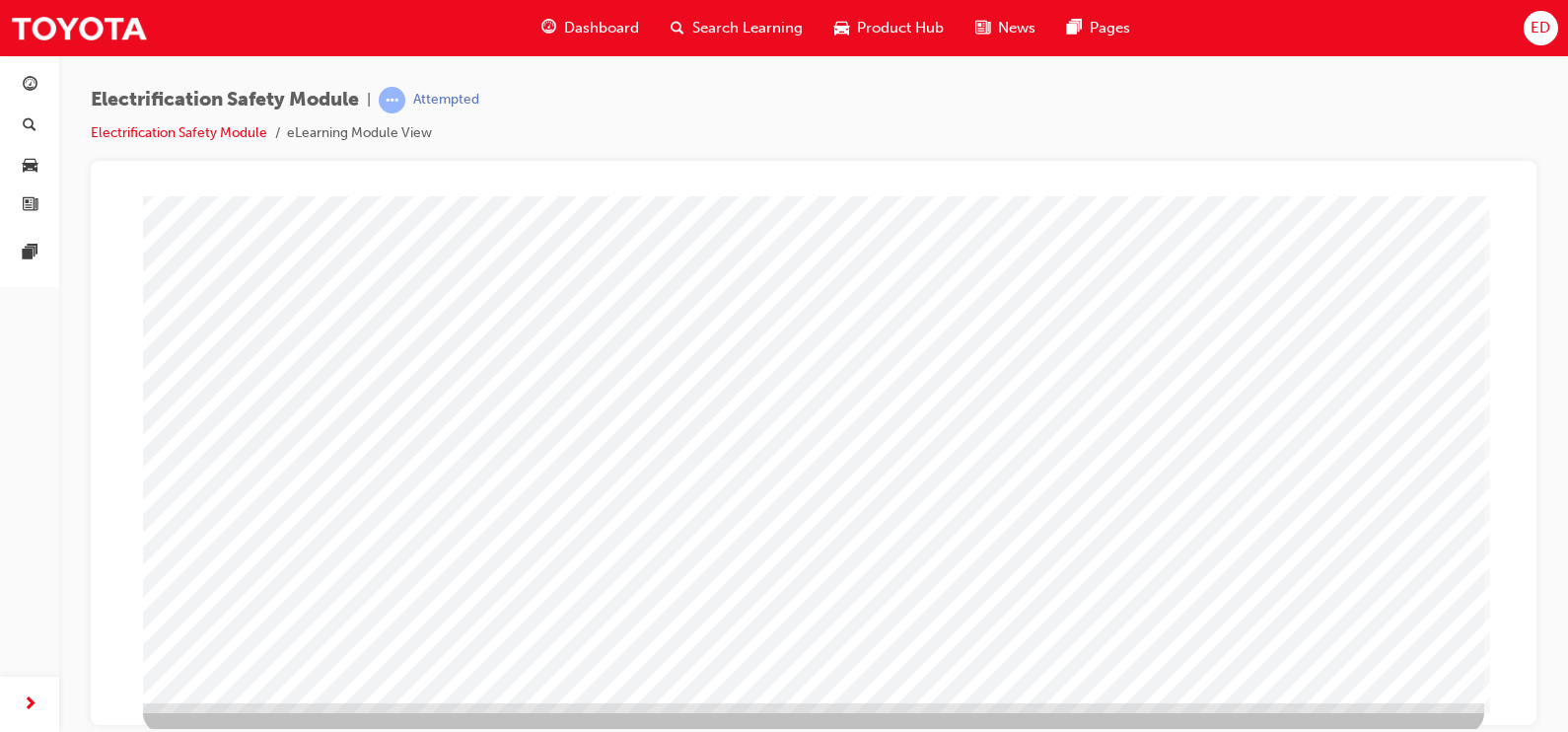 scroll, scrollTop: 206, scrollLeft: 0, axis: vertical 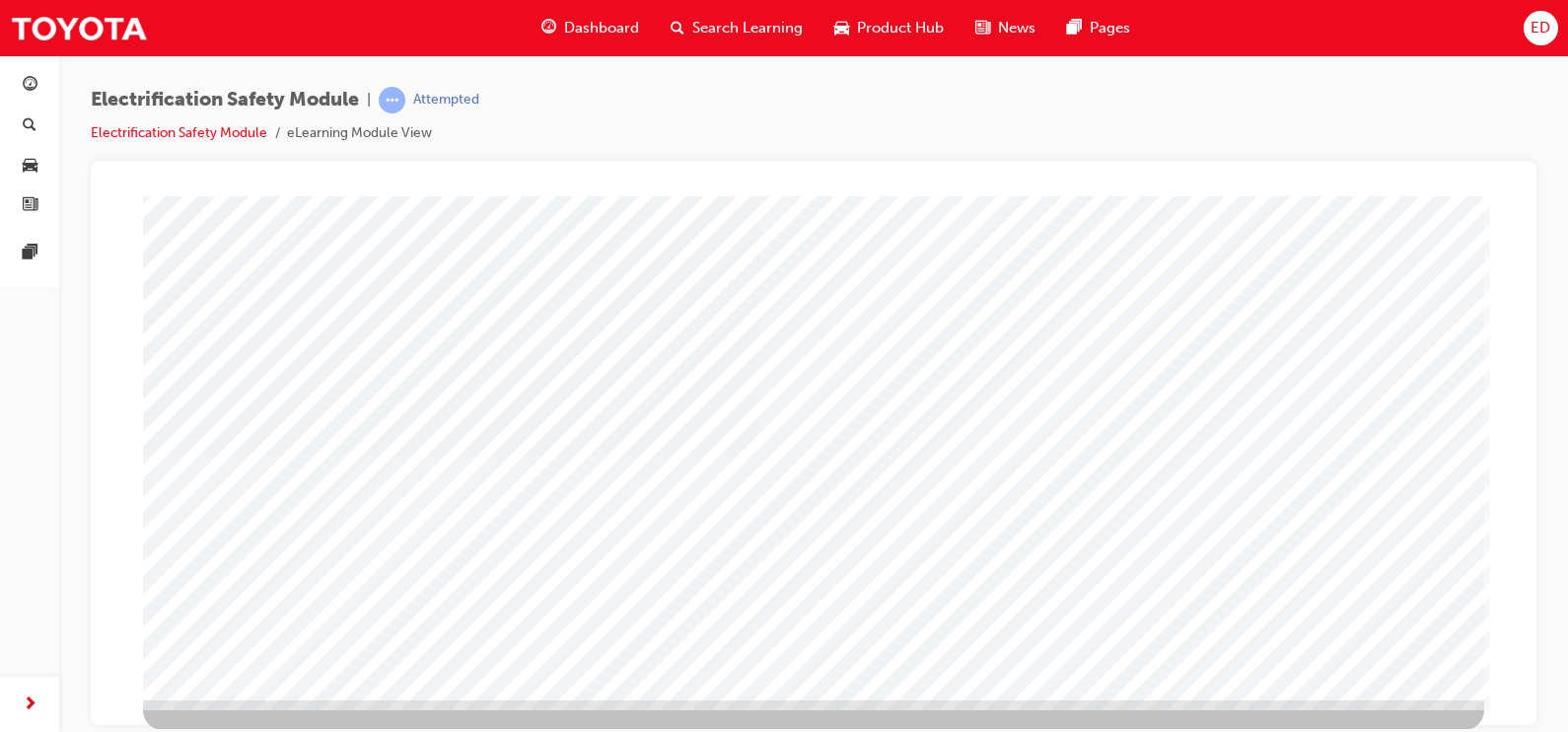 click at bounding box center [205, 2738] 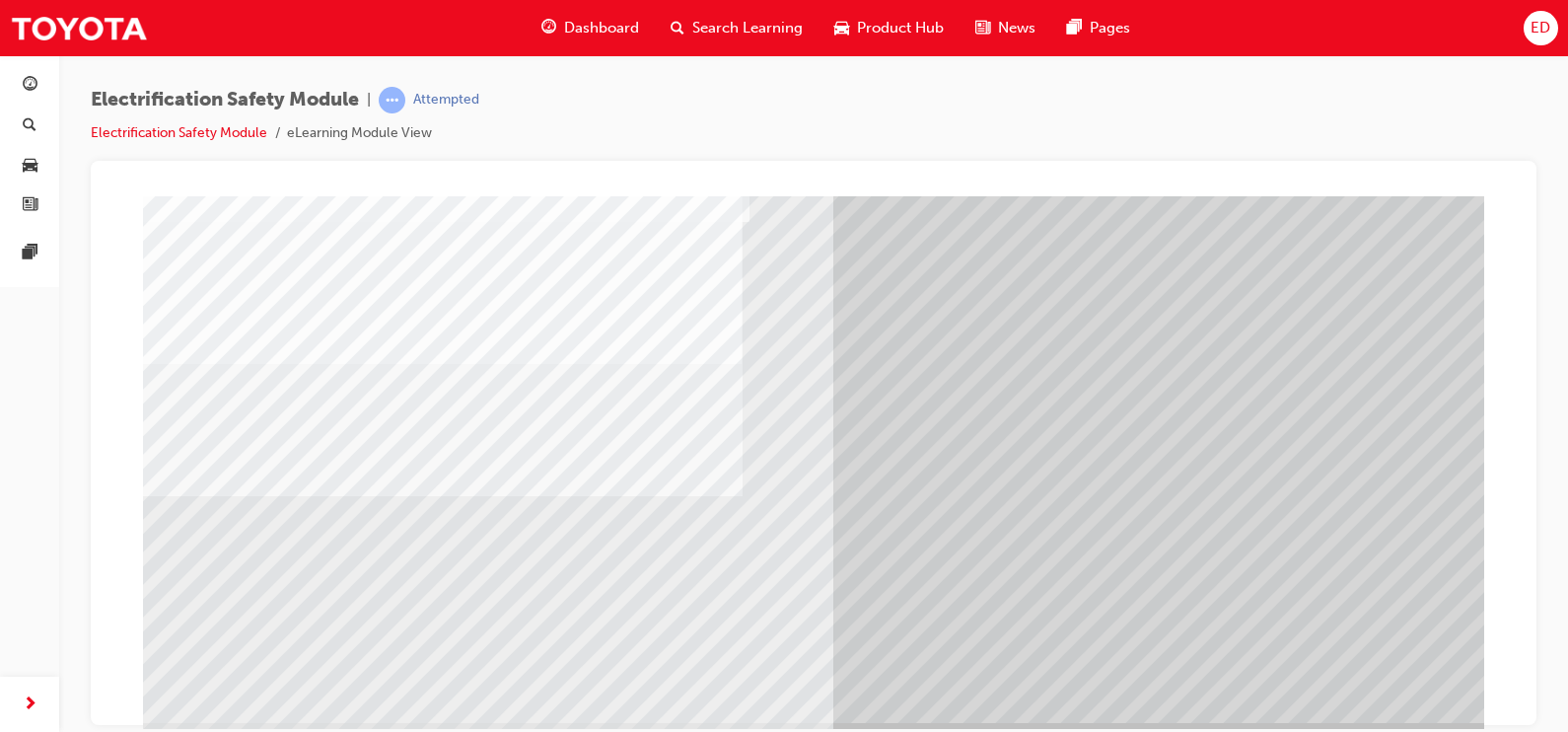 scroll, scrollTop: 184, scrollLeft: 0, axis: vertical 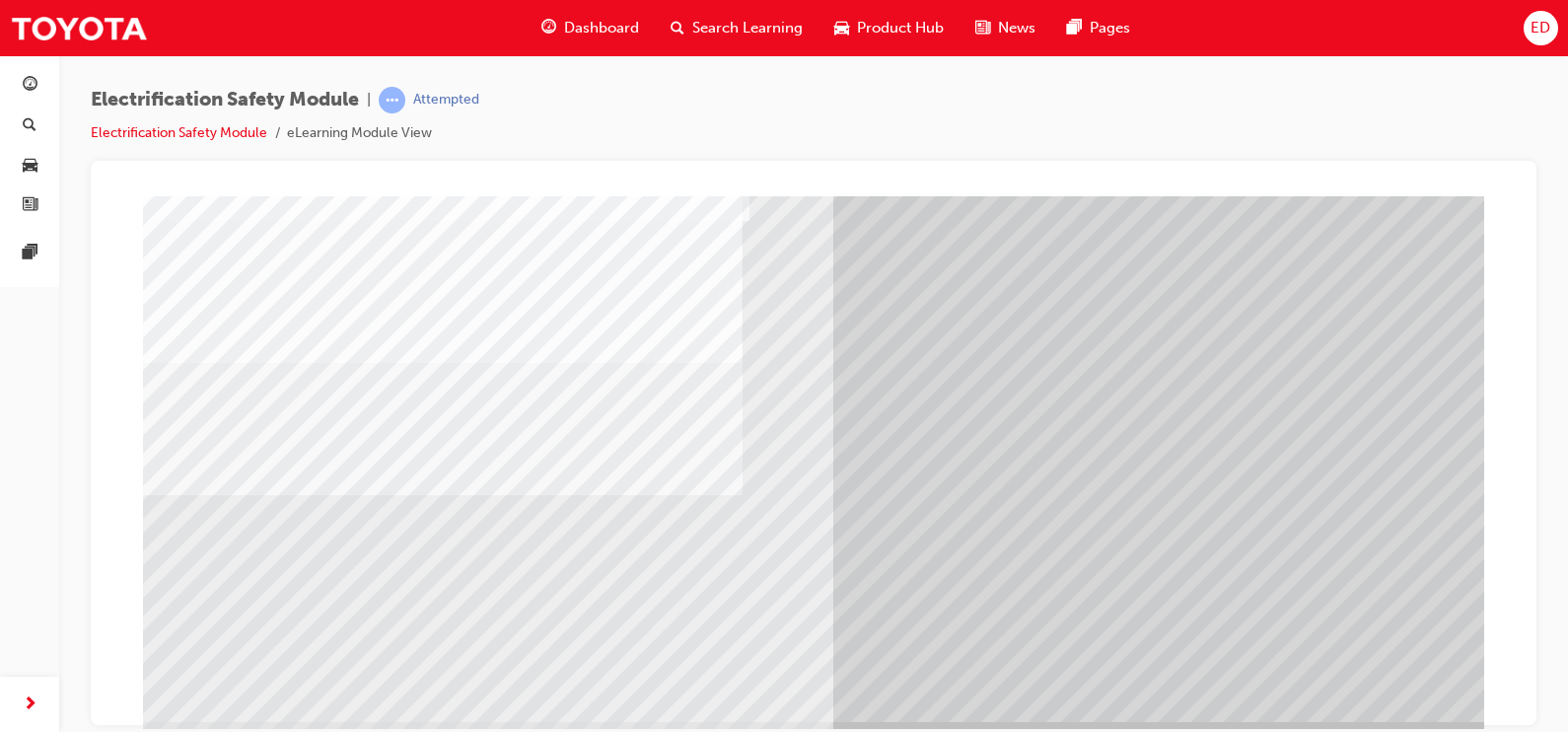 click at bounding box center [207, 5342] 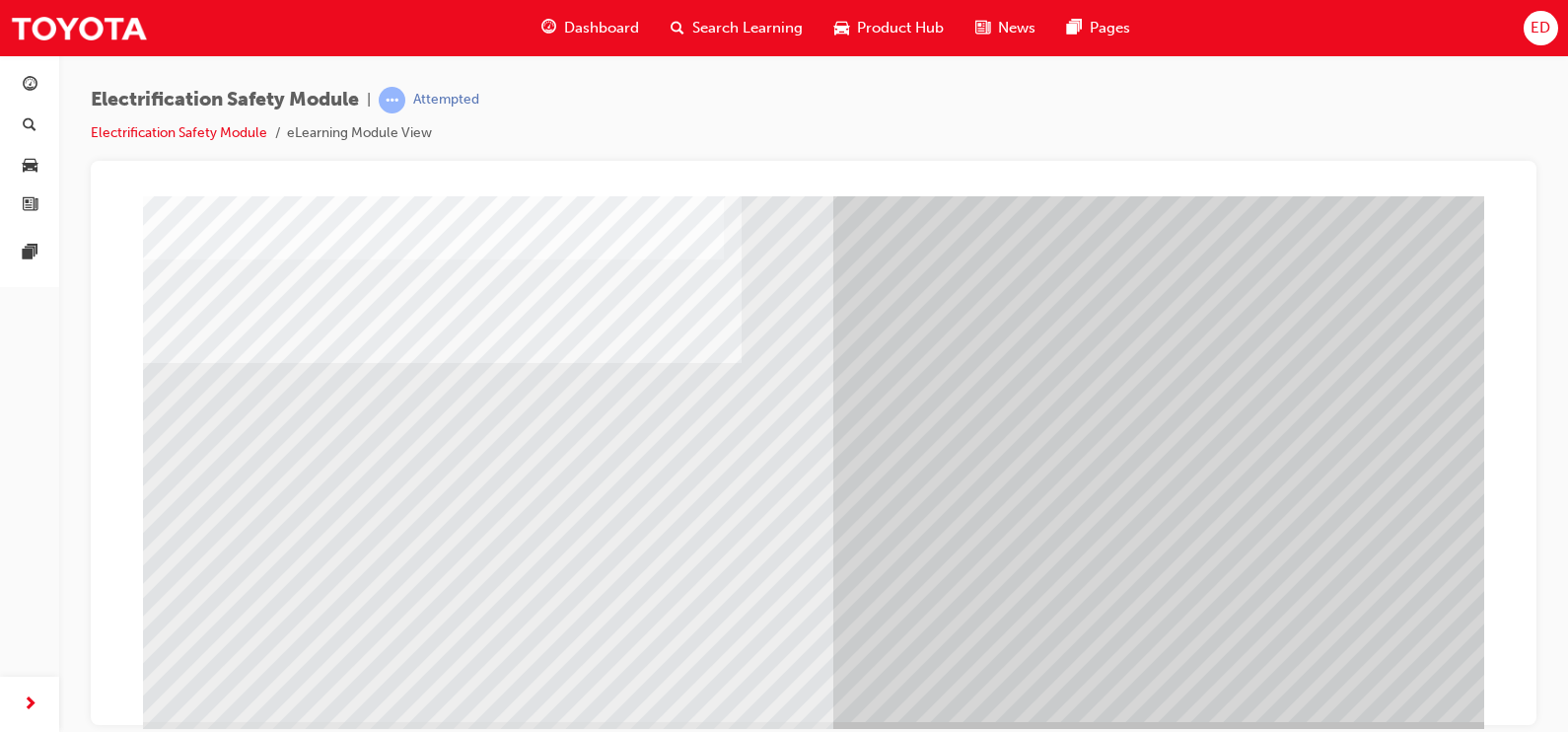 click at bounding box center [207, 5470] 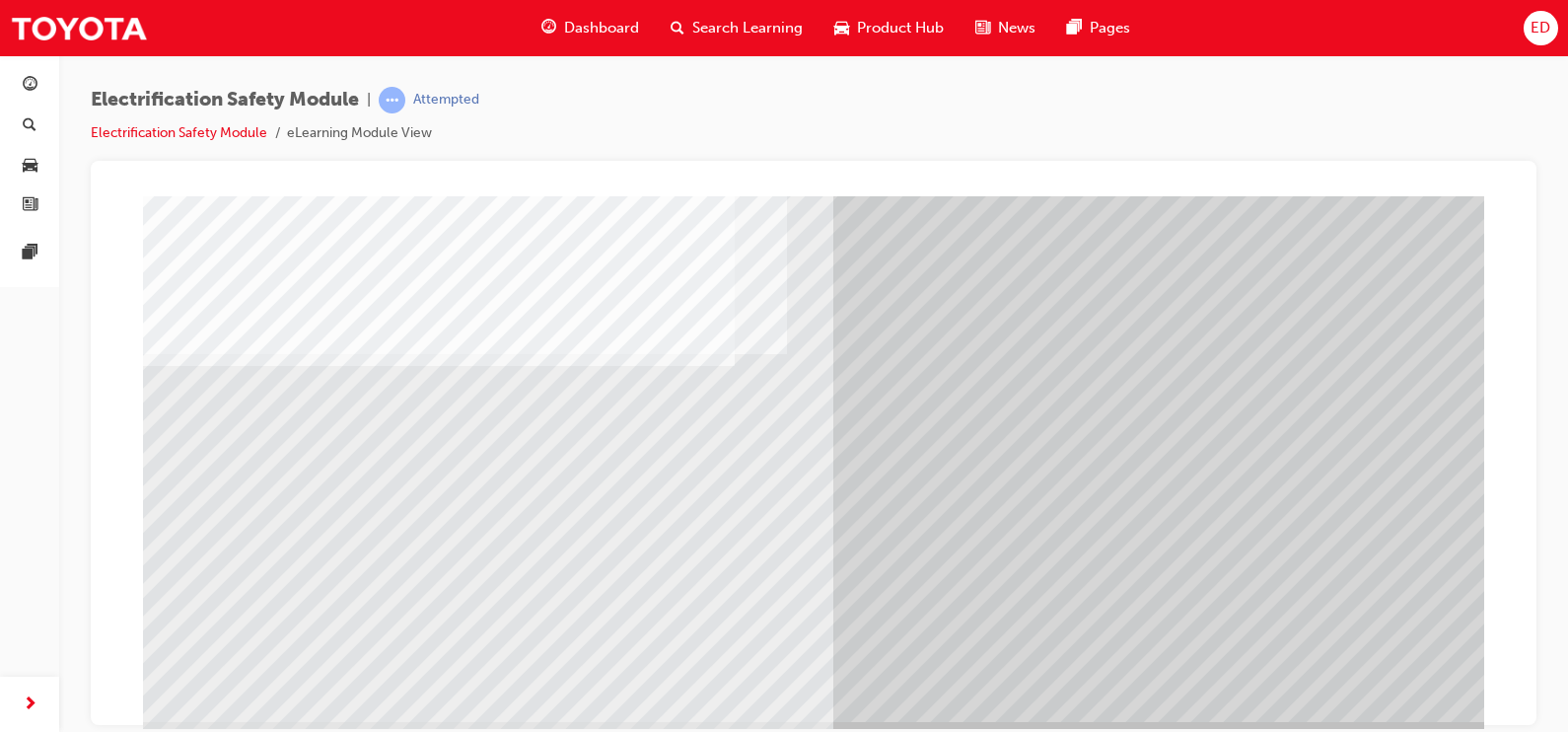 click at bounding box center [207, 5590] 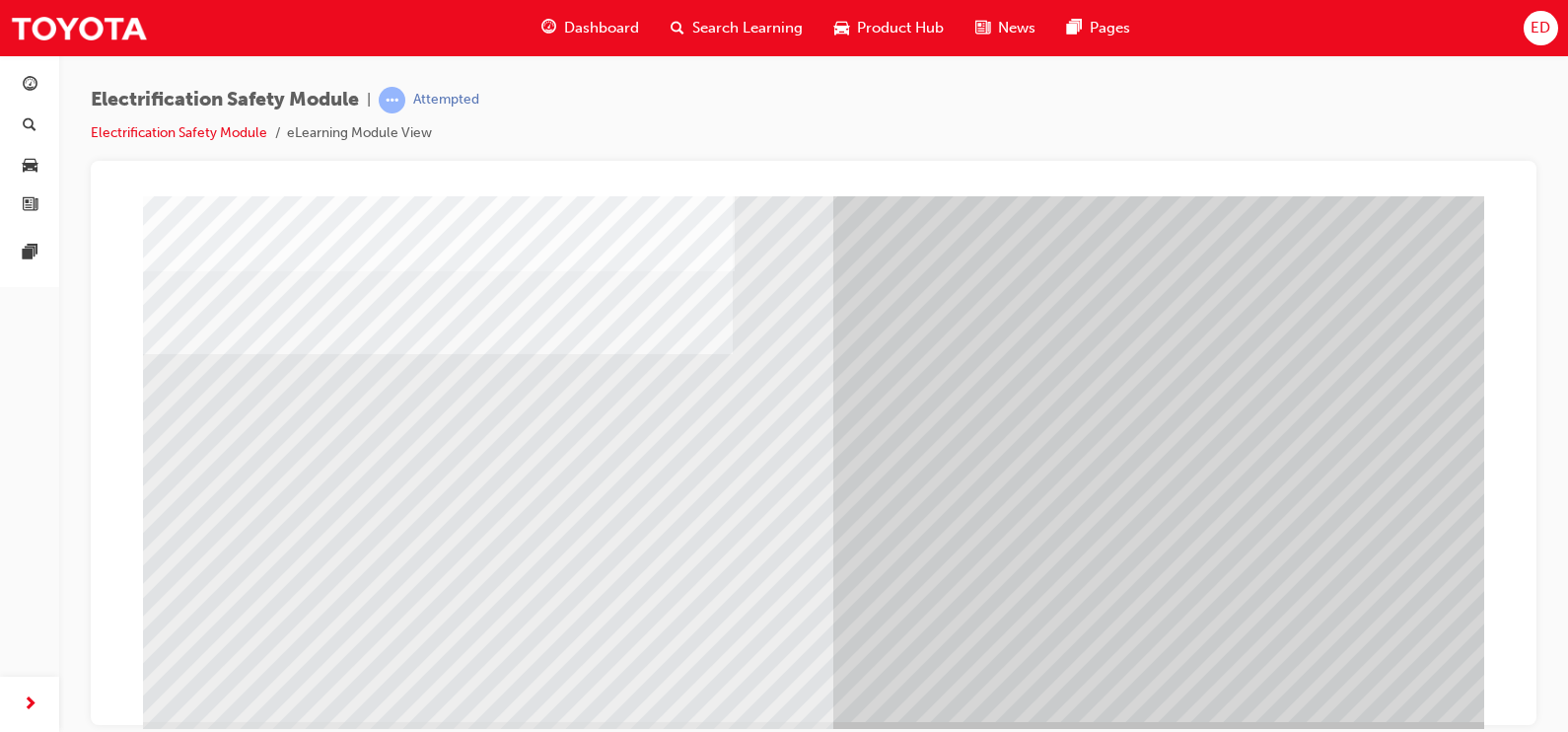 click at bounding box center (207, 5718) 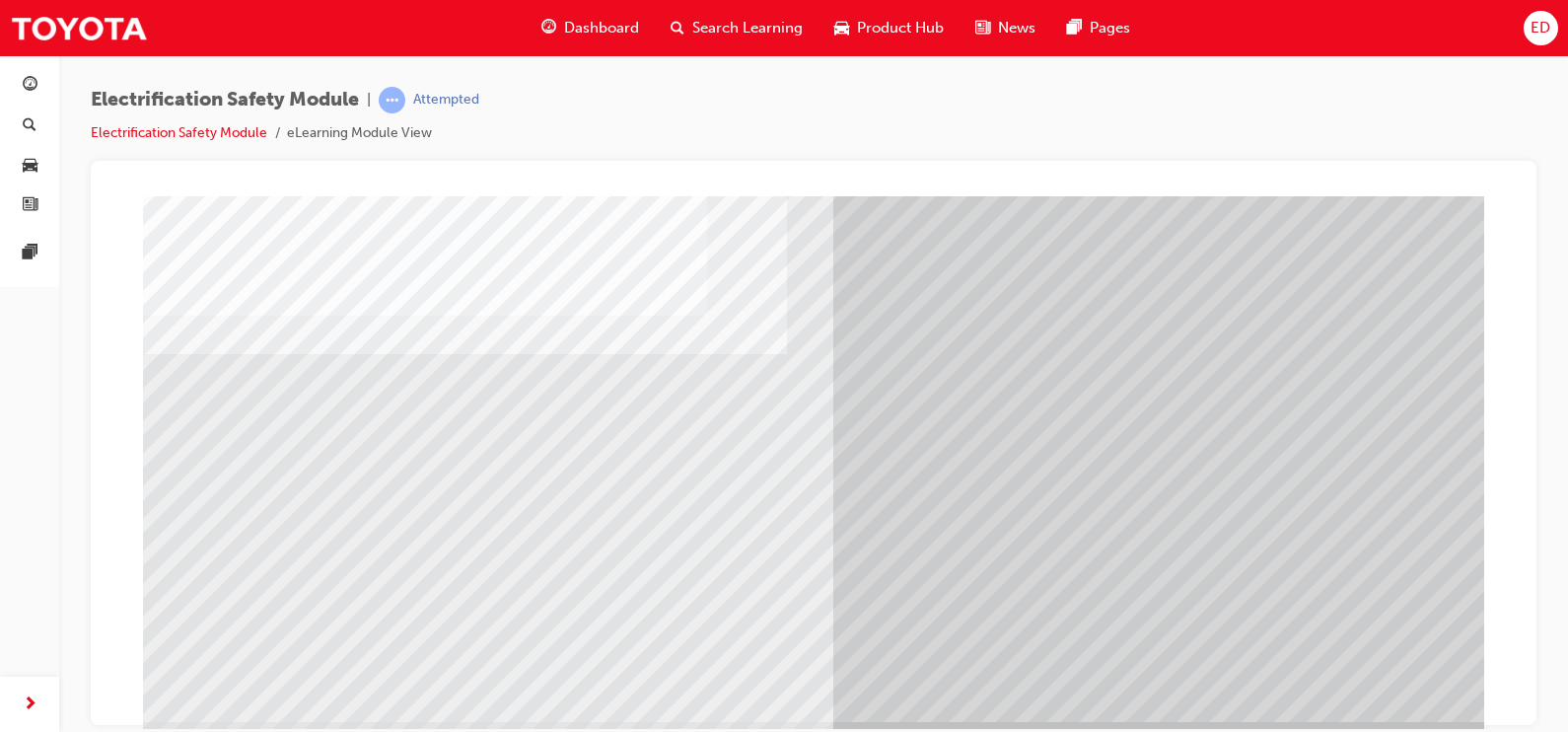 click at bounding box center (205, 5251) 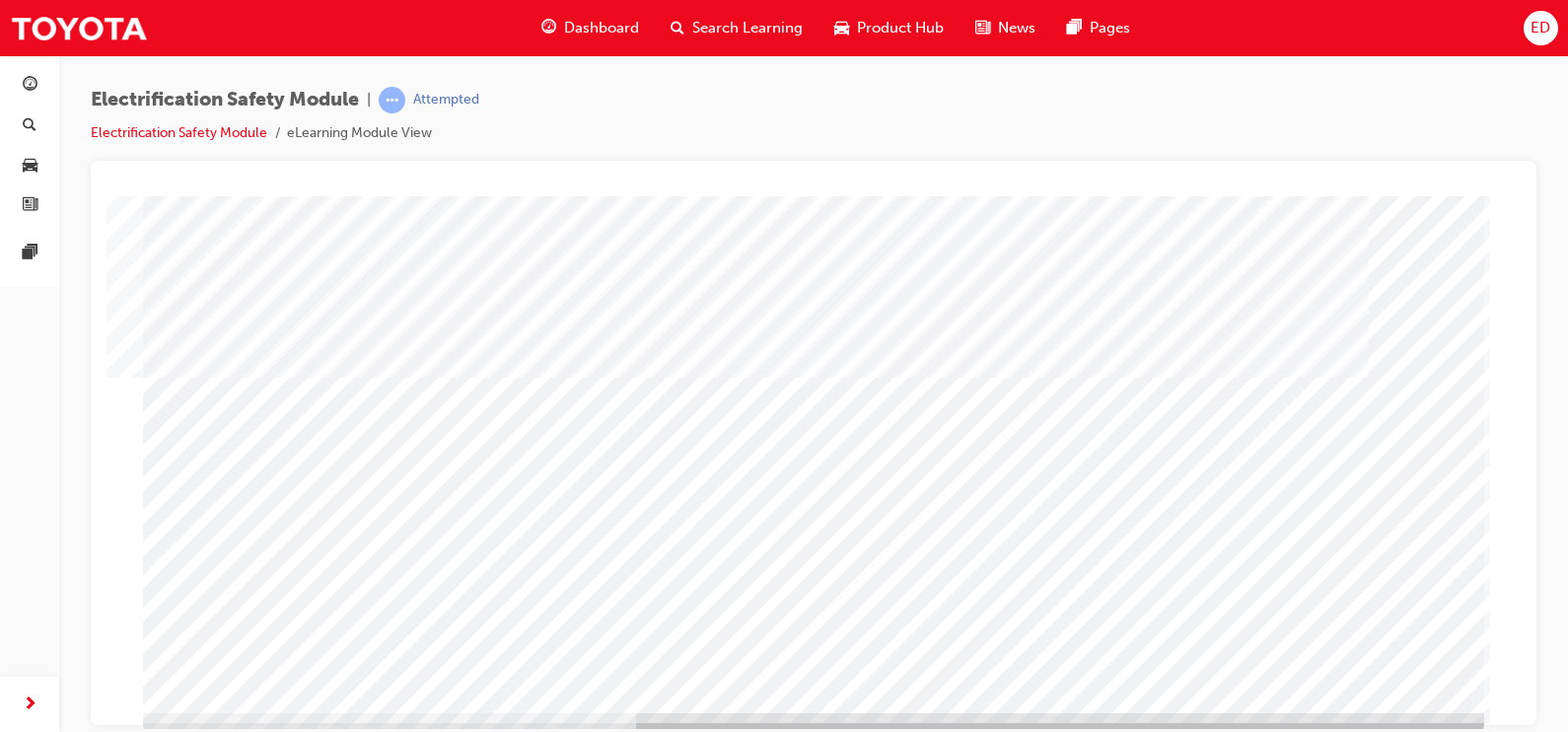scroll, scrollTop: 206, scrollLeft: 0, axis: vertical 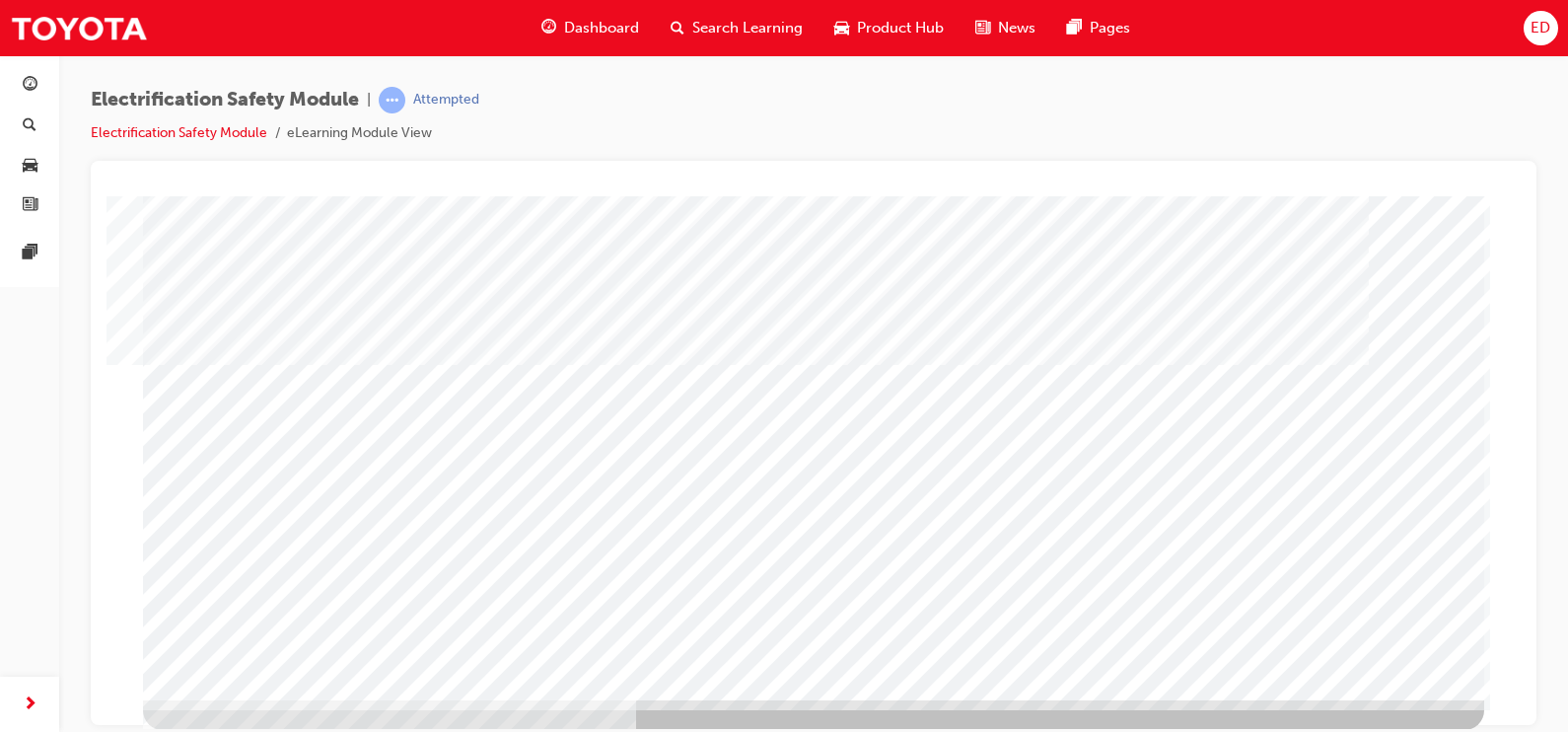 click at bounding box center [205, 2982] 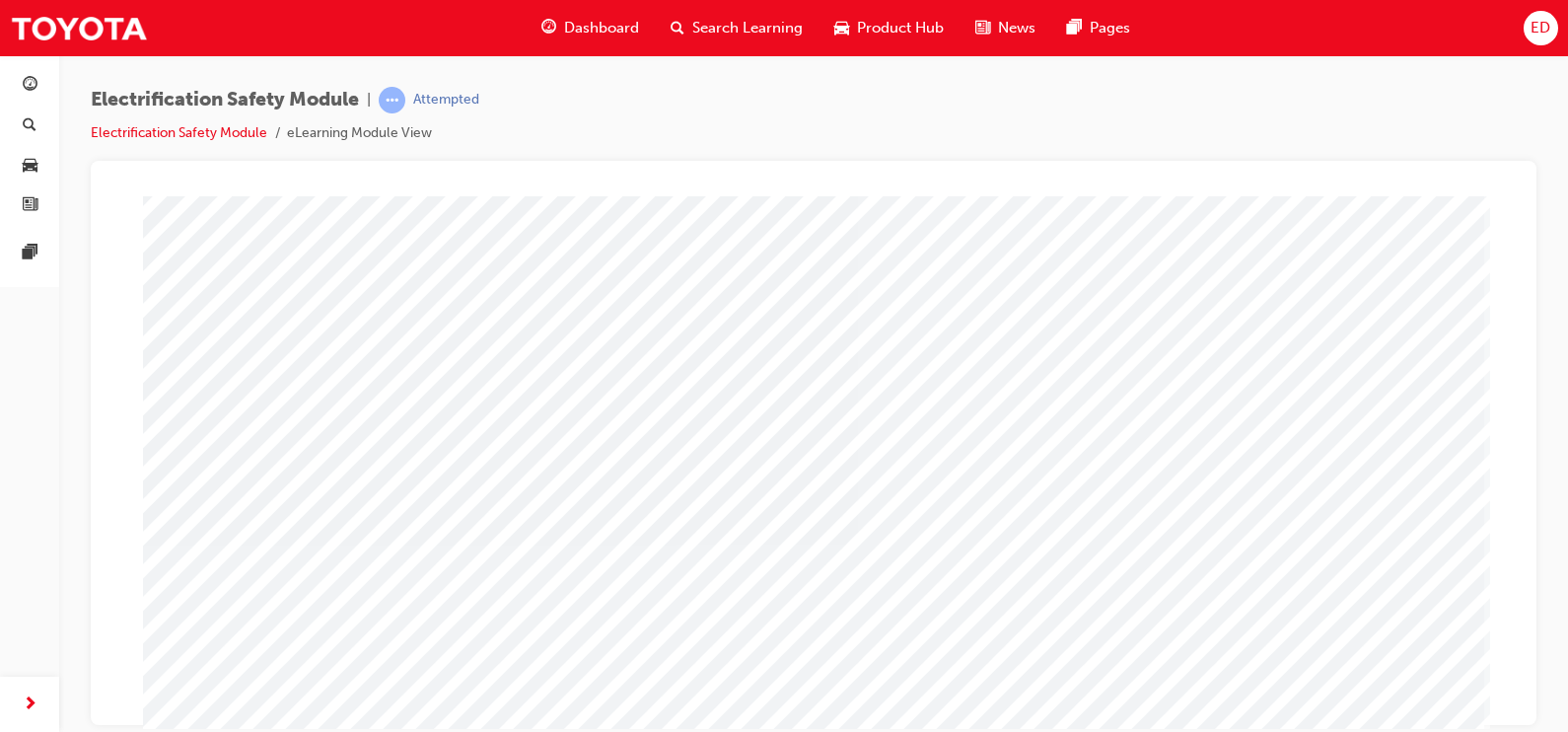 scroll, scrollTop: 180, scrollLeft: 0, axis: vertical 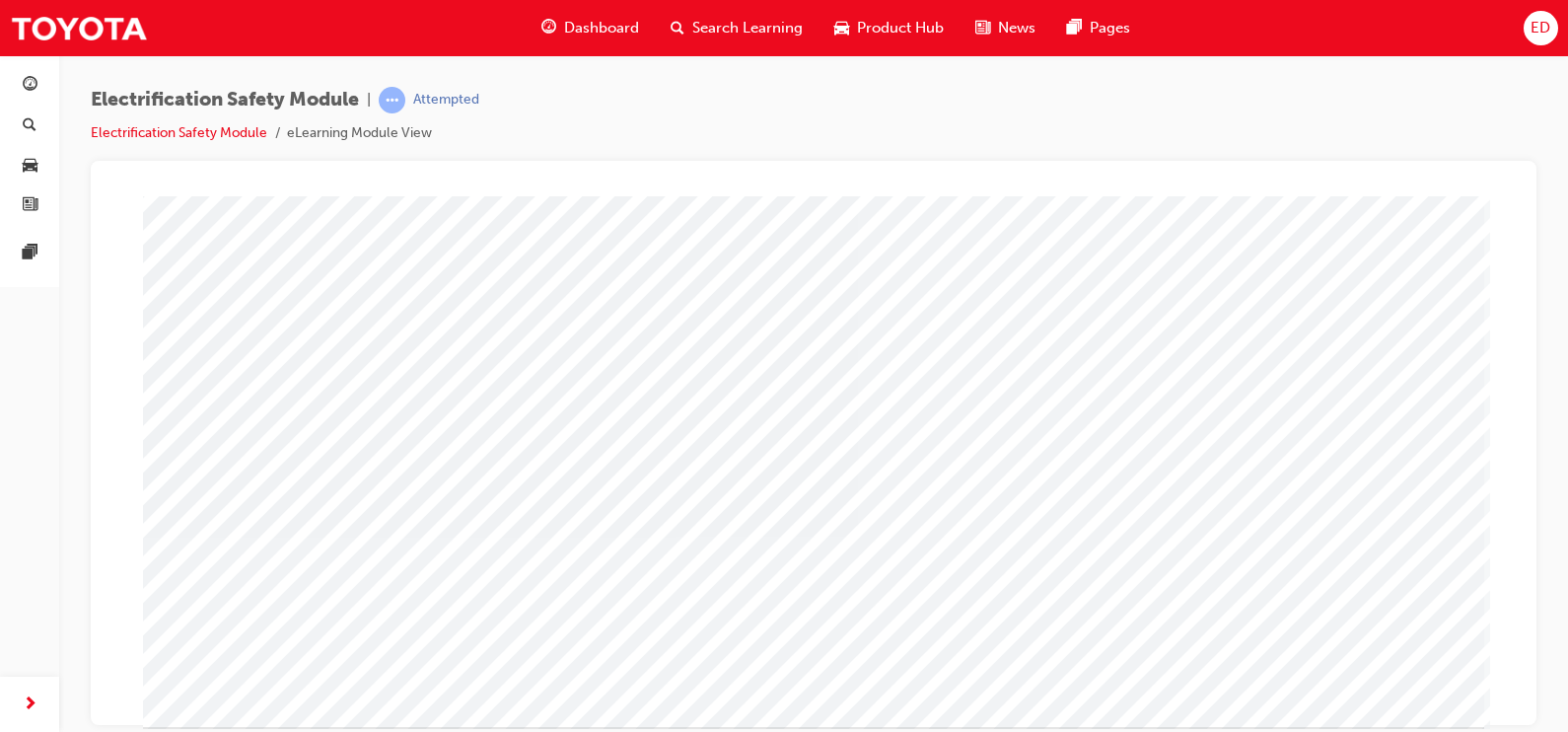 click at bounding box center [222, 5103] 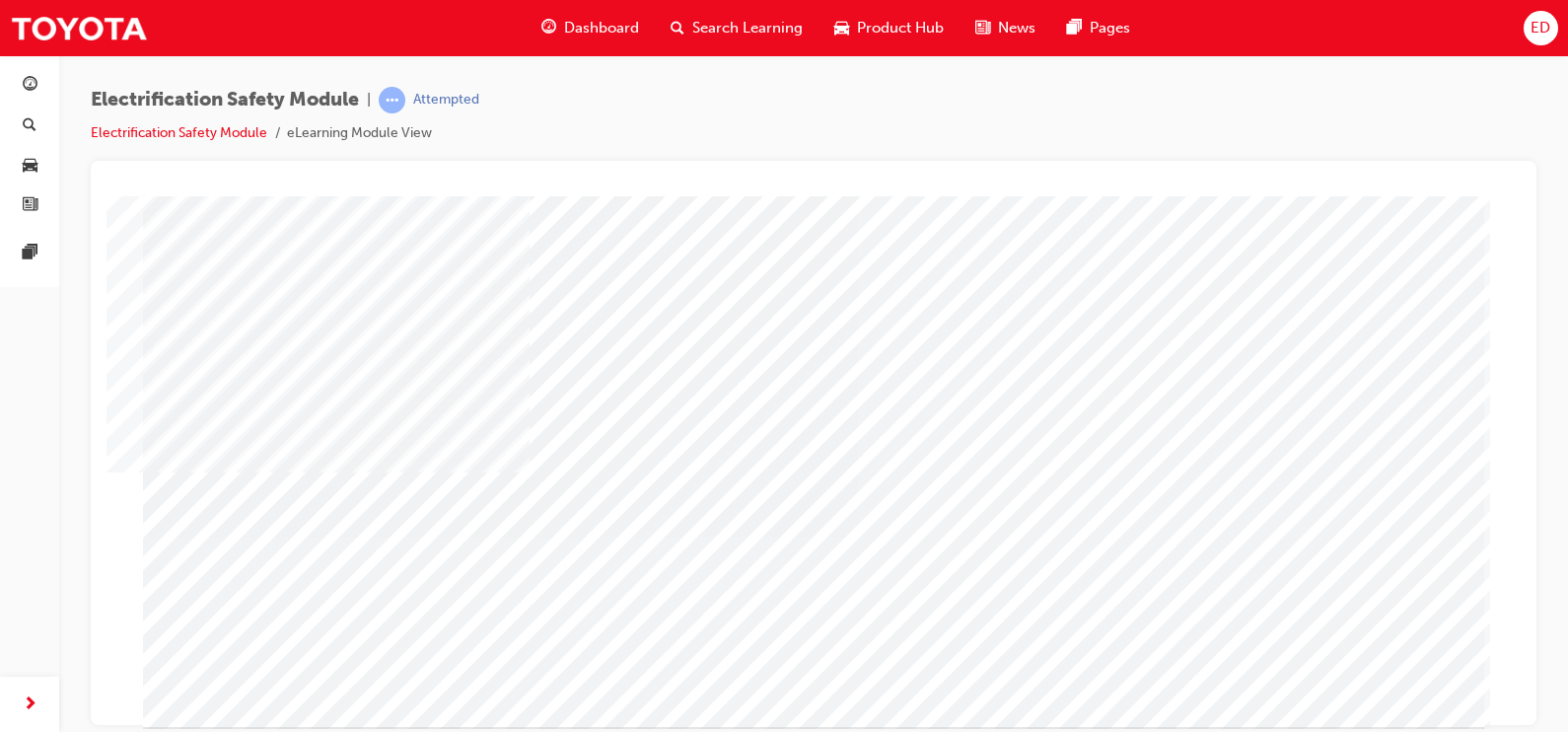 click at bounding box center (222, 5194) 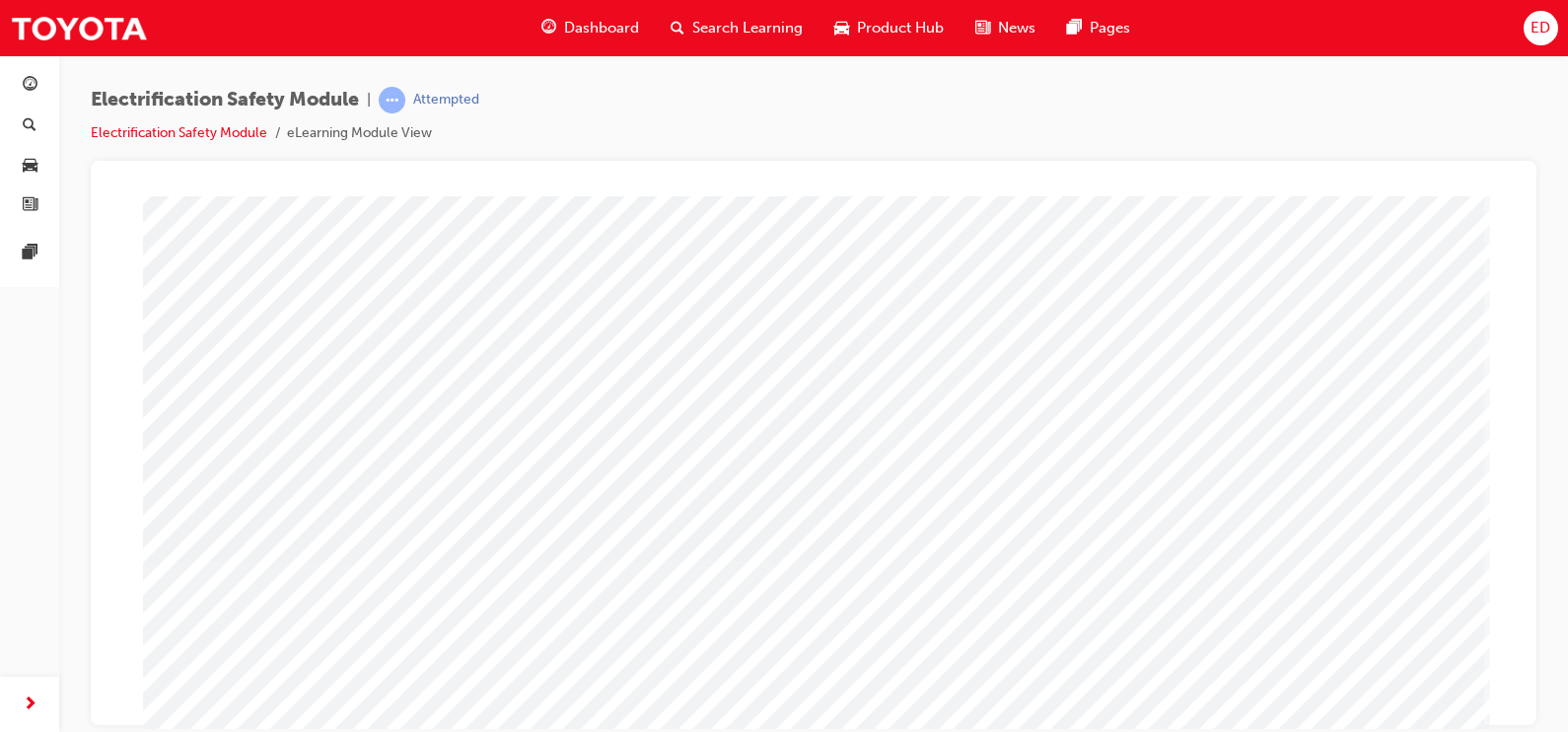 scroll, scrollTop: 164, scrollLeft: 0, axis: vertical 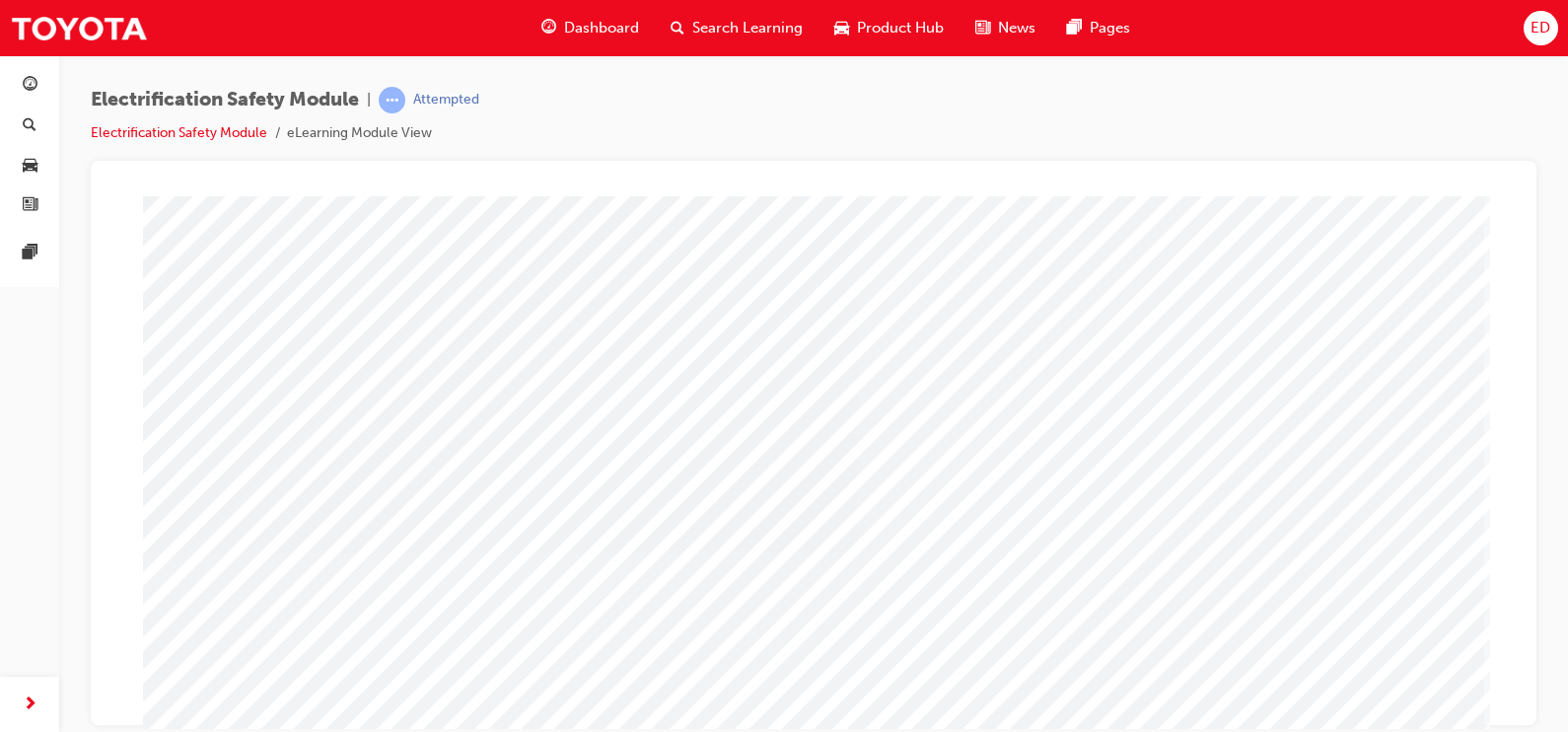 click at bounding box center (222, 5255) 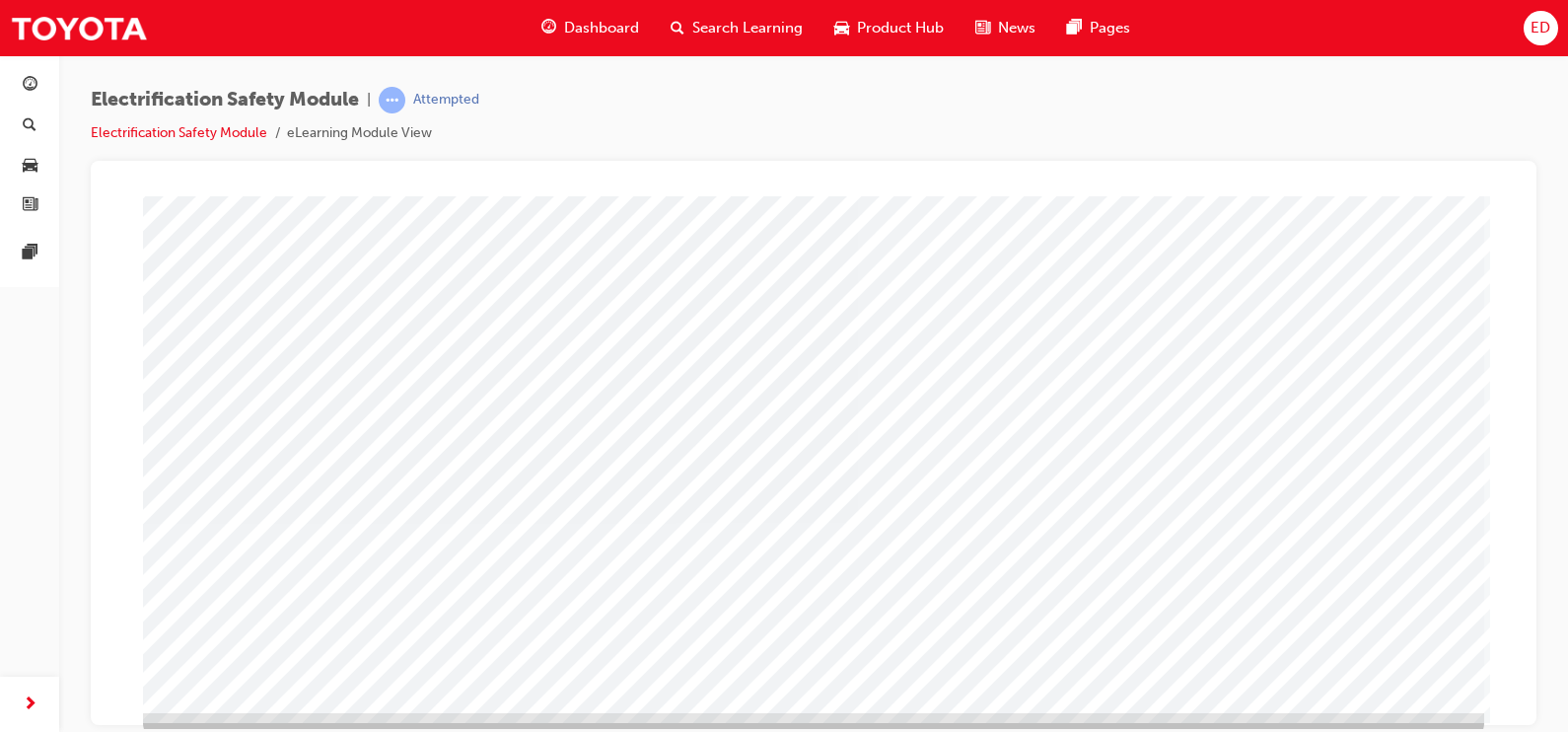 scroll, scrollTop: 206, scrollLeft: 0, axis: vertical 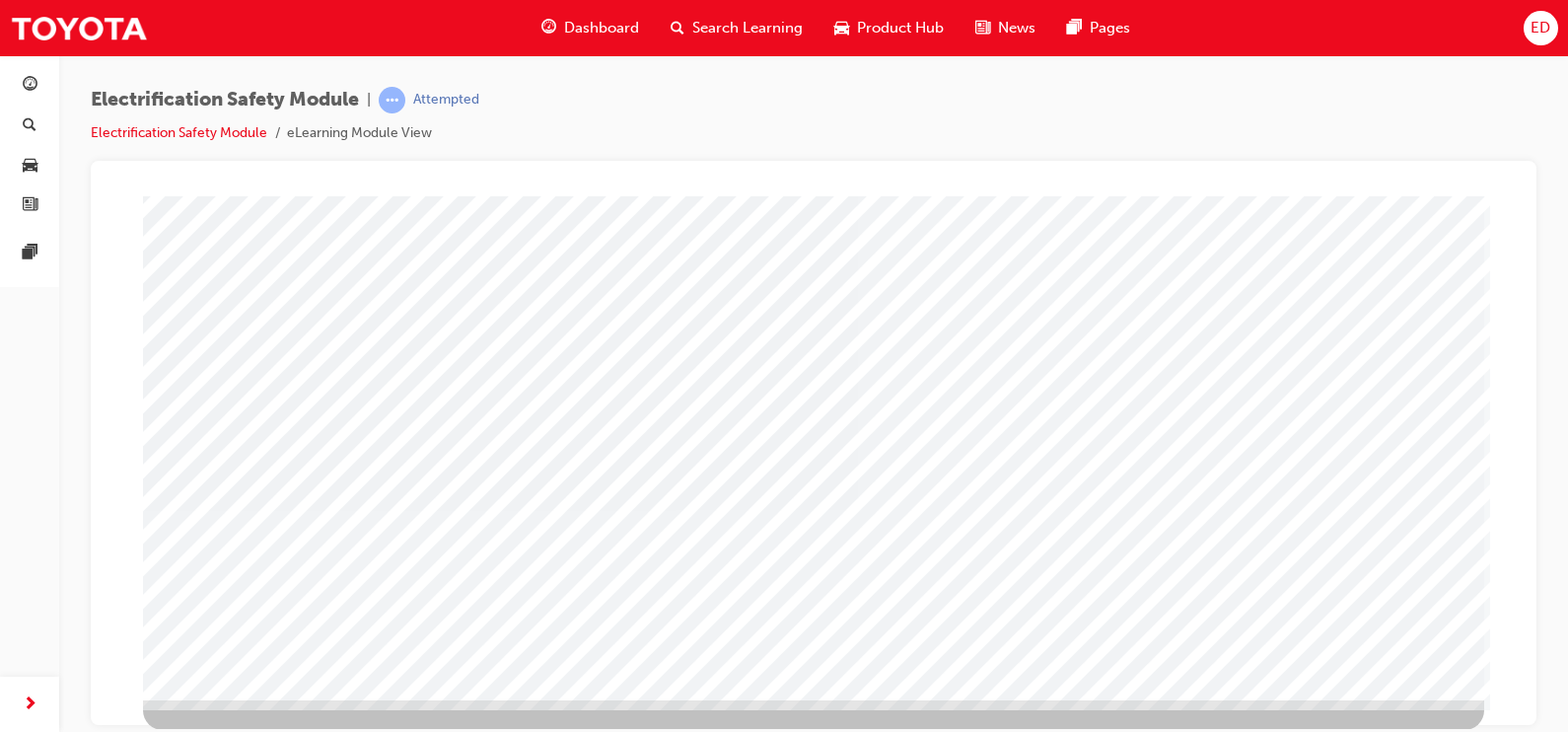 click at bounding box center [205, 3550] 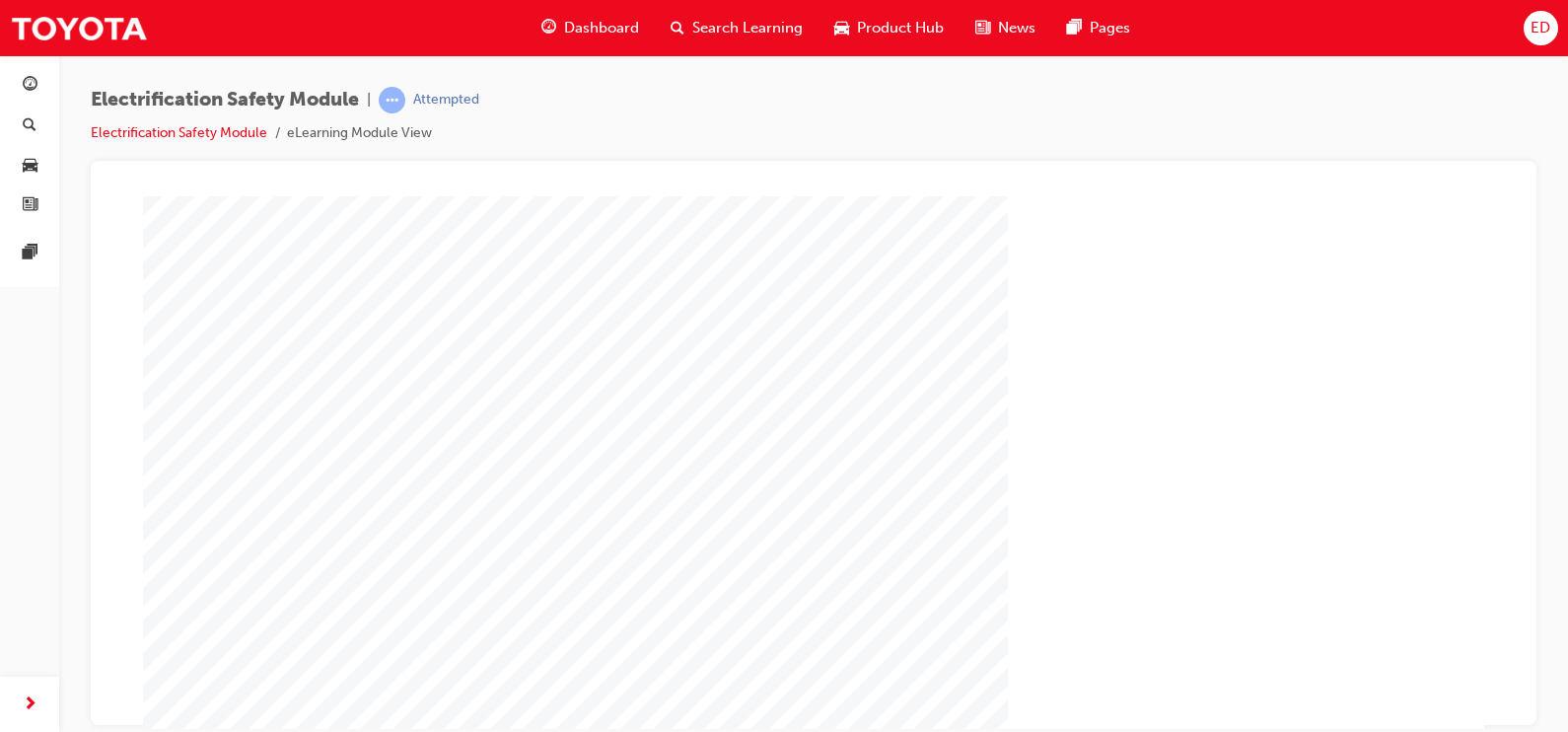 scroll, scrollTop: 163, scrollLeft: 0, axis: vertical 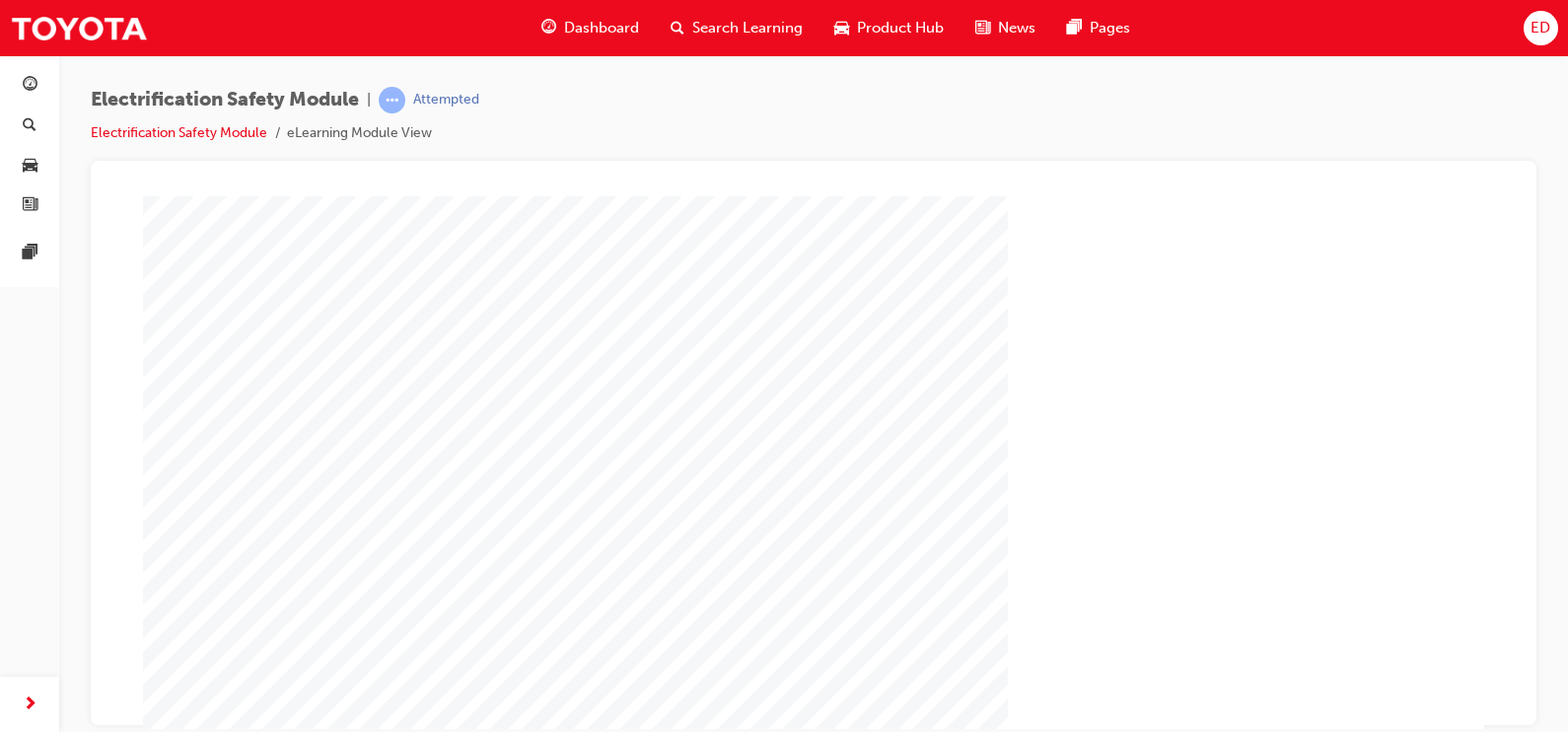 click at bounding box center (205, 1366) 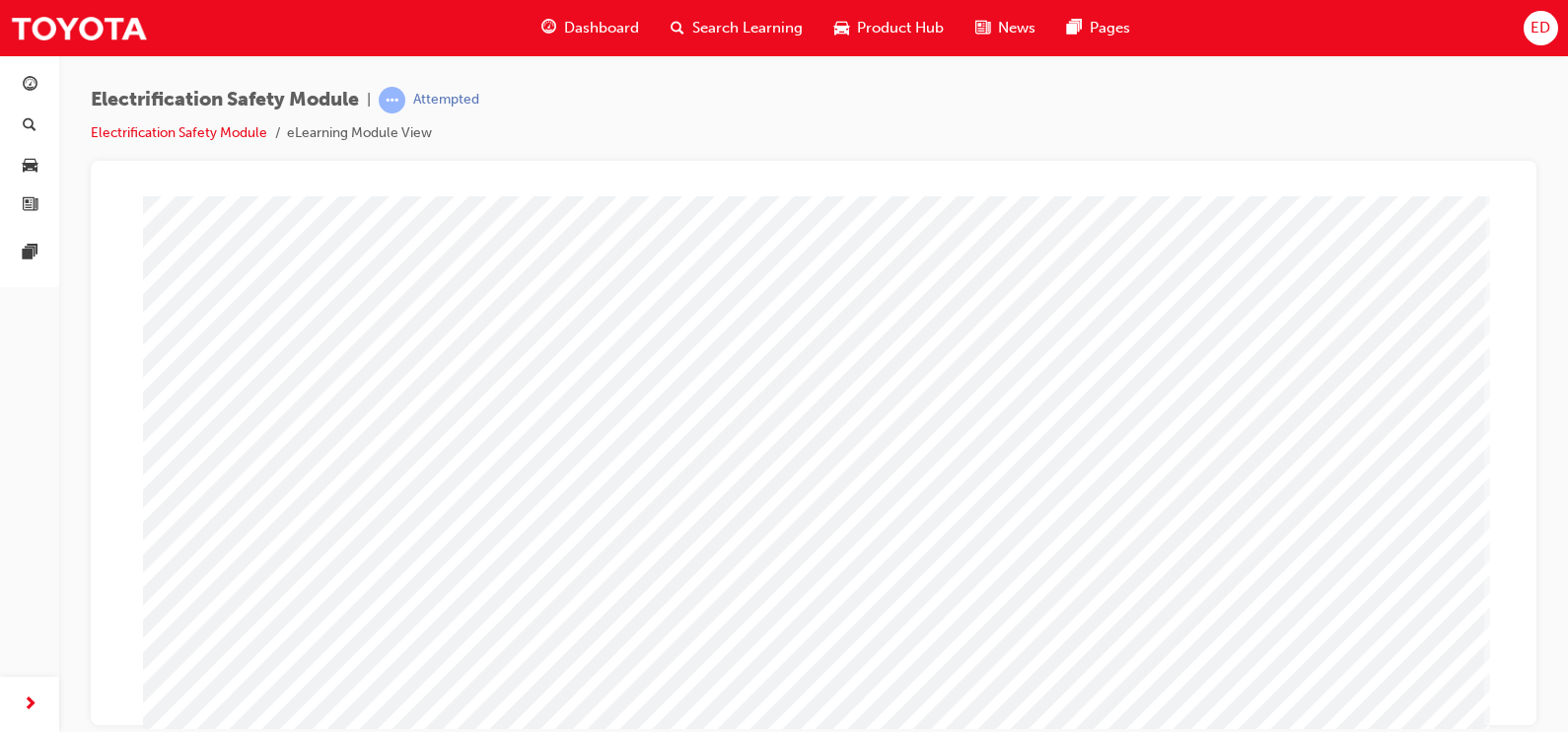 scroll, scrollTop: 206, scrollLeft: 0, axis: vertical 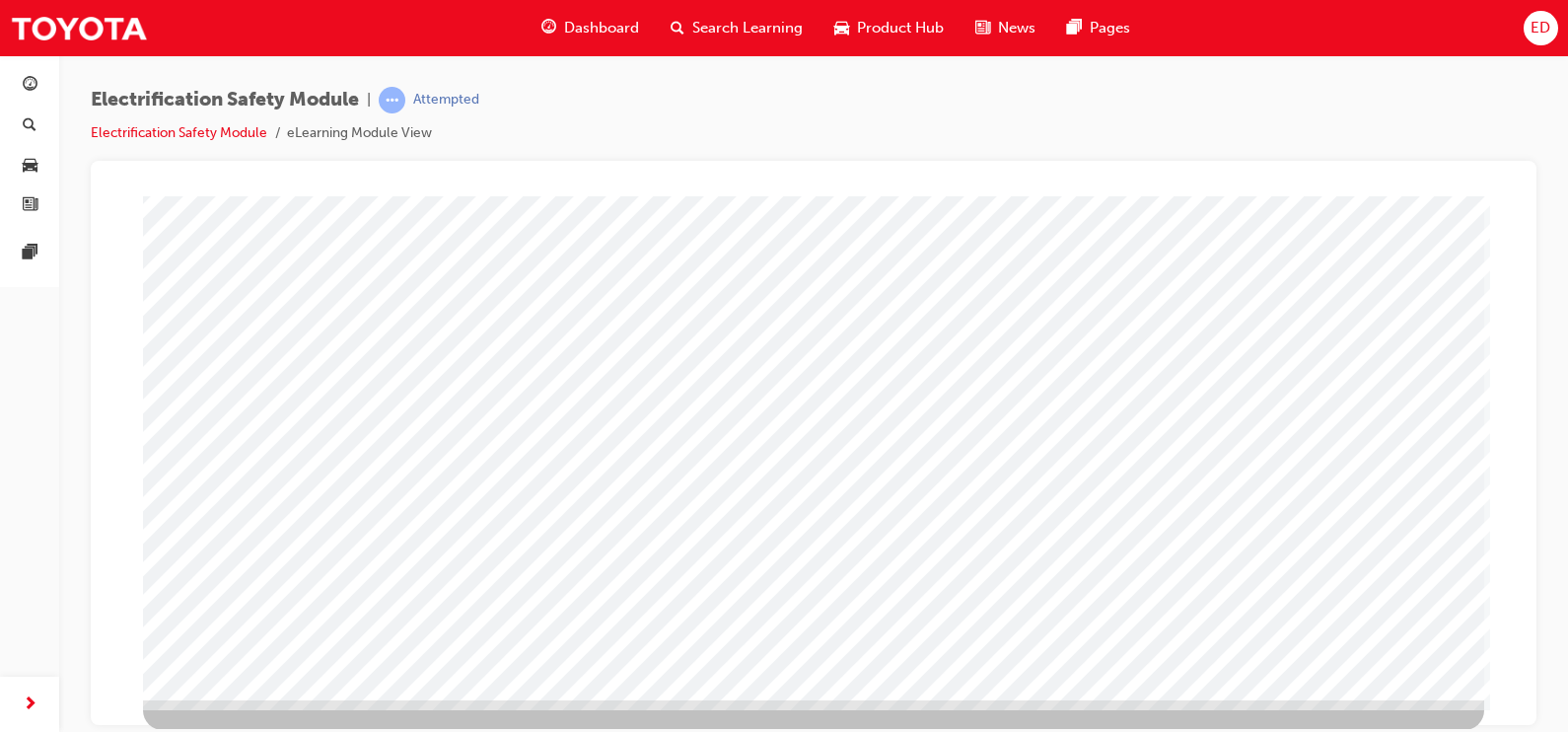 click at bounding box center [205, 3448] 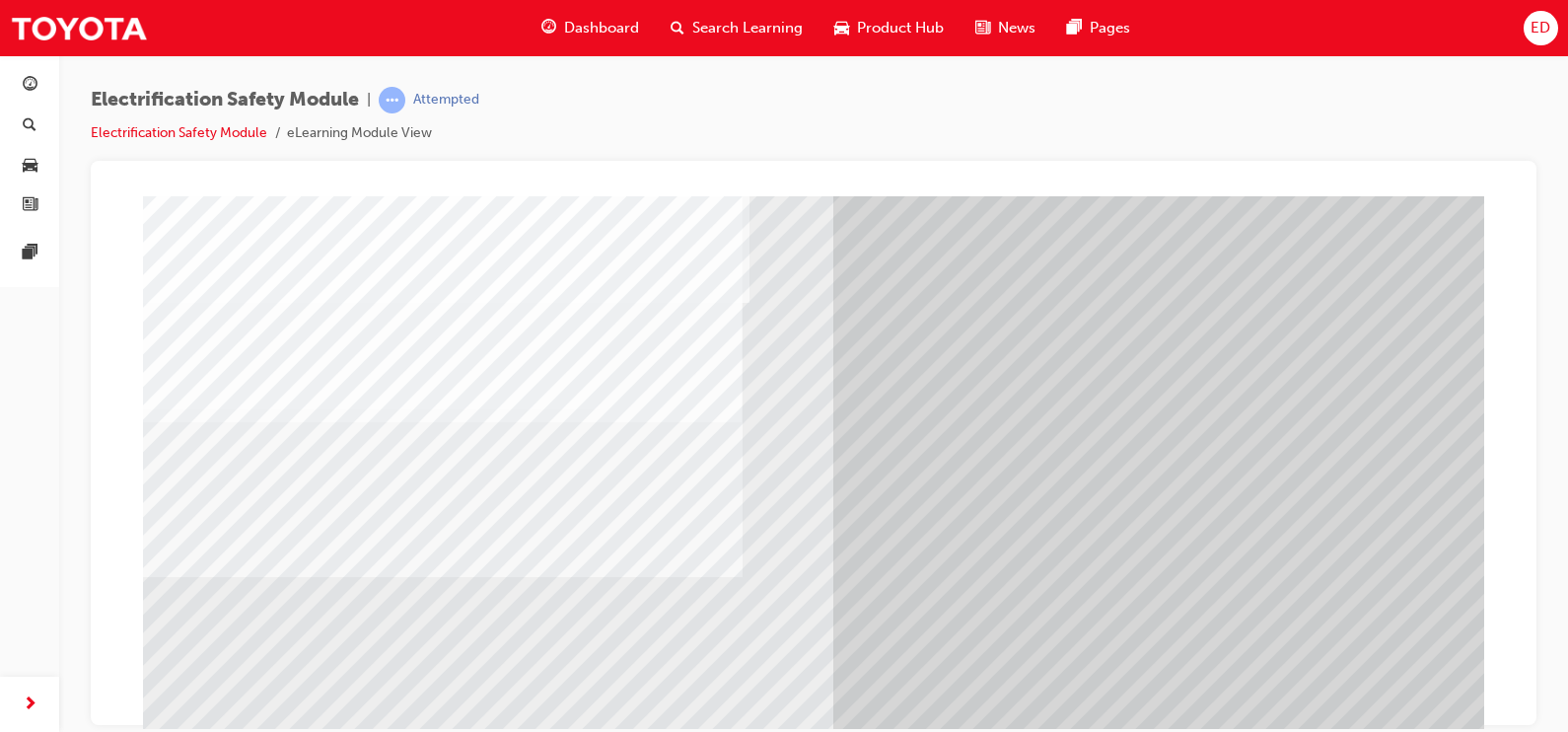 scroll, scrollTop: 125, scrollLeft: 0, axis: vertical 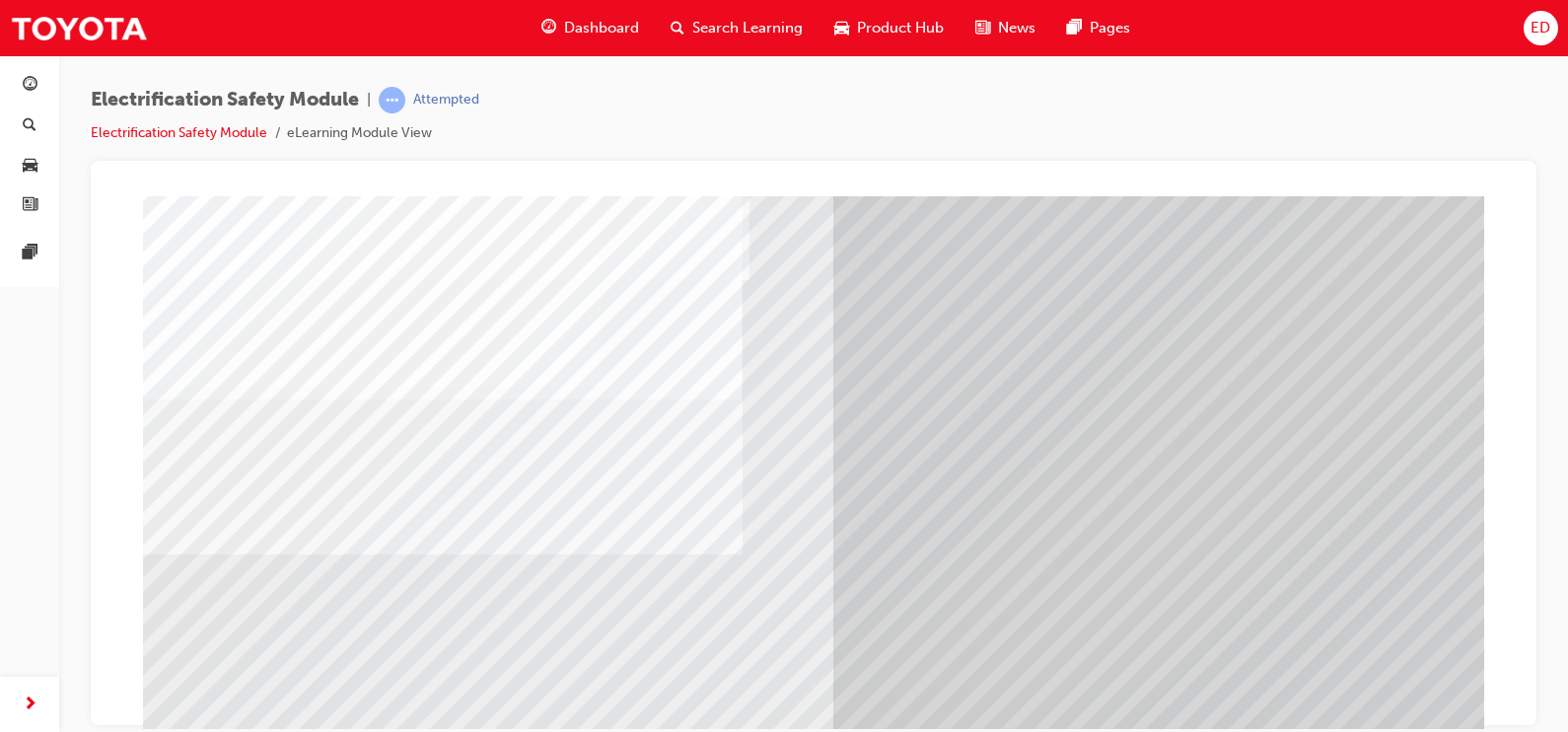 click at bounding box center [163, 7226] 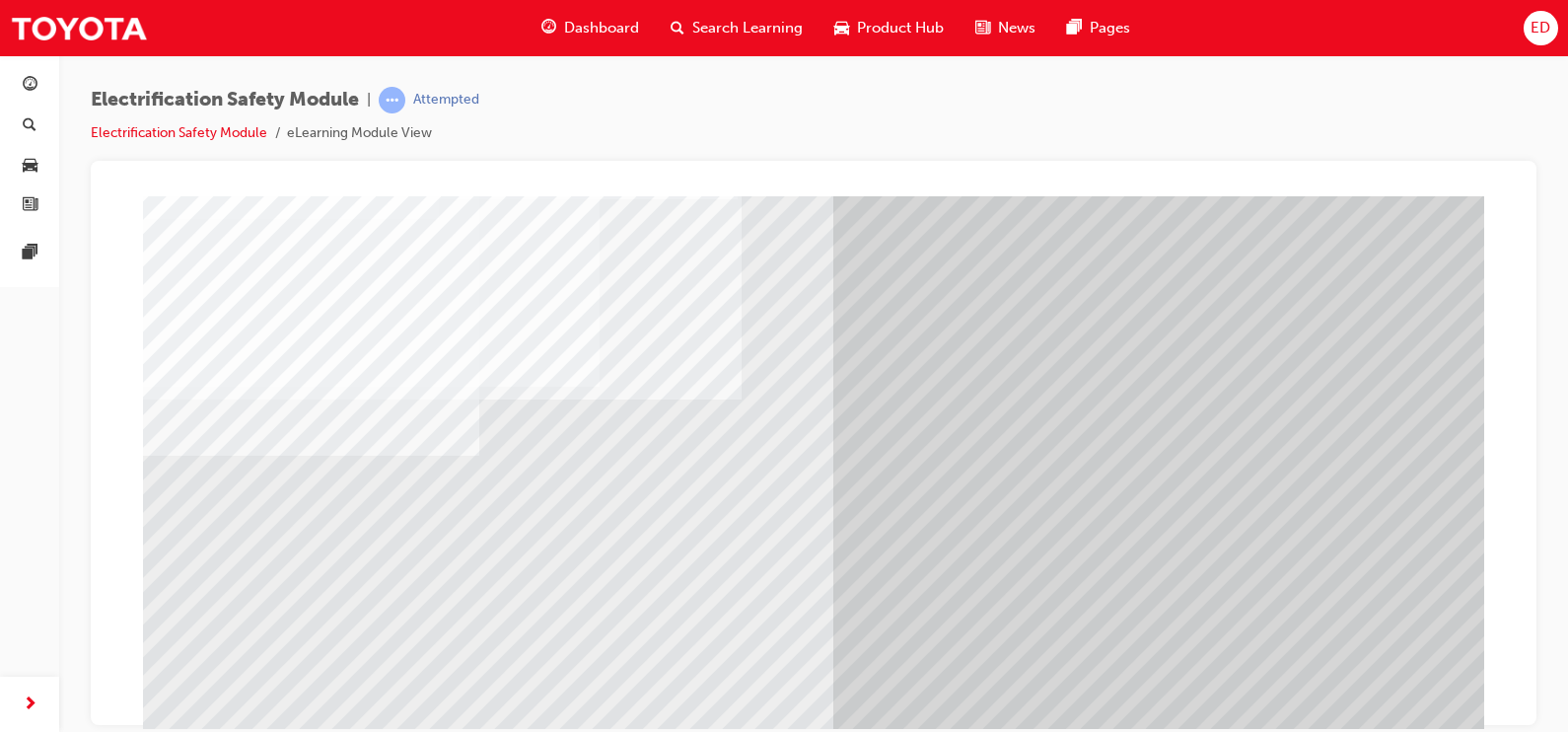 click at bounding box center [163, 7266] 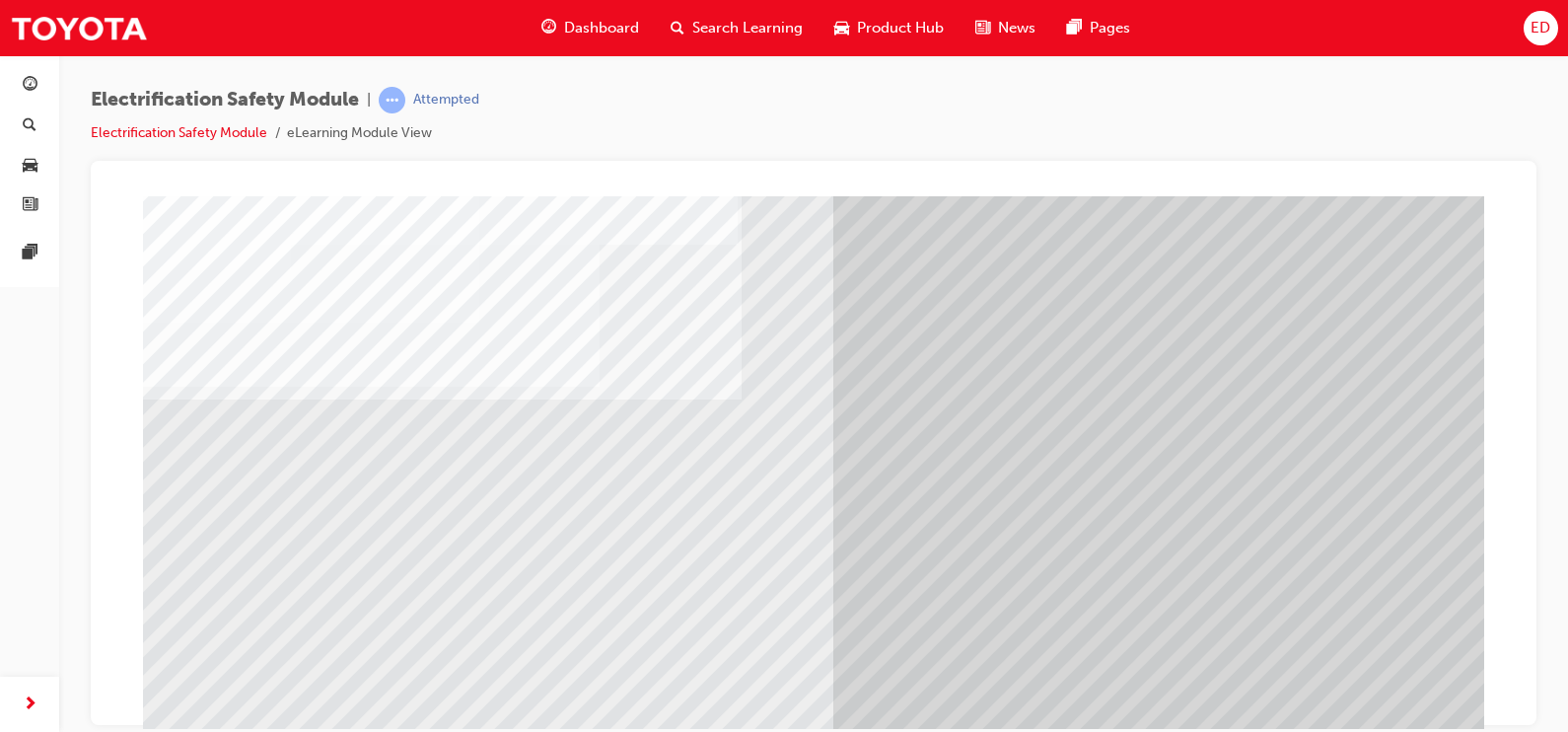 click at bounding box center (163, 7305) 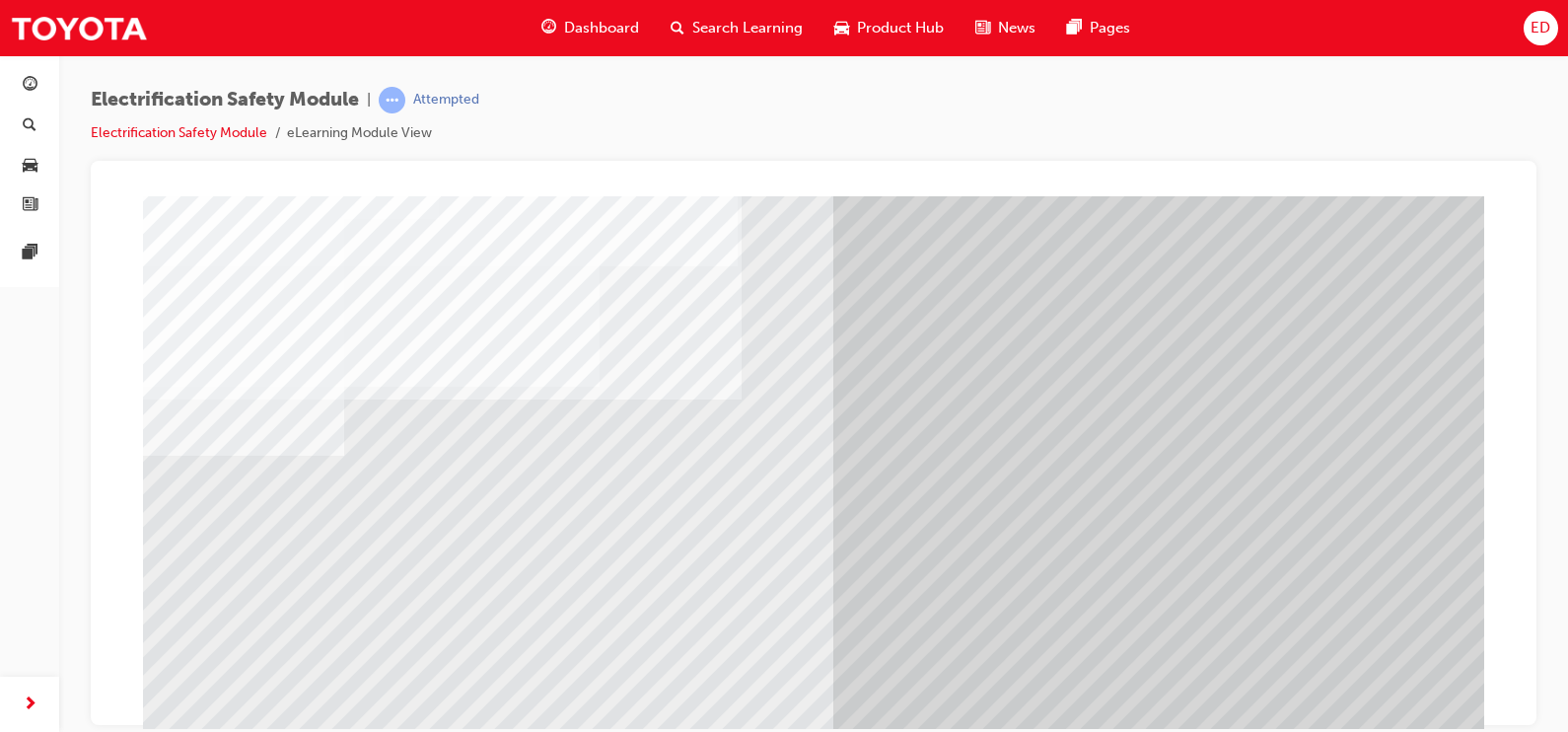 click at bounding box center (163, 7345) 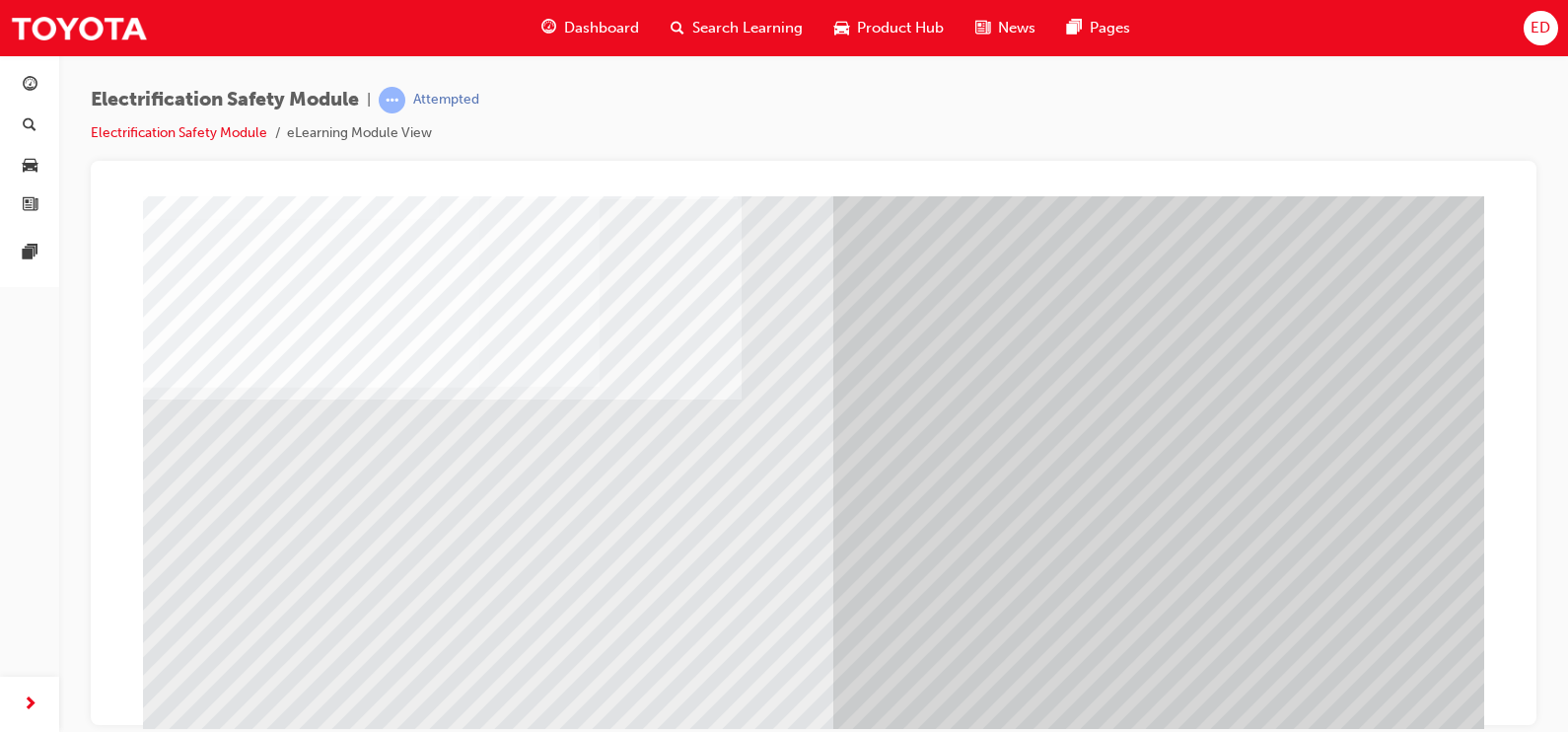 click at bounding box center (163, 7384) 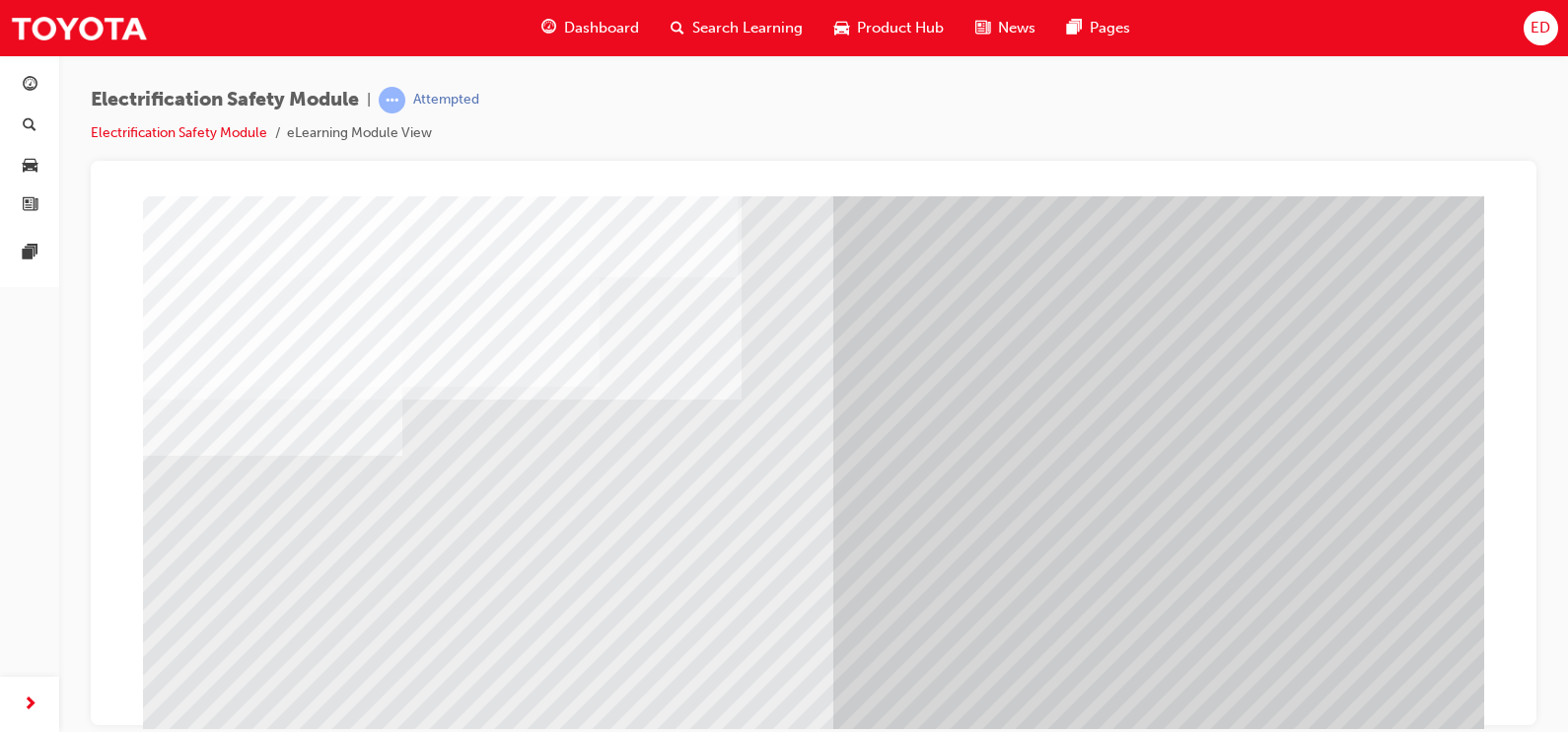 scroll, scrollTop: 196, scrollLeft: 0, axis: vertical 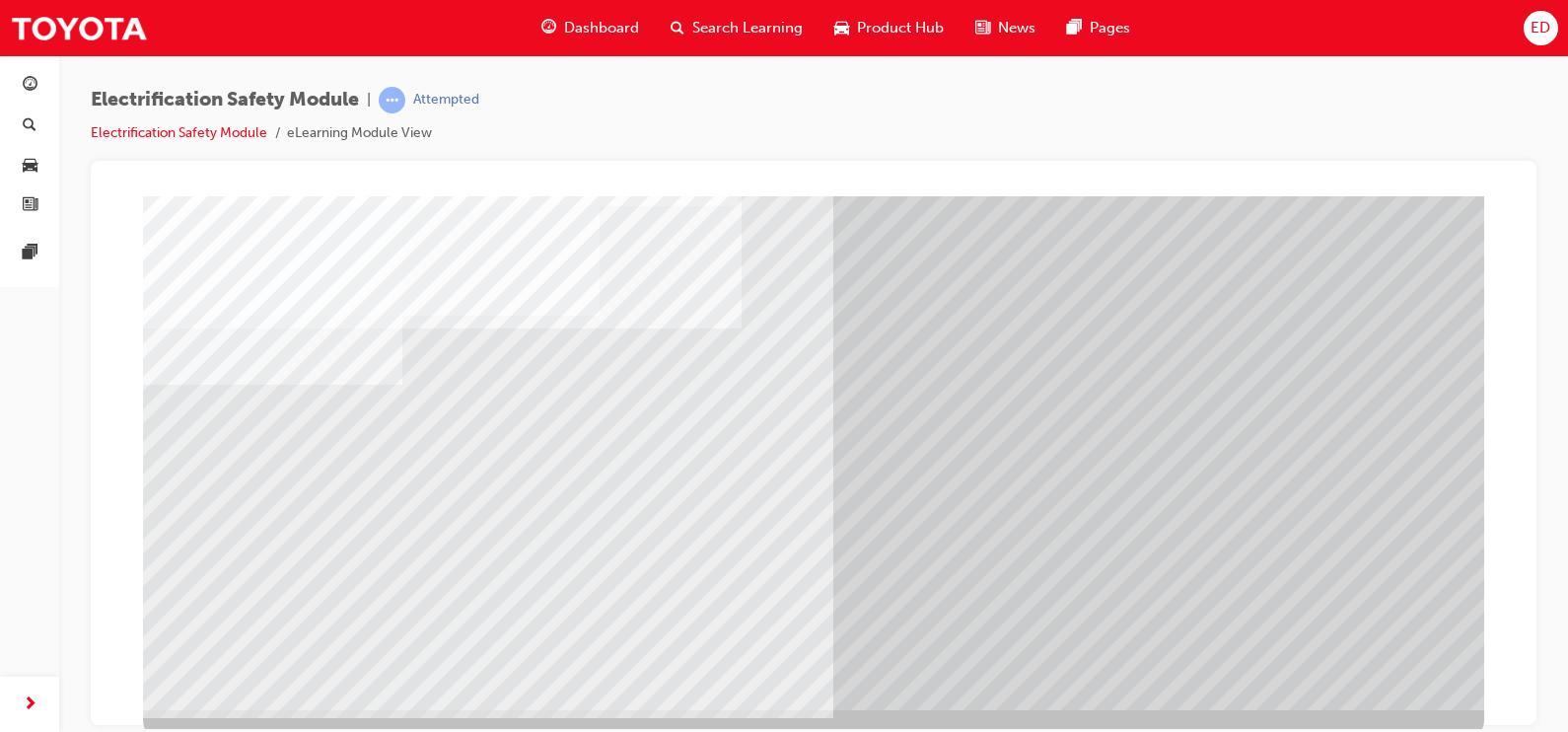 click at bounding box center [205, 7351] 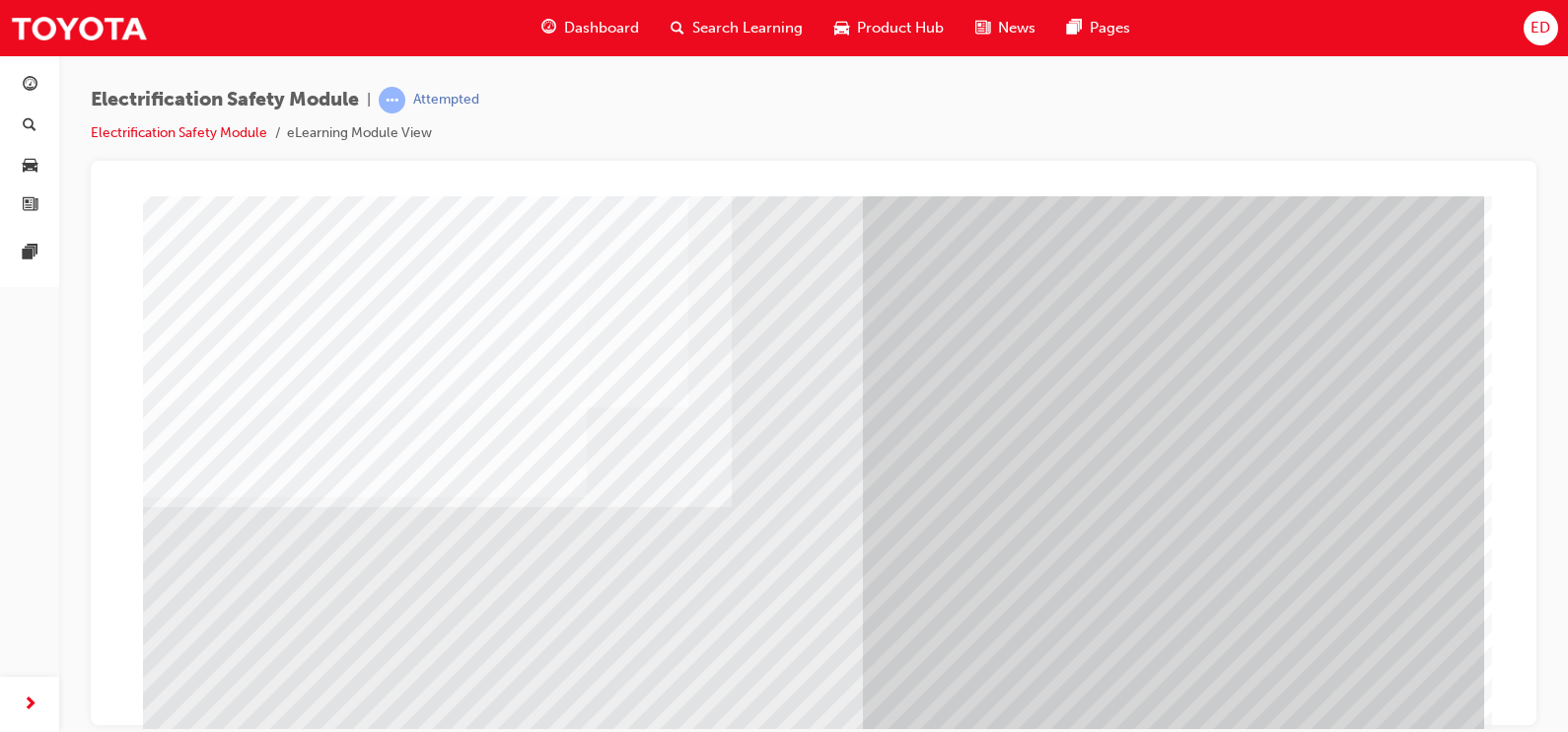 scroll, scrollTop: 206, scrollLeft: 0, axis: vertical 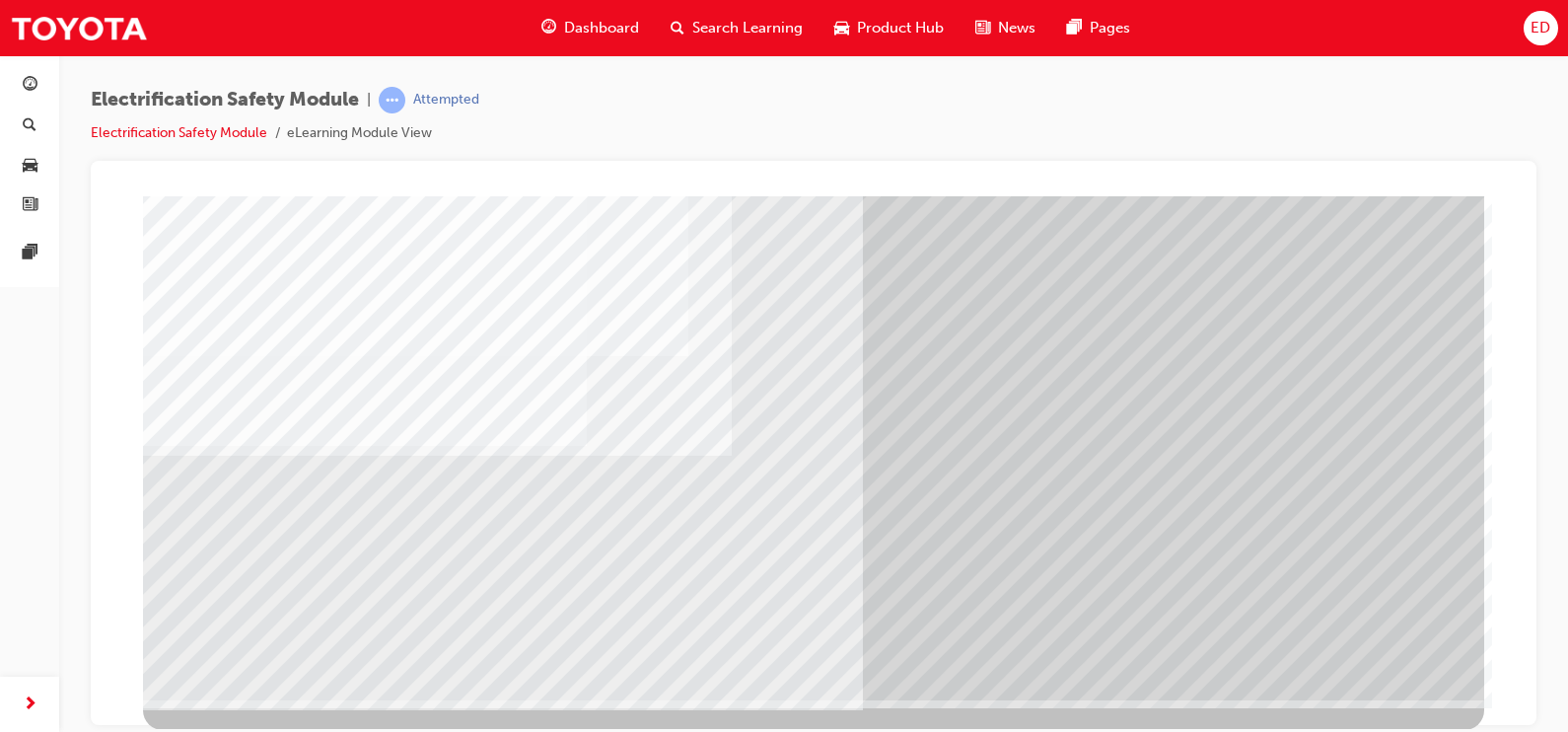 click at bounding box center (205, 2982) 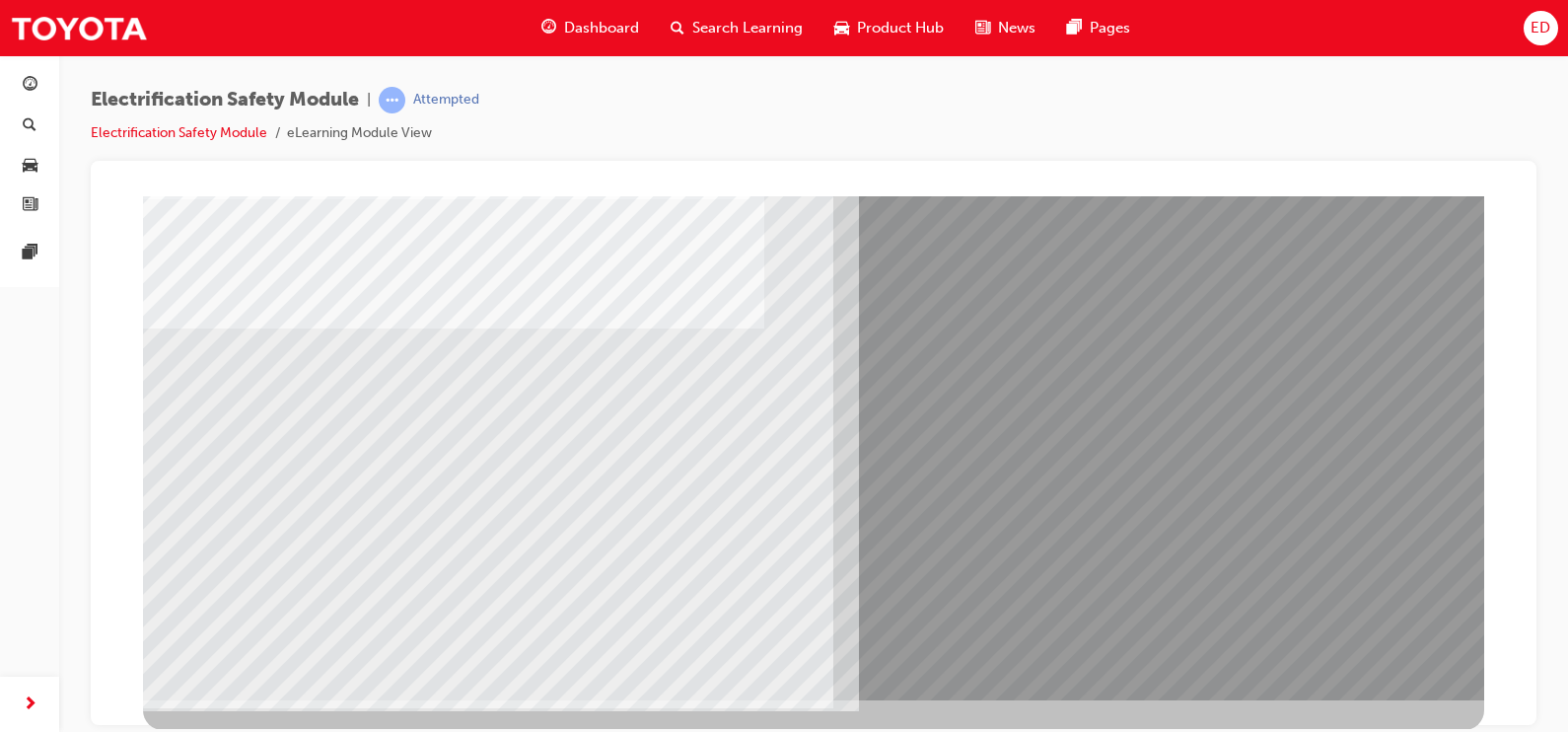 scroll, scrollTop: 0, scrollLeft: 0, axis: both 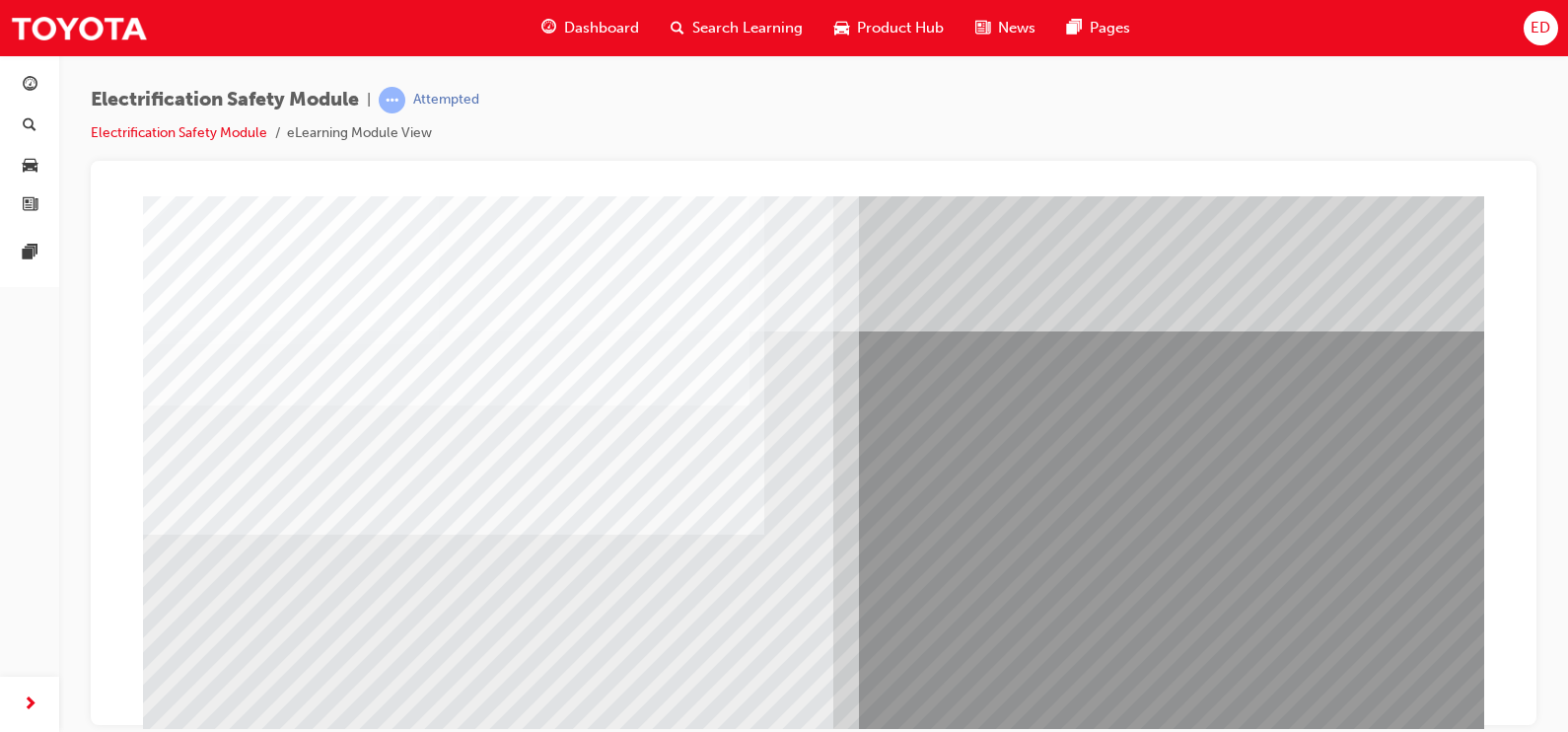 click at bounding box center [182, 10723] 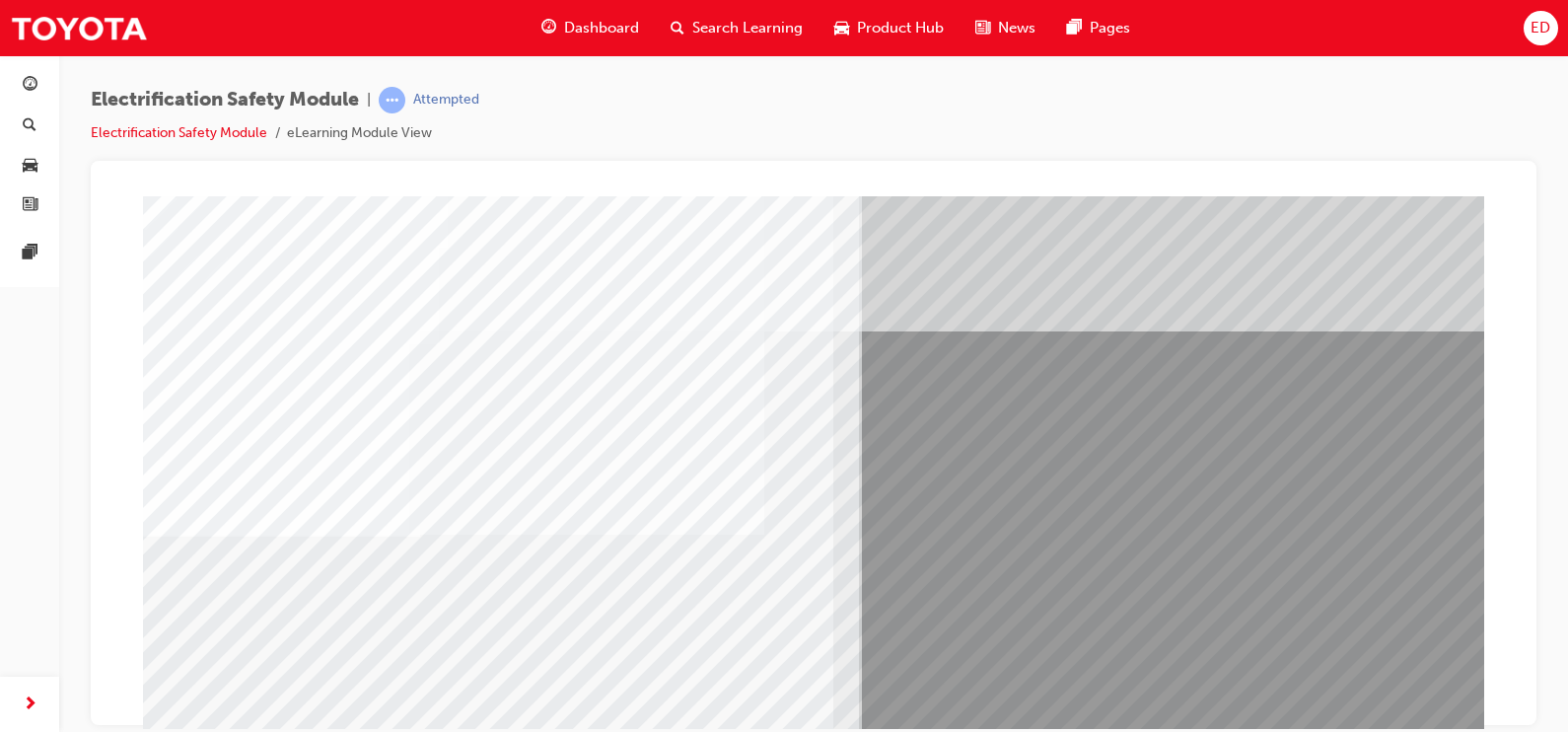click at bounding box center (182, 10801) 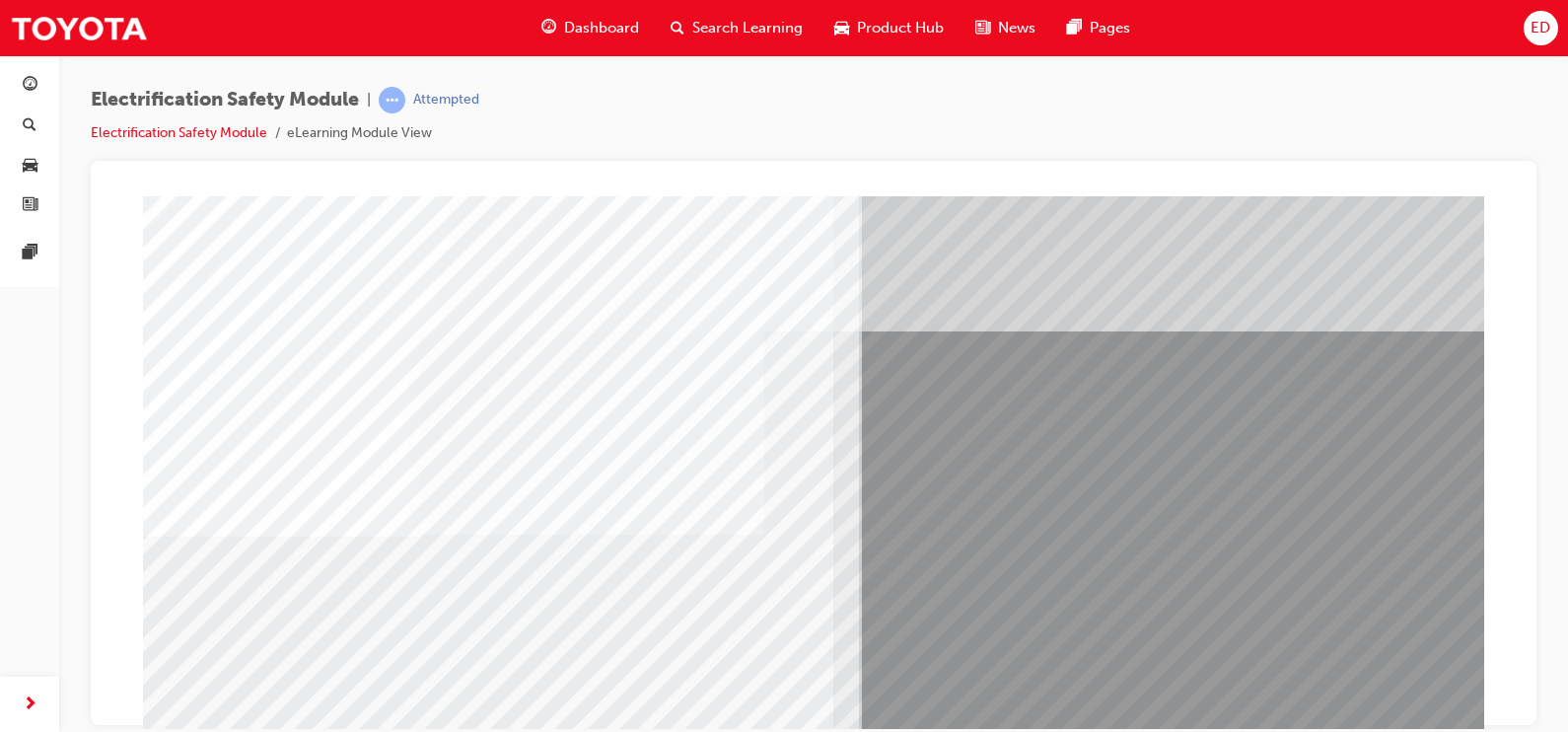 click at bounding box center (182, 11117) 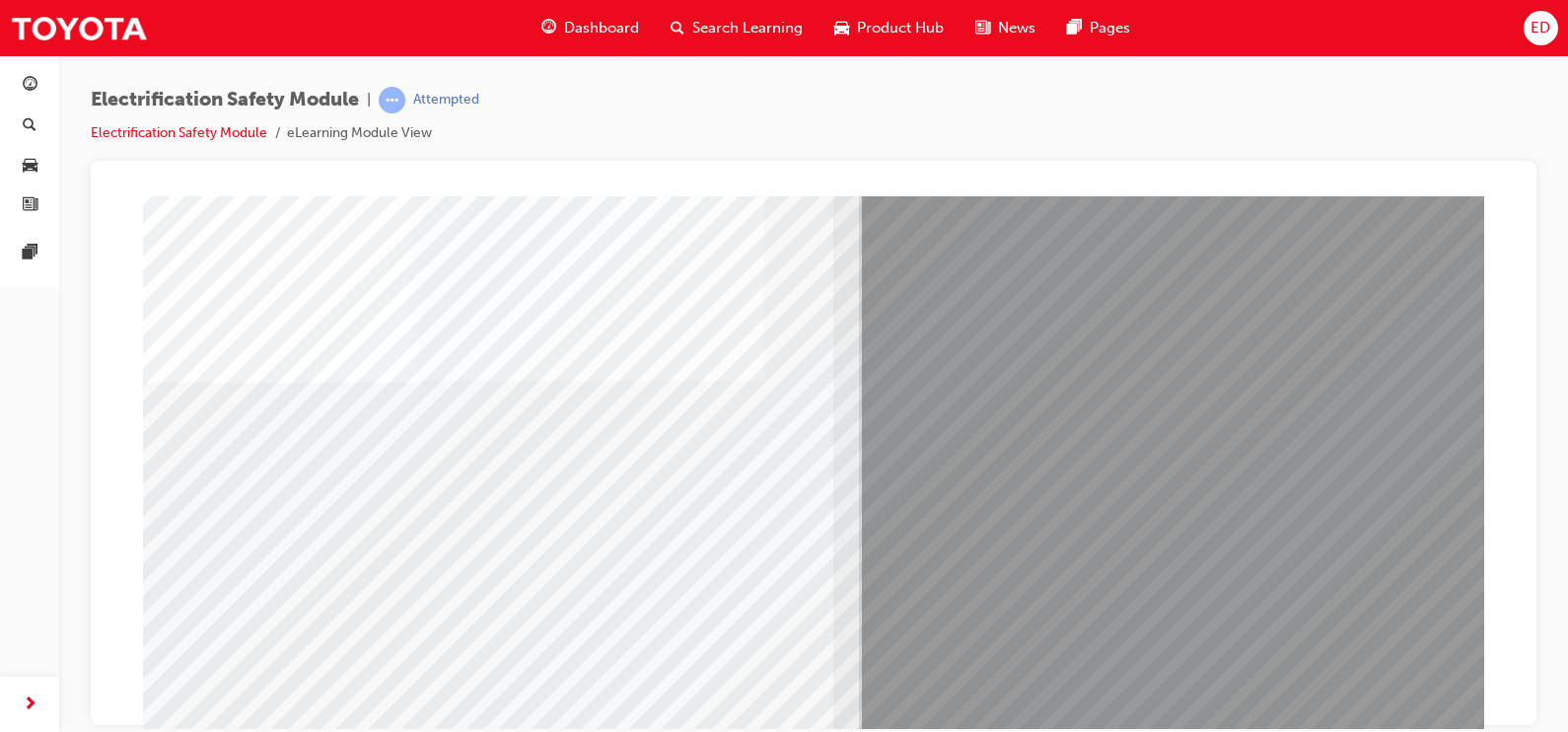 scroll, scrollTop: 206, scrollLeft: 0, axis: vertical 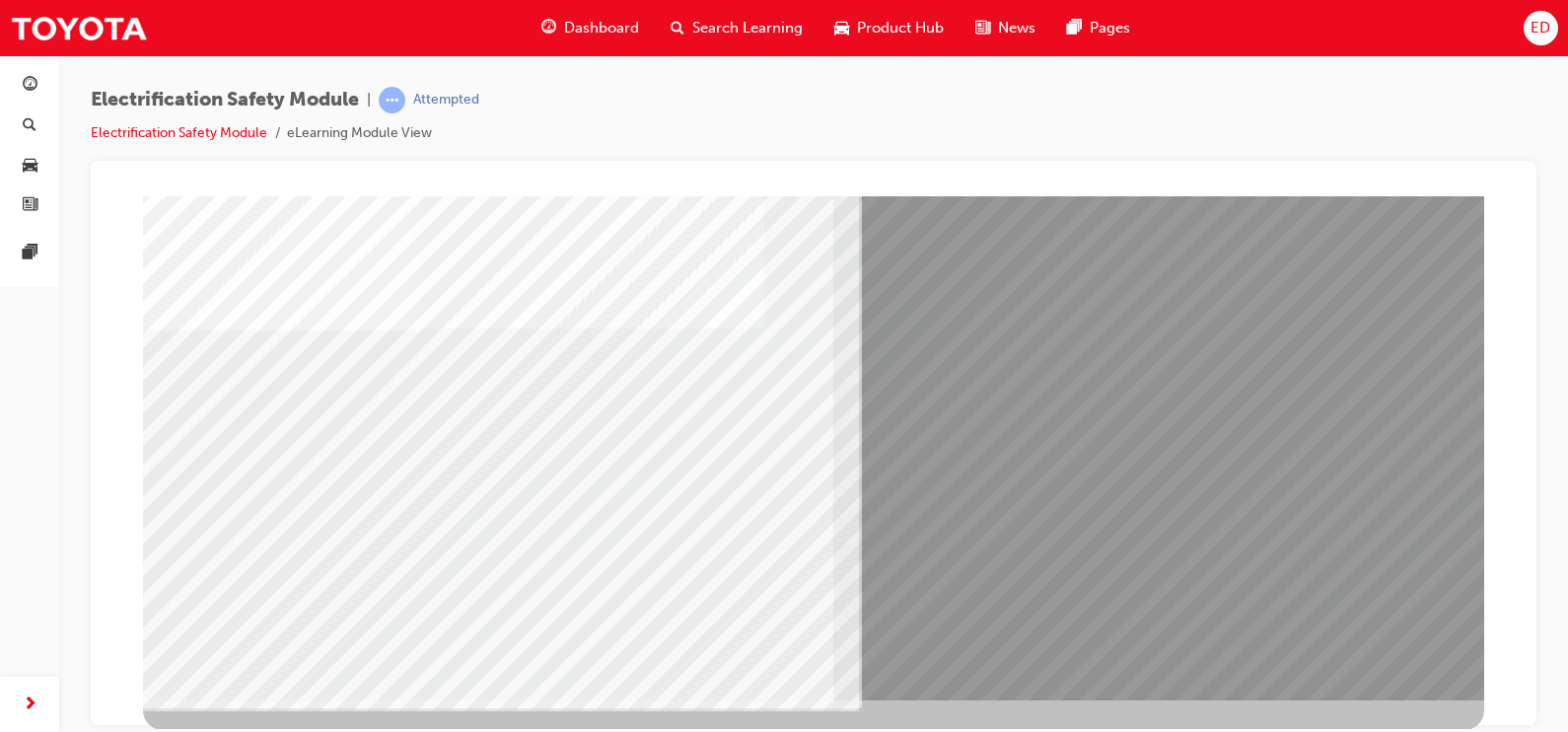 click at bounding box center (182, 10753) 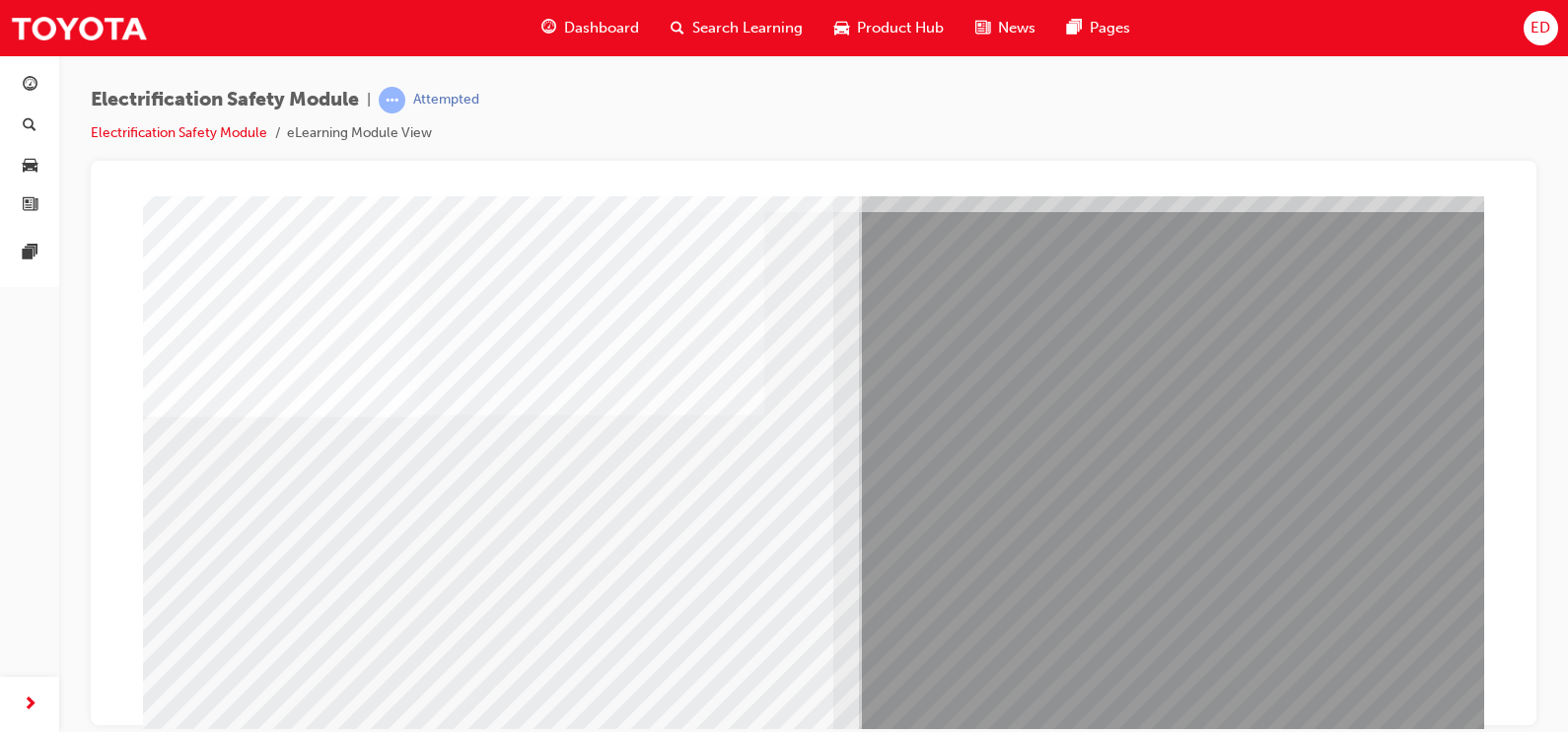 scroll, scrollTop: 206, scrollLeft: 0, axis: vertical 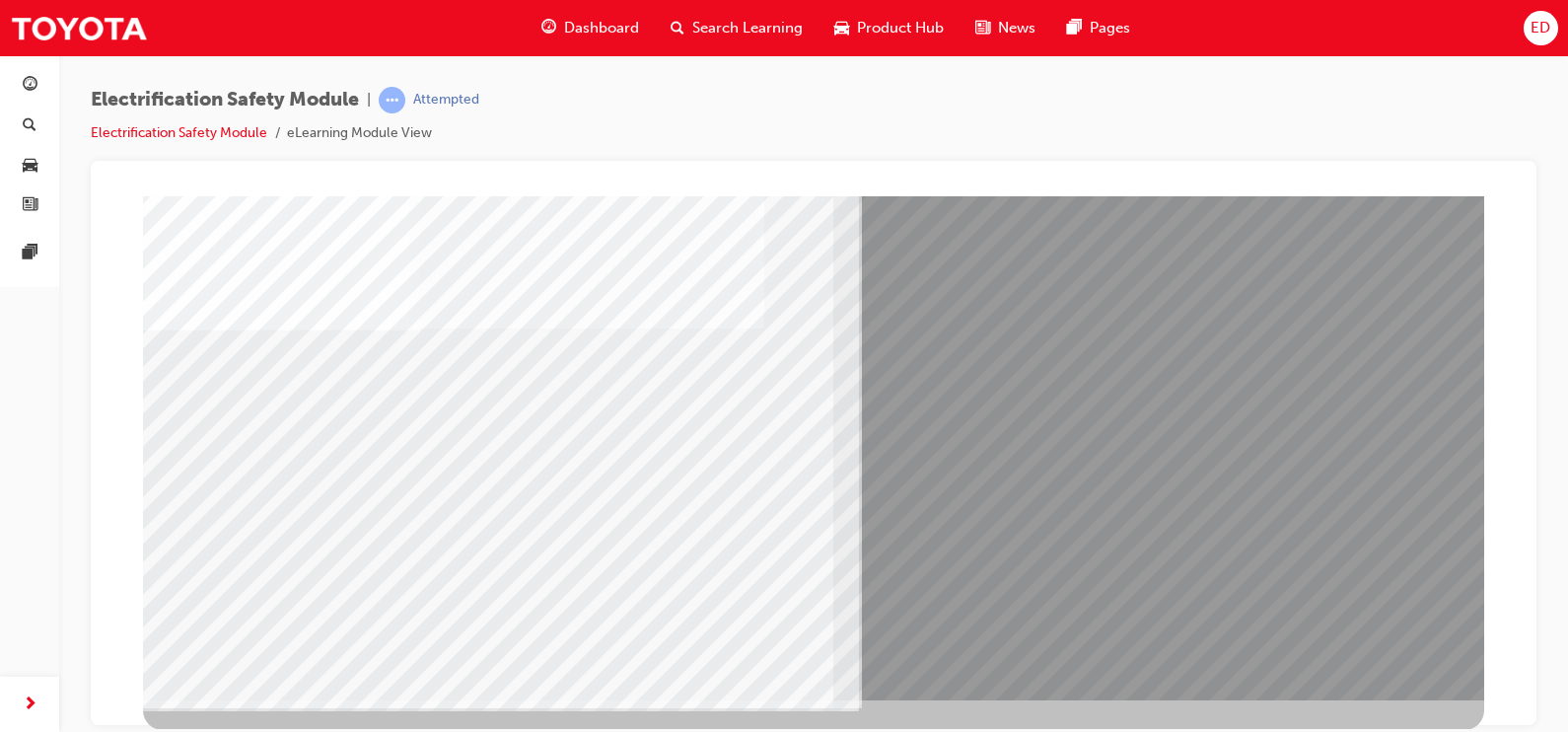 click at bounding box center (182, 10911) 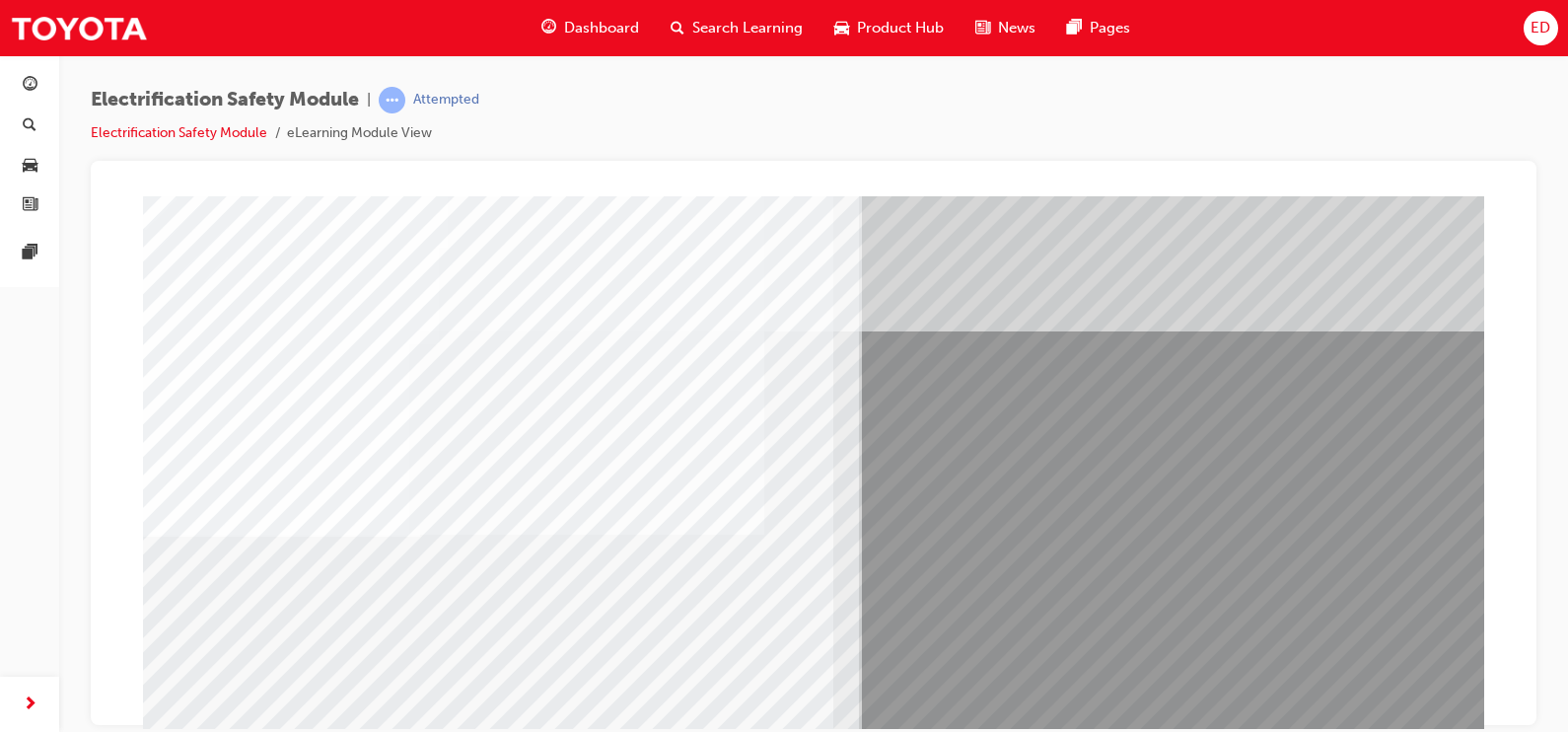 click at bounding box center [182, 10959] 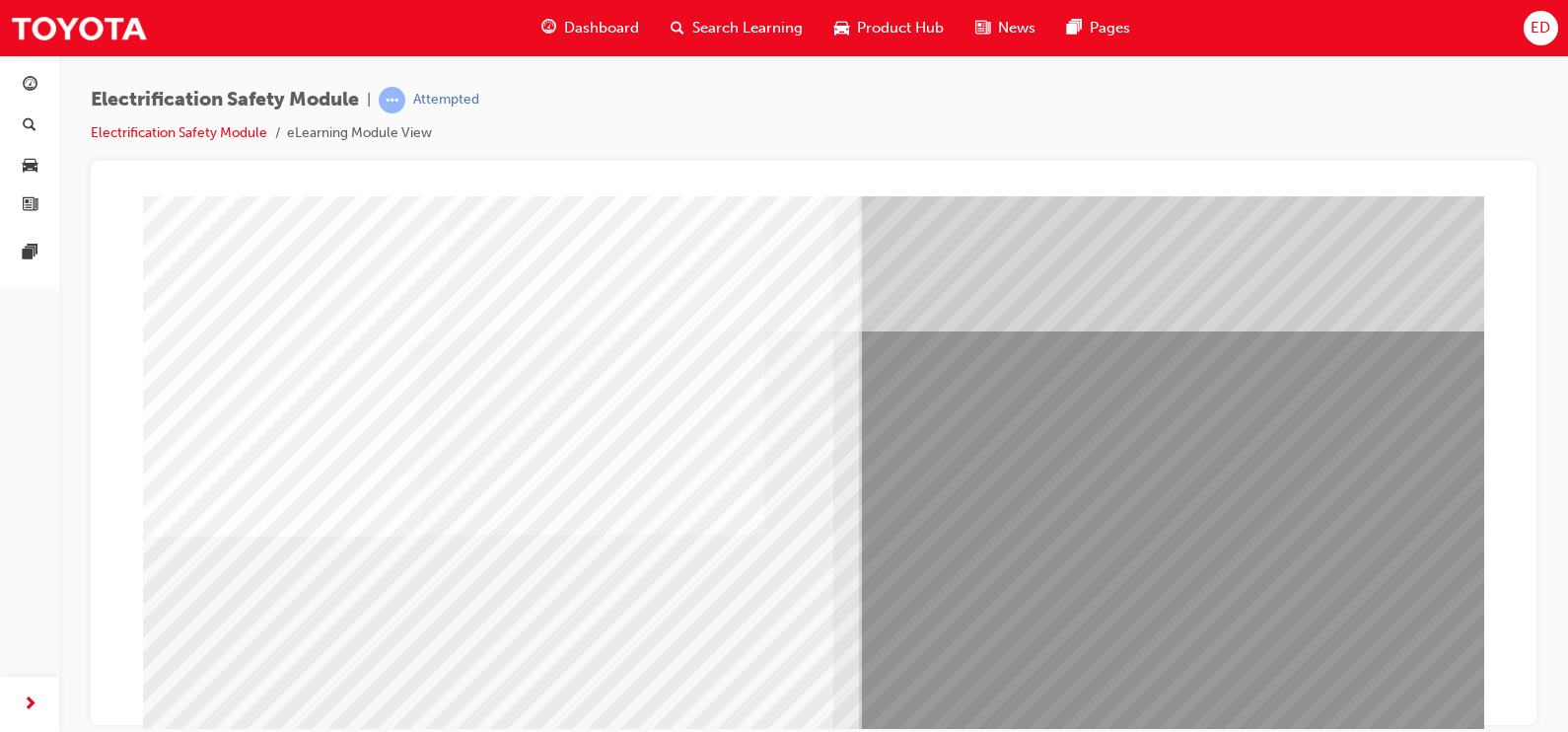 click at bounding box center [182, 10959] 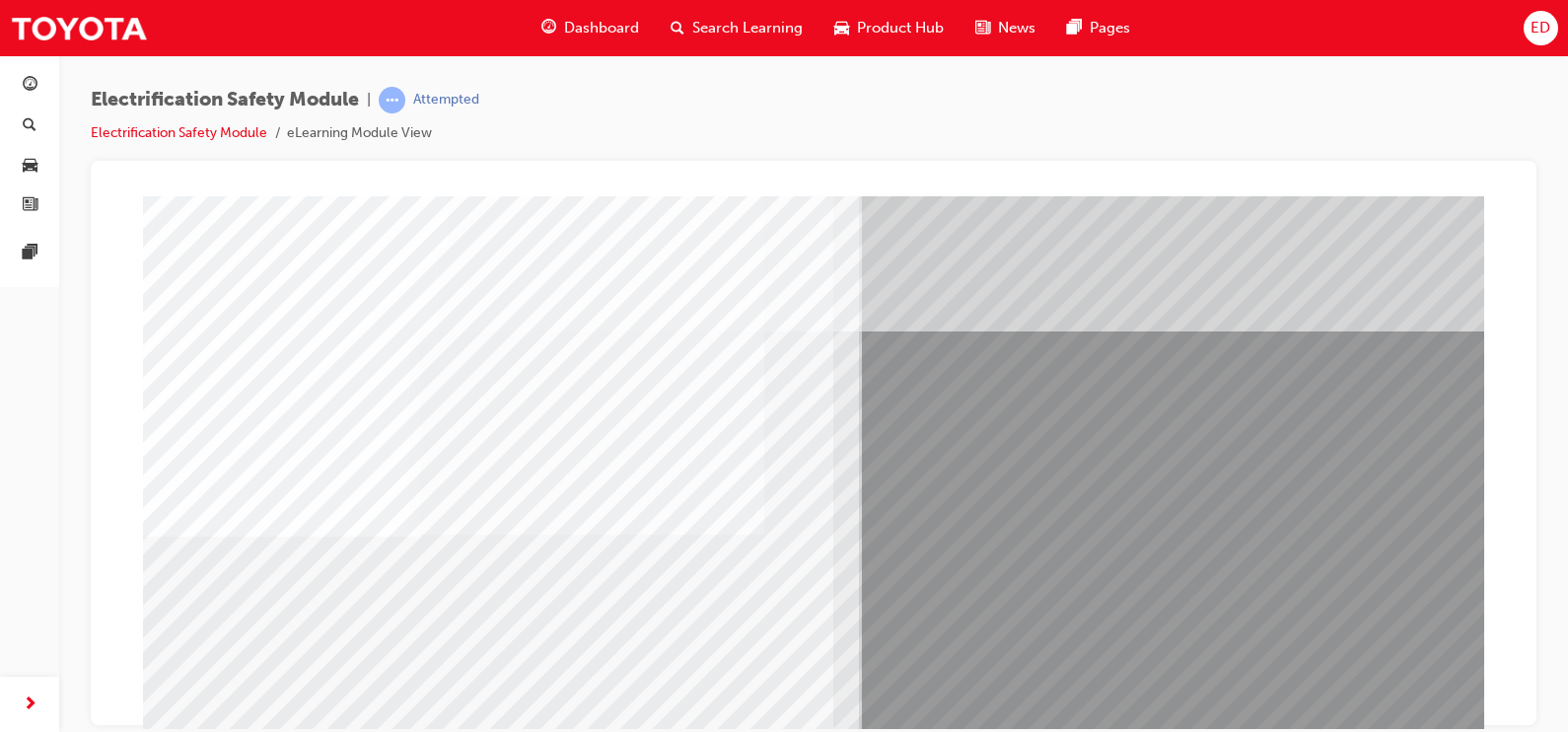 scroll, scrollTop: 206, scrollLeft: 0, axis: vertical 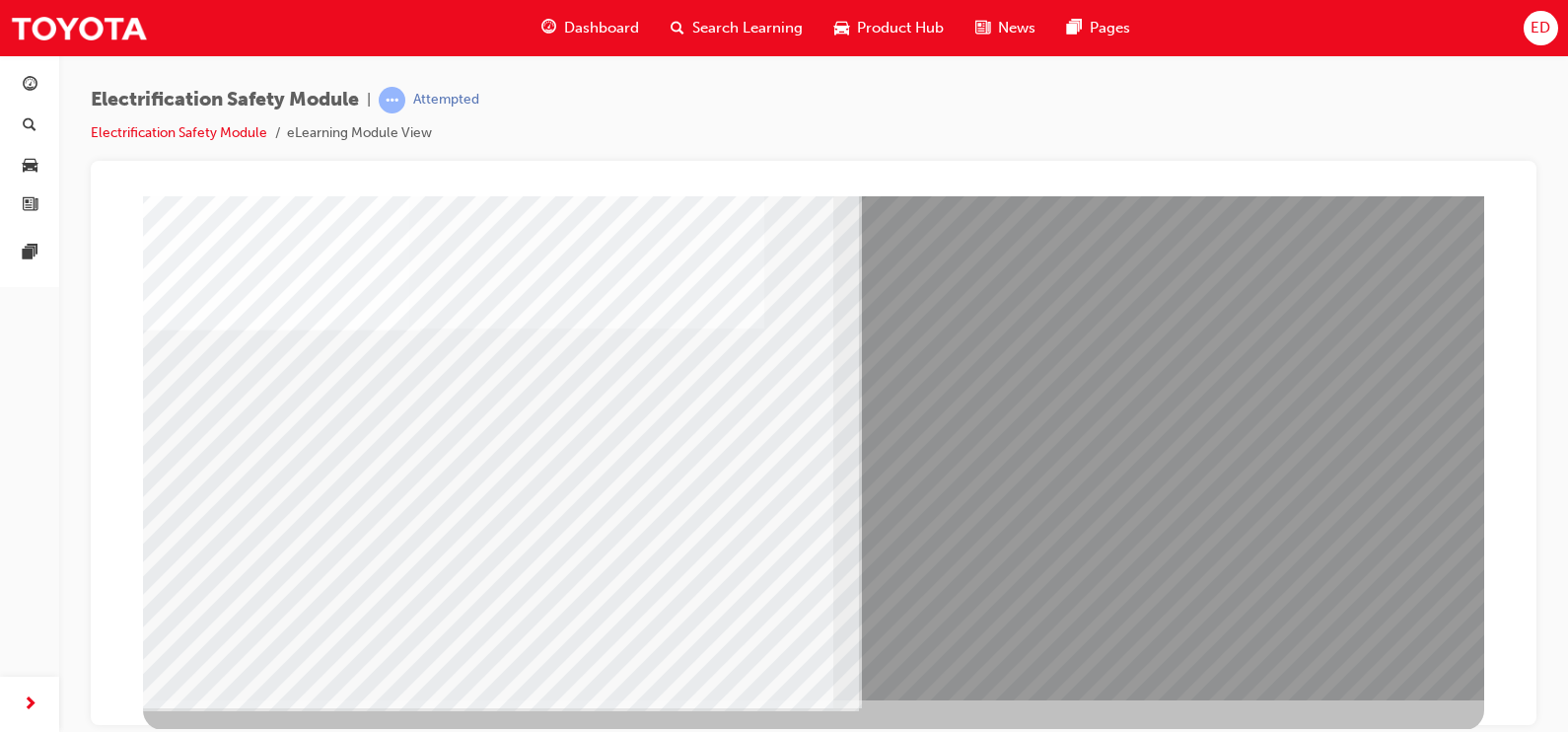 click at bounding box center (182, 10832) 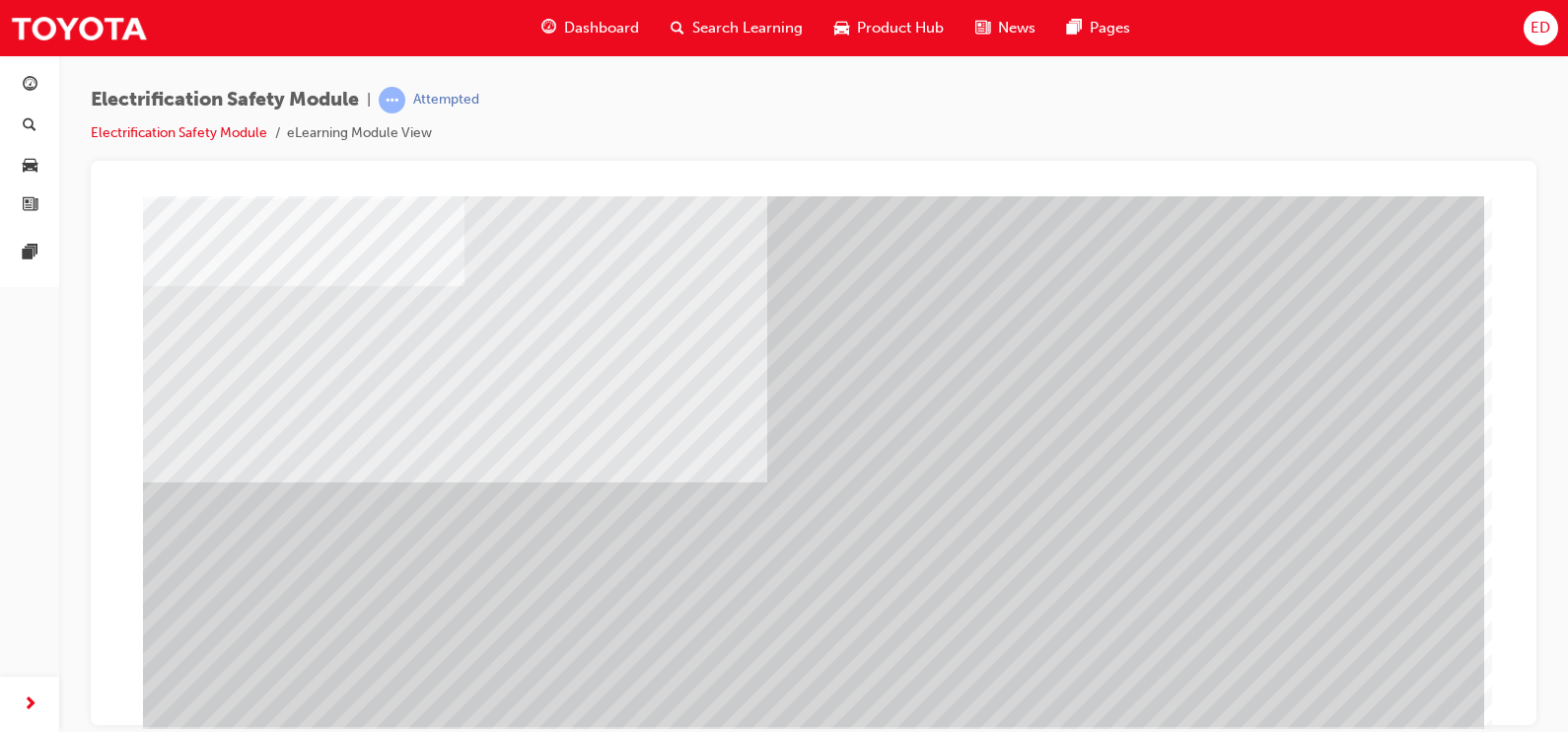 scroll, scrollTop: 206, scrollLeft: 0, axis: vertical 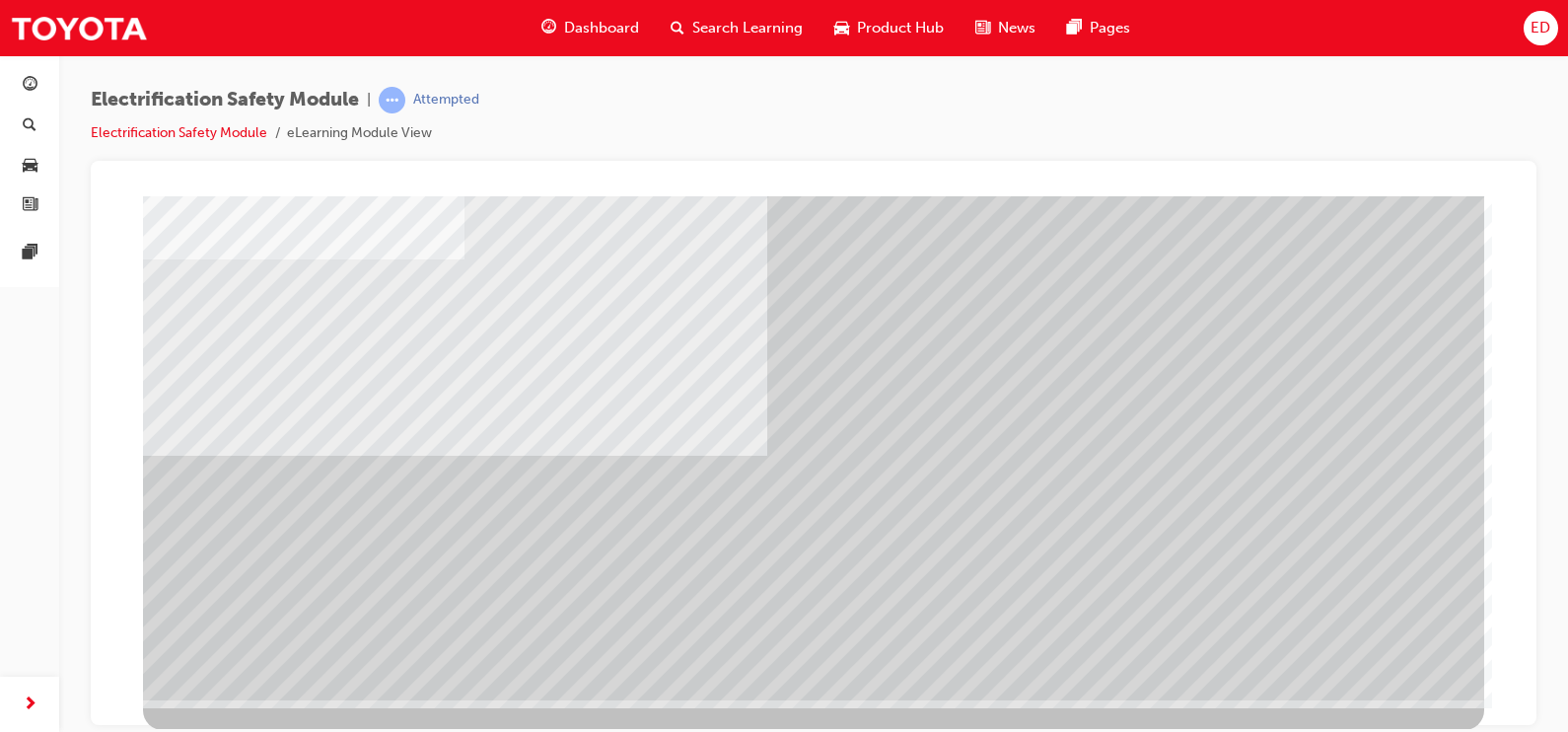 click at bounding box center (205, 2270) 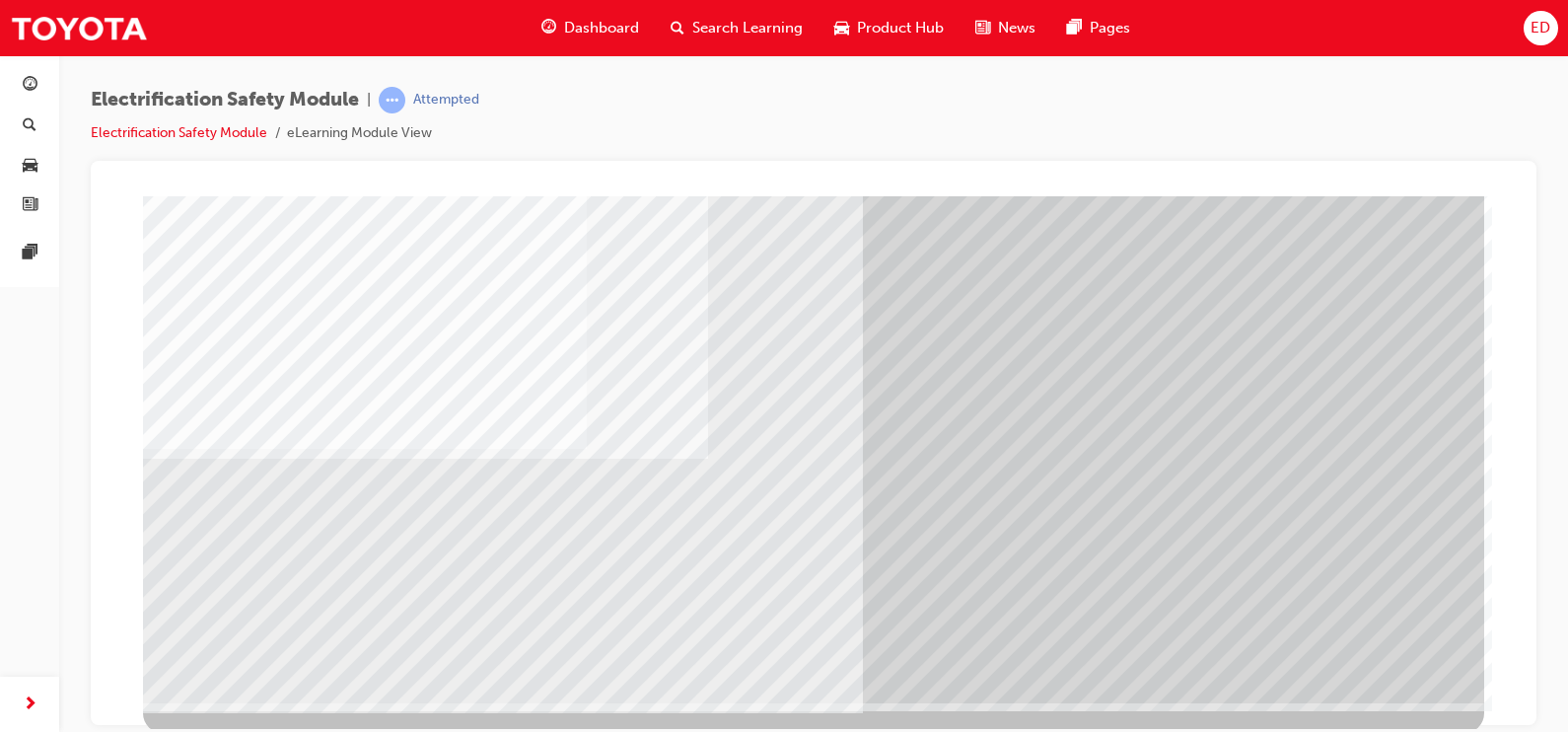 scroll, scrollTop: 206, scrollLeft: 0, axis: vertical 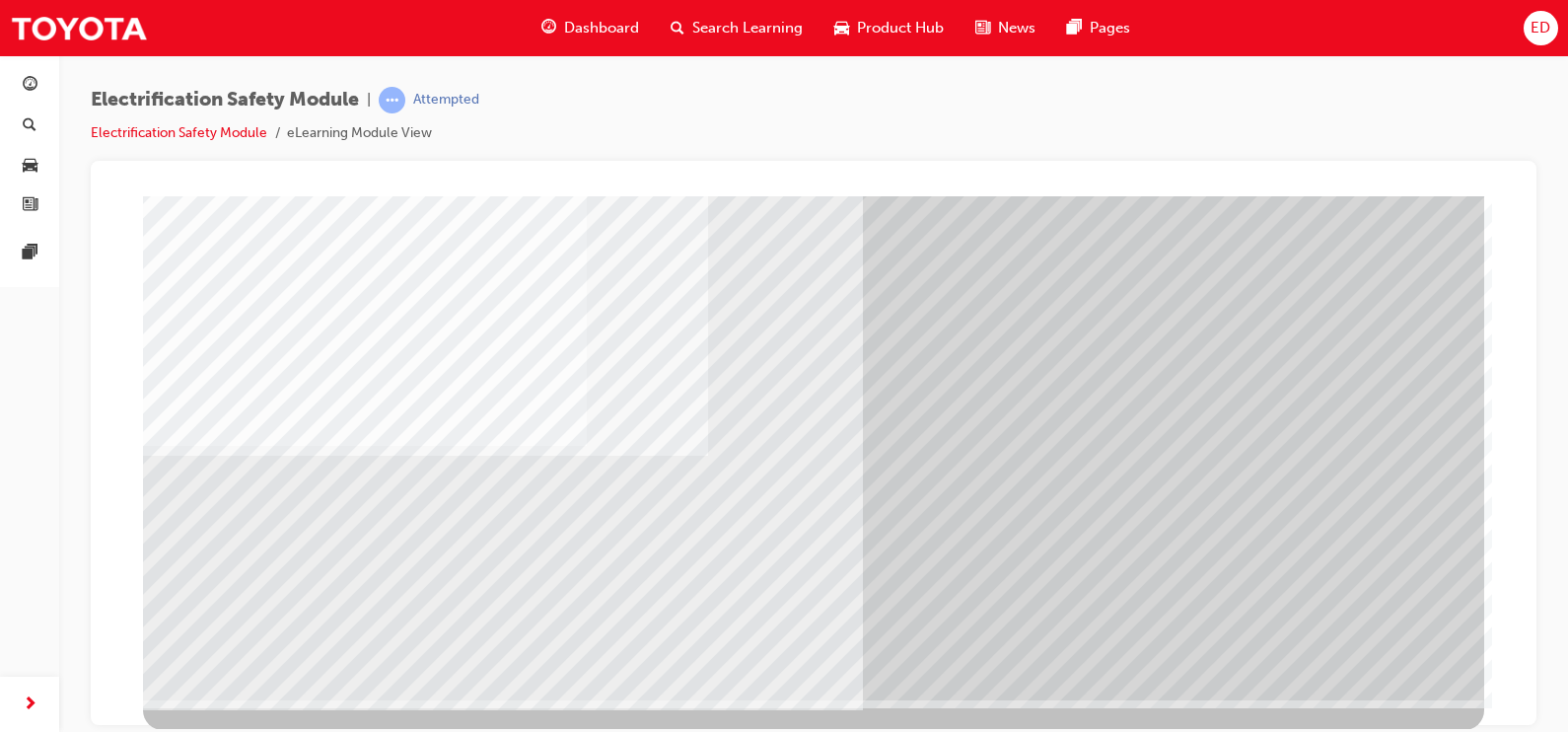 click at bounding box center (205, 2982) 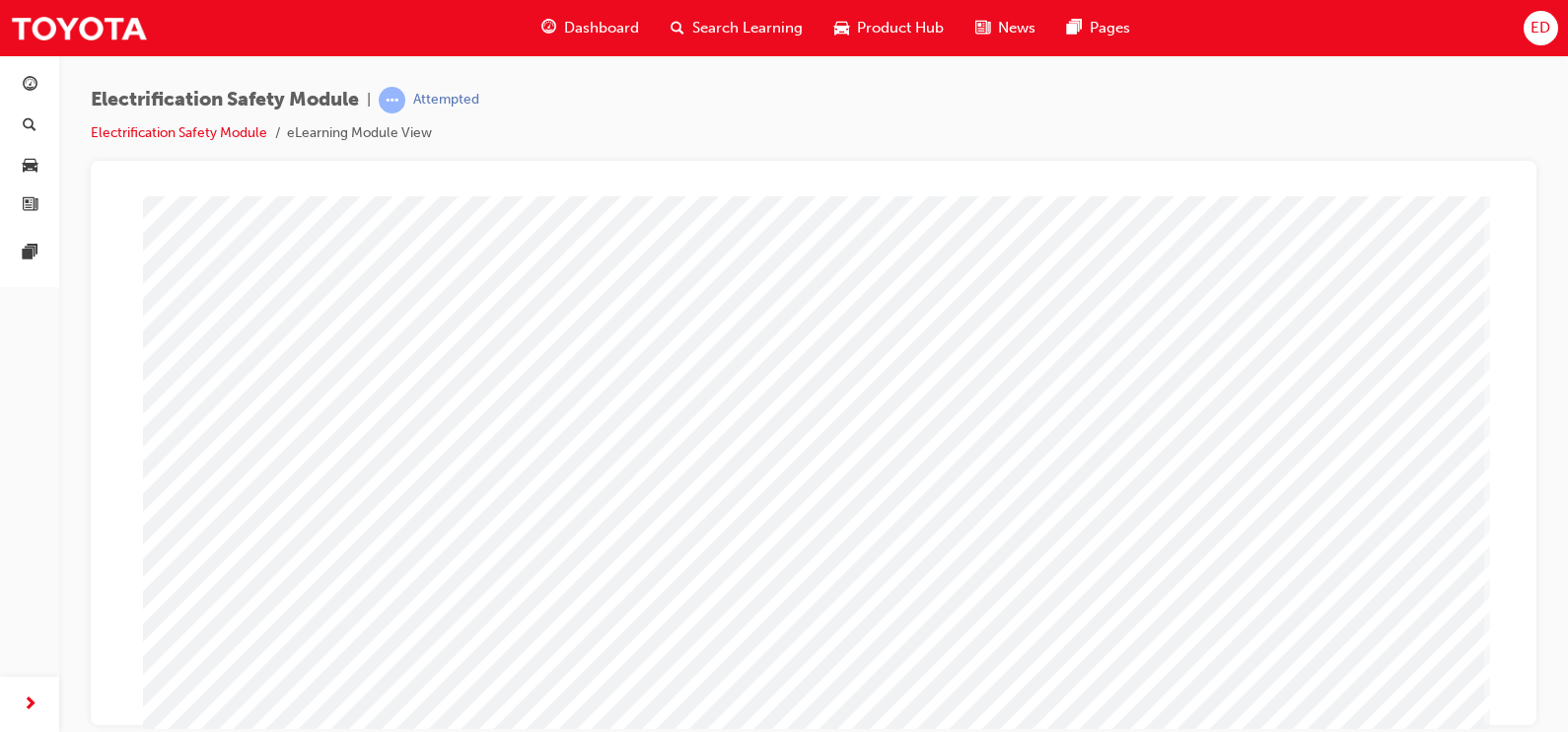 scroll, scrollTop: 206, scrollLeft: 0, axis: vertical 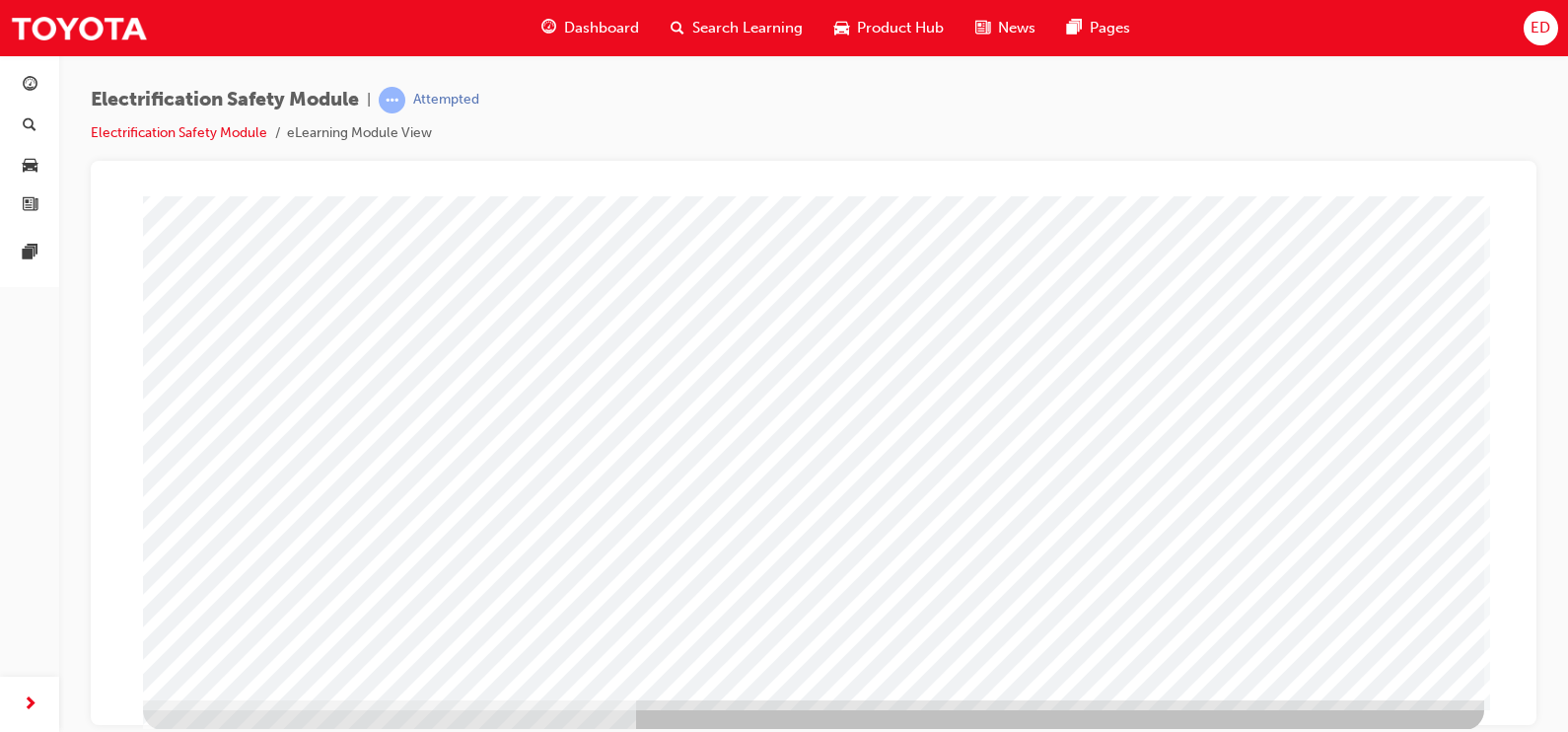 click at bounding box center [205, 2982] 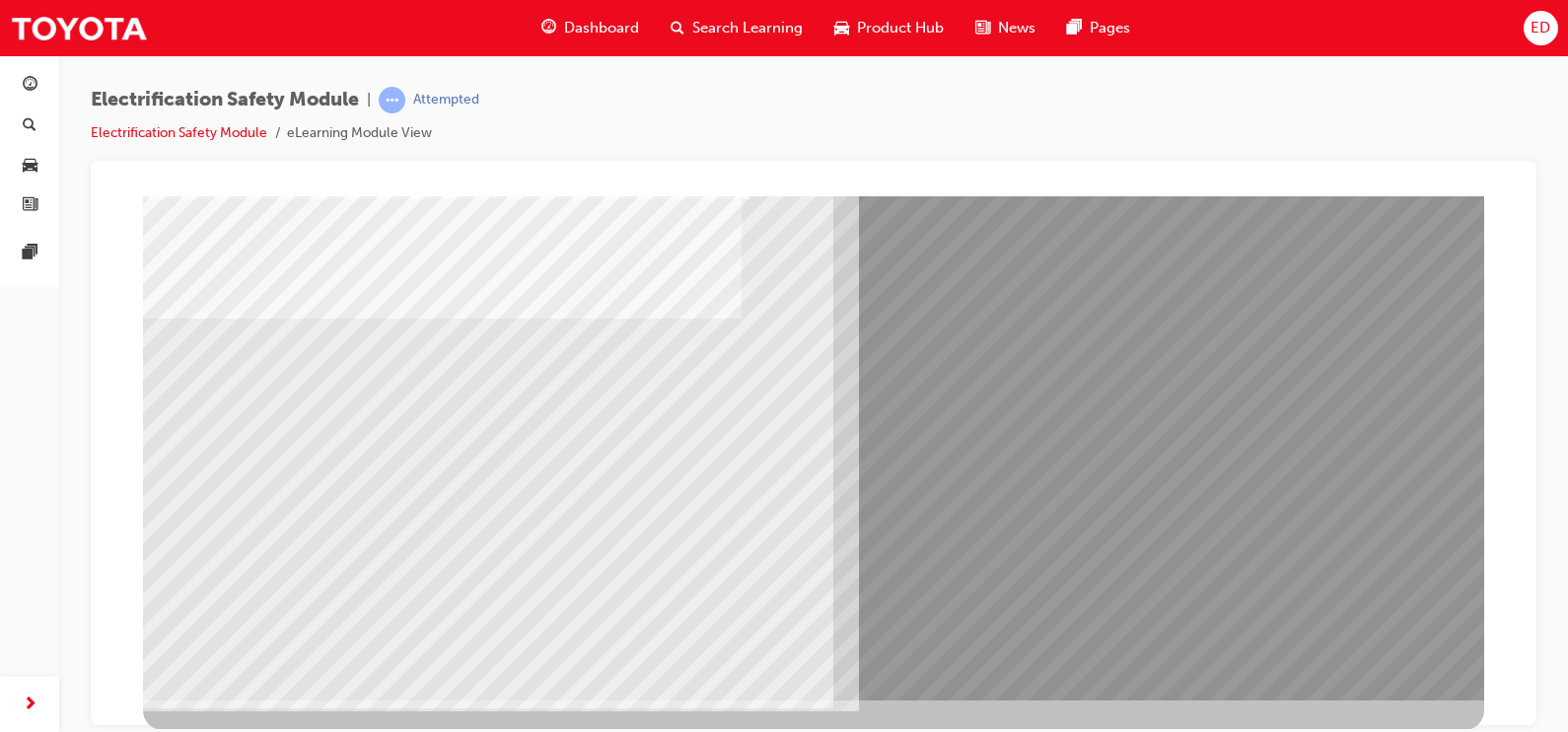 scroll, scrollTop: 0, scrollLeft: 0, axis: both 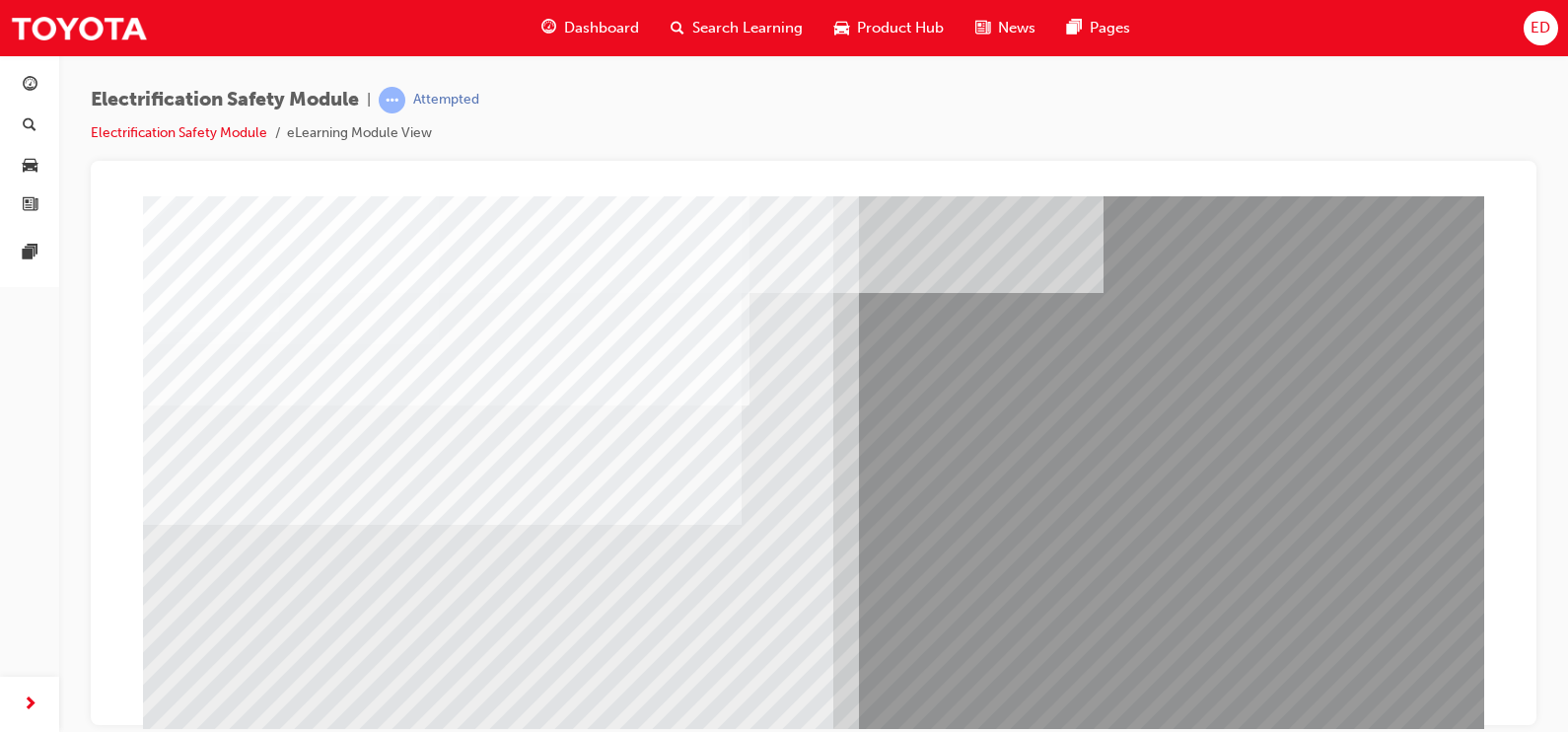 click at bounding box center [207, 8039] 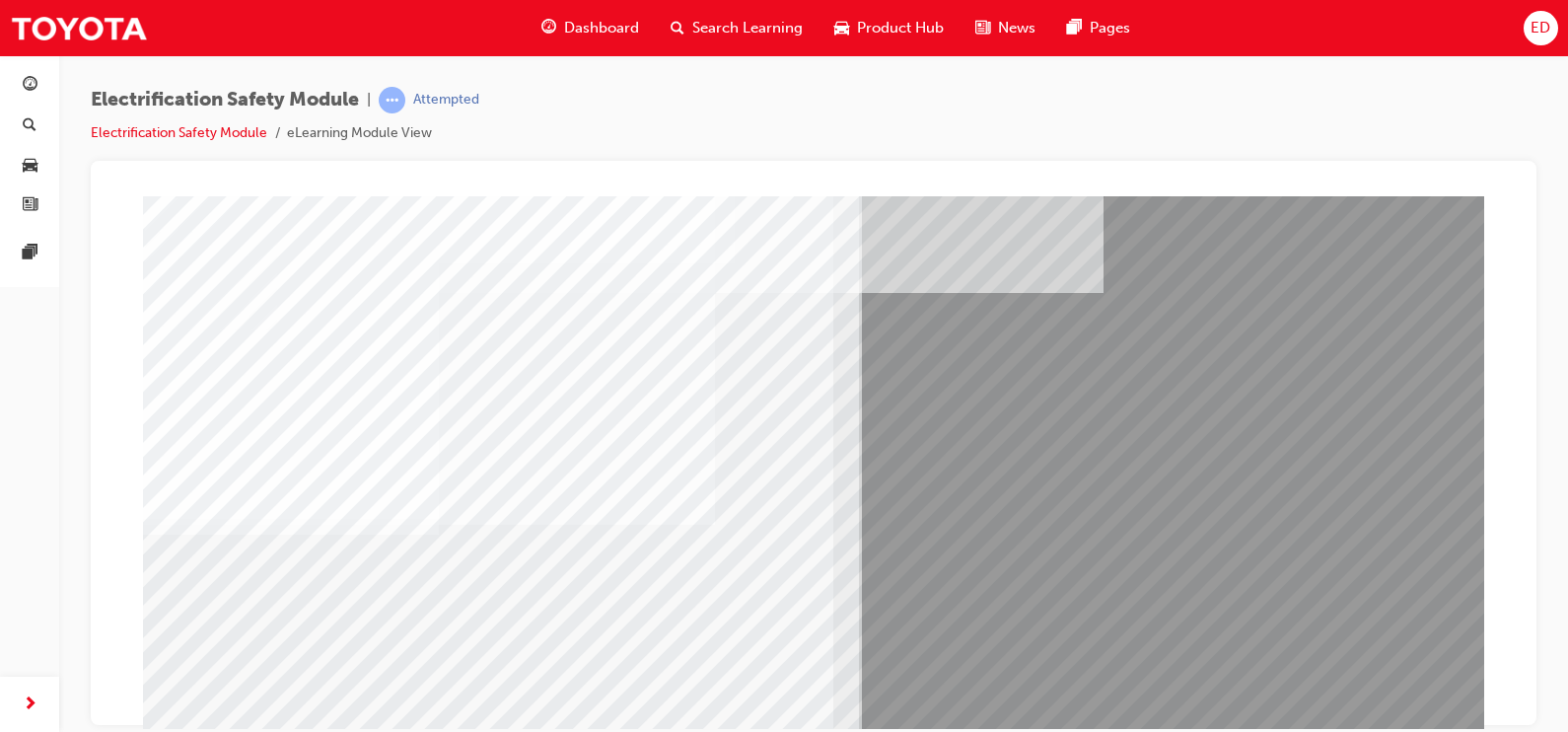 click at bounding box center (207, 8167) 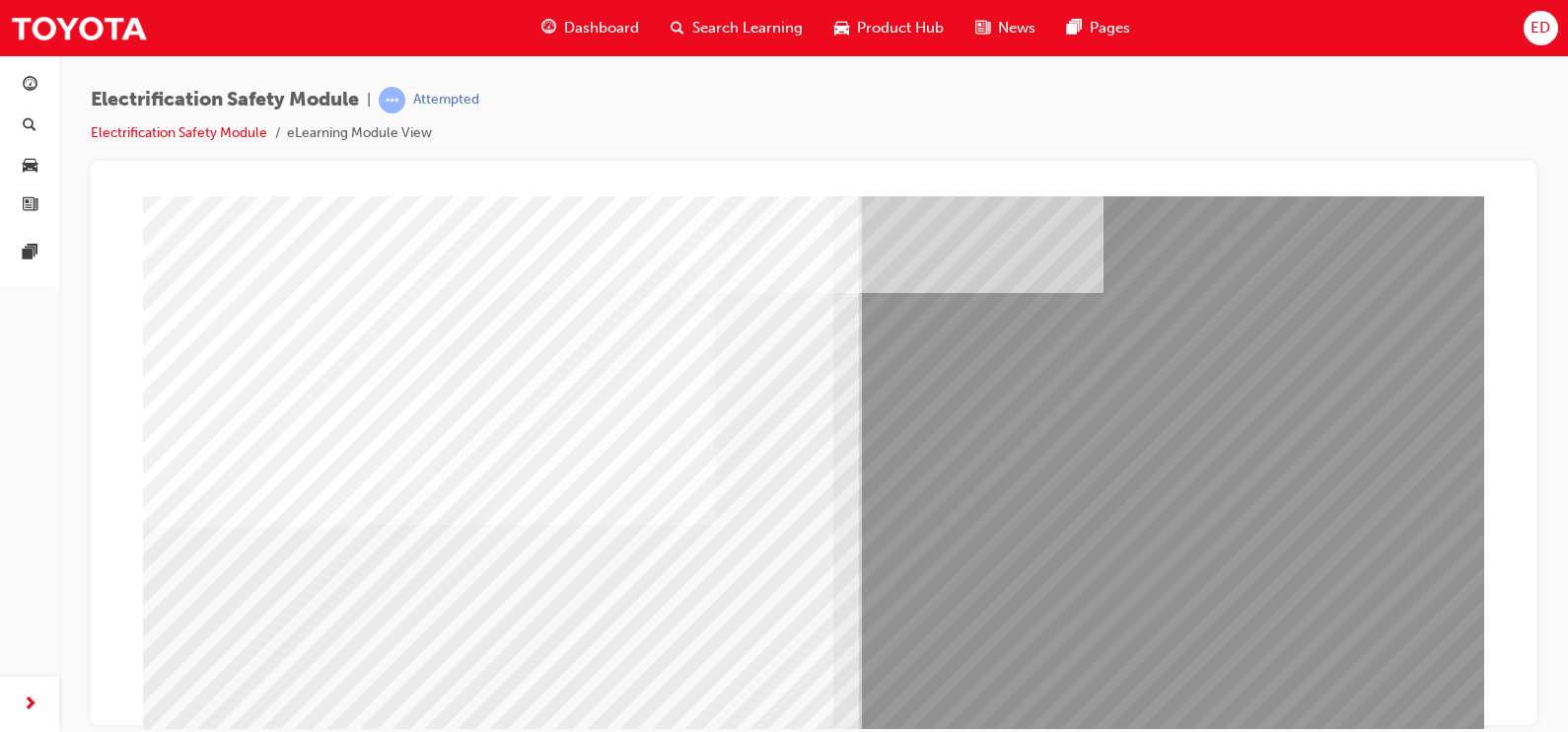 click at bounding box center (207, 8296) 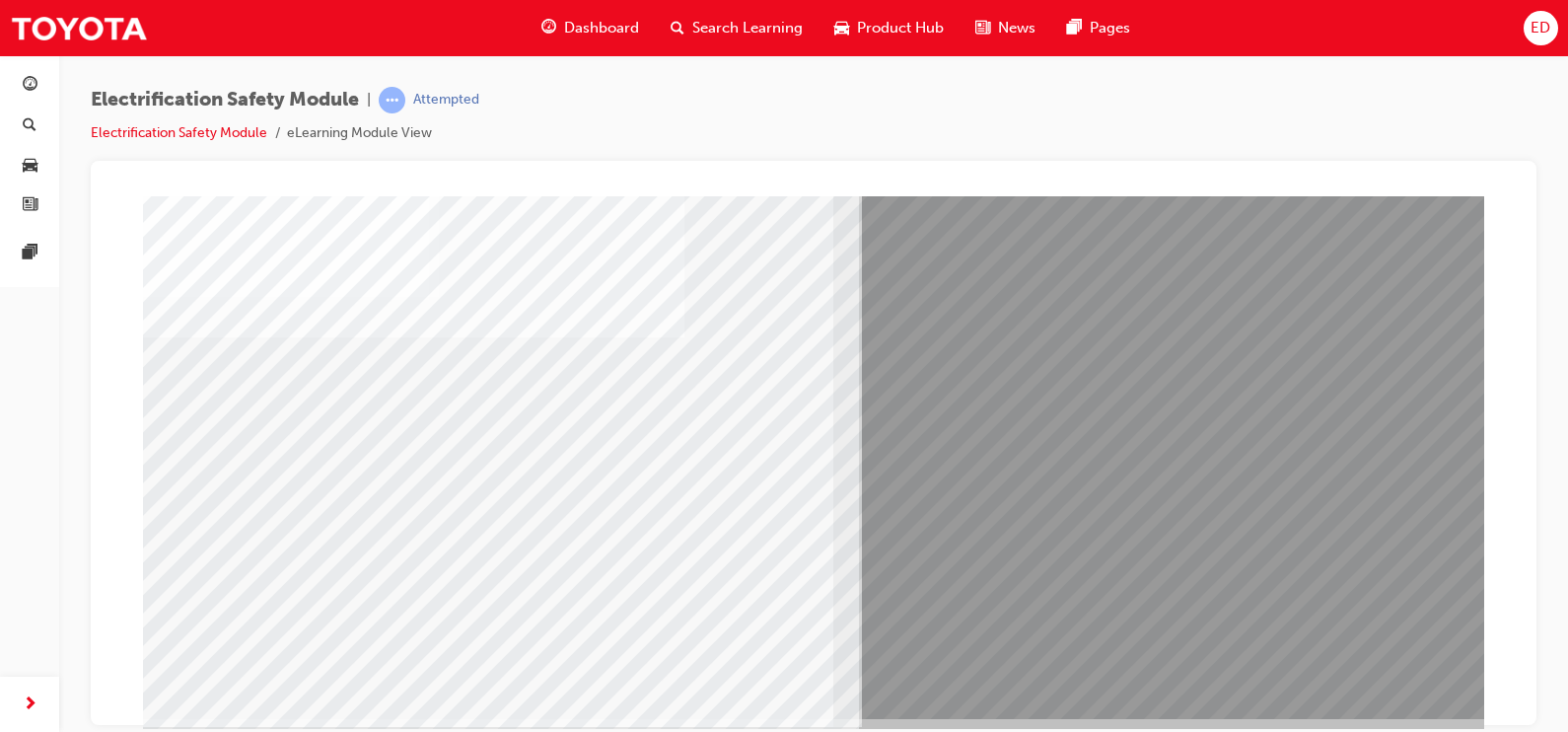 scroll, scrollTop: 206, scrollLeft: 0, axis: vertical 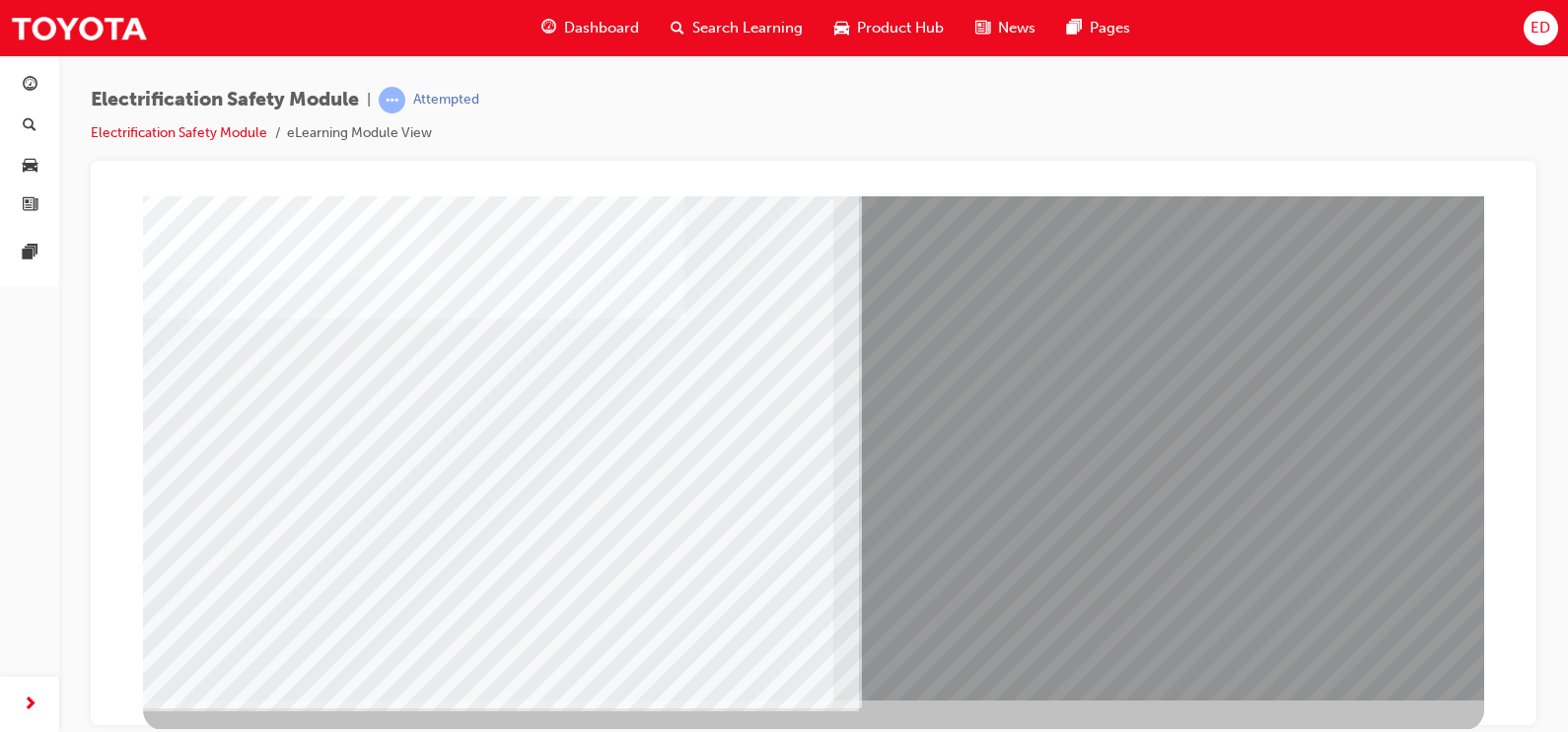 click at bounding box center (205, 7751) 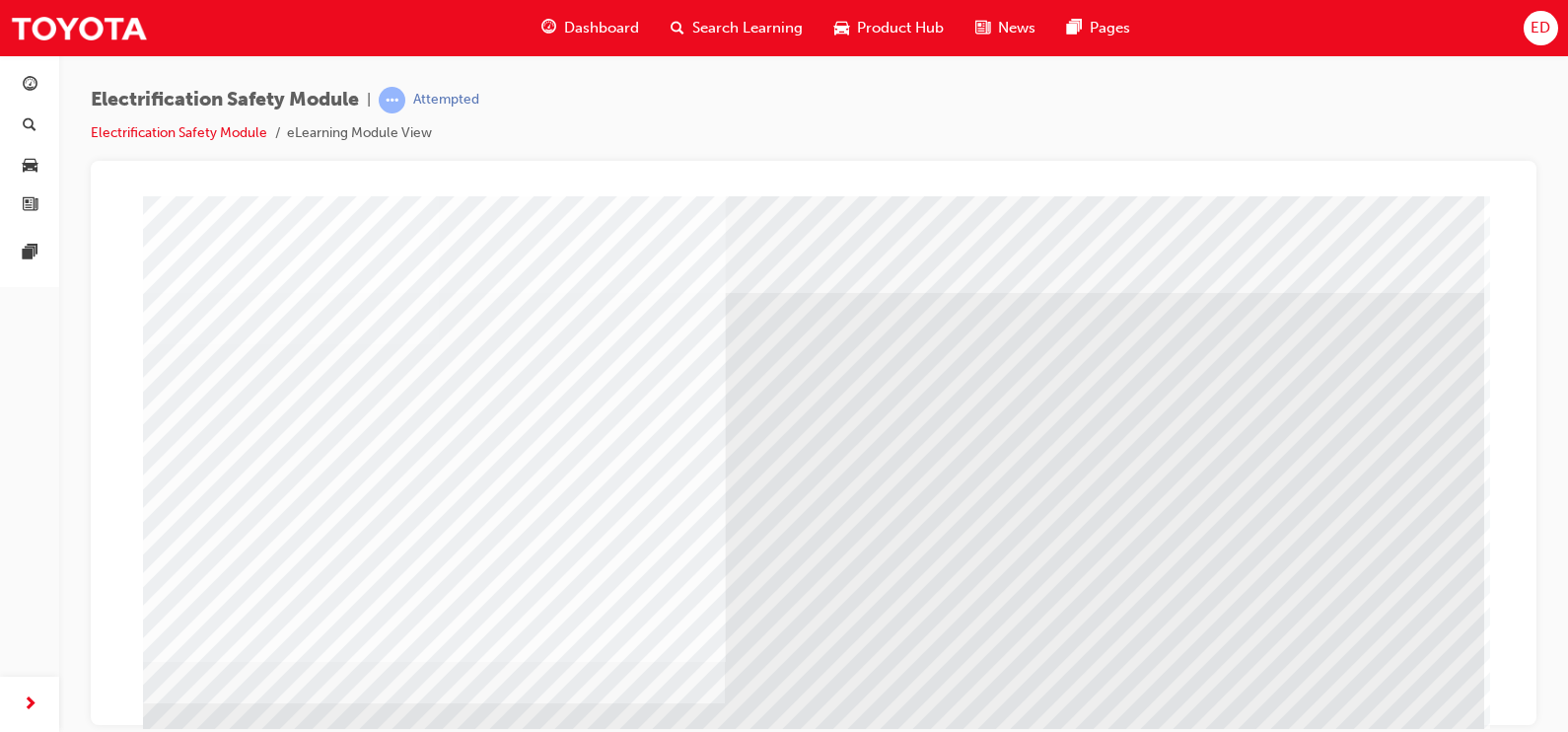 scroll, scrollTop: 206, scrollLeft: 0, axis: vertical 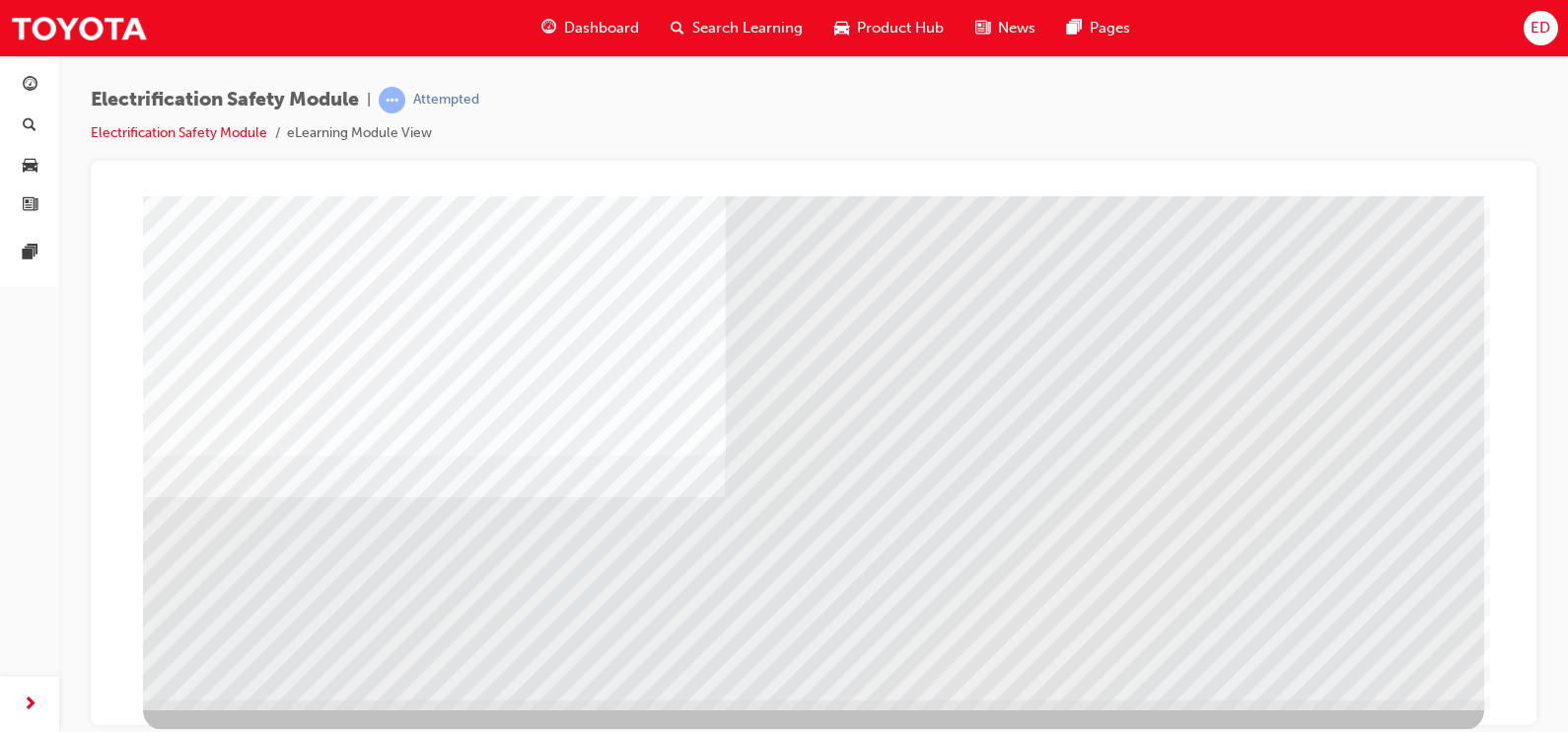 click at bounding box center (205, 3955) 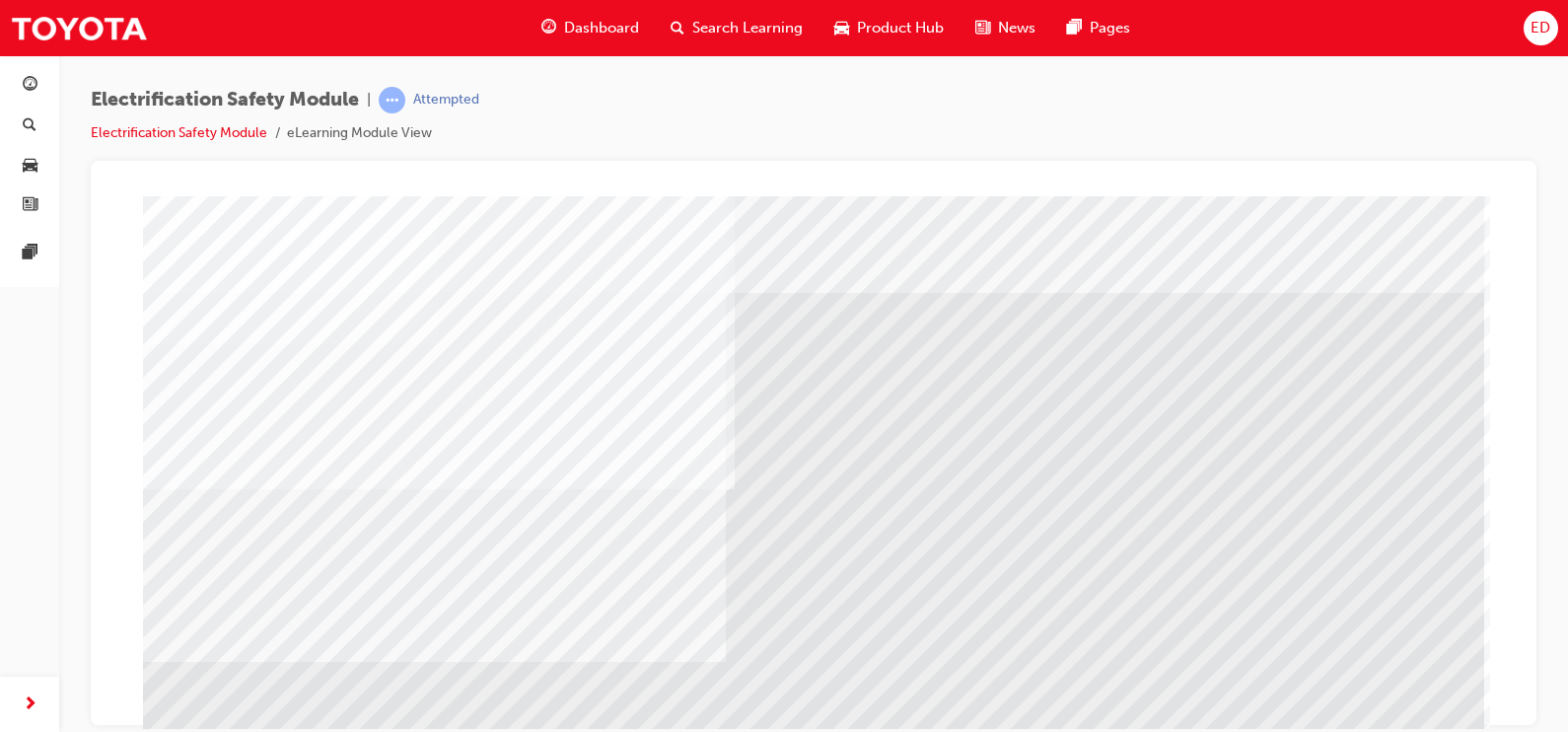 scroll, scrollTop: 206, scrollLeft: 0, axis: vertical 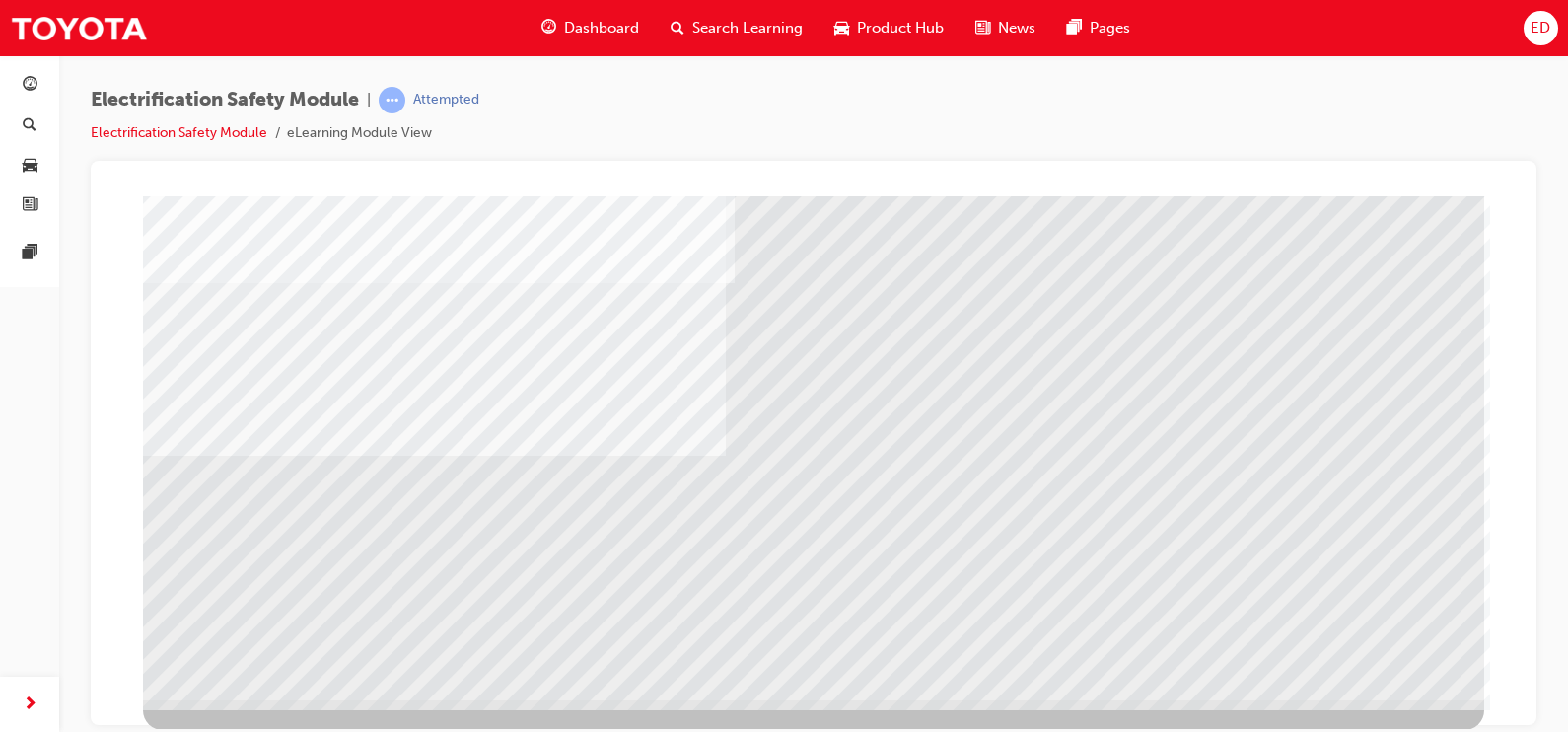 click at bounding box center (205, 3741) 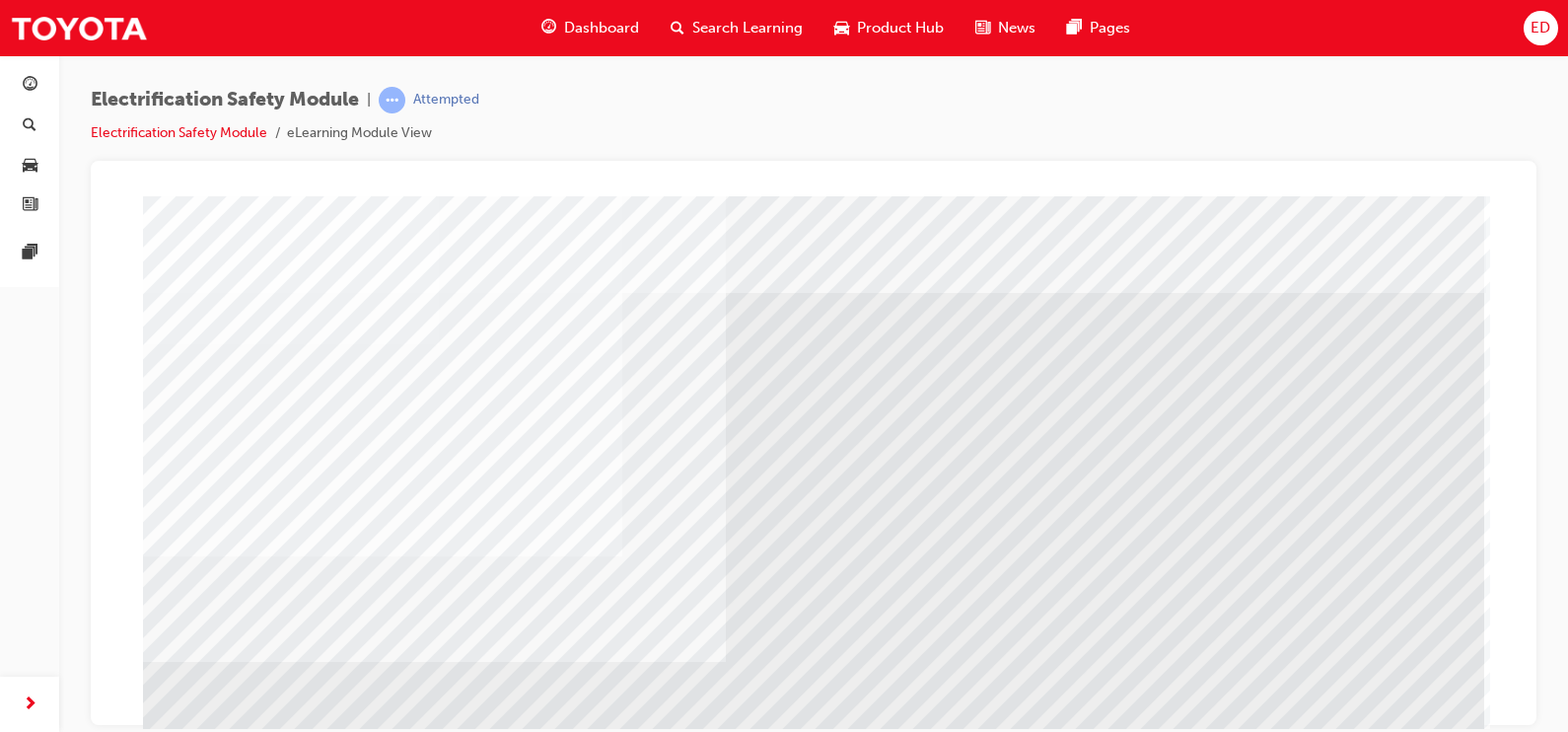 scroll, scrollTop: 206, scrollLeft: 0, axis: vertical 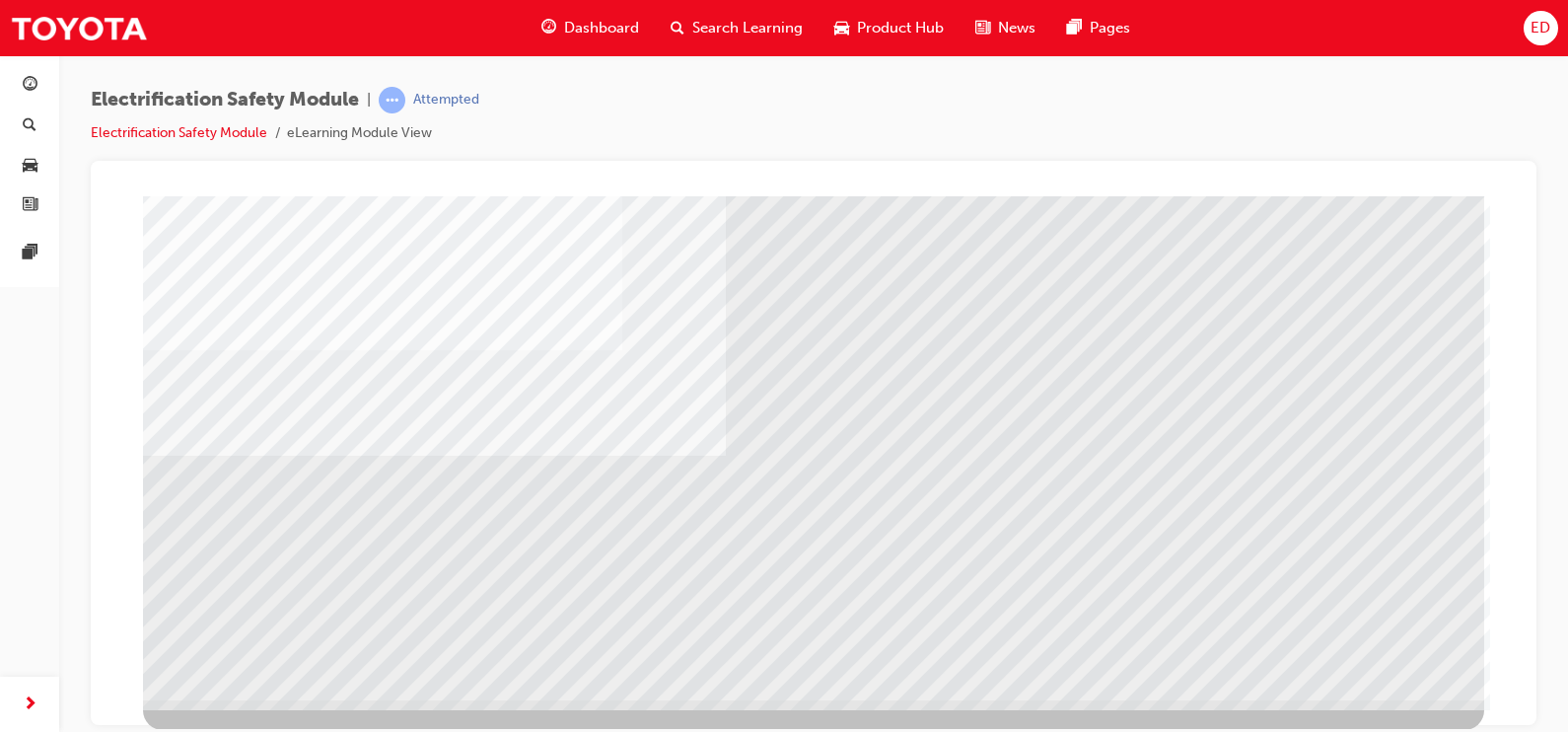 click at bounding box center (205, 3808) 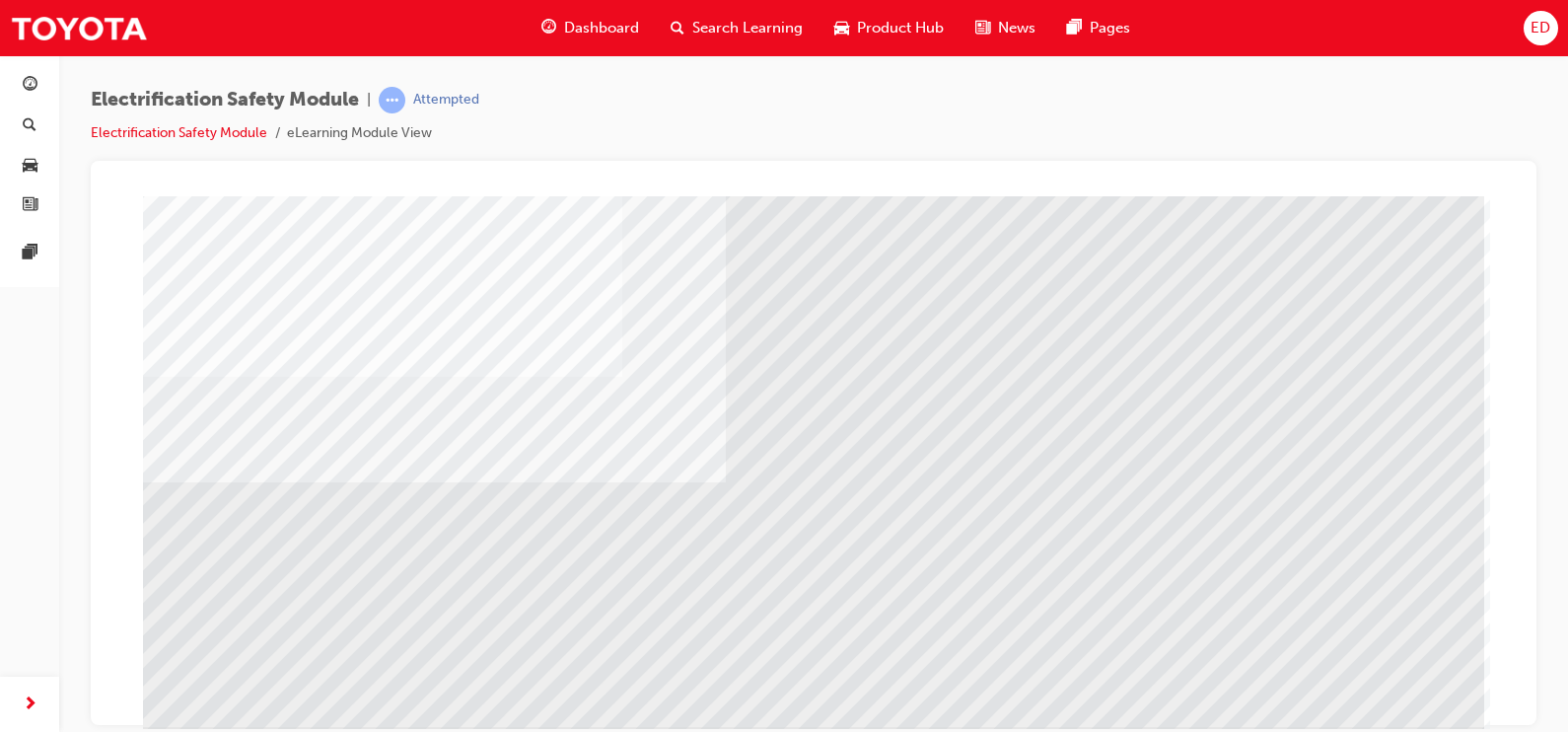 scroll, scrollTop: 206, scrollLeft: 0, axis: vertical 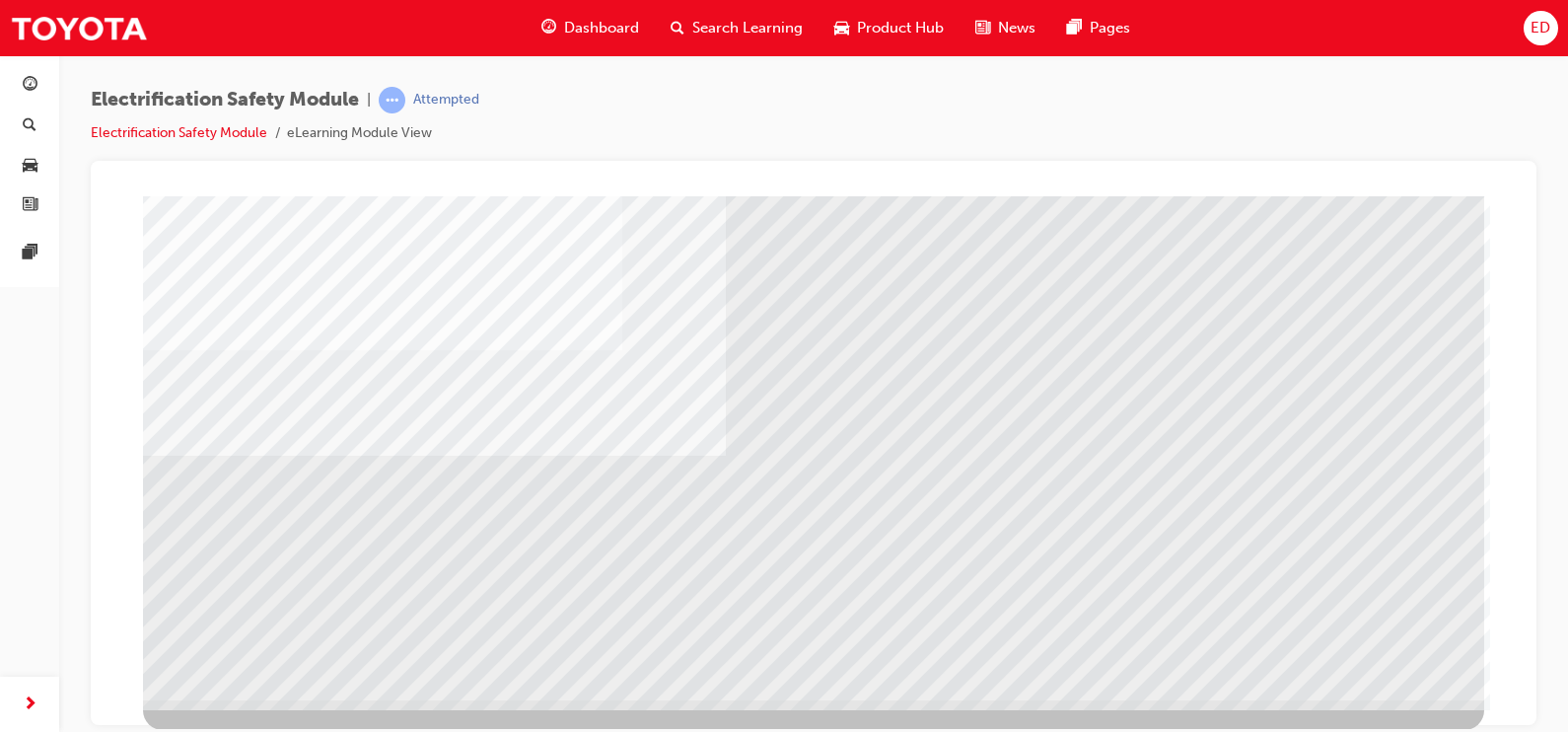 click at bounding box center (205, 3808) 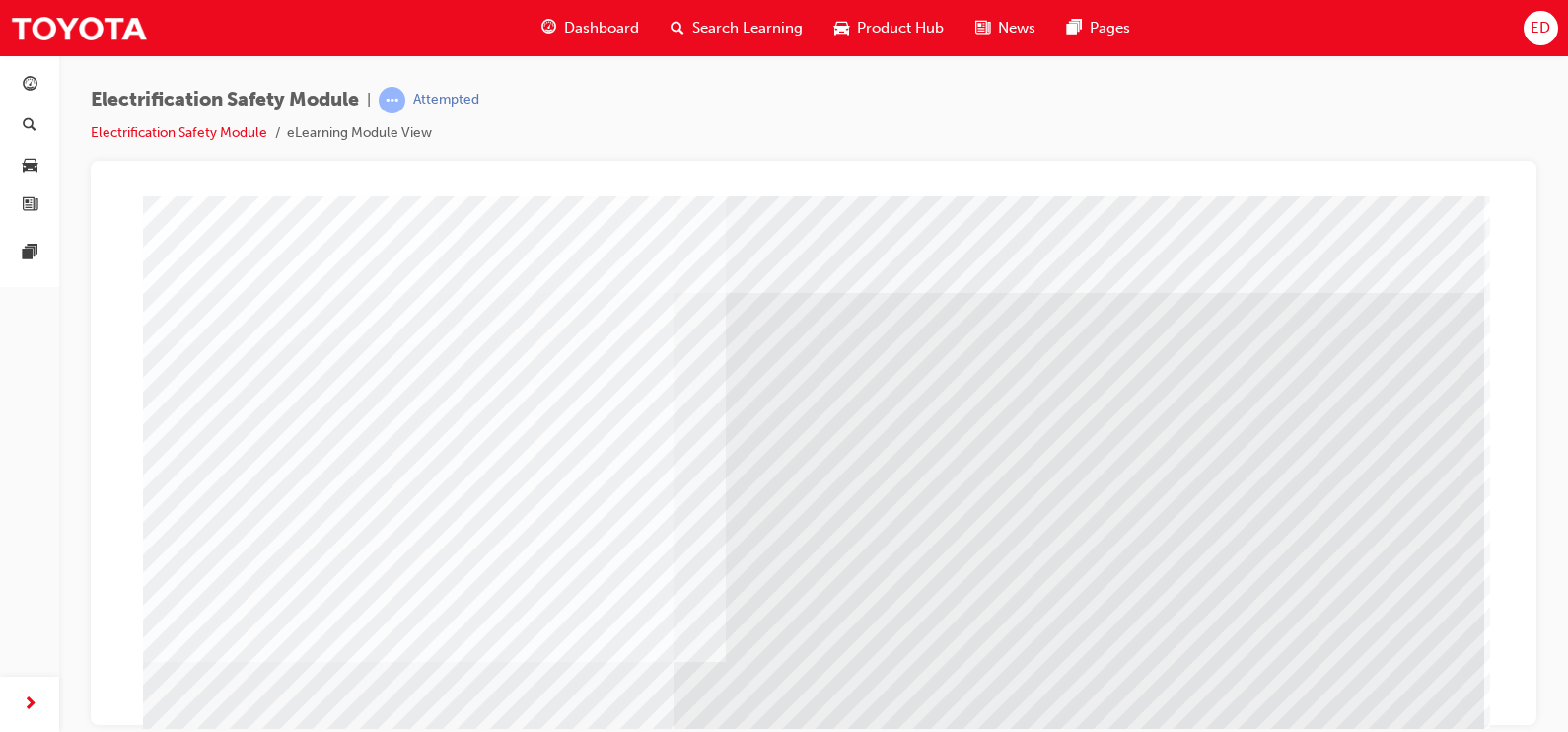 scroll, scrollTop: 206, scrollLeft: 0, axis: vertical 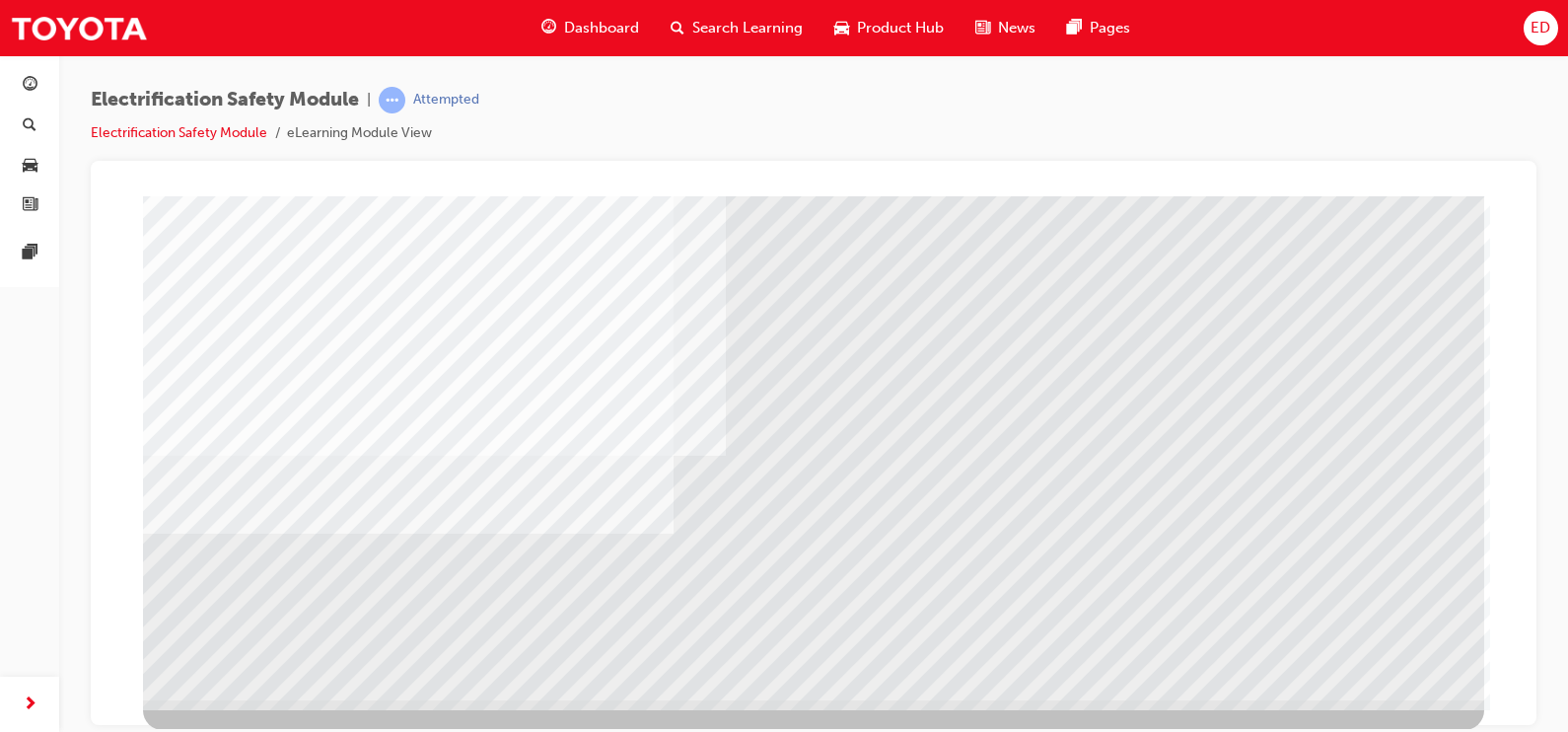 click at bounding box center (408, 3772) 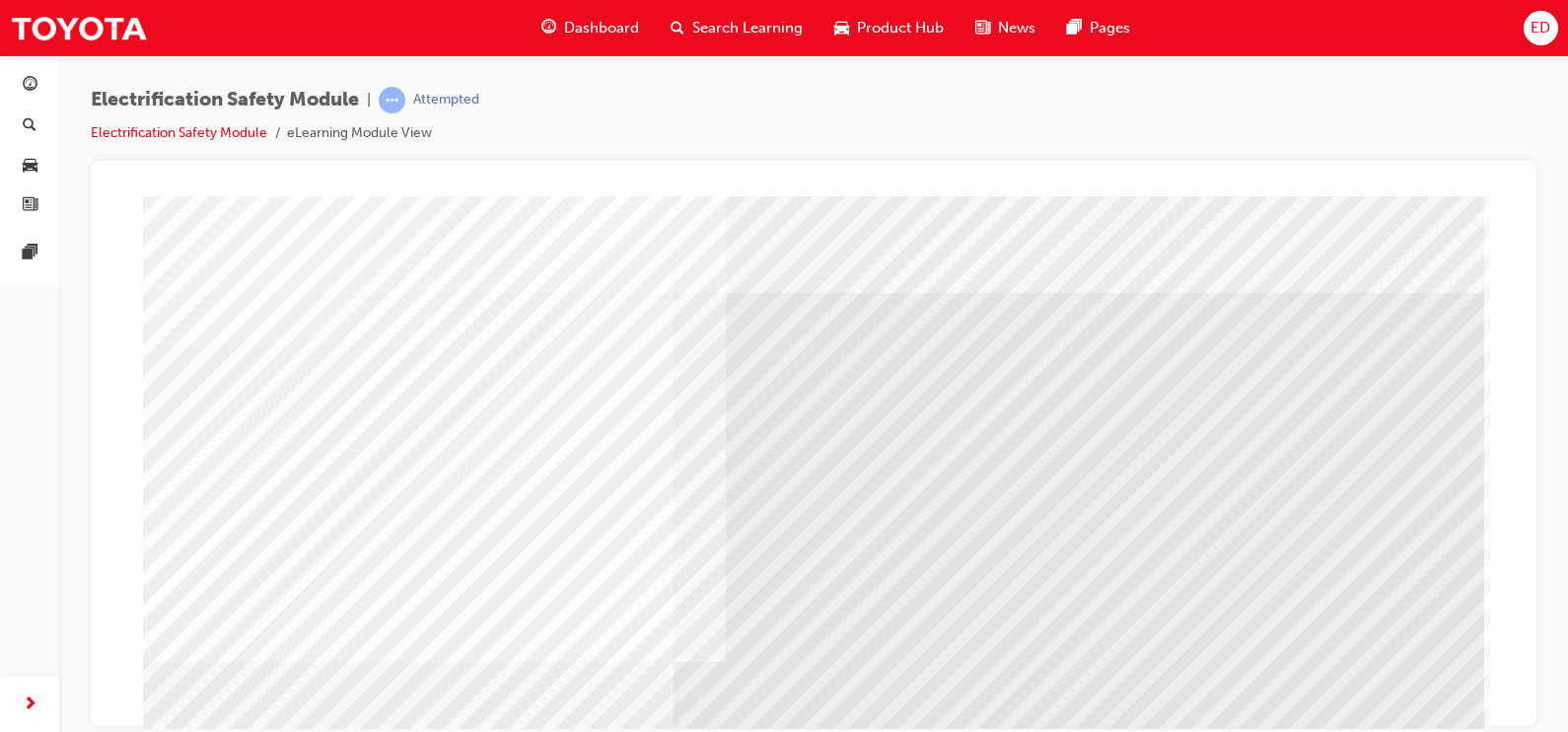 scroll, scrollTop: 206, scrollLeft: 0, axis: vertical 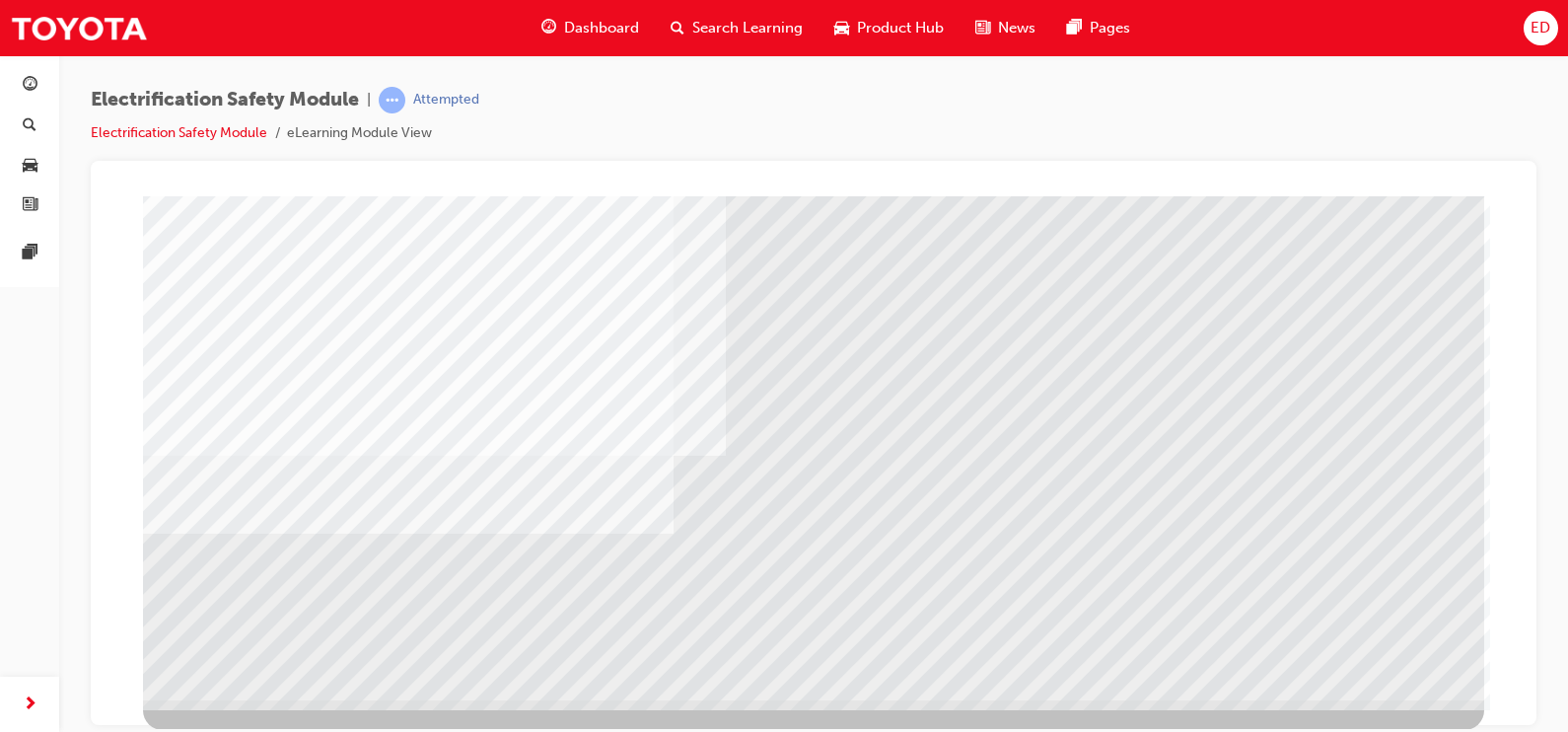 click at bounding box center (408, 3772) 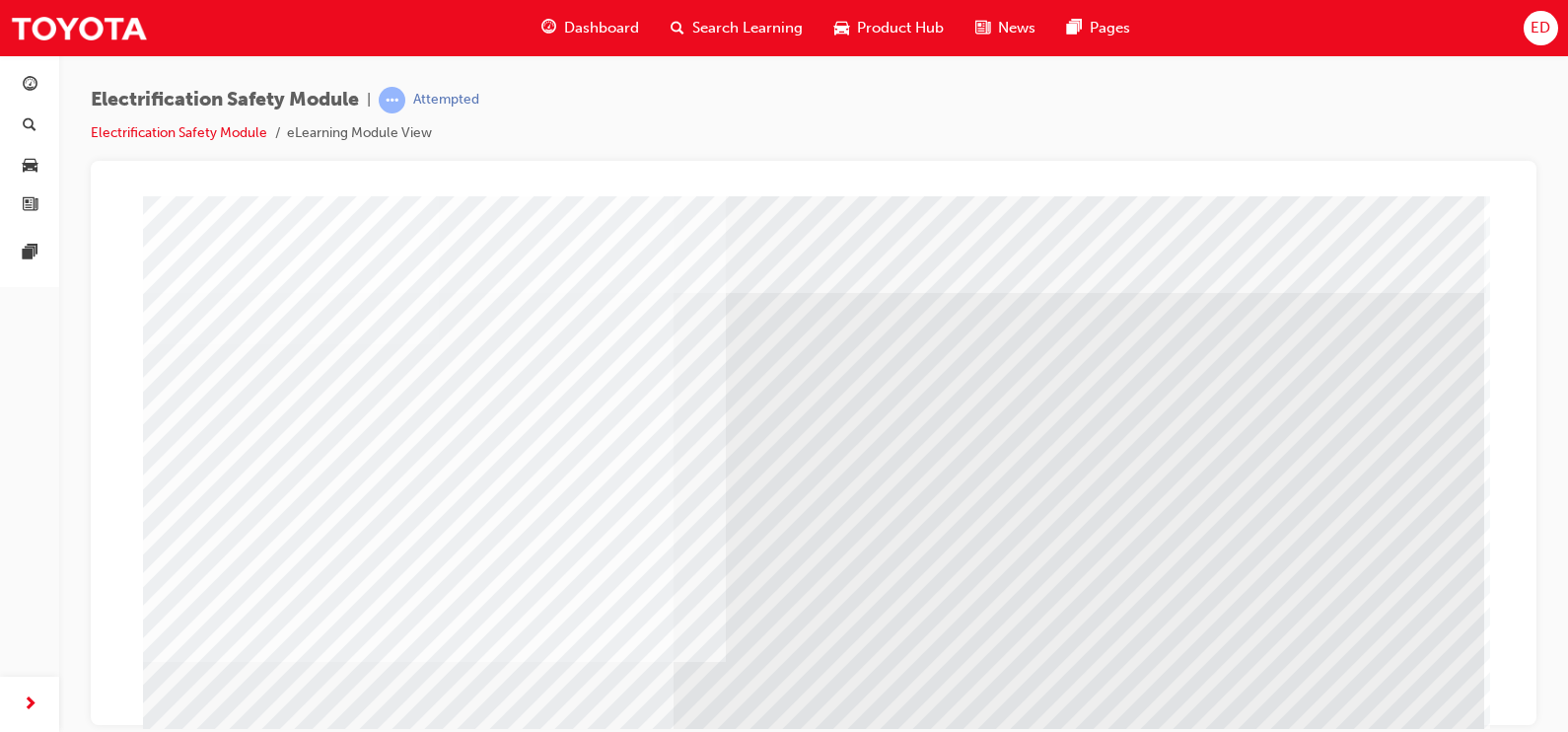 scroll, scrollTop: 206, scrollLeft: 0, axis: vertical 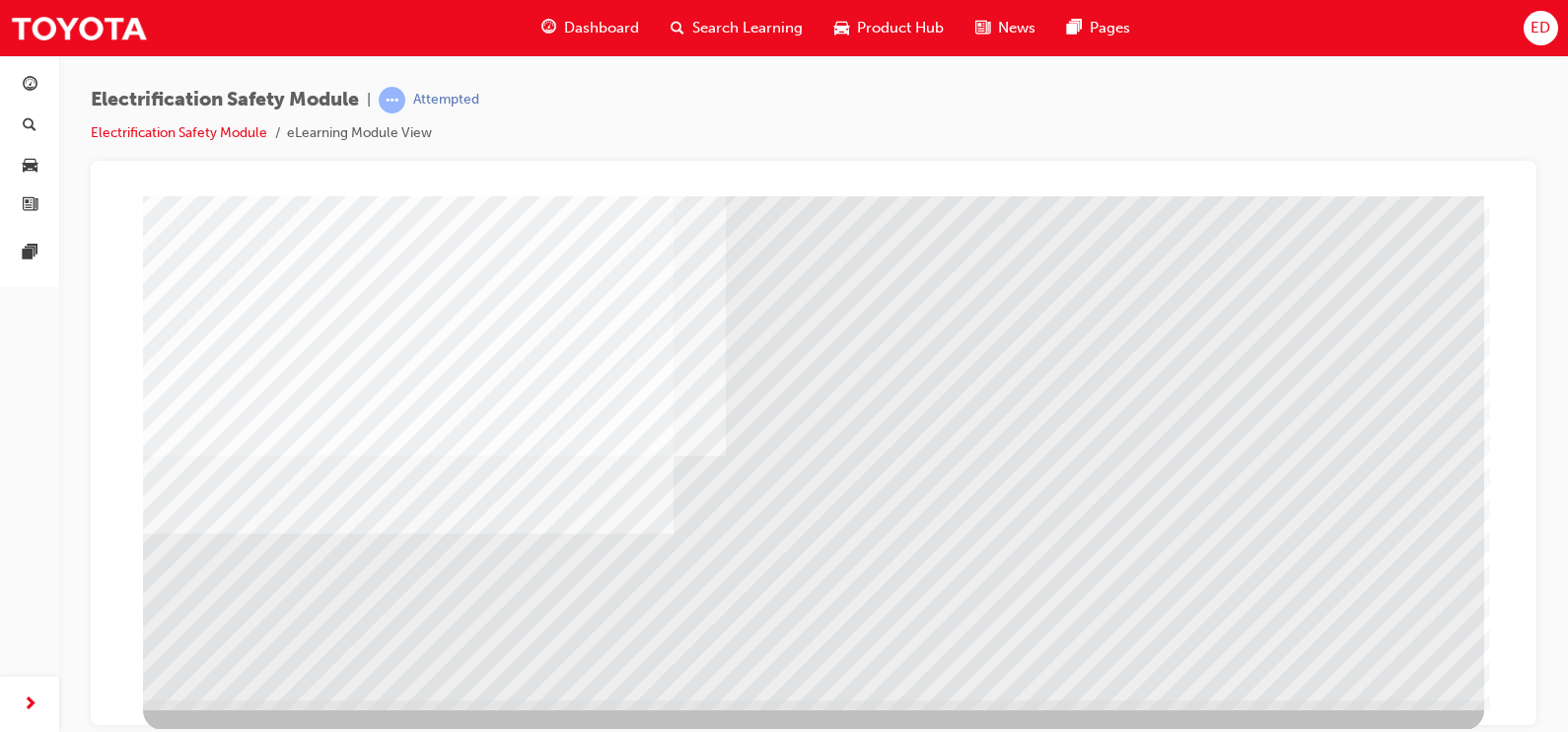 click at bounding box center [408, 3772] 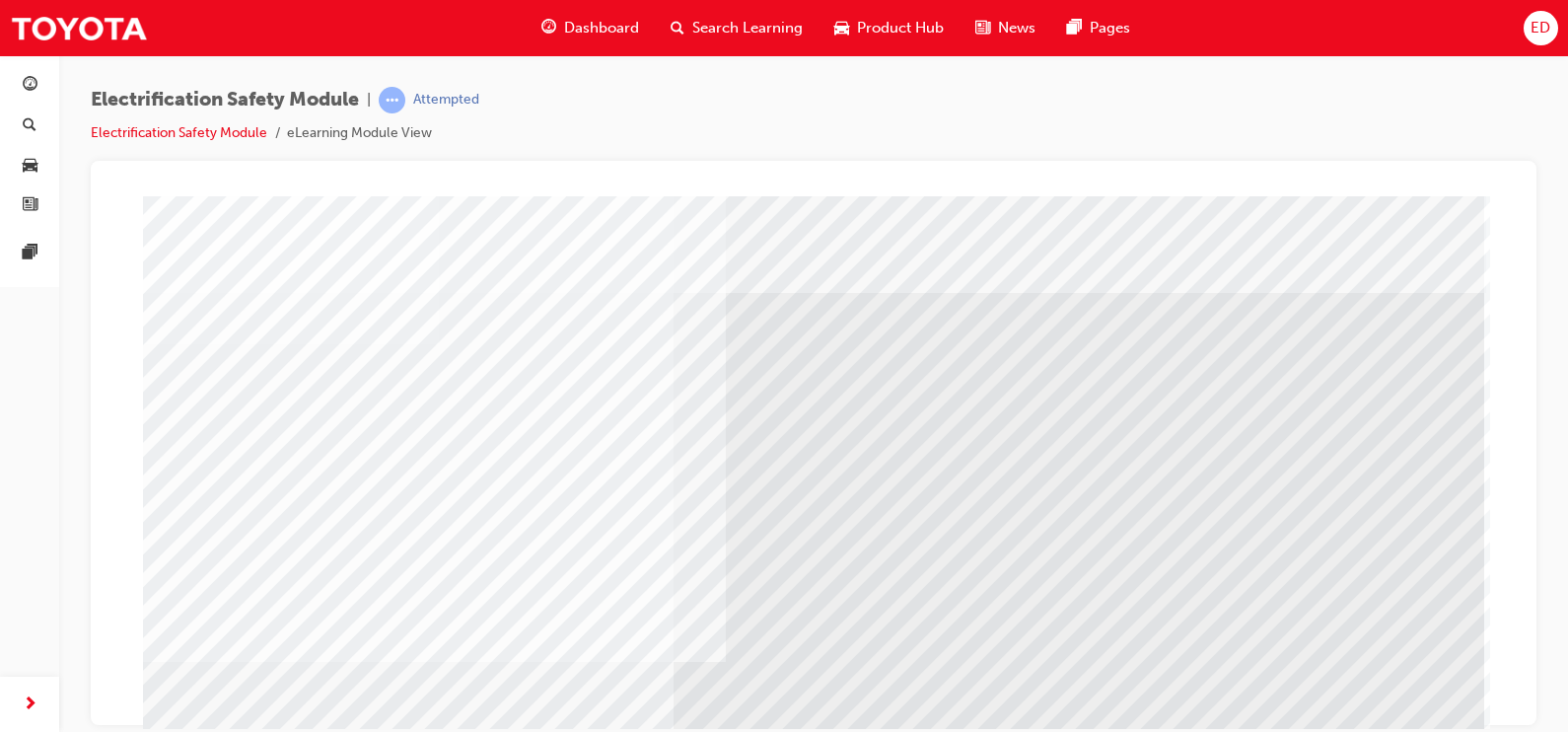 scroll 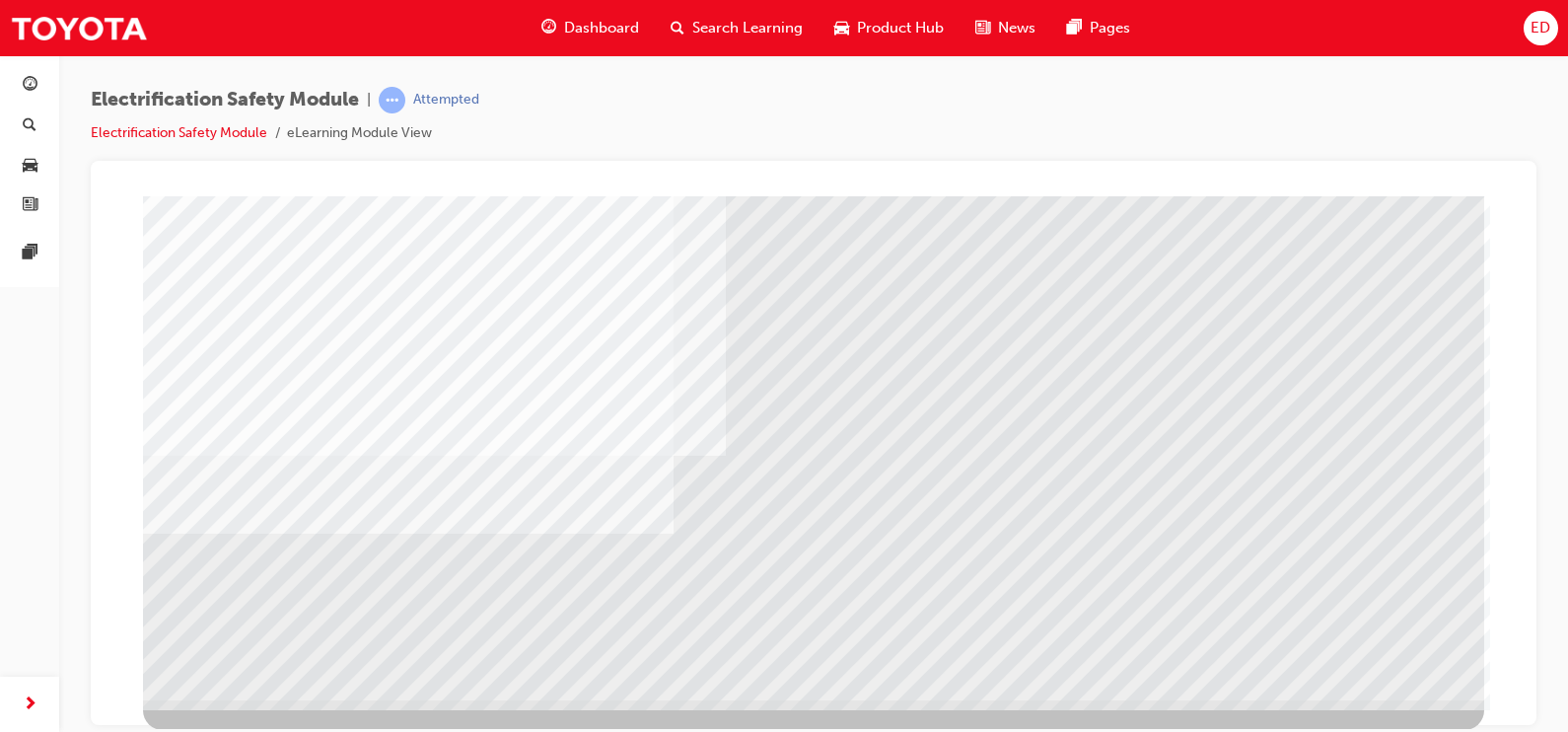 click at bounding box center (408, 3772) 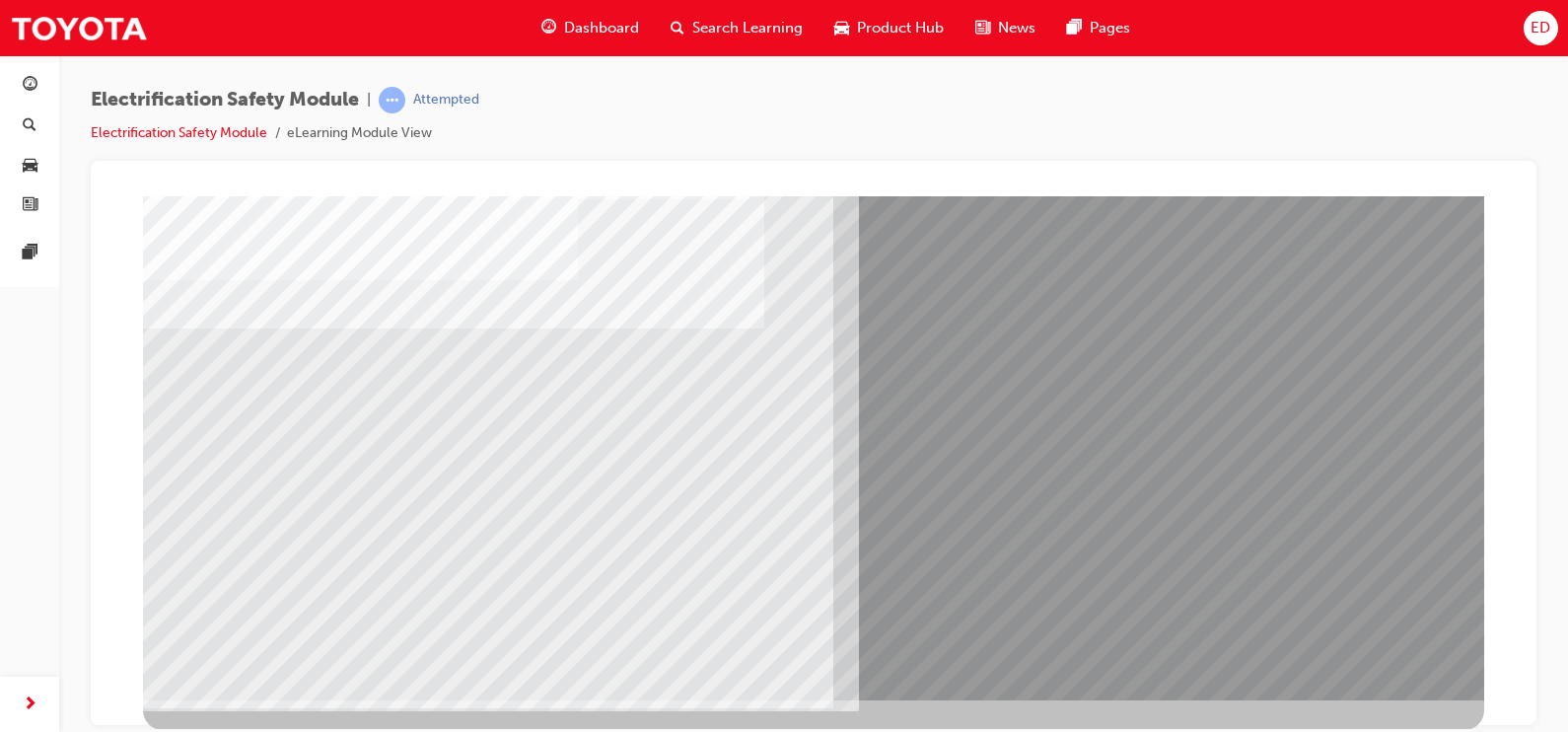 click at bounding box center [222, 7212] 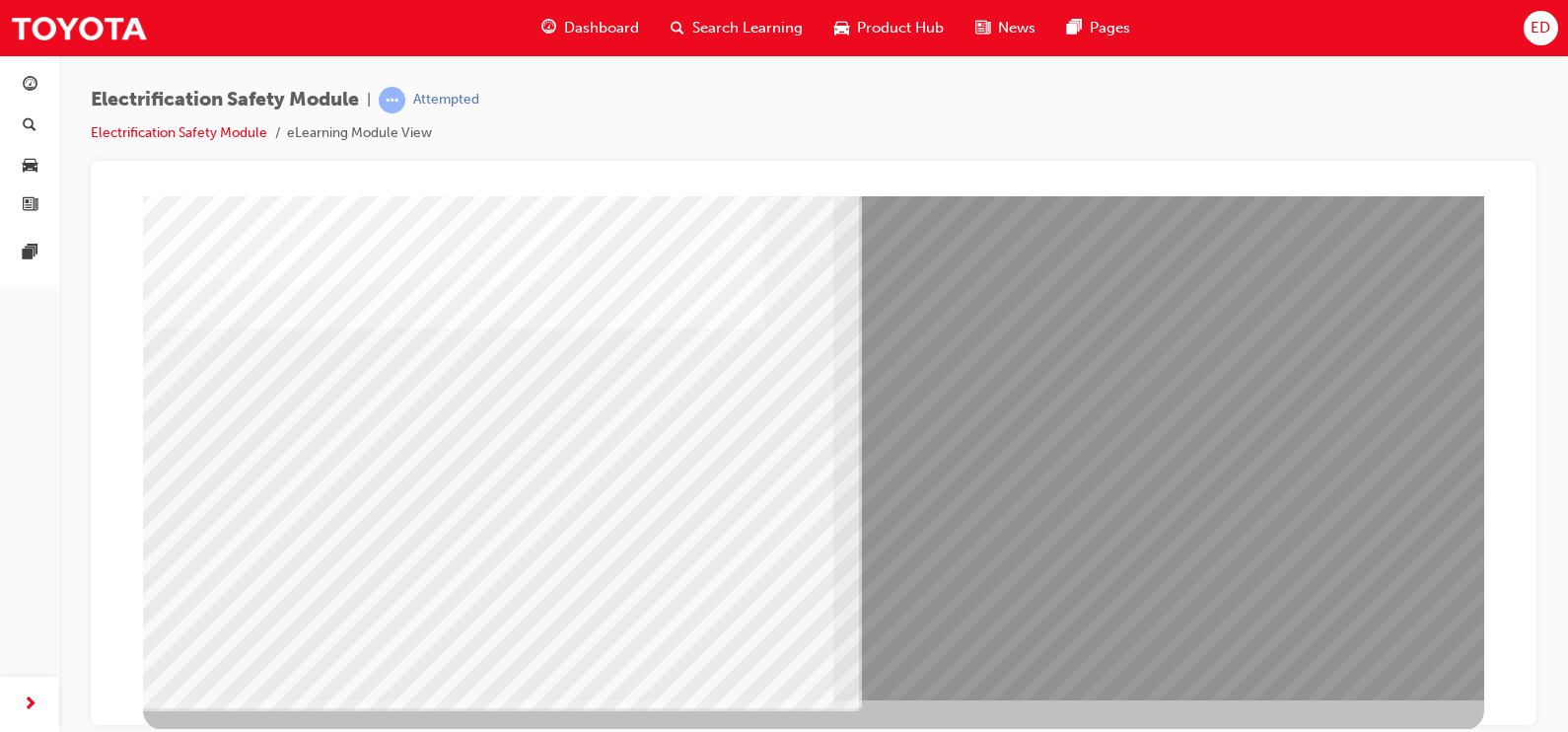click at bounding box center [222, 7258] 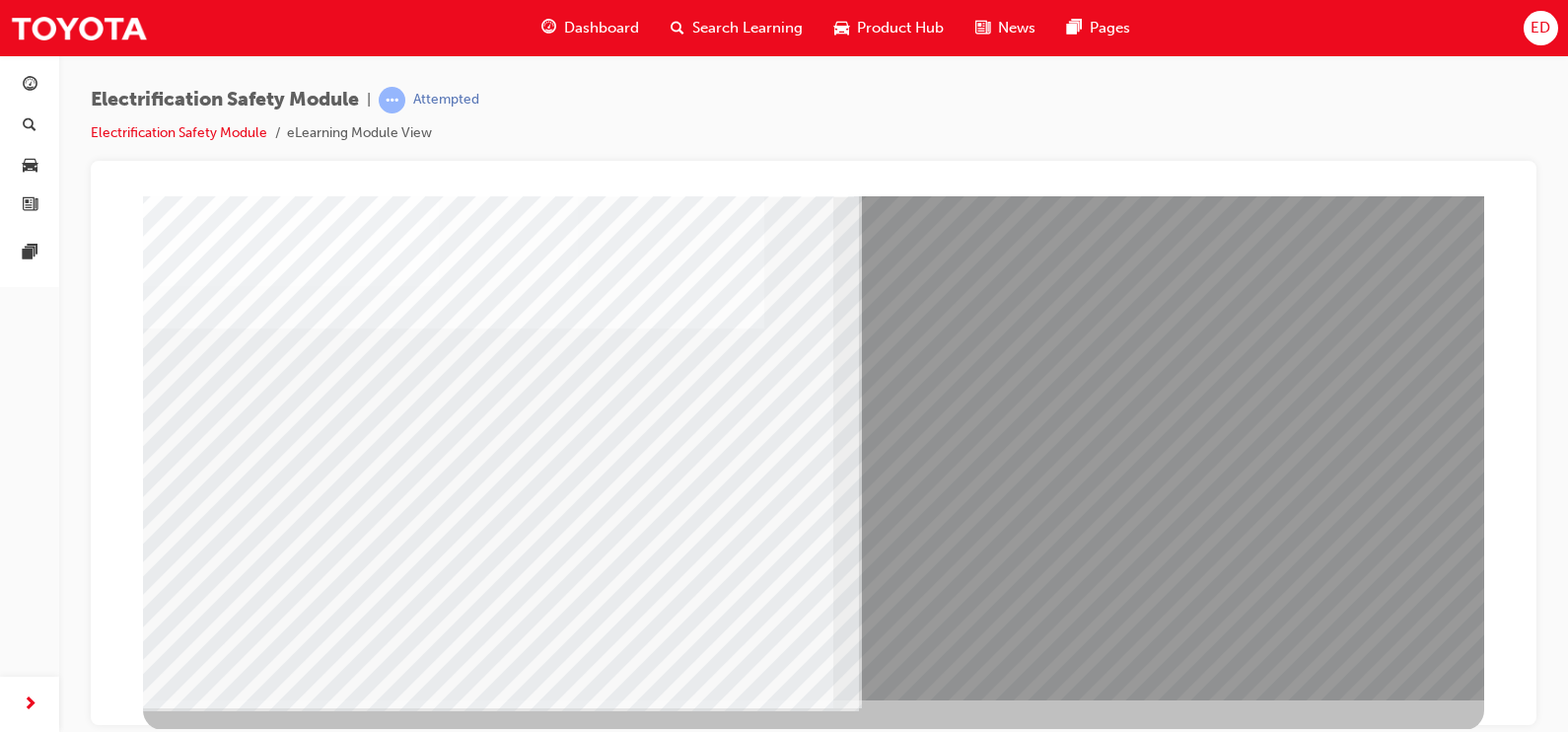 click at bounding box center [222, 7303] 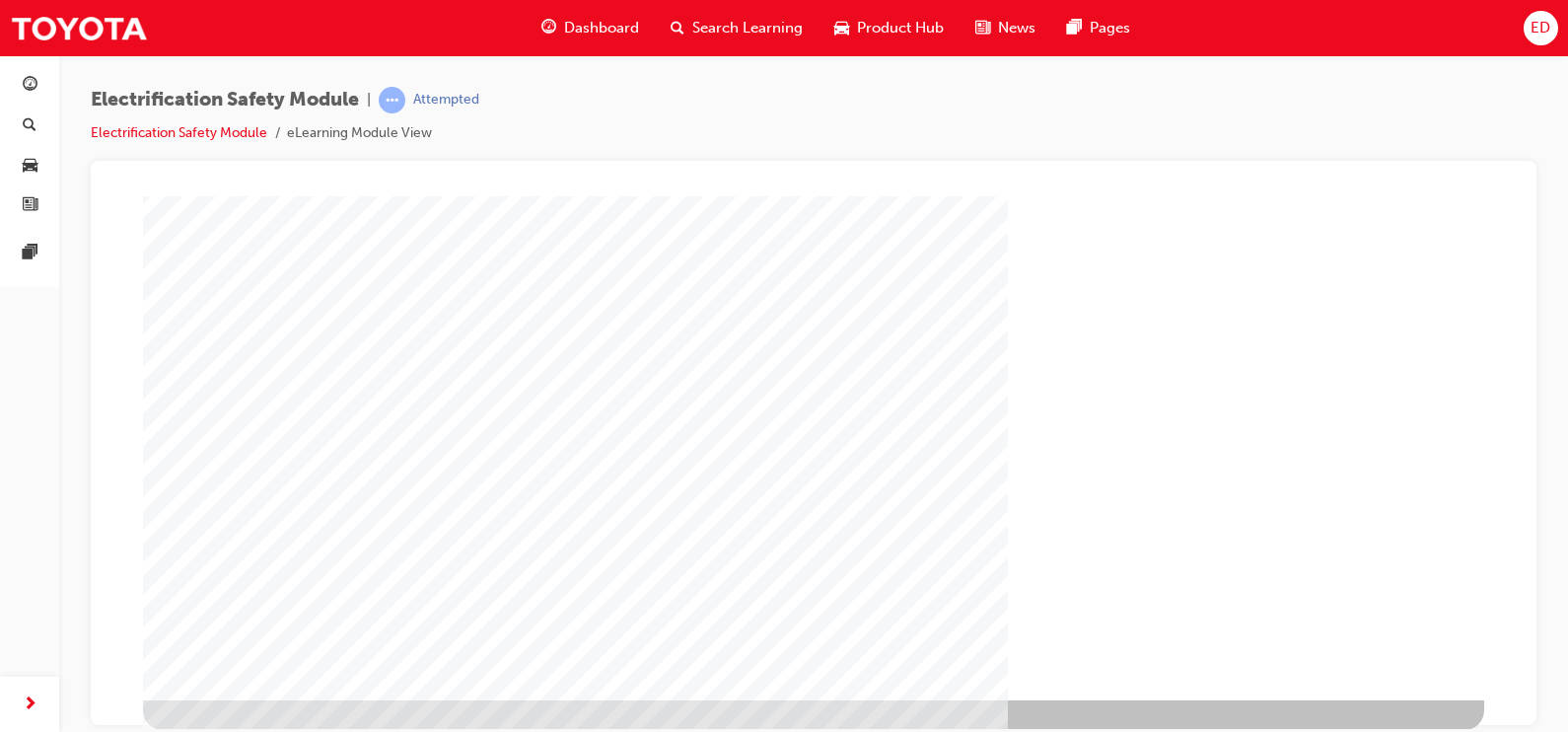 click at bounding box center (205, 1323) 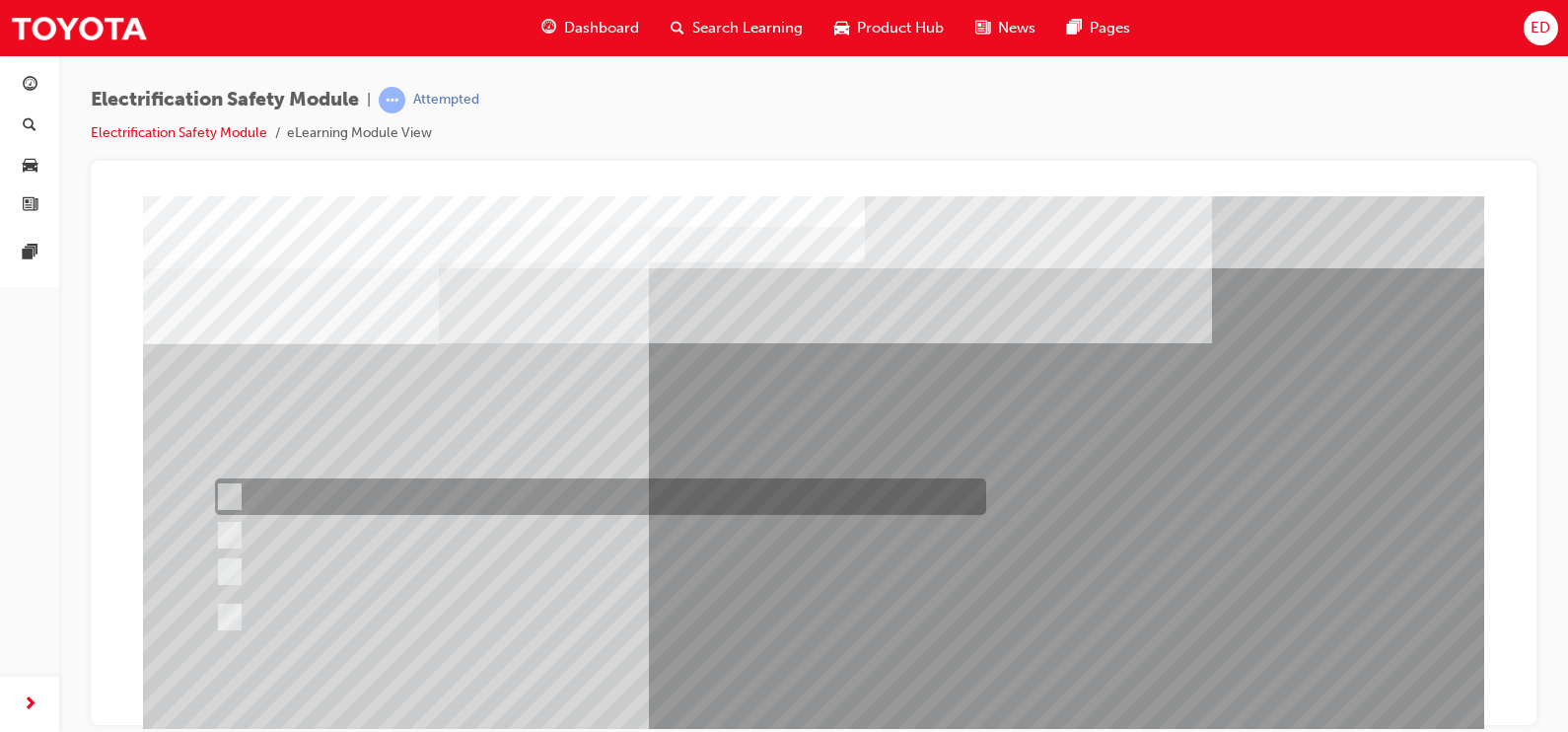 click at bounding box center [596, 496] 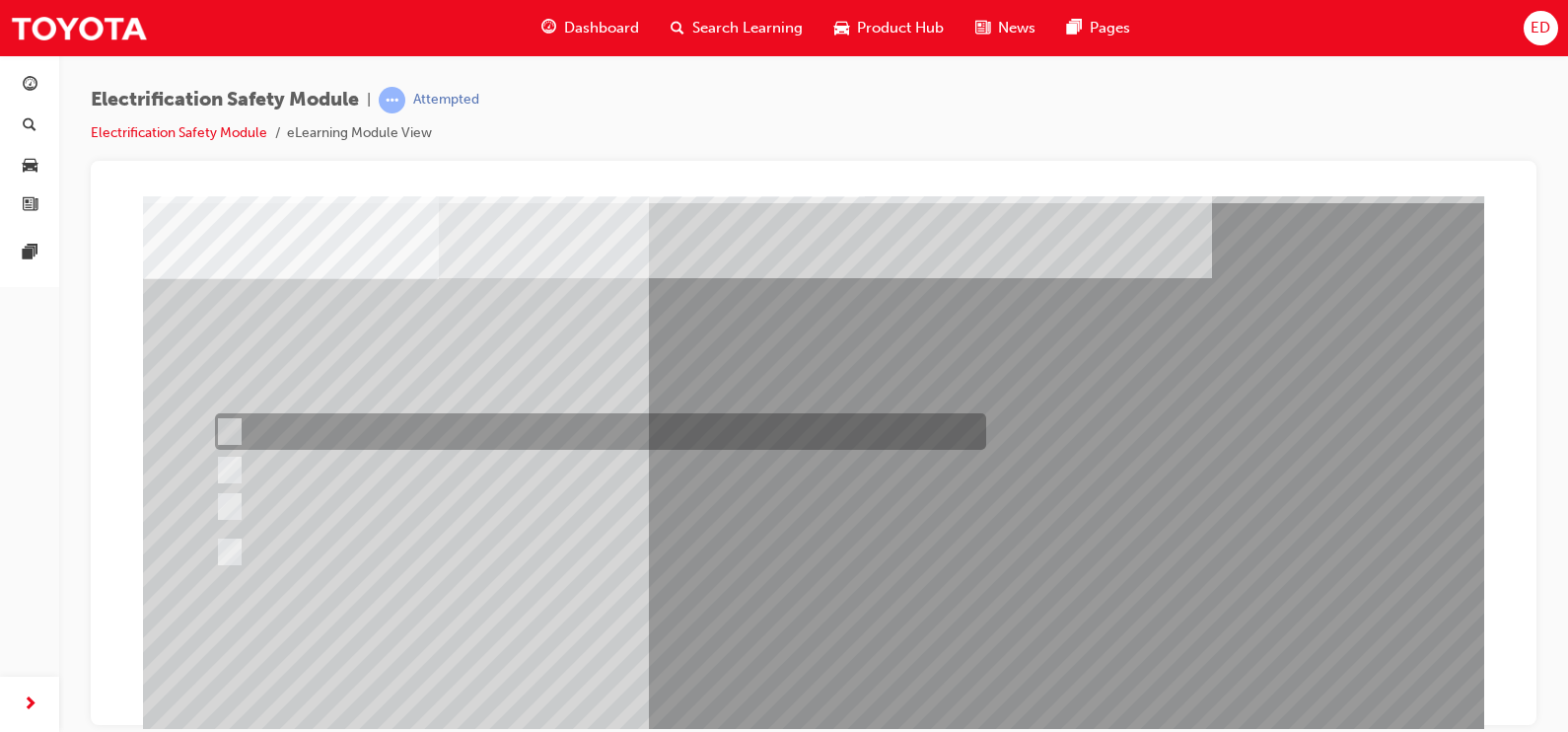 scroll, scrollTop: 68, scrollLeft: 0, axis: vertical 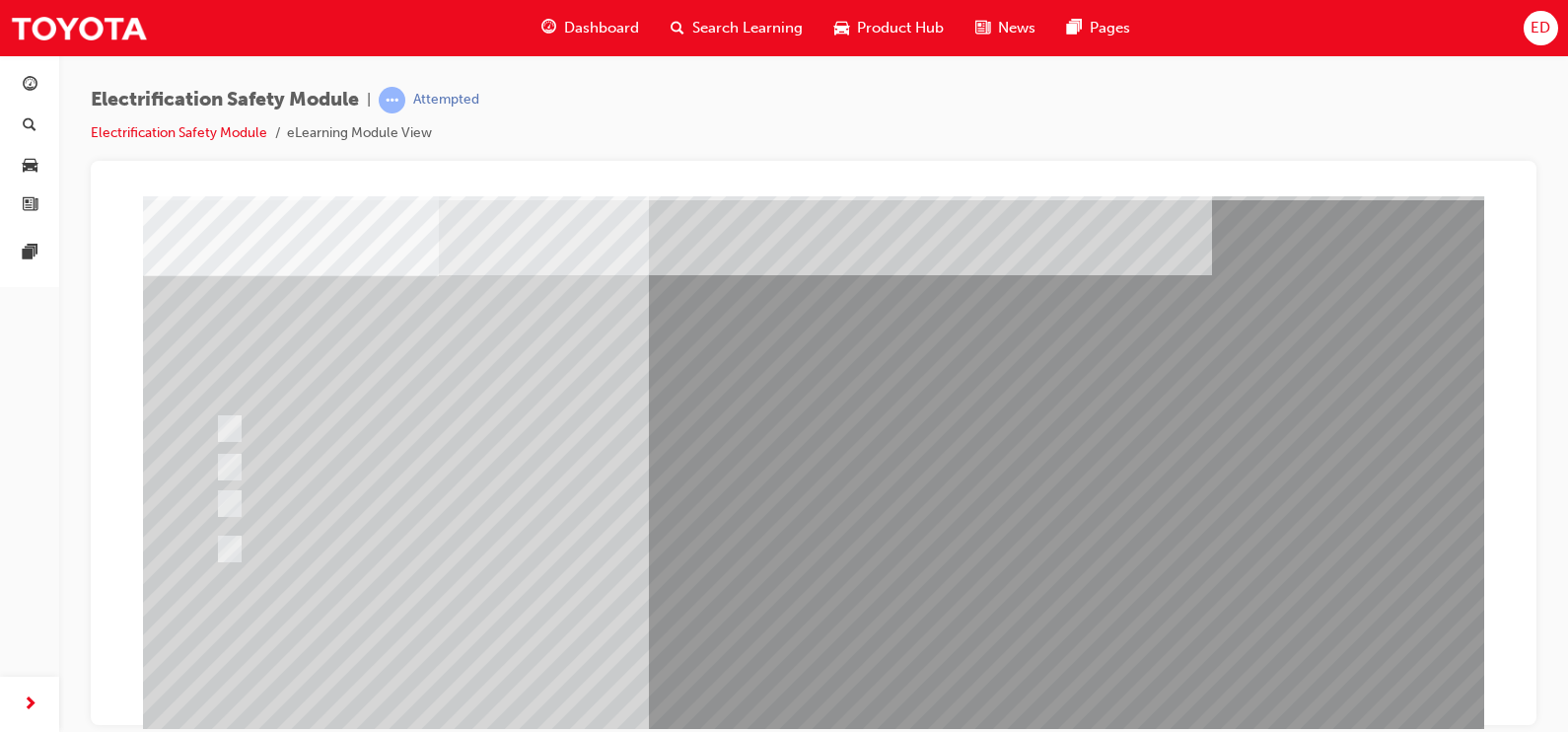 click at bounding box center [214, 2879] 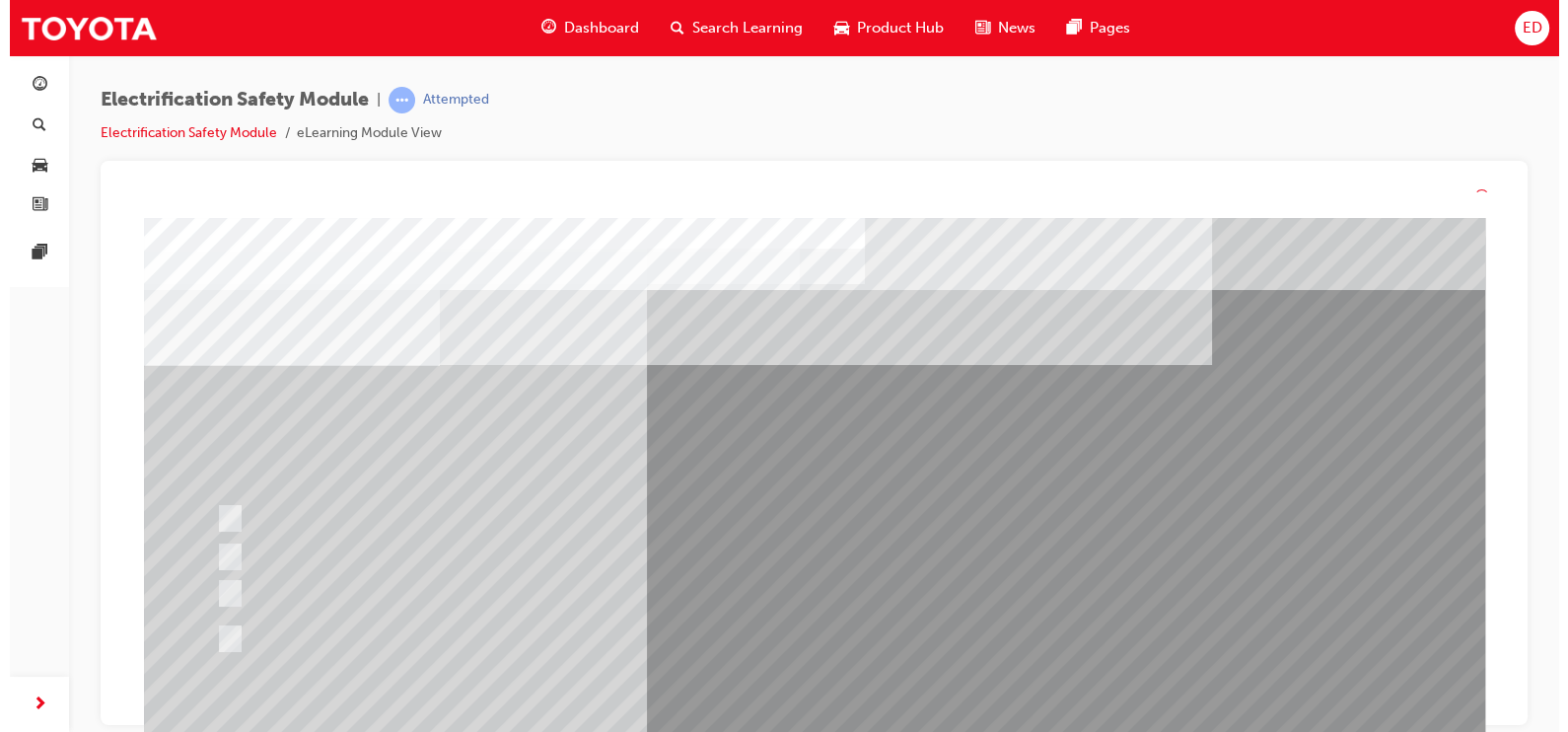 scroll, scrollTop: 0, scrollLeft: 0, axis: both 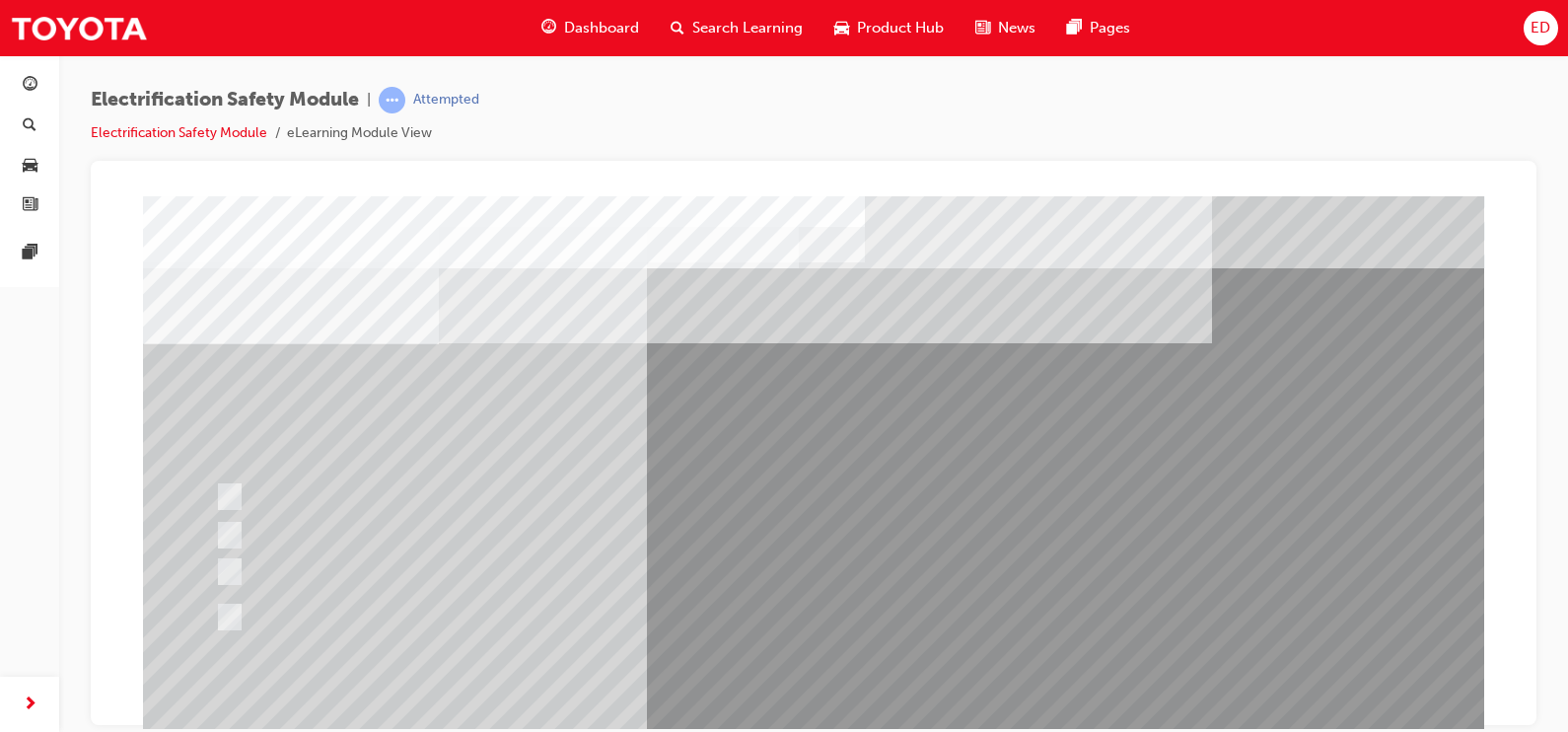 click at bounding box center [596, 617] 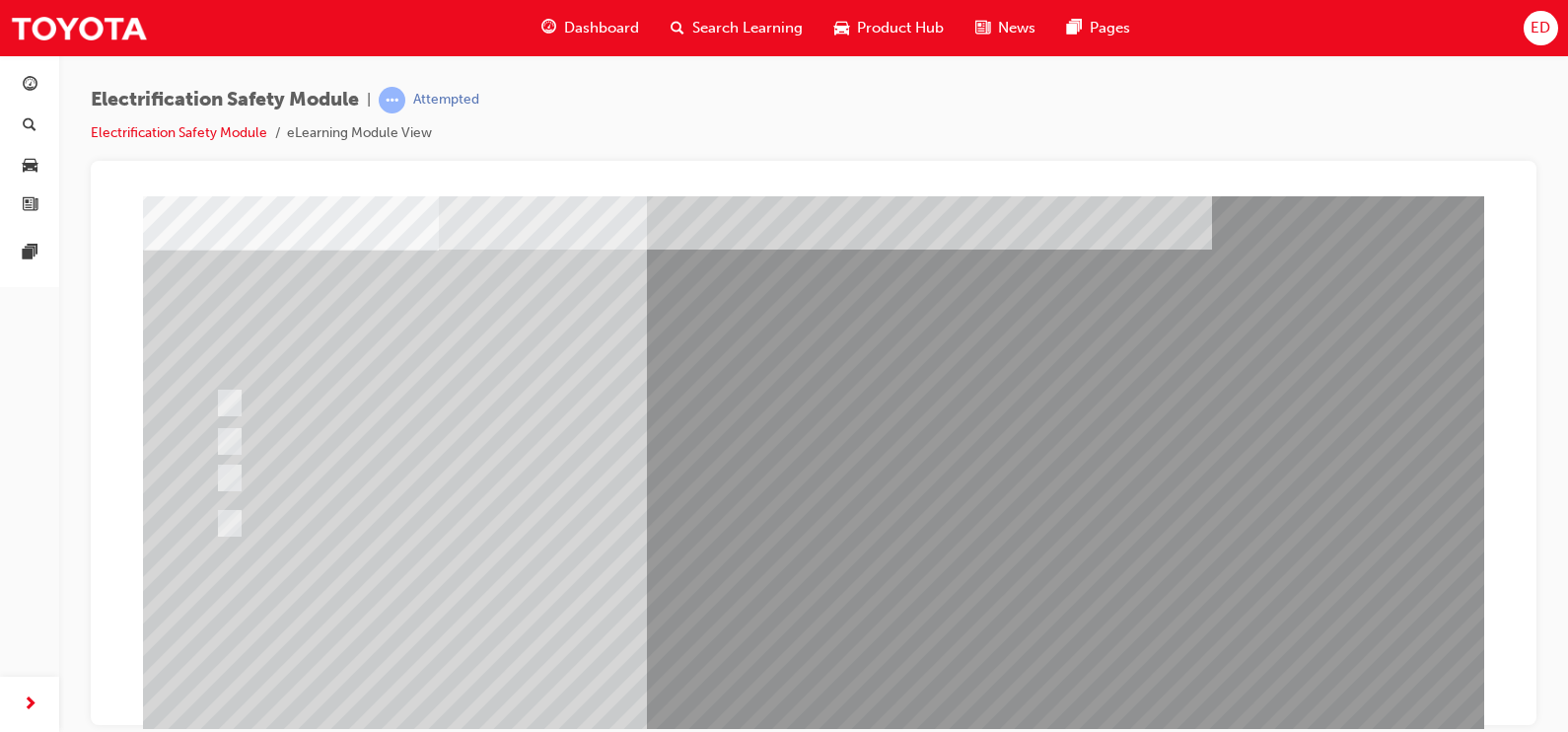 scroll, scrollTop: 102, scrollLeft: 0, axis: vertical 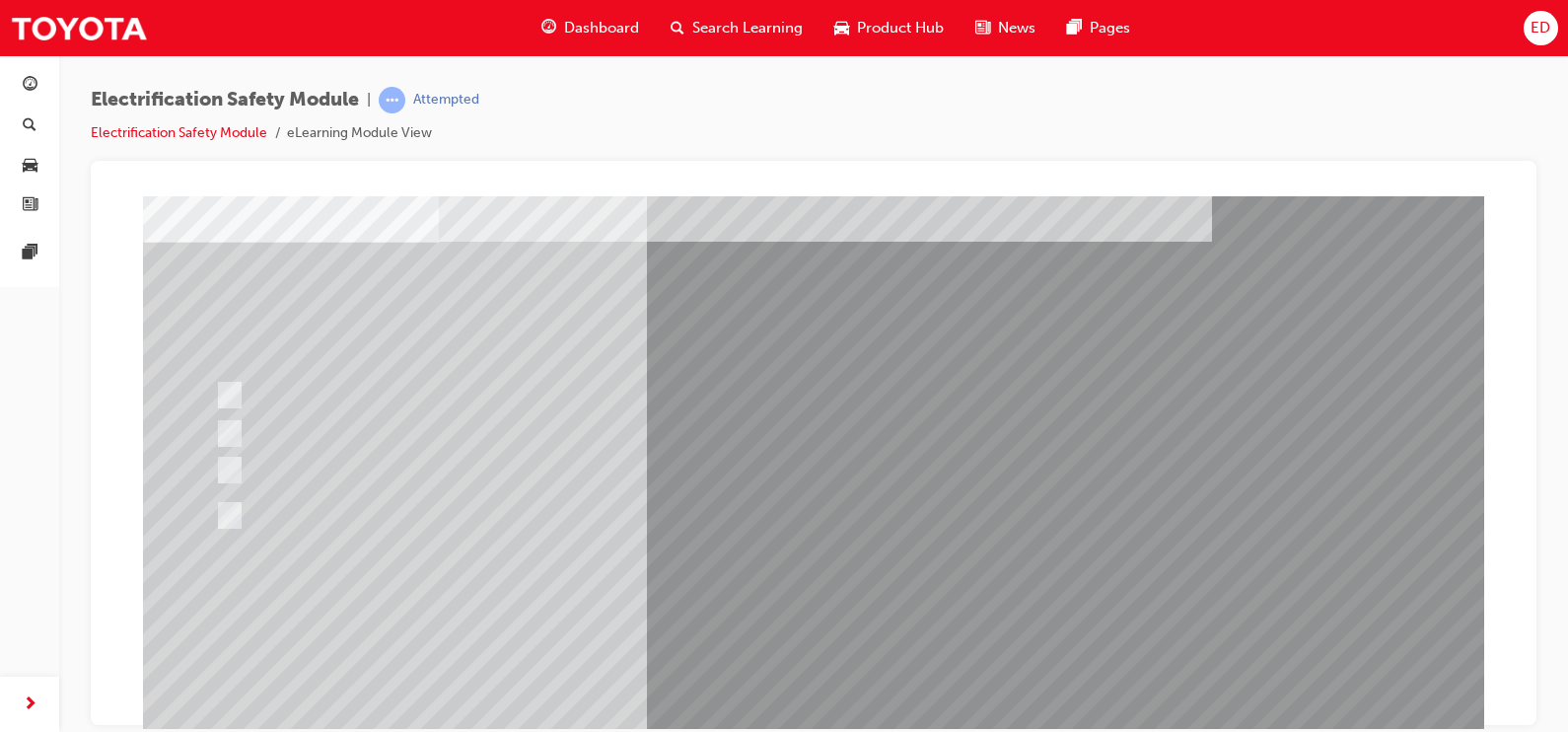 click at bounding box center [596, 515] 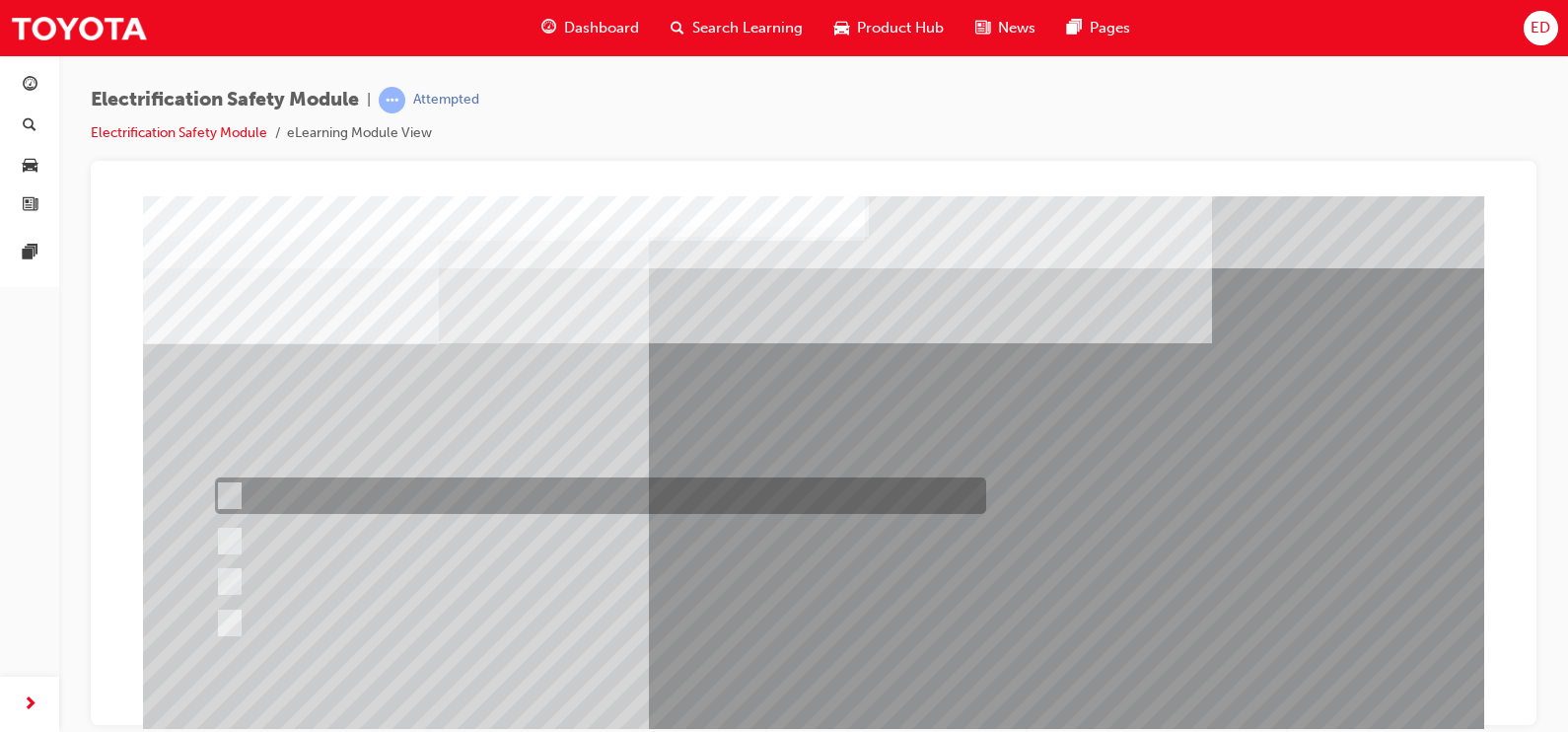 scroll, scrollTop: 0, scrollLeft: 0, axis: both 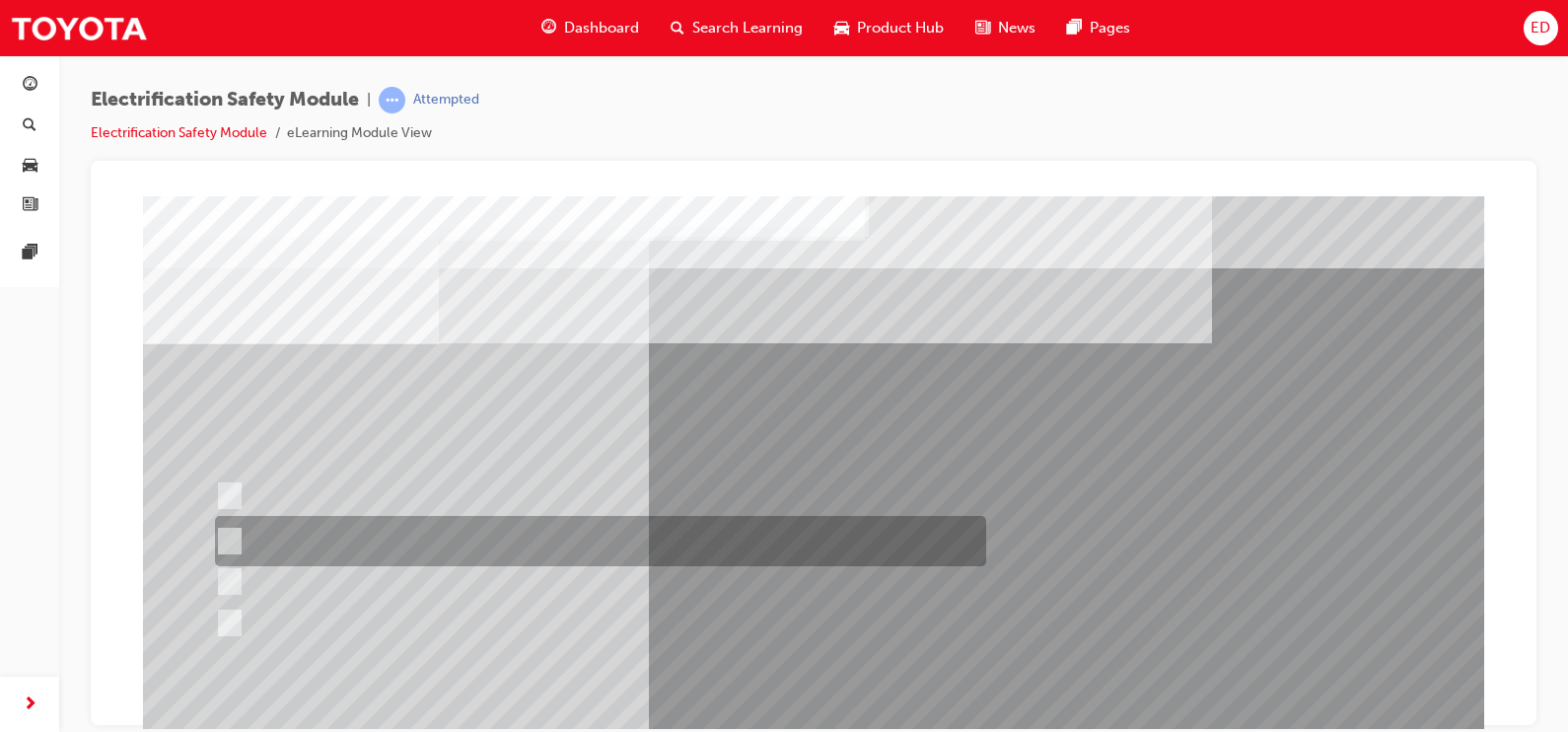 click at bounding box center [596, 541] 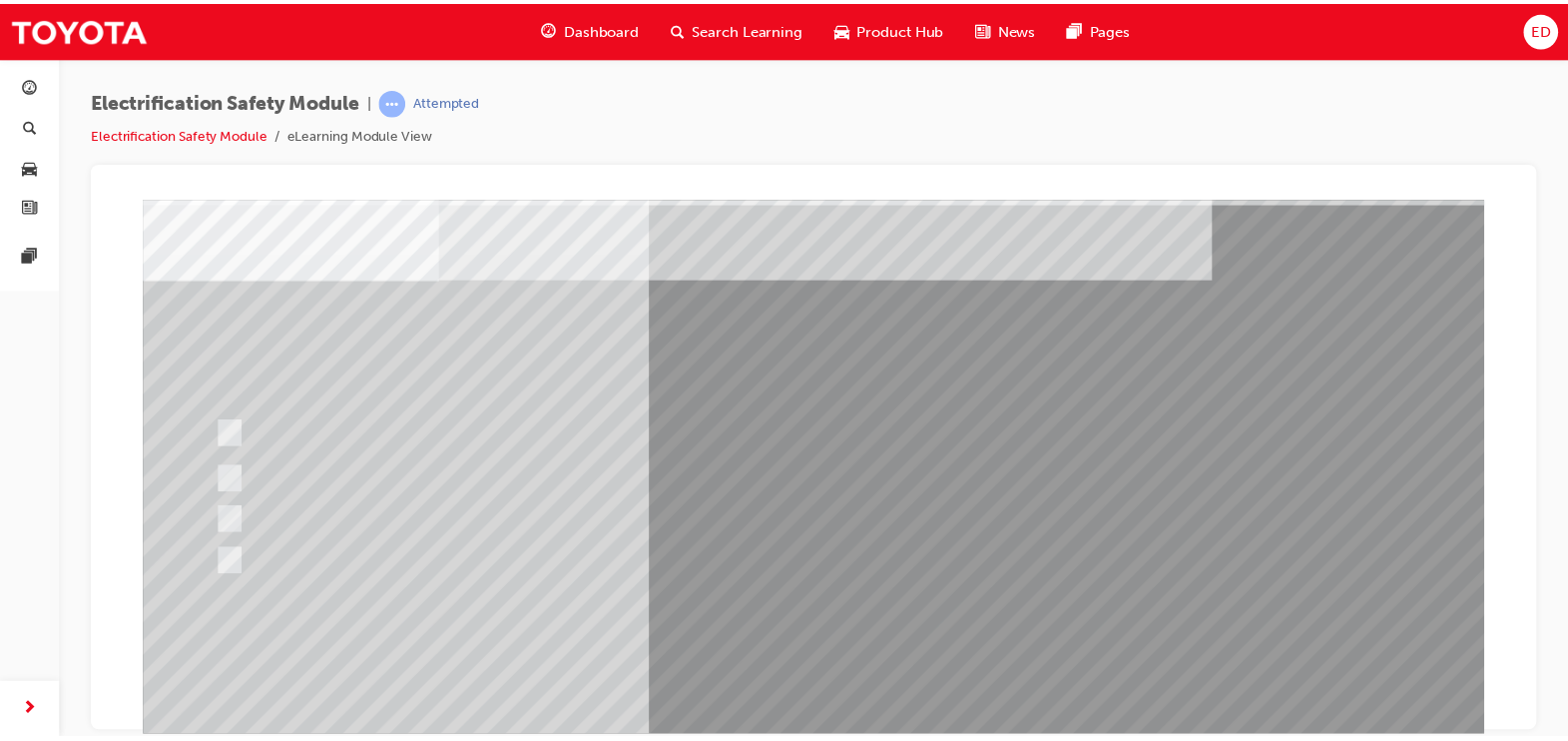 scroll, scrollTop: 69, scrollLeft: 0, axis: vertical 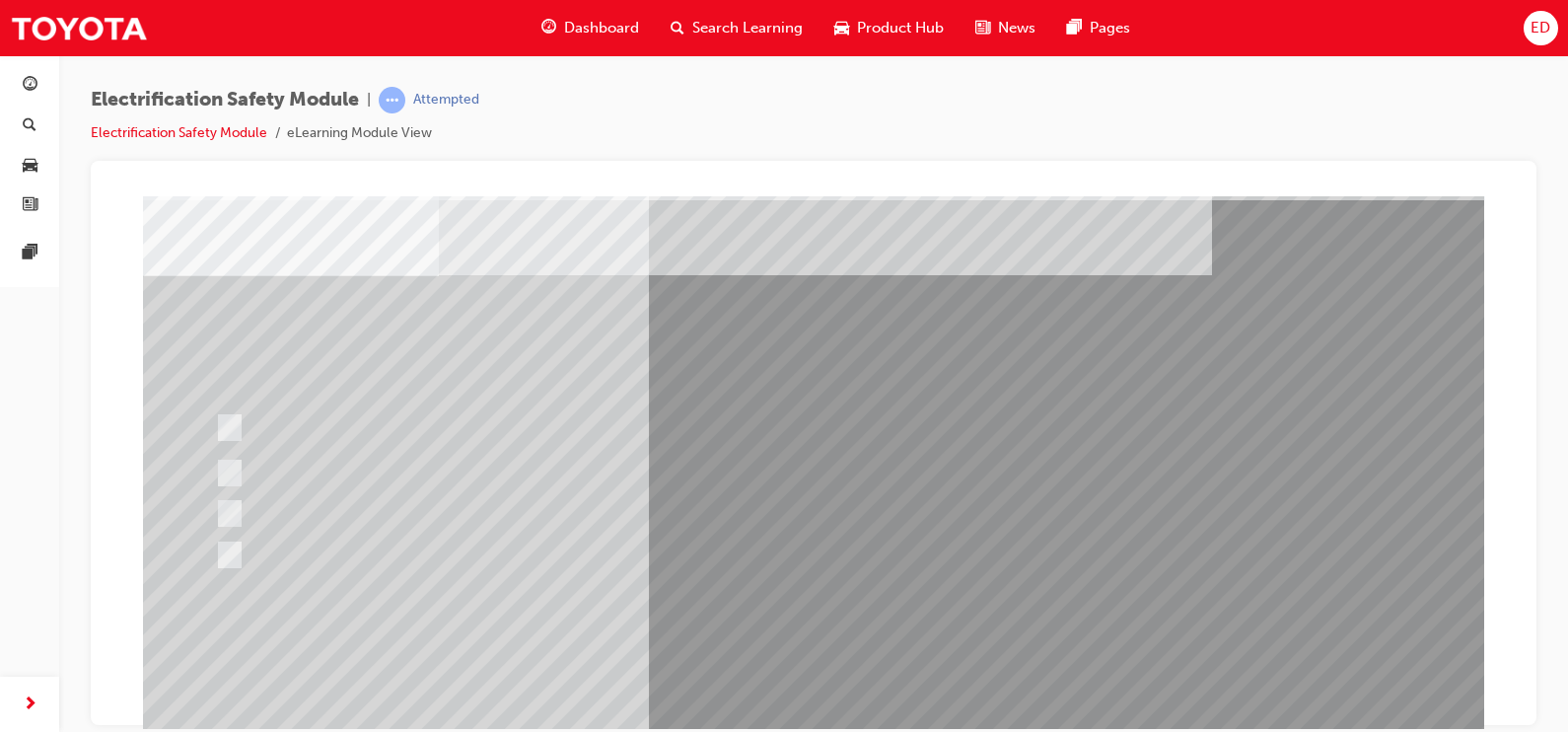 click at bounding box center (214, 2879) 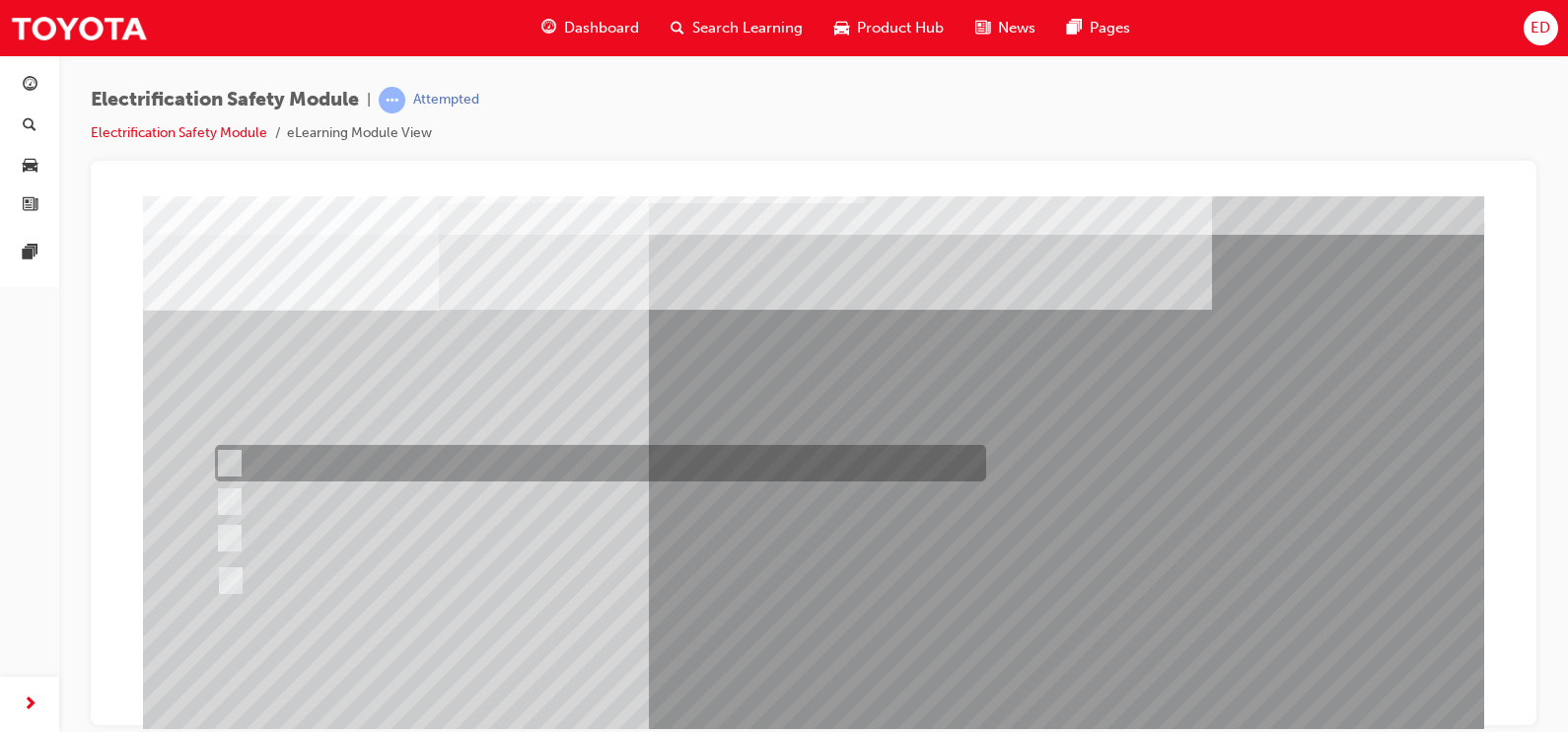 scroll, scrollTop: 37, scrollLeft: 0, axis: vertical 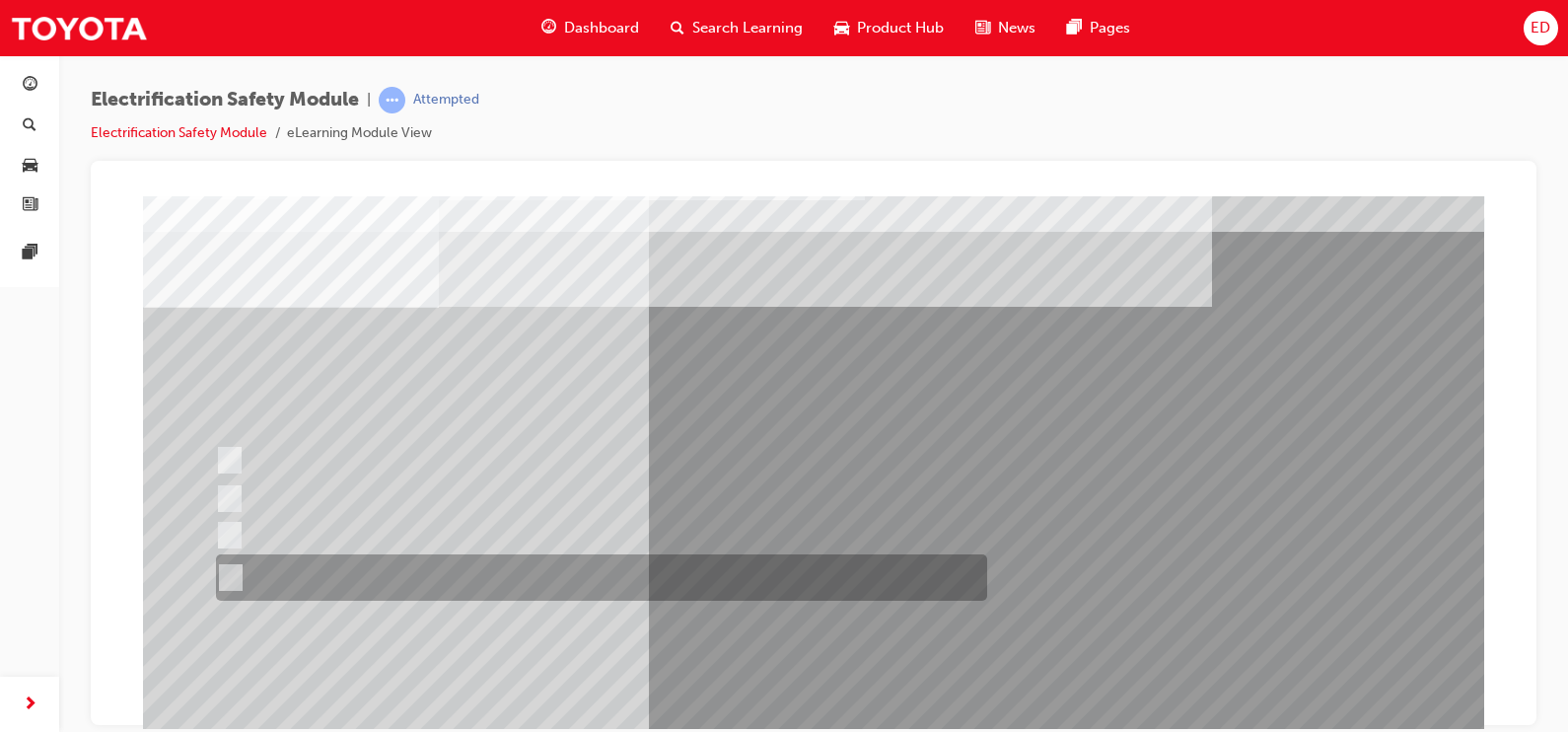click at bounding box center [597, 577] 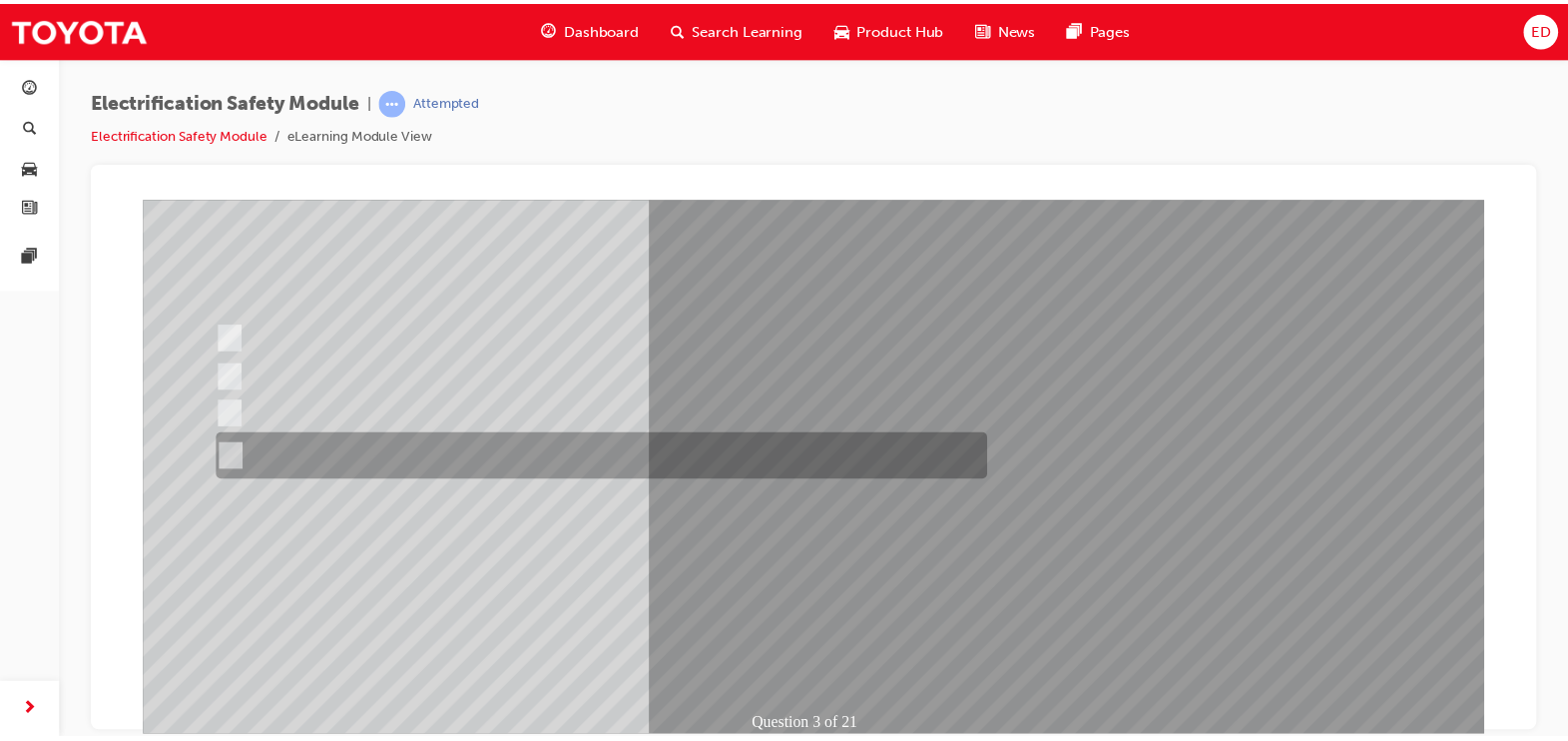 scroll, scrollTop: 172, scrollLeft: 0, axis: vertical 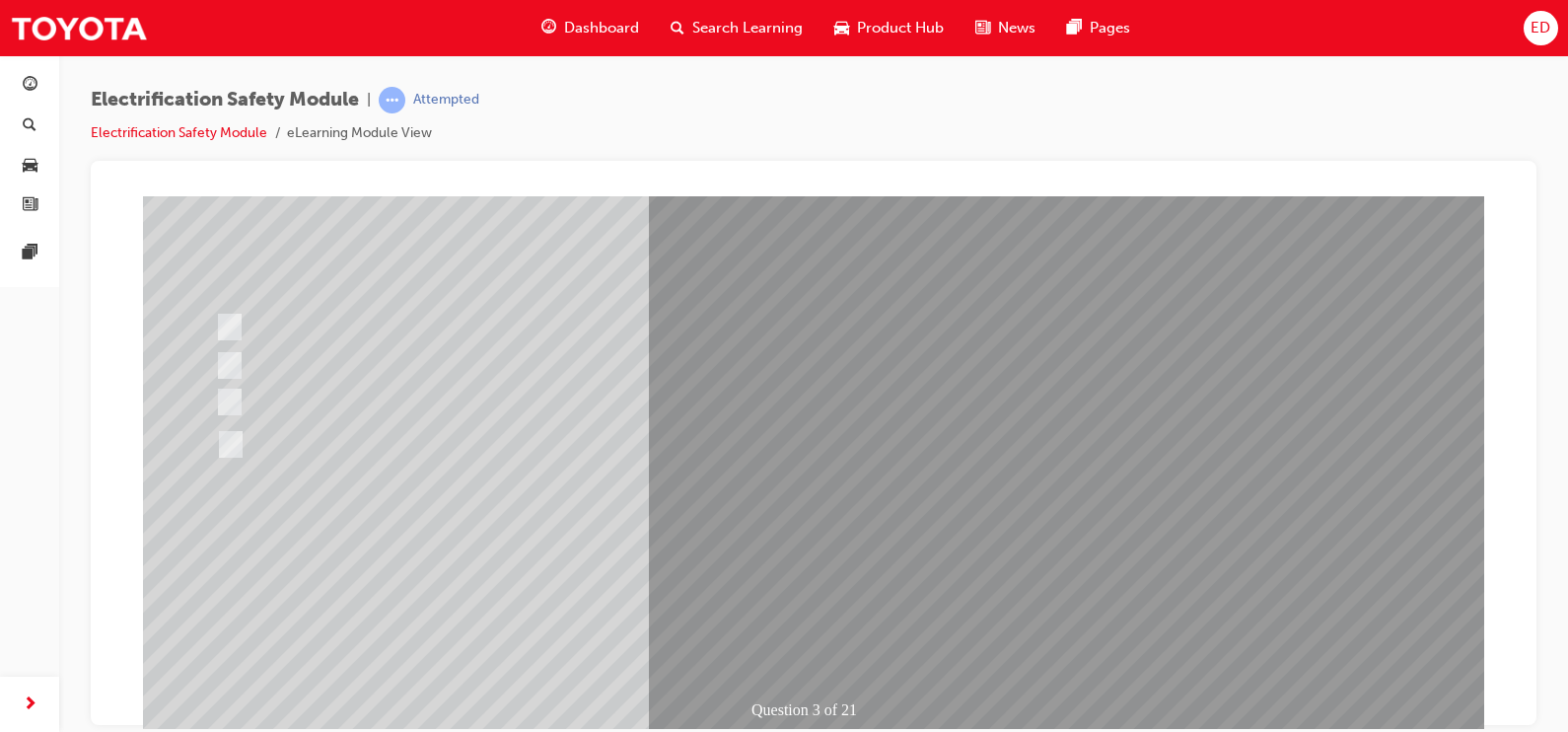 click at bounding box center (214, 2777) 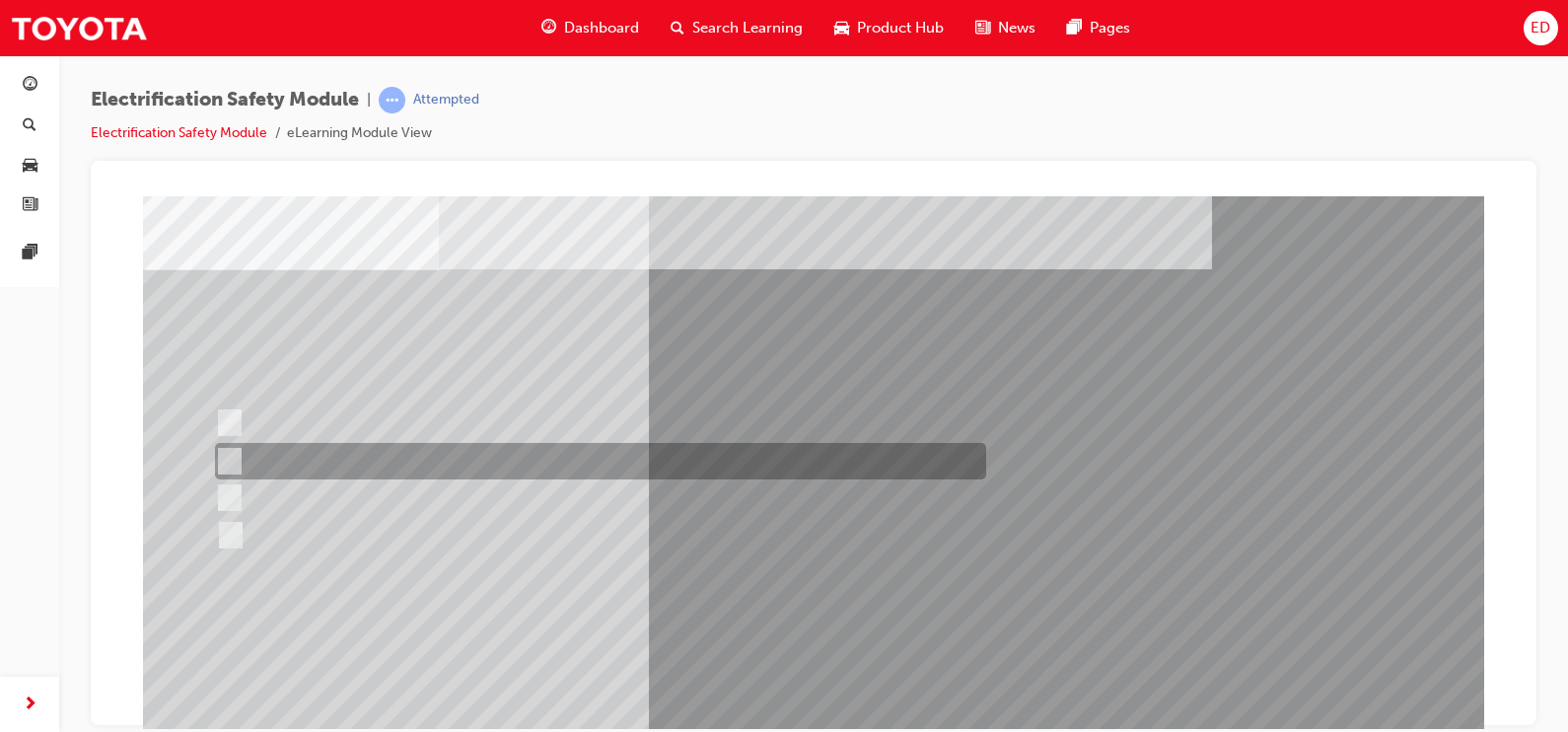 scroll, scrollTop: 0, scrollLeft: 0, axis: both 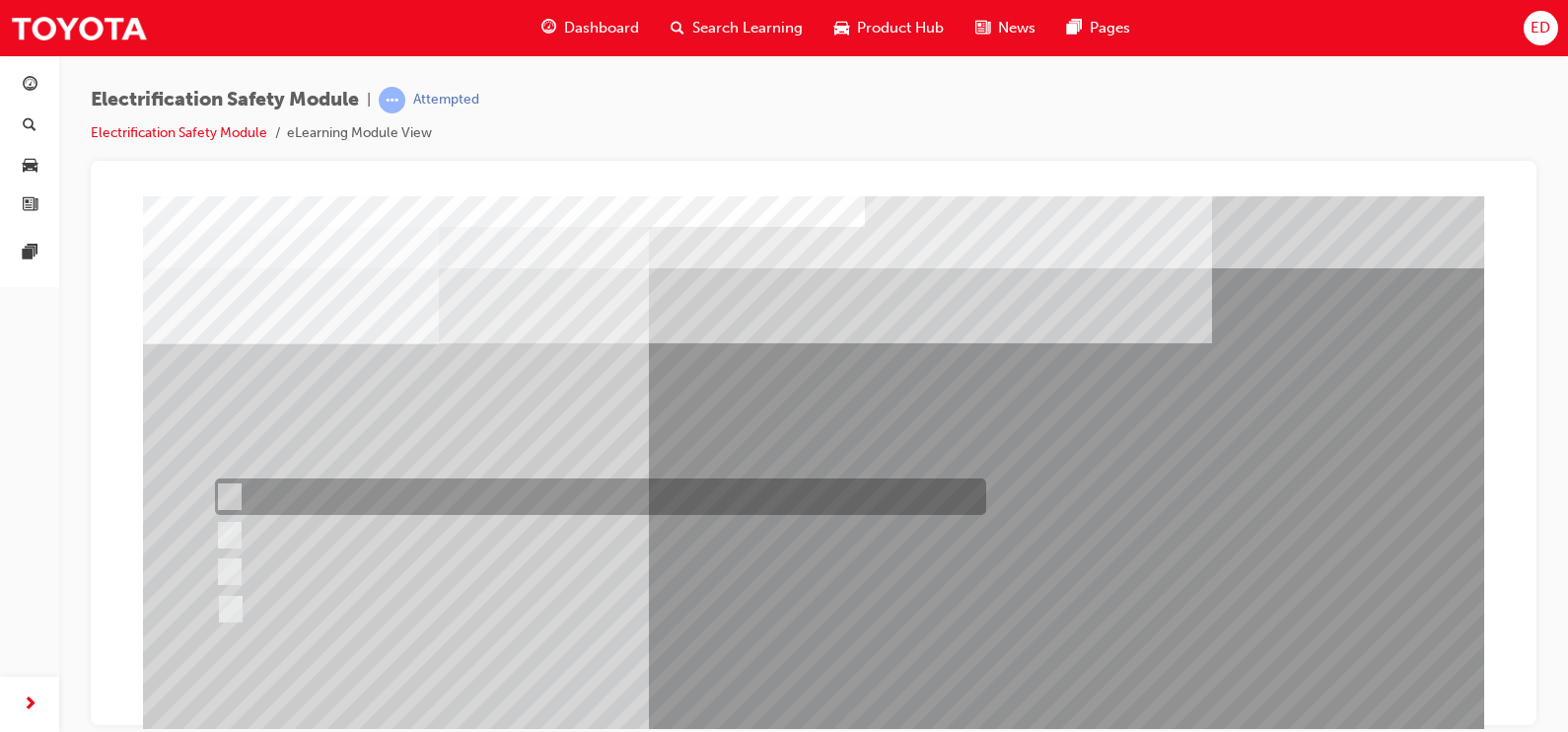 click at bounding box center (596, 496) 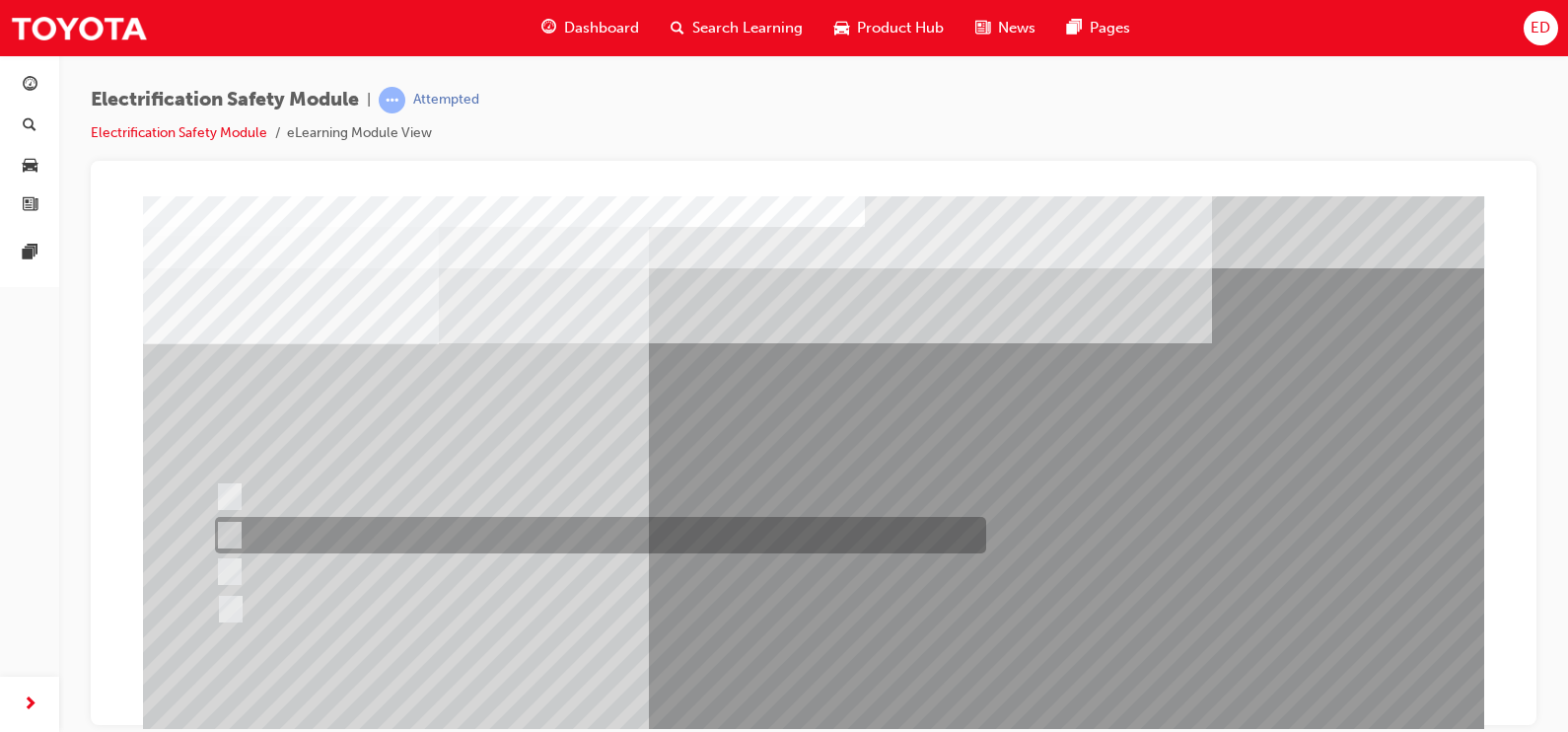 click at bounding box center [596, 535] 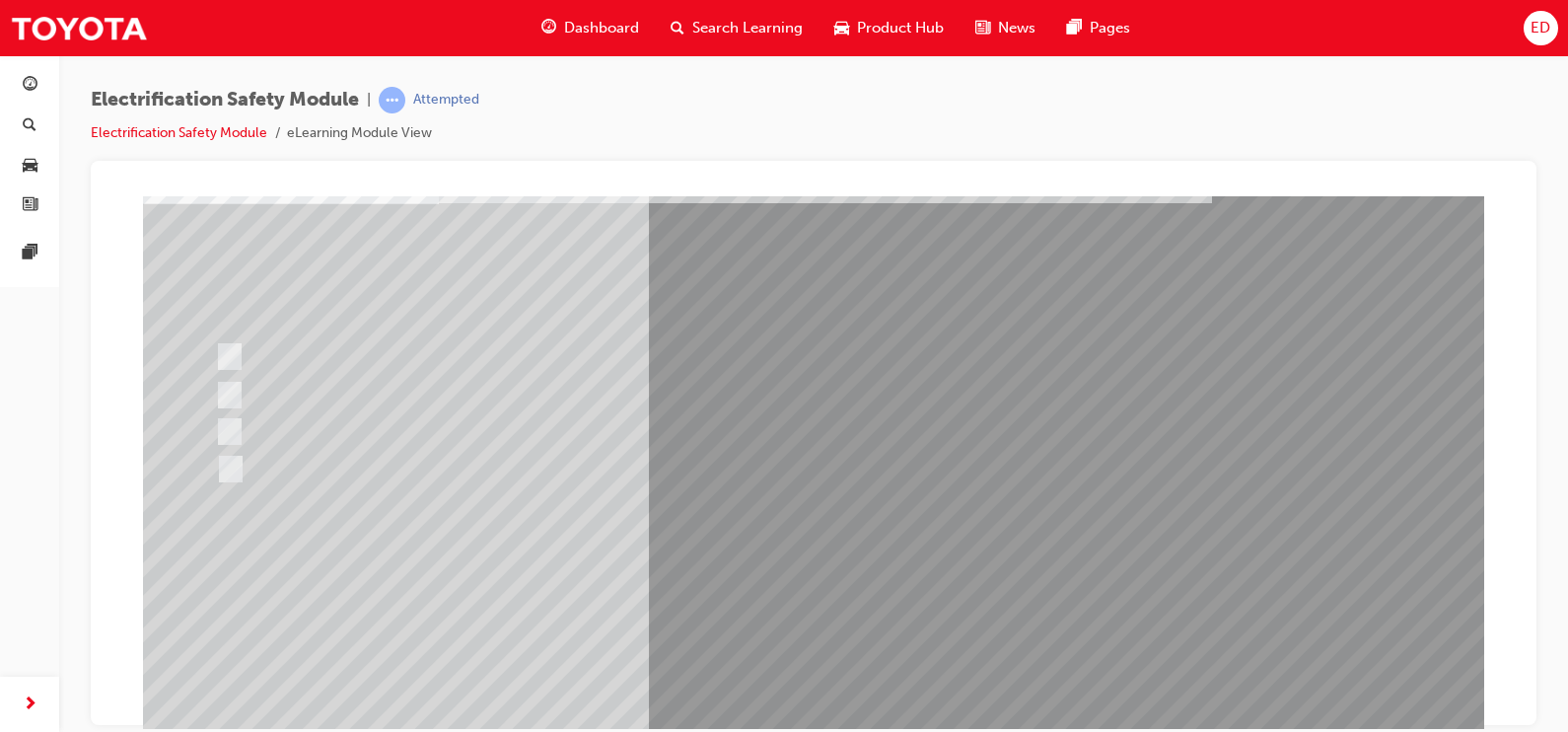 scroll, scrollTop: 143, scrollLeft: 0, axis: vertical 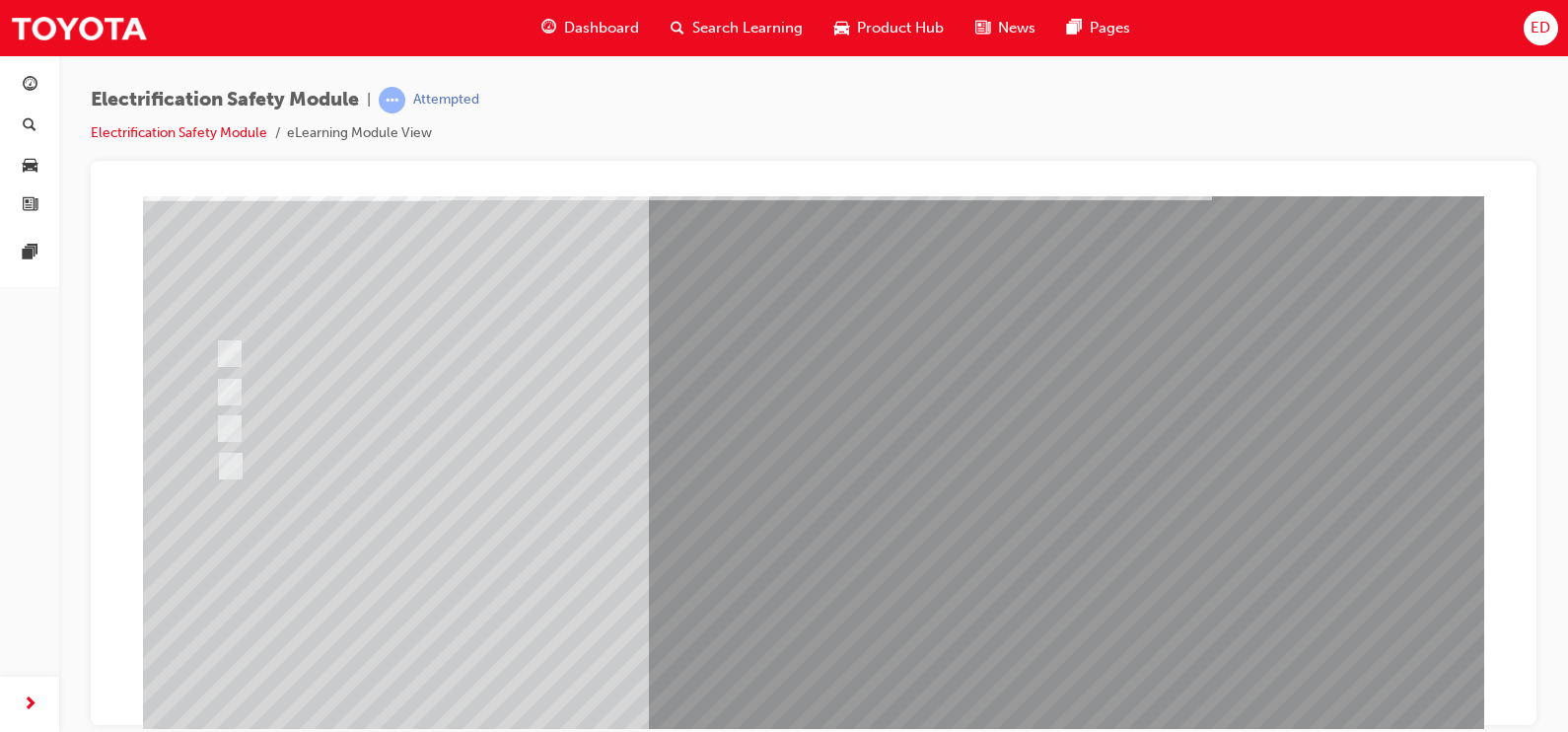 click at bounding box center [214, 2804] 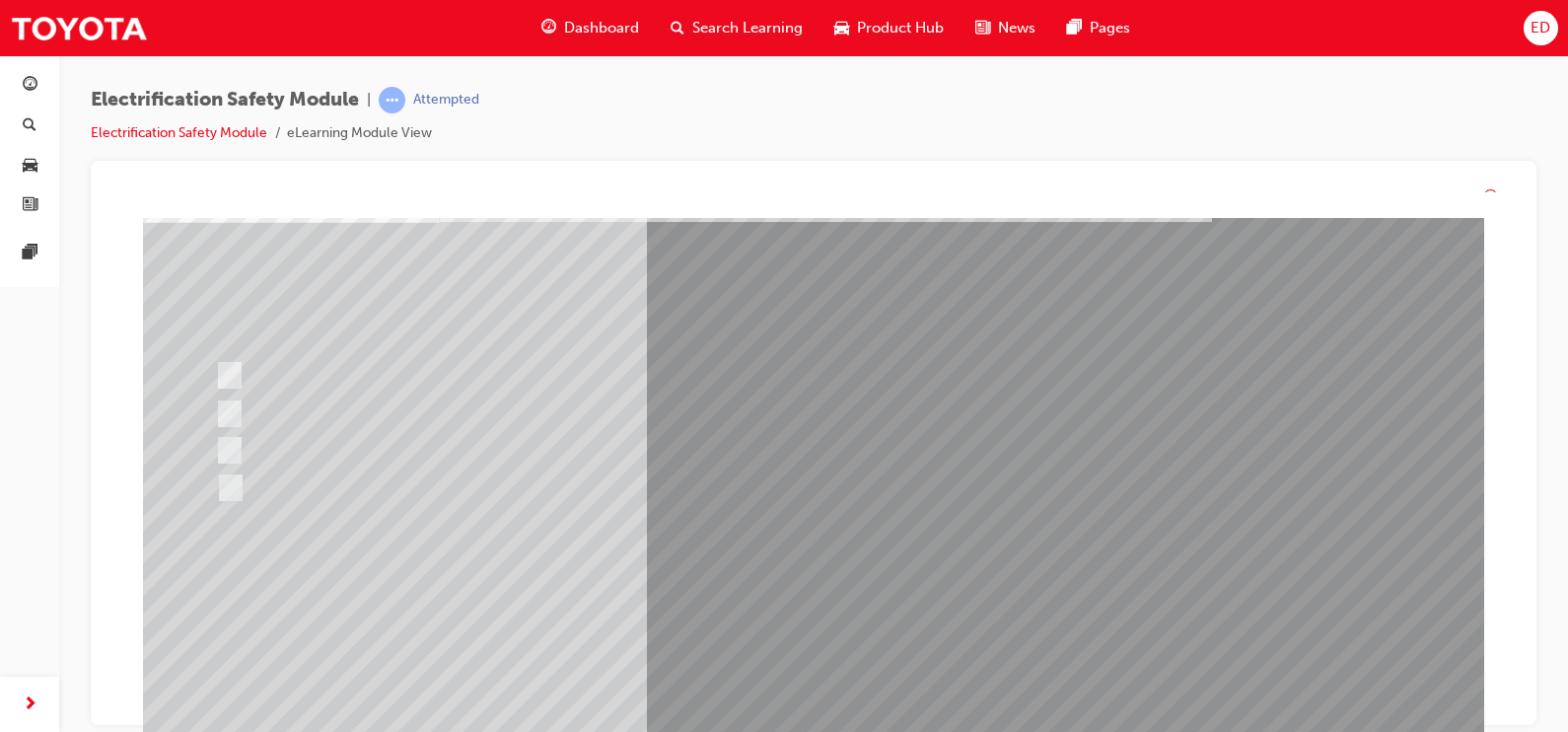 scroll, scrollTop: 0, scrollLeft: 0, axis: both 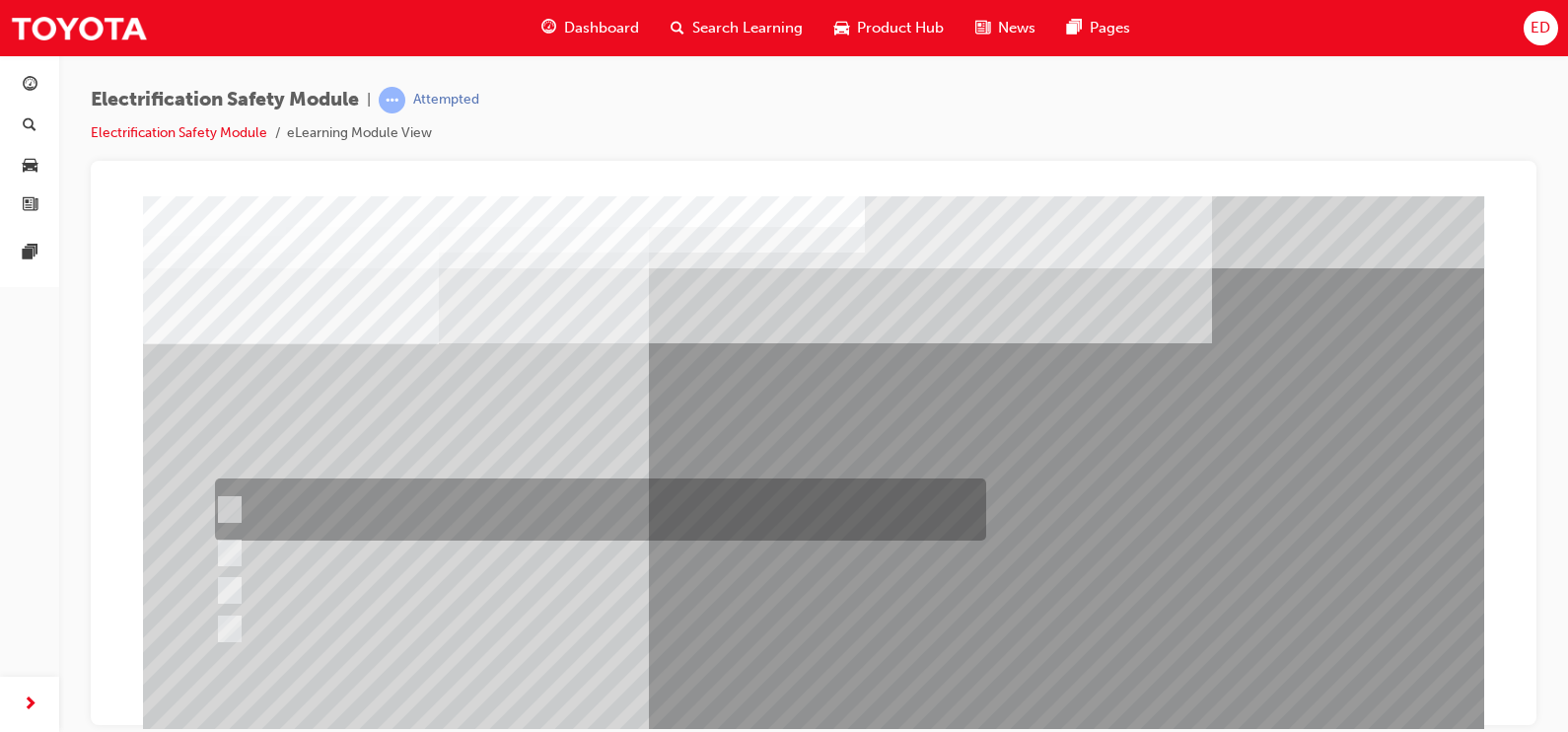 click at bounding box center [596, 509] 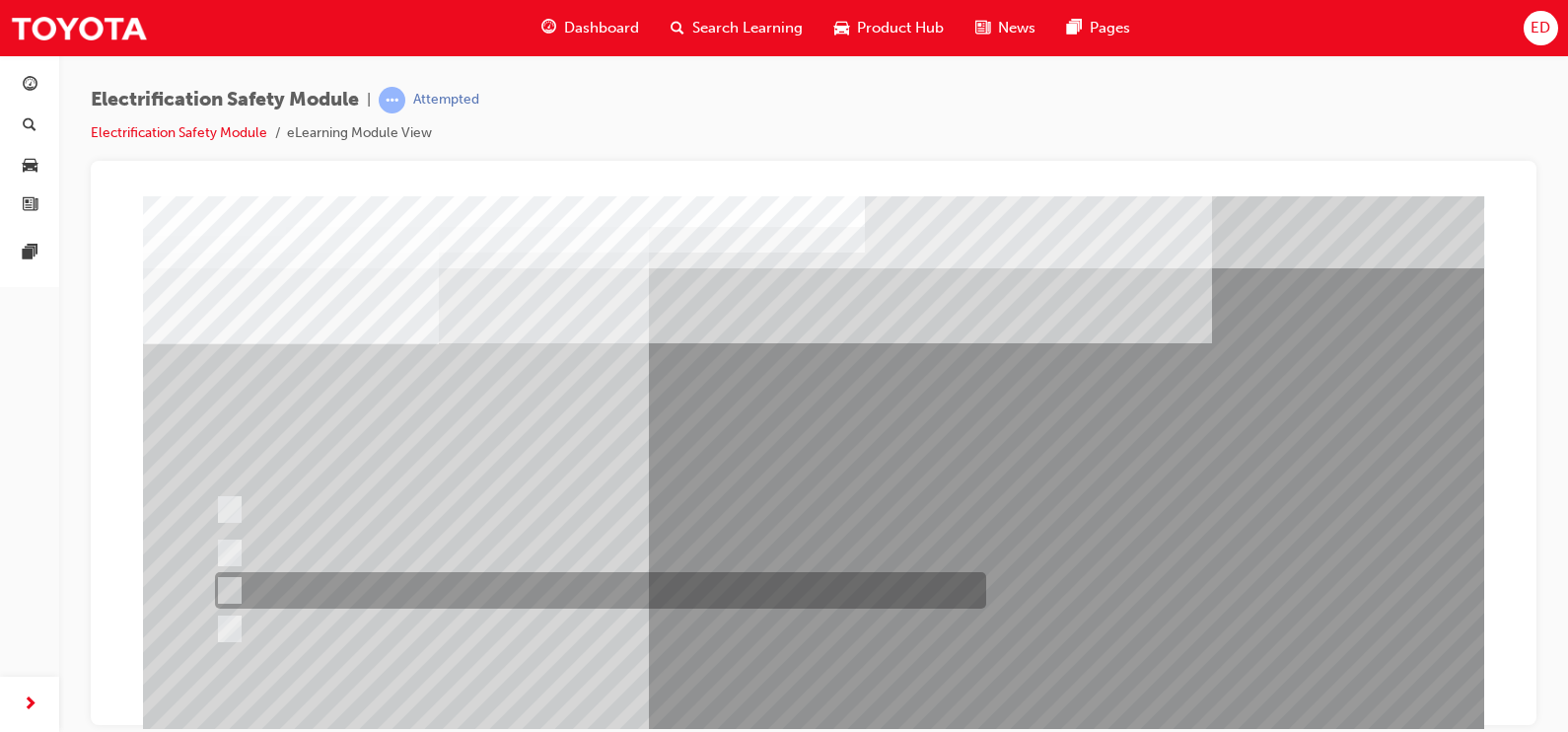 click at bounding box center [596, 590] 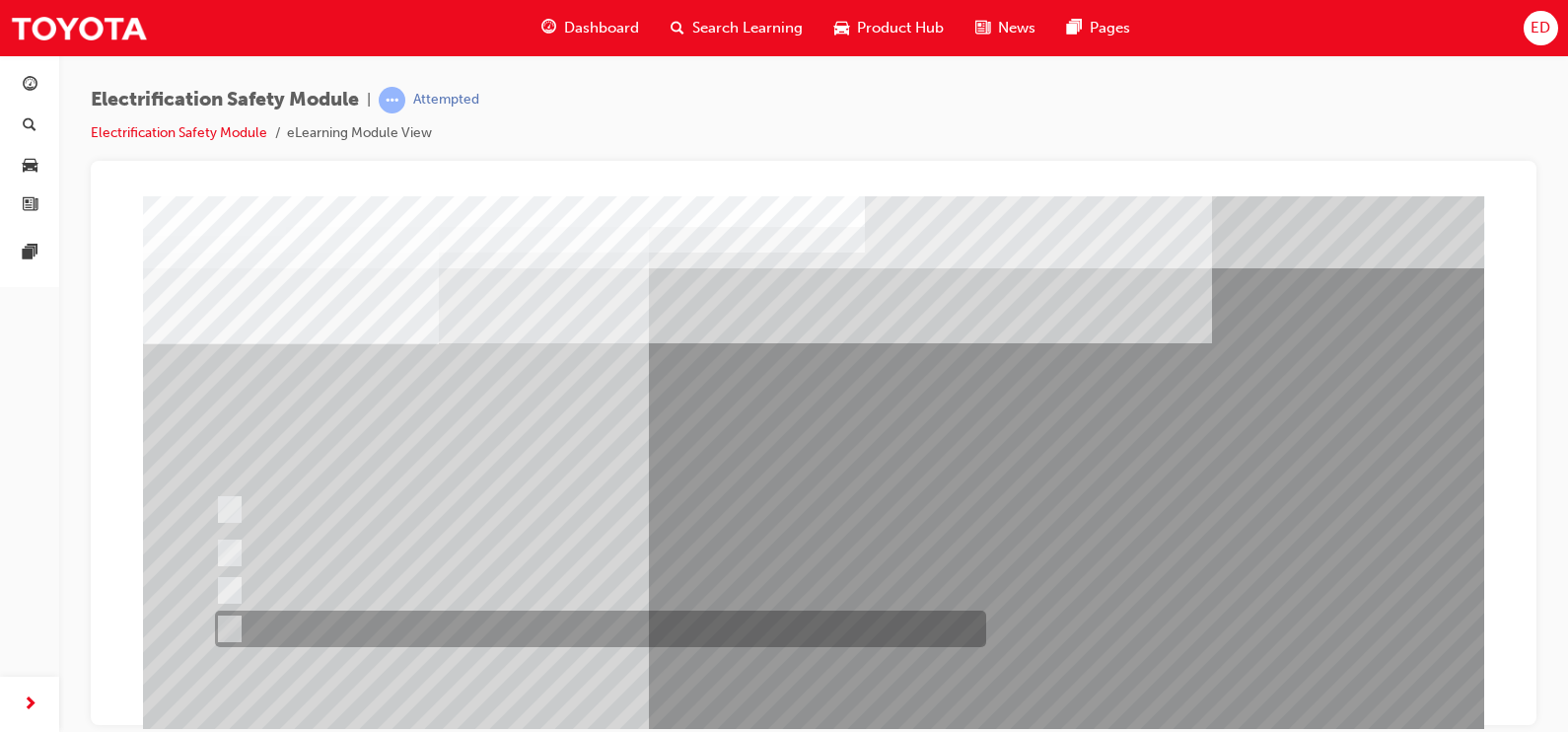click at bounding box center (596, 628) 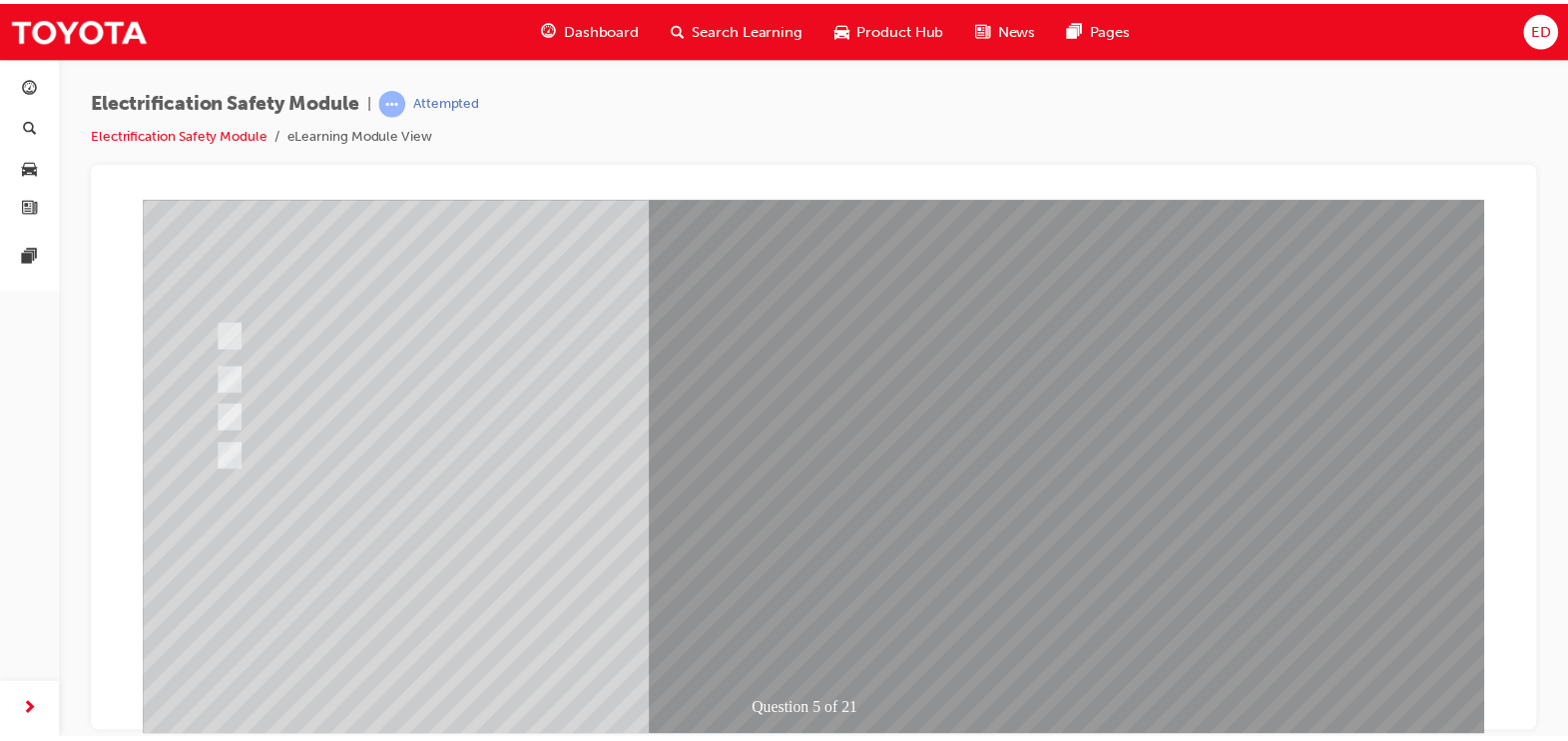 scroll, scrollTop: 194, scrollLeft: 0, axis: vertical 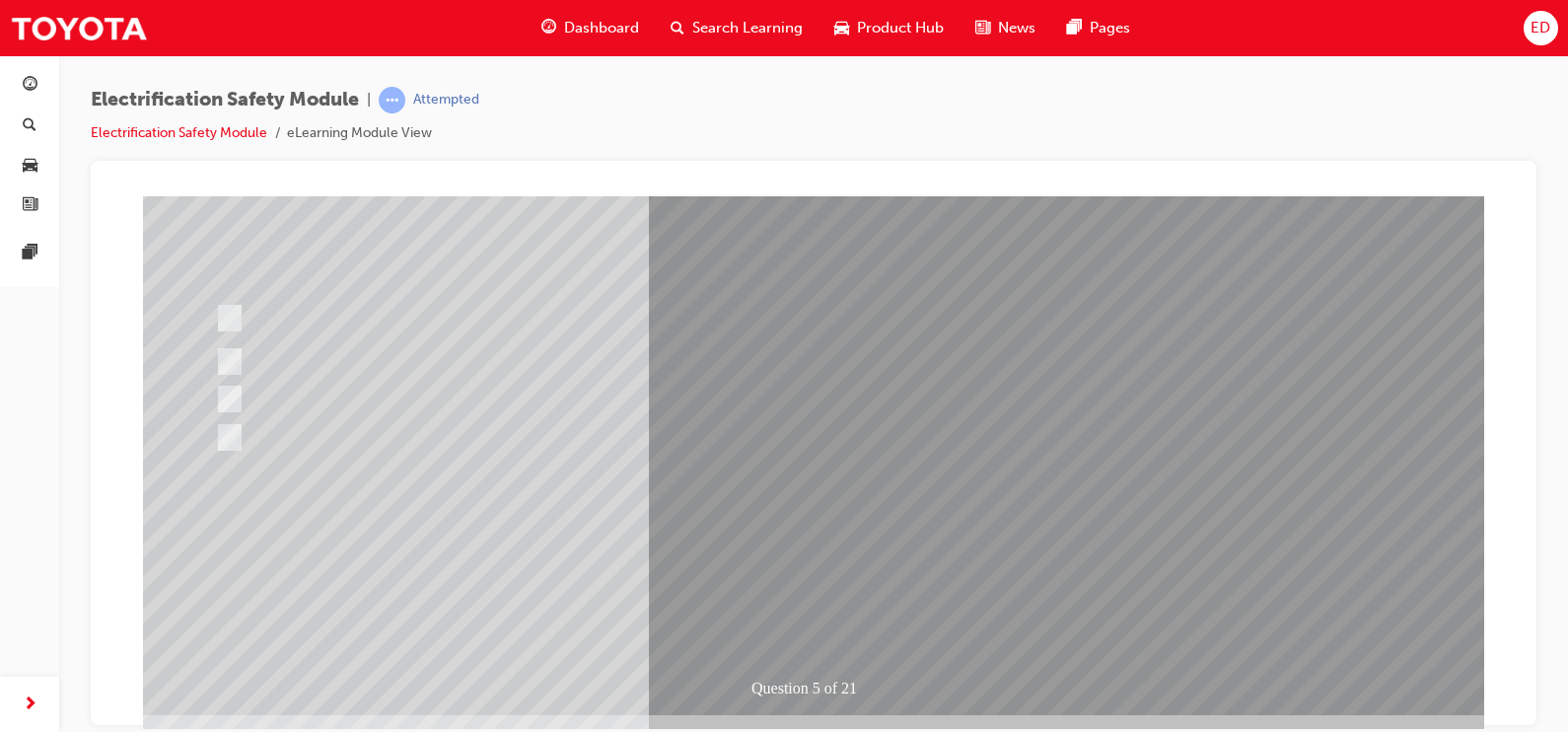click at bounding box center (214, 2755) 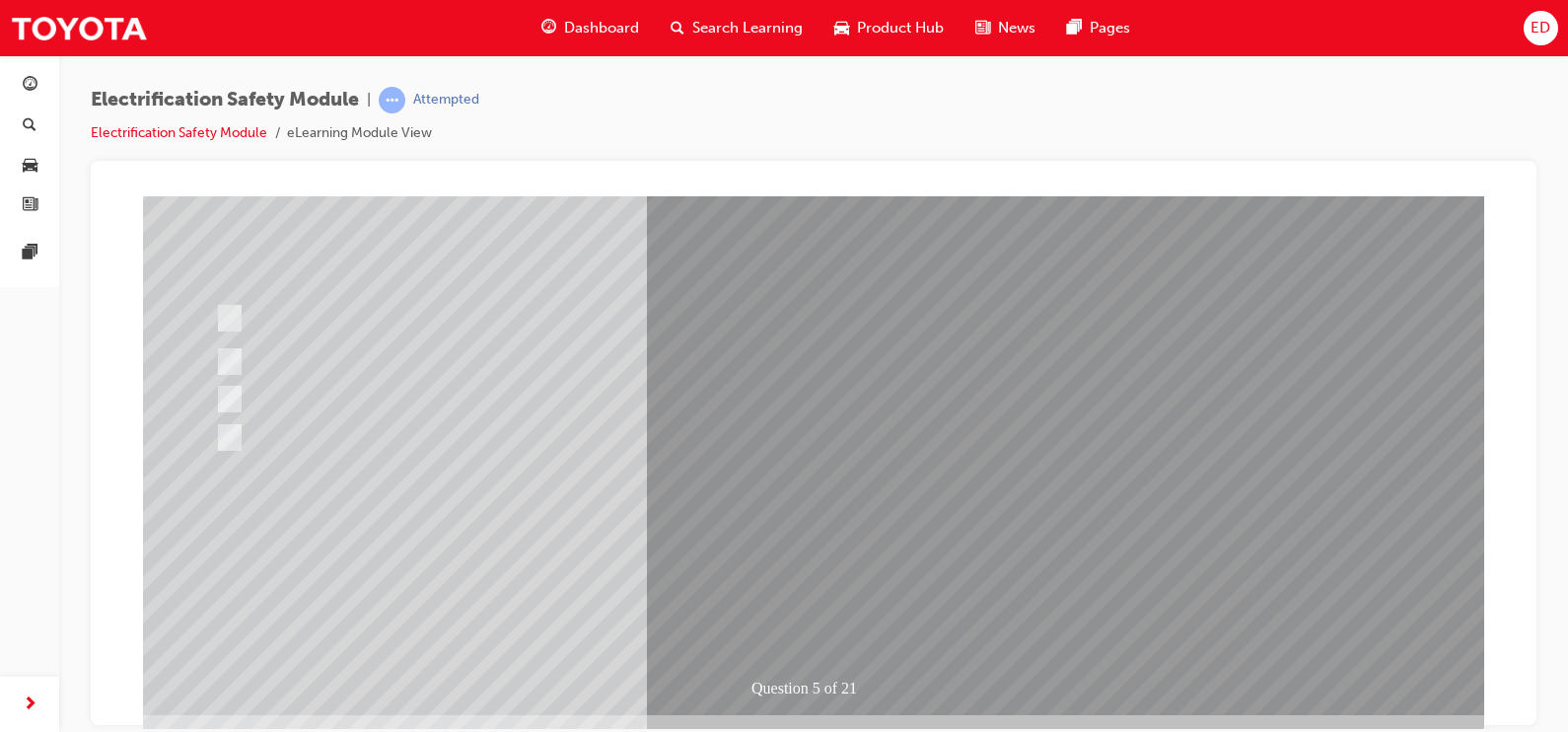 scroll, scrollTop: 0, scrollLeft: 0, axis: both 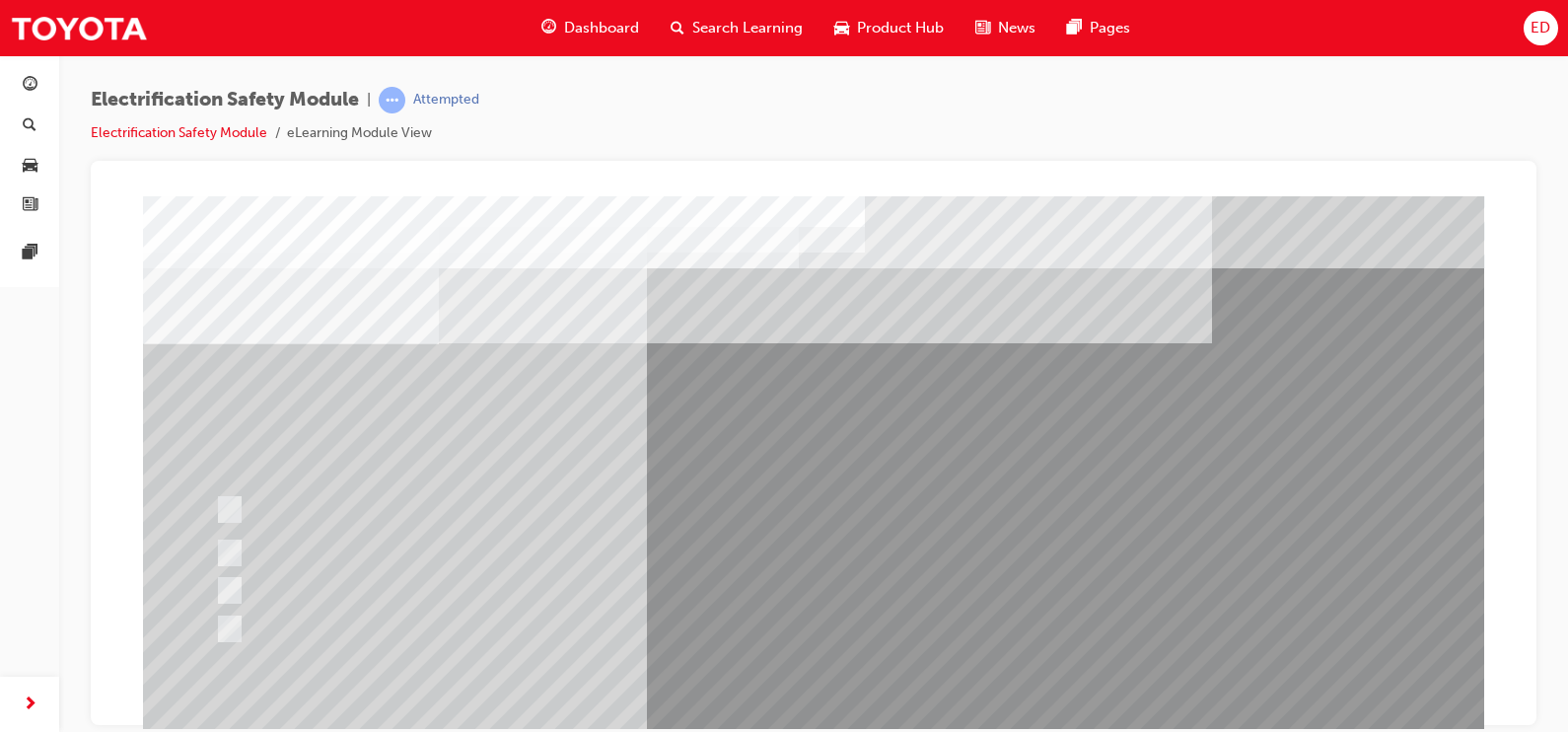 click at bounding box center [596, 509] 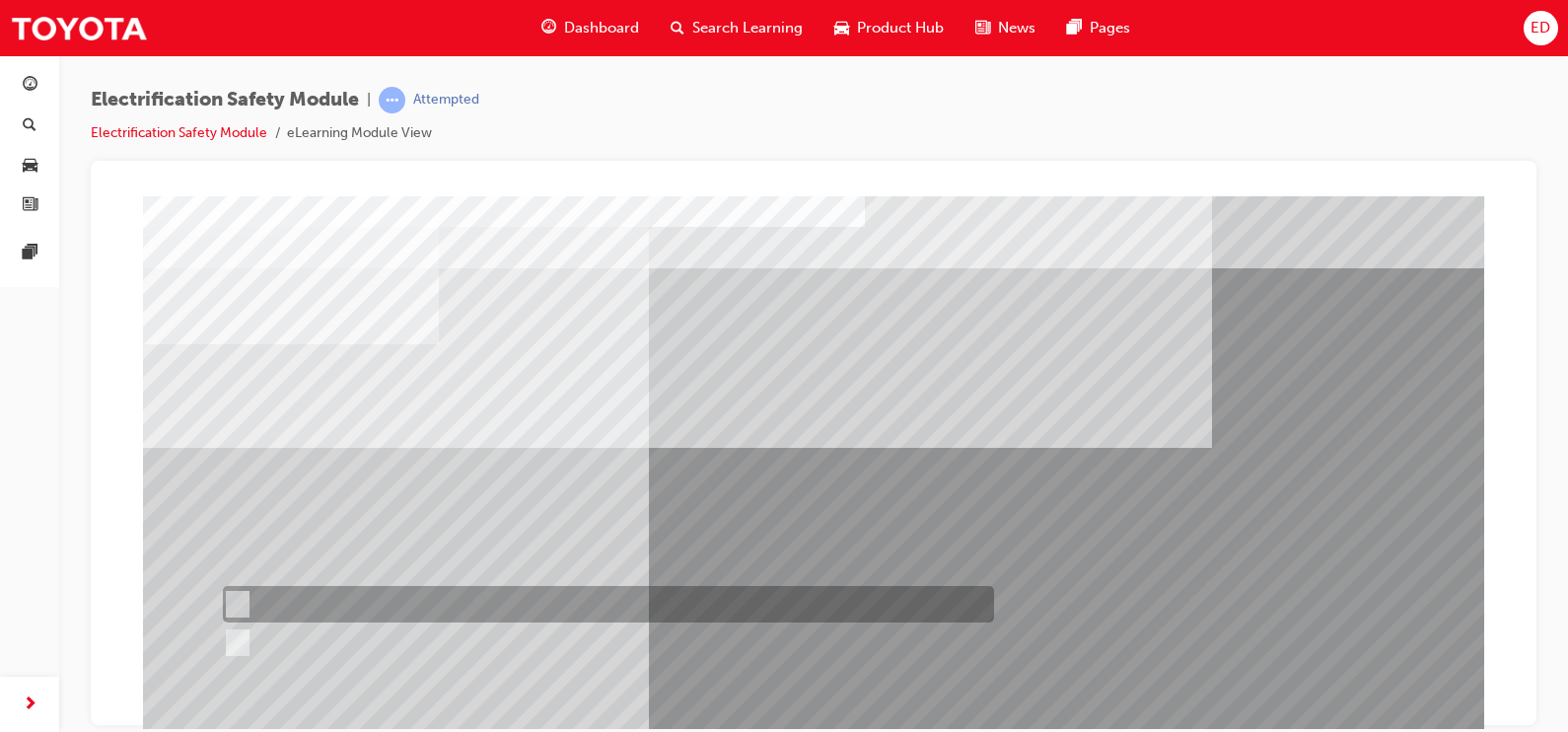 click at bounding box center (604, 604) 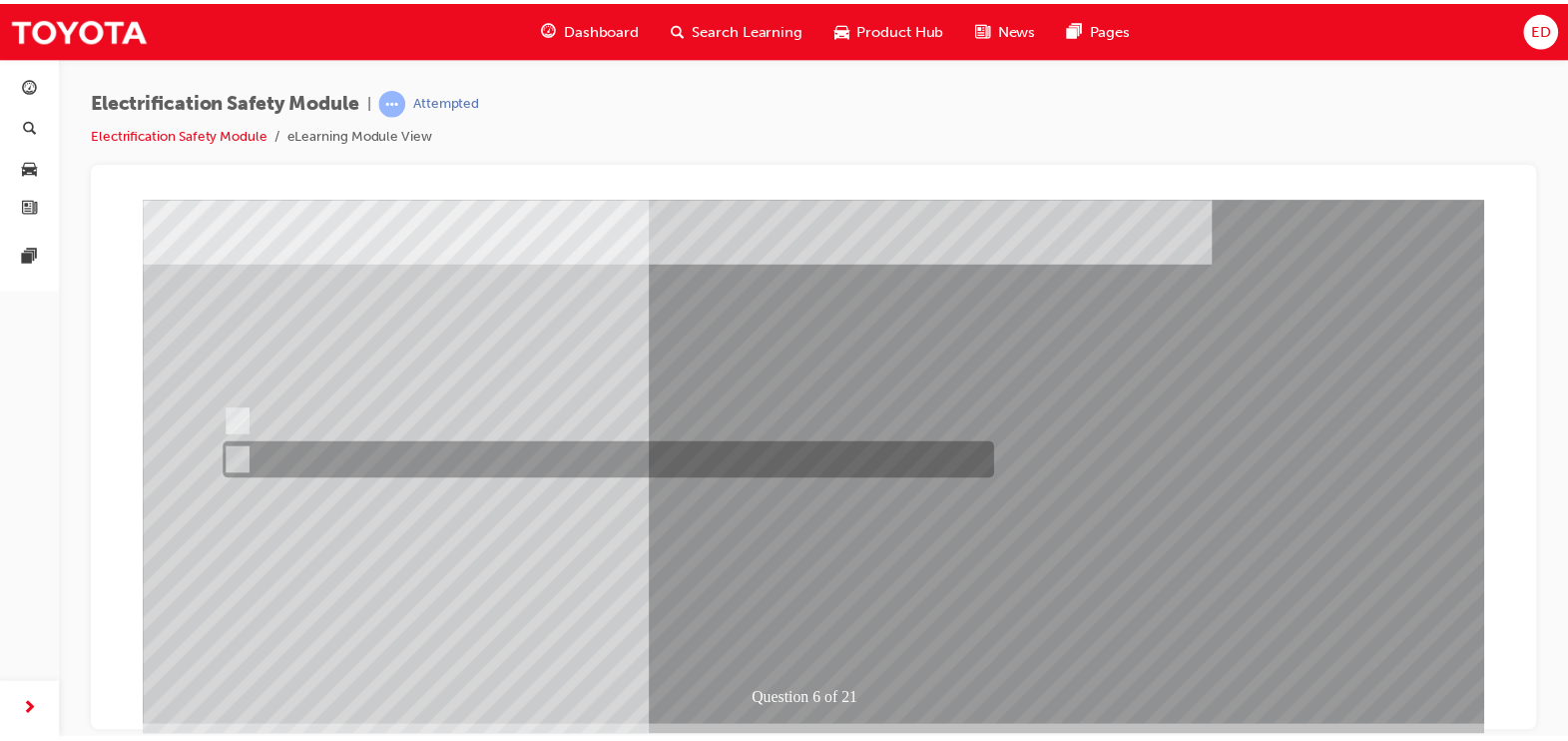 scroll, scrollTop: 194, scrollLeft: 0, axis: vertical 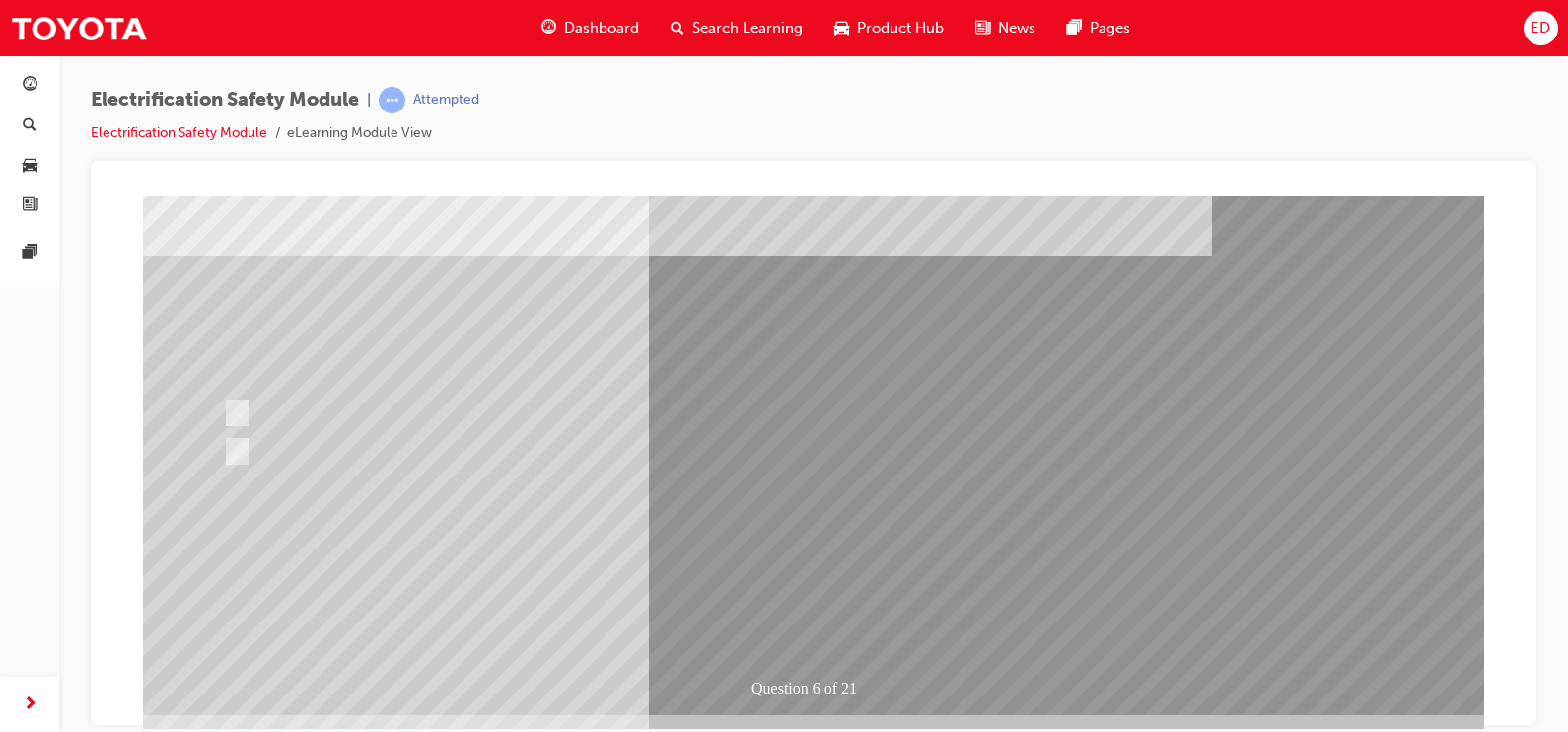 click at bounding box center [214, 2817] 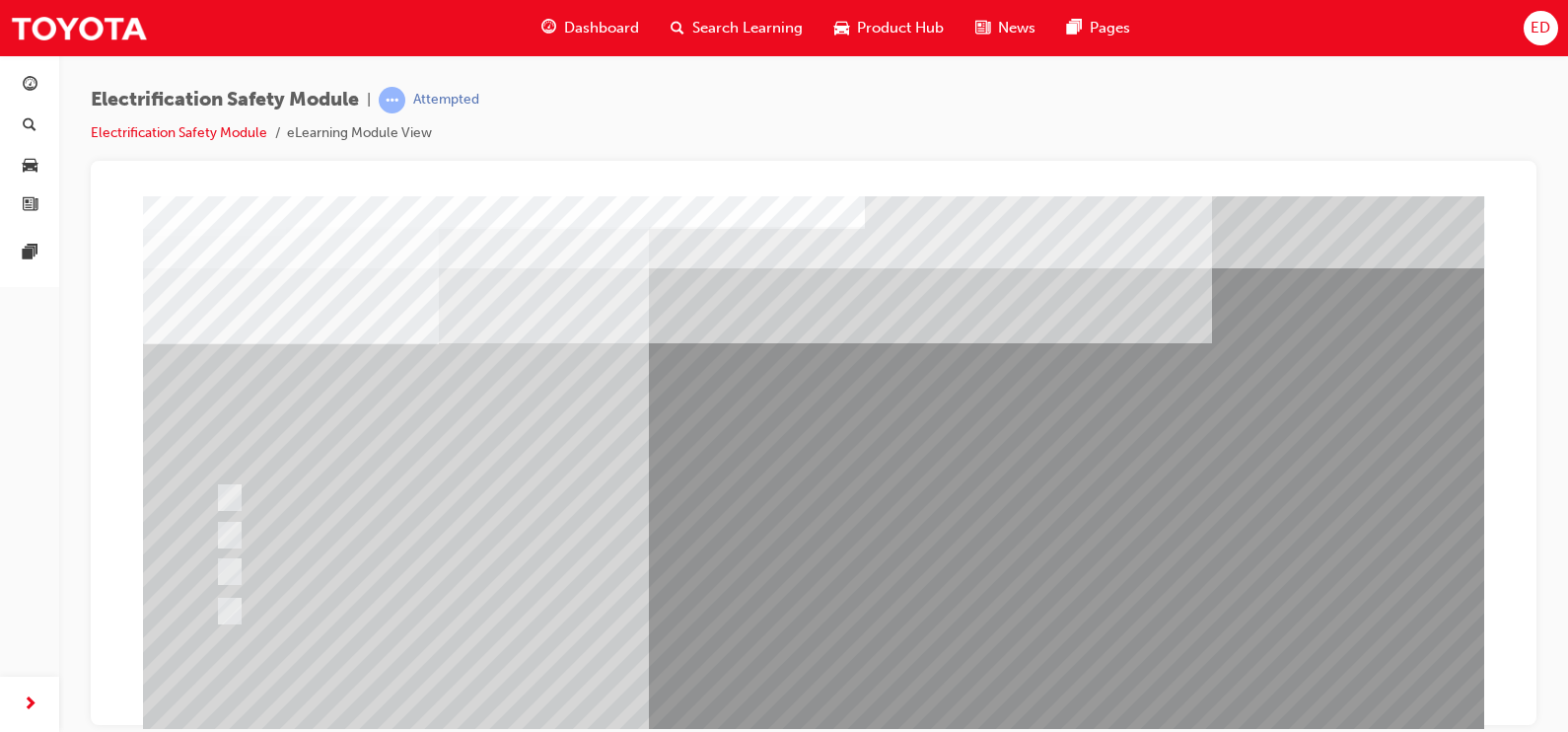 scroll, scrollTop: 0, scrollLeft: 0, axis: both 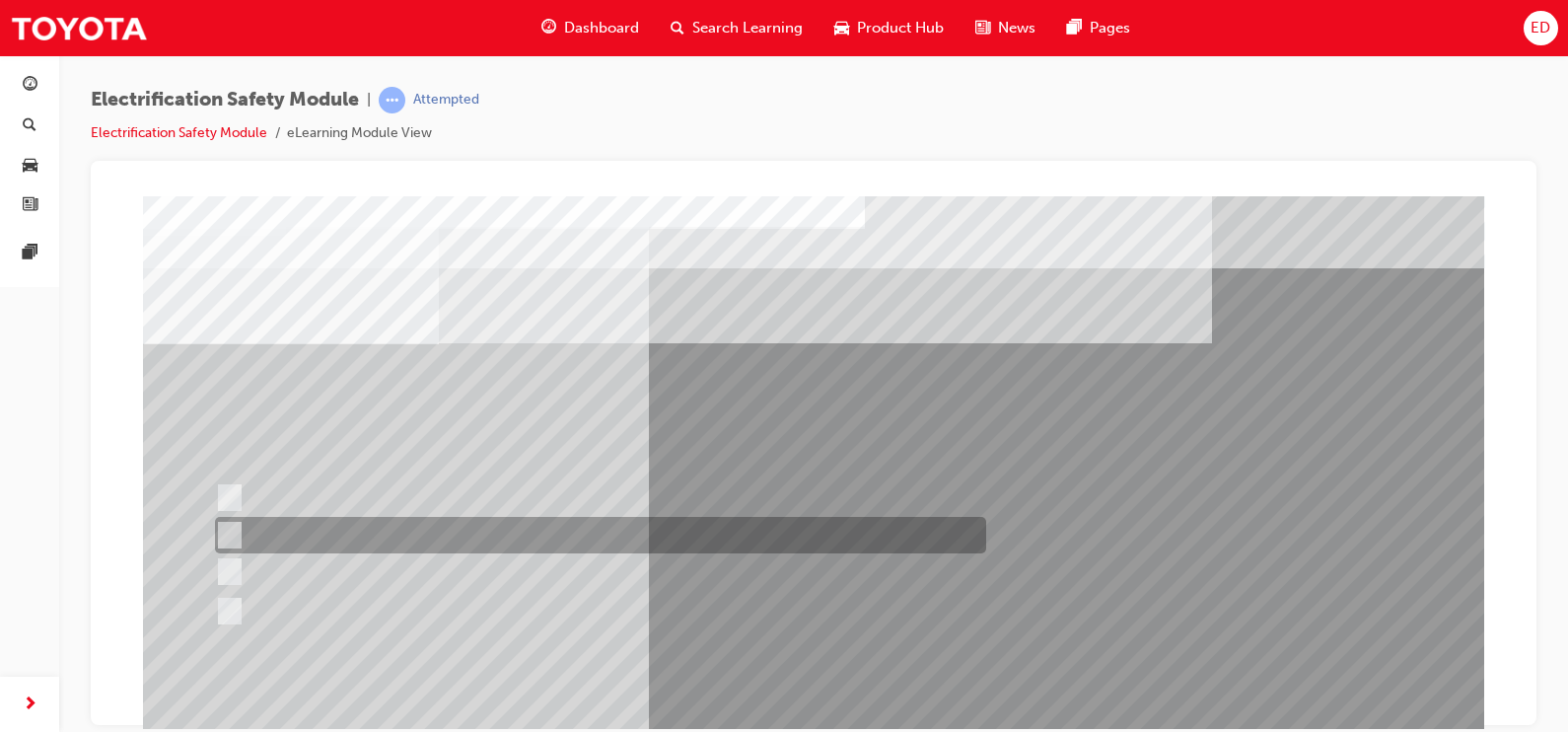 click at bounding box center [596, 535] 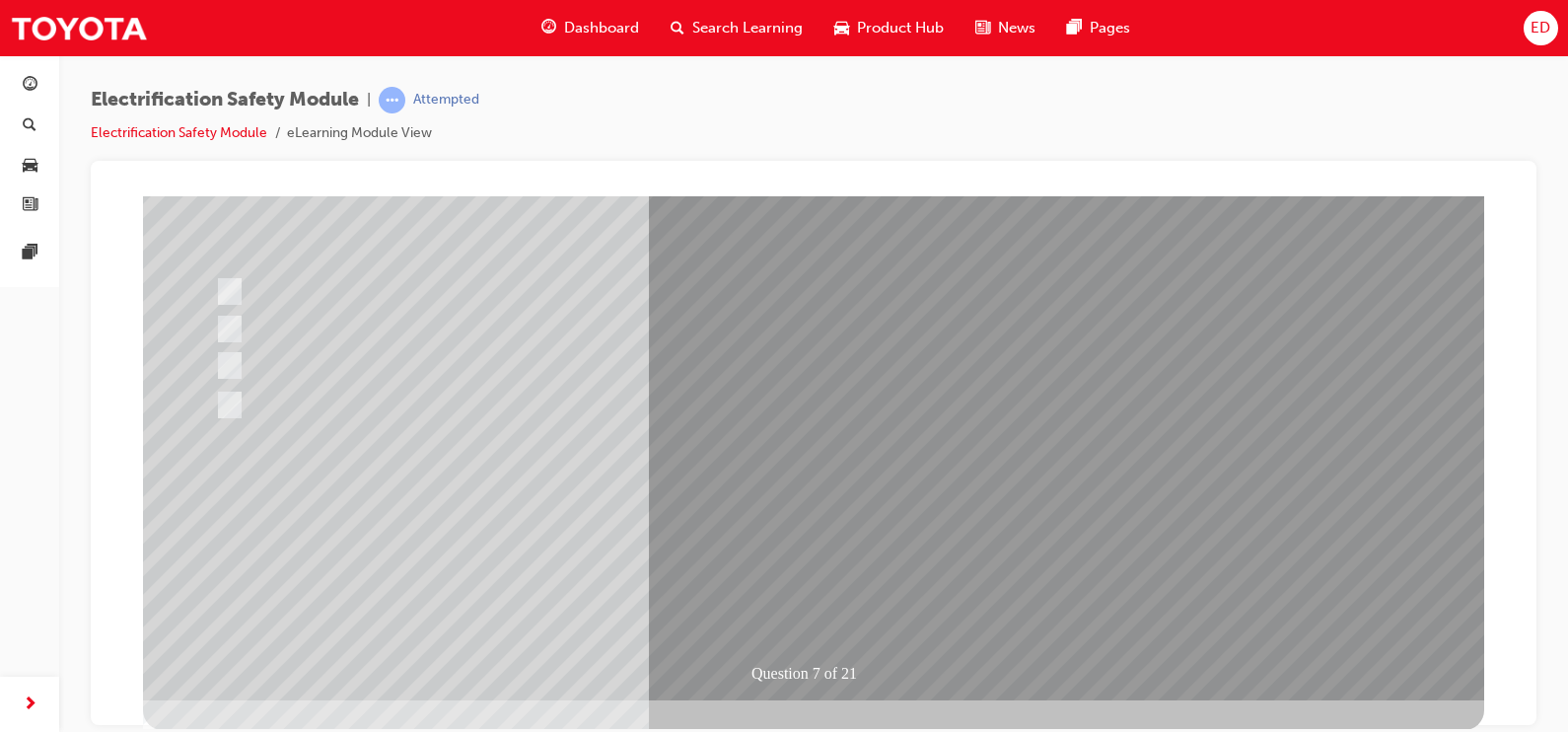 click at bounding box center (214, 2741) 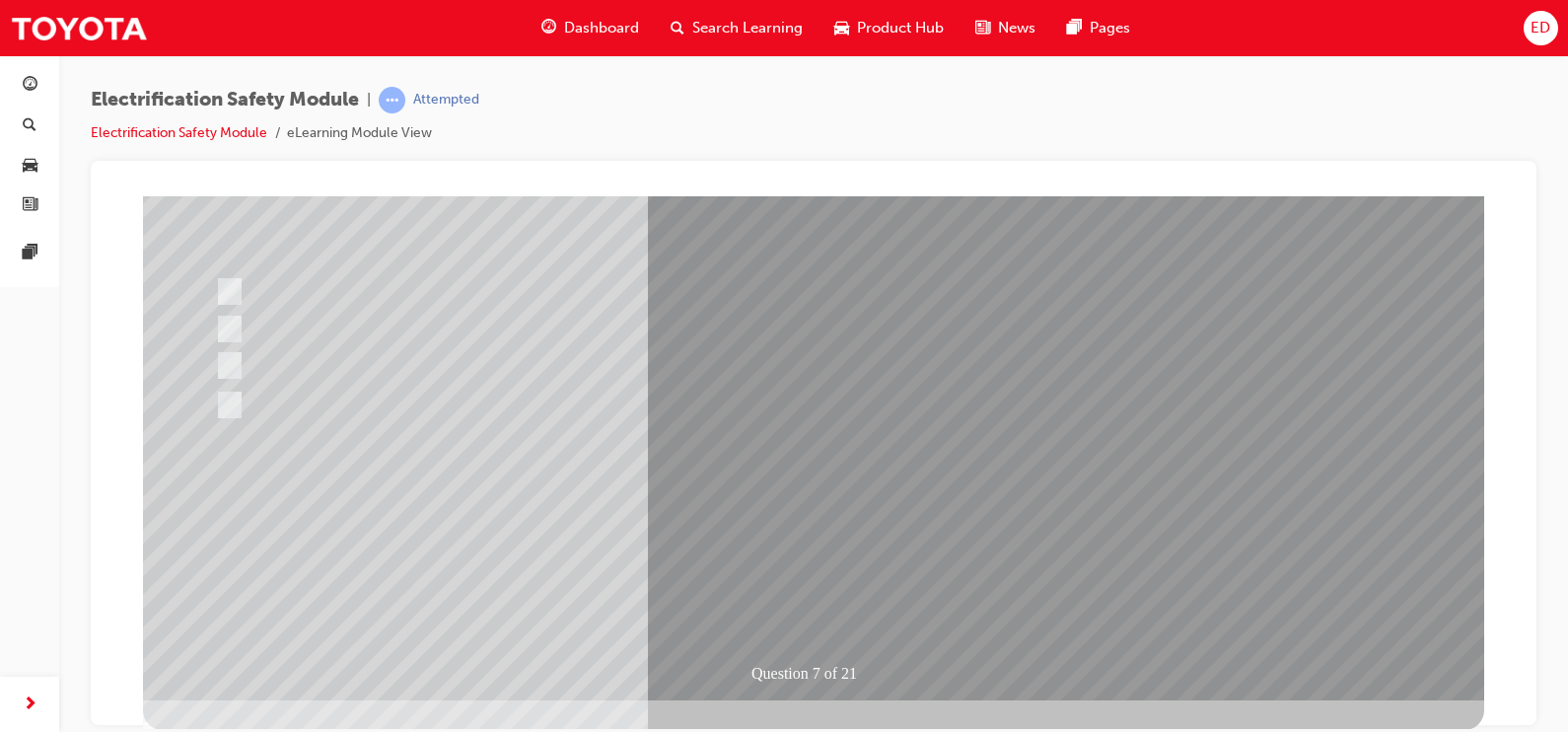 scroll, scrollTop: 0, scrollLeft: 0, axis: both 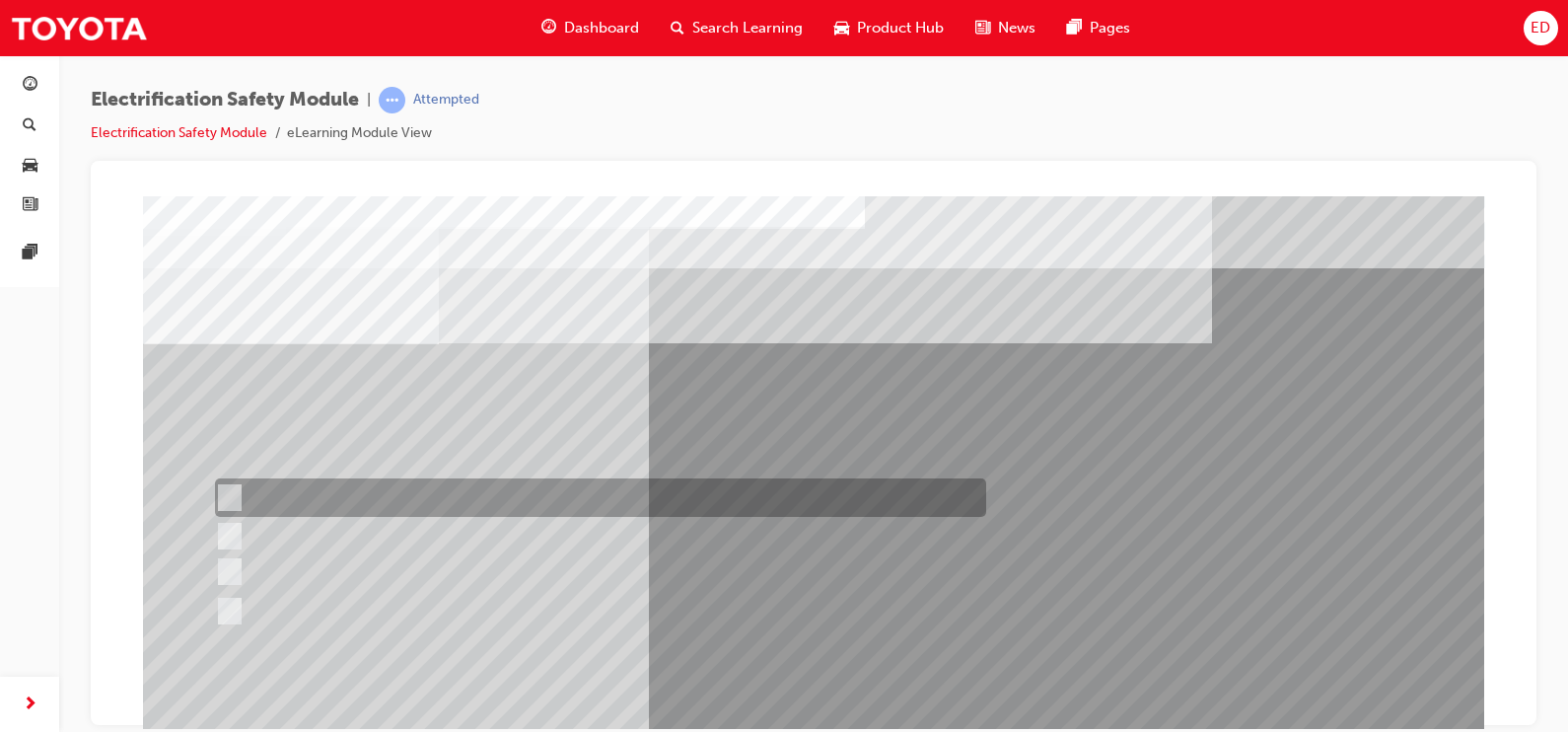 click at bounding box center [596, 497] 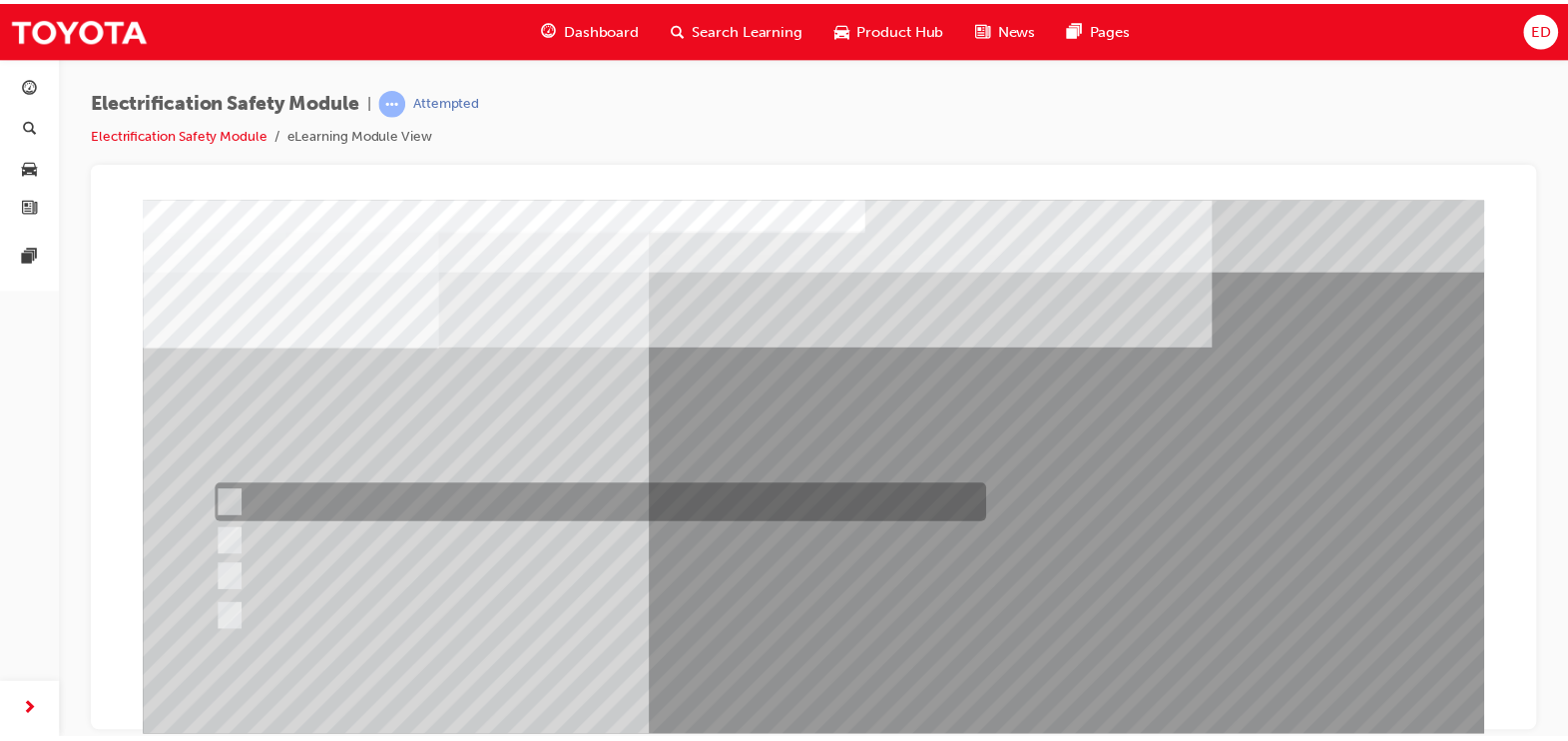 scroll, scrollTop: 209, scrollLeft: 0, axis: vertical 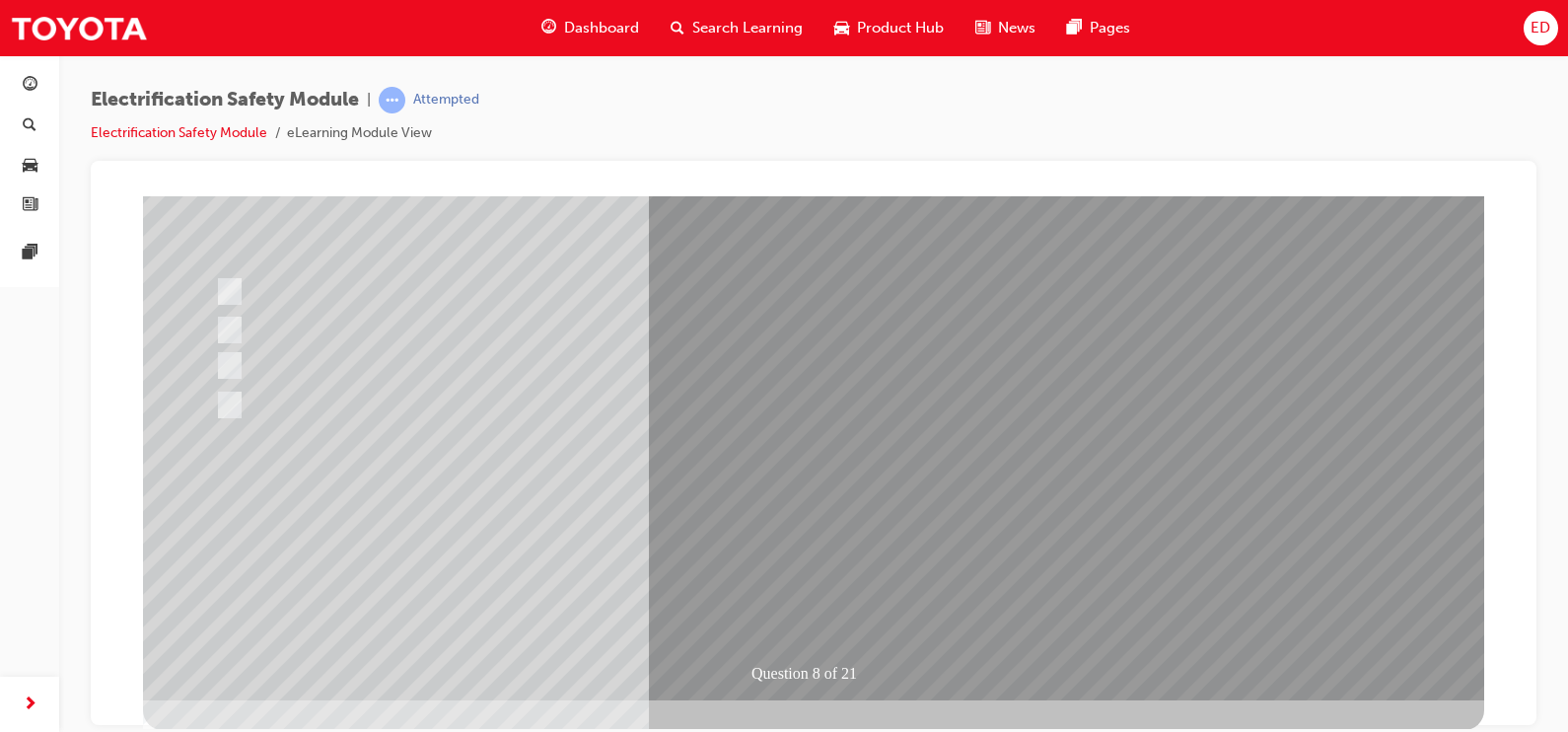 click at bounding box center (214, 2741) 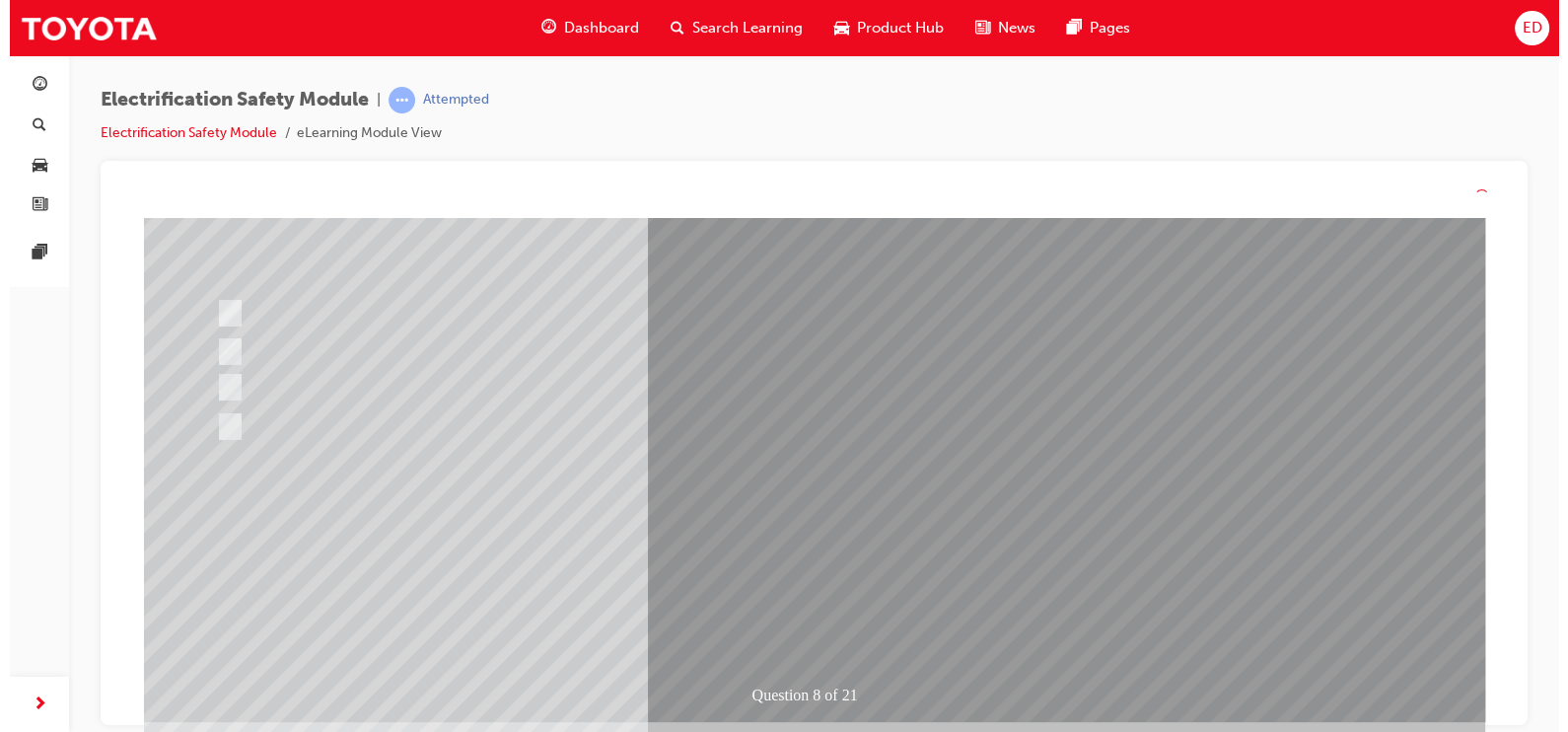scroll, scrollTop: 0, scrollLeft: 0, axis: both 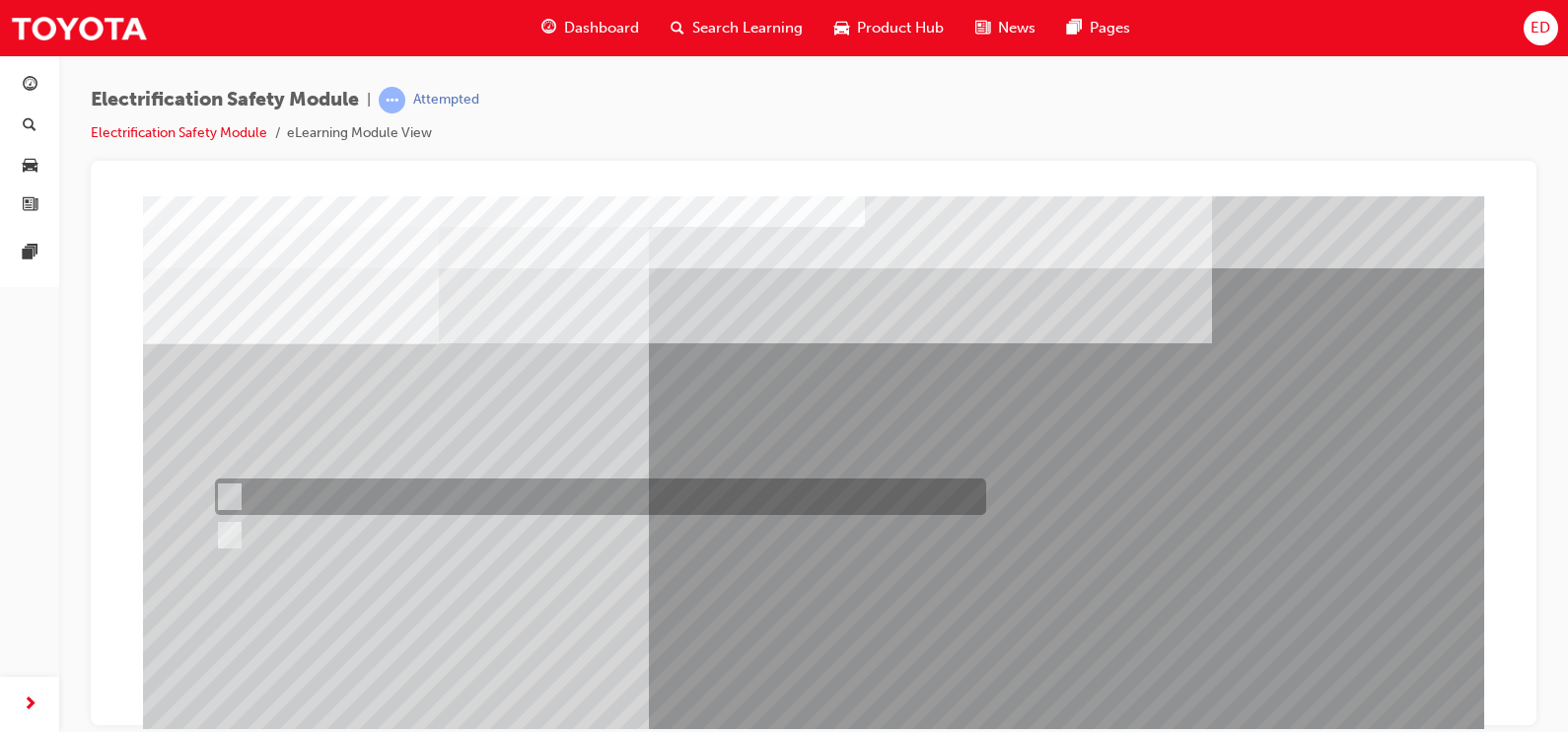 click at bounding box center (596, 496) 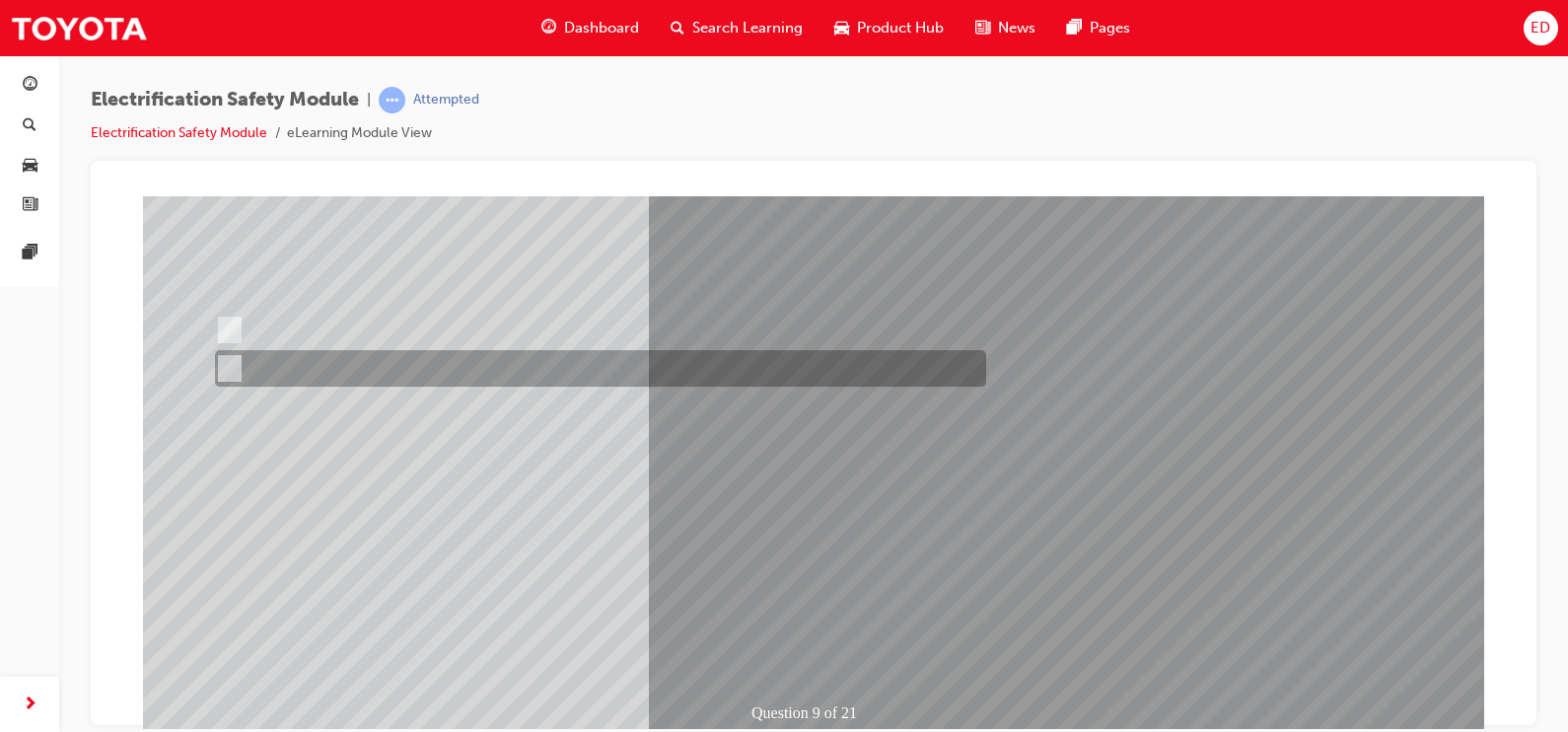 scroll, scrollTop: 178, scrollLeft: 0, axis: vertical 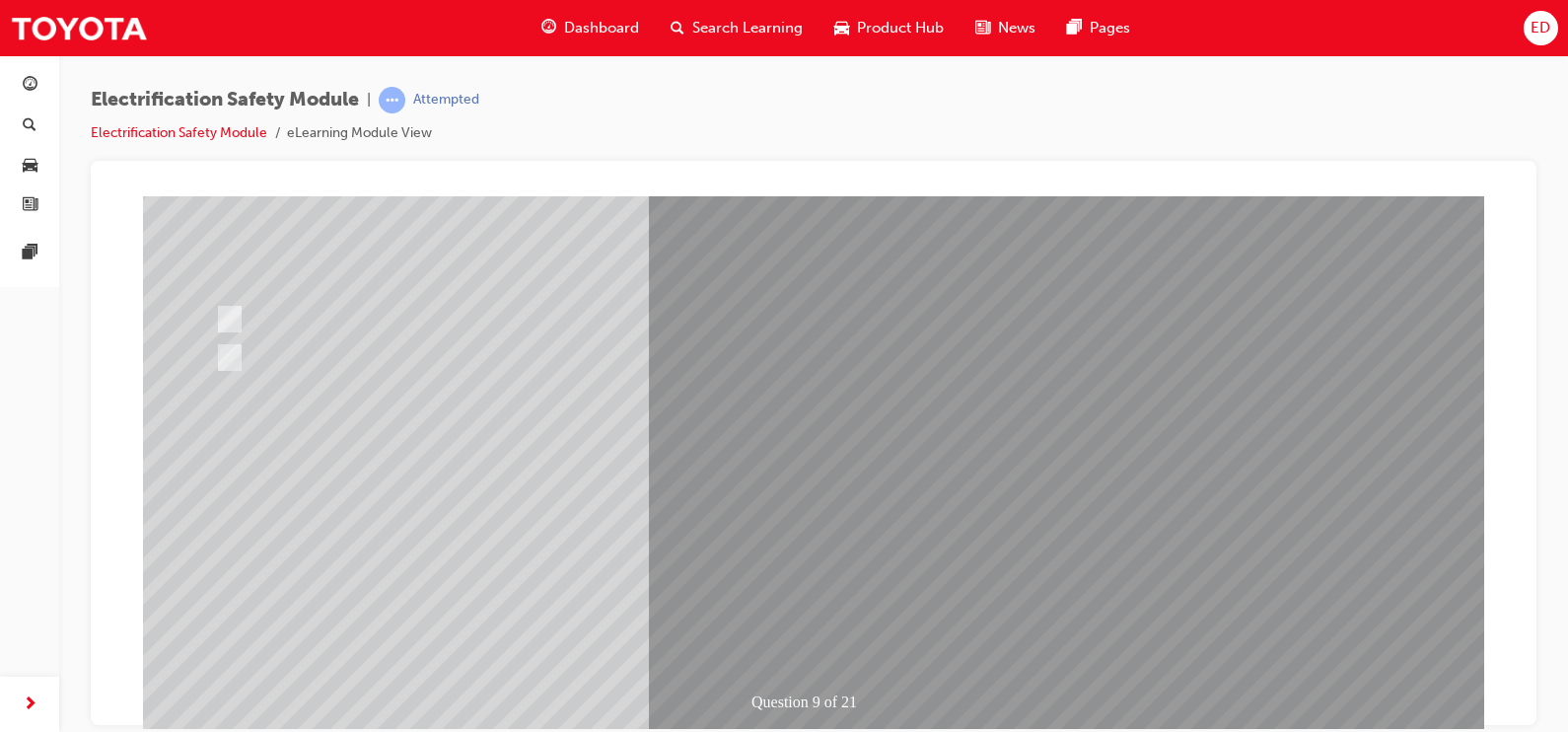 click at bounding box center [214, 2726] 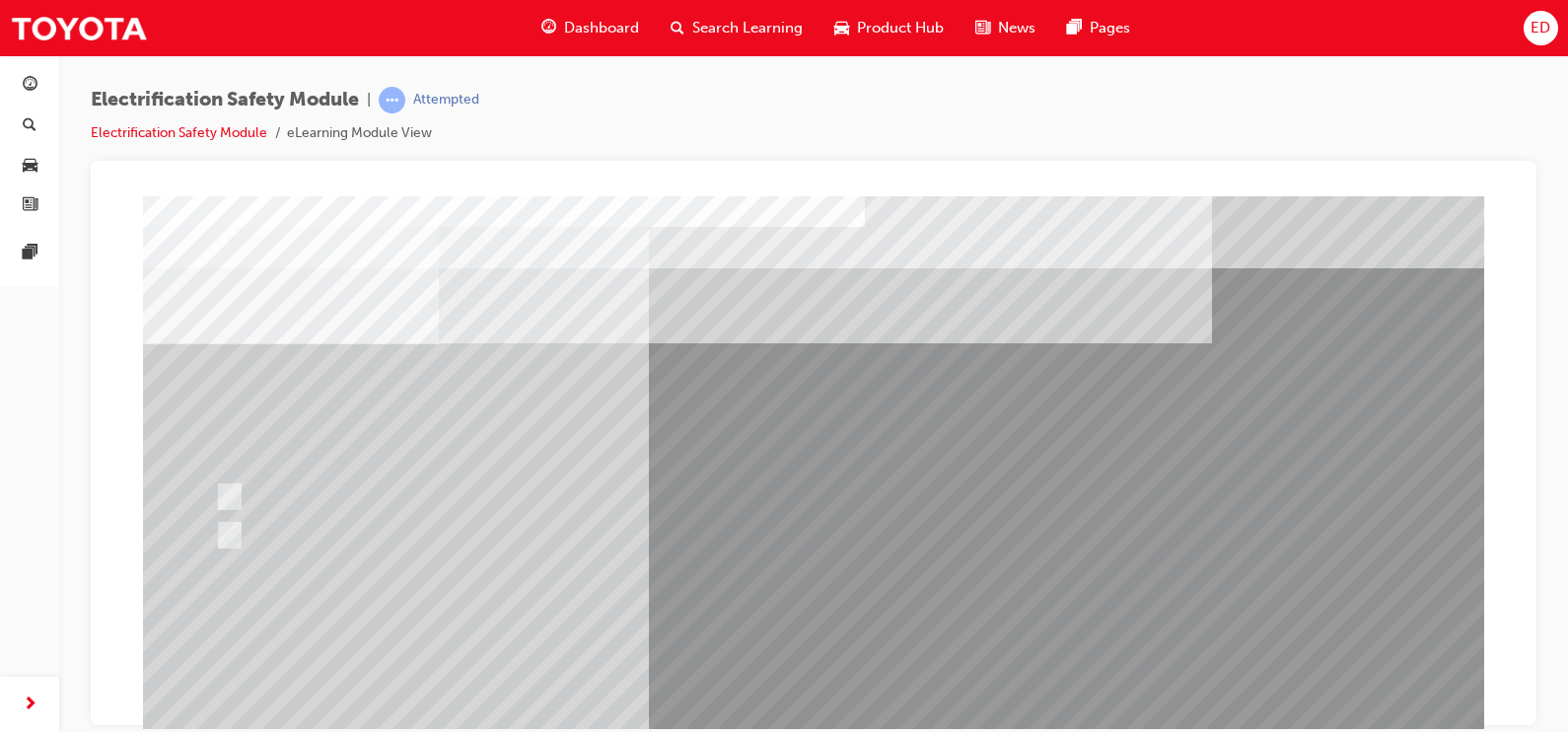 scroll, scrollTop: 1, scrollLeft: 0, axis: vertical 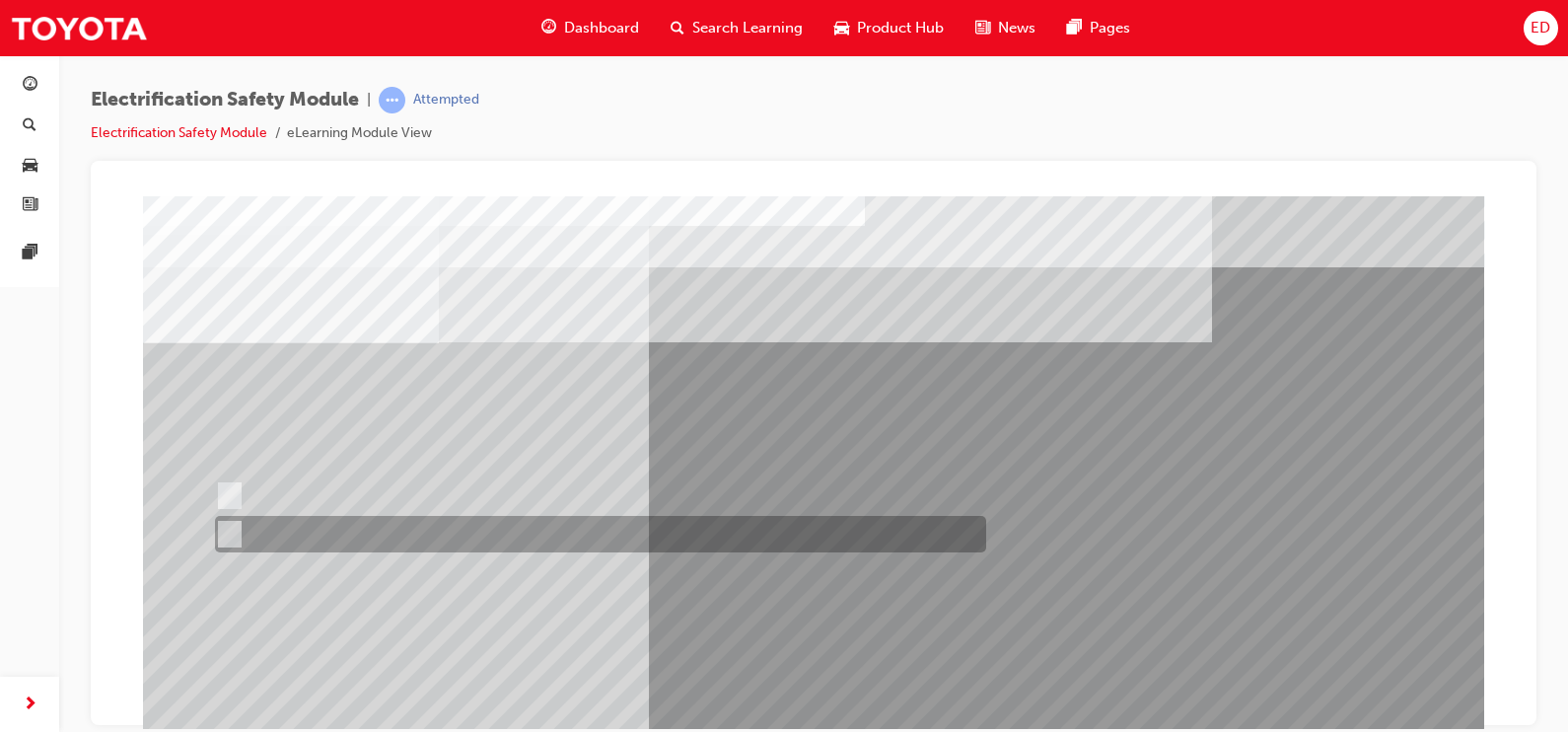 click at bounding box center [596, 534] 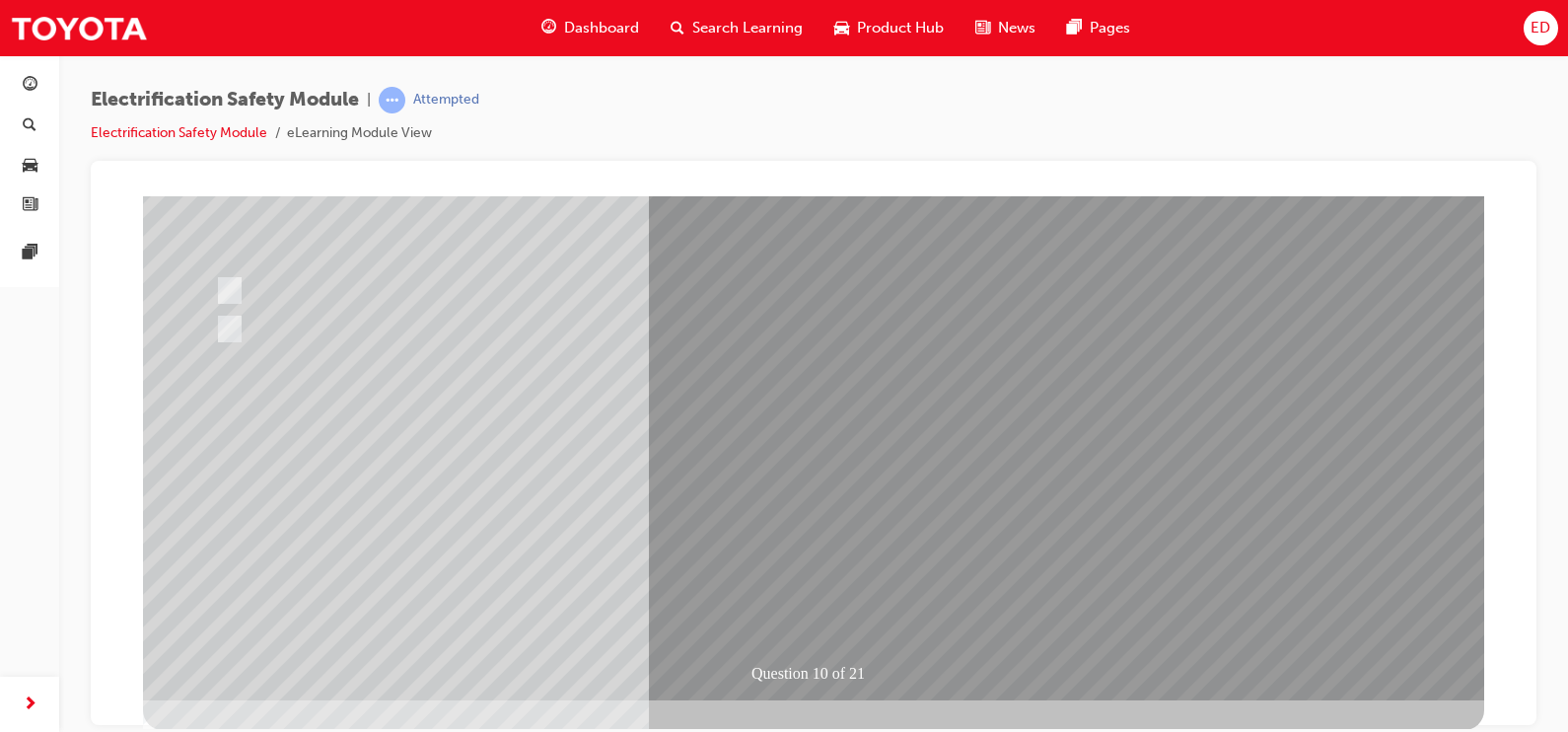 click at bounding box center [214, 2697] 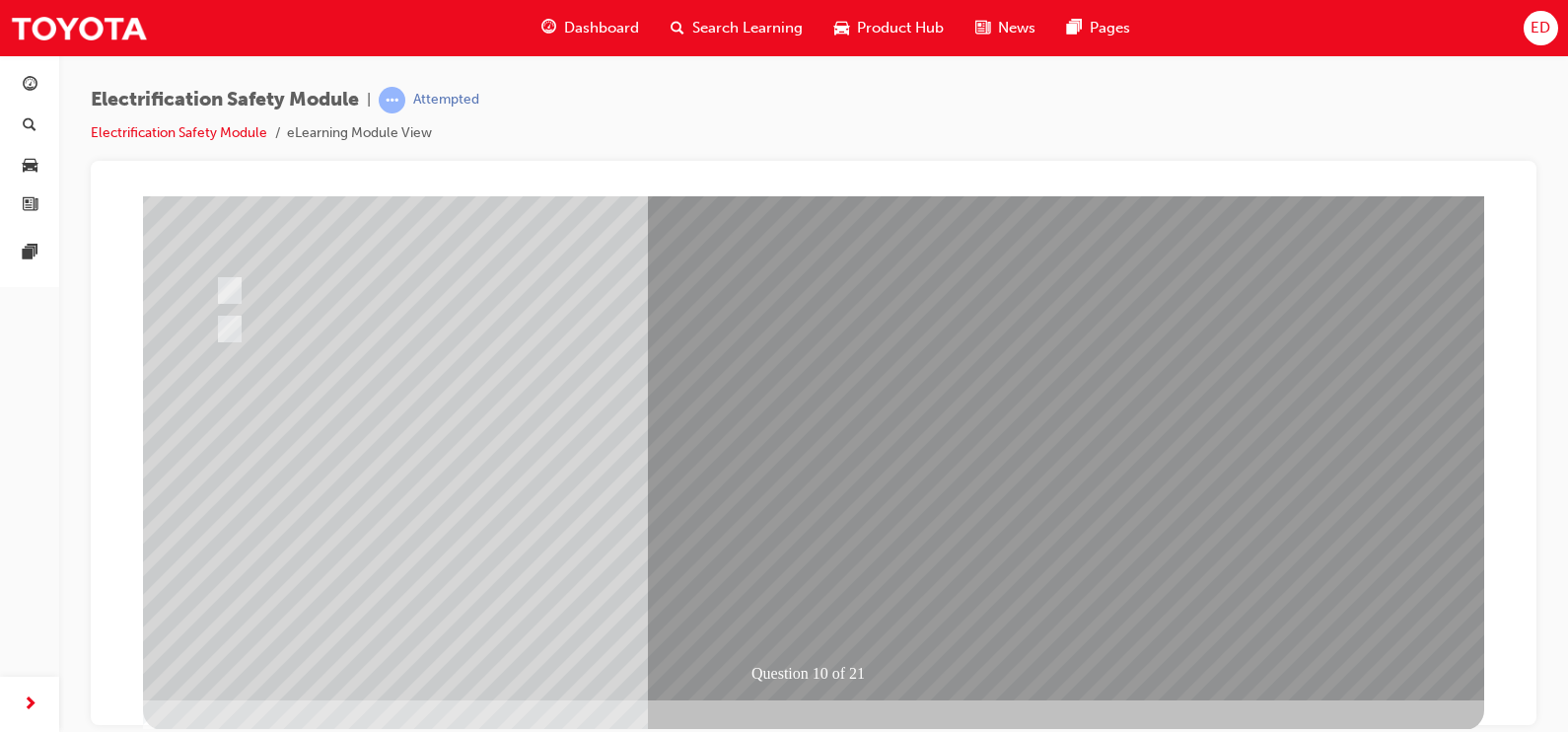 scroll, scrollTop: 0, scrollLeft: 0, axis: both 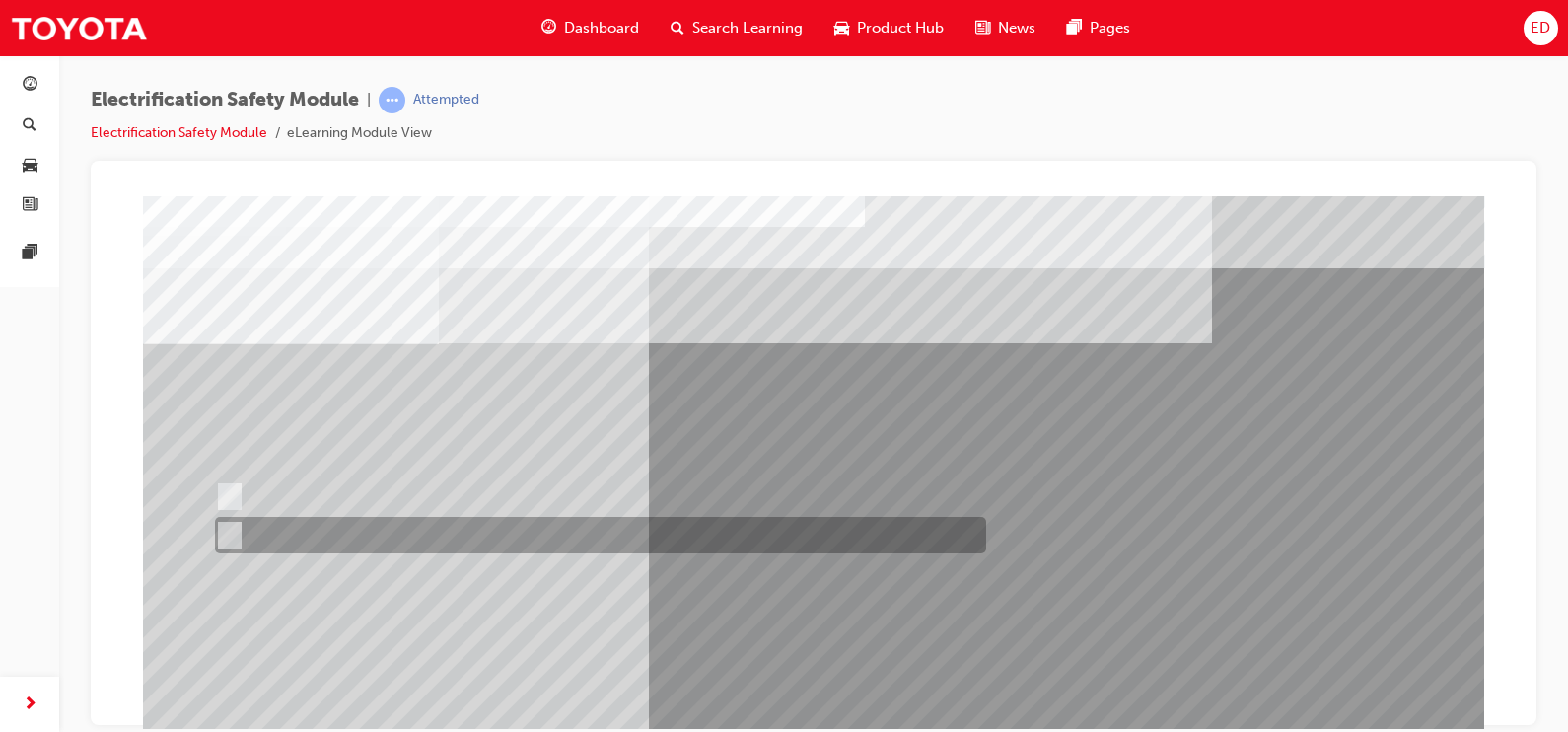 click at bounding box center [596, 535] 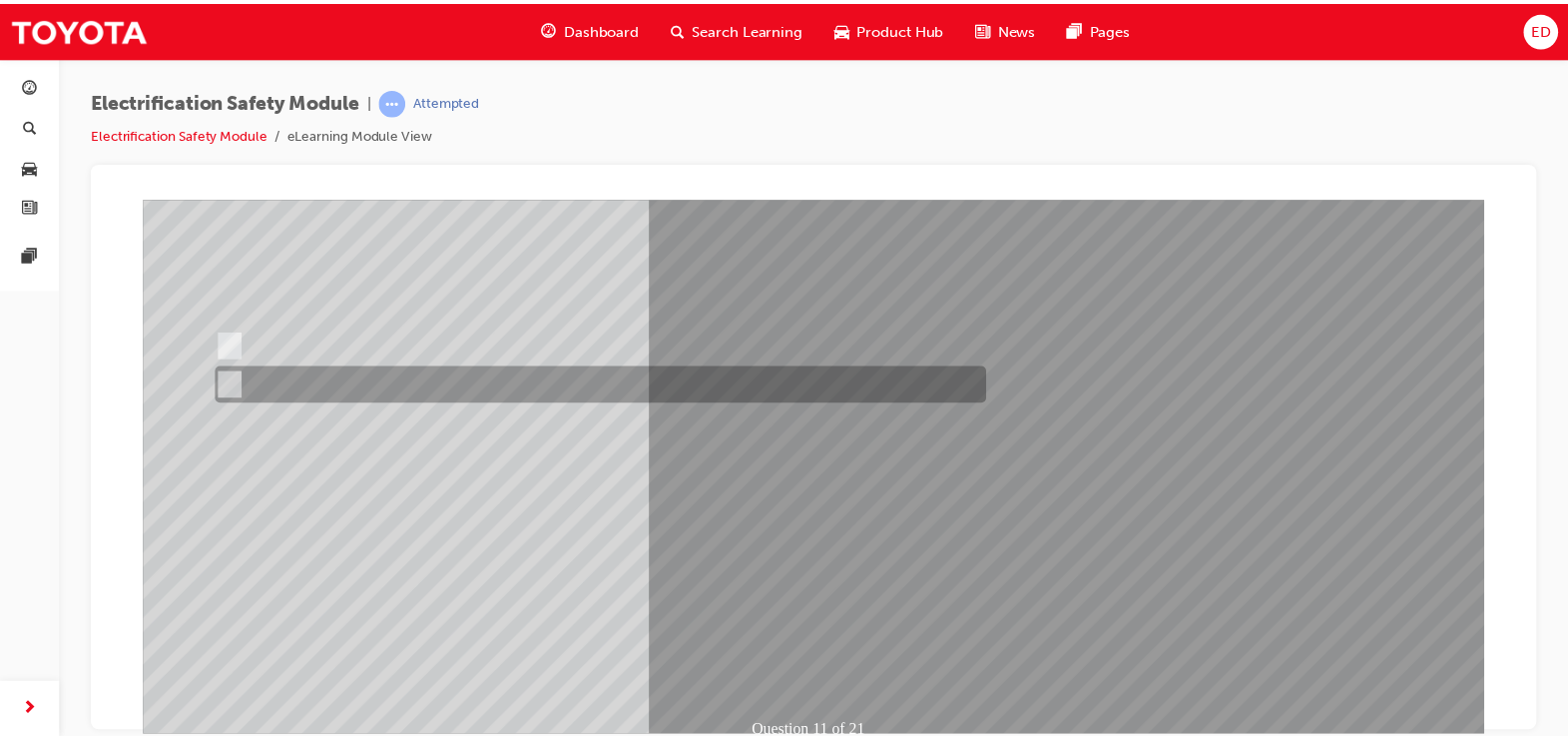 scroll, scrollTop: 166, scrollLeft: 0, axis: vertical 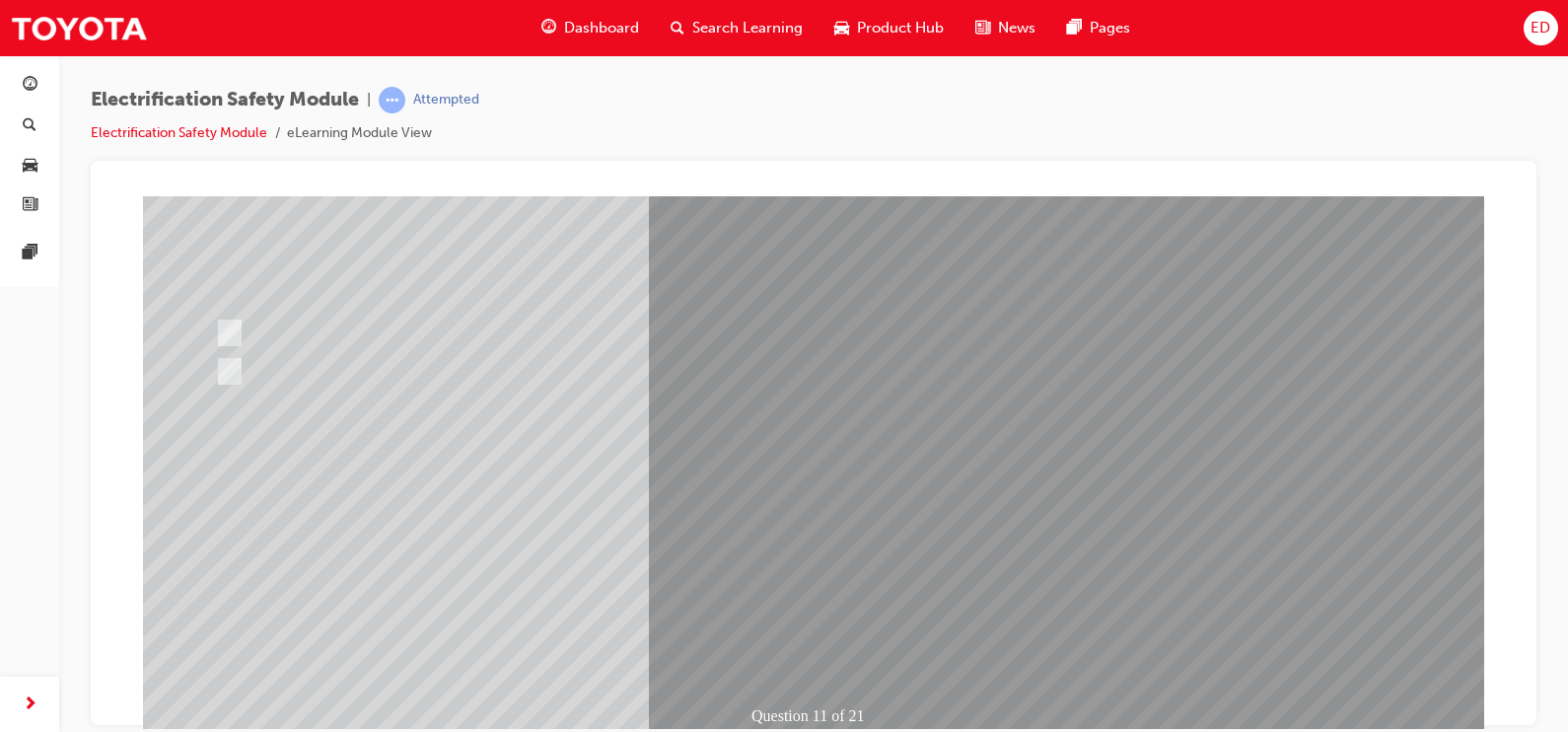 click at bounding box center [214, 2740] 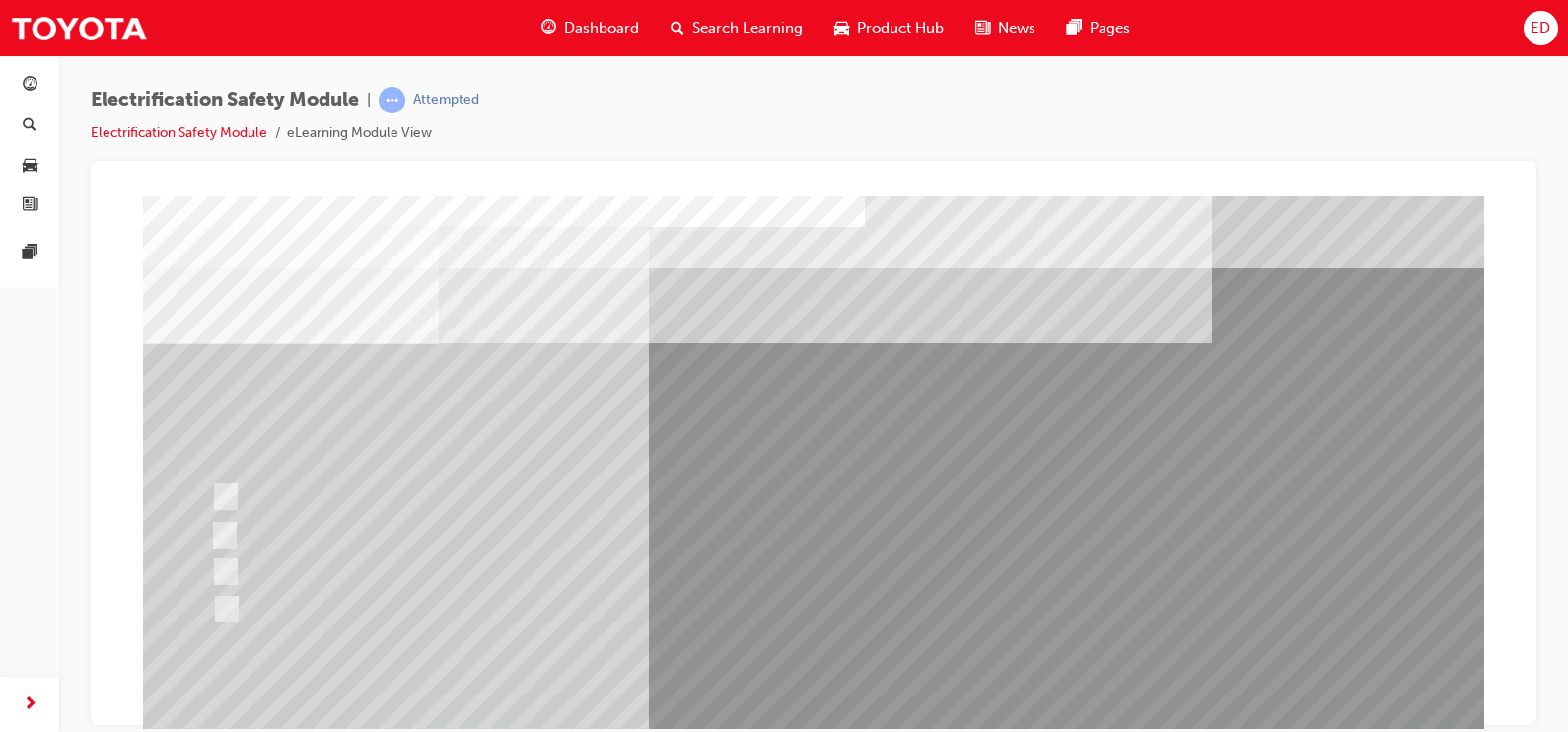 scroll, scrollTop: 0, scrollLeft: 0, axis: both 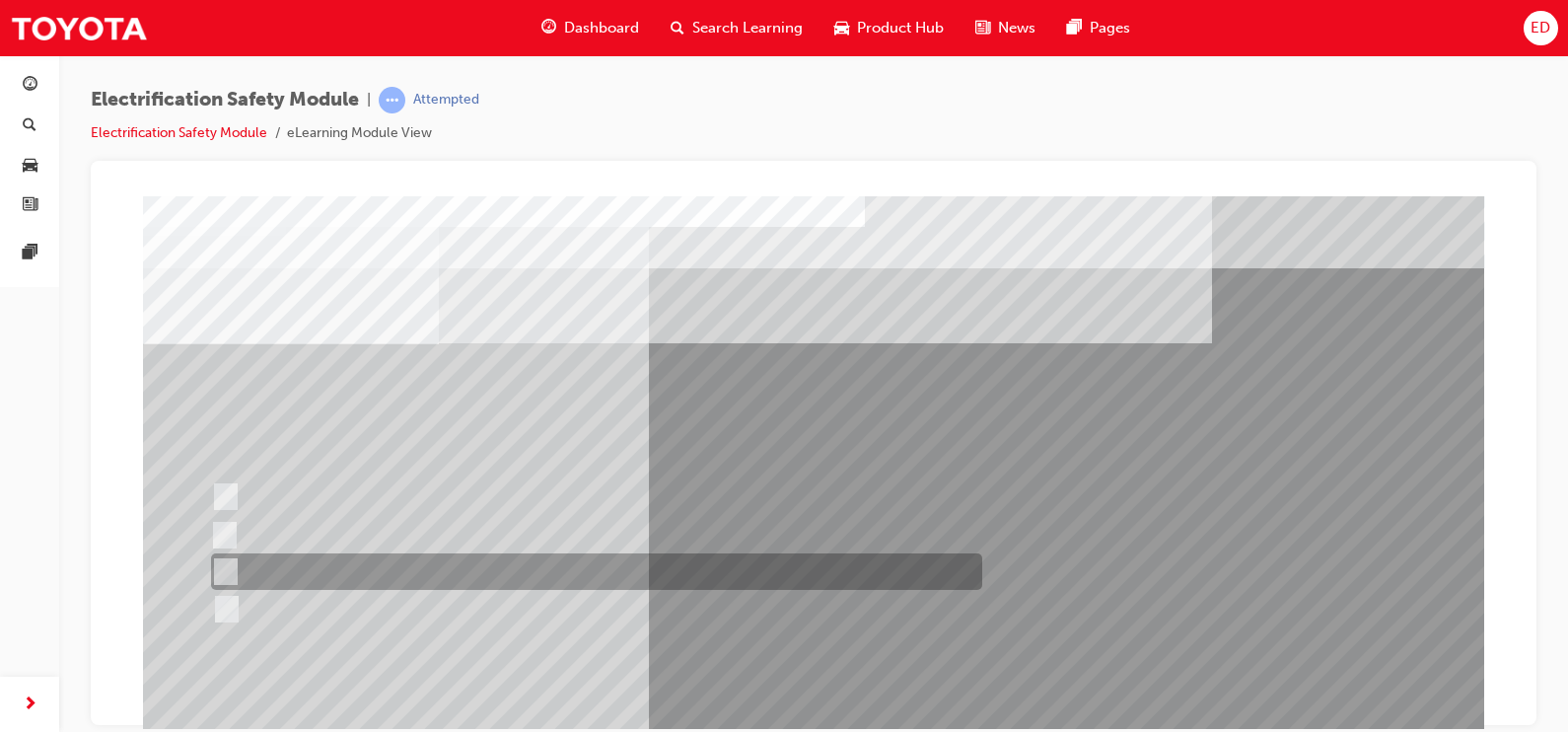 click at bounding box center (592, 571) 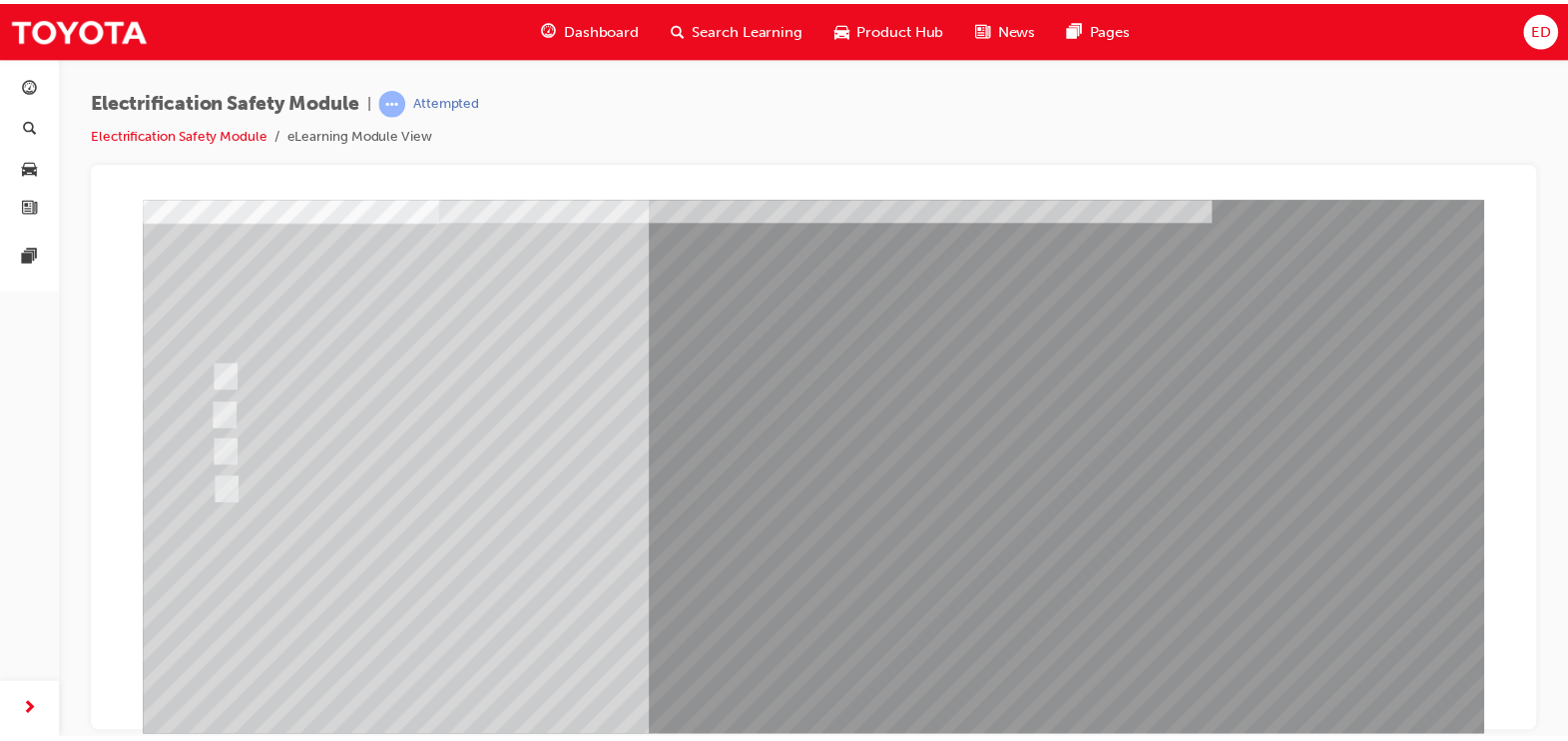 scroll, scrollTop: 128, scrollLeft: 0, axis: vertical 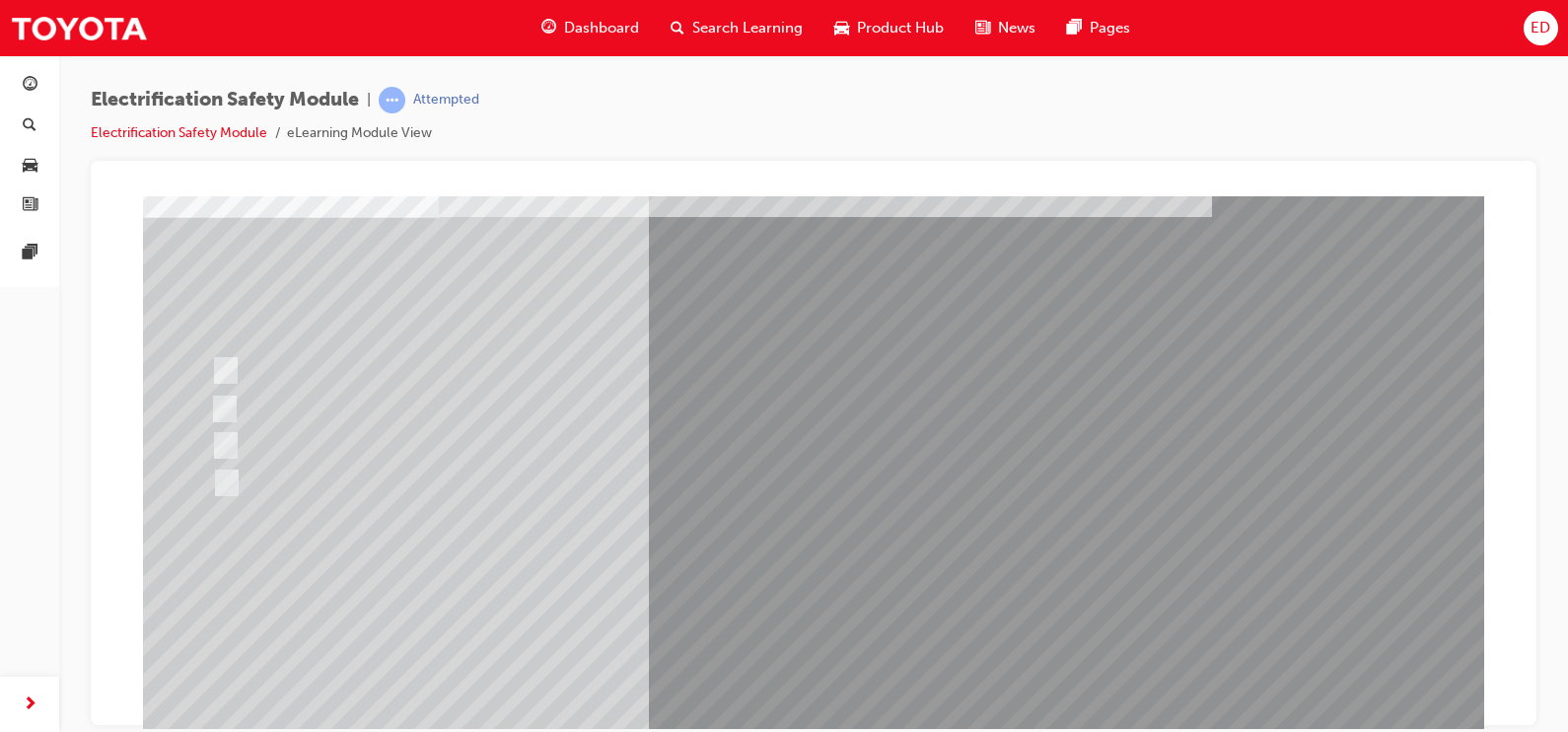 click at bounding box center [214, 2820] 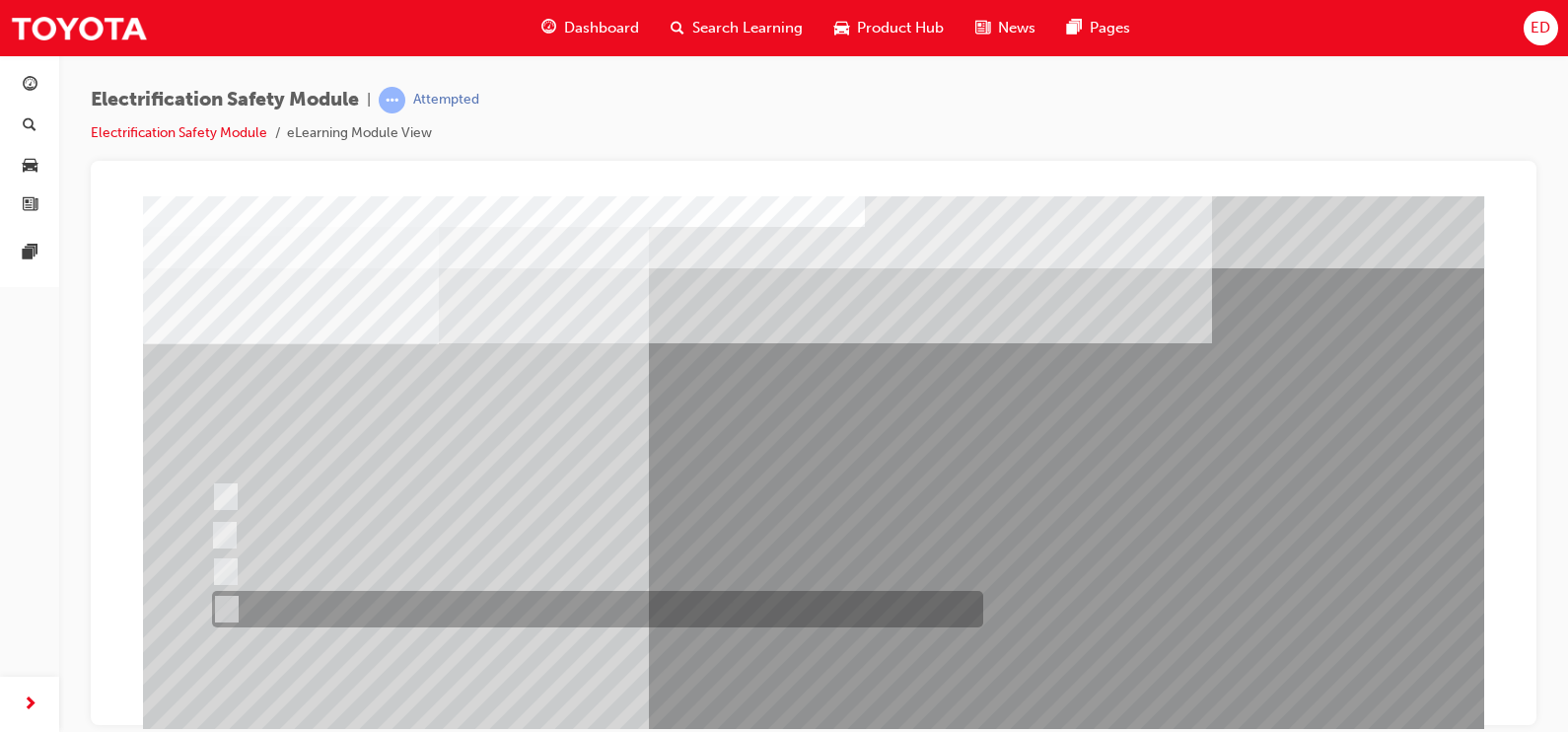 scroll, scrollTop: 0, scrollLeft: 0, axis: both 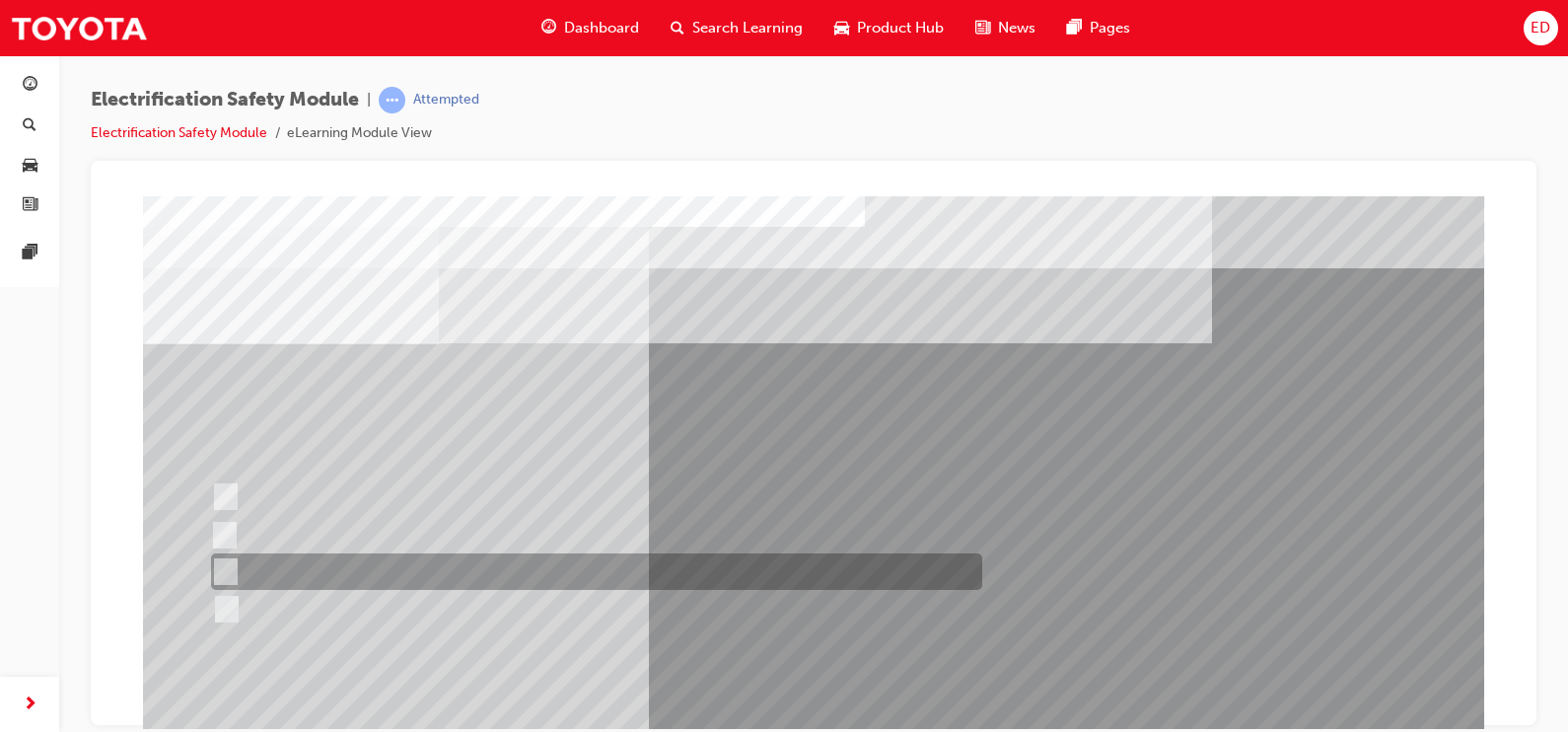 click at bounding box center [592, 571] 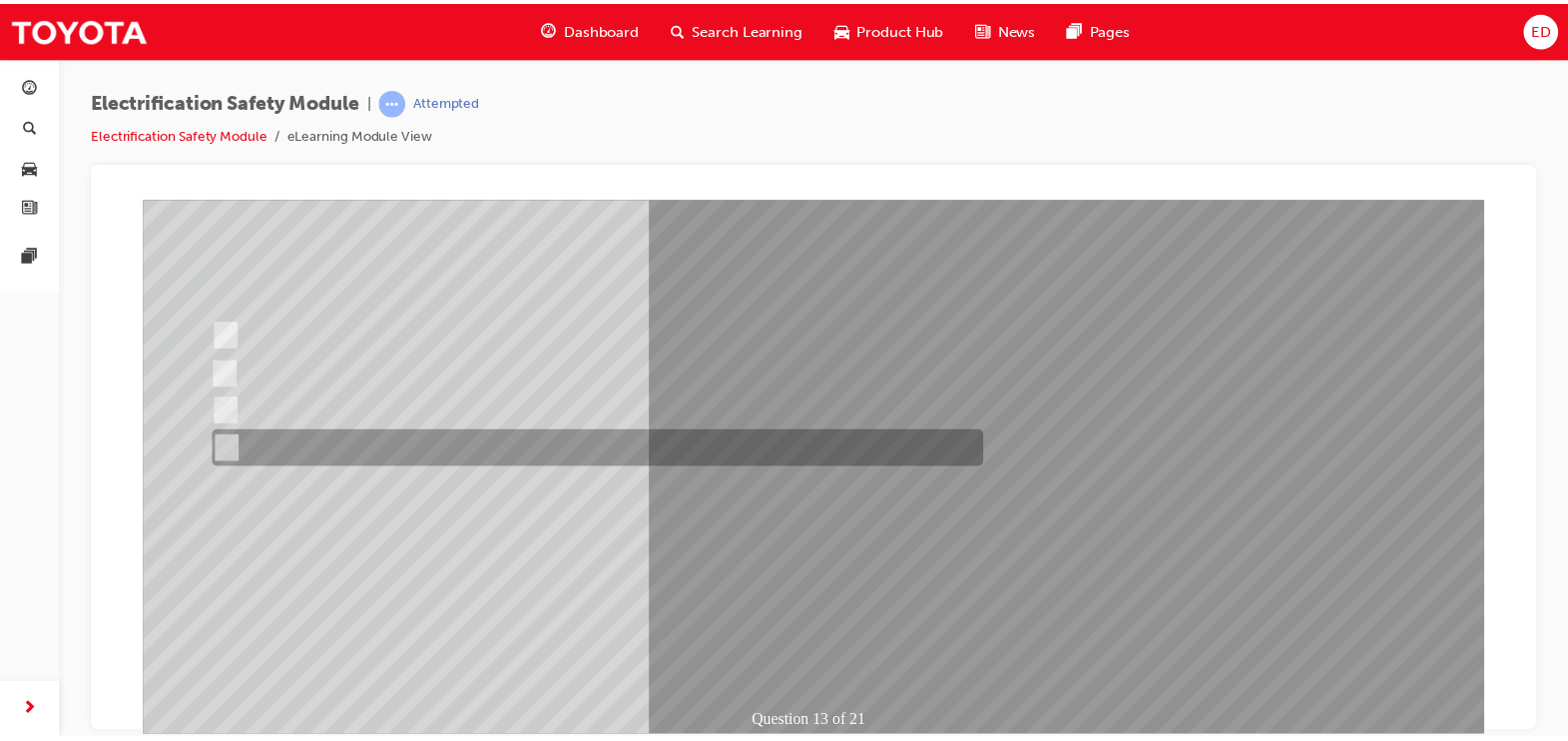 scroll, scrollTop: 178, scrollLeft: 0, axis: vertical 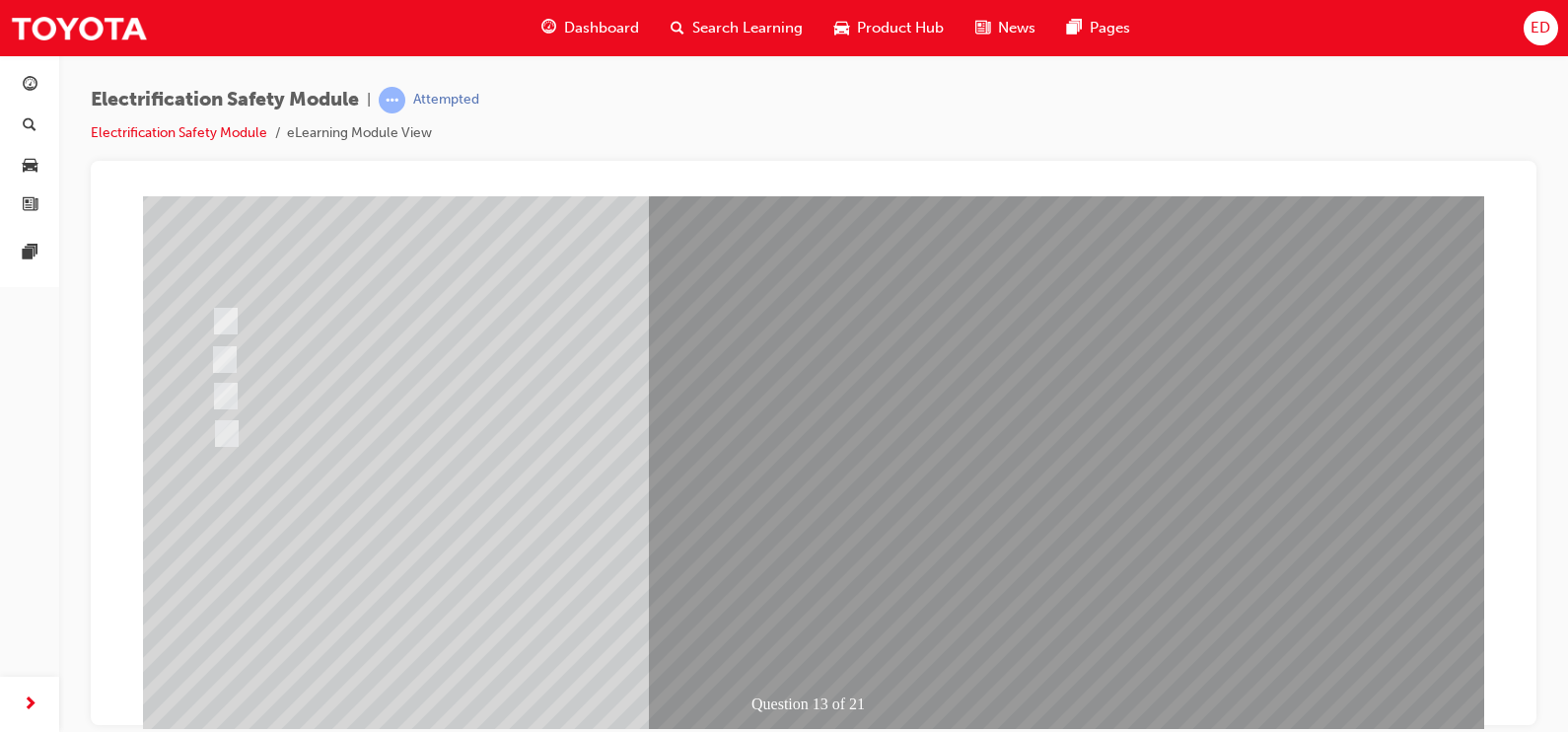 click at bounding box center (214, 2771) 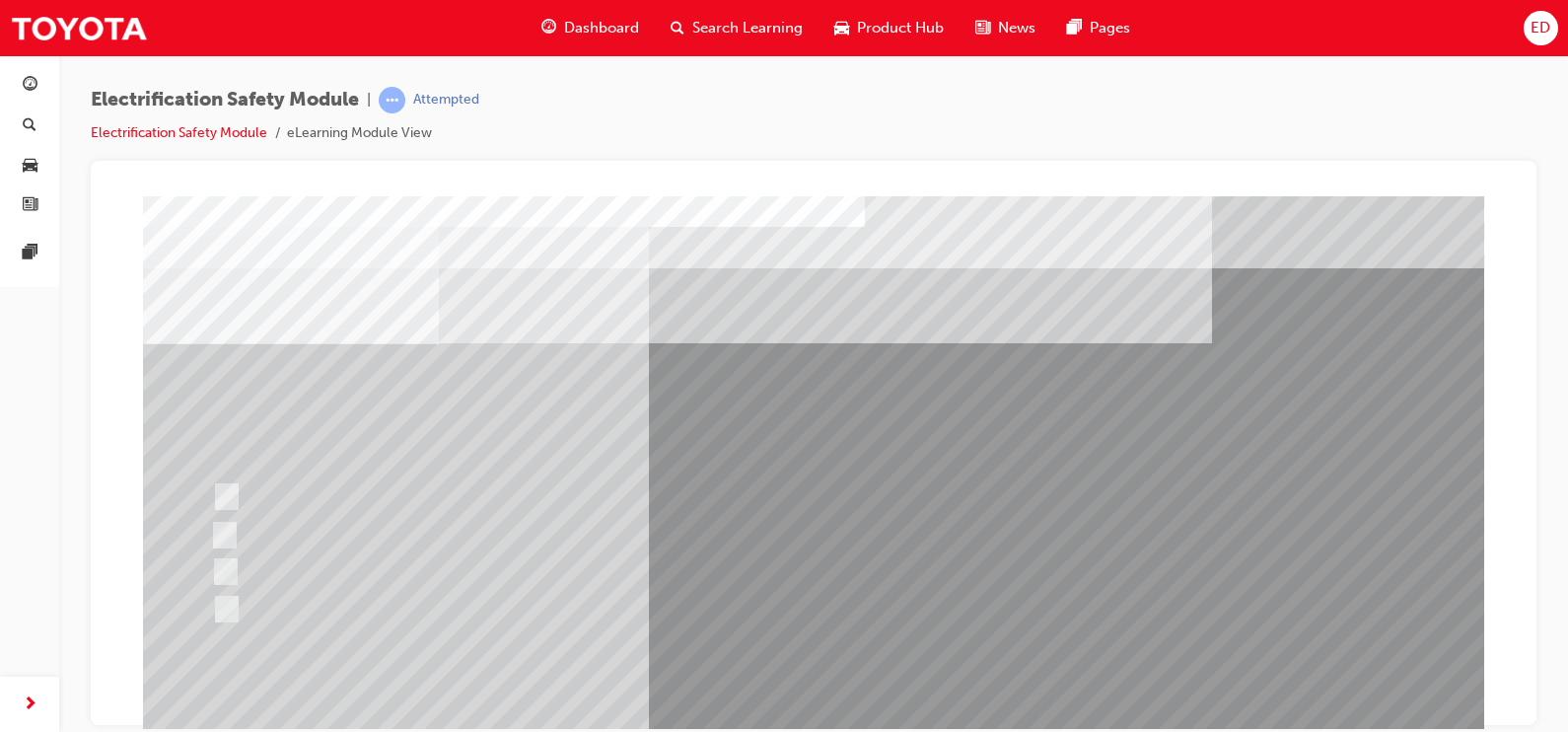 scroll, scrollTop: 0, scrollLeft: 0, axis: both 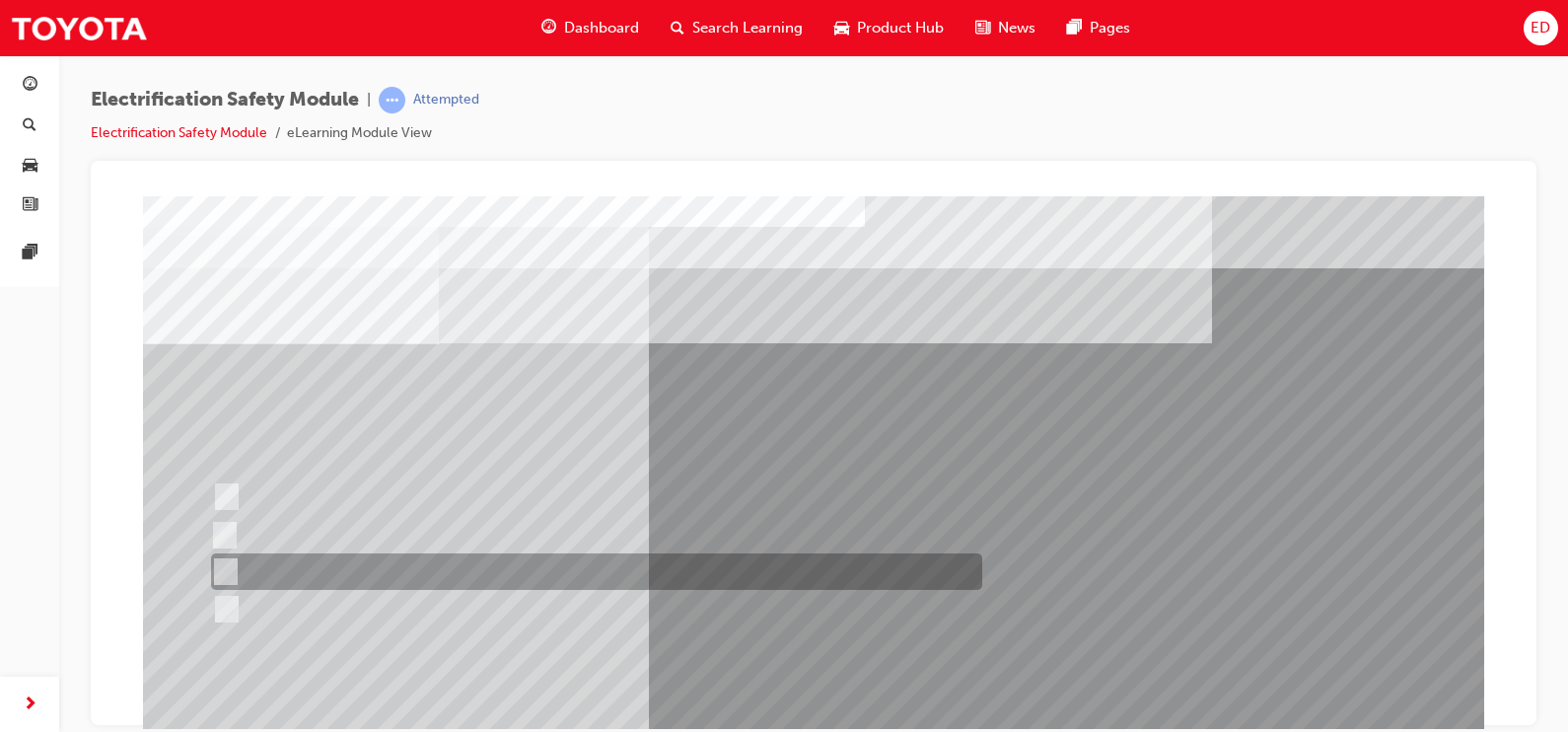 click at bounding box center [592, 571] 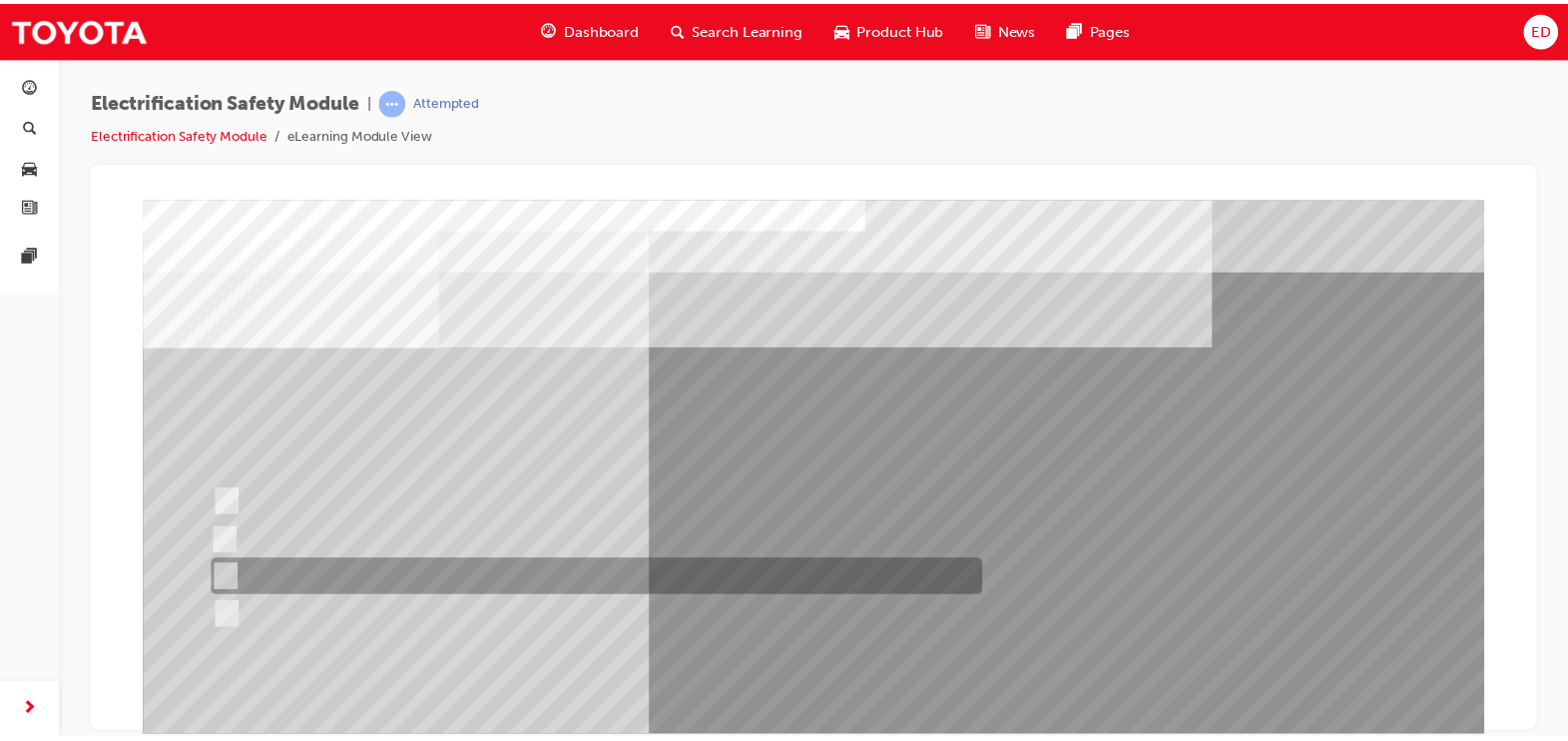 scroll, scrollTop: 209, scrollLeft: 0, axis: vertical 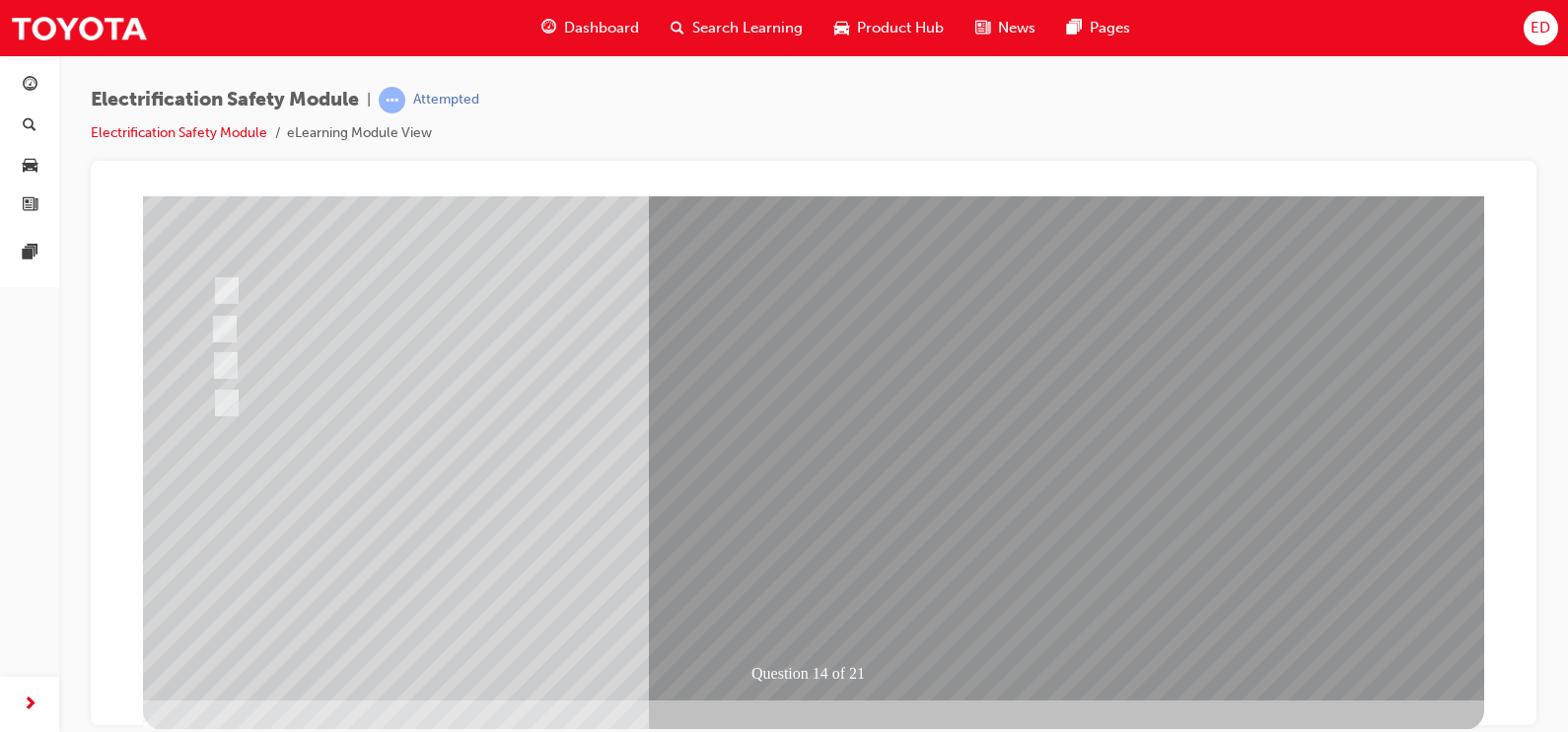 click at bounding box center (214, 2741) 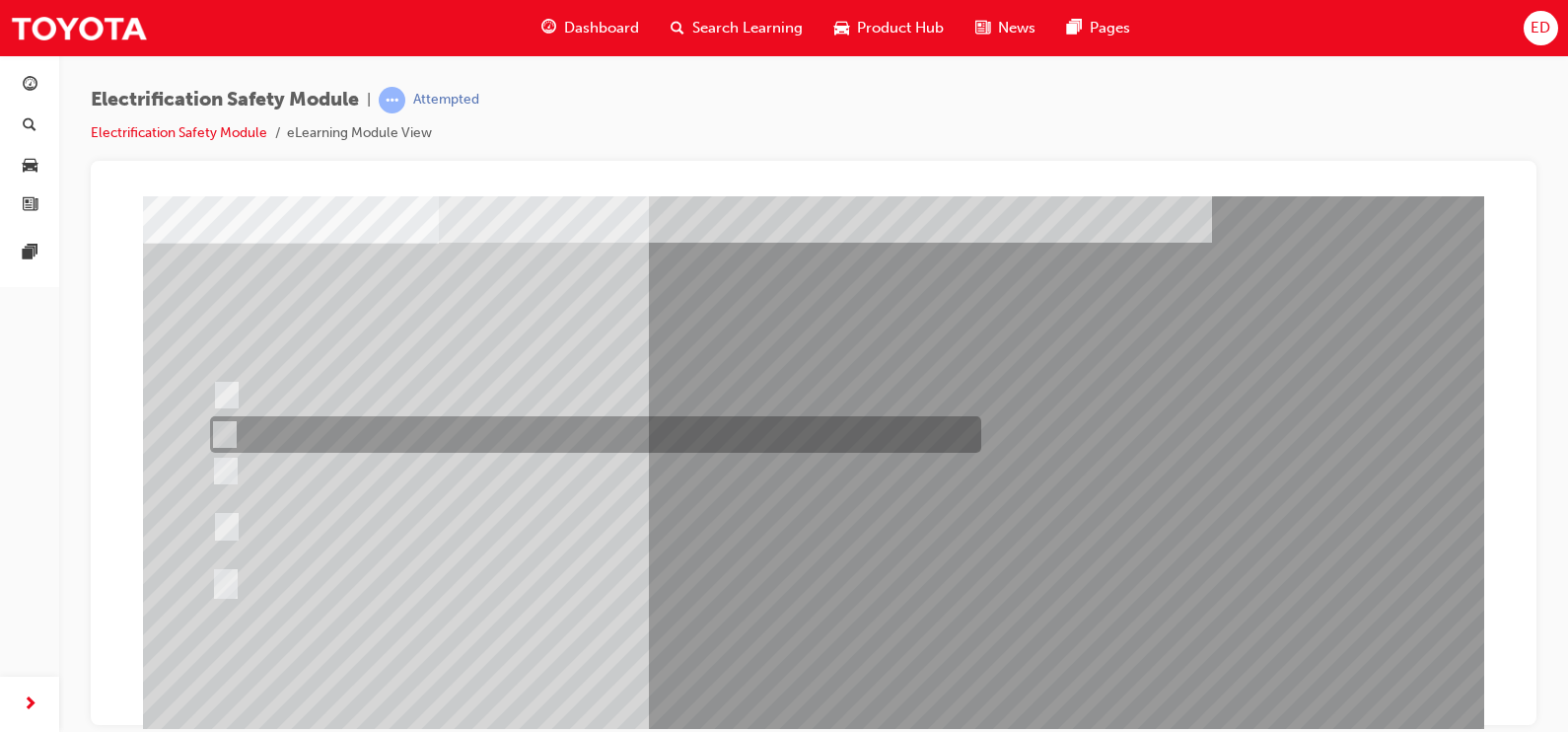 scroll, scrollTop: 103, scrollLeft: 0, axis: vertical 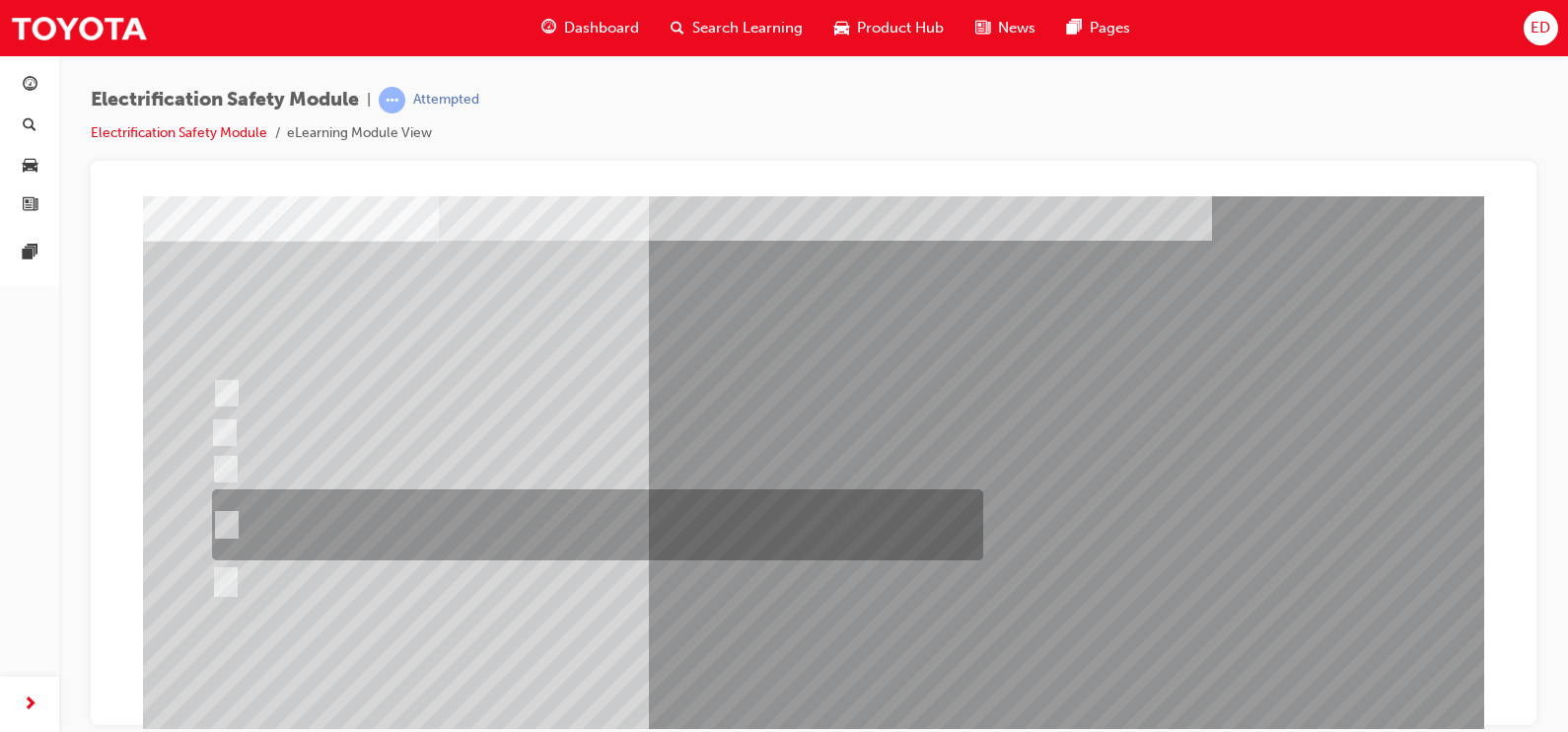 click at bounding box center [593, 525] 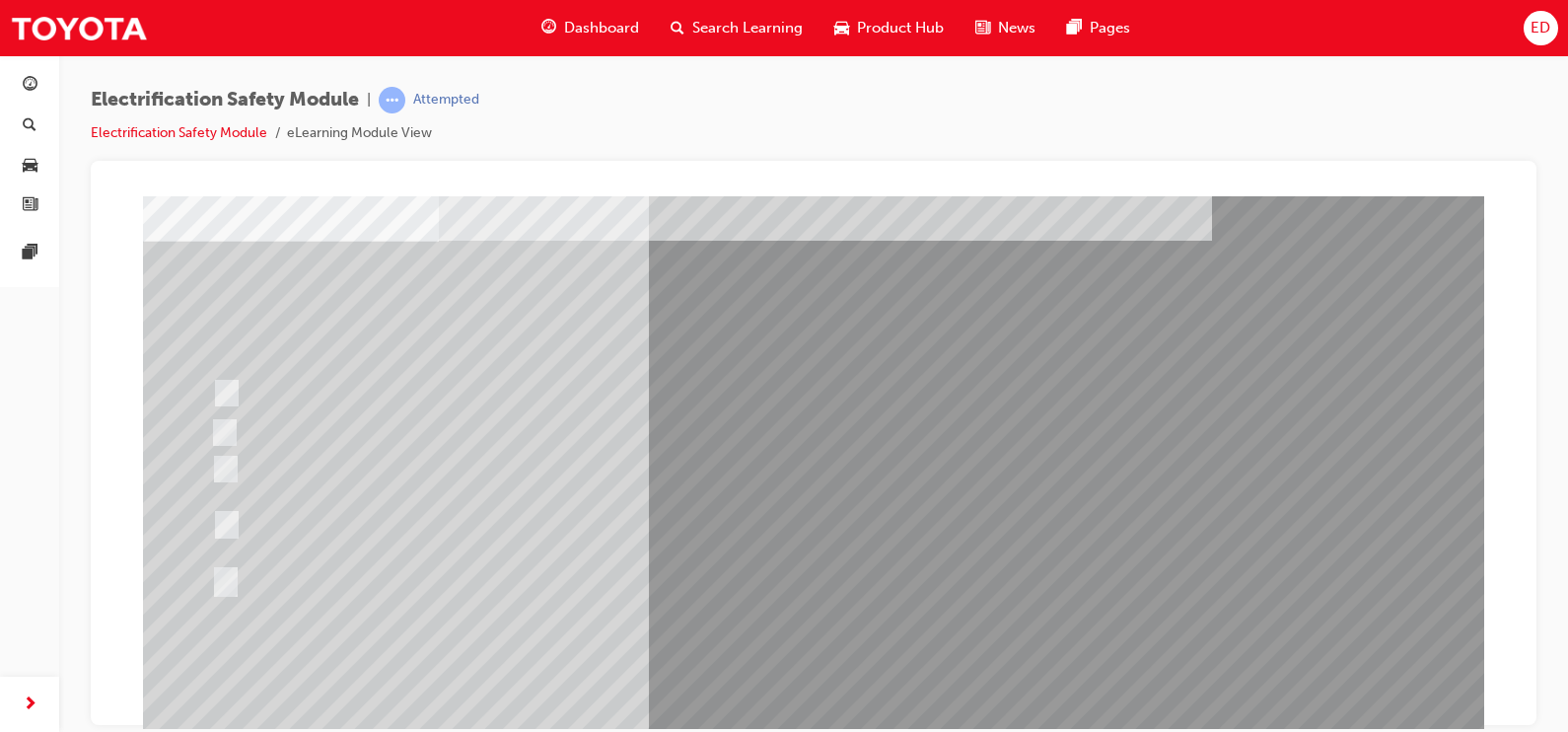 click at bounding box center [214, 2871] 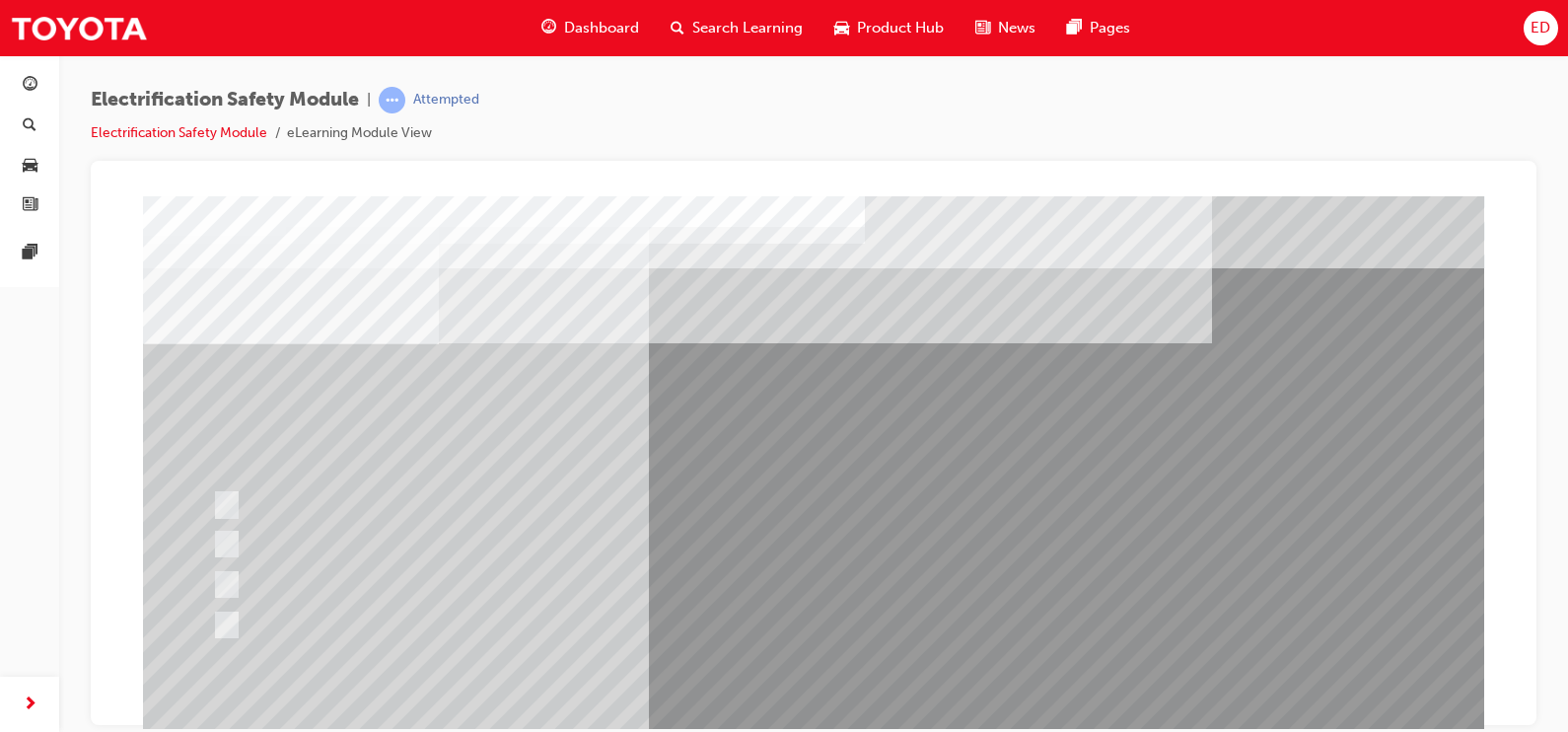 scroll, scrollTop: 0, scrollLeft: 0, axis: both 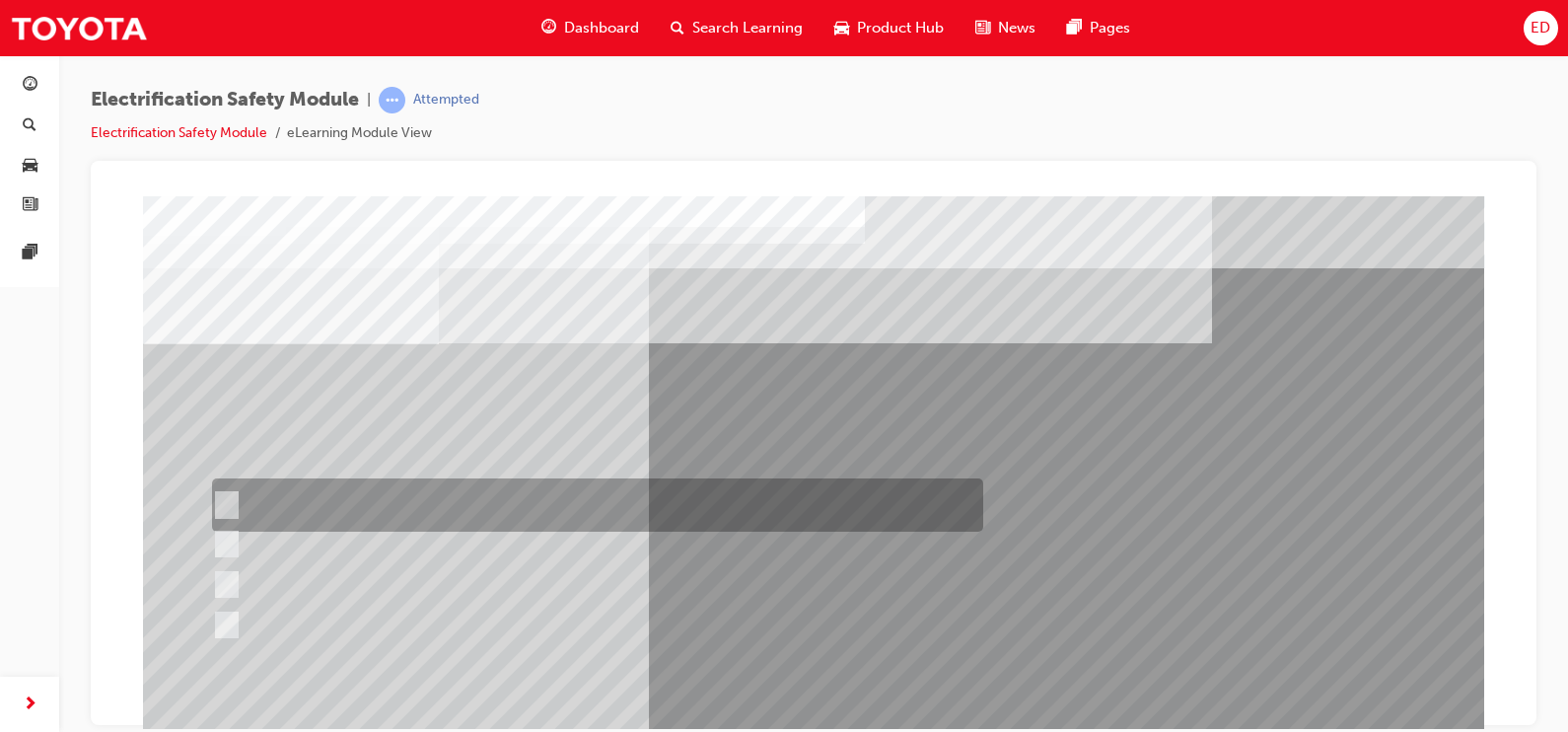 click at bounding box center [593, 505] 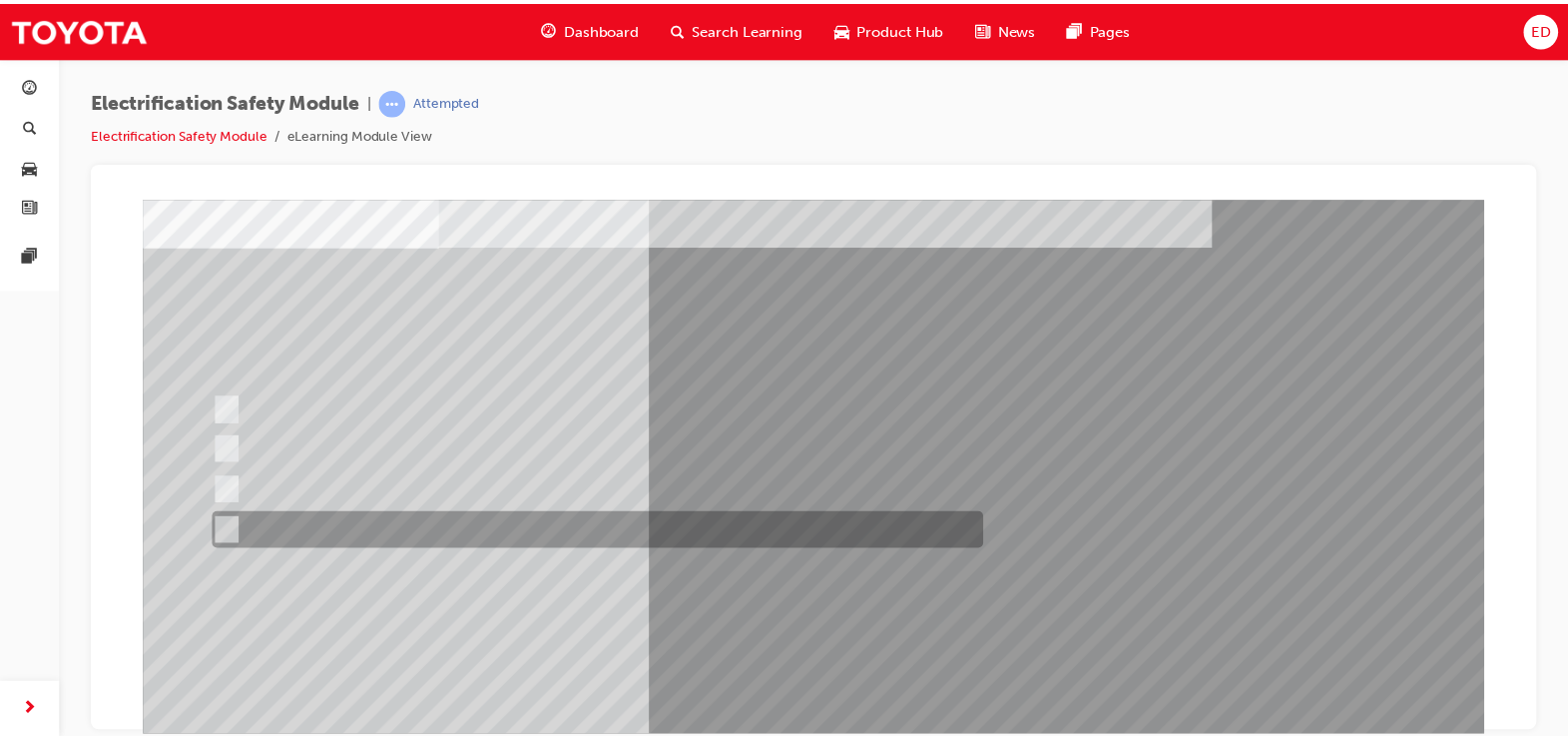 scroll, scrollTop: 103, scrollLeft: 0, axis: vertical 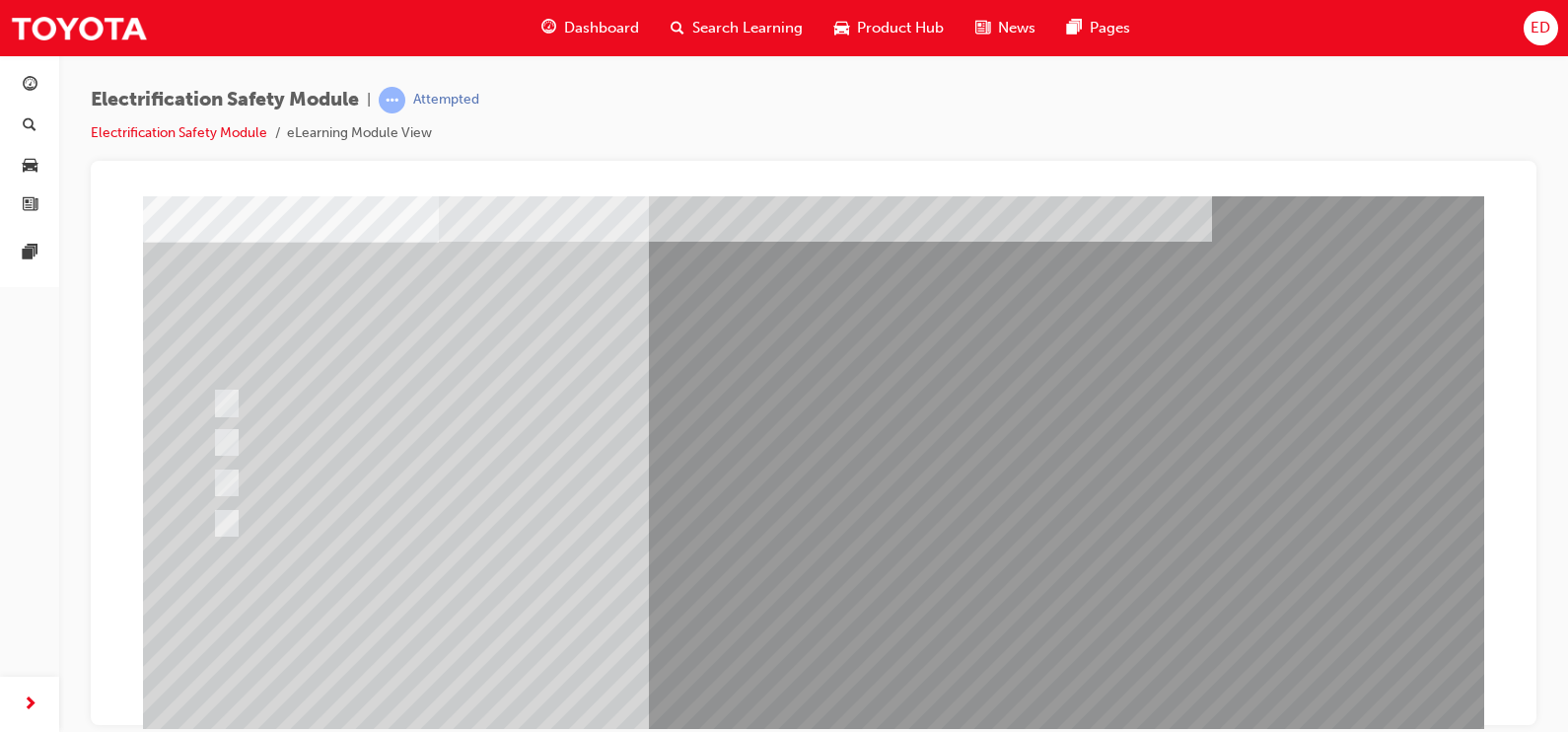 click at bounding box center (214, 2845) 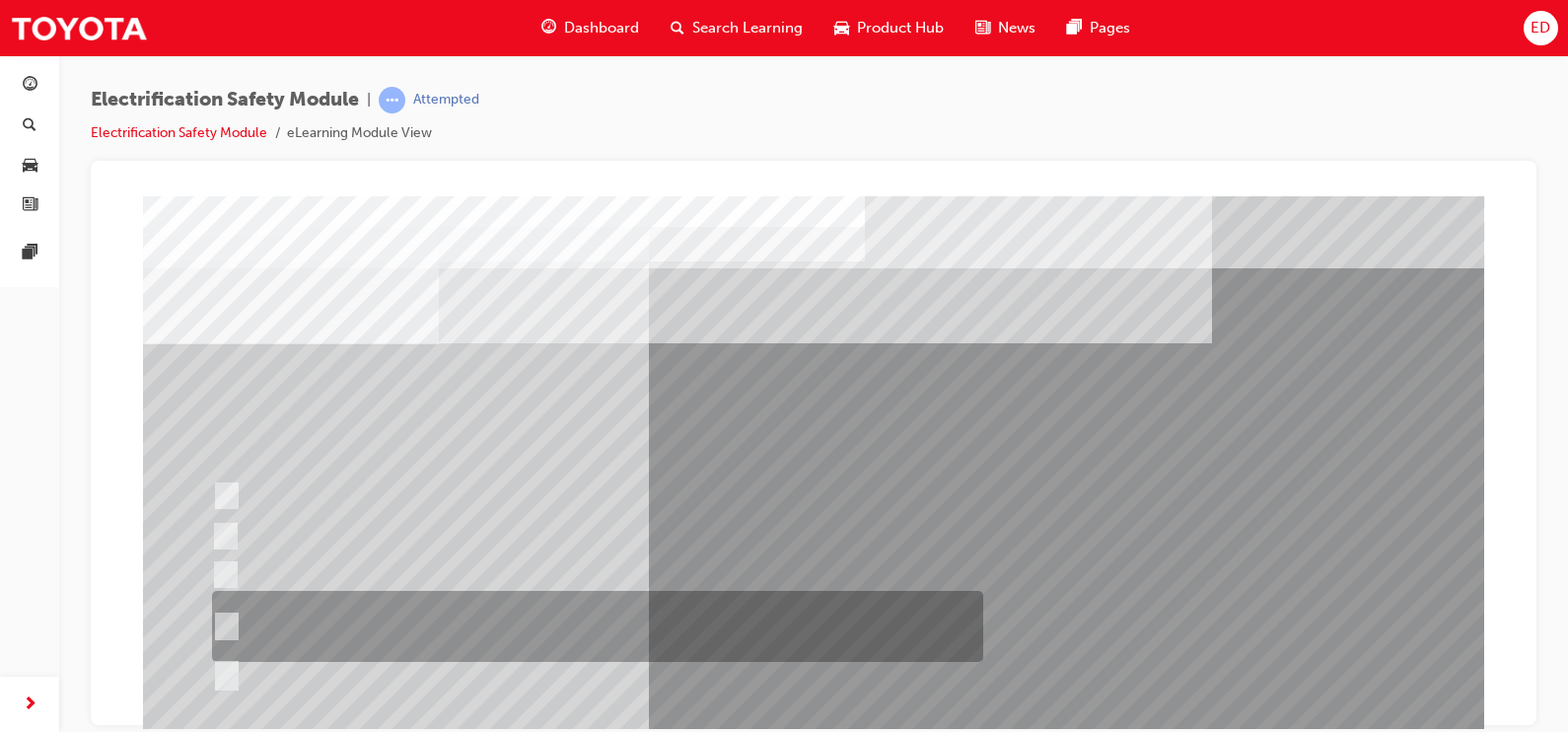 scroll, scrollTop: 0, scrollLeft: 0, axis: both 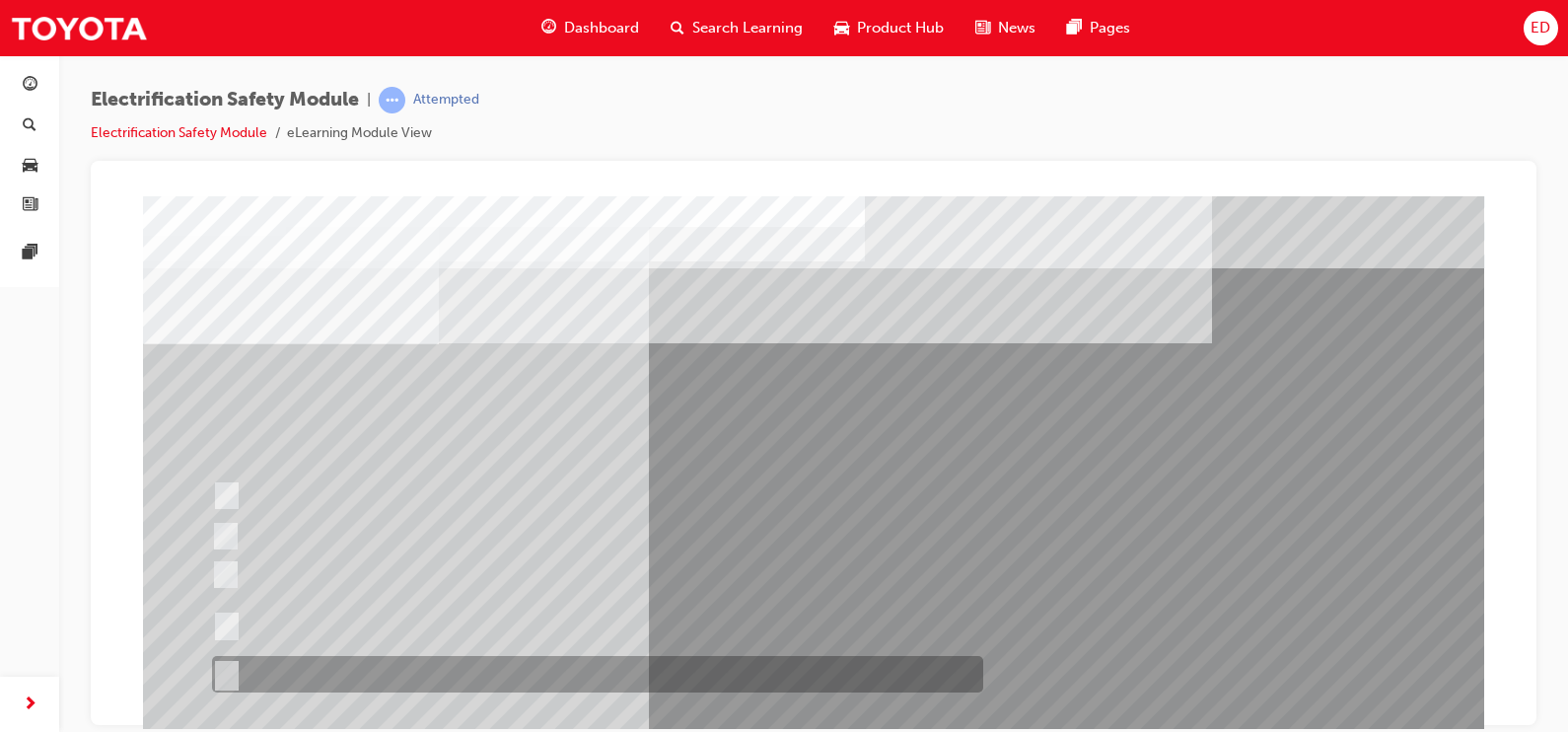 click at bounding box center [593, 674] 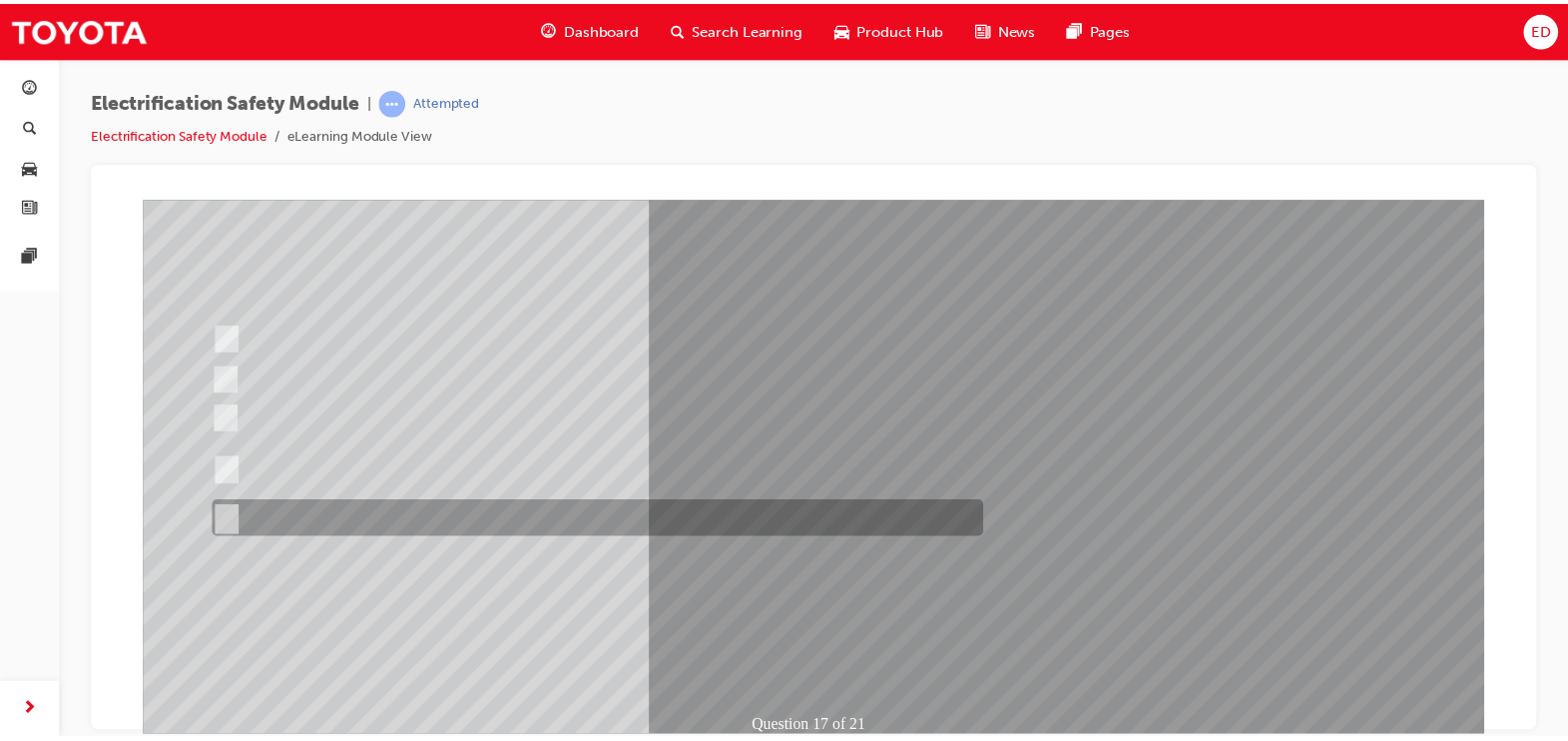 scroll, scrollTop: 165, scrollLeft: 0, axis: vertical 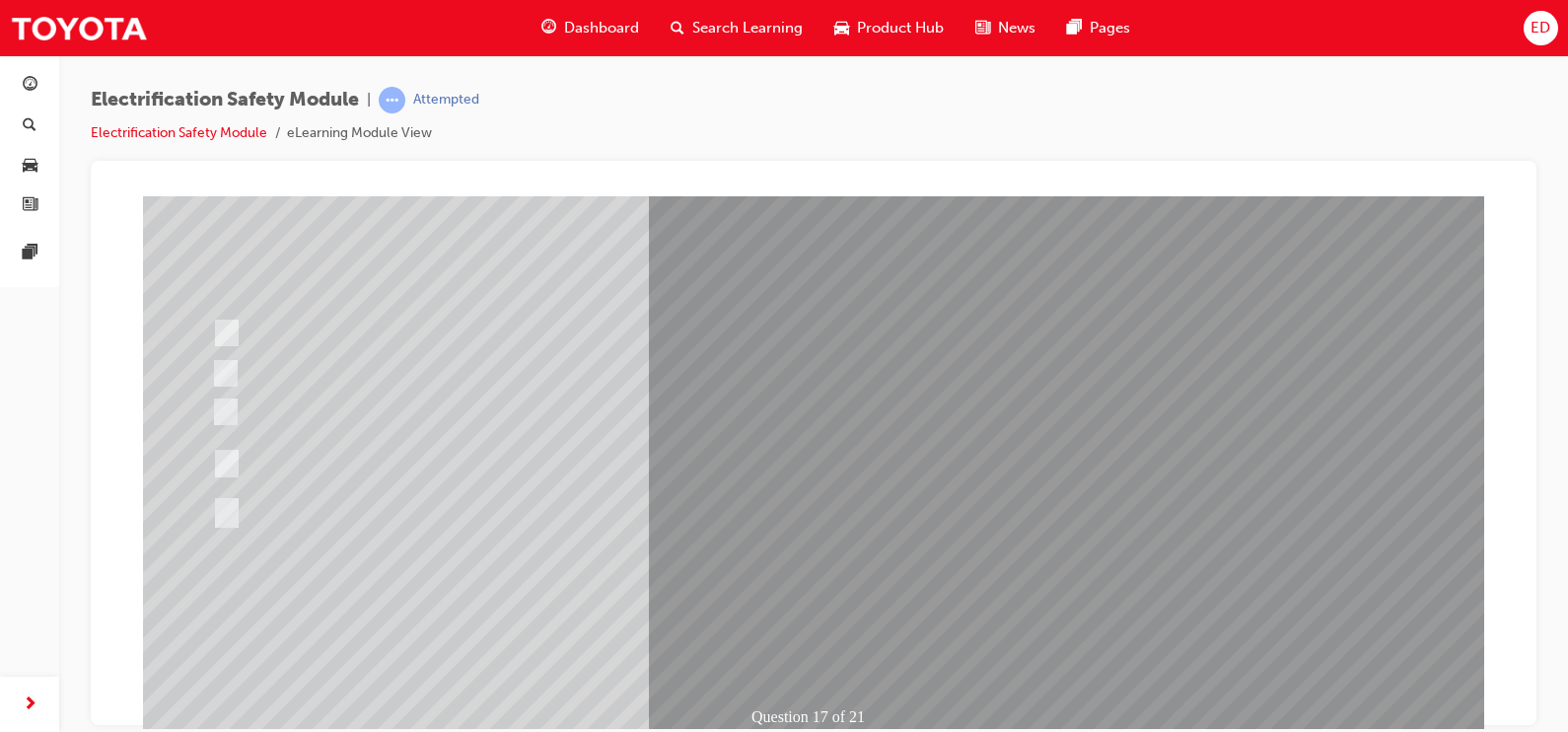 click at bounding box center (214, 2811) 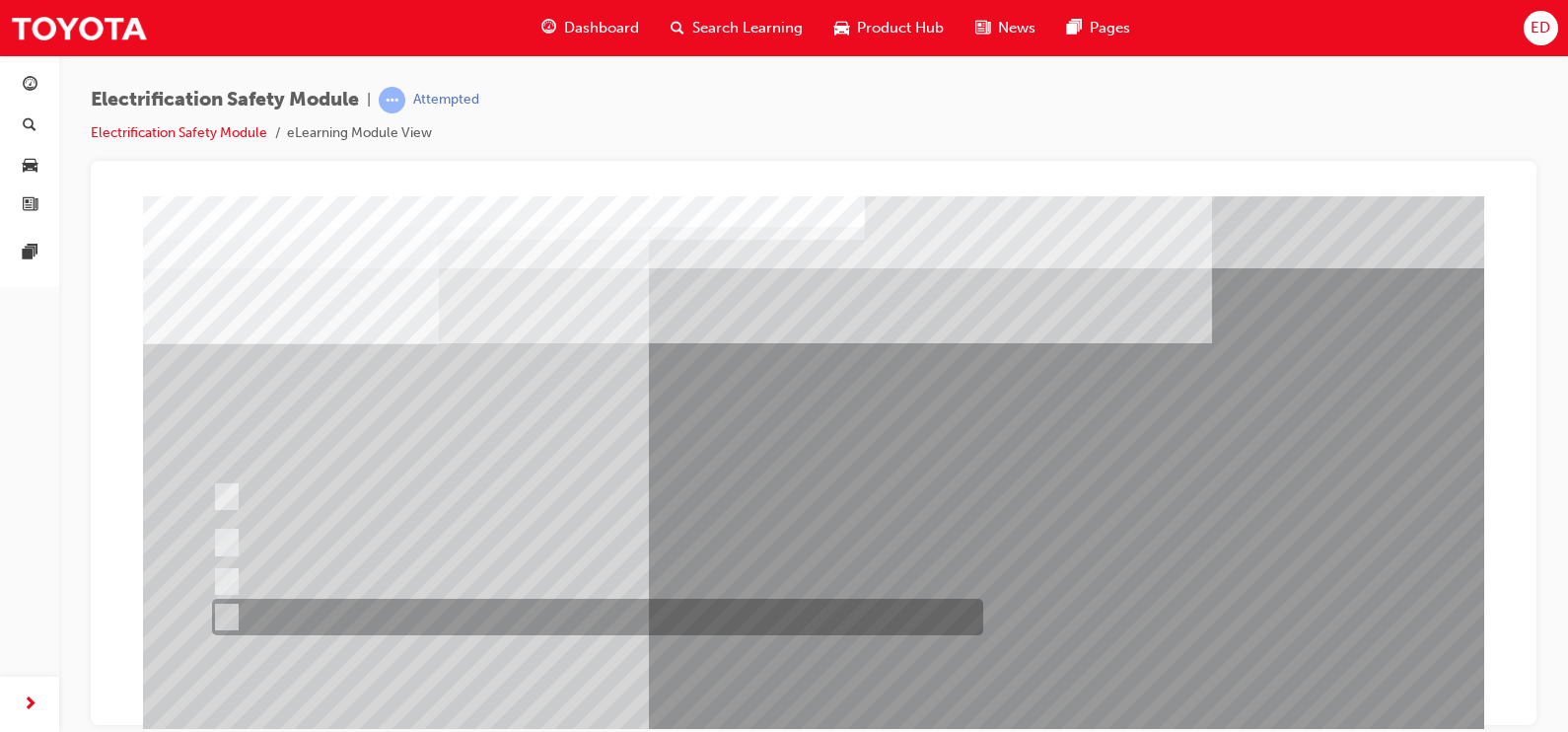 scroll, scrollTop: 0, scrollLeft: 0, axis: both 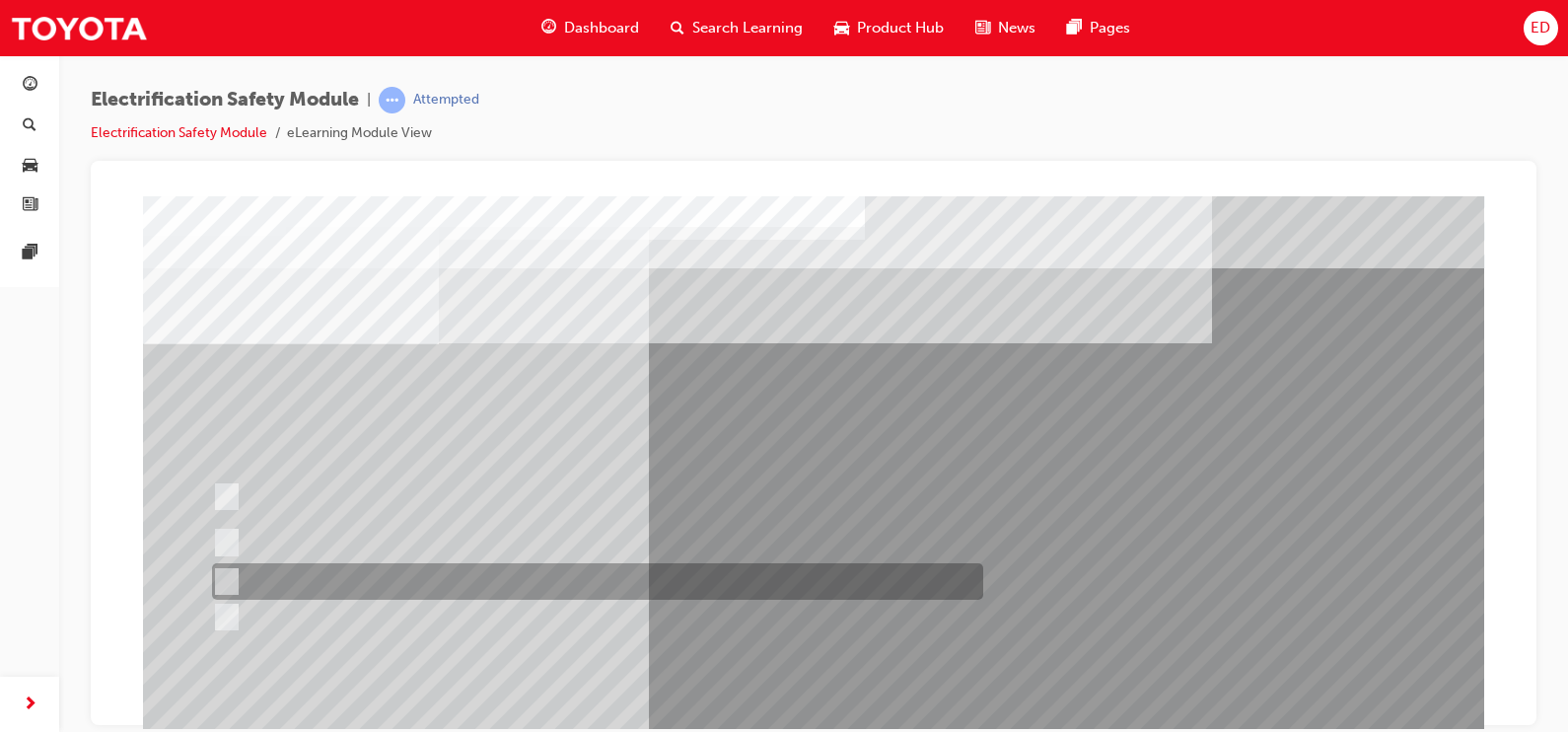 click at bounding box center (593, 581) 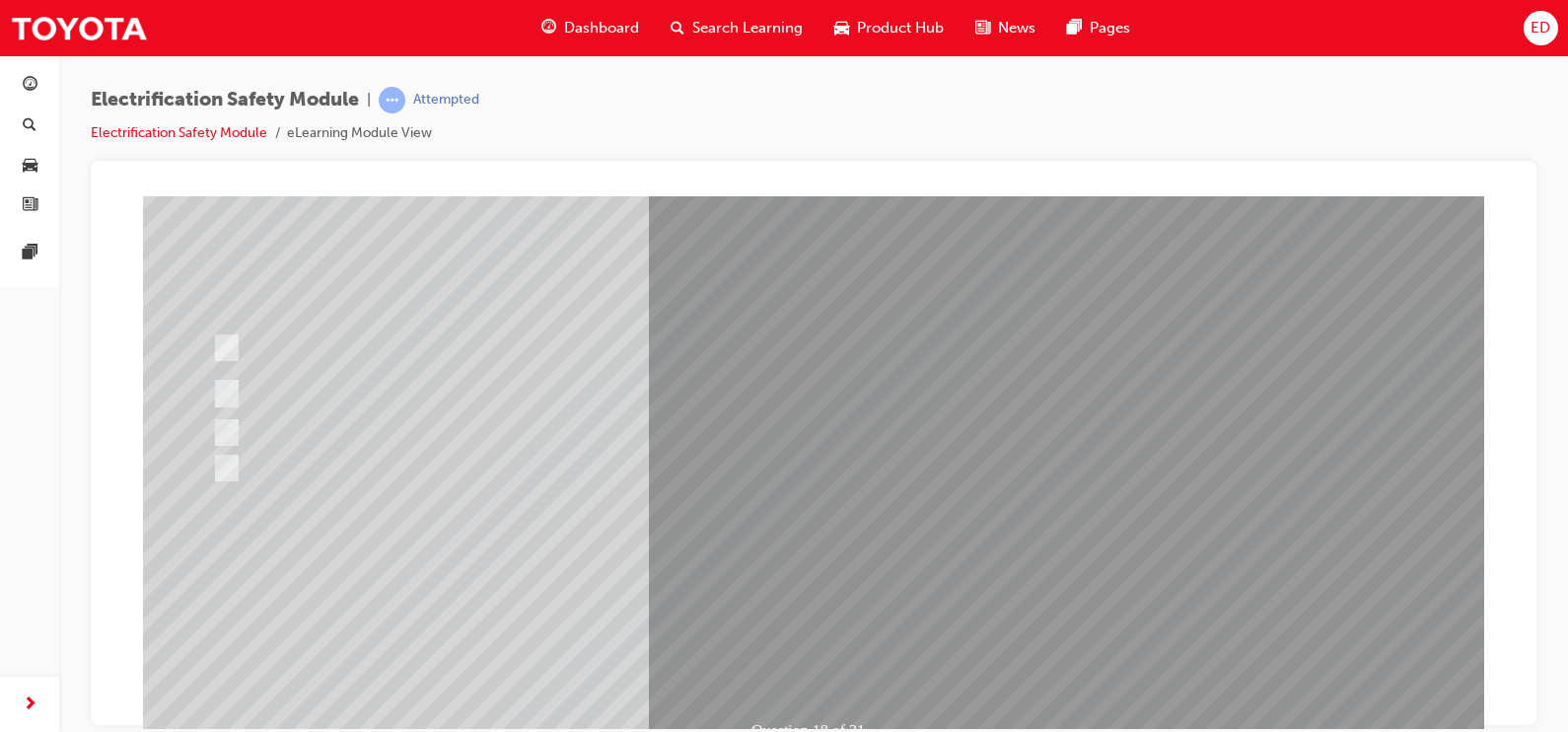 scroll, scrollTop: 157, scrollLeft: 0, axis: vertical 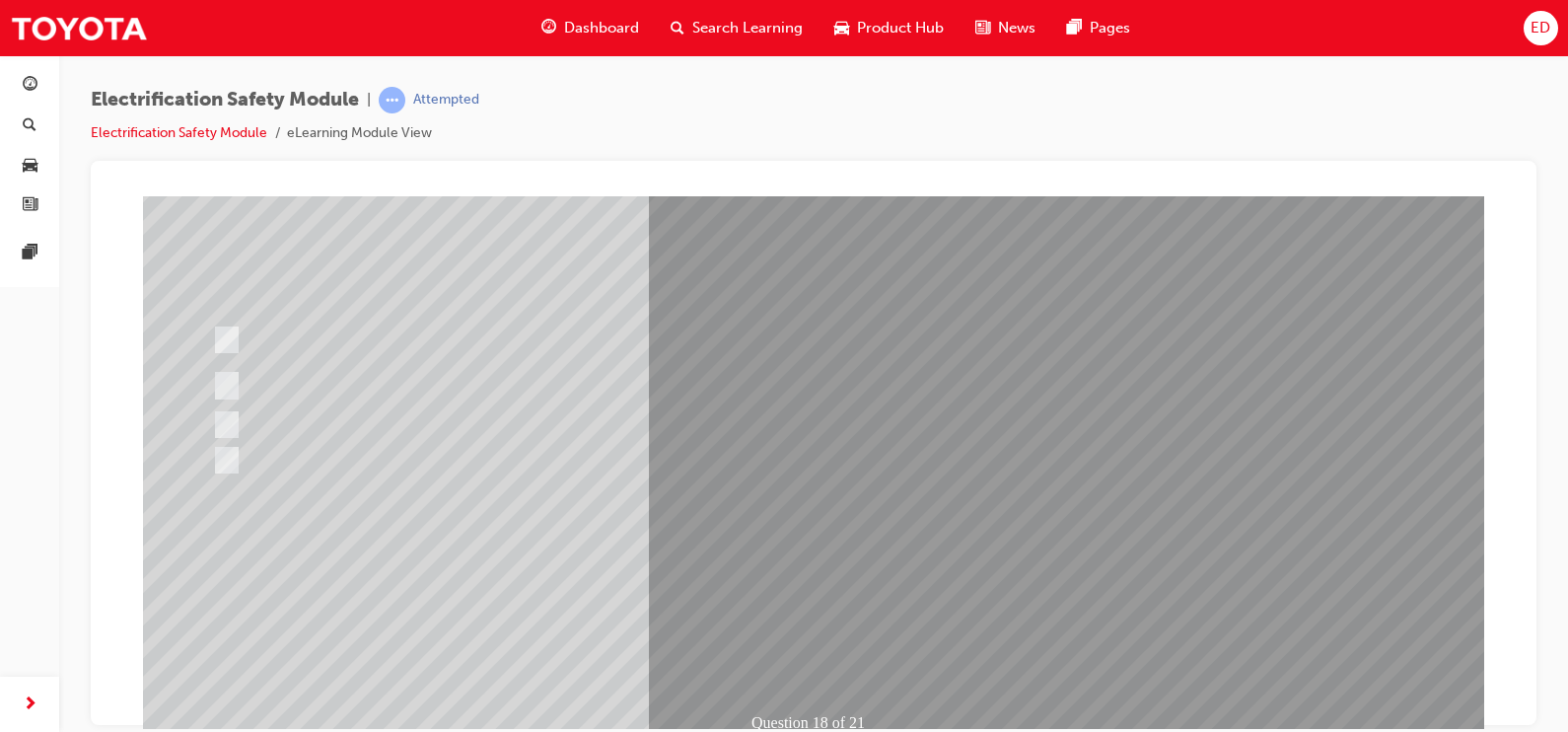 click at bounding box center (214, 2790) 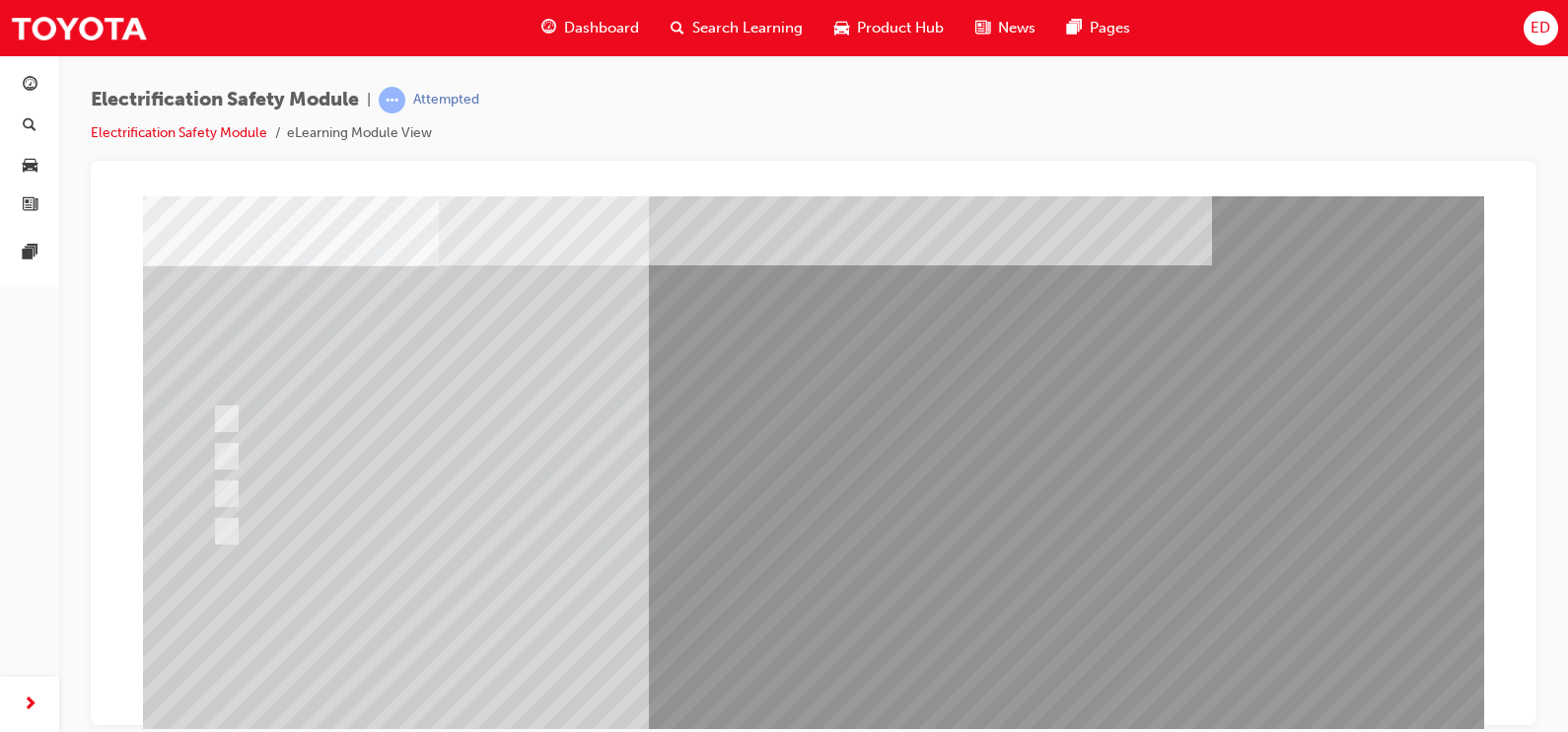 scroll, scrollTop: 81, scrollLeft: 0, axis: vertical 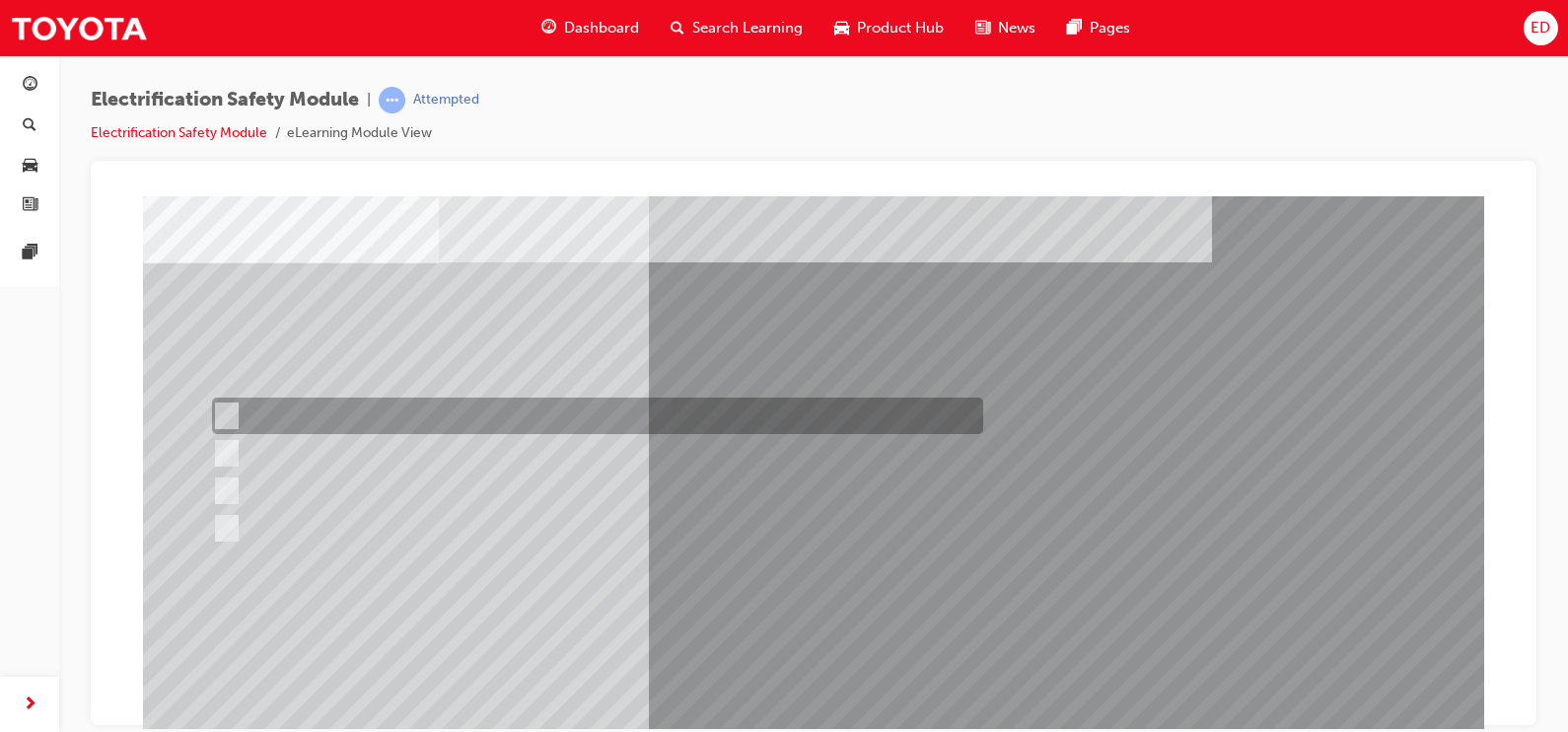 click at bounding box center [593, 415] 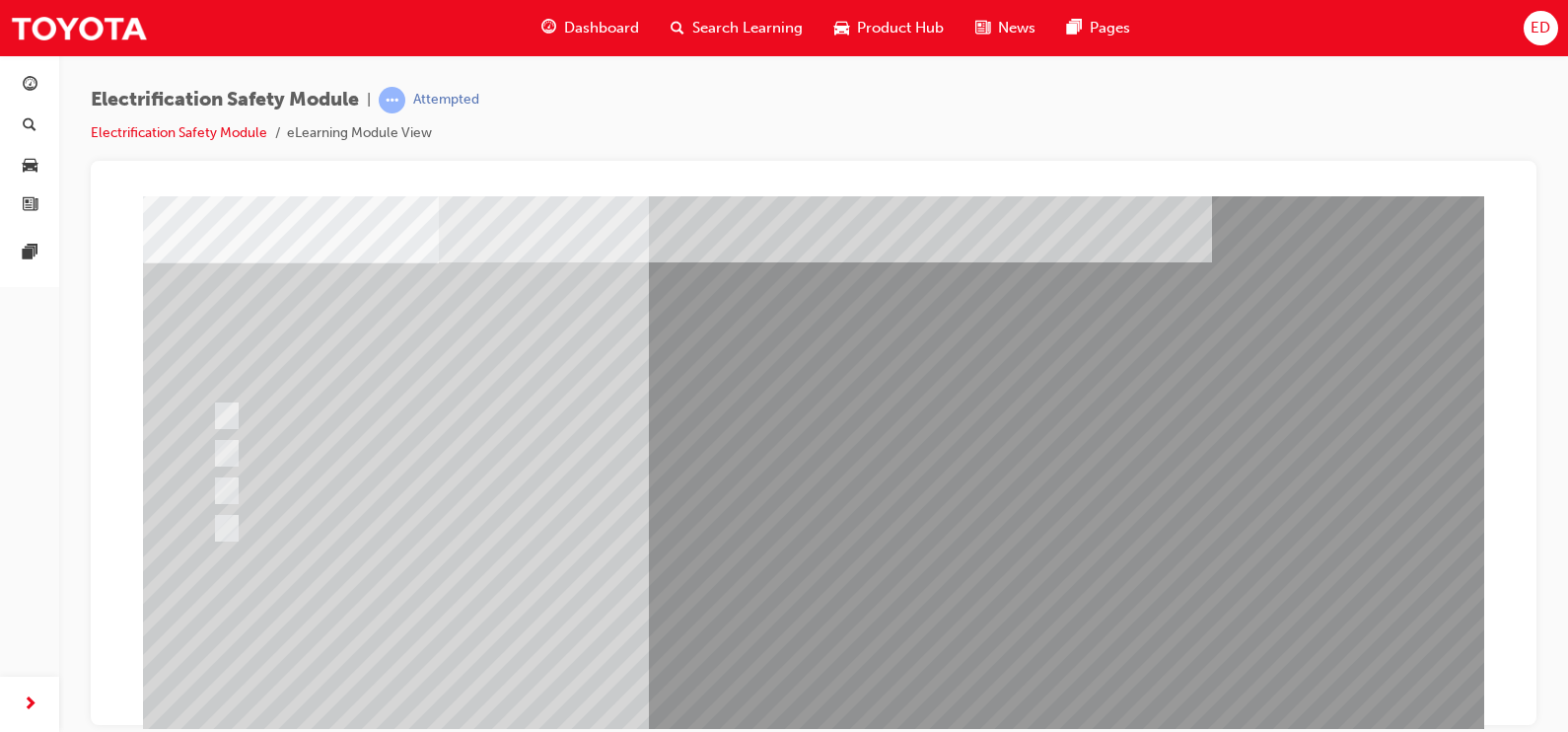 drag, startPoint x: 763, startPoint y: 695, endPoint x: 781, endPoint y: 705, distance: 20.59126 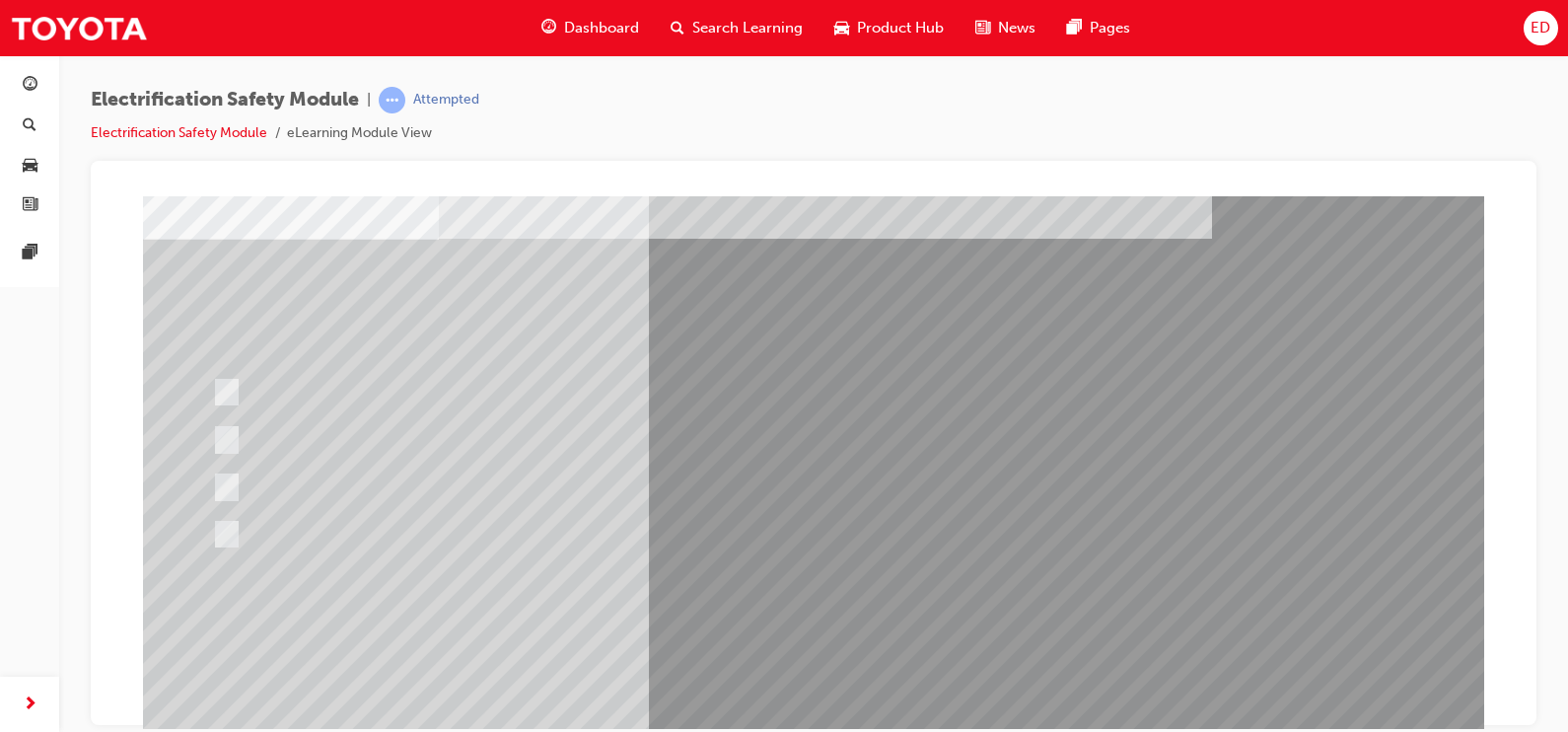 scroll, scrollTop: 106, scrollLeft: 0, axis: vertical 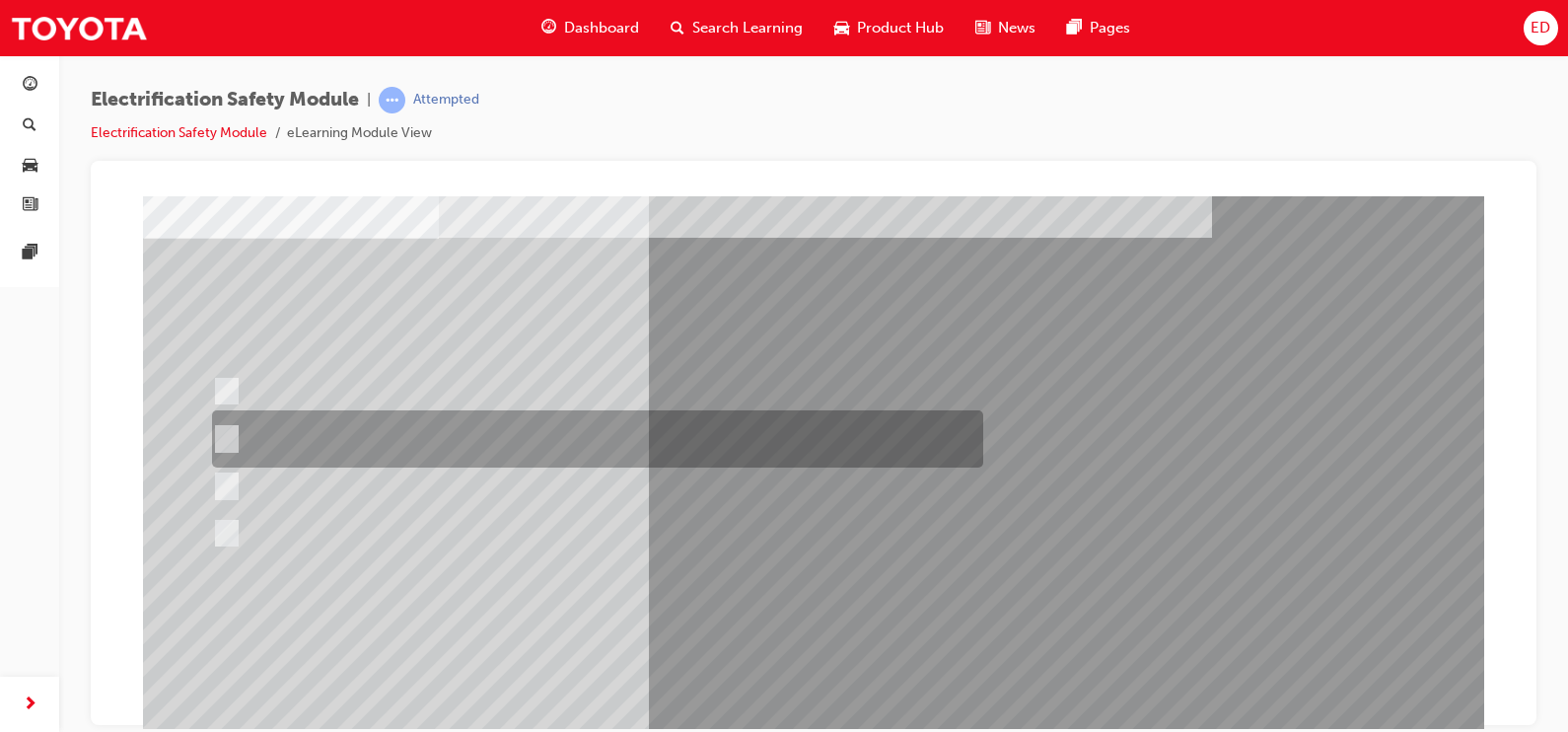 click at bounding box center [593, 439] 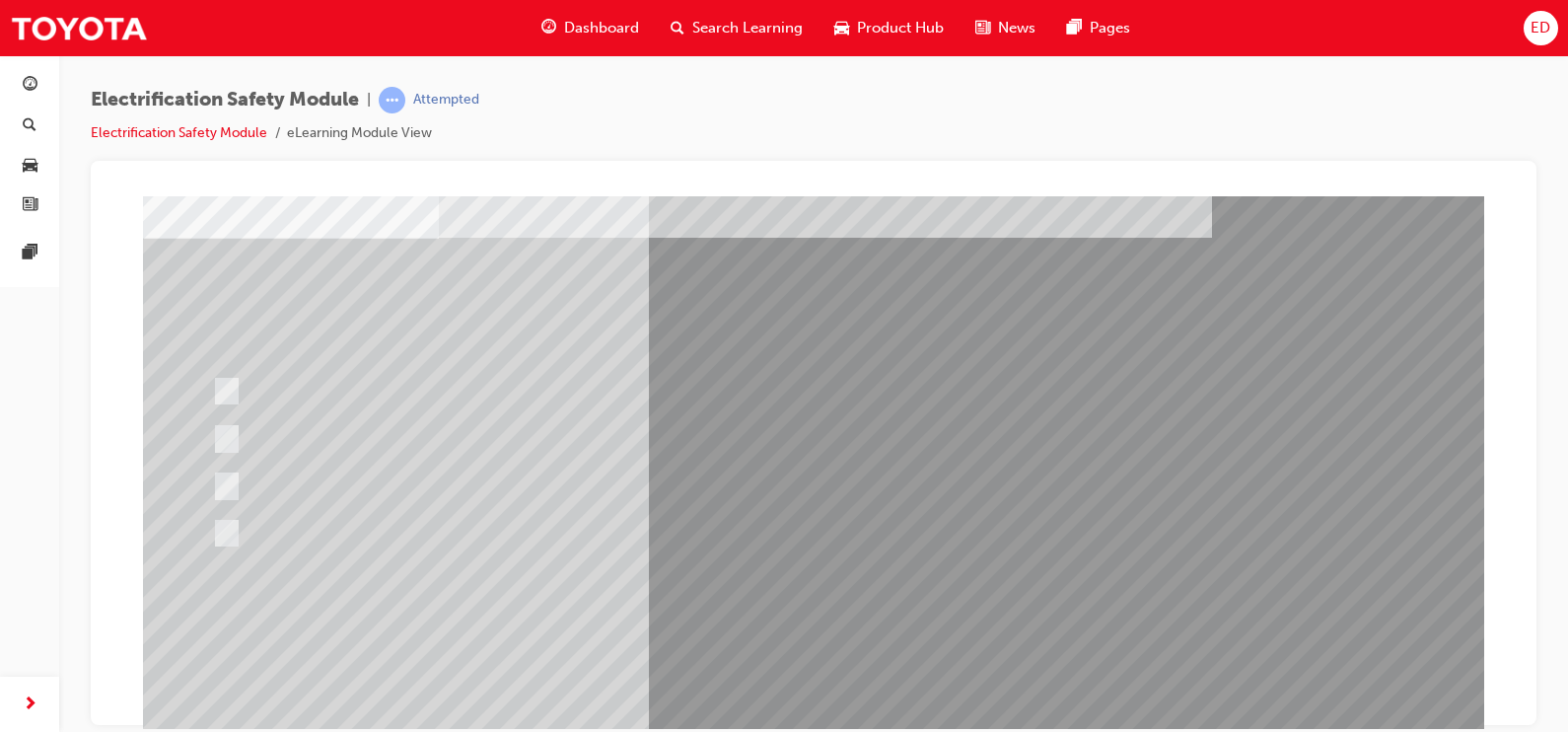 click at bounding box center [214, 2841] 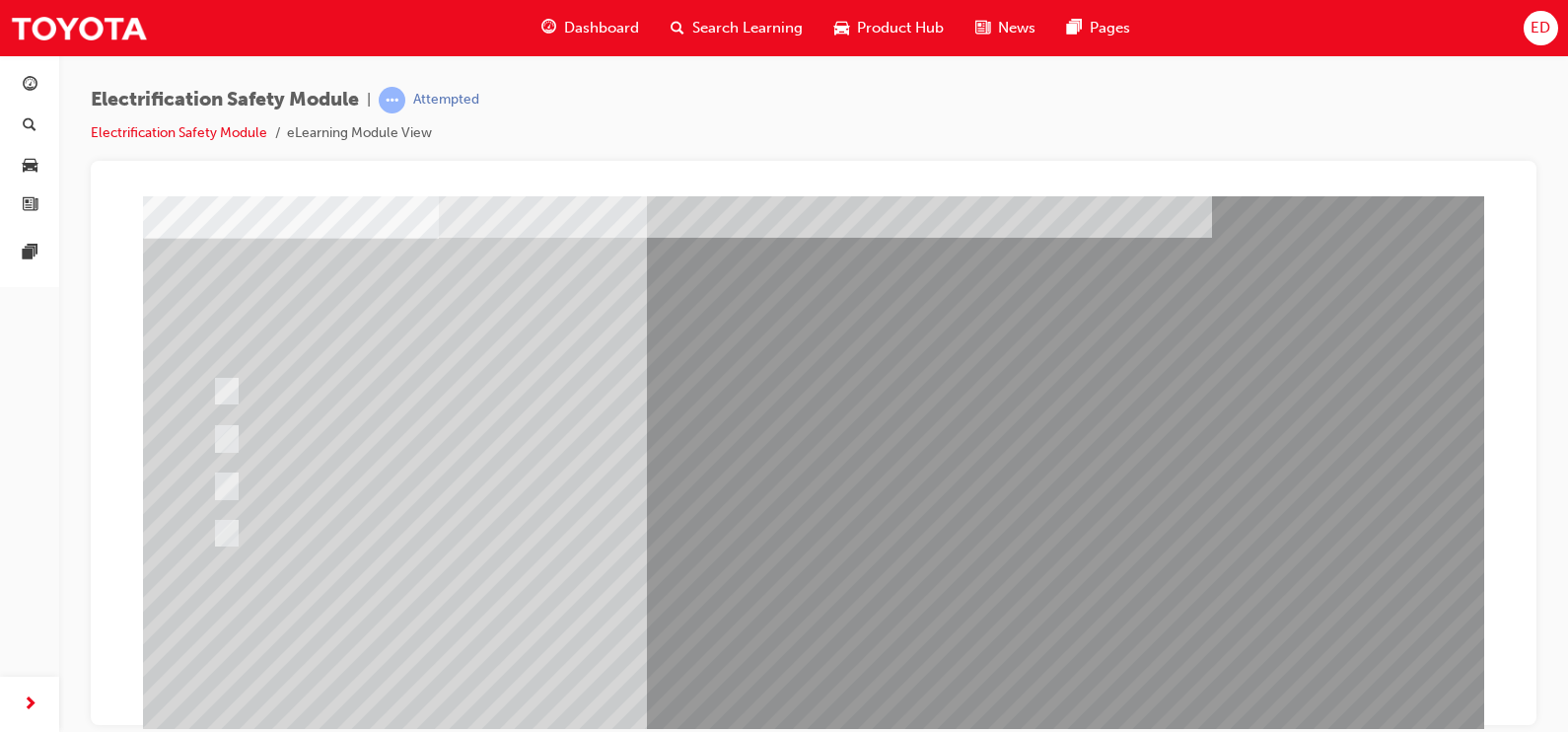 scroll, scrollTop: 0, scrollLeft: 0, axis: both 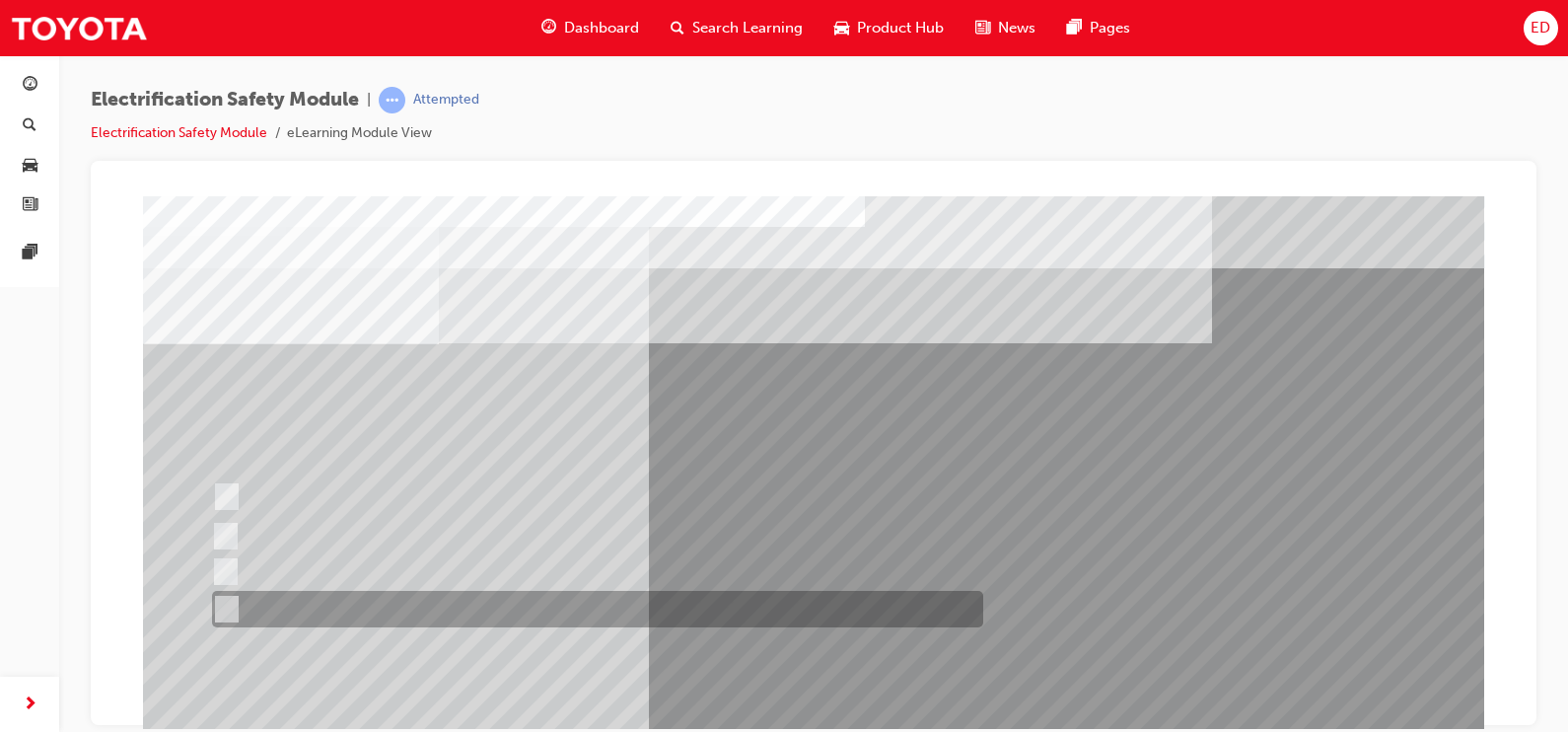 click at bounding box center (593, 609) 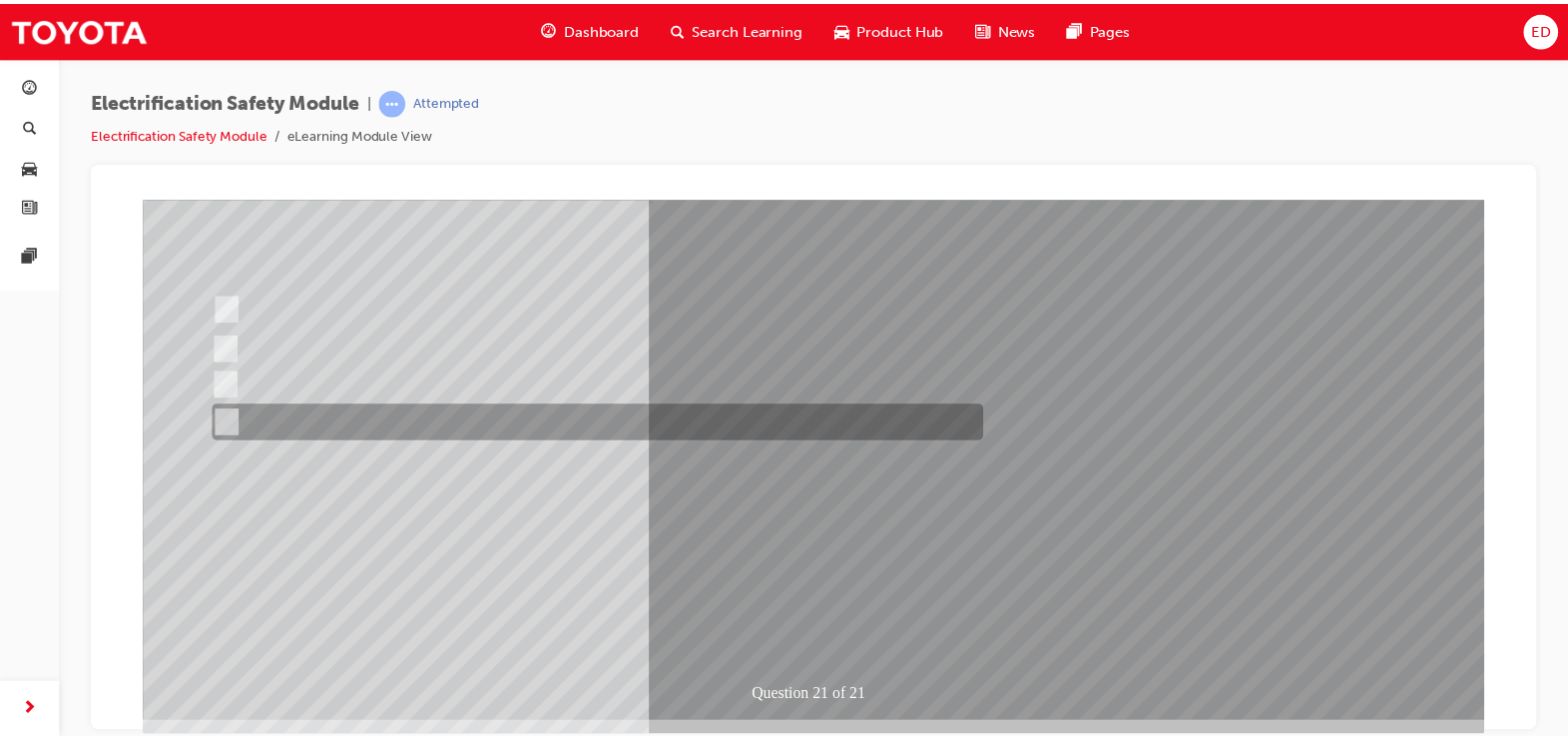 scroll, scrollTop: 201, scrollLeft: 0, axis: vertical 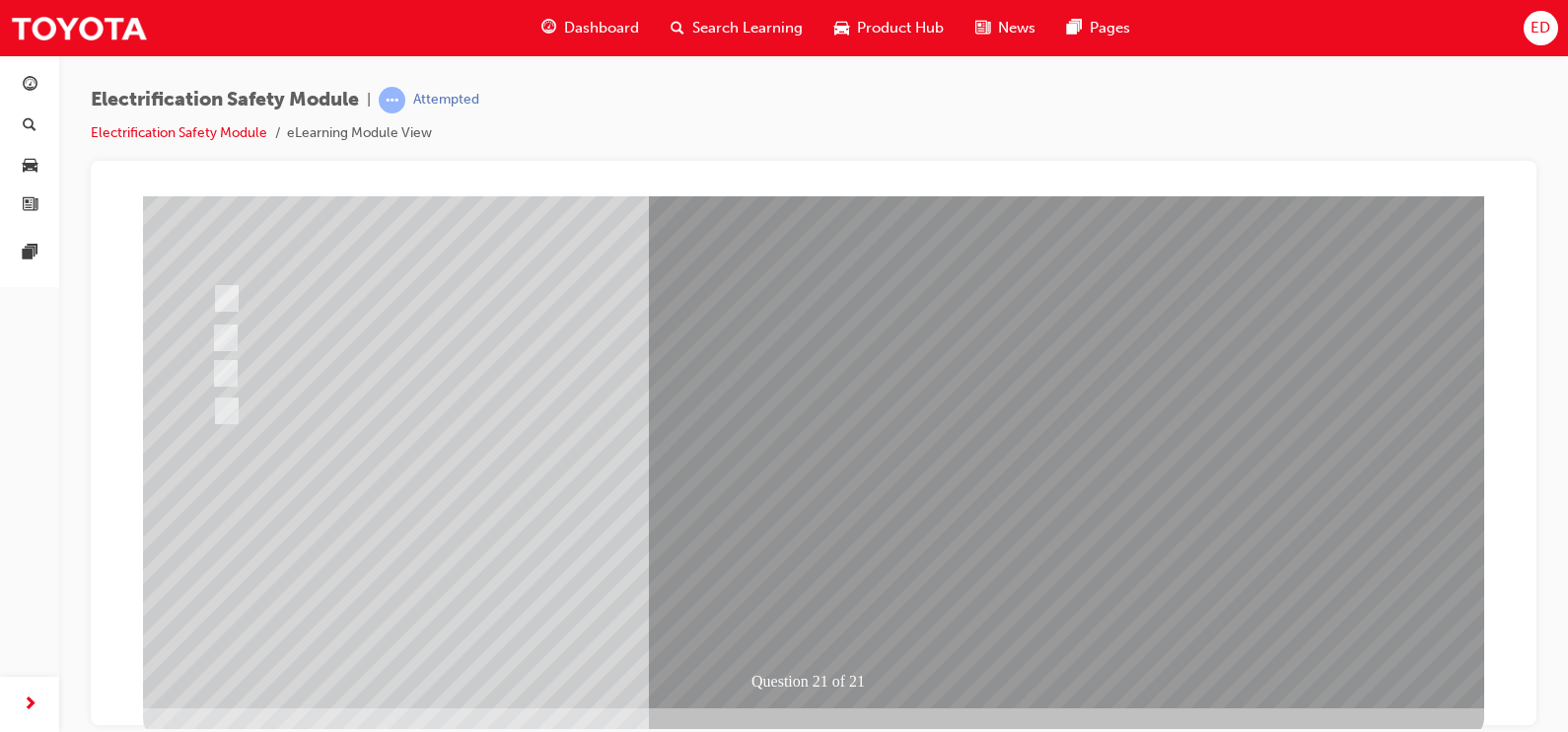 click at bounding box center (214, 2748) 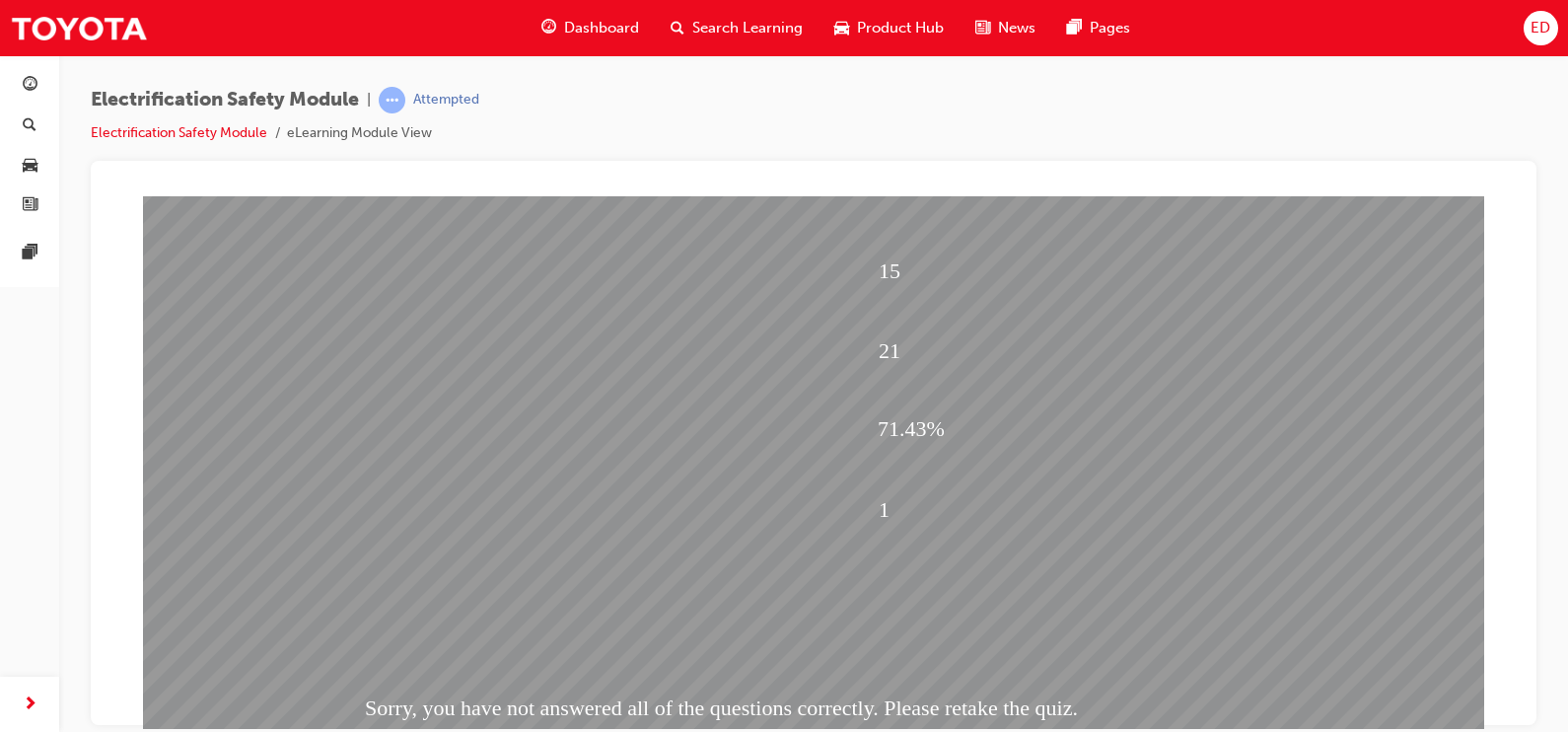 scroll, scrollTop: 155, scrollLeft: 0, axis: vertical 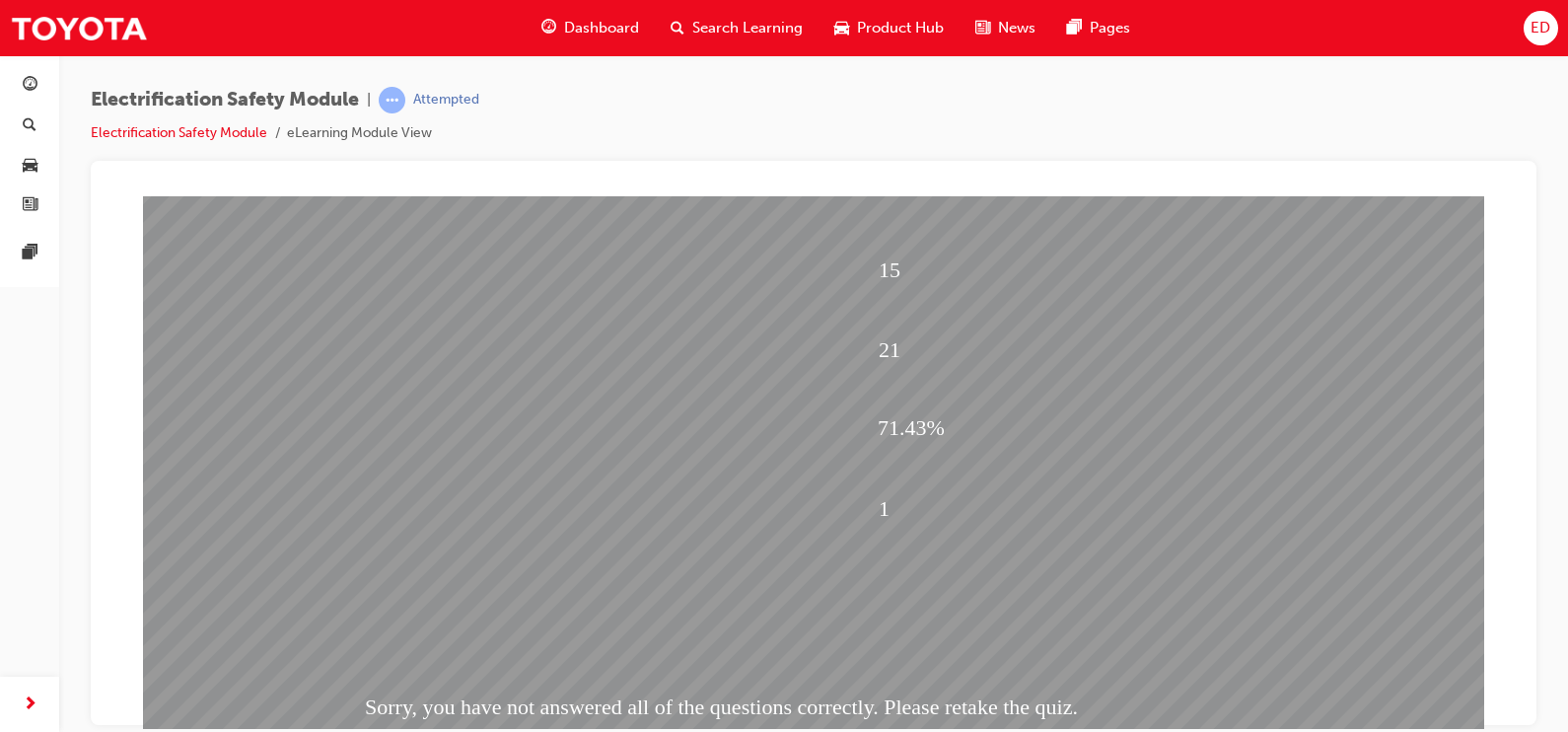 click at bounding box center [214, 1831] 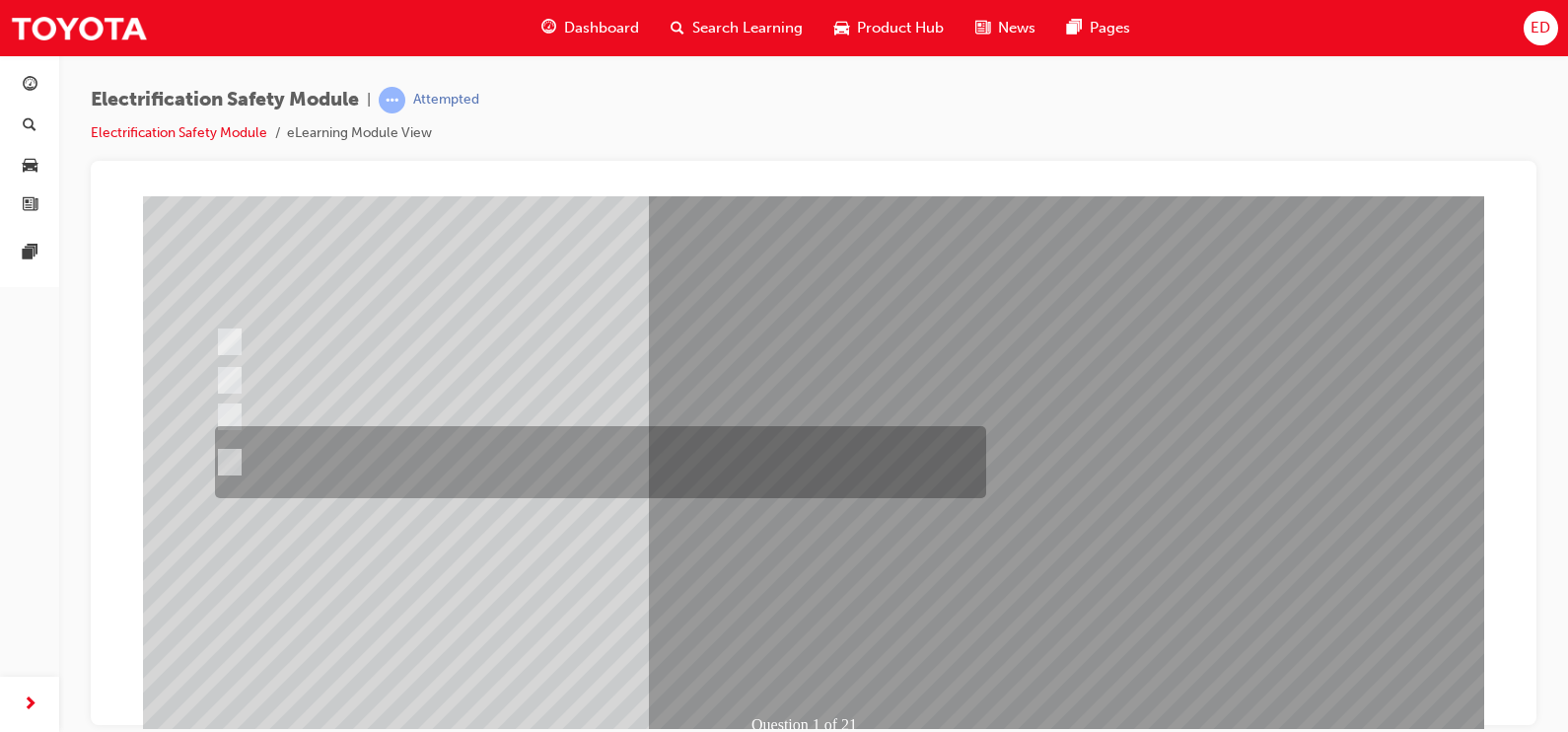 scroll, scrollTop: 0, scrollLeft: 0, axis: both 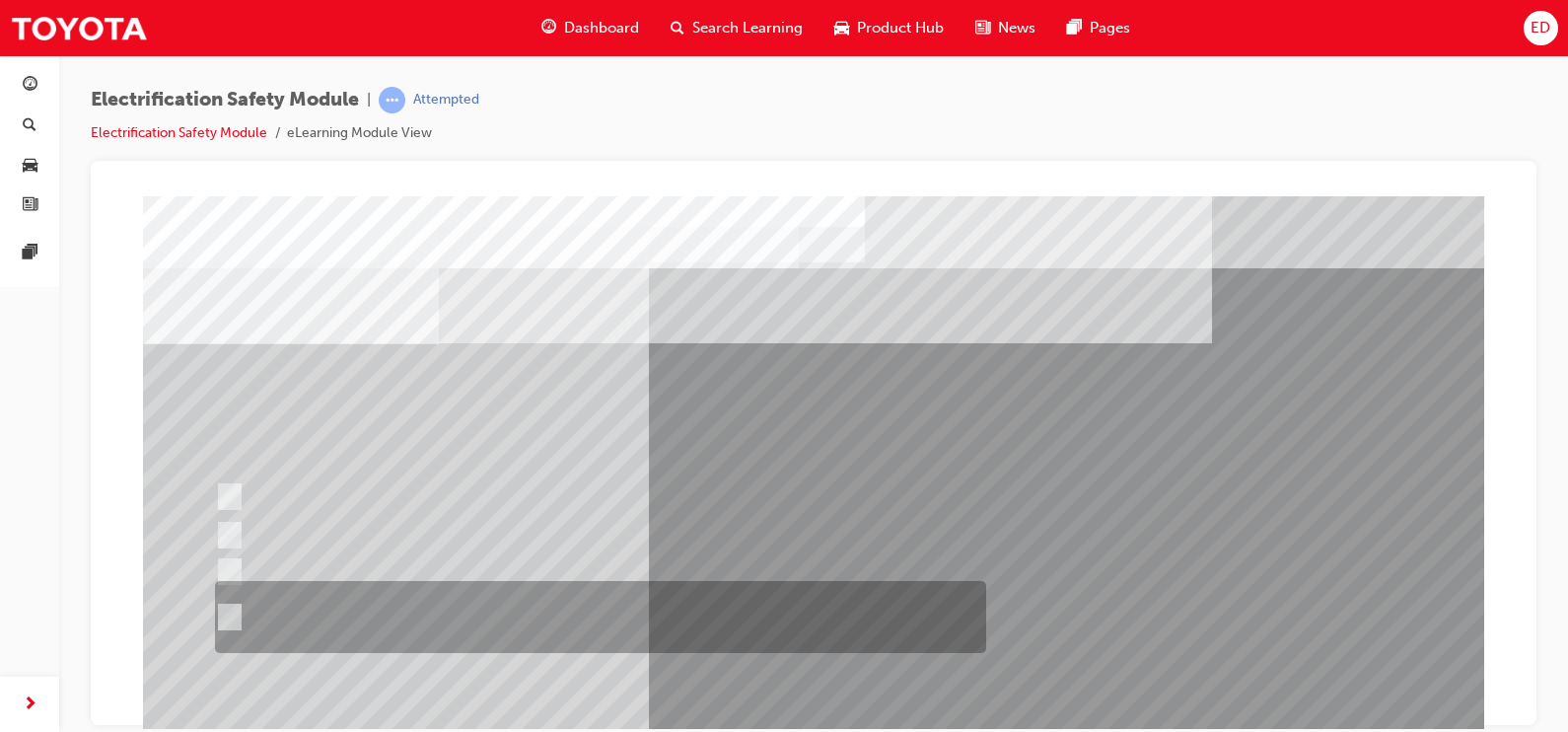 click at bounding box center [596, 617] 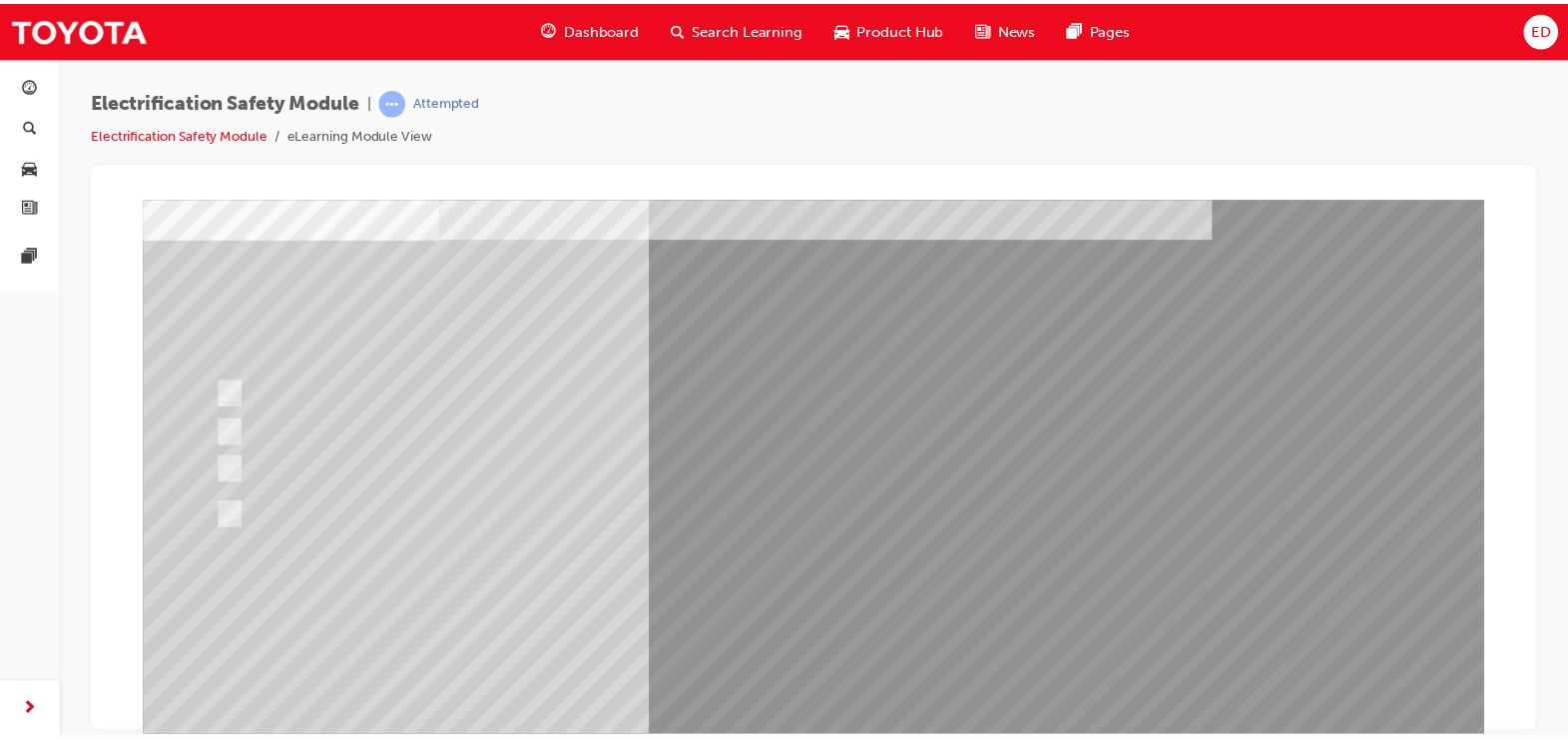 scroll, scrollTop: 112, scrollLeft: 0, axis: vertical 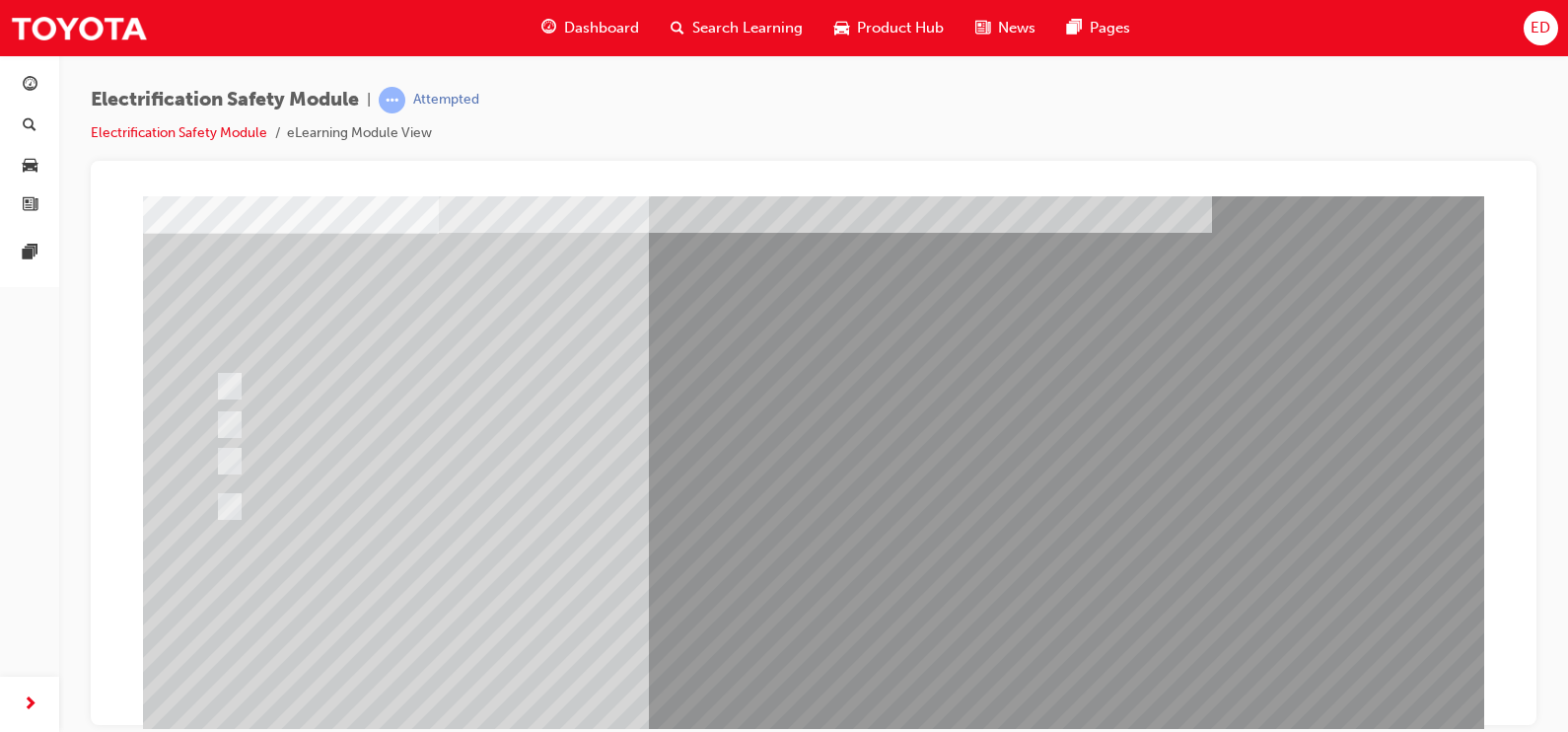 click at bounding box center (814, 1150) 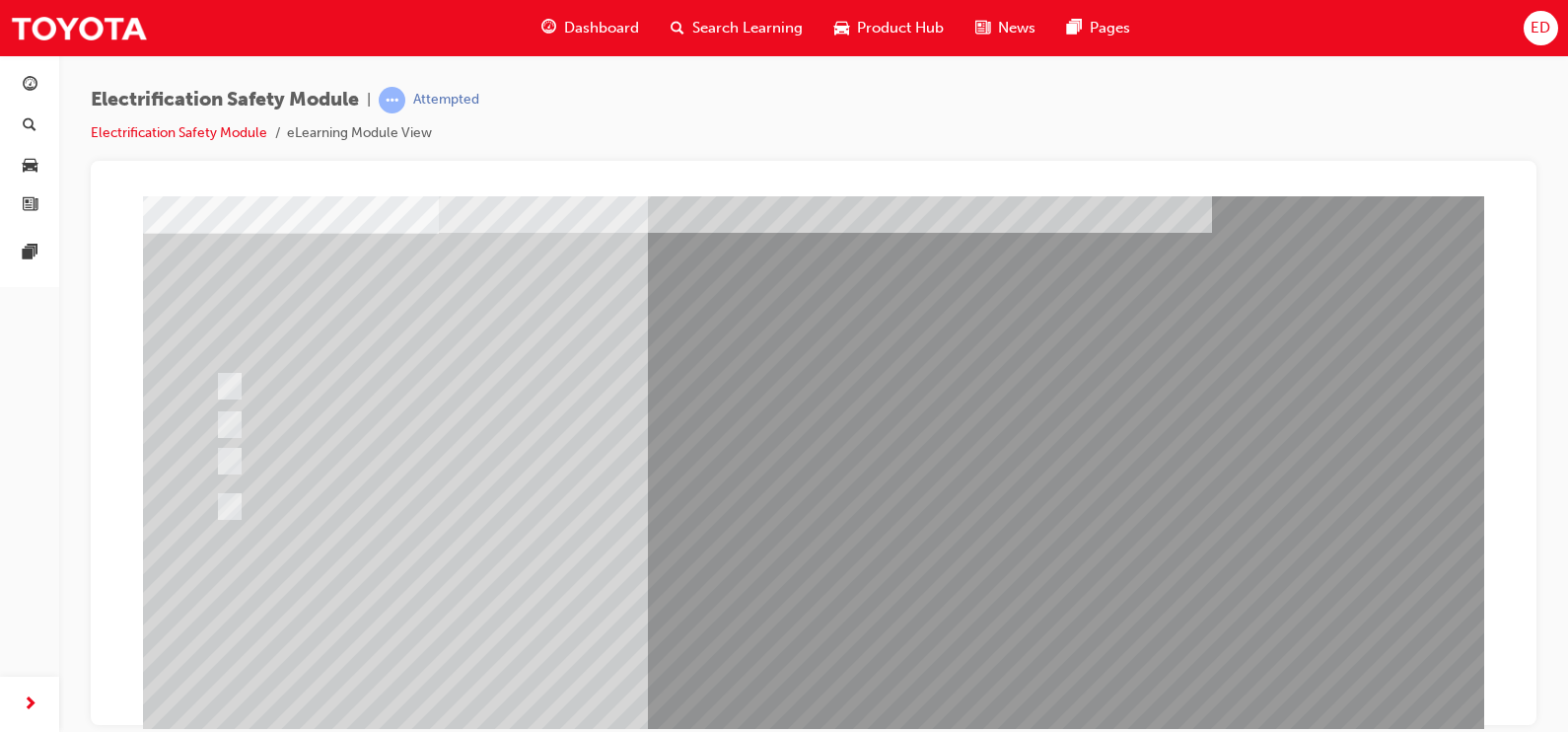 scroll, scrollTop: 0, scrollLeft: 0, axis: both 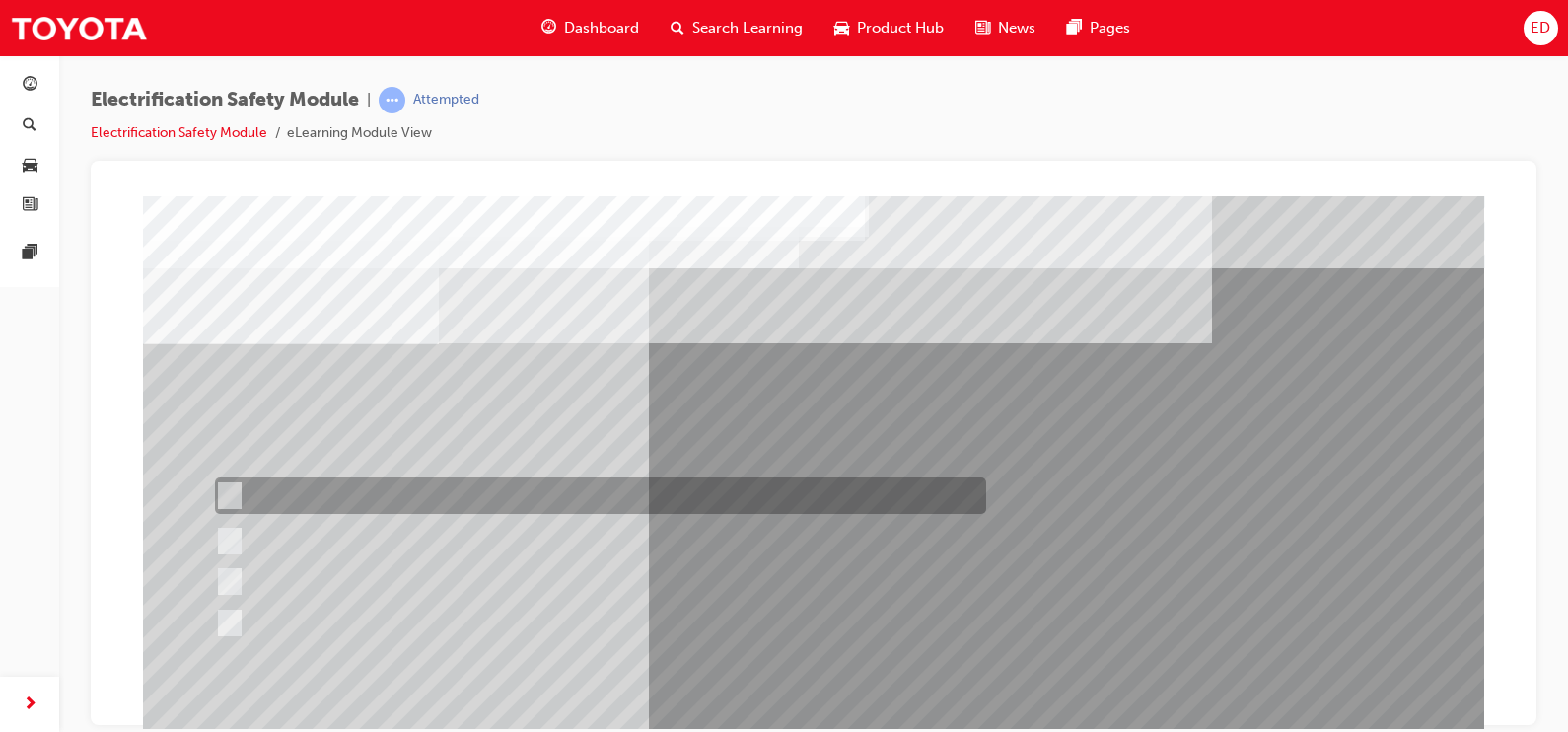 click at bounding box center [596, 495] 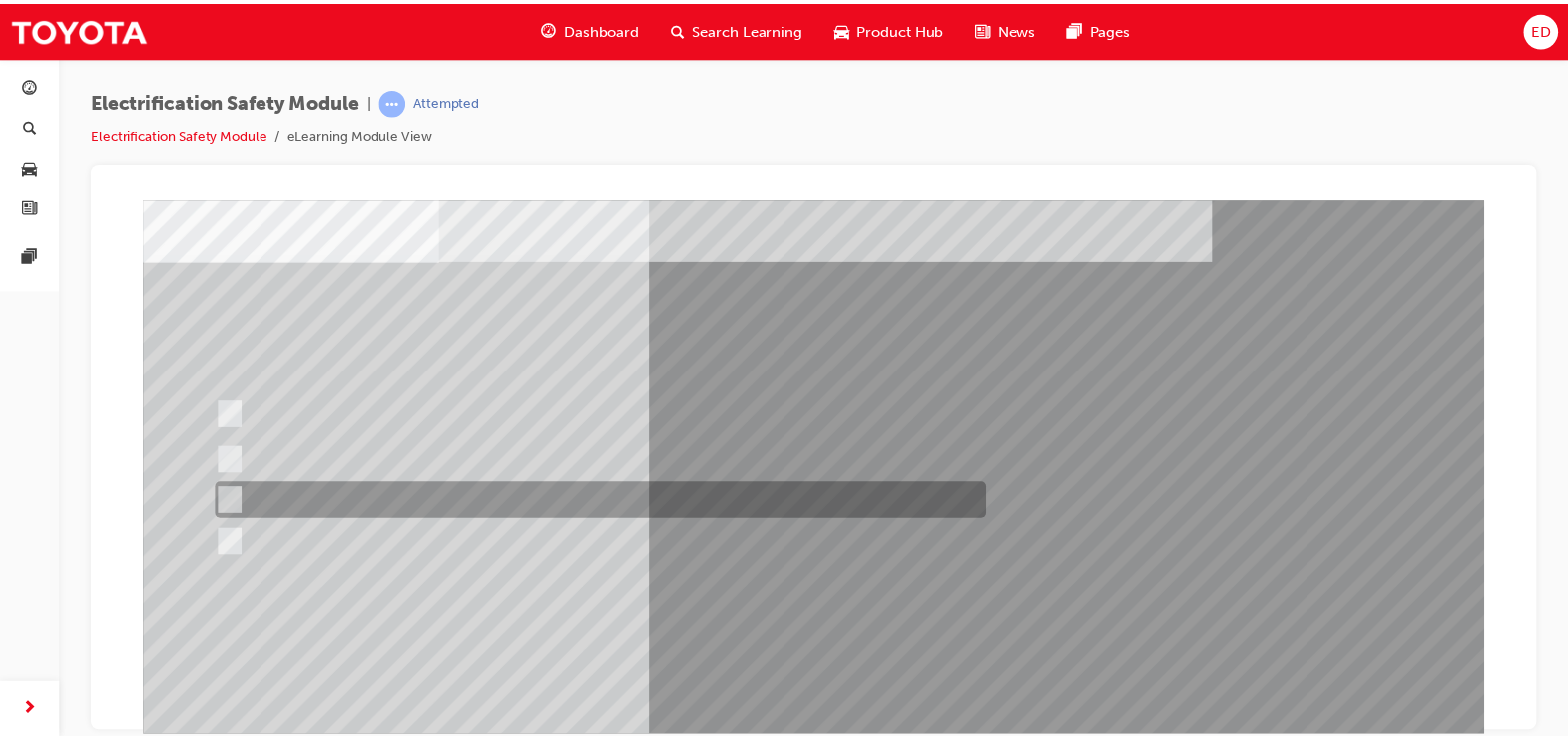 scroll, scrollTop: 99, scrollLeft: 0, axis: vertical 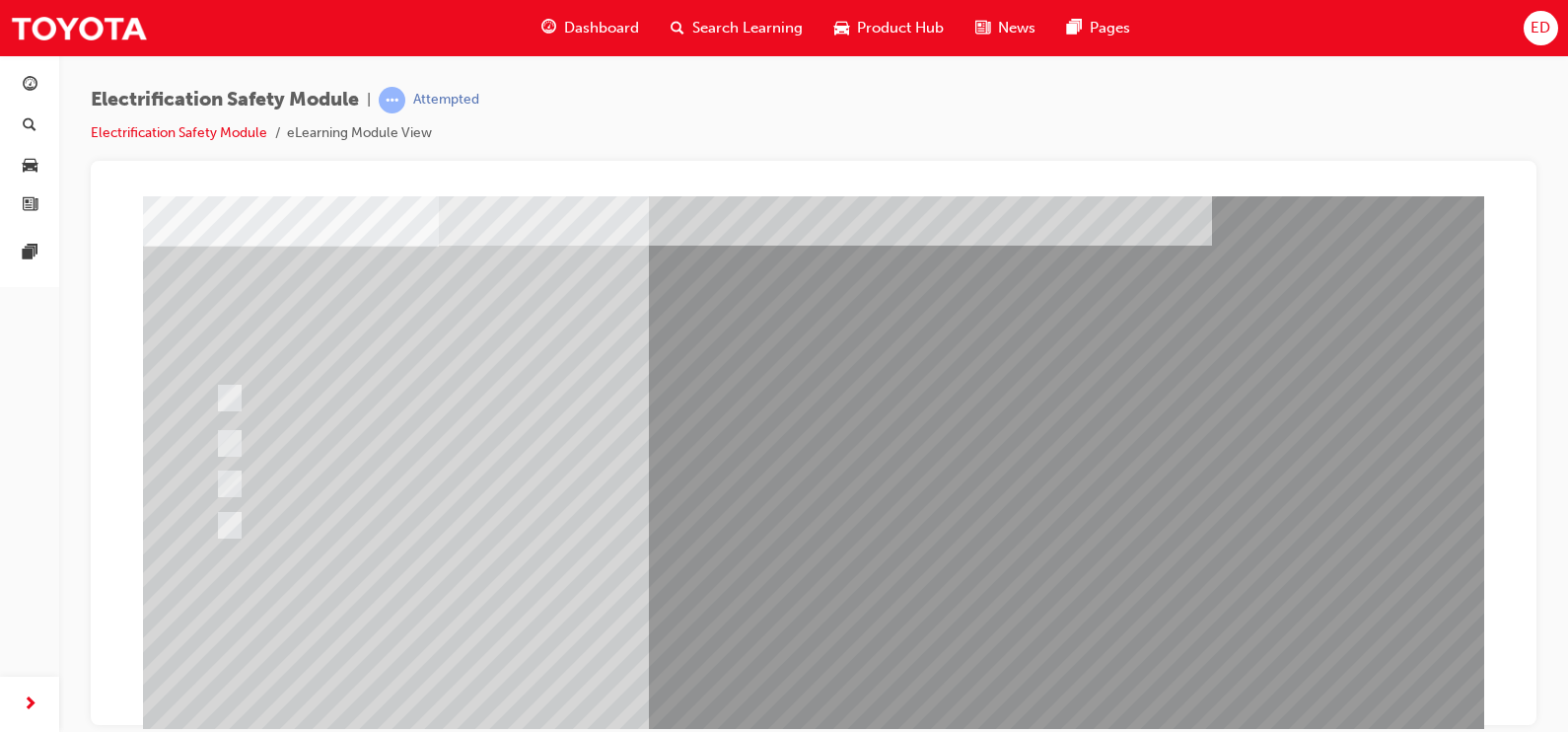 click at bounding box center [214, 2849] 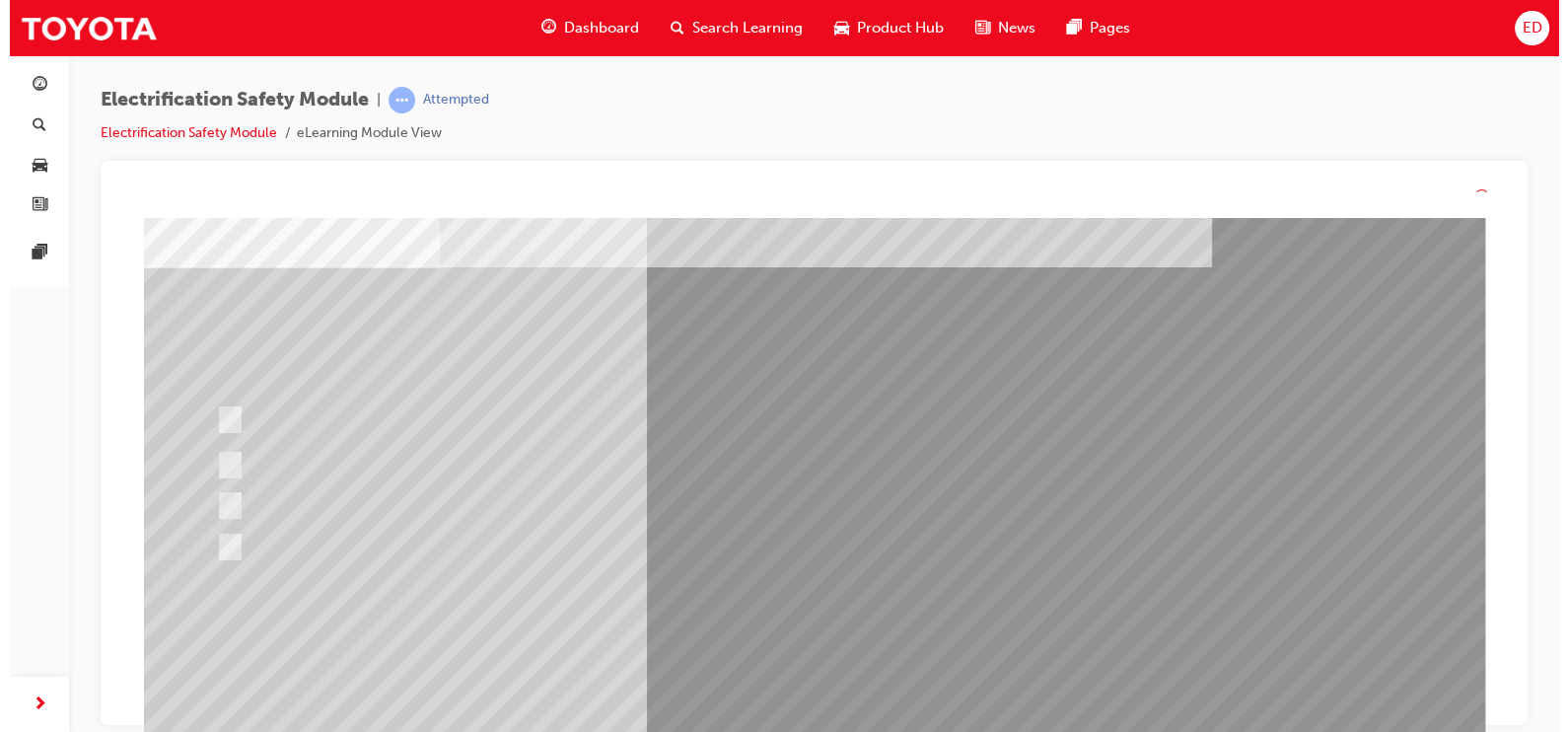 scroll, scrollTop: 0, scrollLeft: 0, axis: both 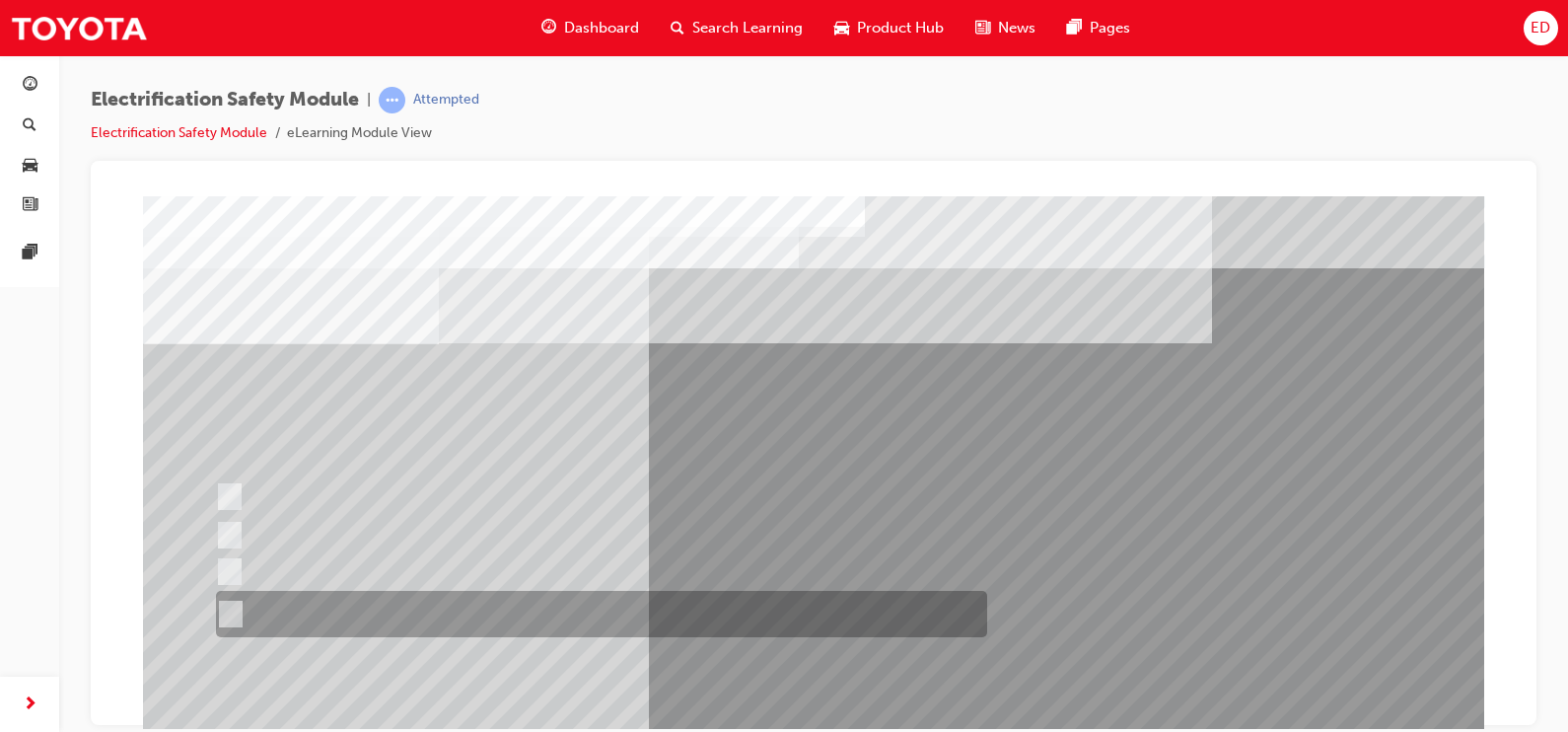 click at bounding box center [597, 614] 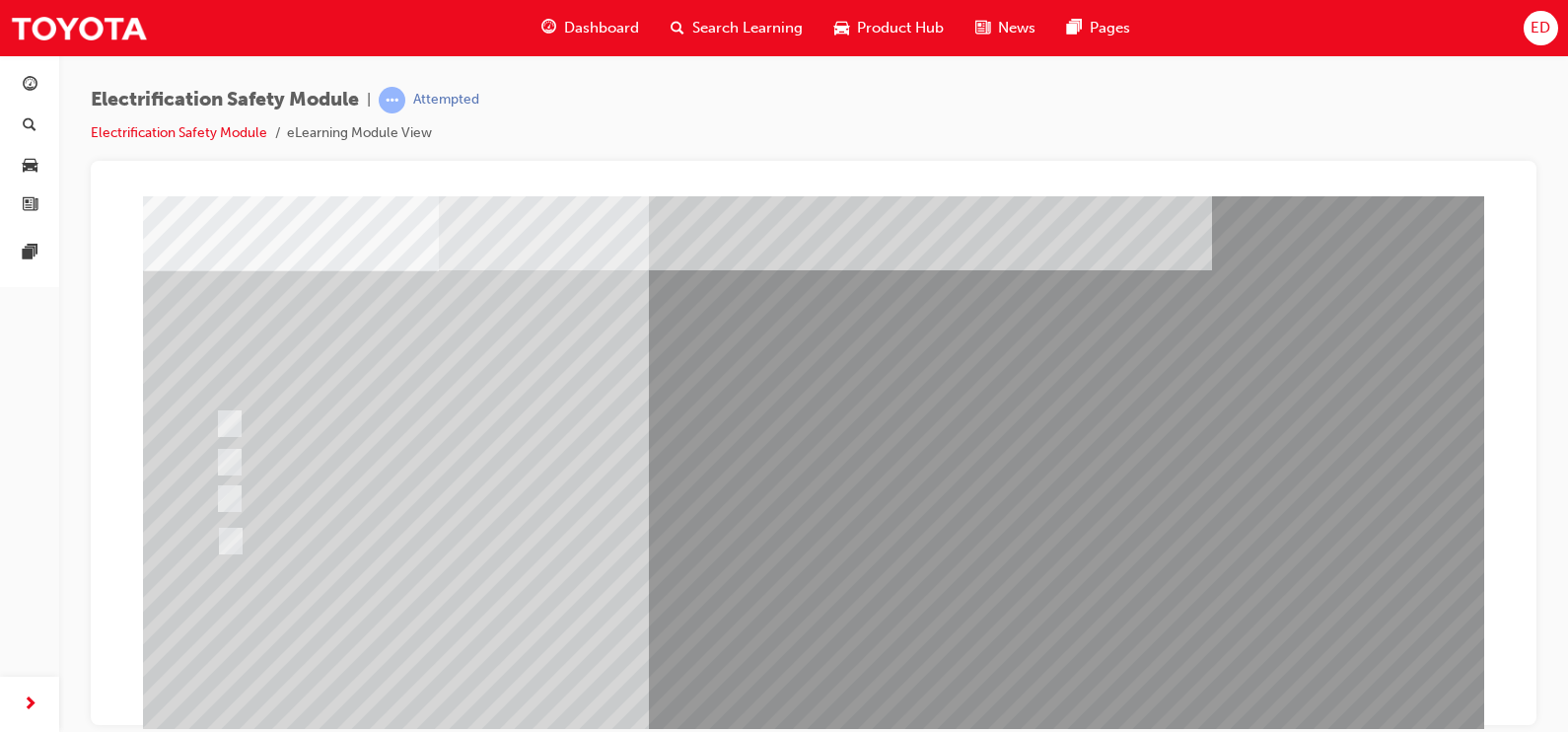scroll, scrollTop: 79, scrollLeft: 0, axis: vertical 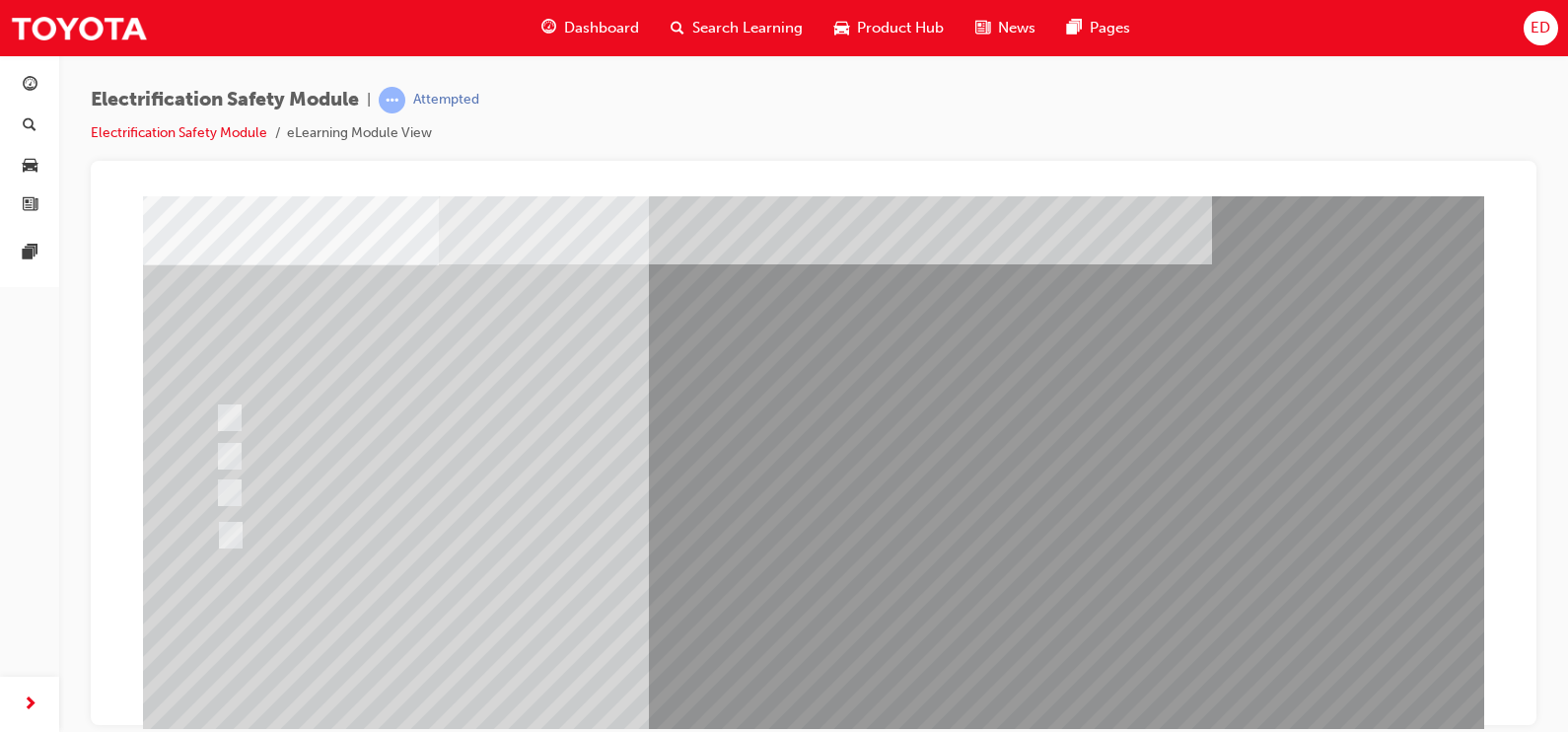click at bounding box center [214, 2868] 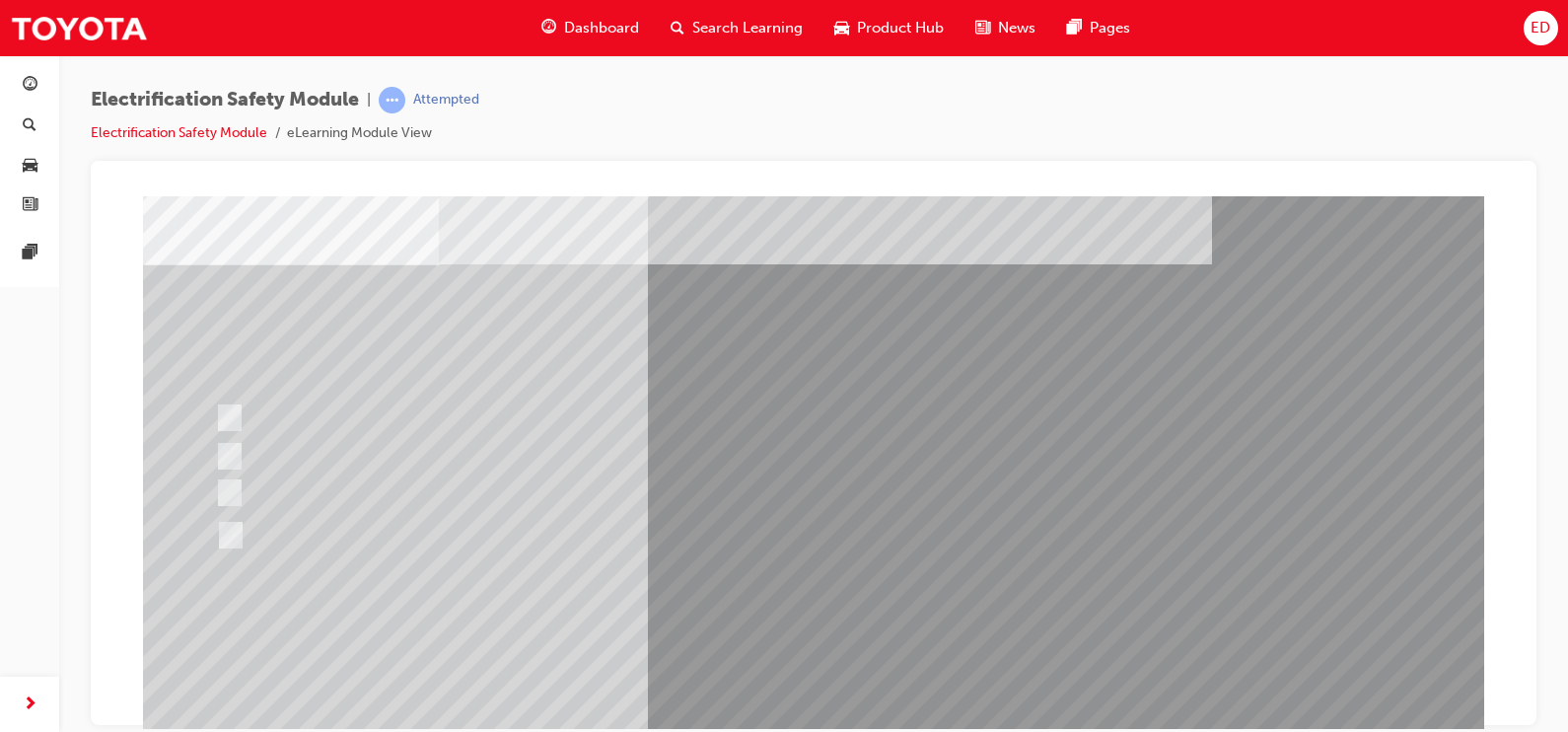 scroll, scrollTop: 0, scrollLeft: 0, axis: both 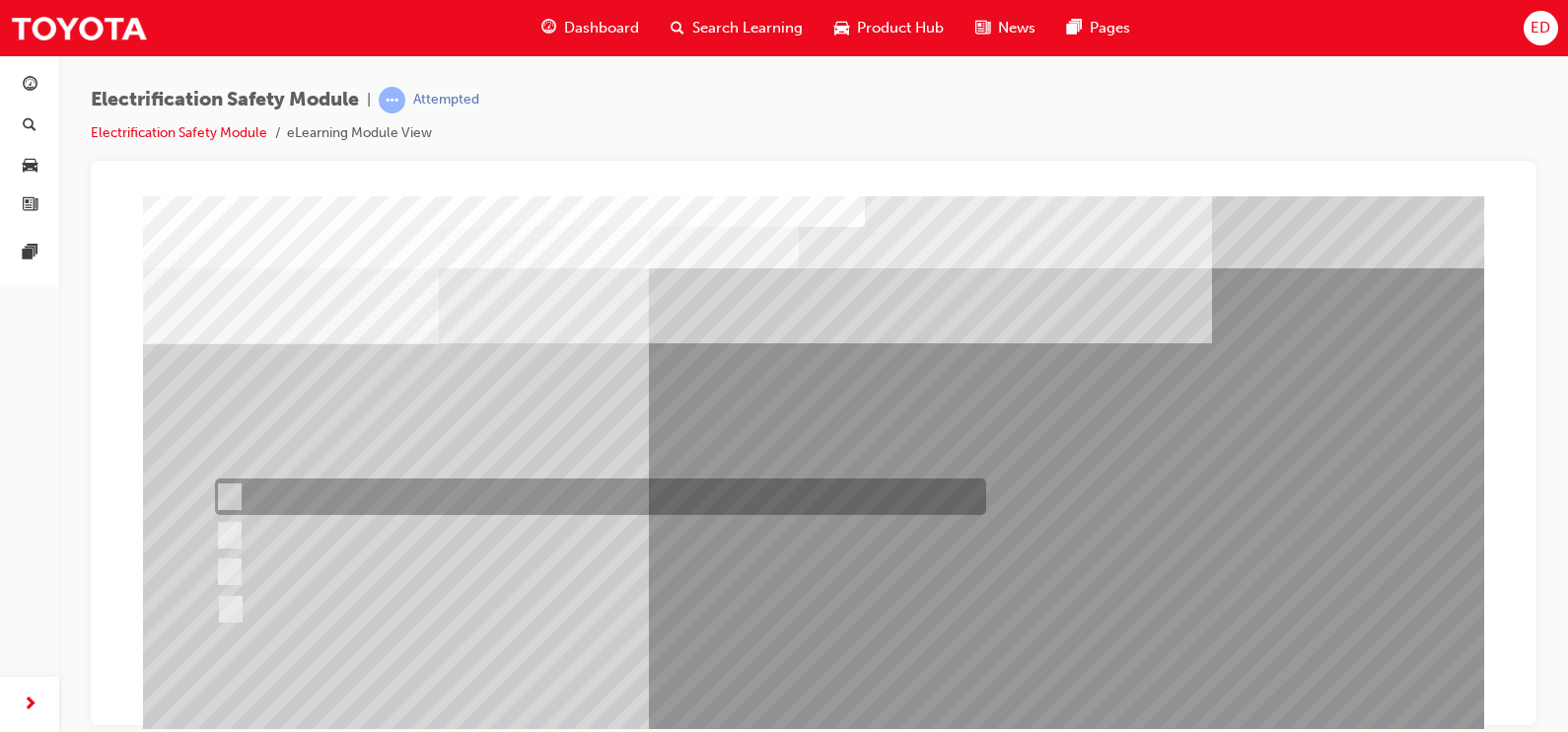 click at bounding box center (596, 496) 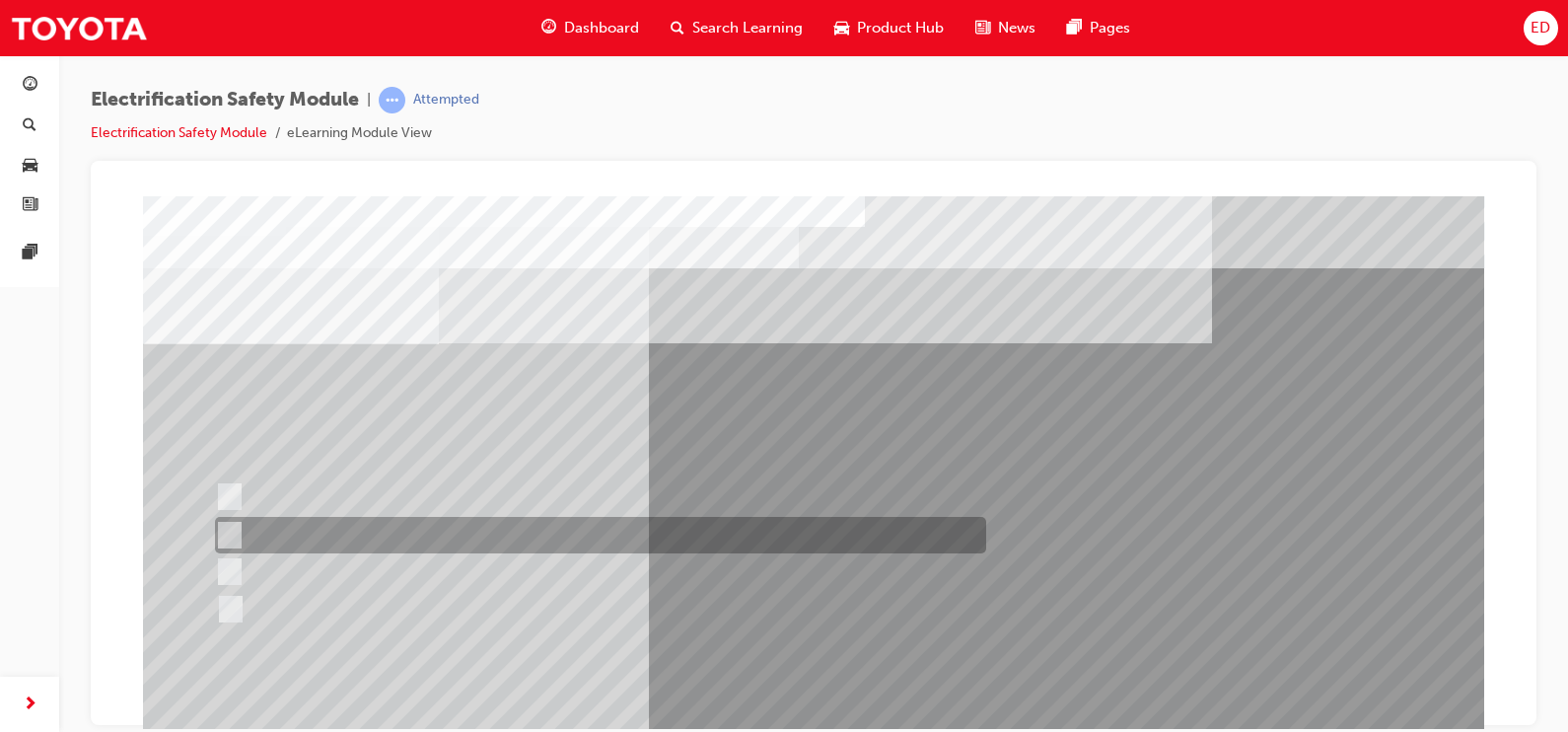 click at bounding box center [596, 535] 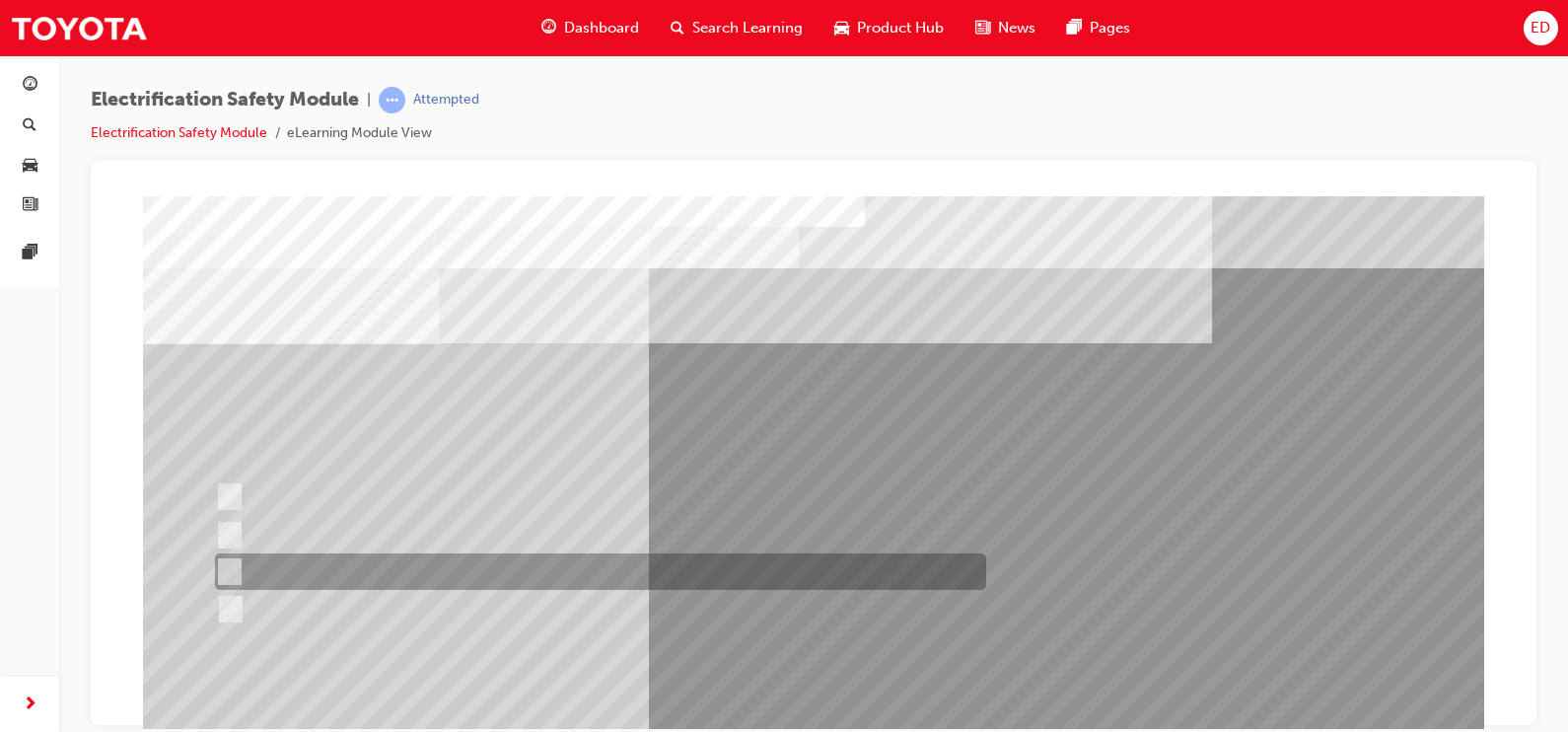 click at bounding box center [596, 571] 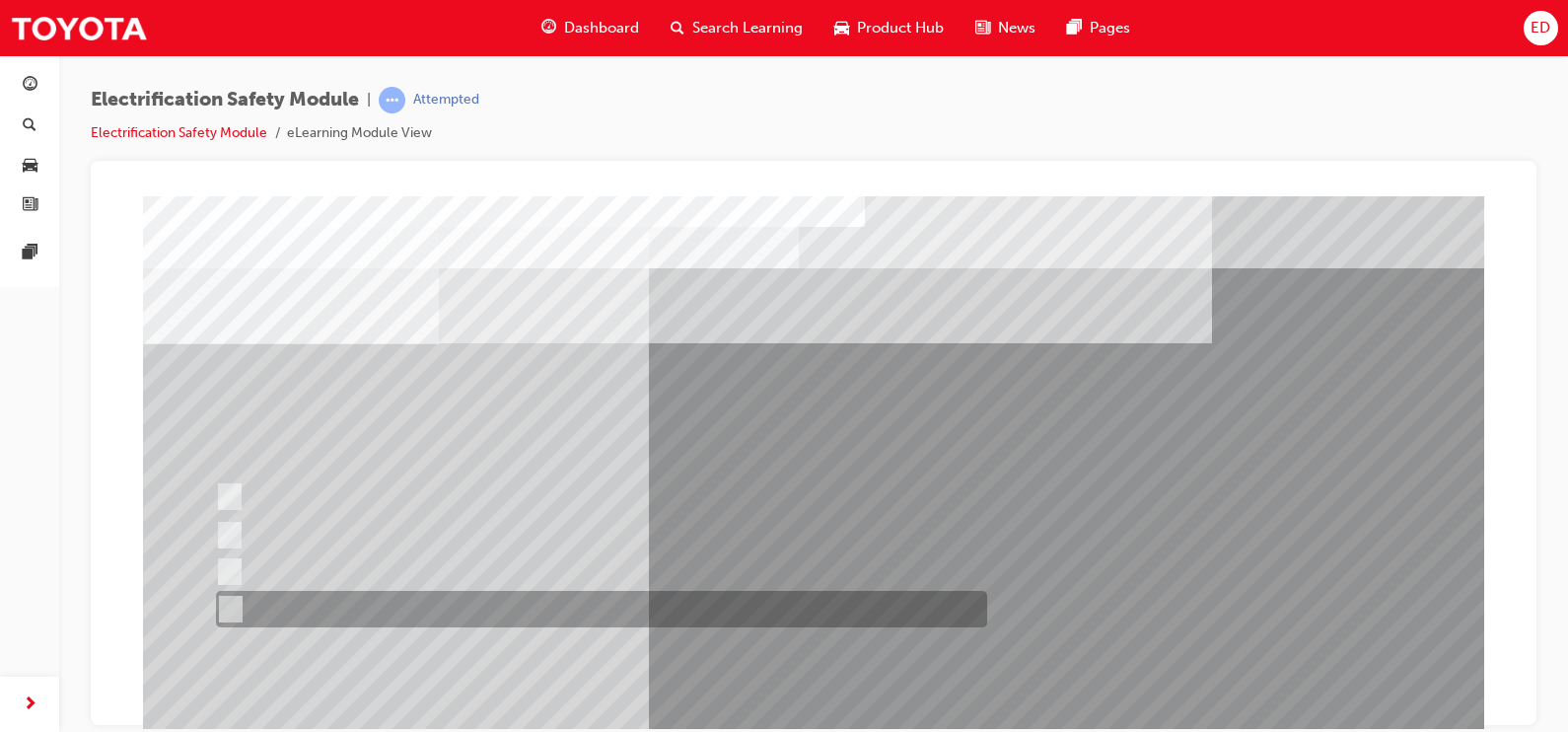 click at bounding box center [597, 609] 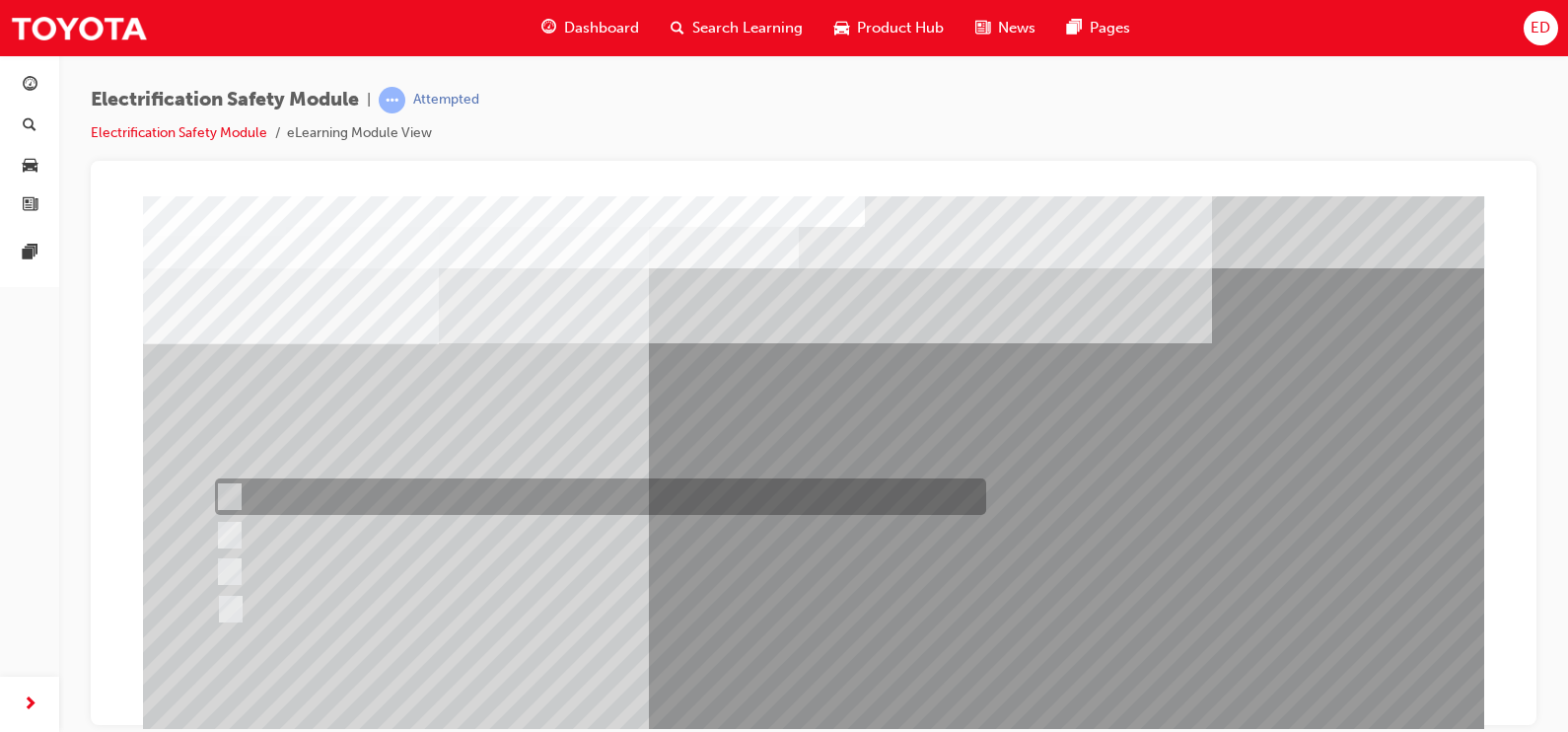 click at bounding box center [596, 496] 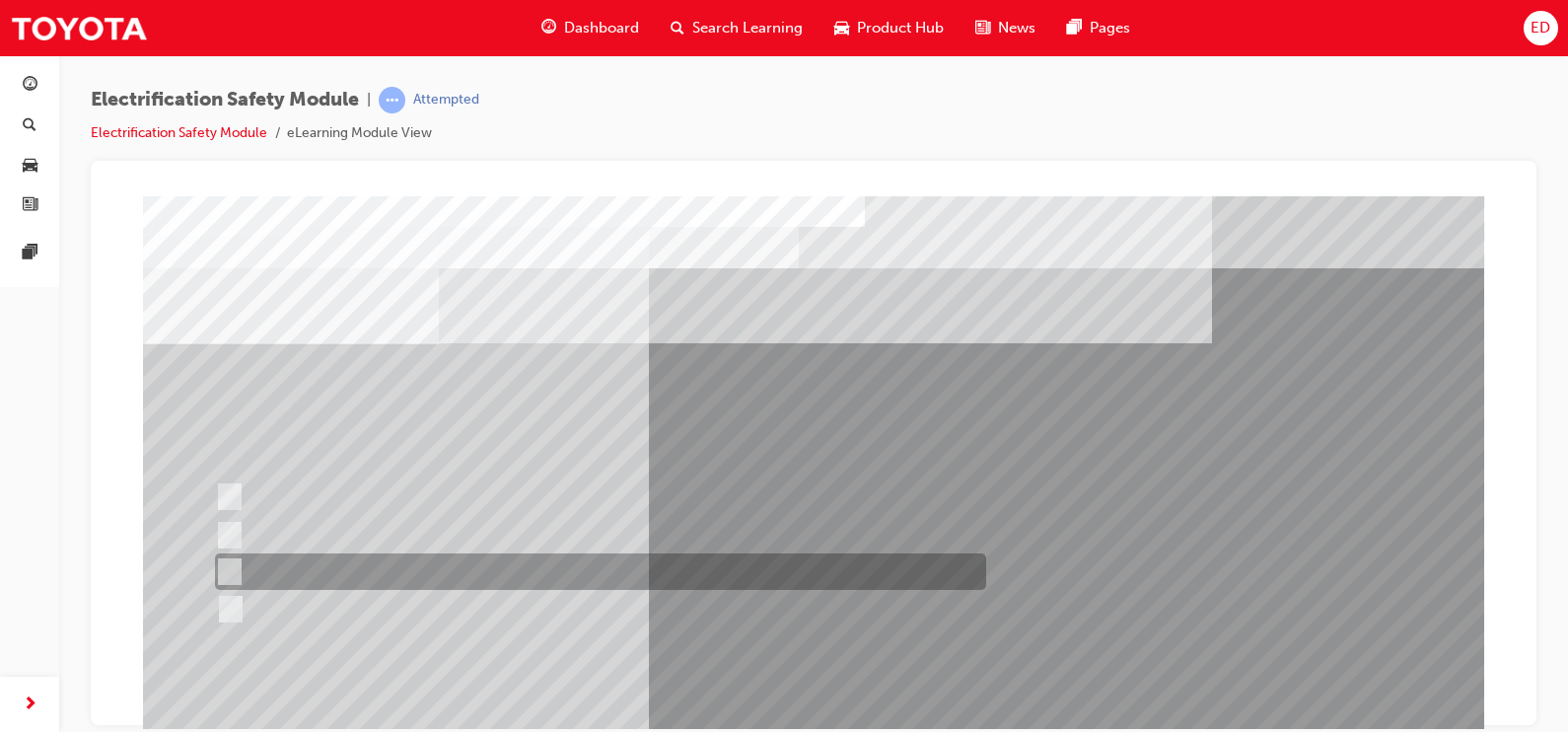 click at bounding box center [596, 571] 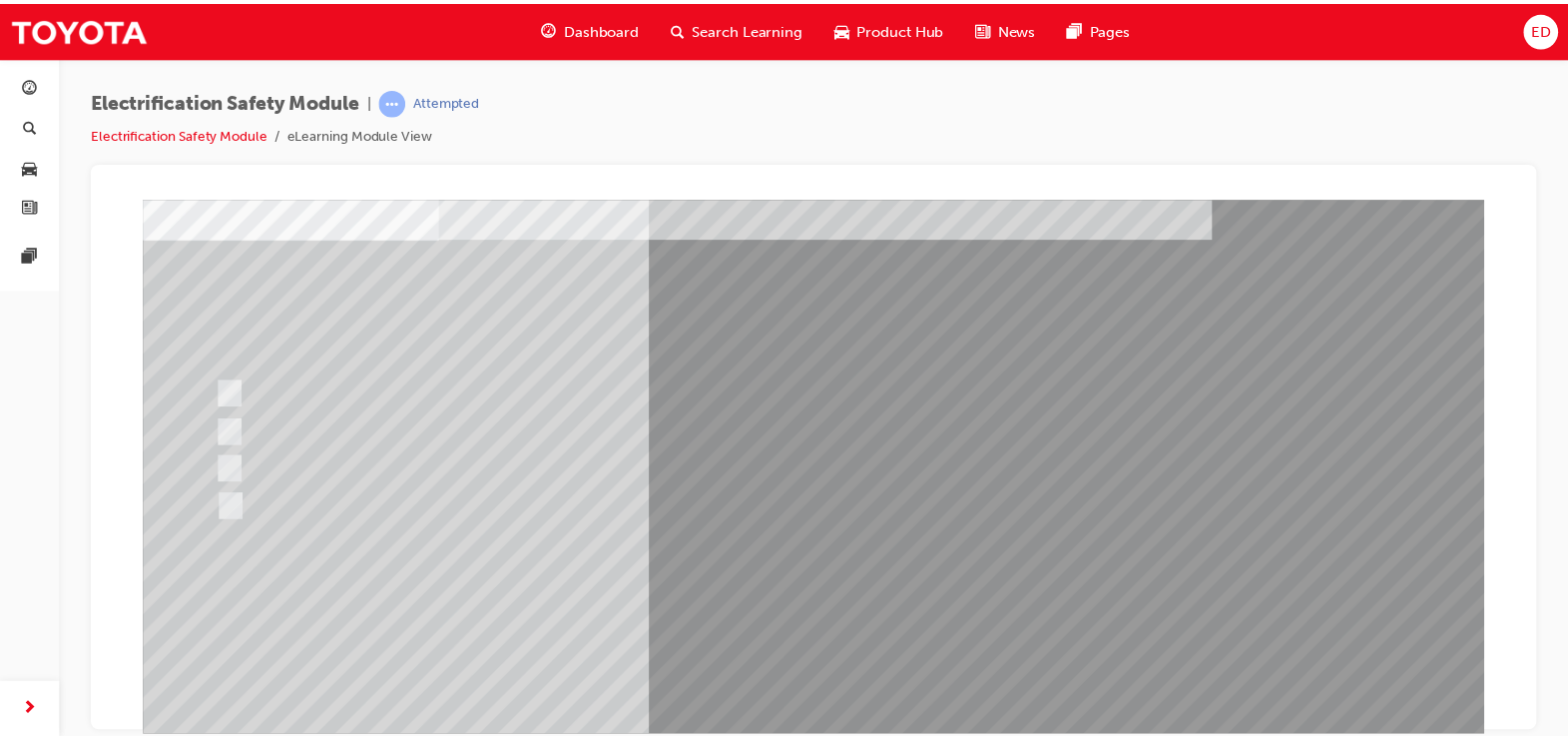 scroll, scrollTop: 109, scrollLeft: 0, axis: vertical 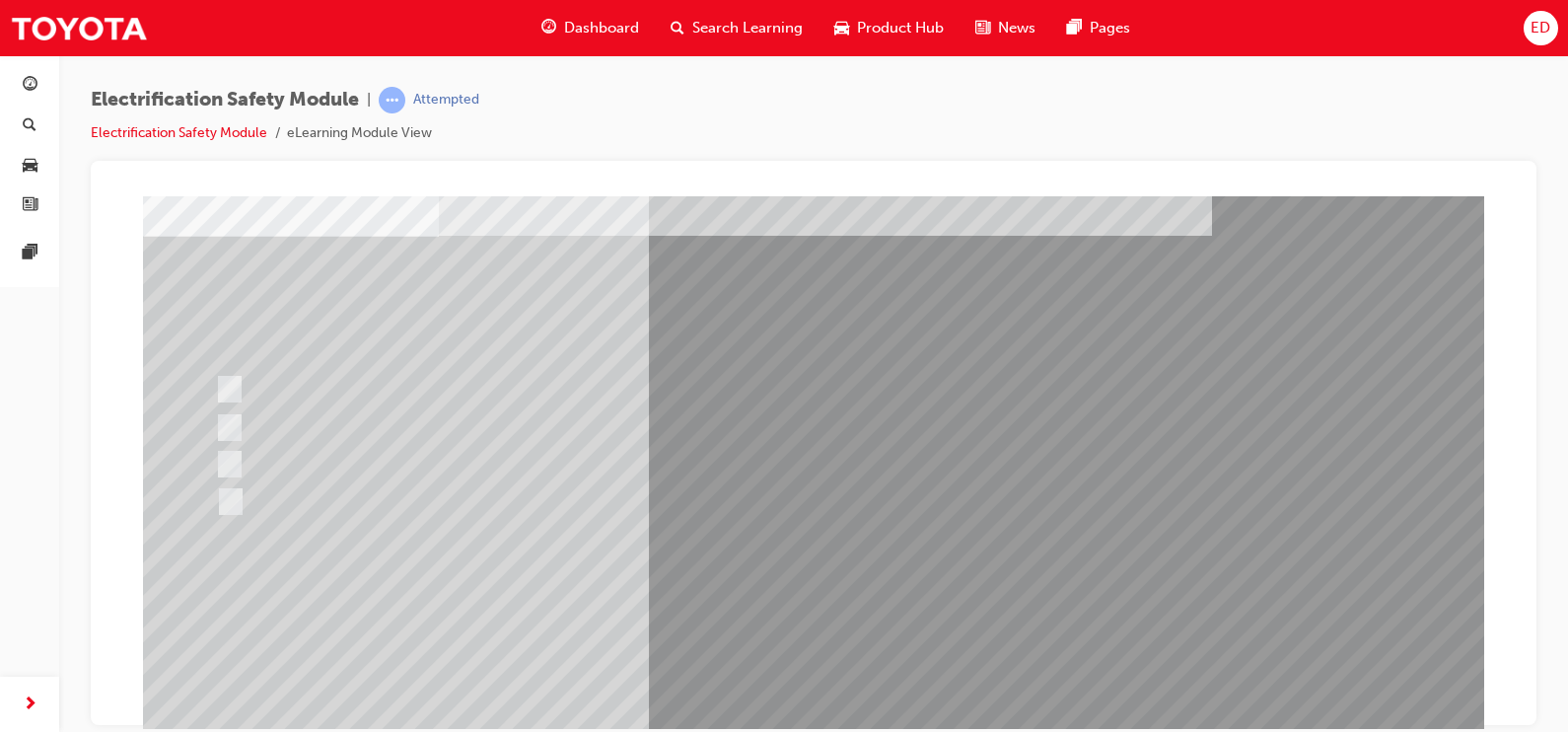 click at bounding box center (214, 2839) 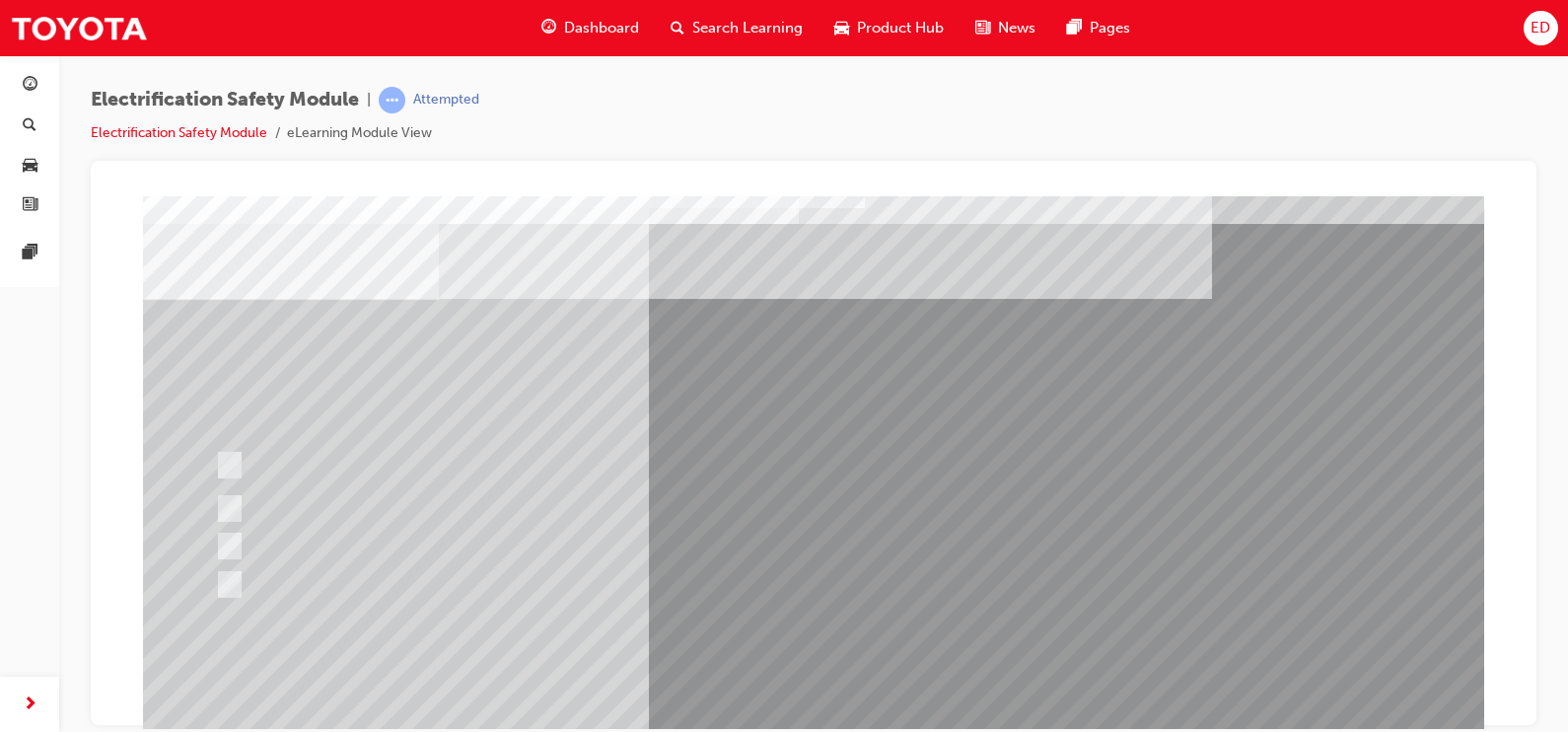 scroll, scrollTop: 46, scrollLeft: 0, axis: vertical 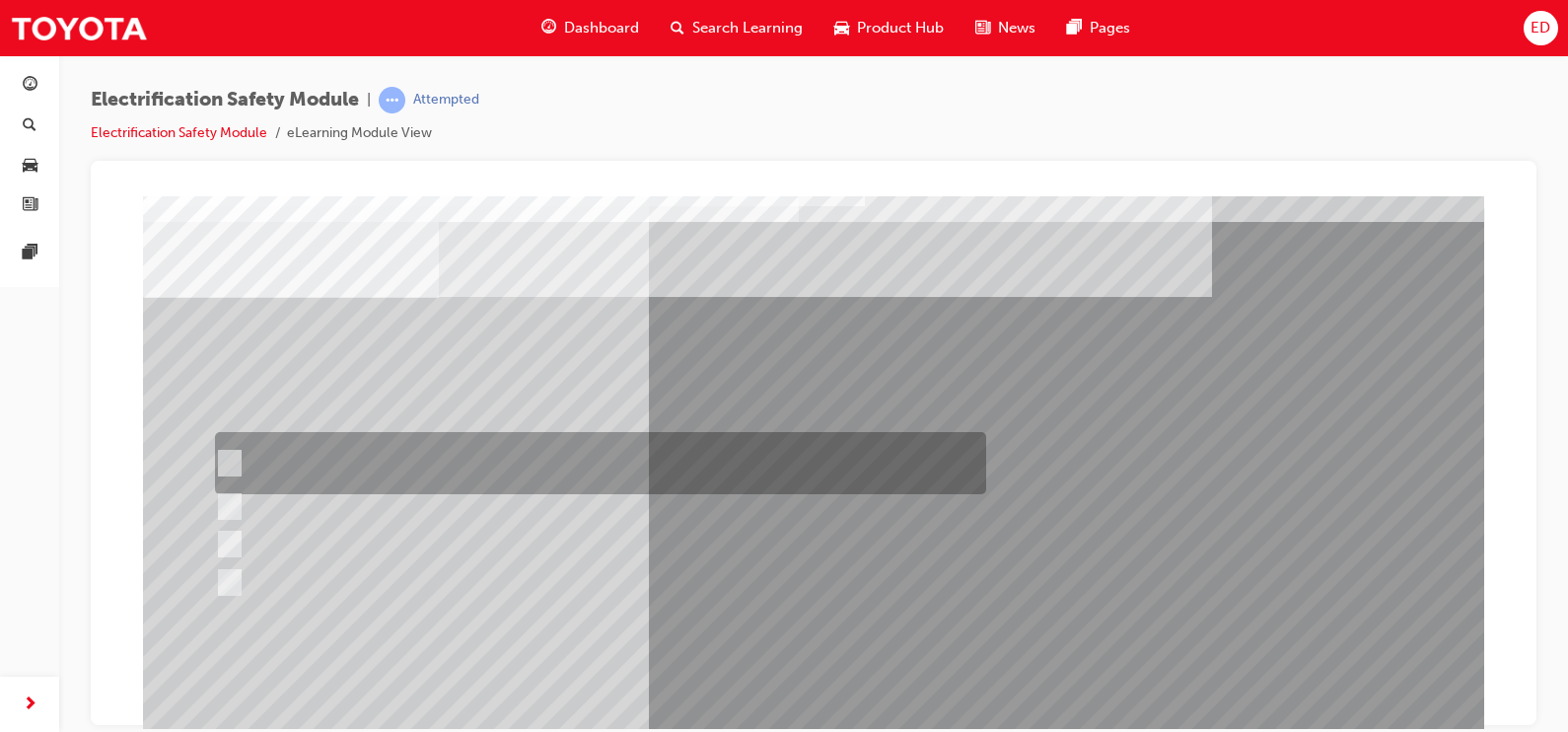 click at bounding box center (596, 463) 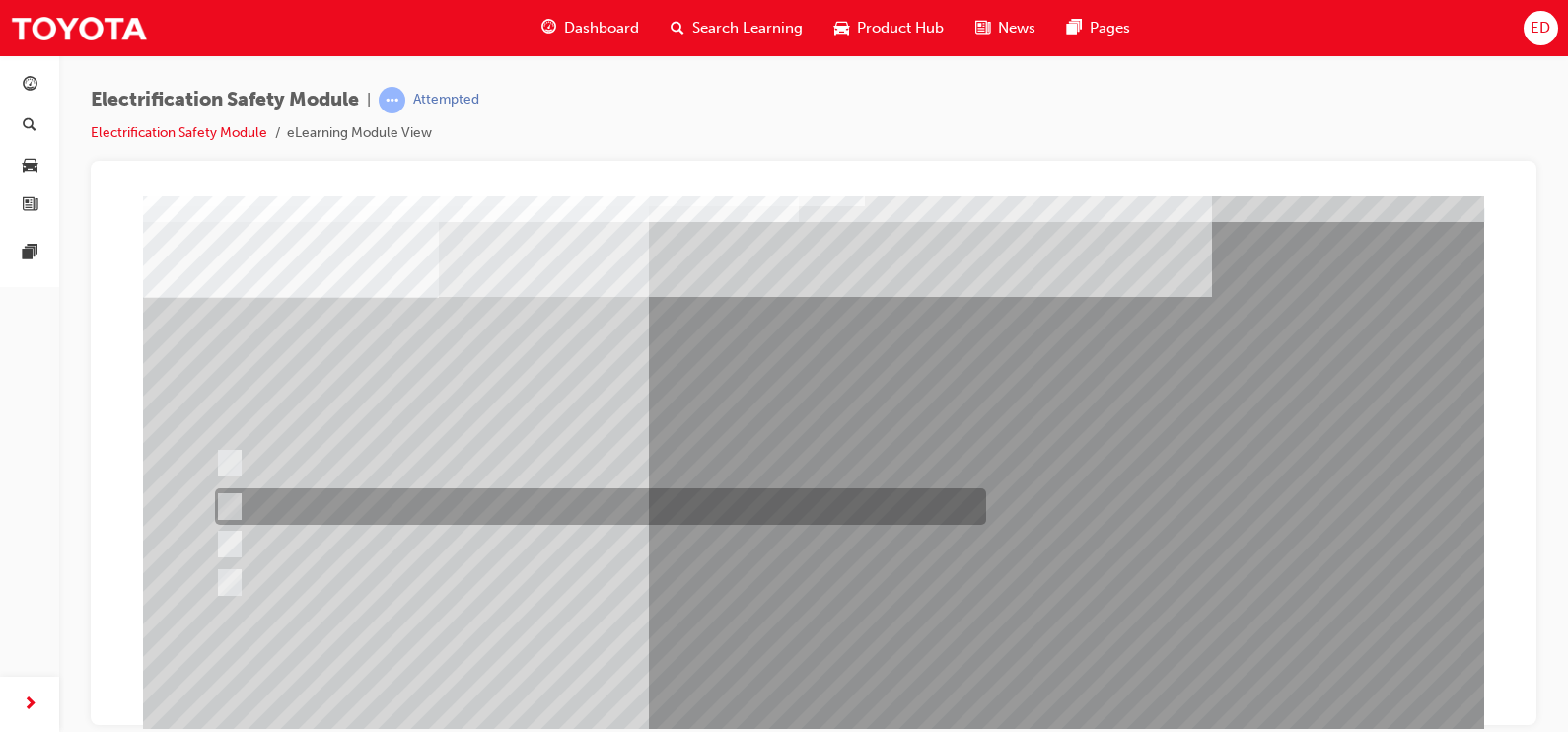 click at bounding box center (596, 506) 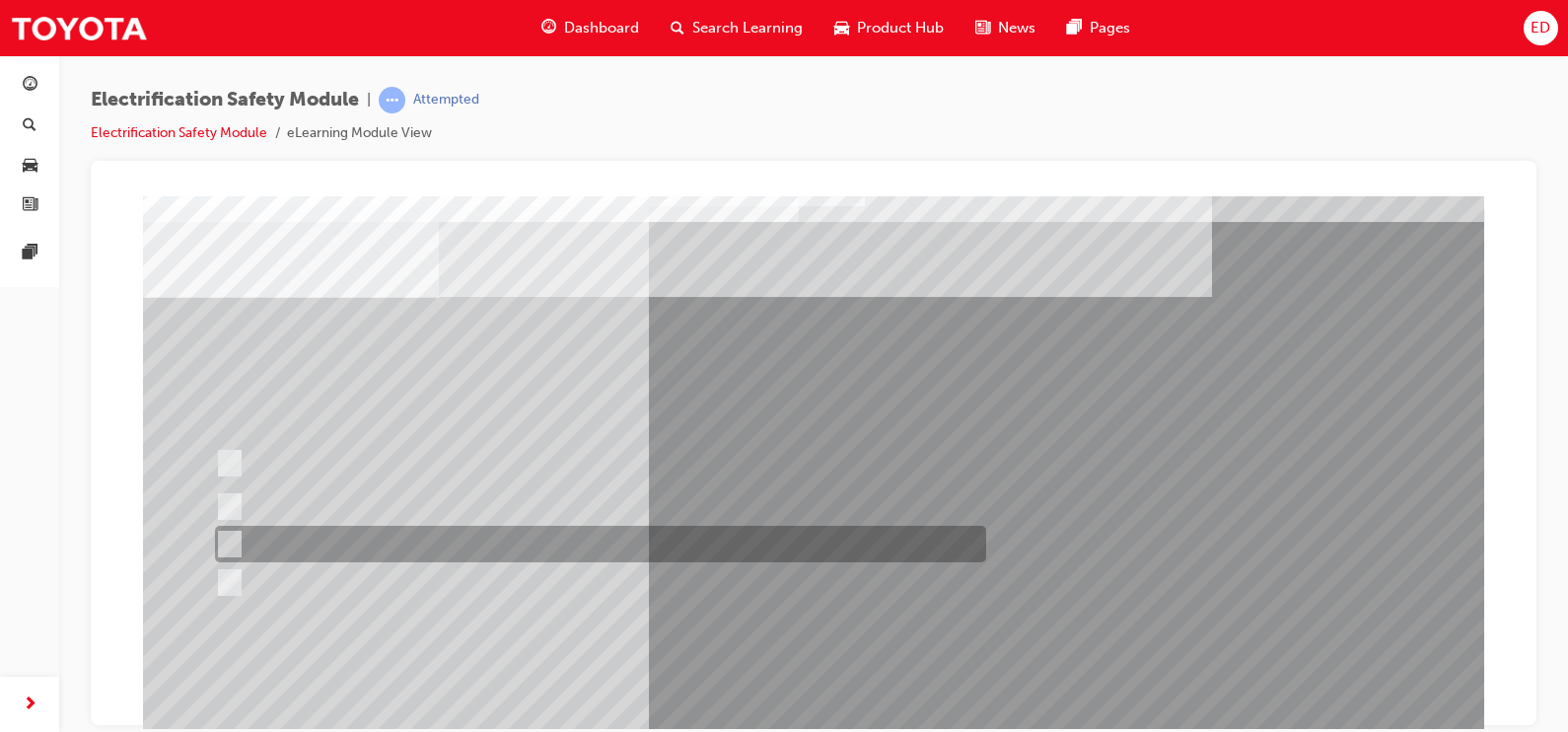 click at bounding box center (596, 544) 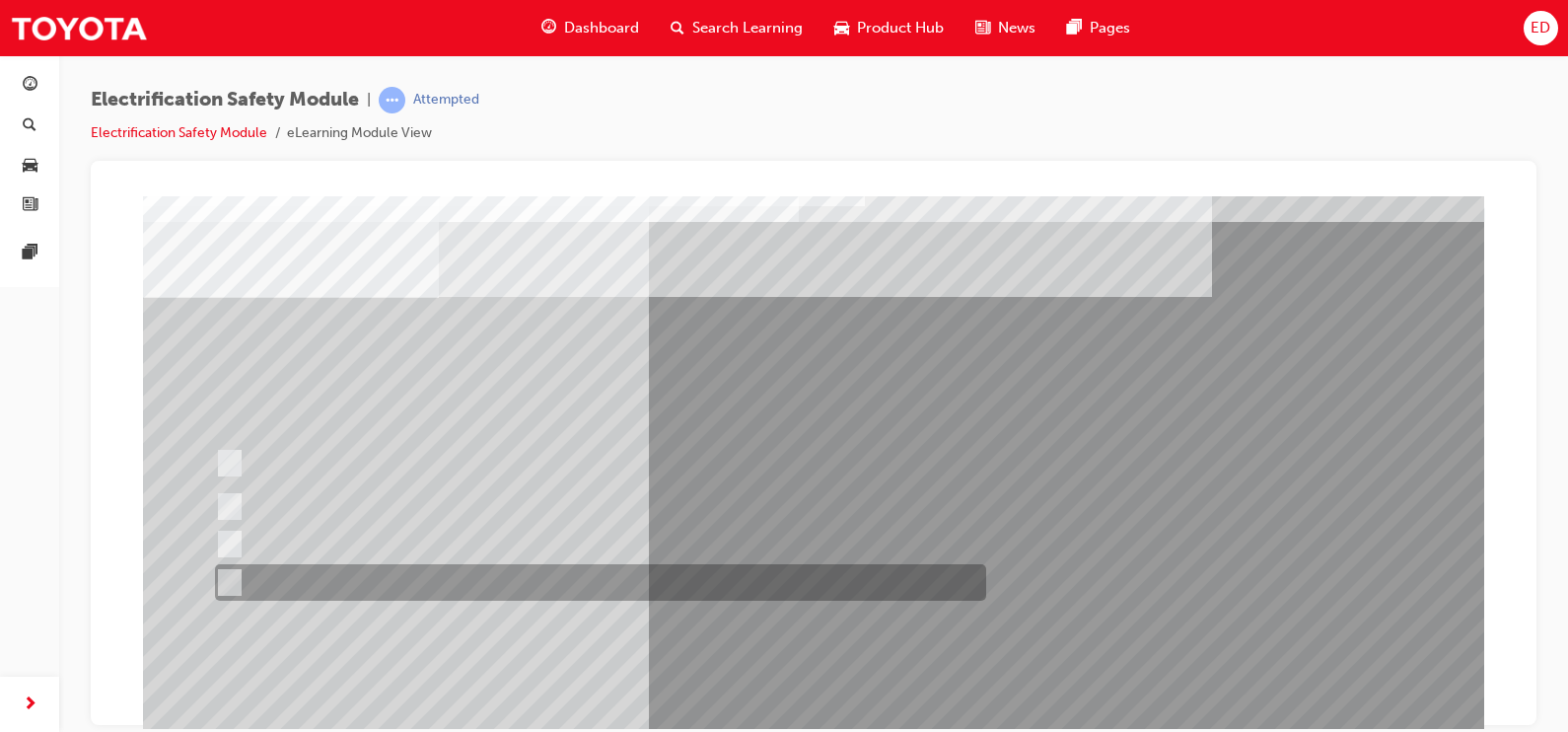 click at bounding box center [596, 582] 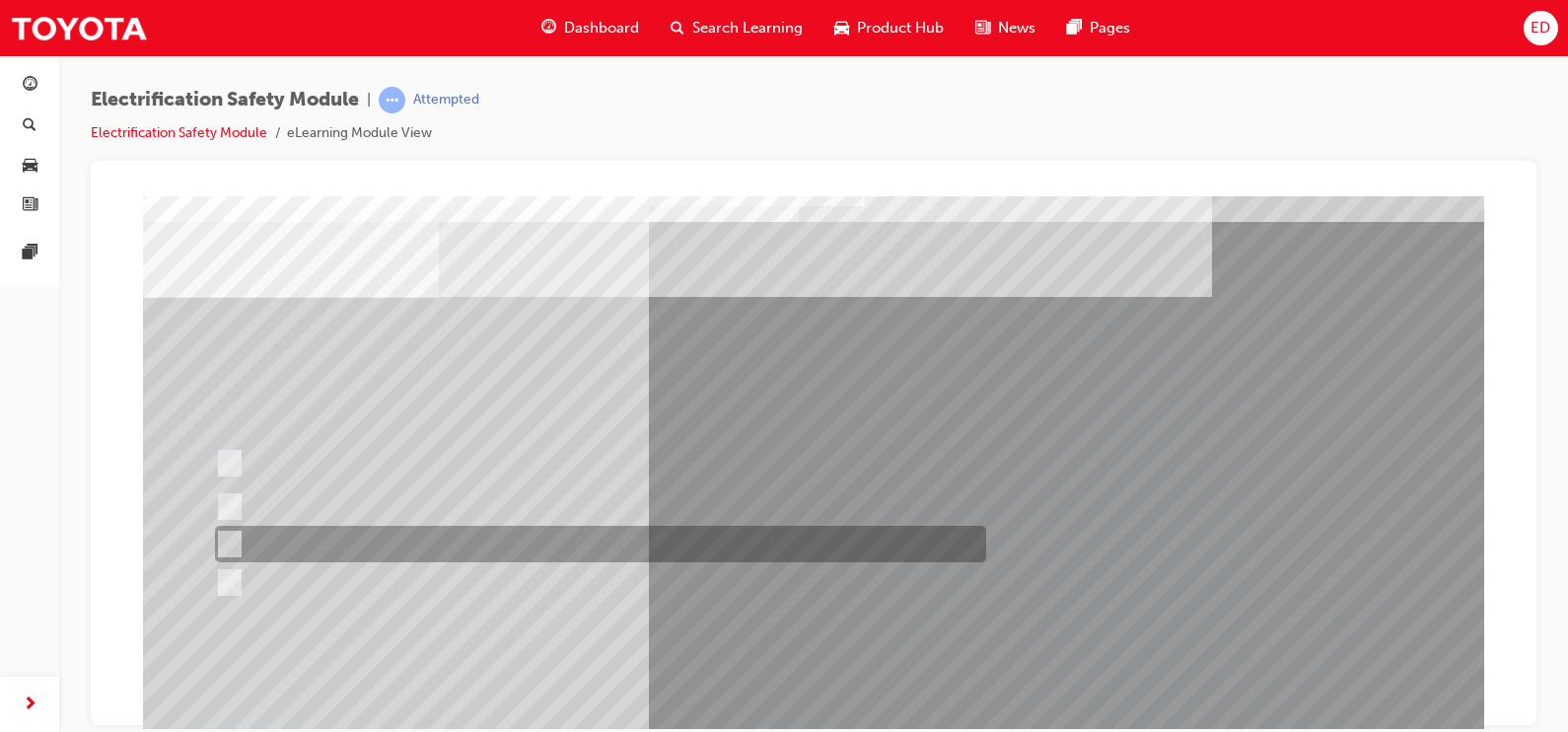 click at bounding box center (596, 544) 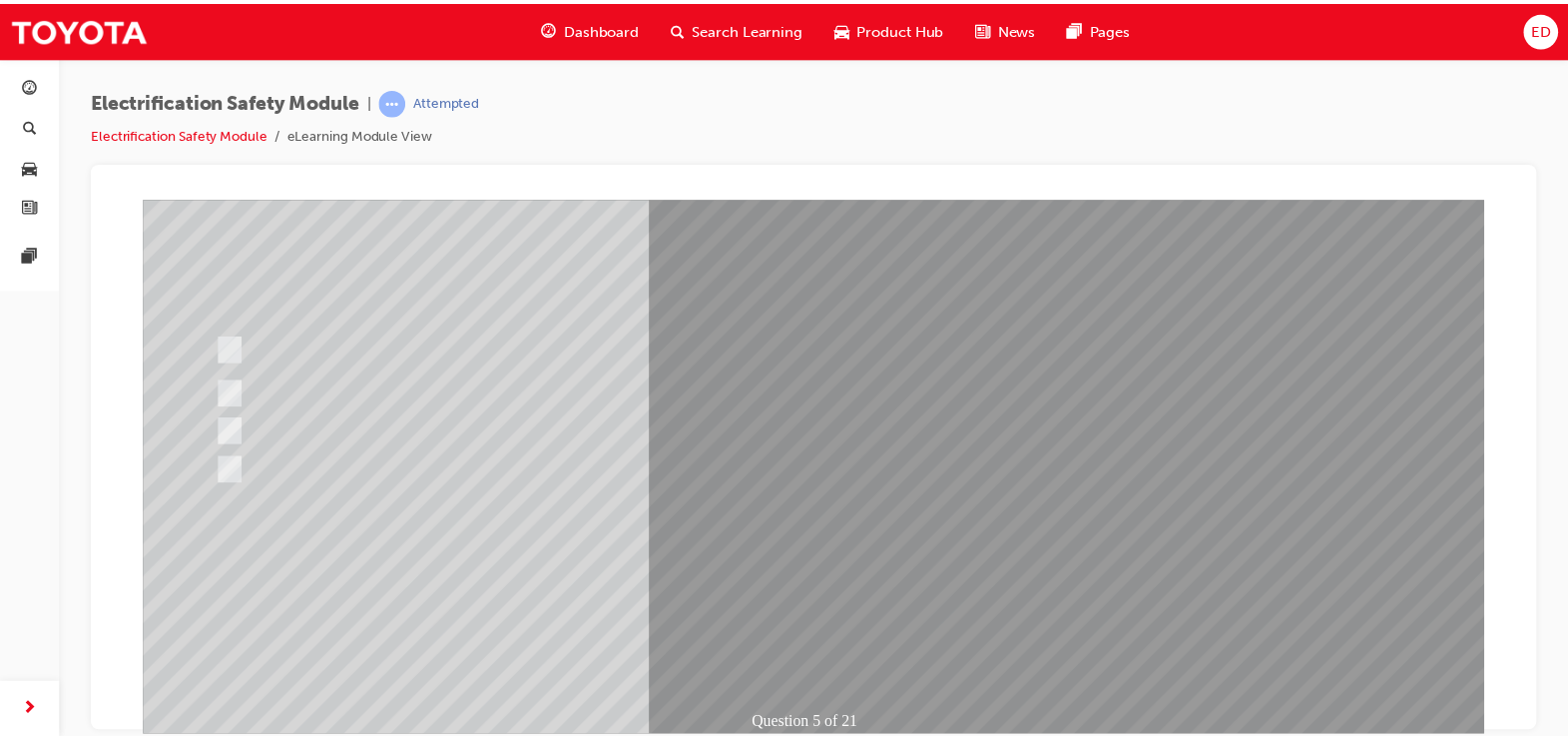 scroll, scrollTop: 167, scrollLeft: 0, axis: vertical 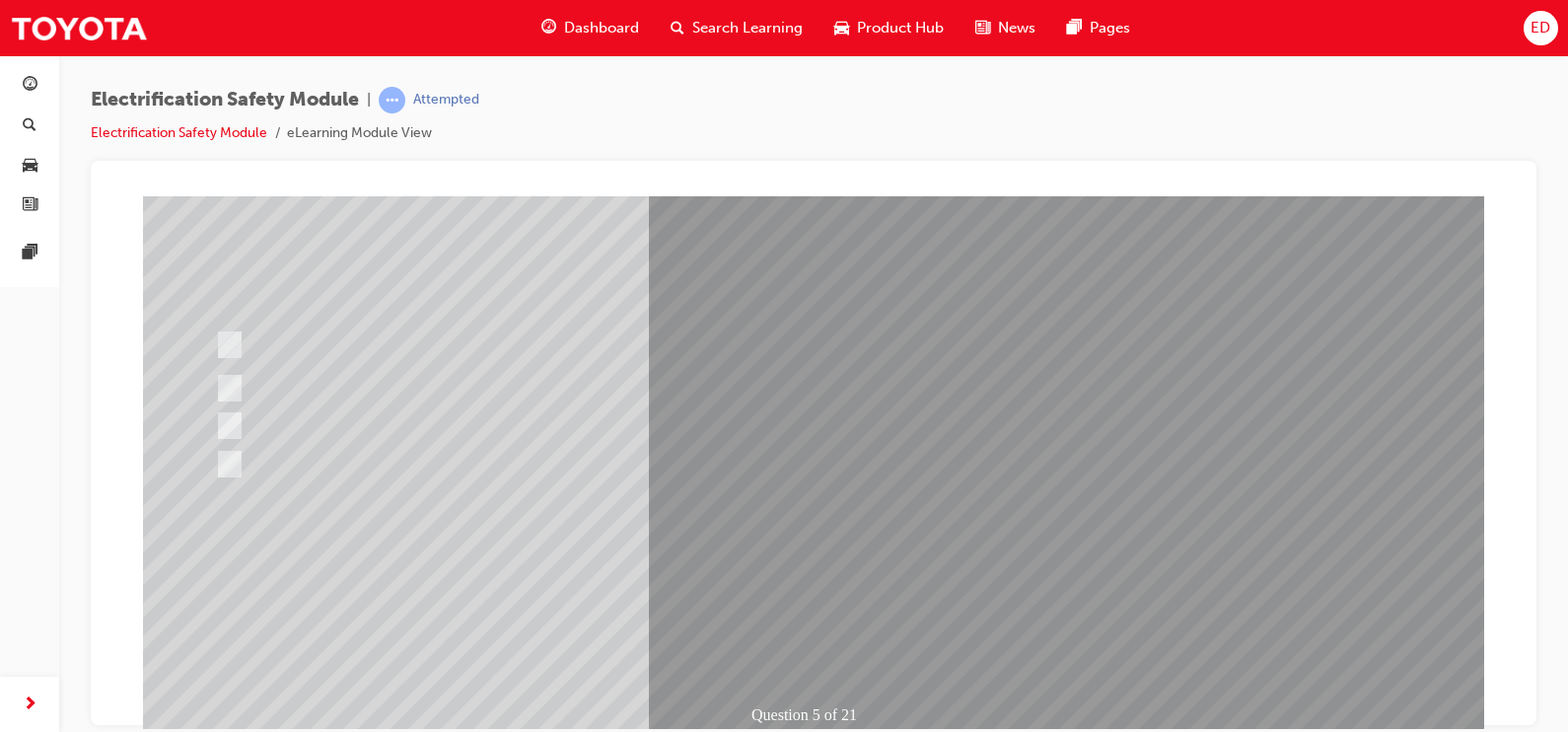 click at bounding box center [214, 2782] 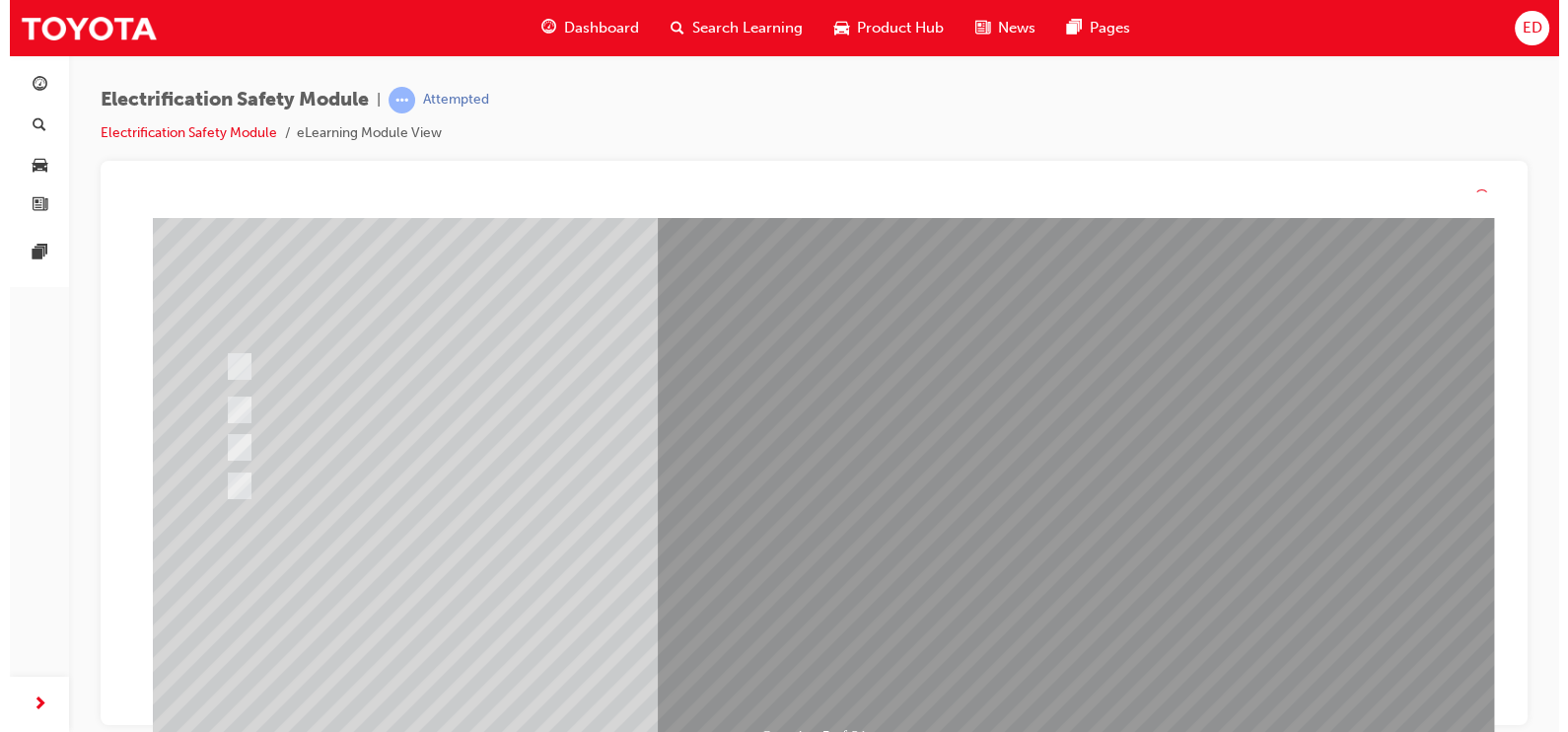 scroll, scrollTop: 0, scrollLeft: 0, axis: both 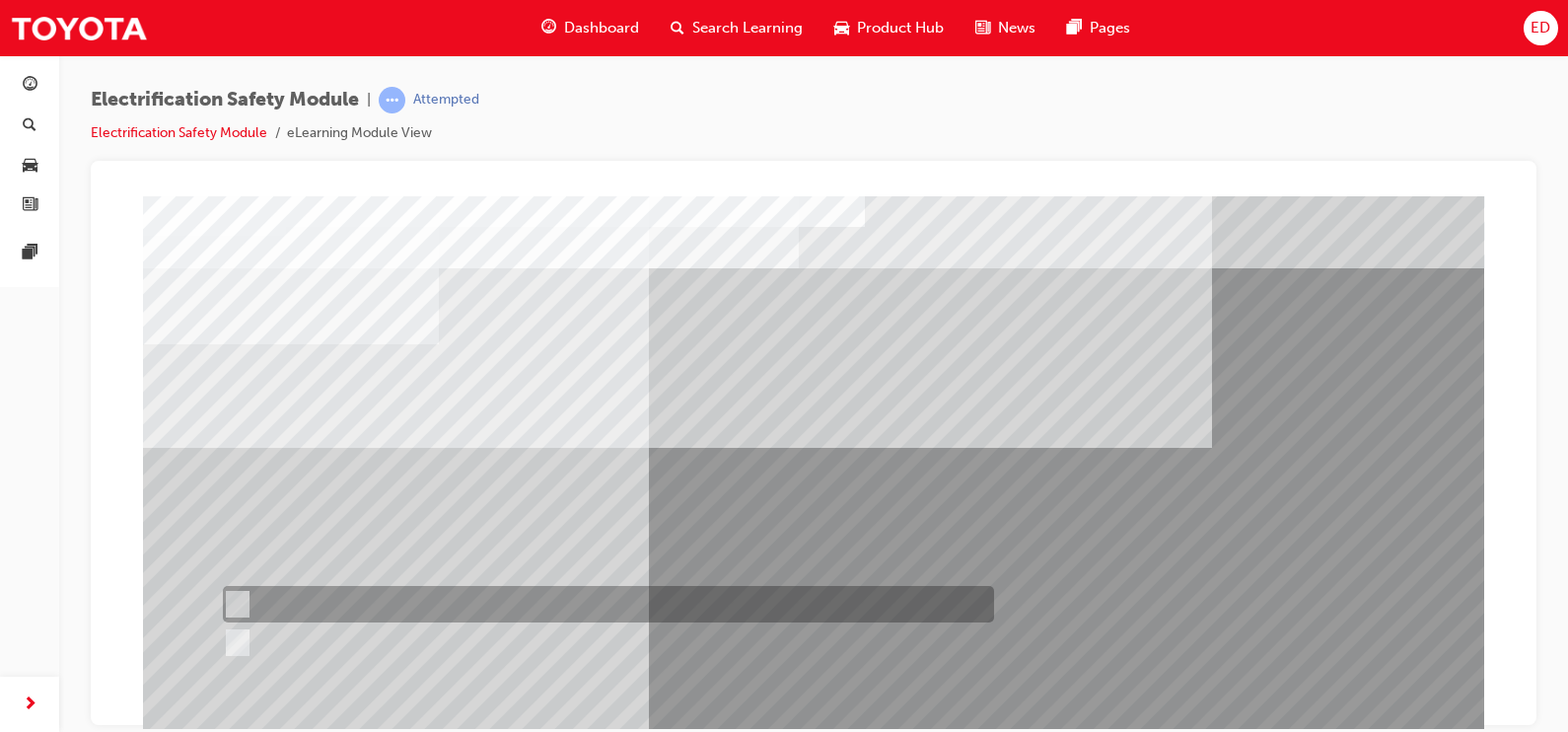 click at bounding box center (604, 604) 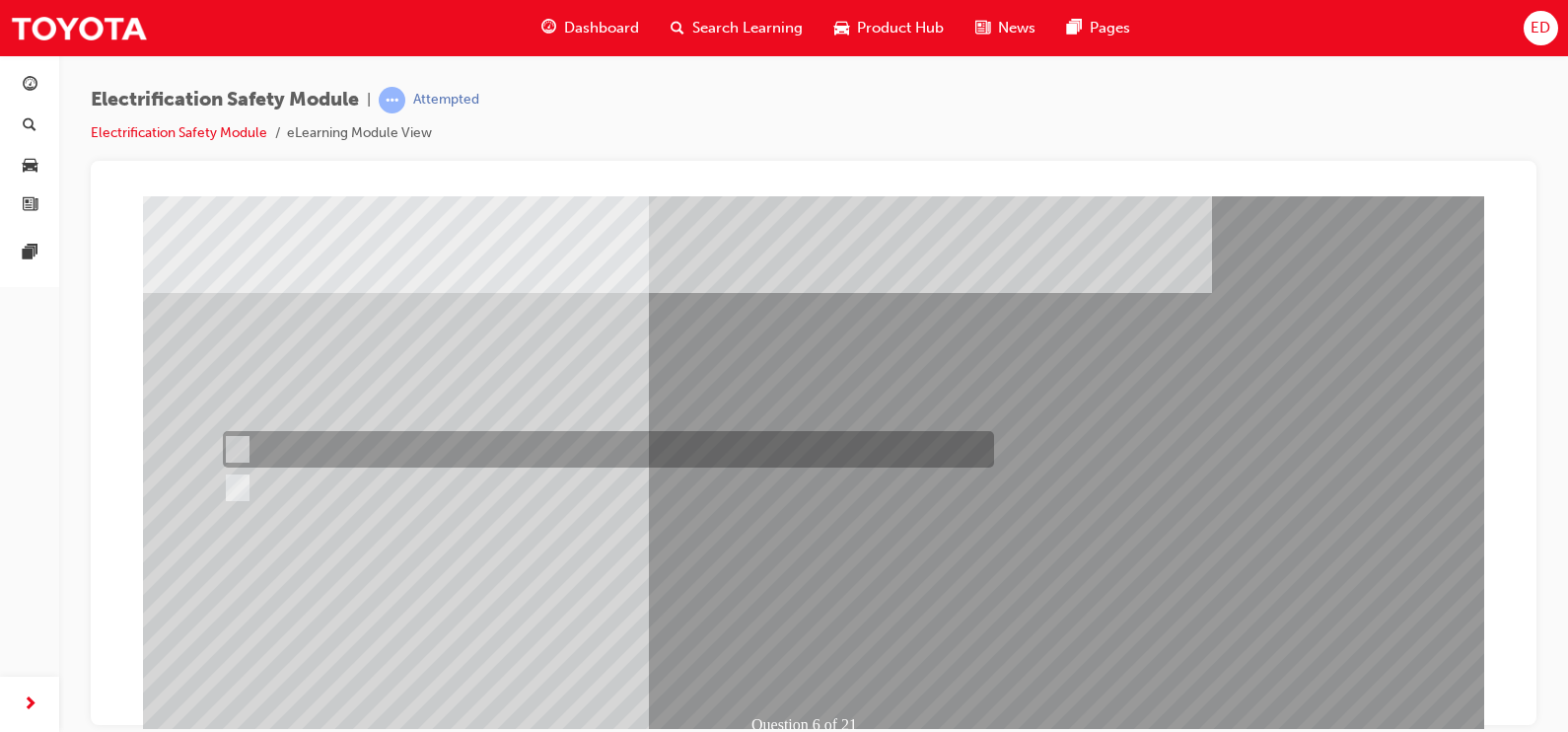 scroll, scrollTop: 157, scrollLeft: 0, axis: vertical 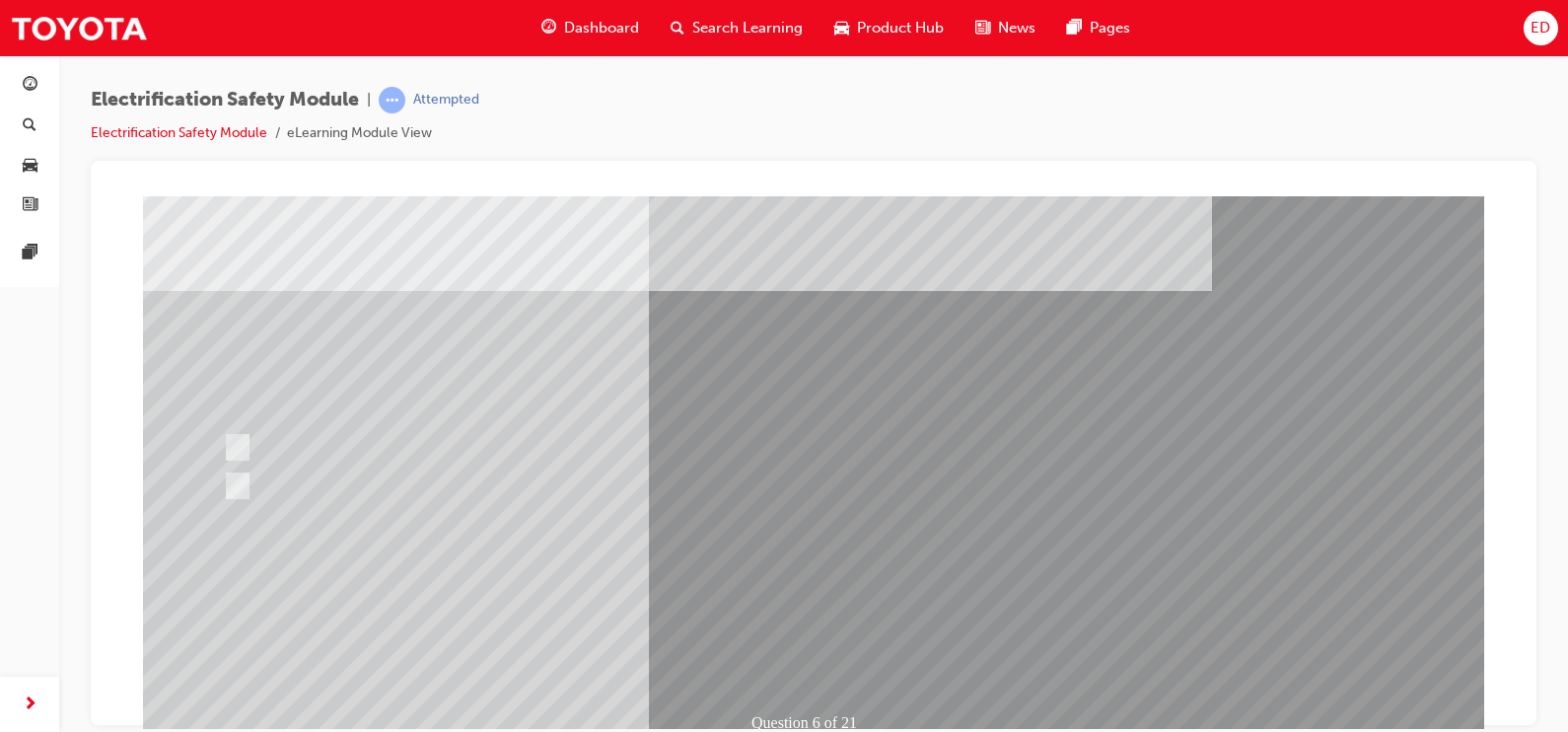 click at bounding box center (214, 2851) 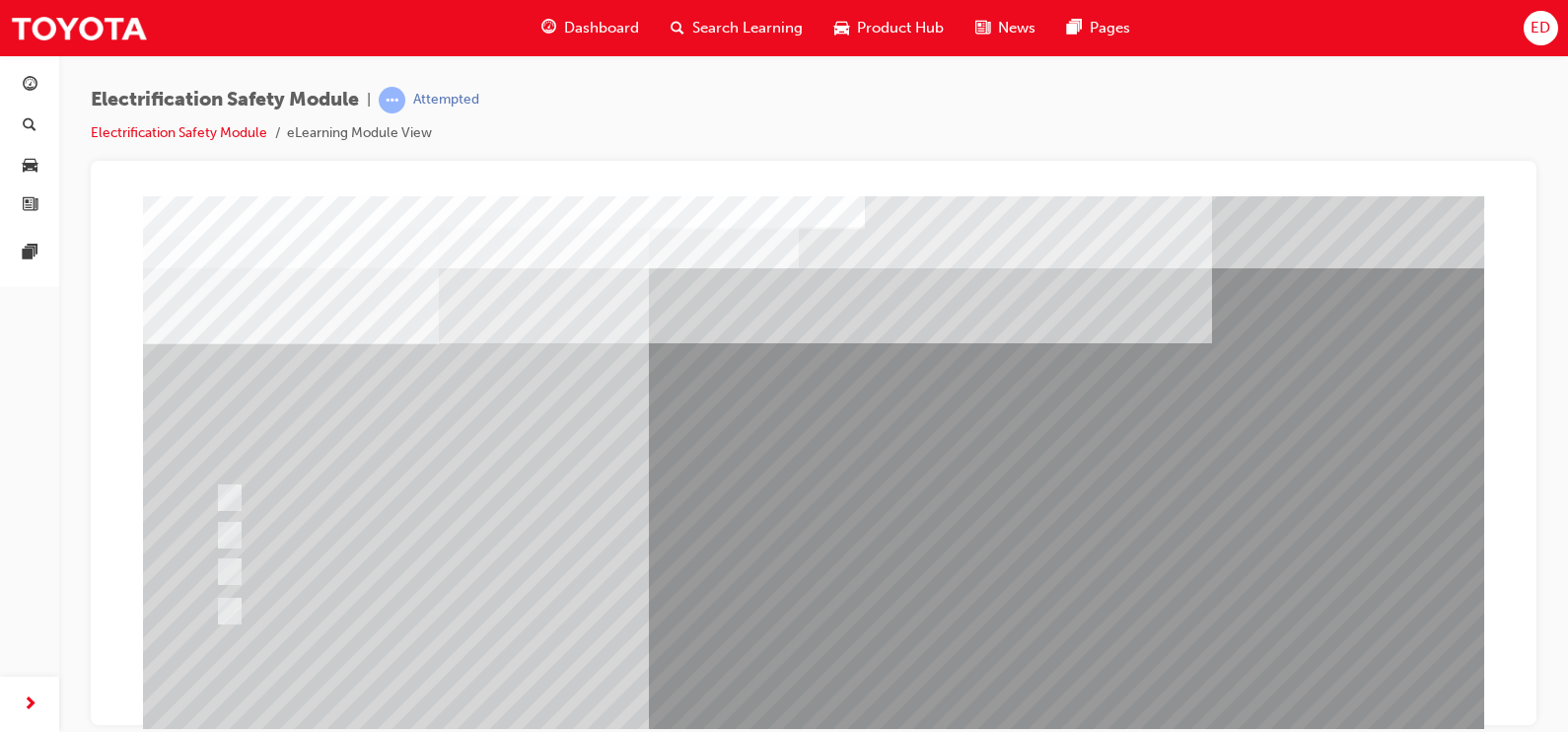 scroll, scrollTop: 0, scrollLeft: 0, axis: both 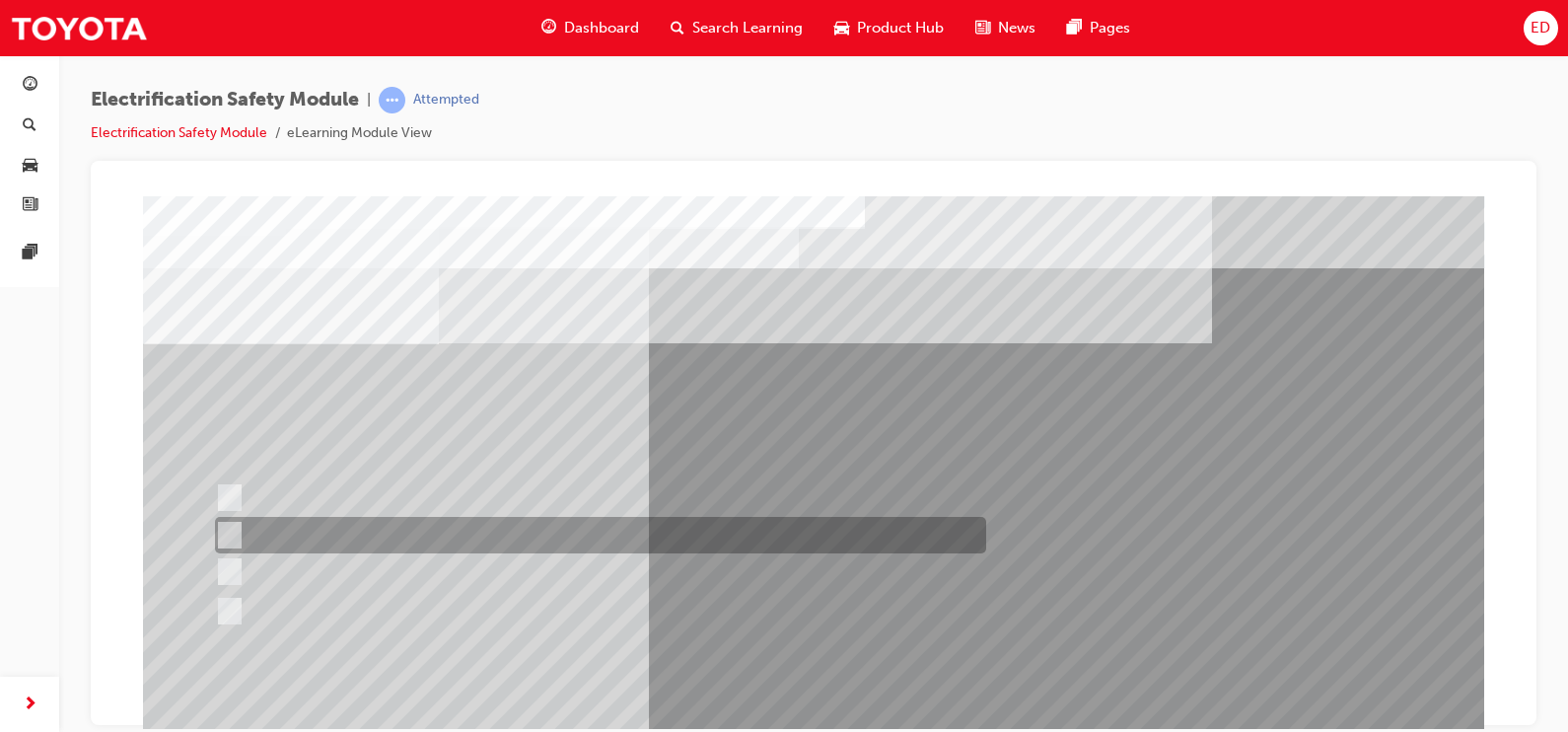 click at bounding box center [596, 535] 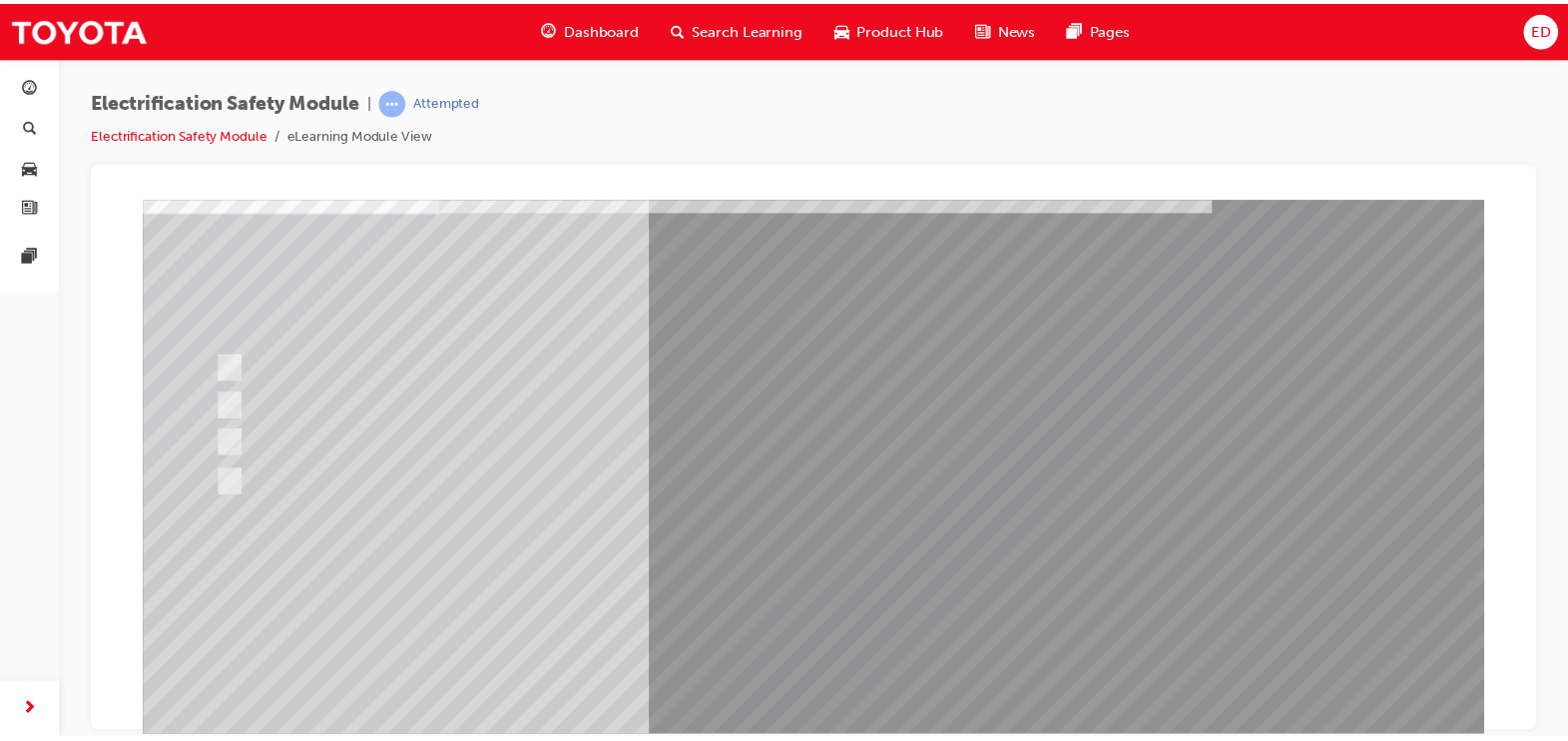 scroll, scrollTop: 145, scrollLeft: 0, axis: vertical 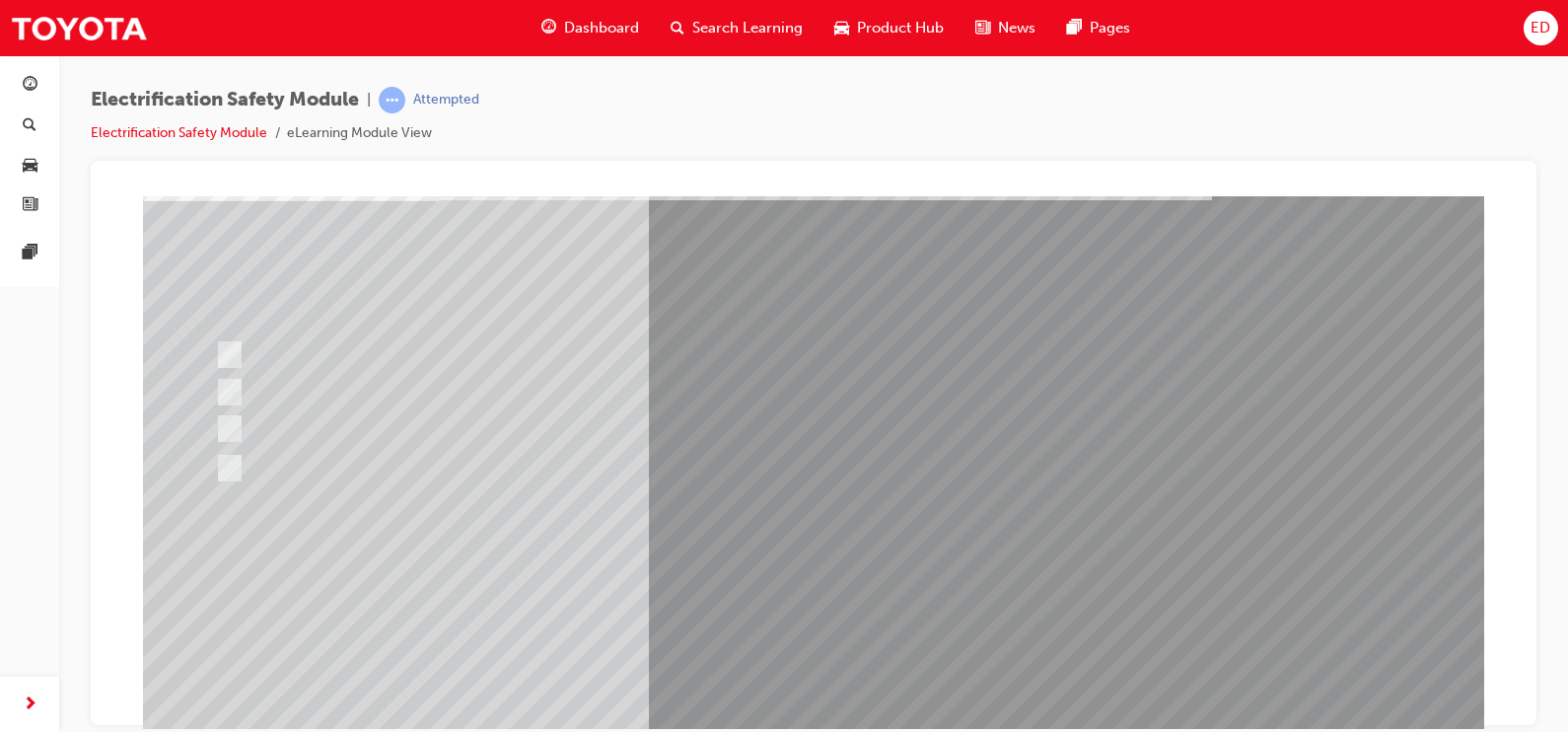 click at bounding box center [214, 2804] 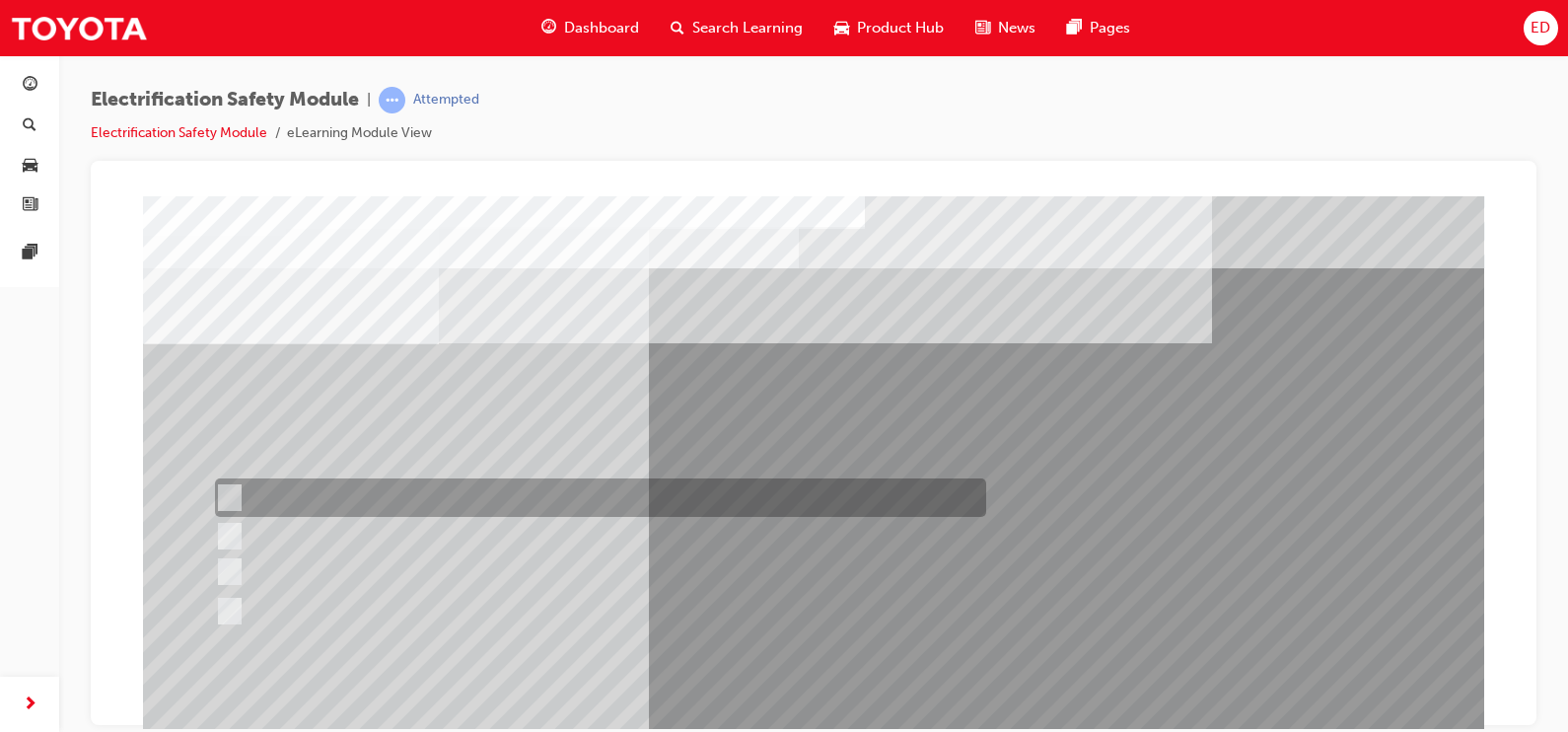 scroll, scrollTop: 0, scrollLeft: 0, axis: both 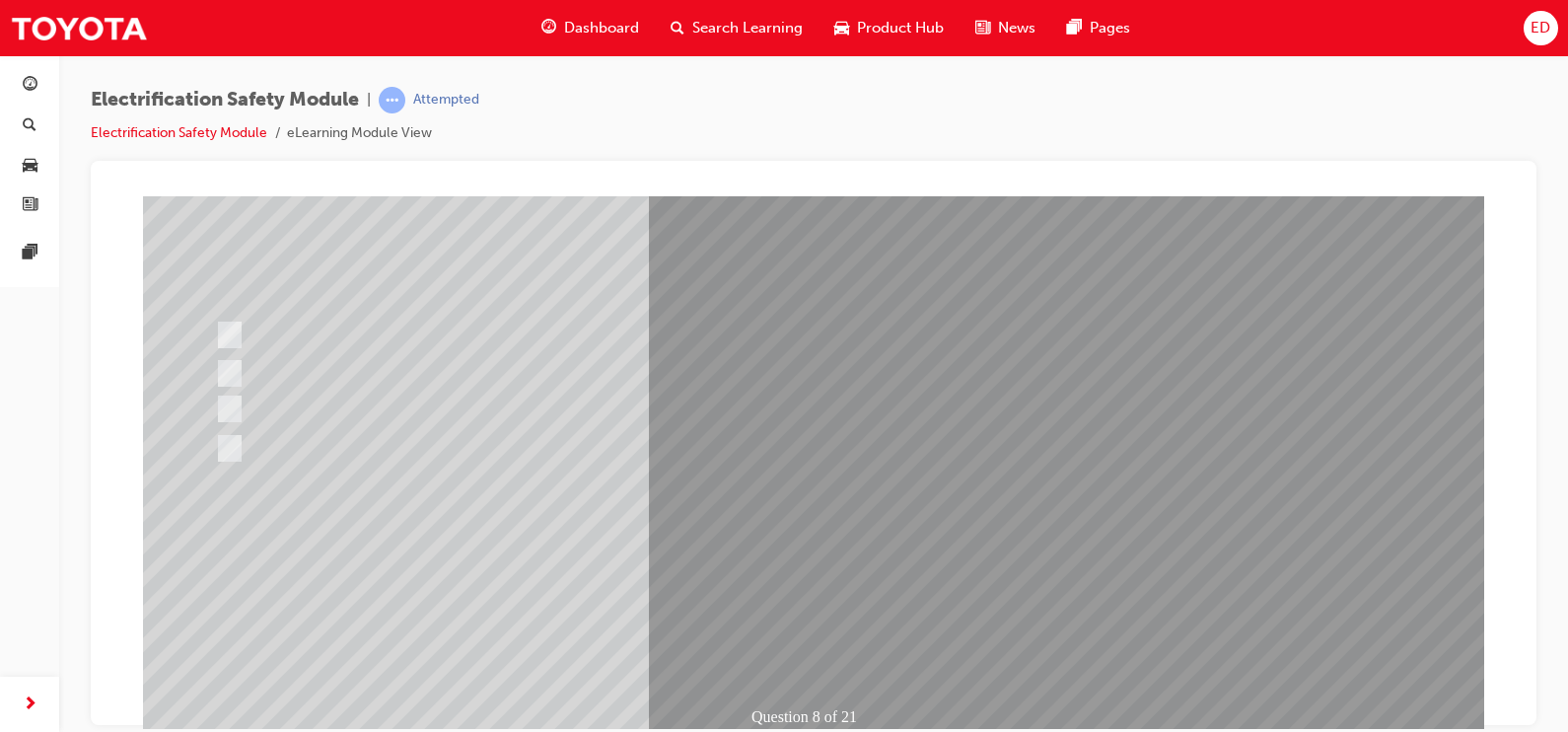 click at bounding box center (214, 2784) 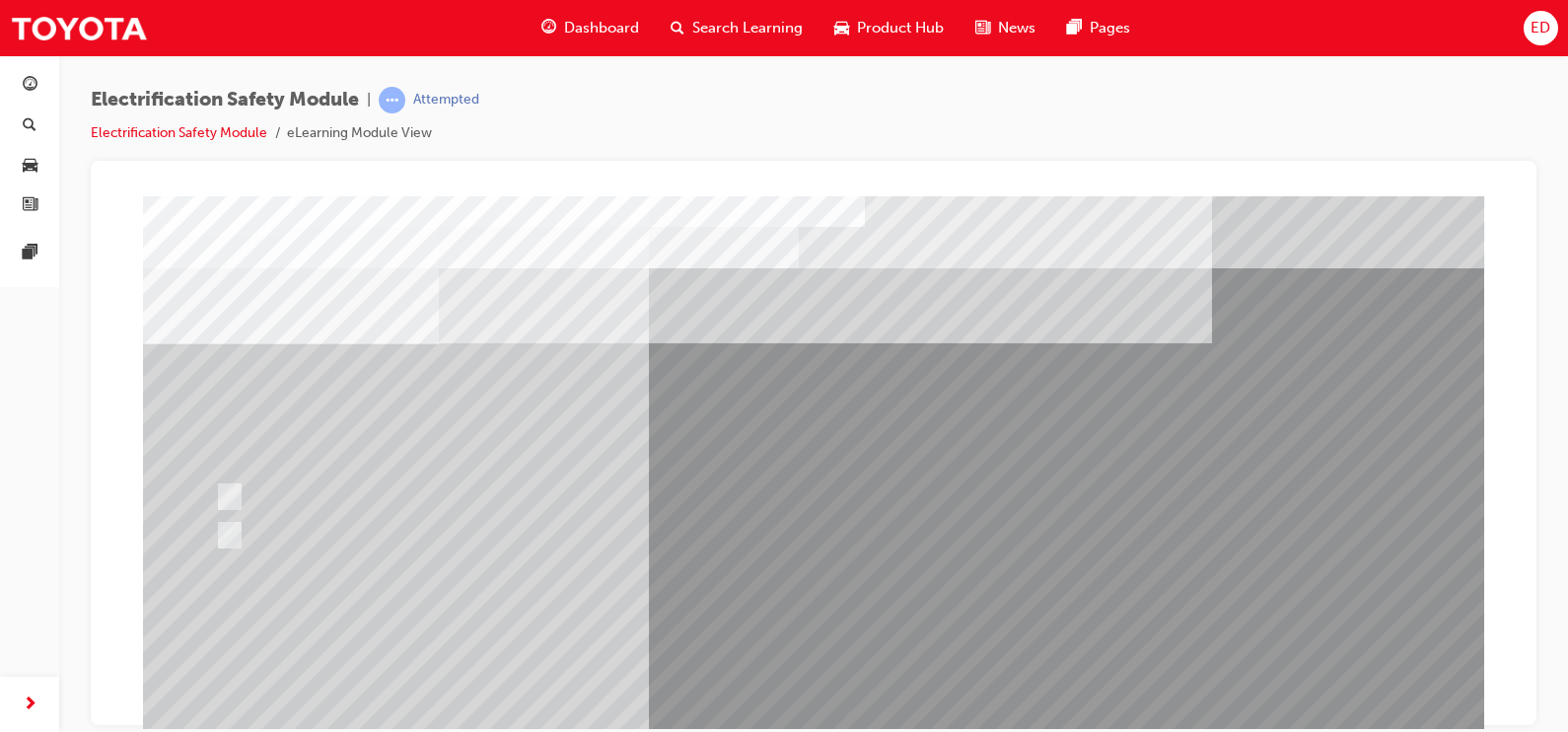 scroll, scrollTop: 0, scrollLeft: 0, axis: both 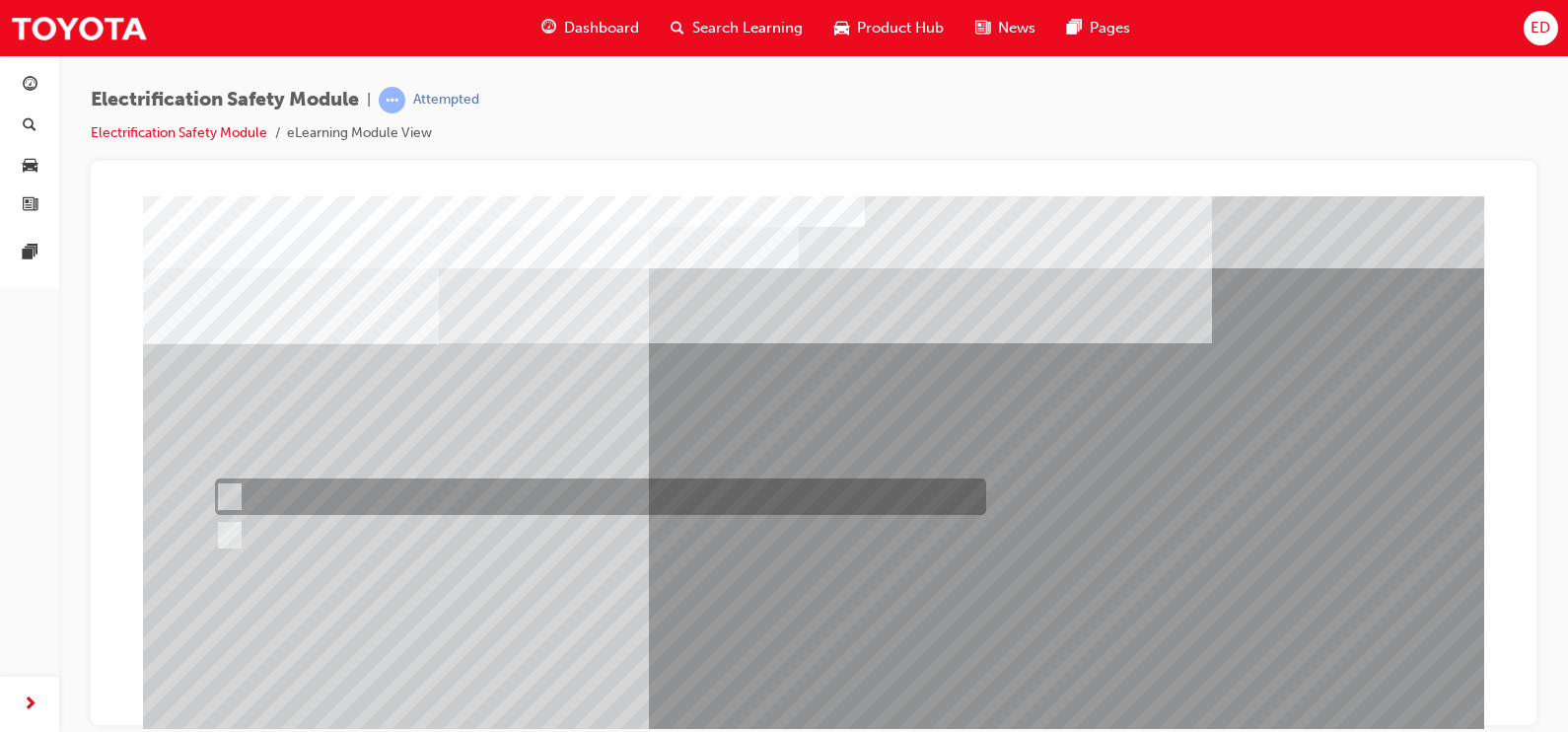 click at bounding box center [596, 496] 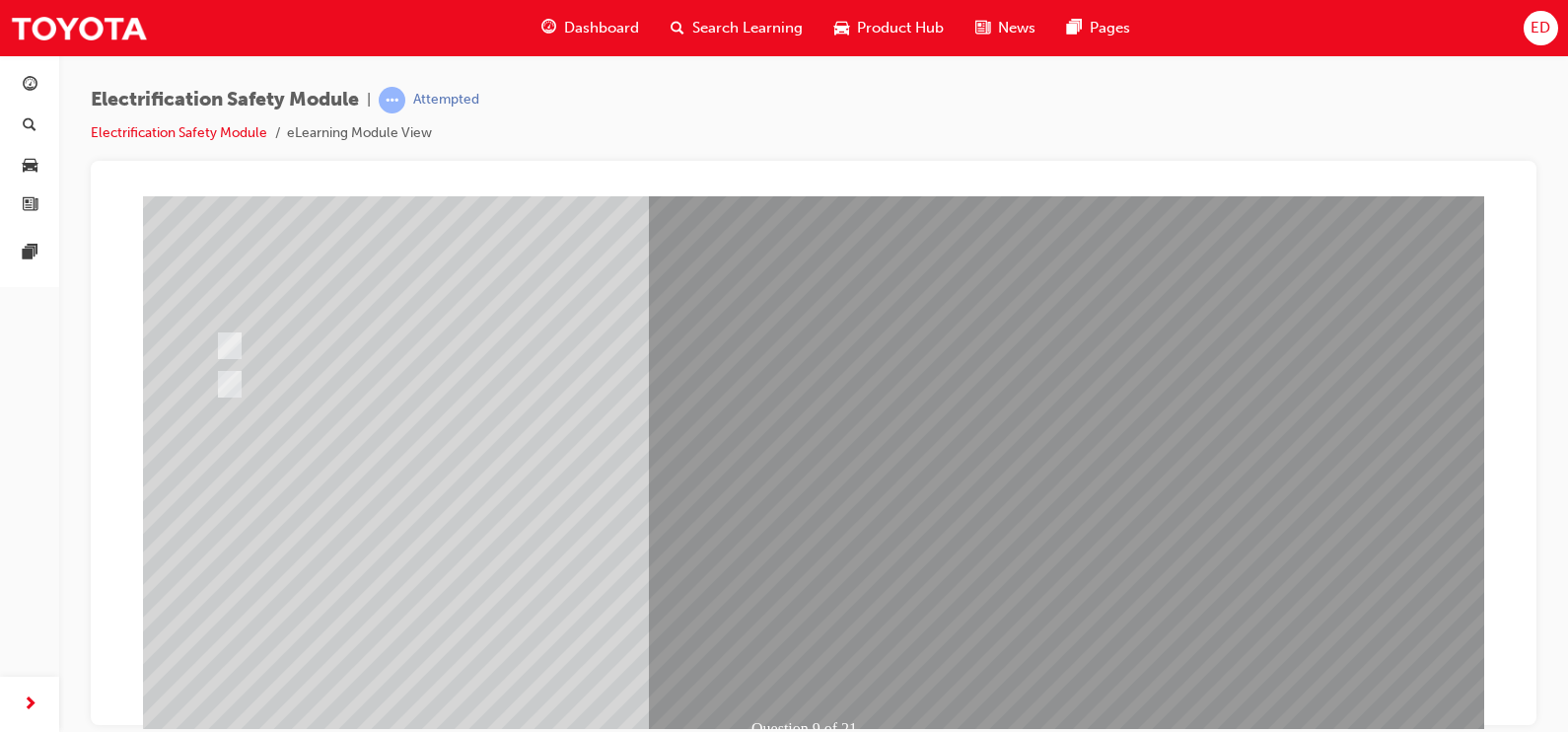 scroll, scrollTop: 156, scrollLeft: 0, axis: vertical 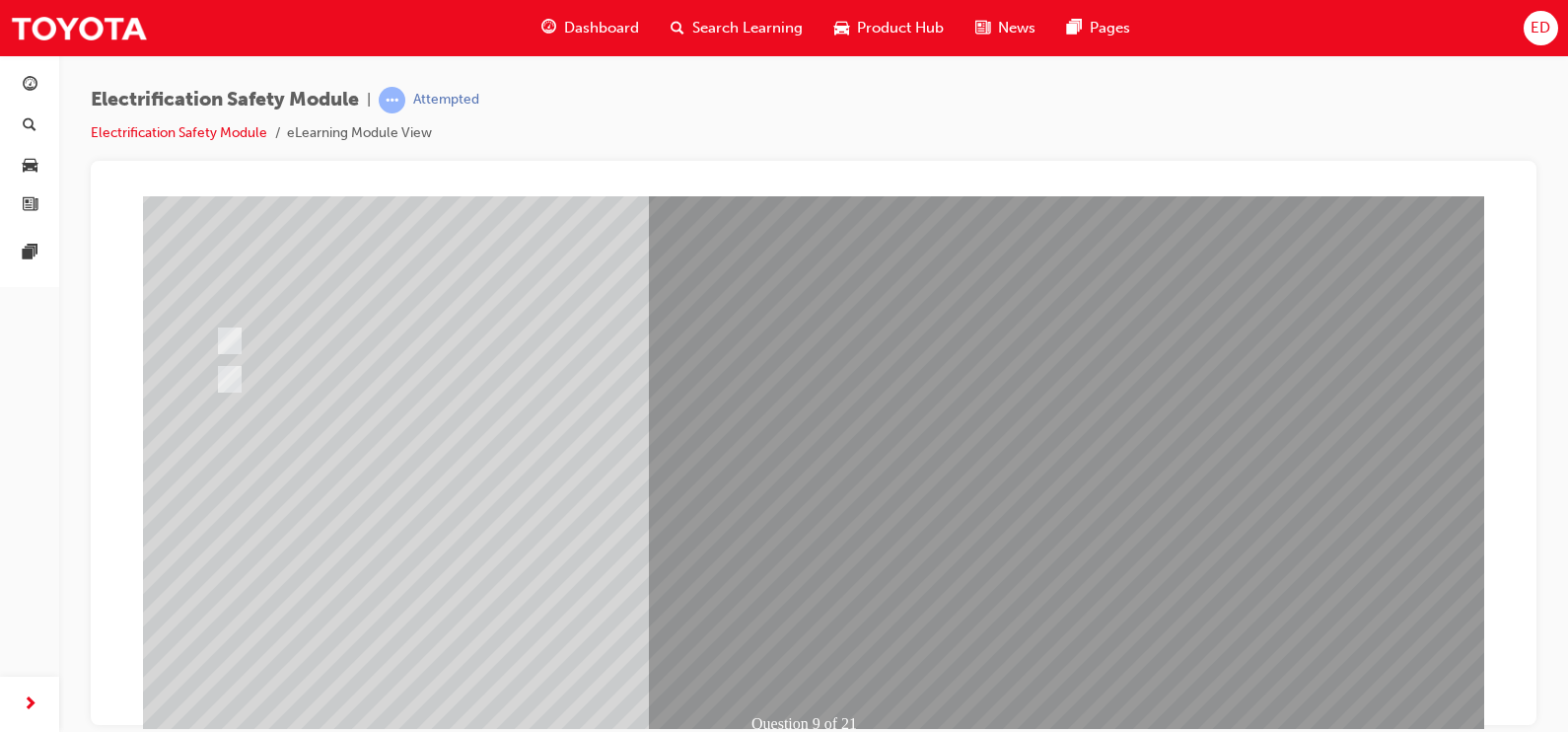click at bounding box center [814, 1105] 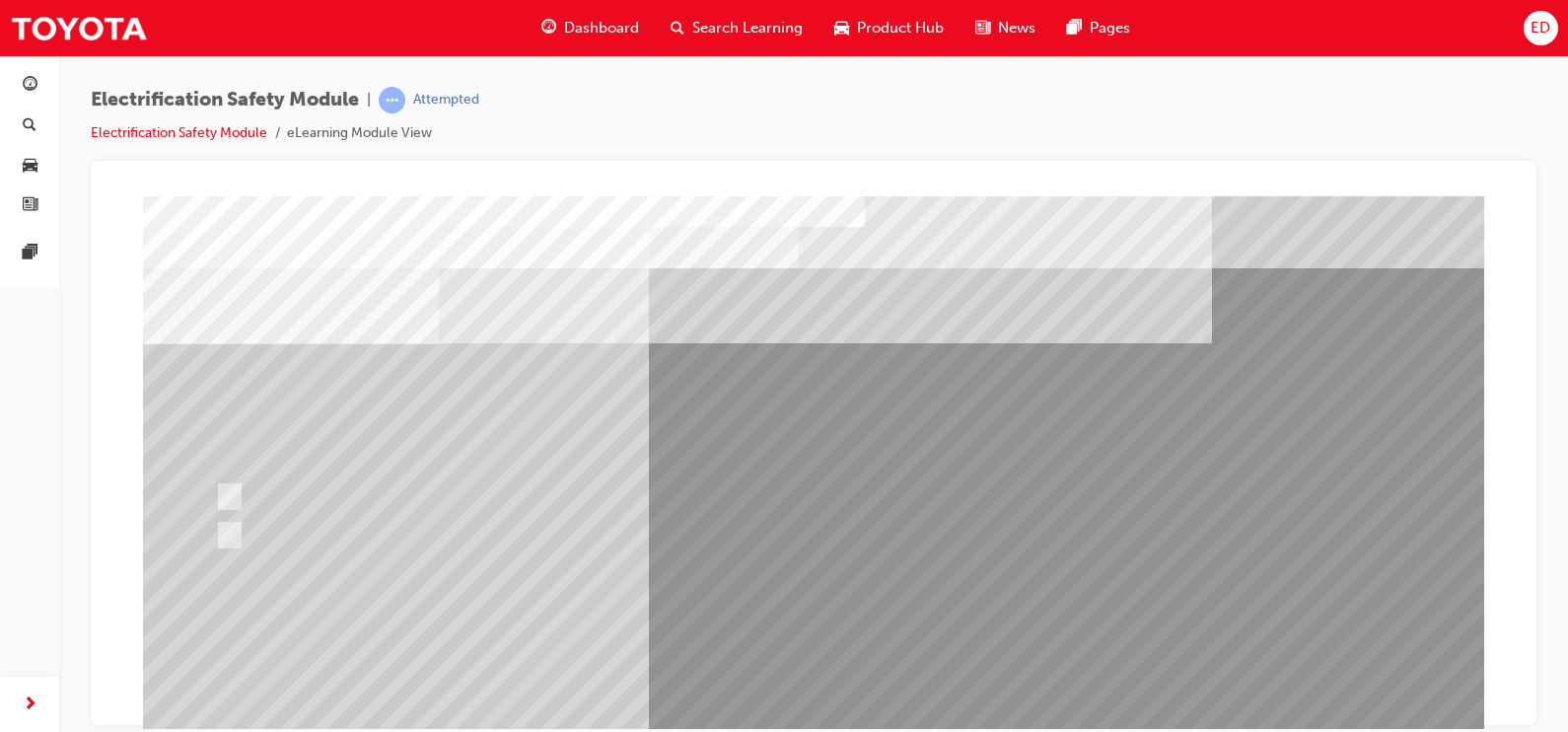 scroll, scrollTop: 0, scrollLeft: 0, axis: both 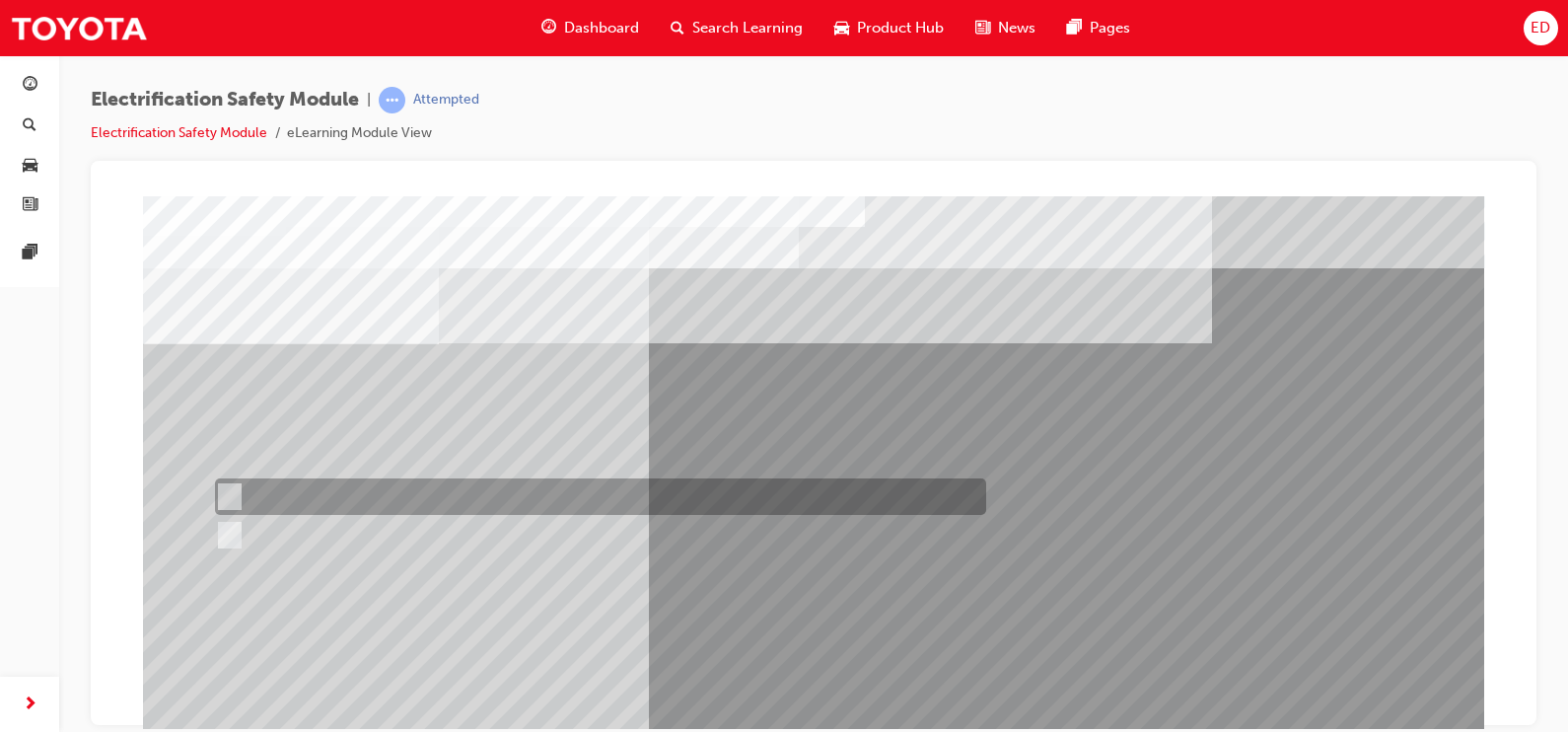 click at bounding box center (596, 496) 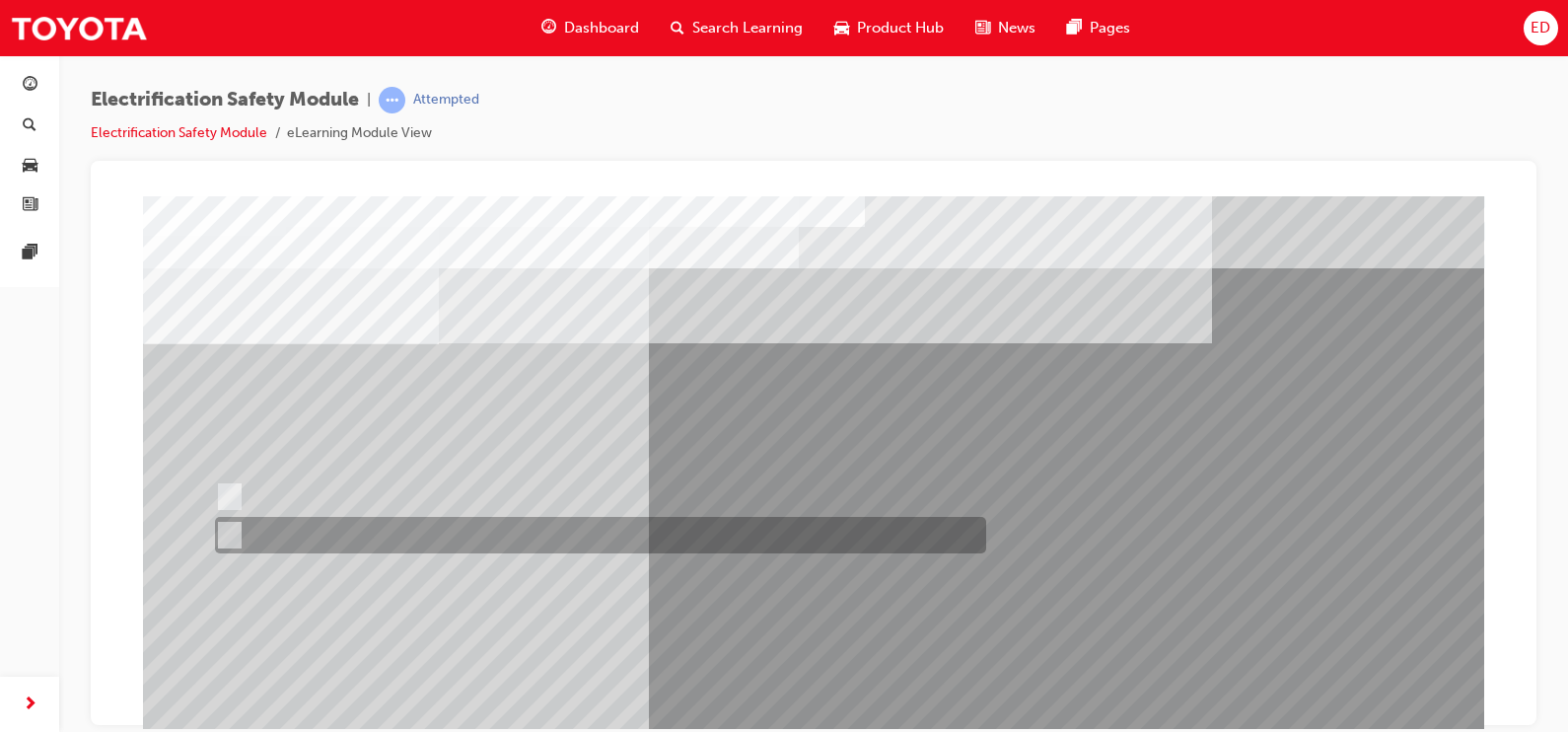 click at bounding box center (596, 535) 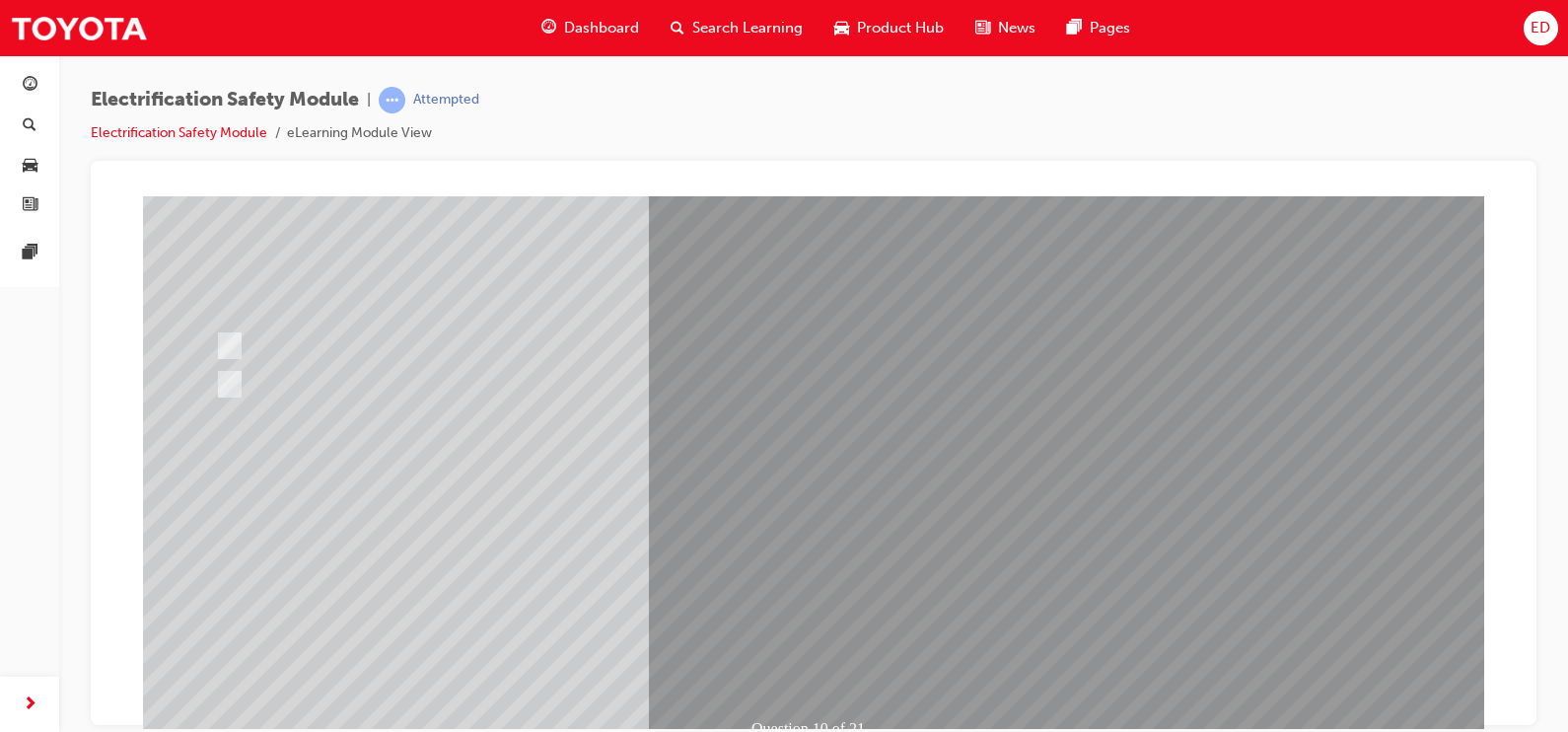 scroll, scrollTop: 153, scrollLeft: 0, axis: vertical 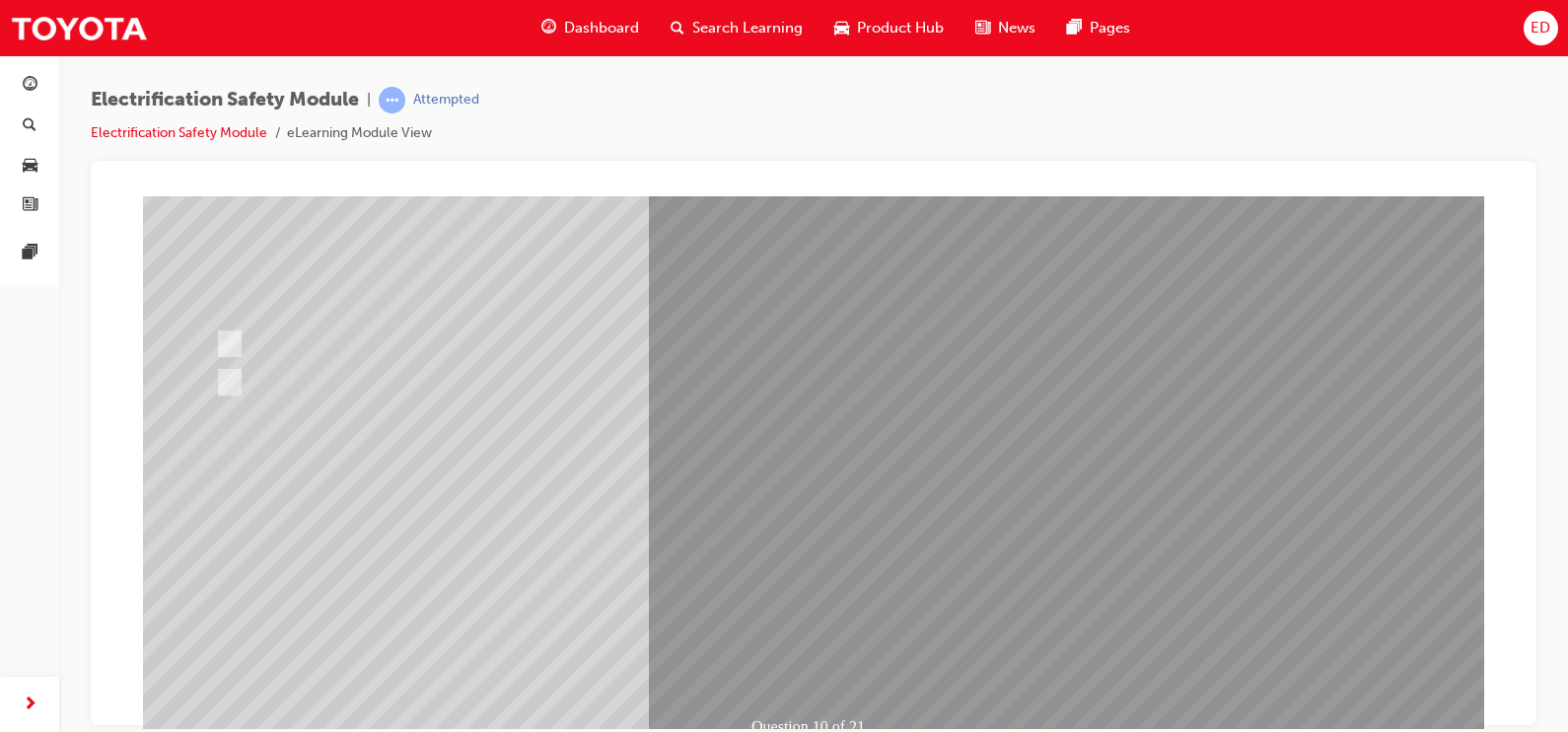 click at bounding box center [214, 2750] 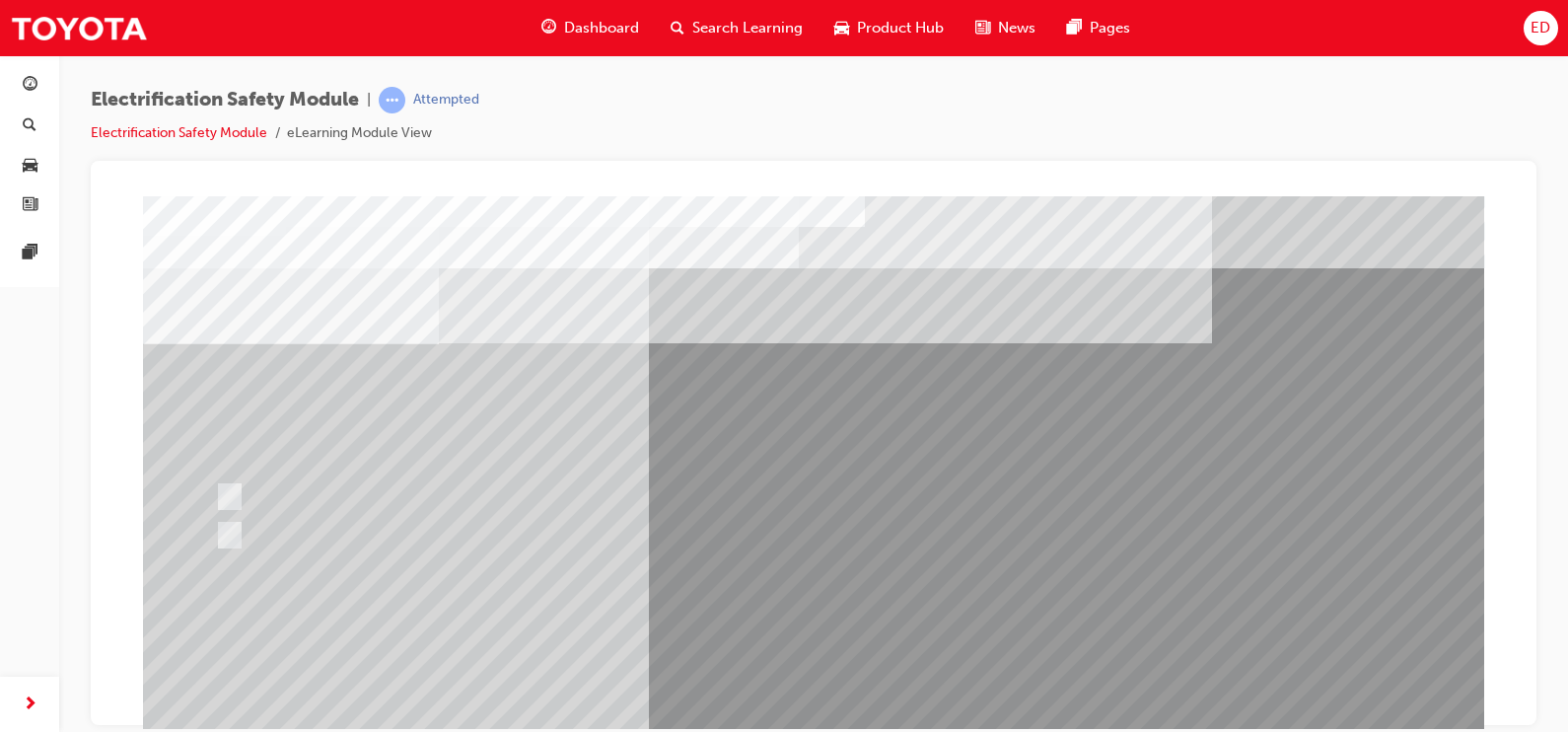 scroll, scrollTop: 0, scrollLeft: 0, axis: both 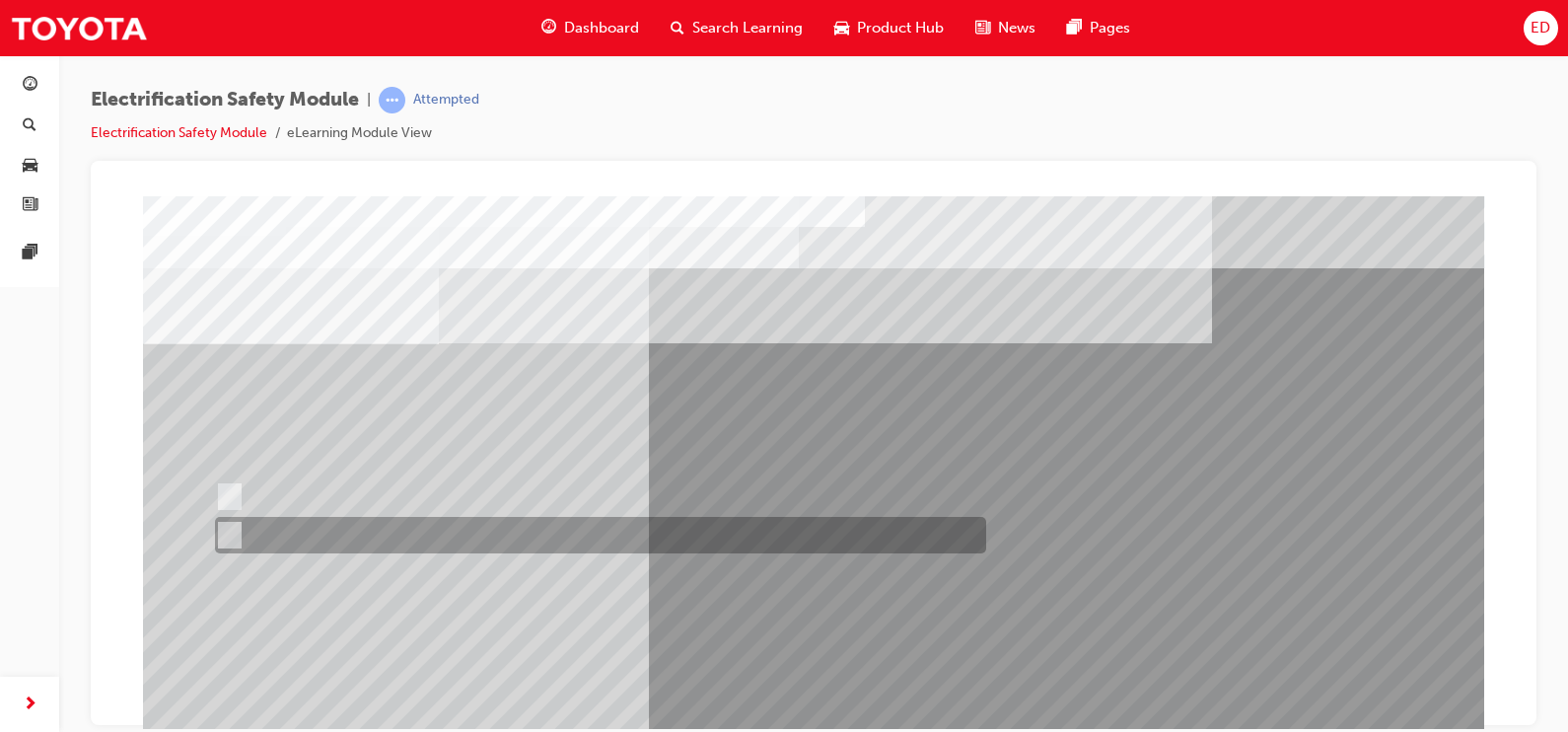 click at bounding box center [596, 535] 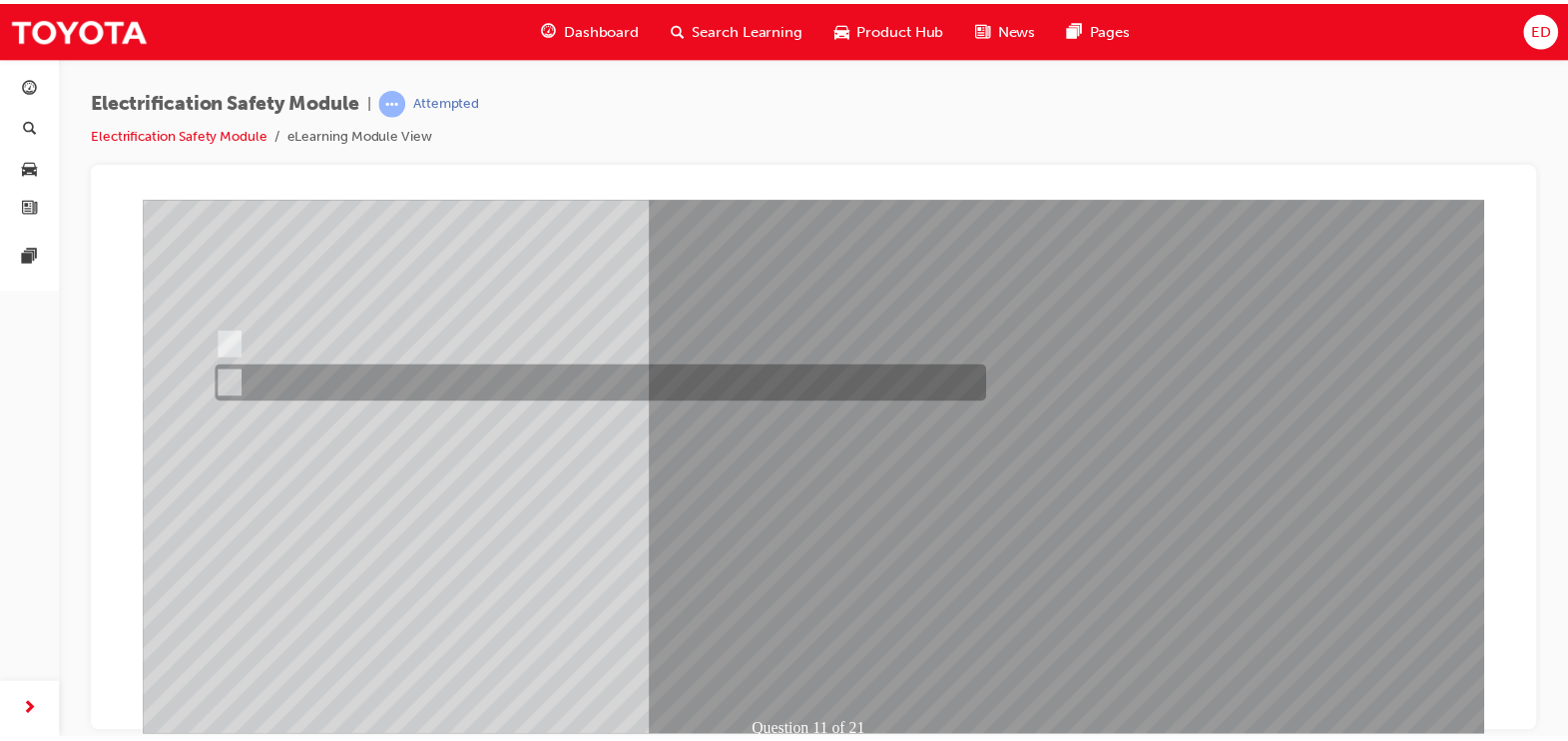 scroll, scrollTop: 165, scrollLeft: 0, axis: vertical 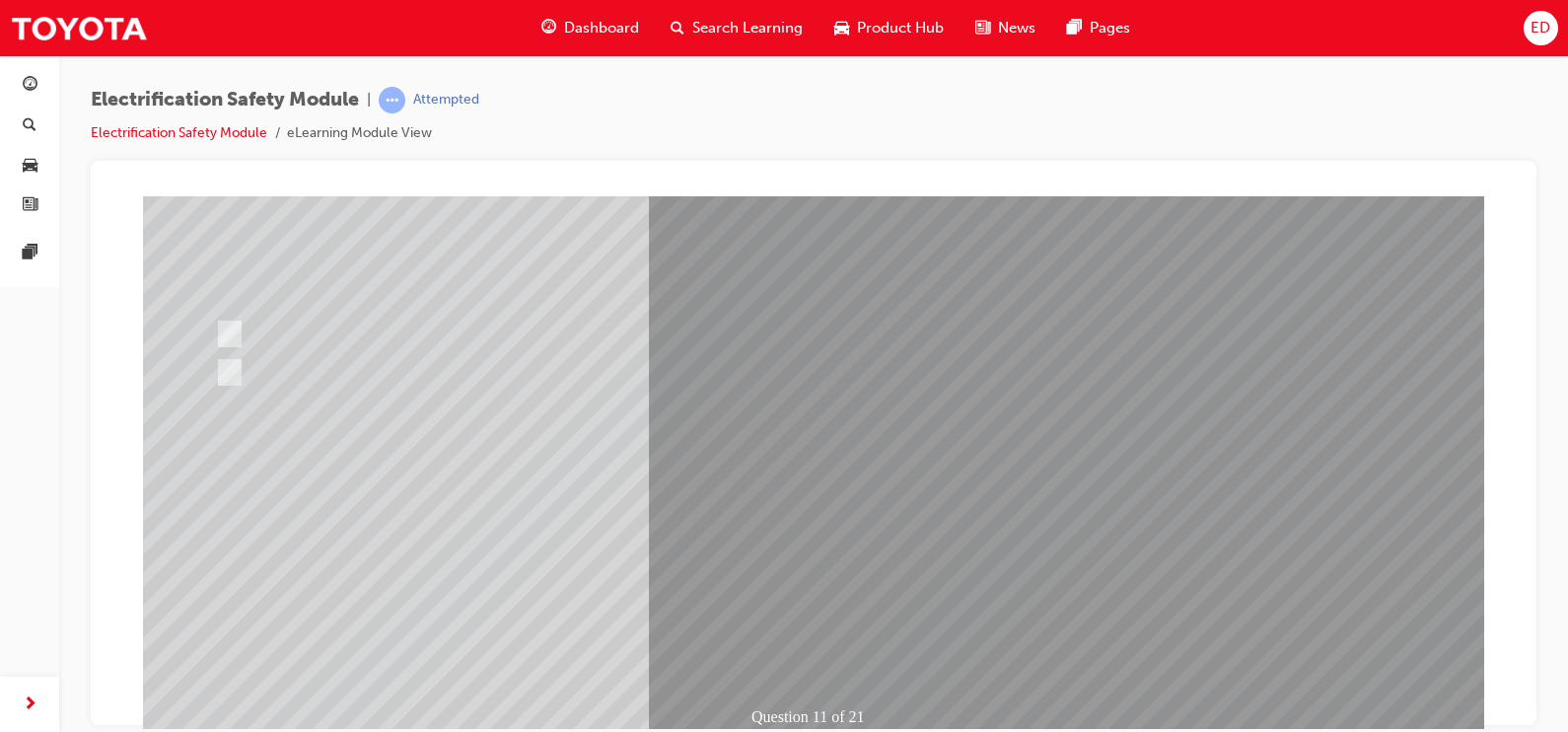 click at bounding box center [214, 2741] 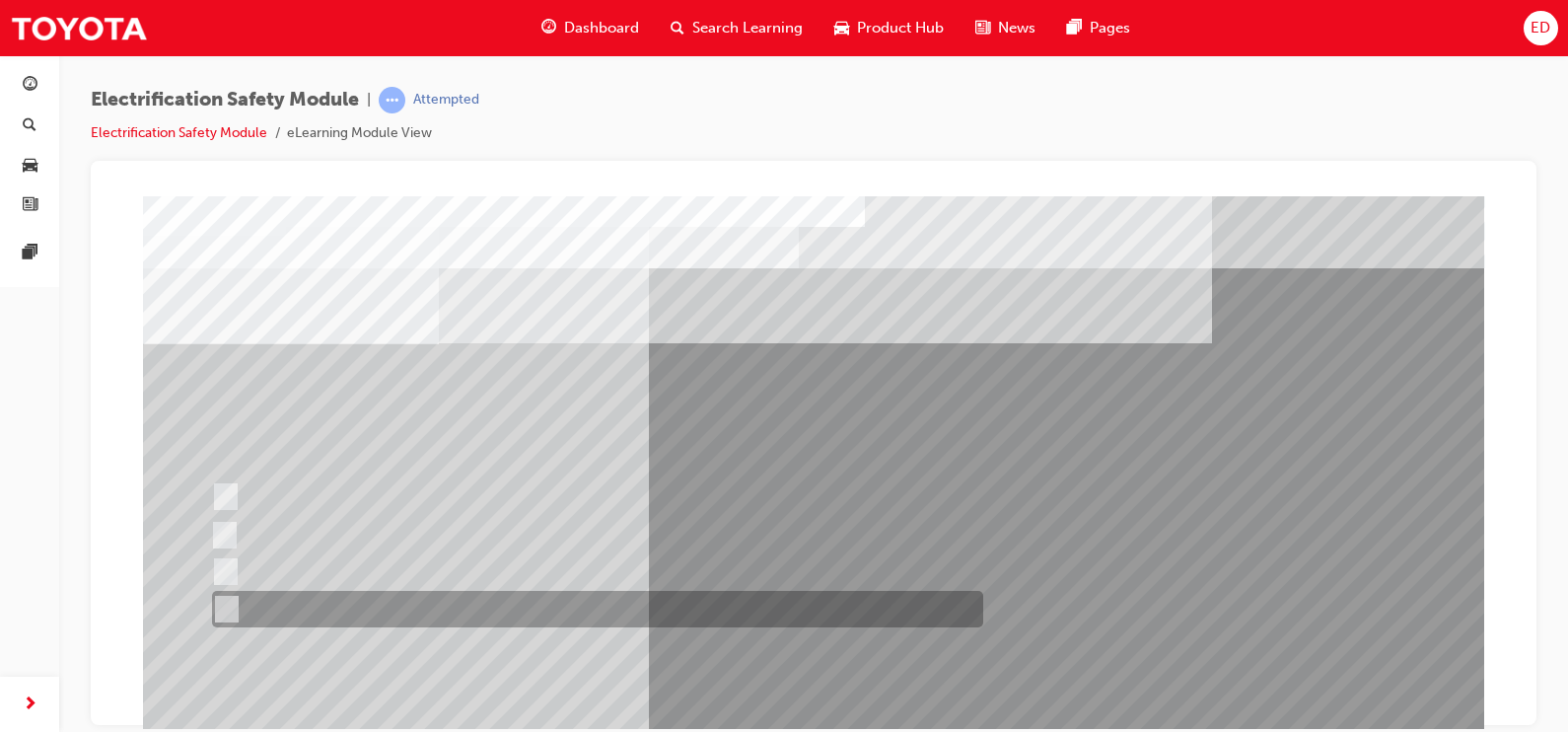 scroll, scrollTop: 0, scrollLeft: 0, axis: both 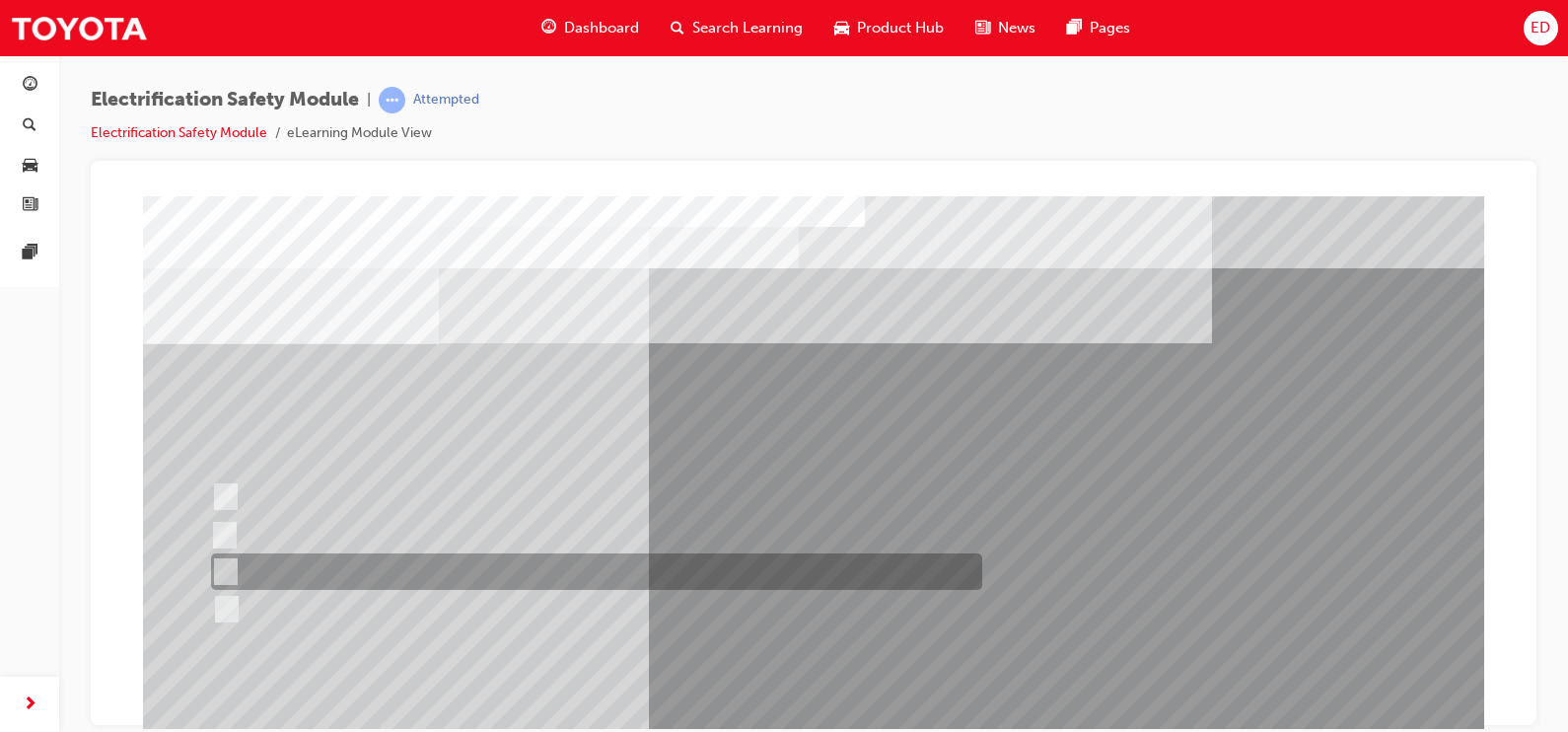 click at bounding box center (592, 571) 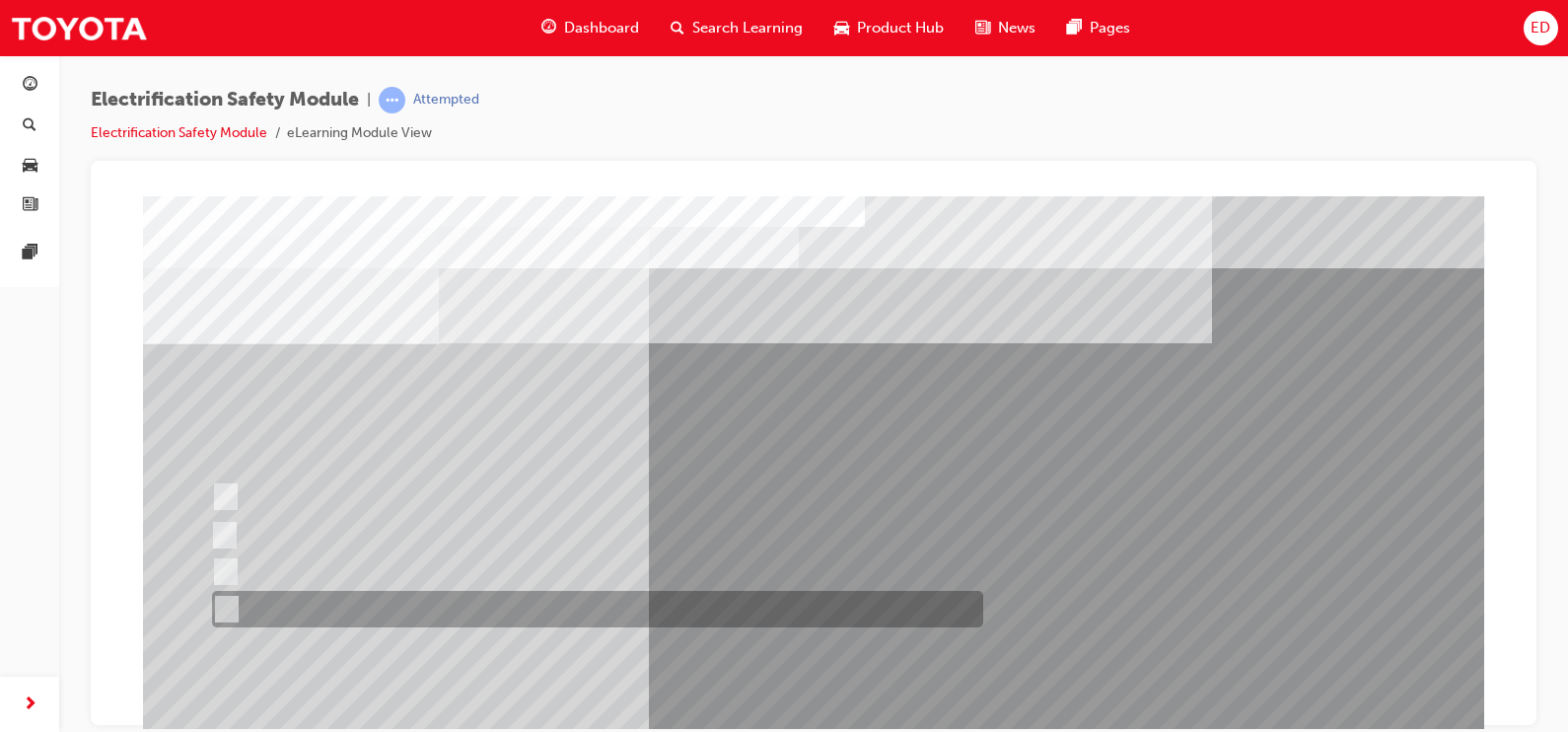 click at bounding box center [593, 609] 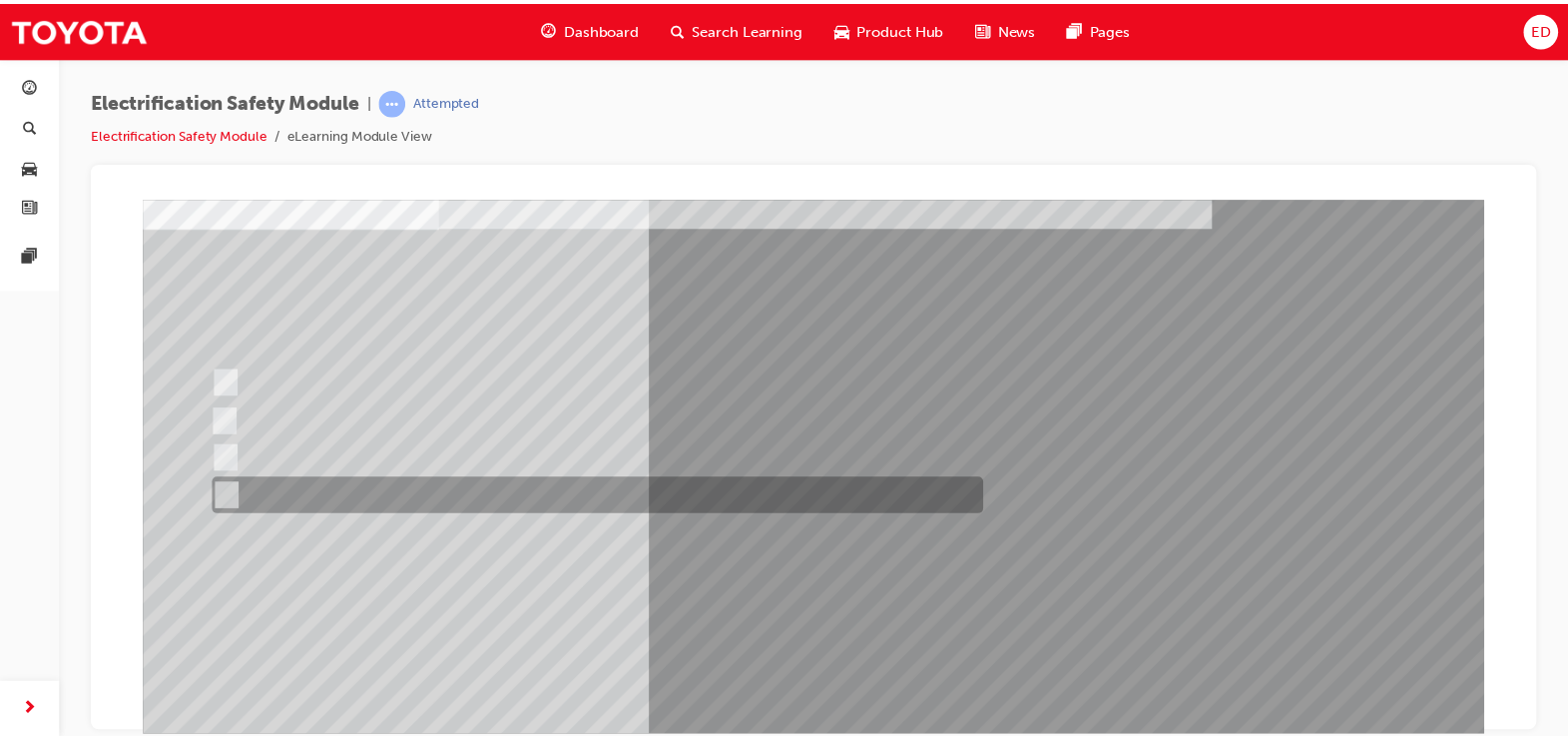 scroll, scrollTop: 123, scrollLeft: 0, axis: vertical 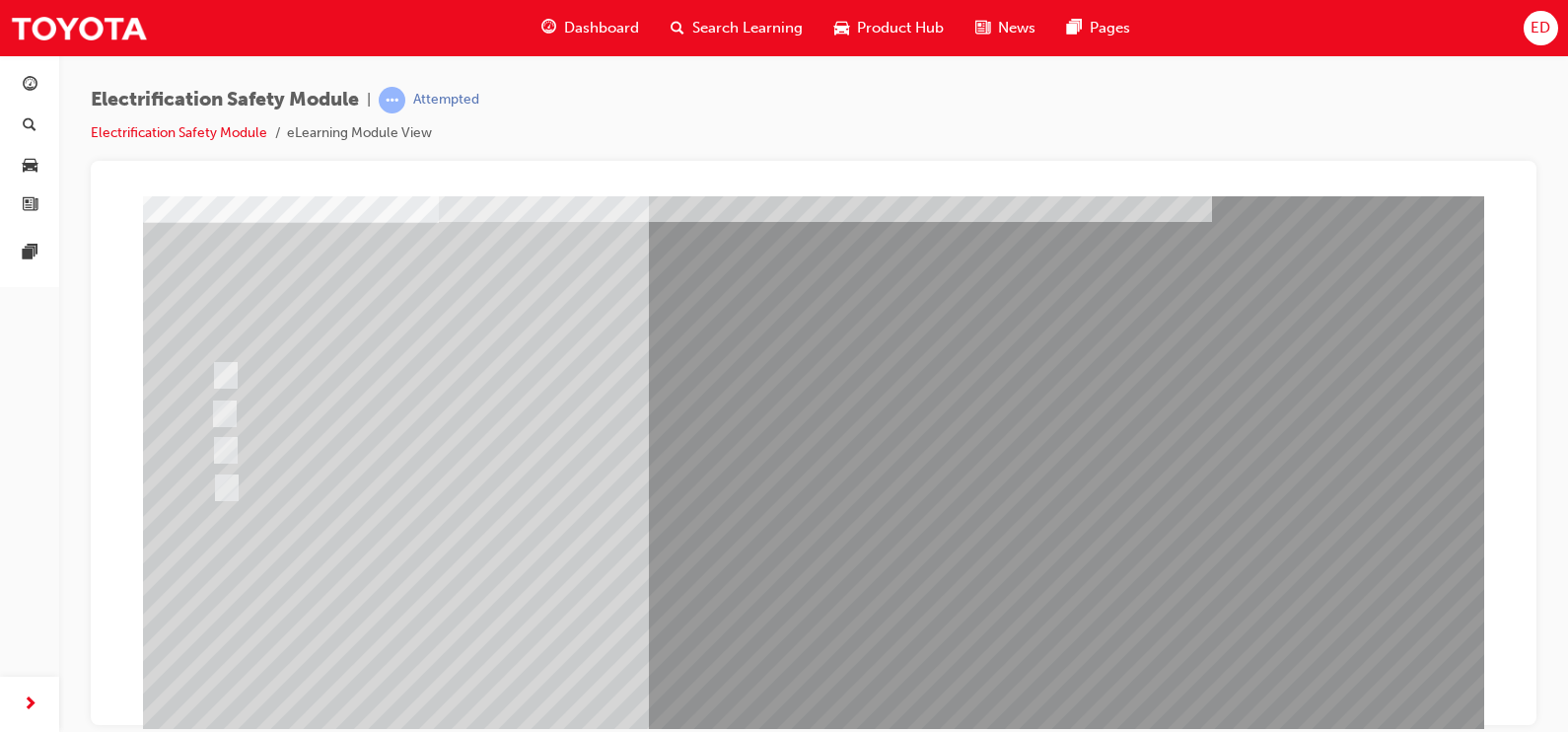 click at bounding box center [214, 2825] 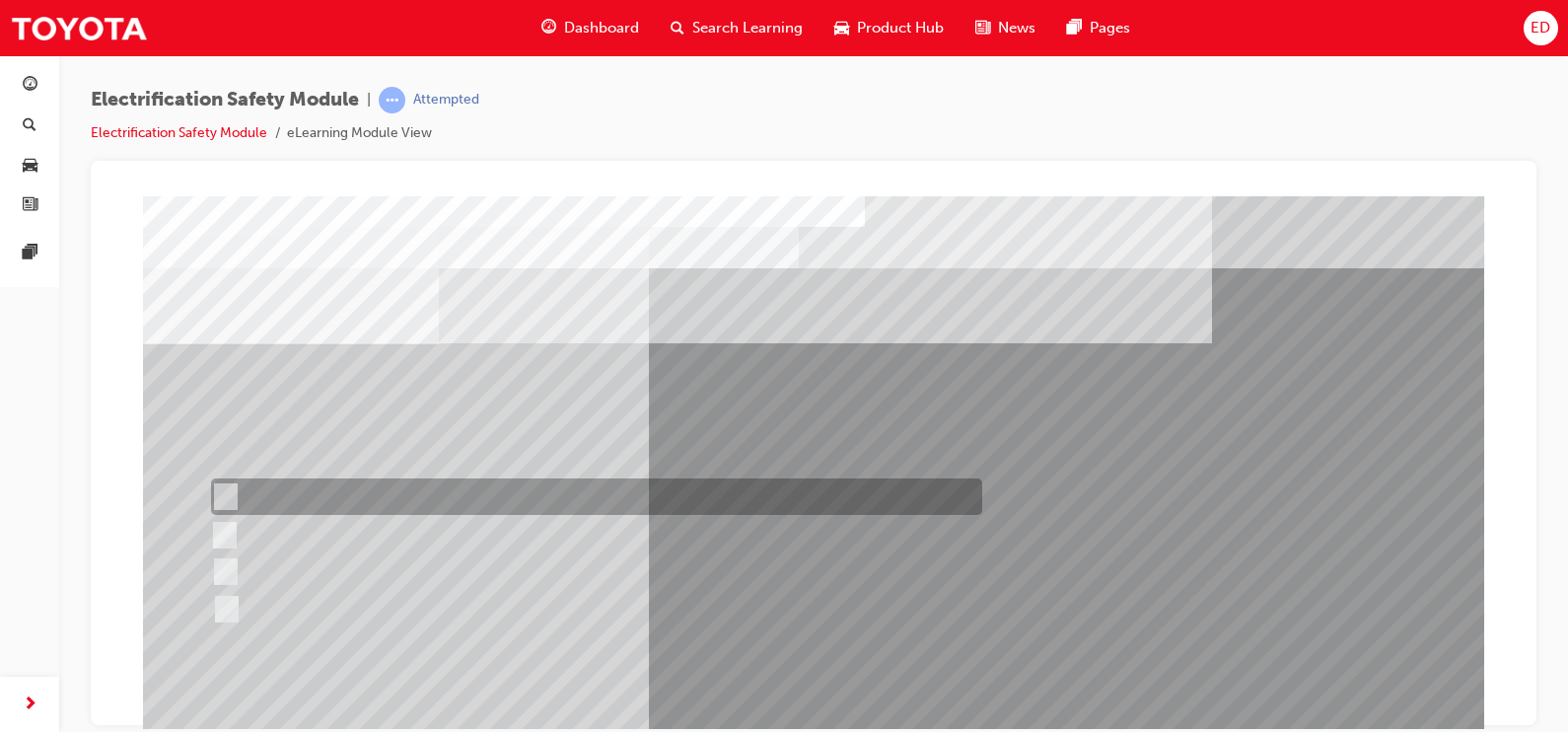 scroll, scrollTop: 0, scrollLeft: 0, axis: both 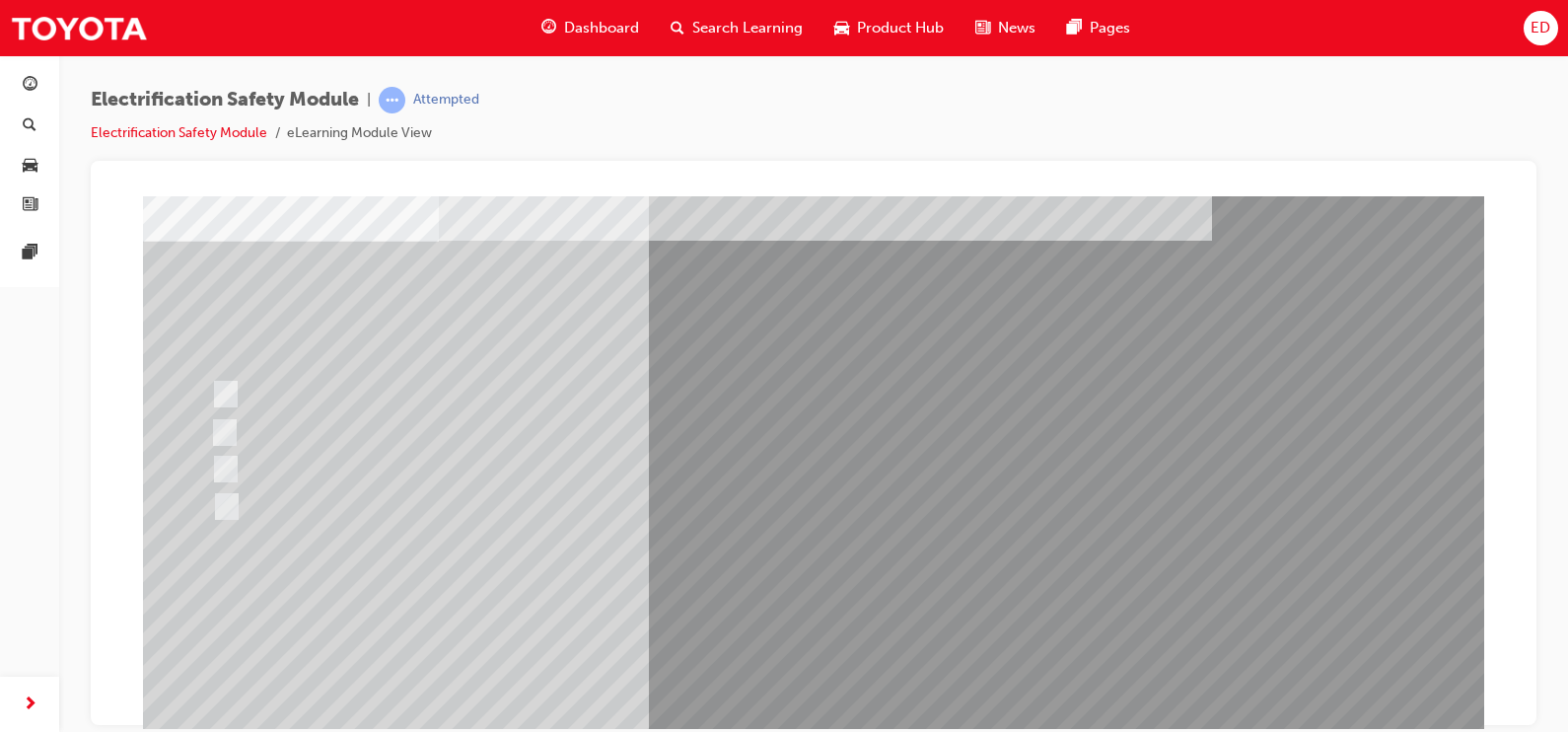 click at bounding box center (214, 2844) 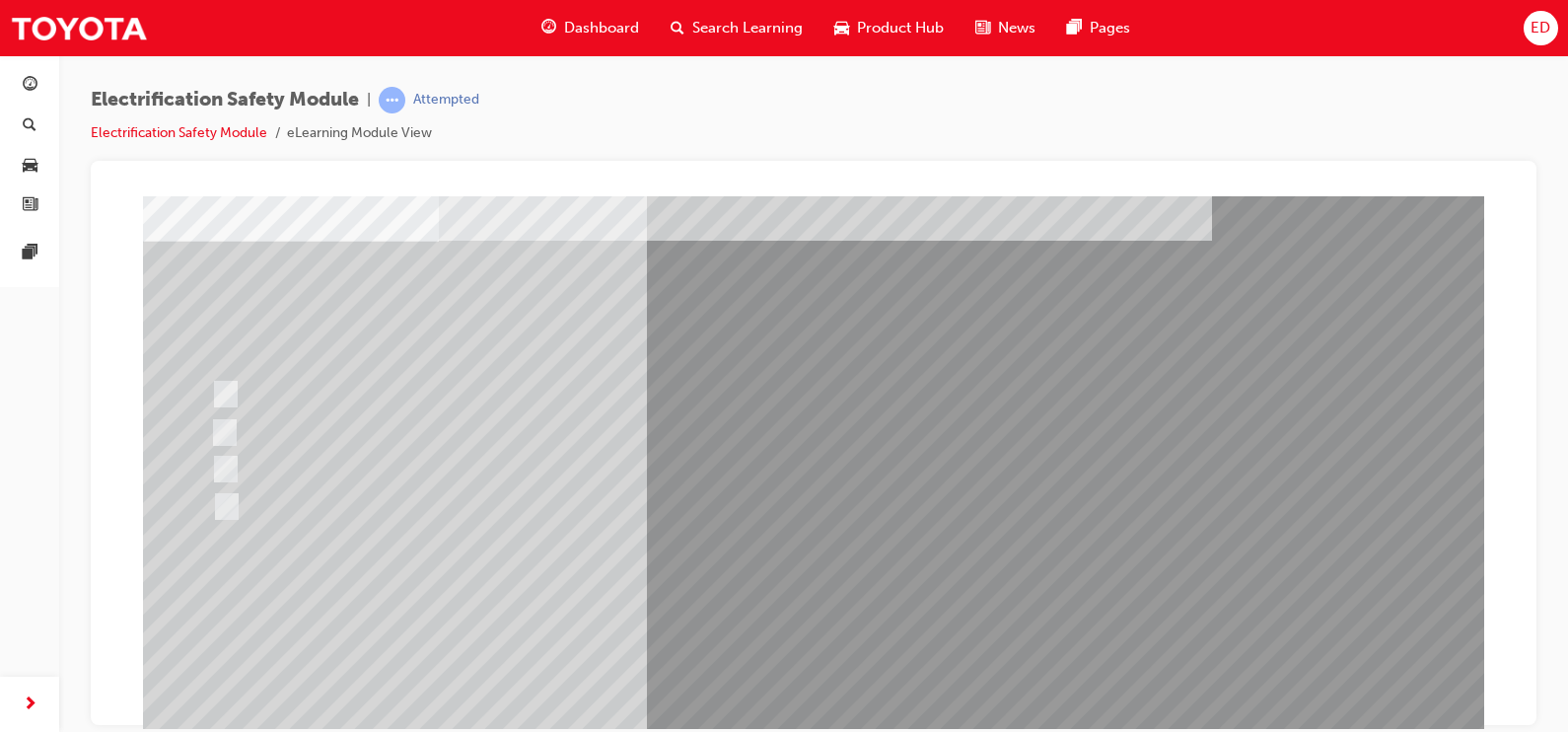 scroll, scrollTop: 0, scrollLeft: 0, axis: both 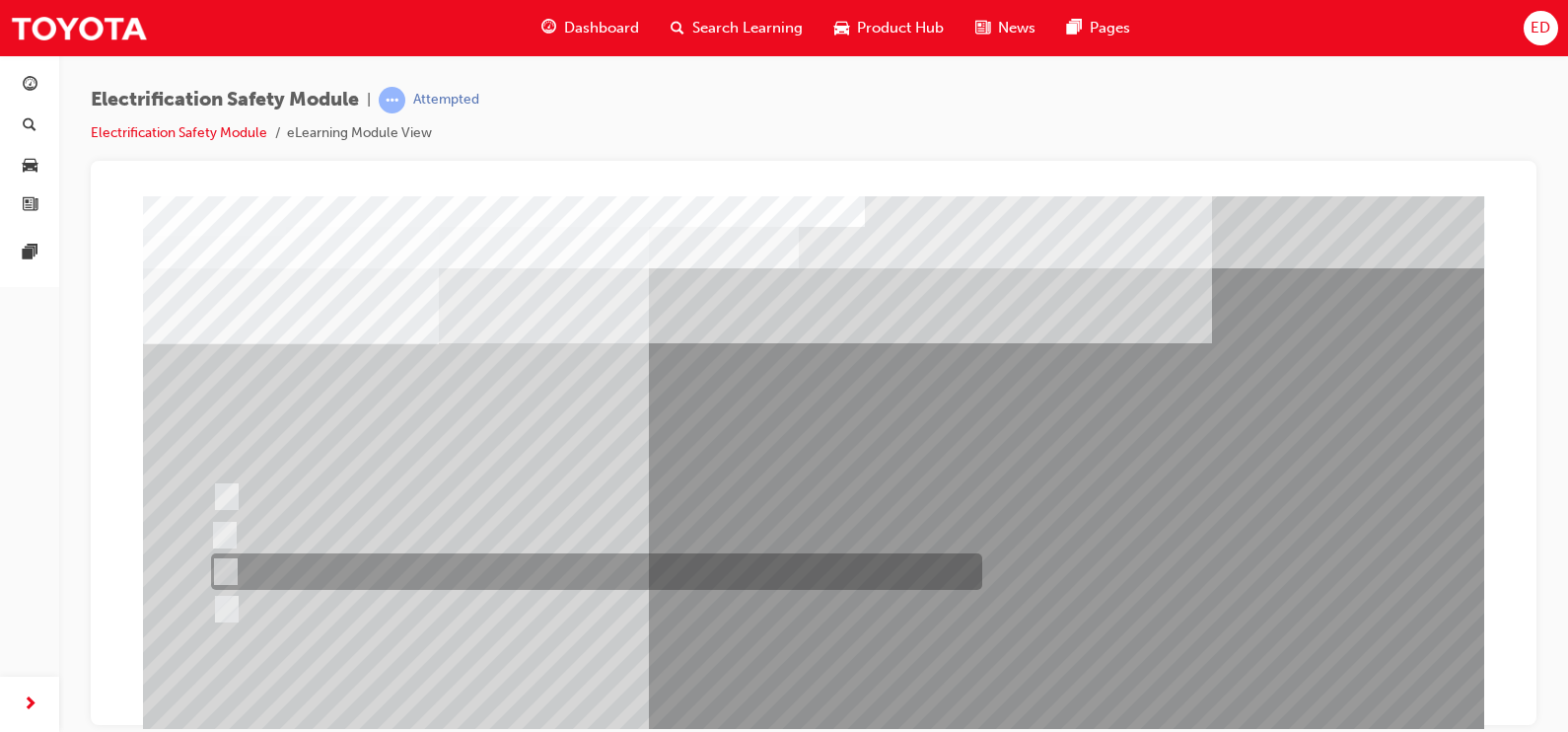click at bounding box center (592, 571) 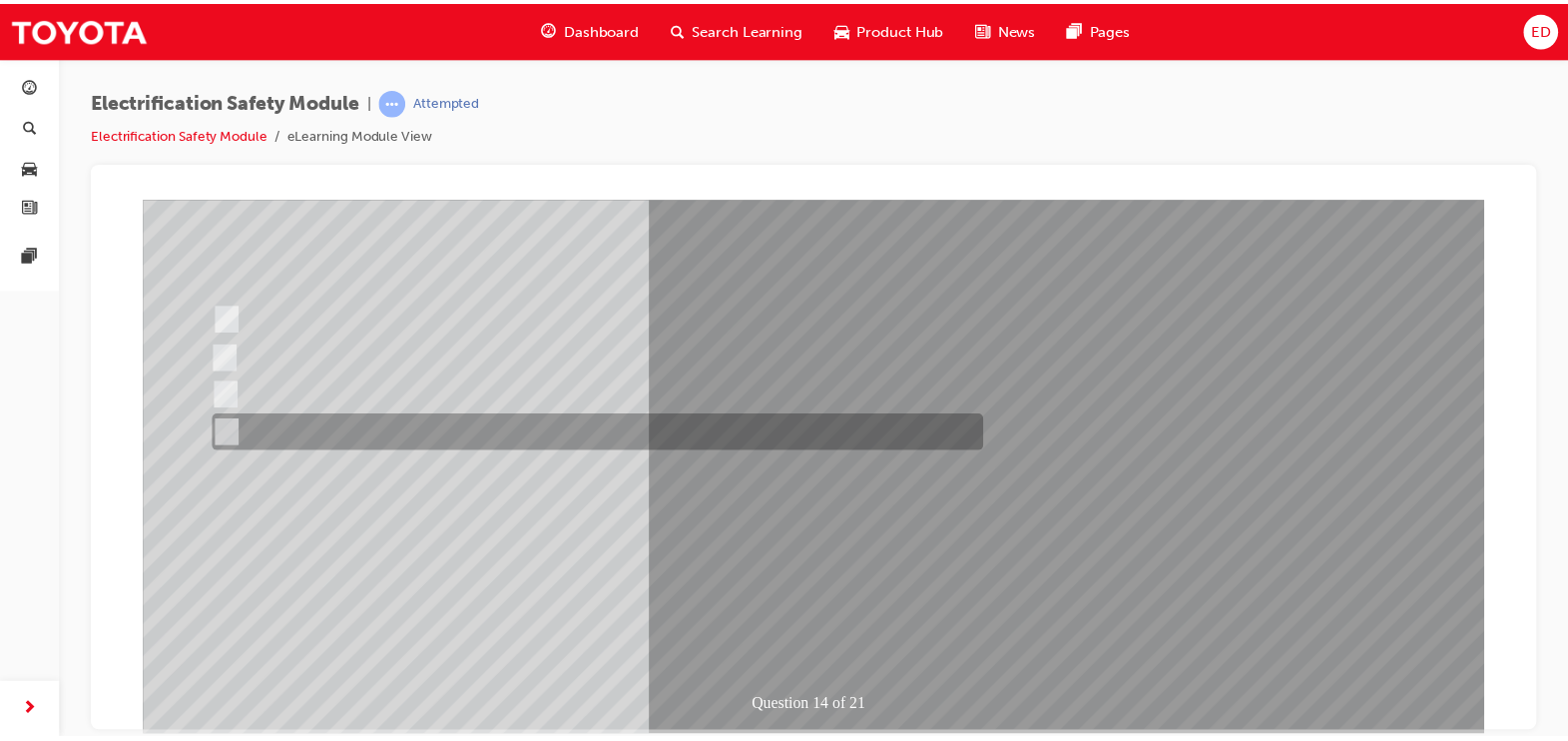 scroll, scrollTop: 209, scrollLeft: 0, axis: vertical 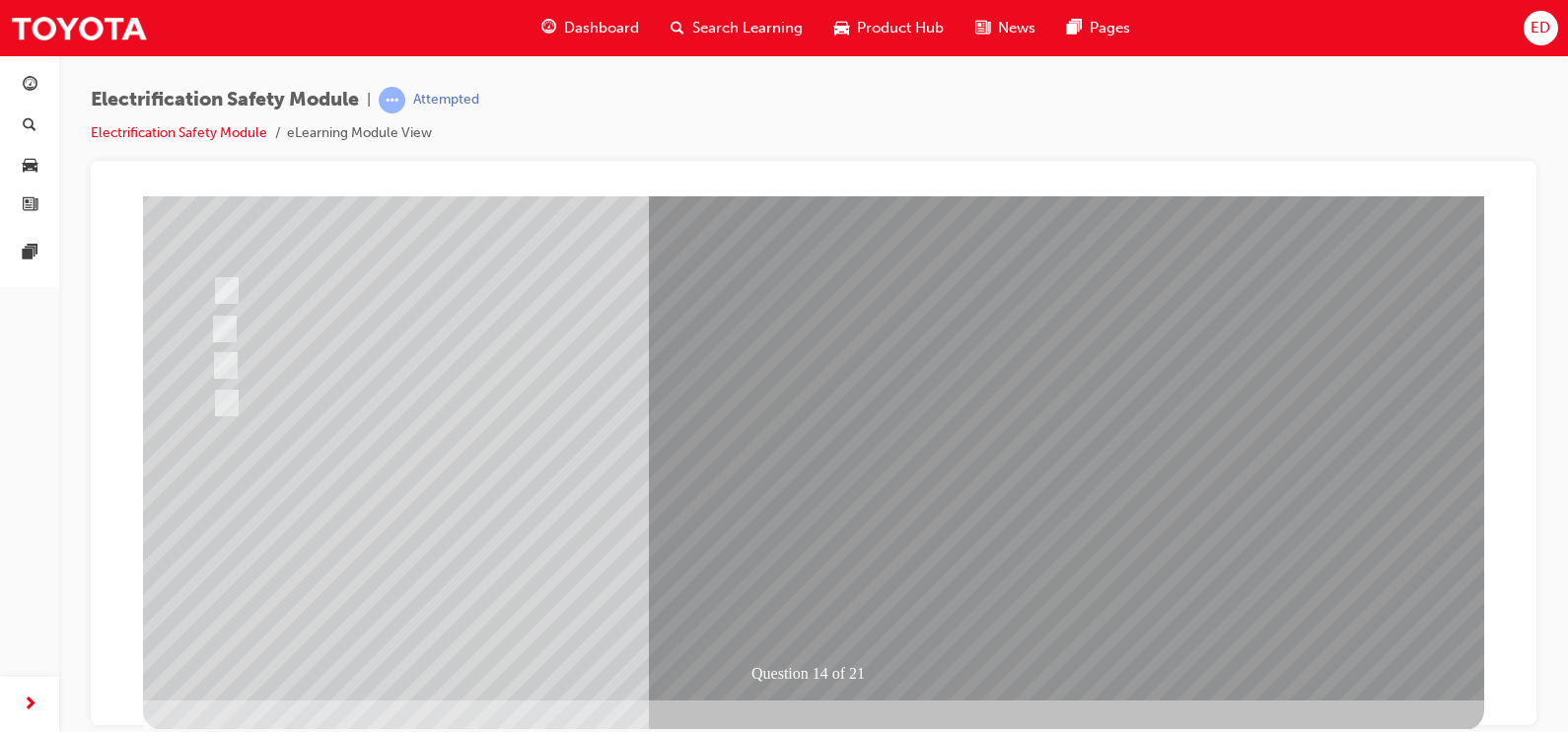 click at bounding box center [214, 2741] 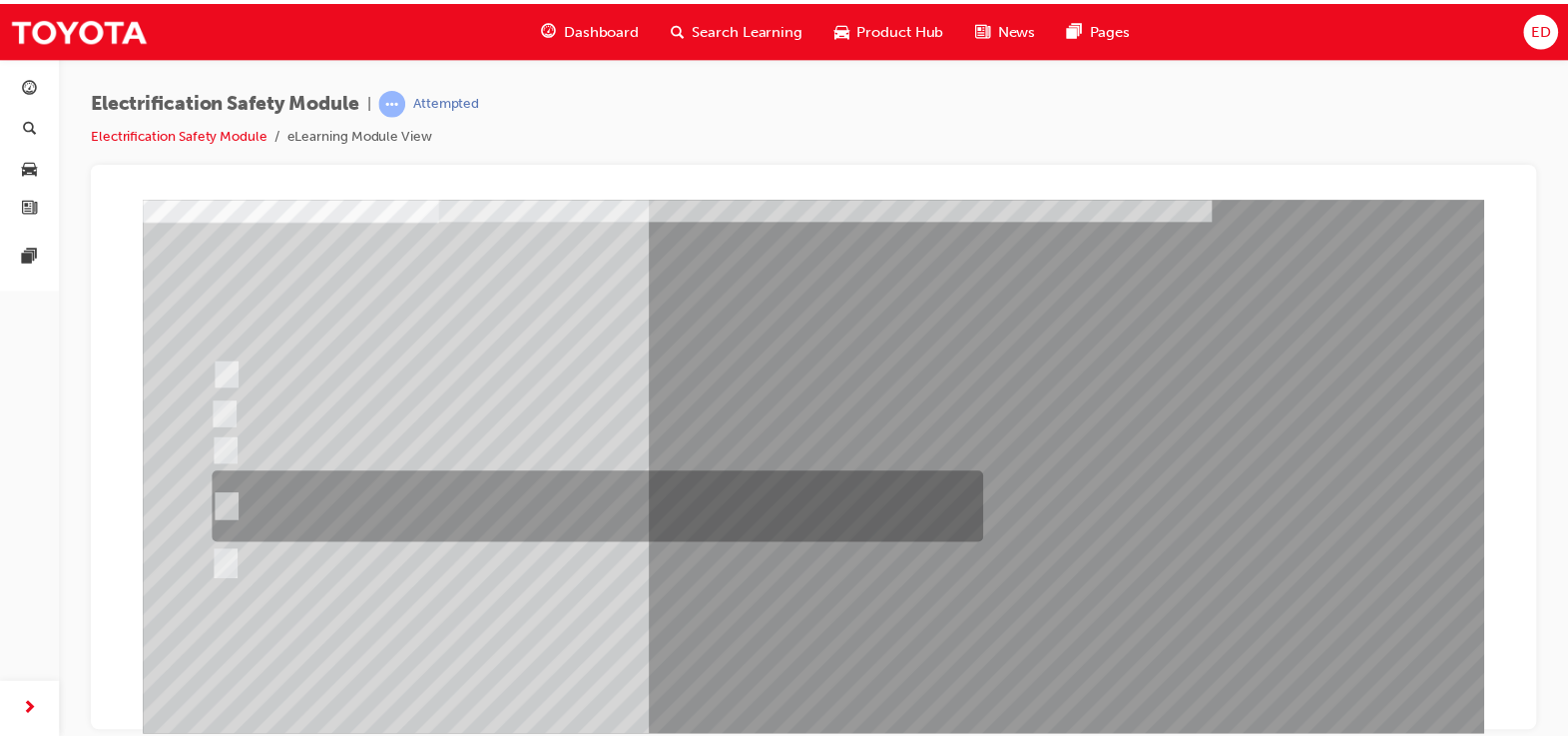 scroll, scrollTop: 130, scrollLeft: 0, axis: vertical 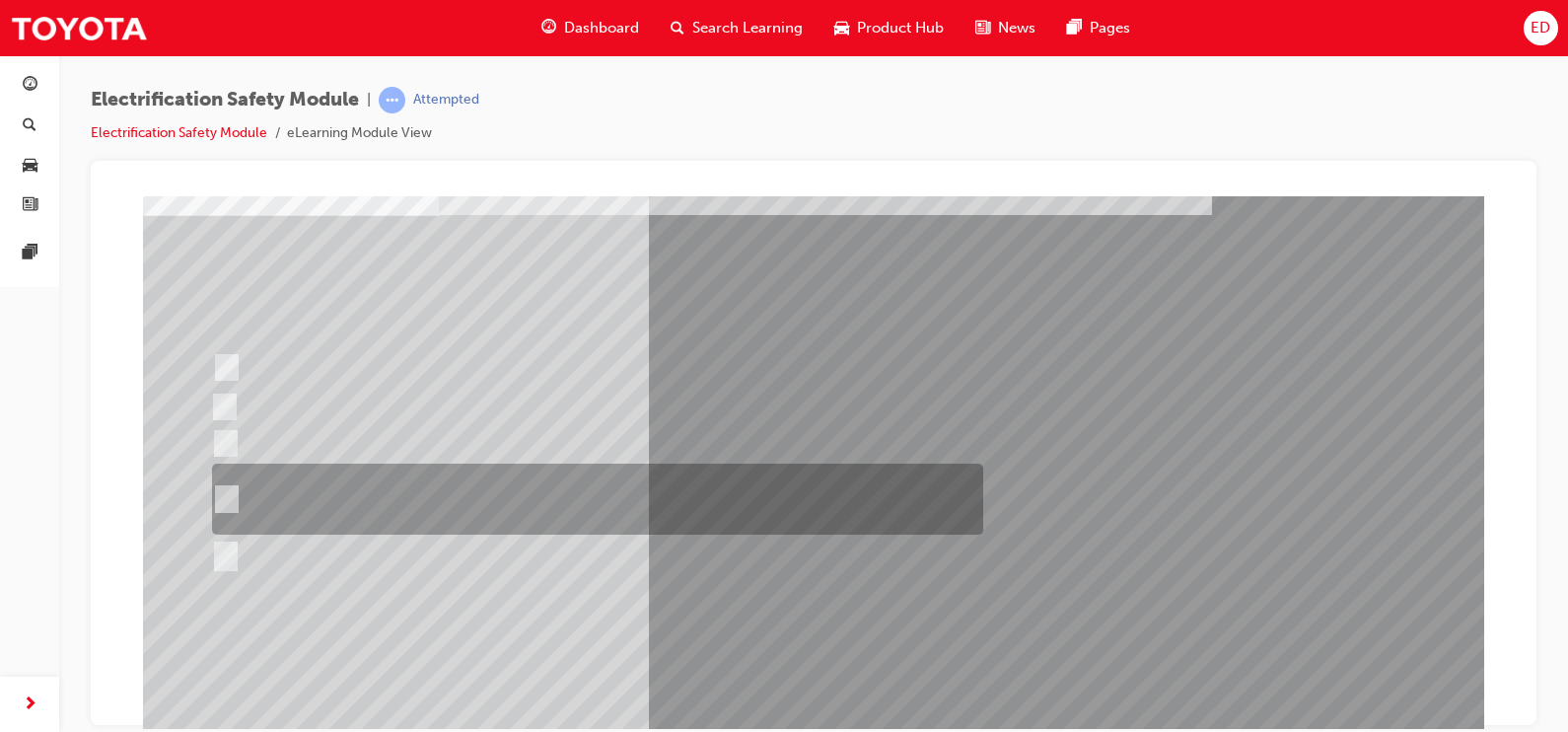 click at bounding box center (593, 499) 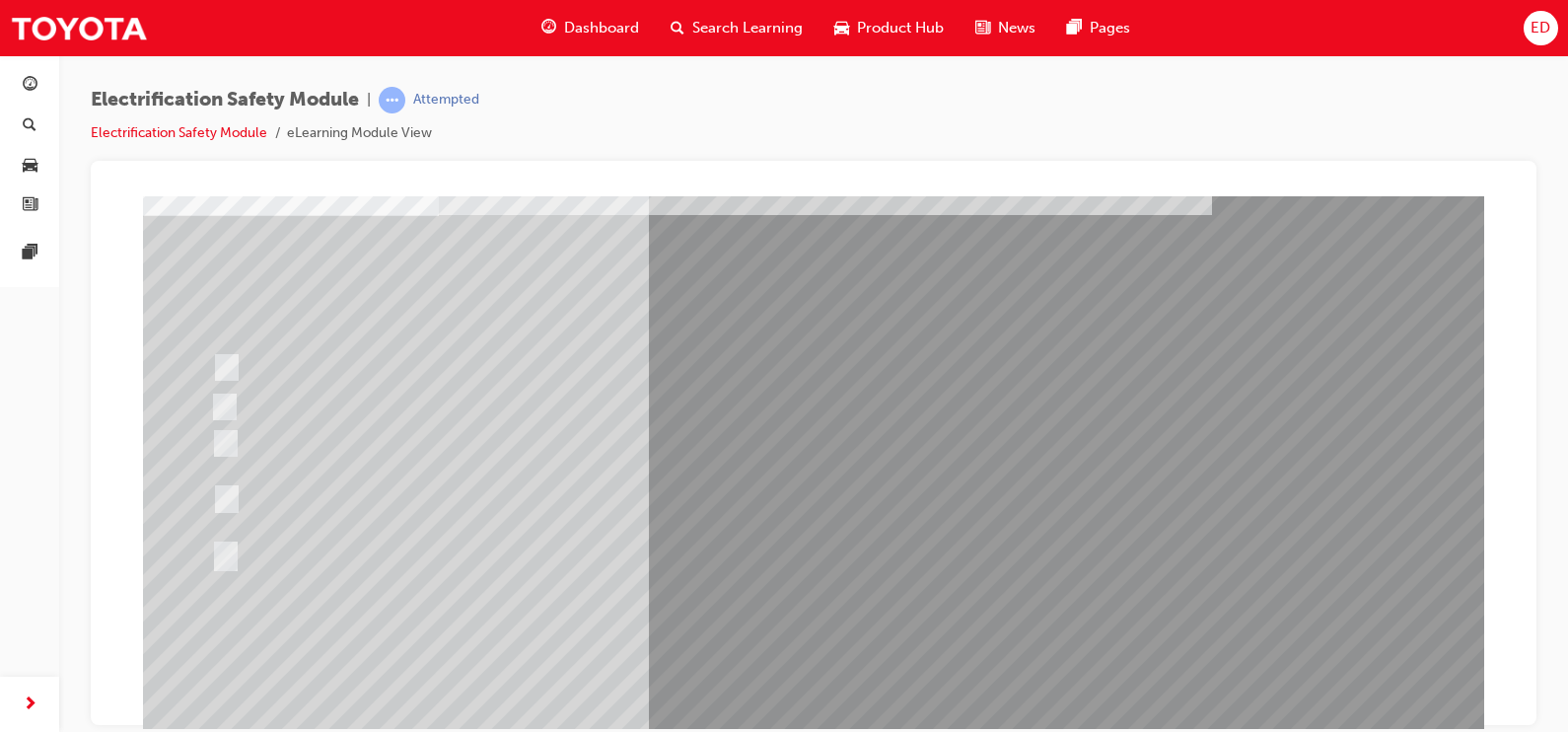 click at bounding box center (214, 2845) 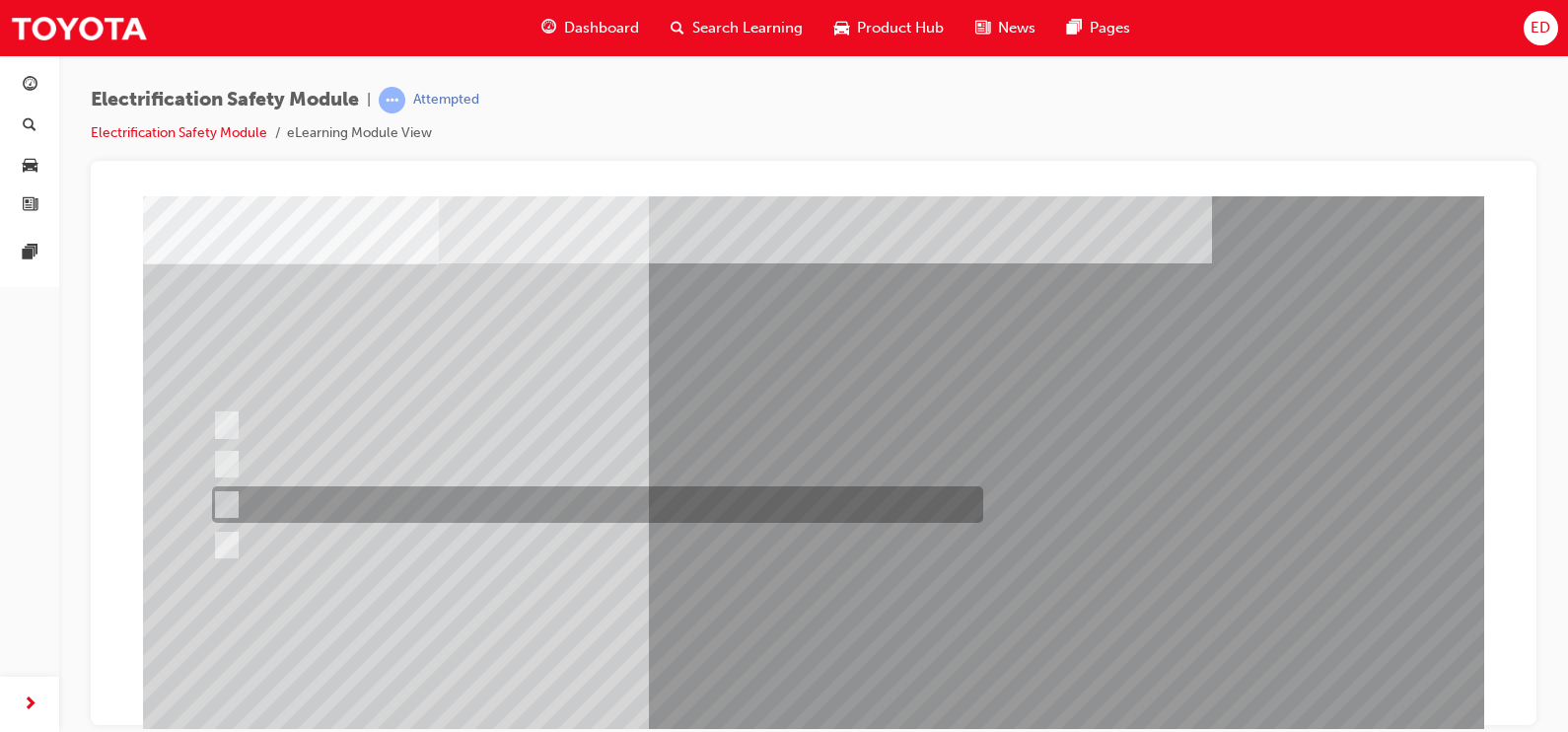 scroll, scrollTop: 88, scrollLeft: 0, axis: vertical 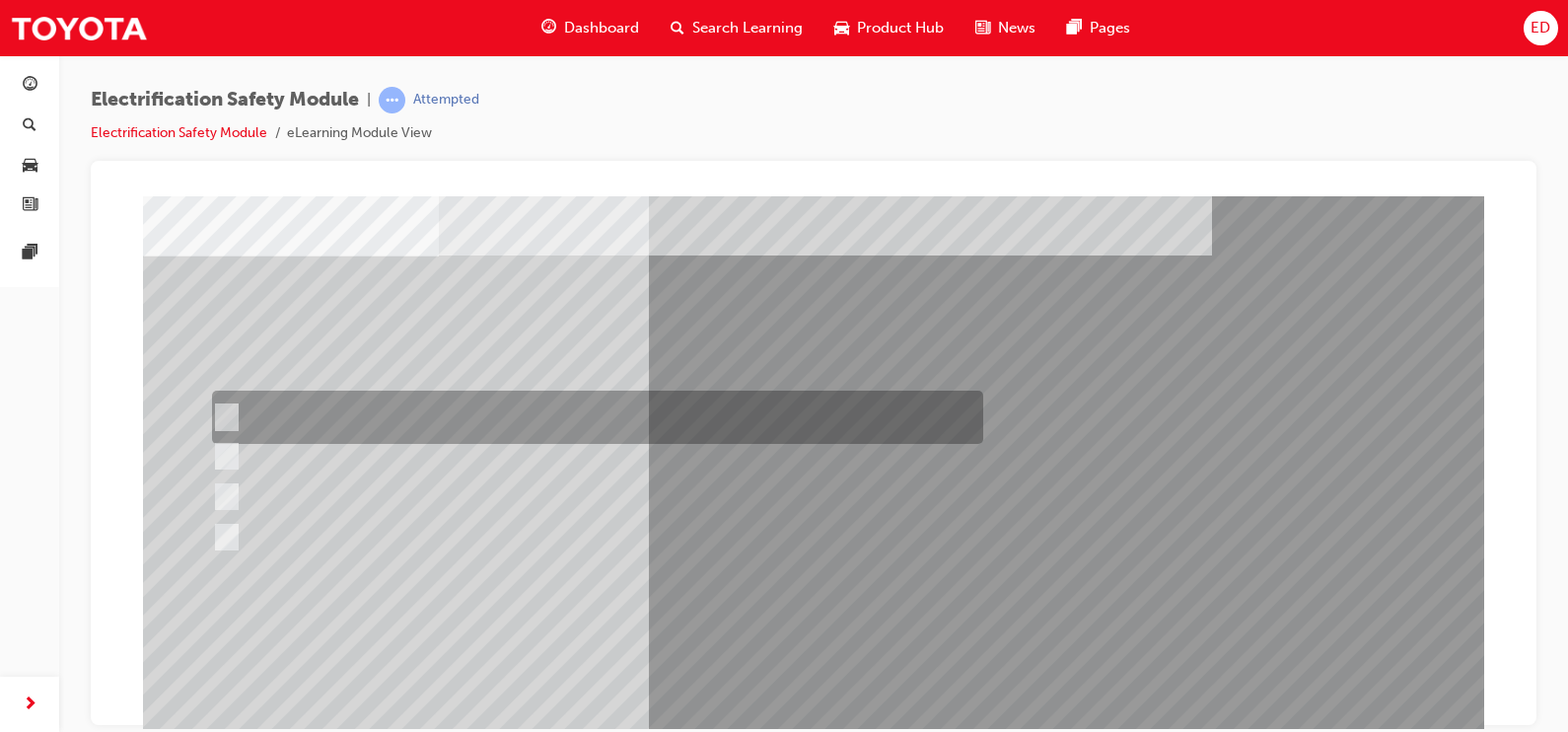 click at bounding box center (593, 417) 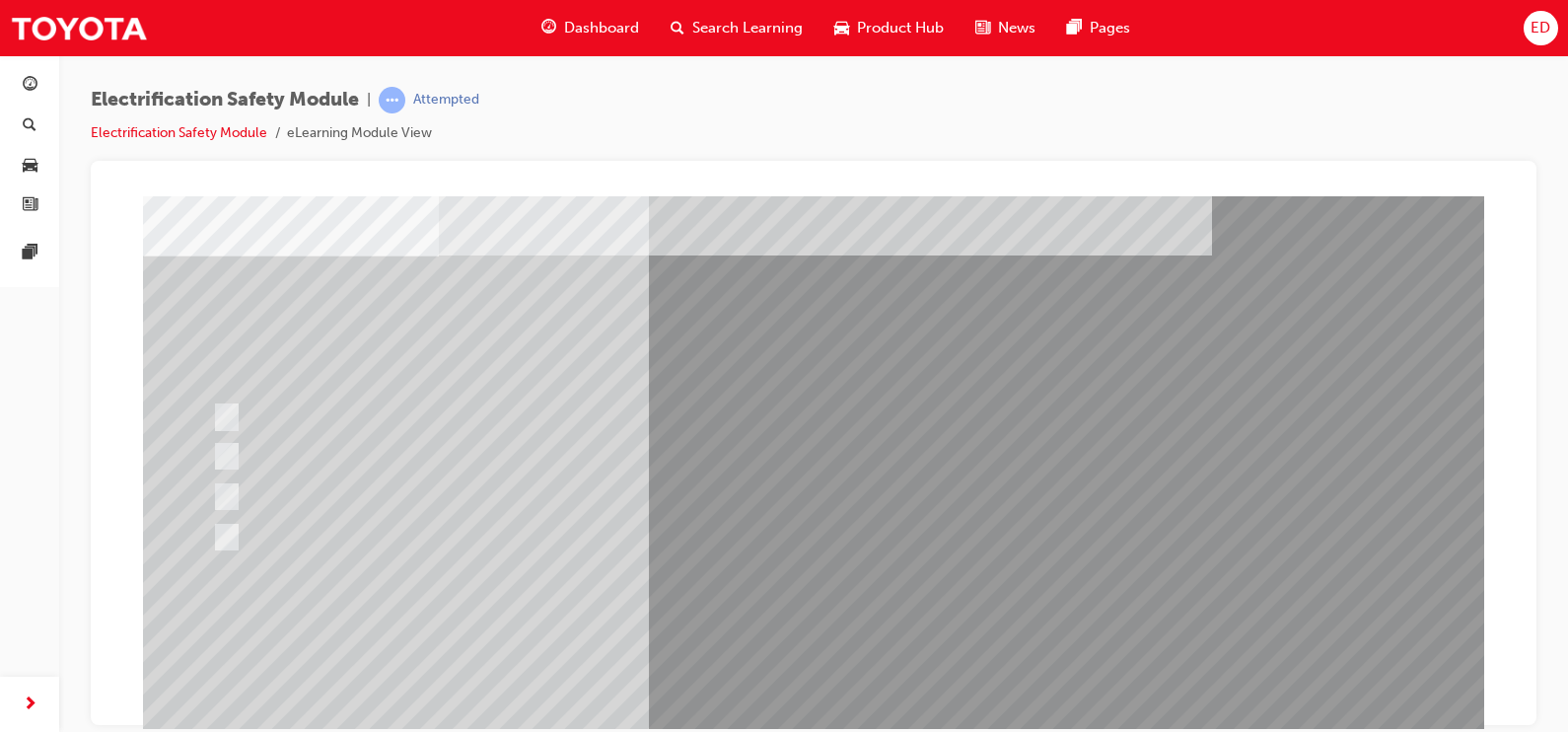 click at bounding box center (214, 2859) 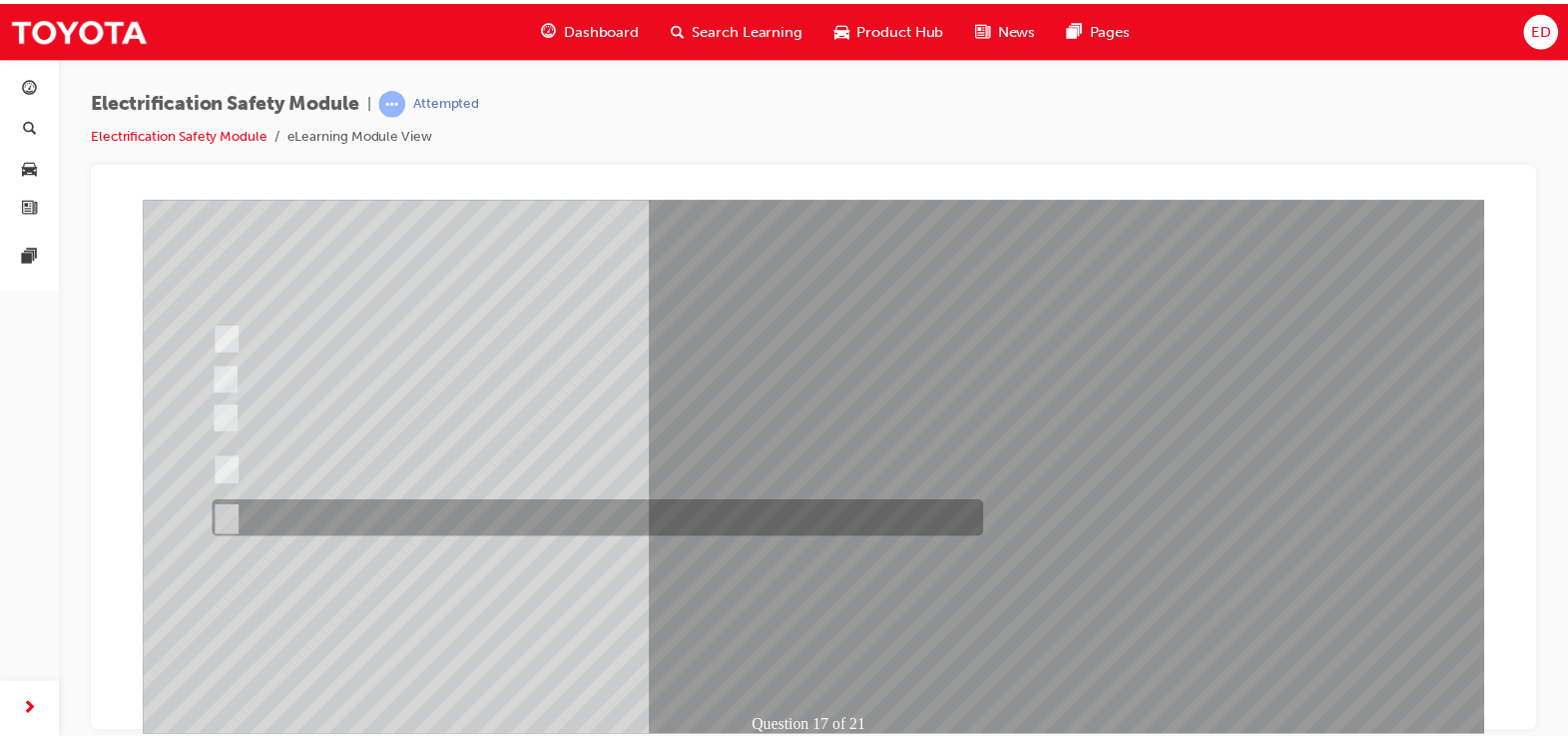 scroll, scrollTop: 165, scrollLeft: 0, axis: vertical 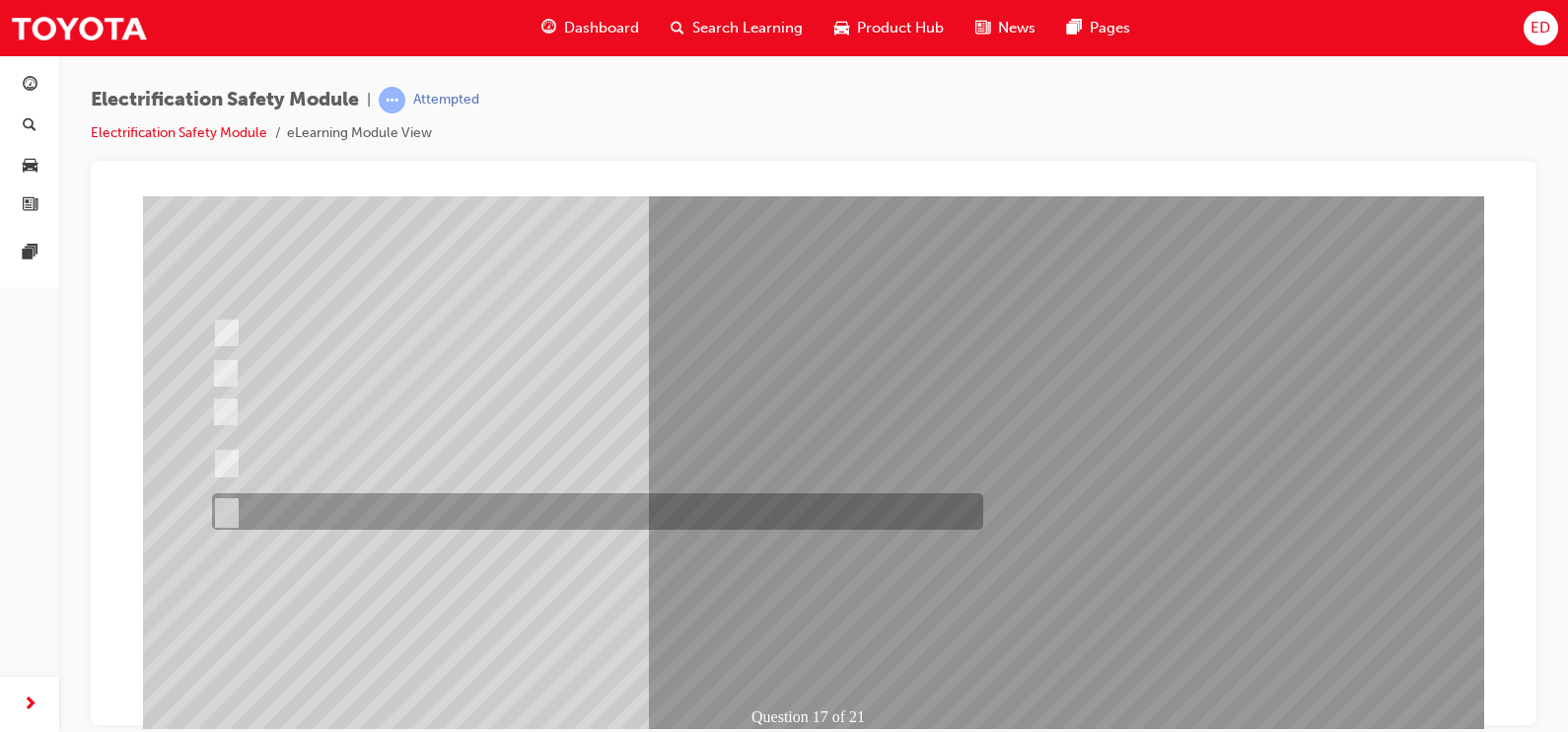 click at bounding box center (593, 511) 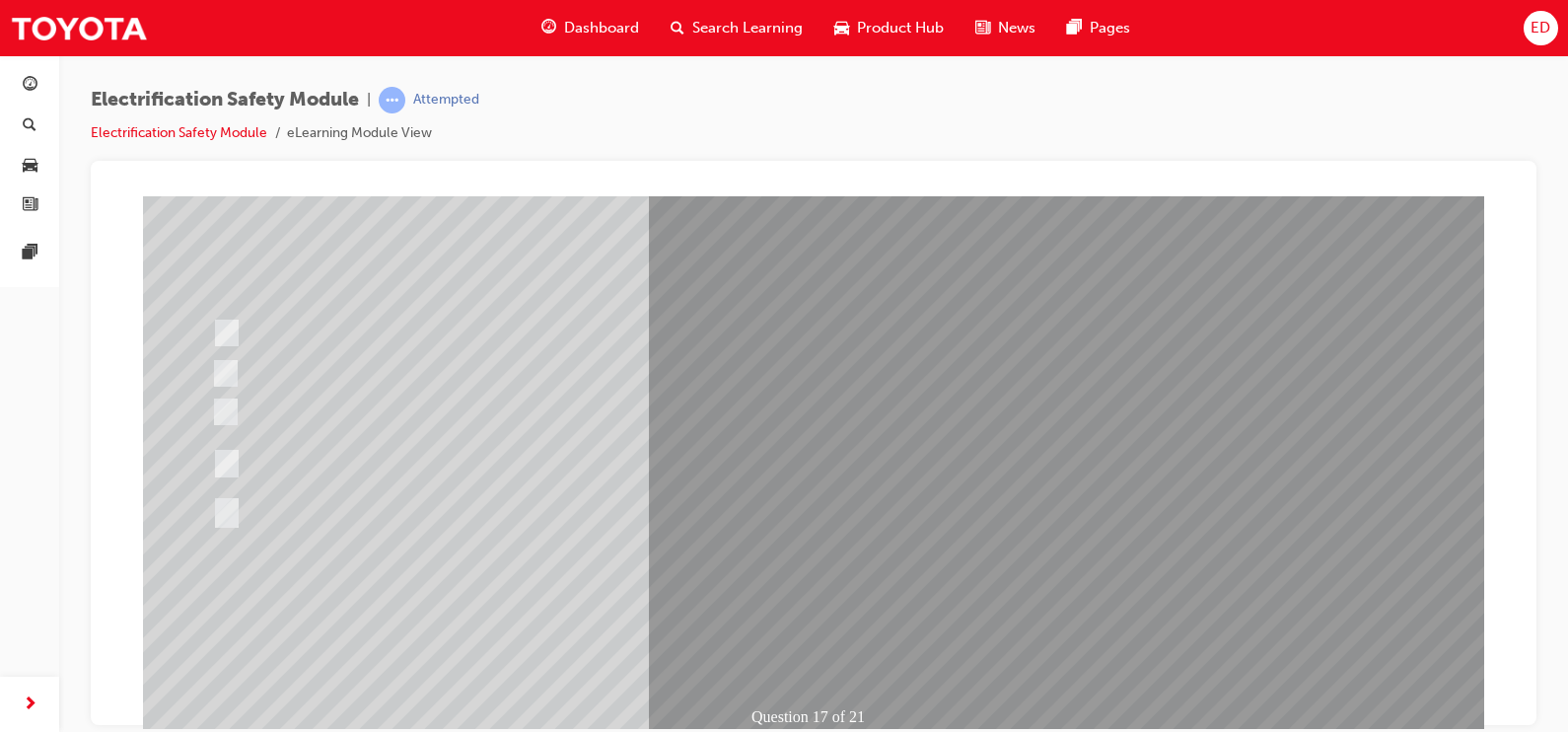 click at bounding box center (214, 2811) 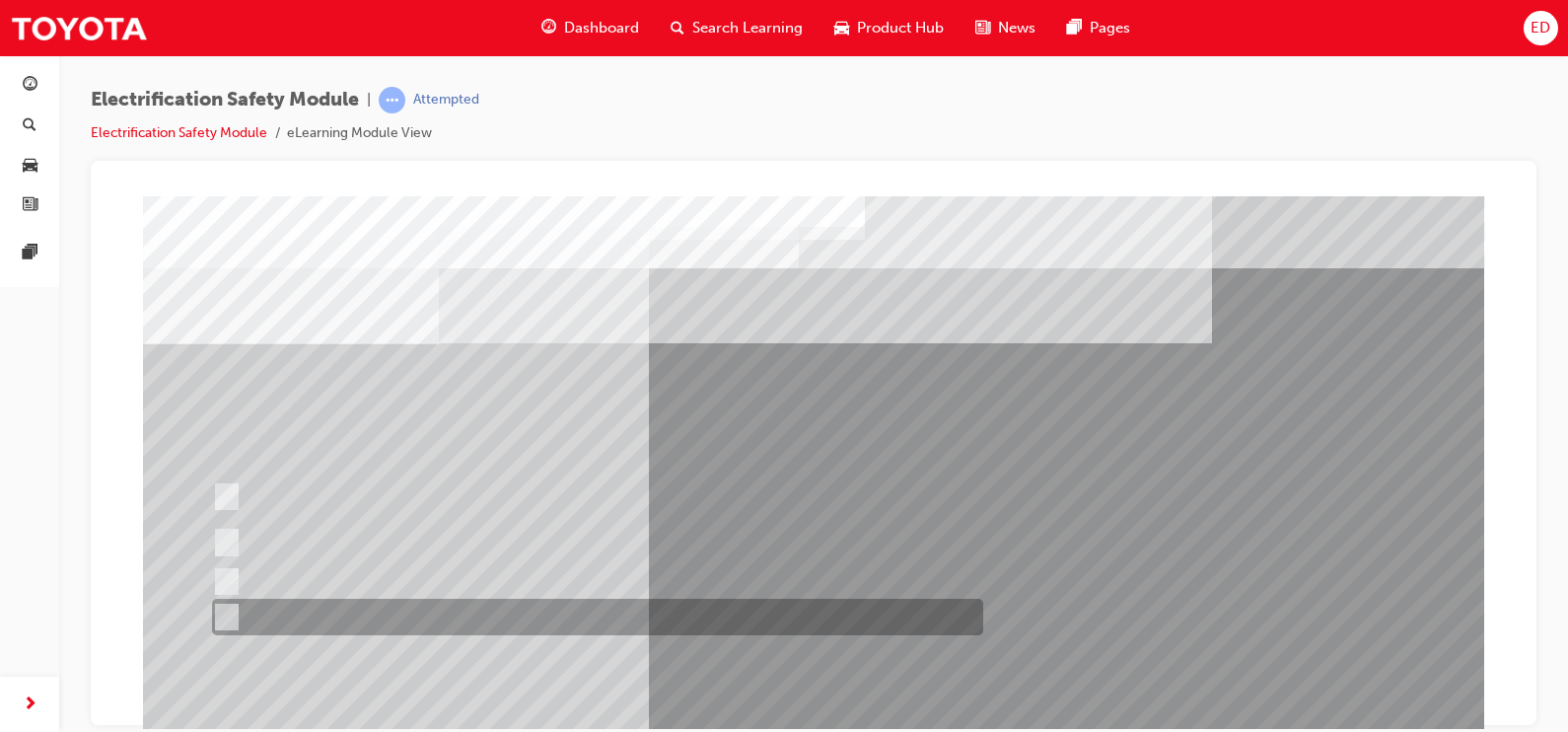 scroll, scrollTop: 0, scrollLeft: 0, axis: both 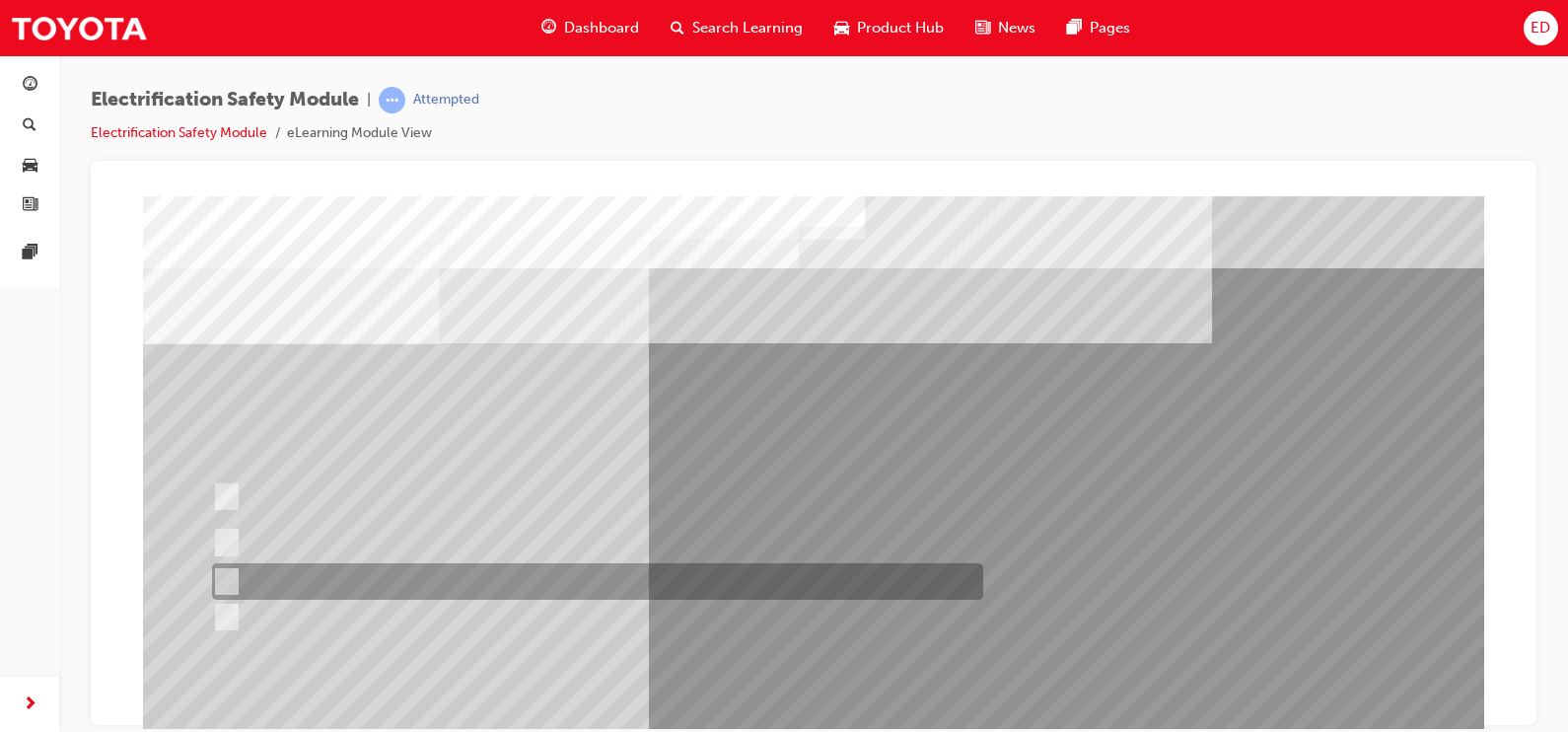 click at bounding box center [593, 581] 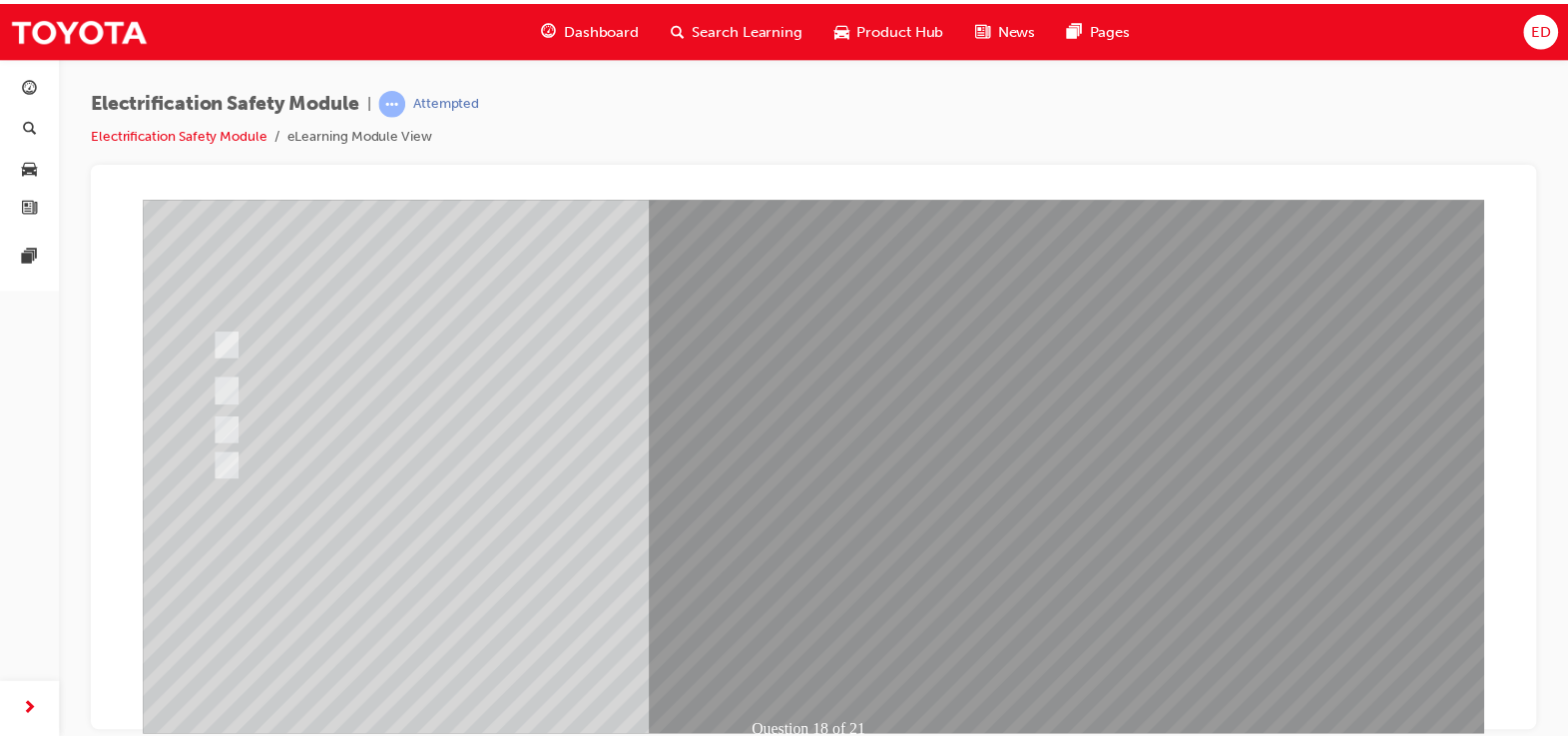 scroll, scrollTop: 168, scrollLeft: 0, axis: vertical 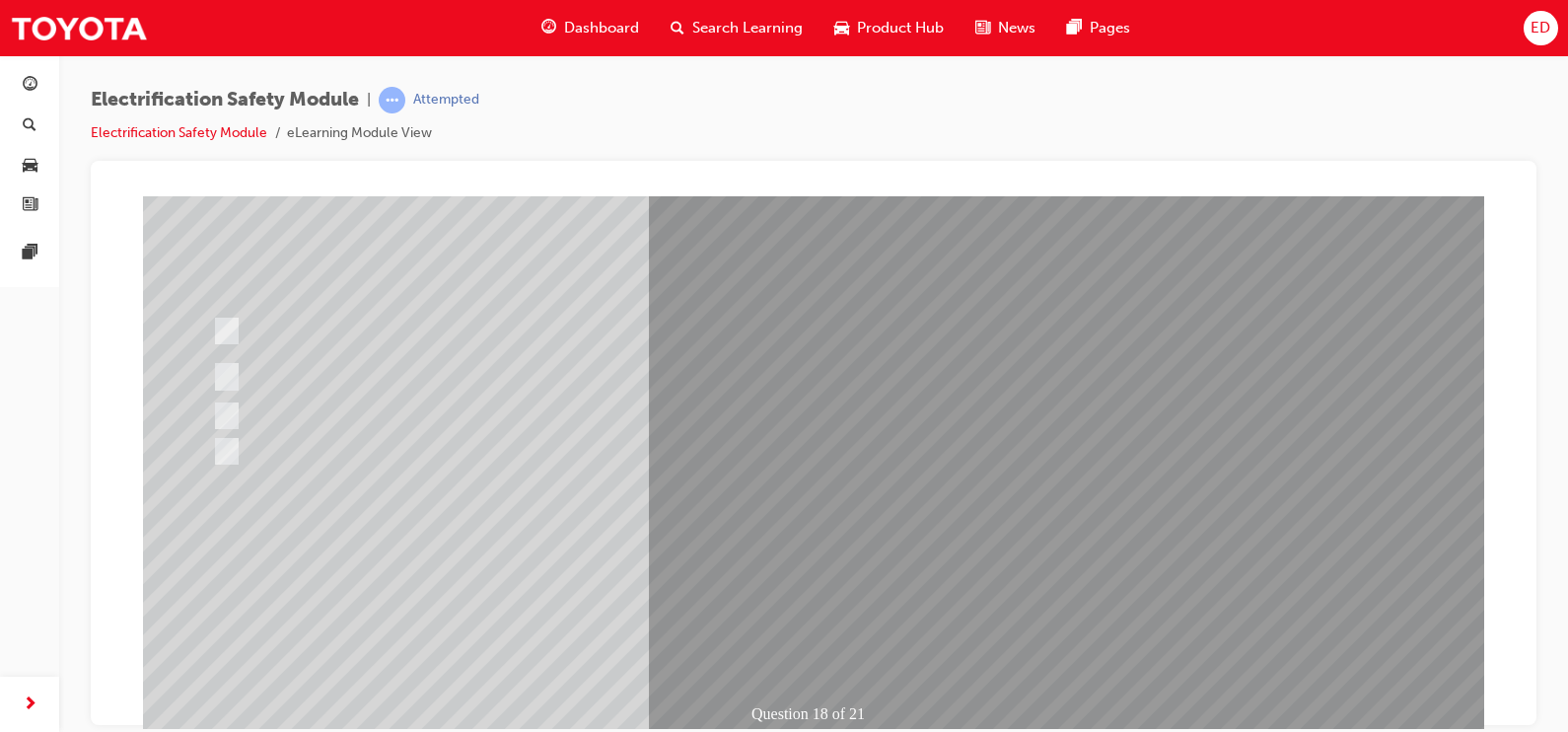 click at bounding box center [214, 2781] 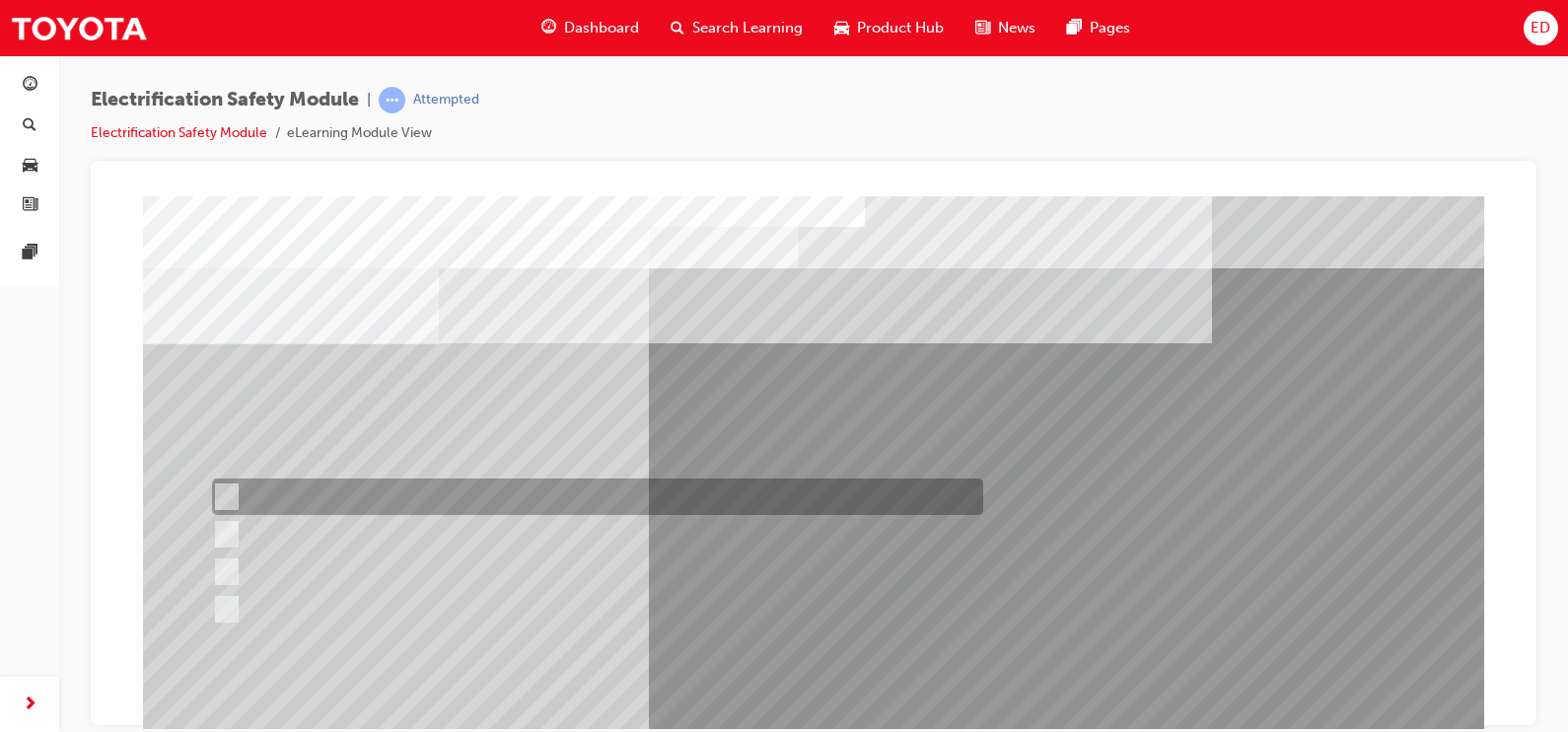 scroll, scrollTop: 0, scrollLeft: 0, axis: both 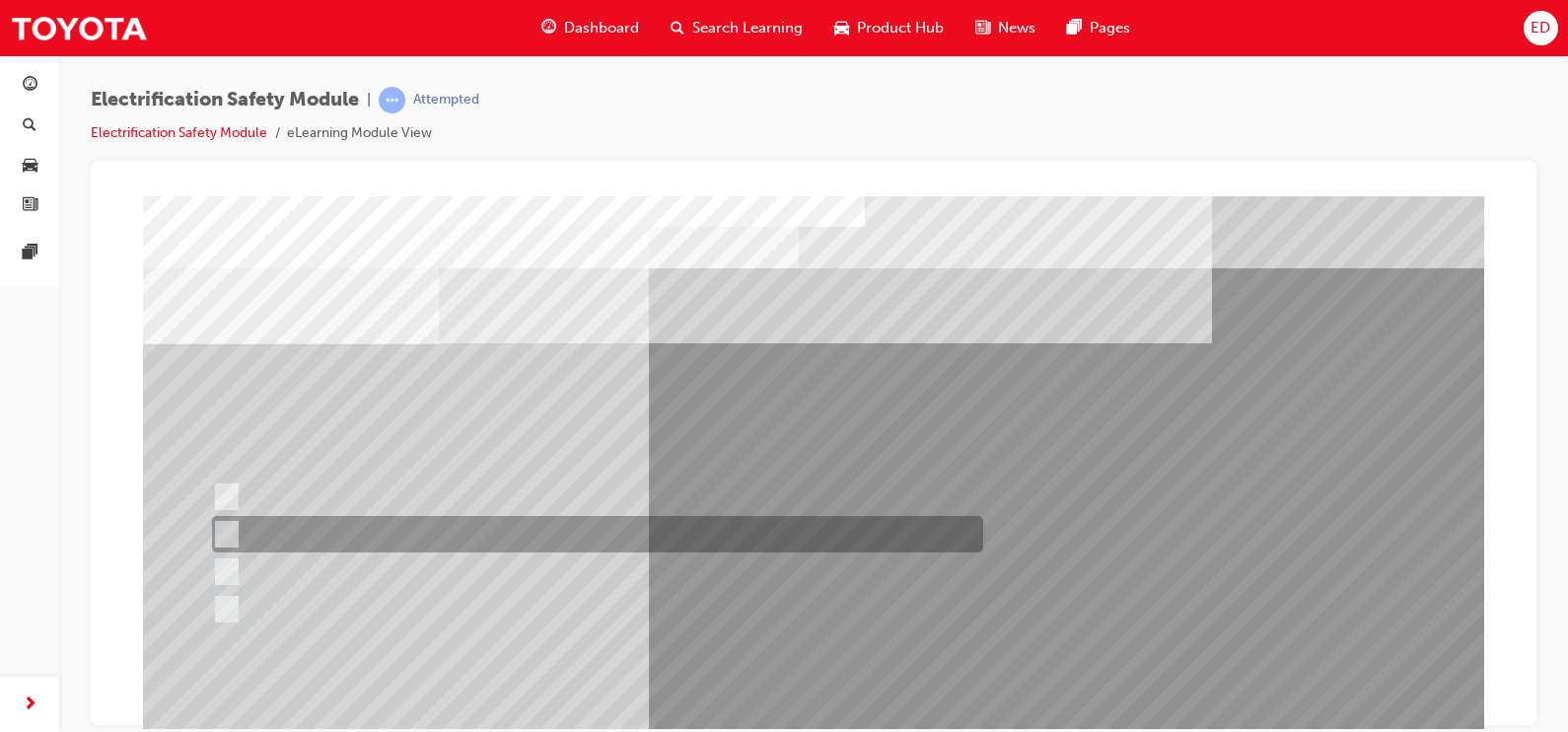click at bounding box center (593, 534) 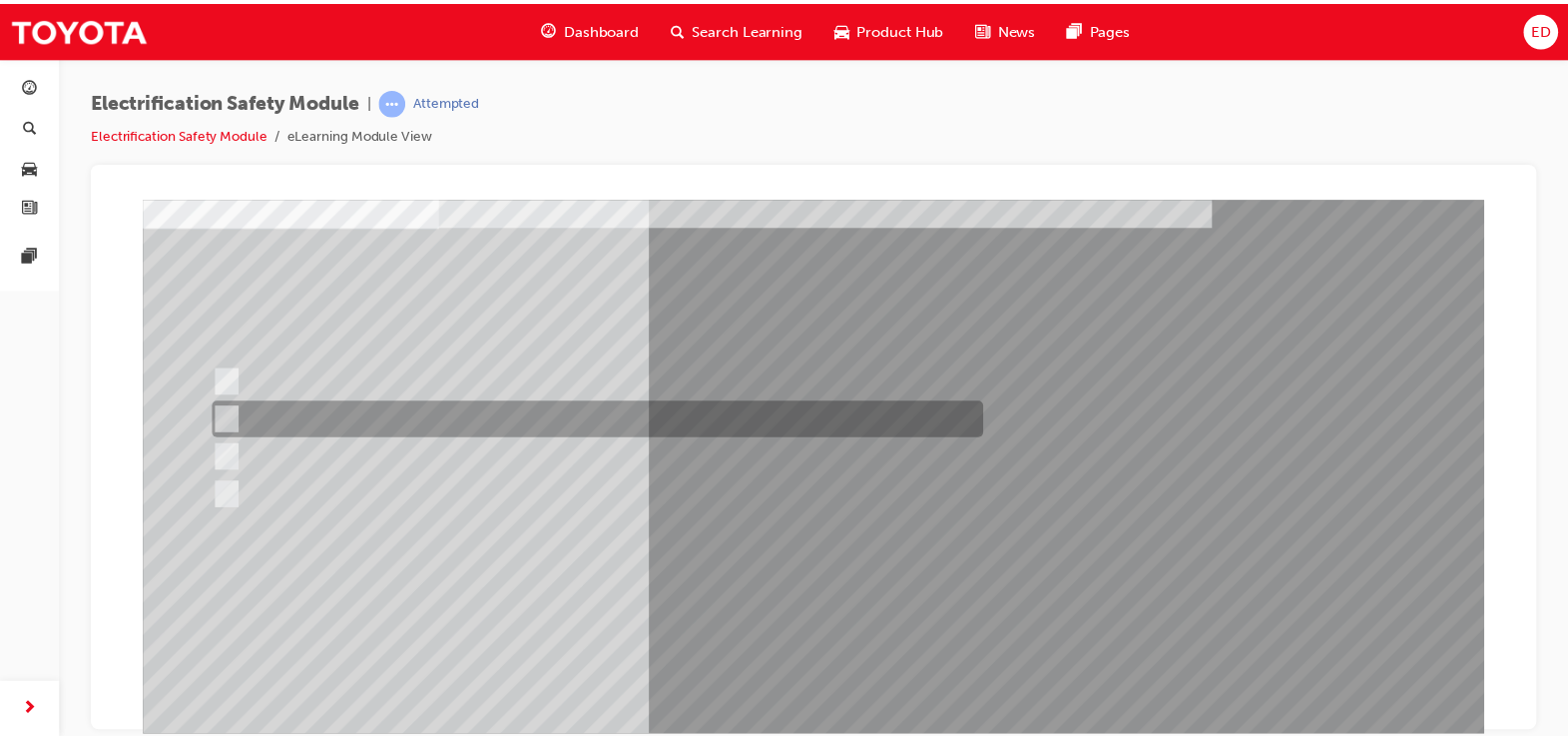 scroll, scrollTop: 123, scrollLeft: 0, axis: vertical 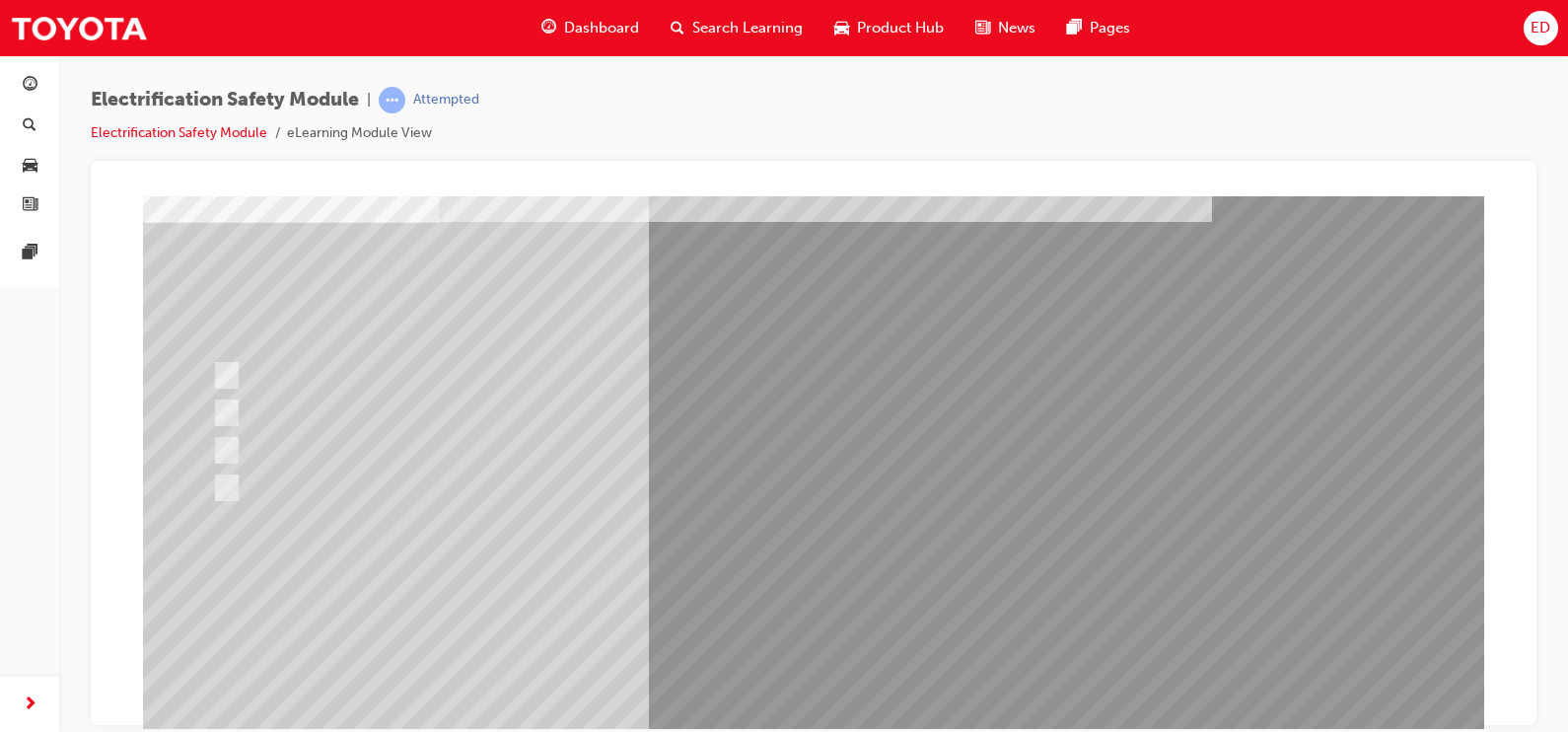 click at bounding box center [214, 2825] 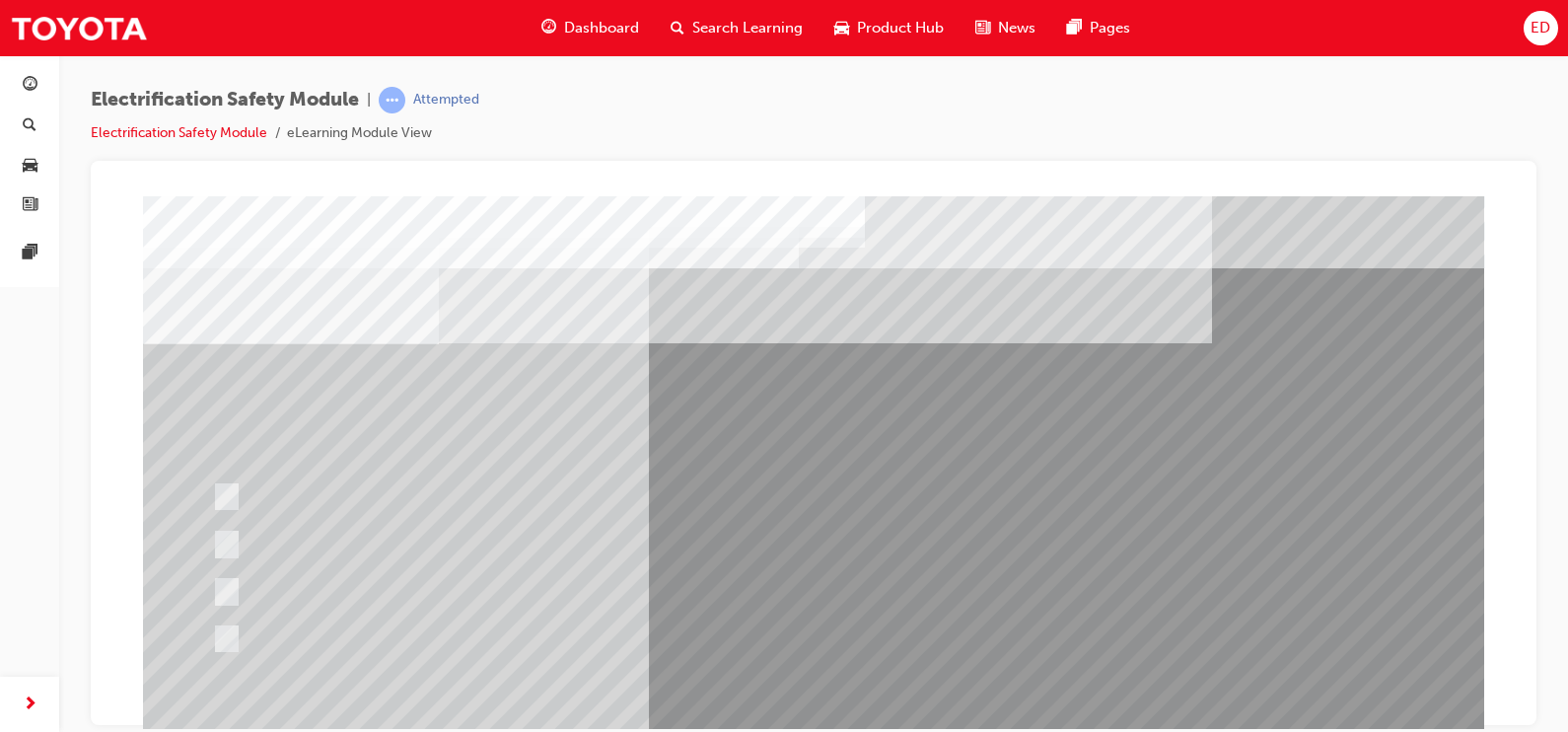 scroll, scrollTop: 0, scrollLeft: 0, axis: both 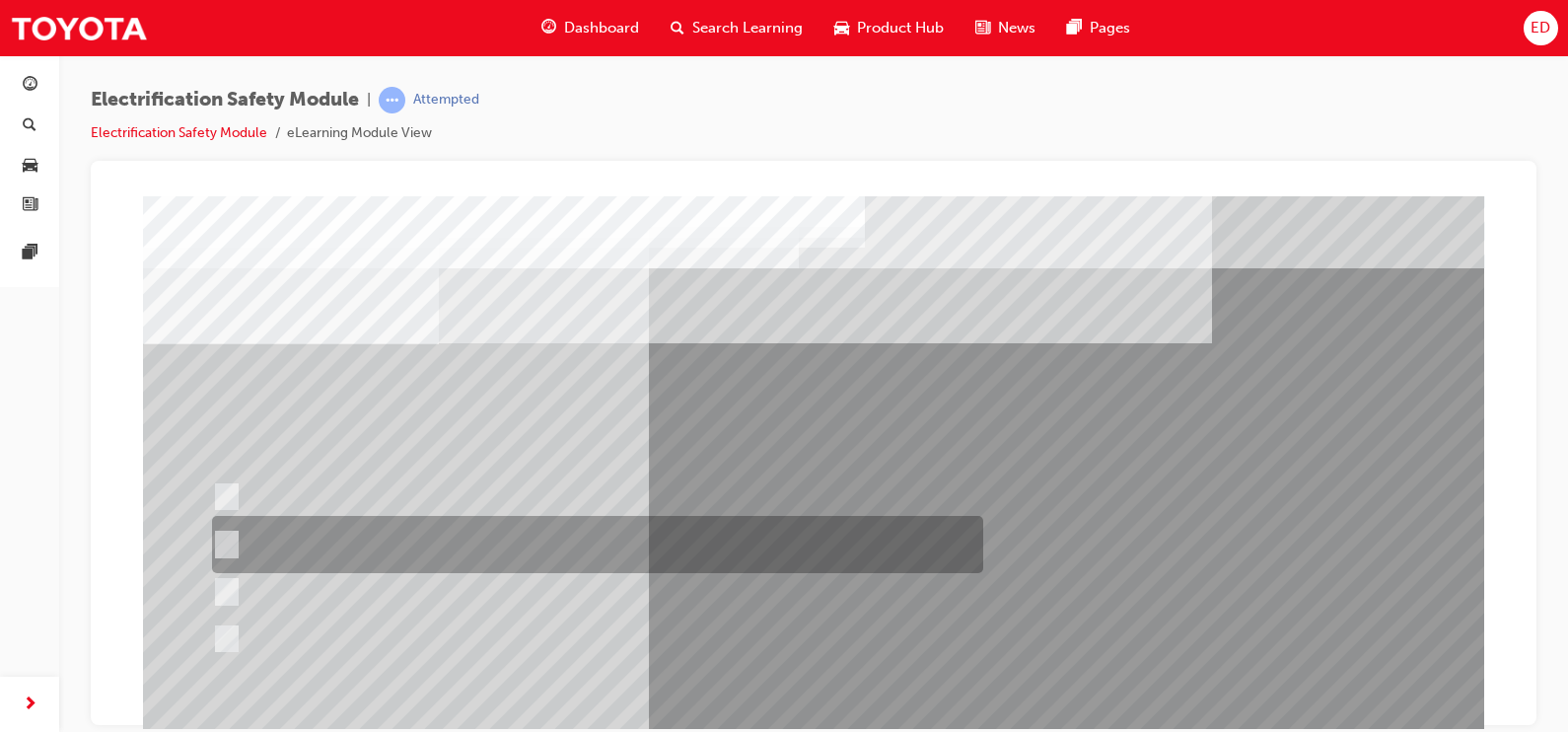 click at bounding box center (593, 545) 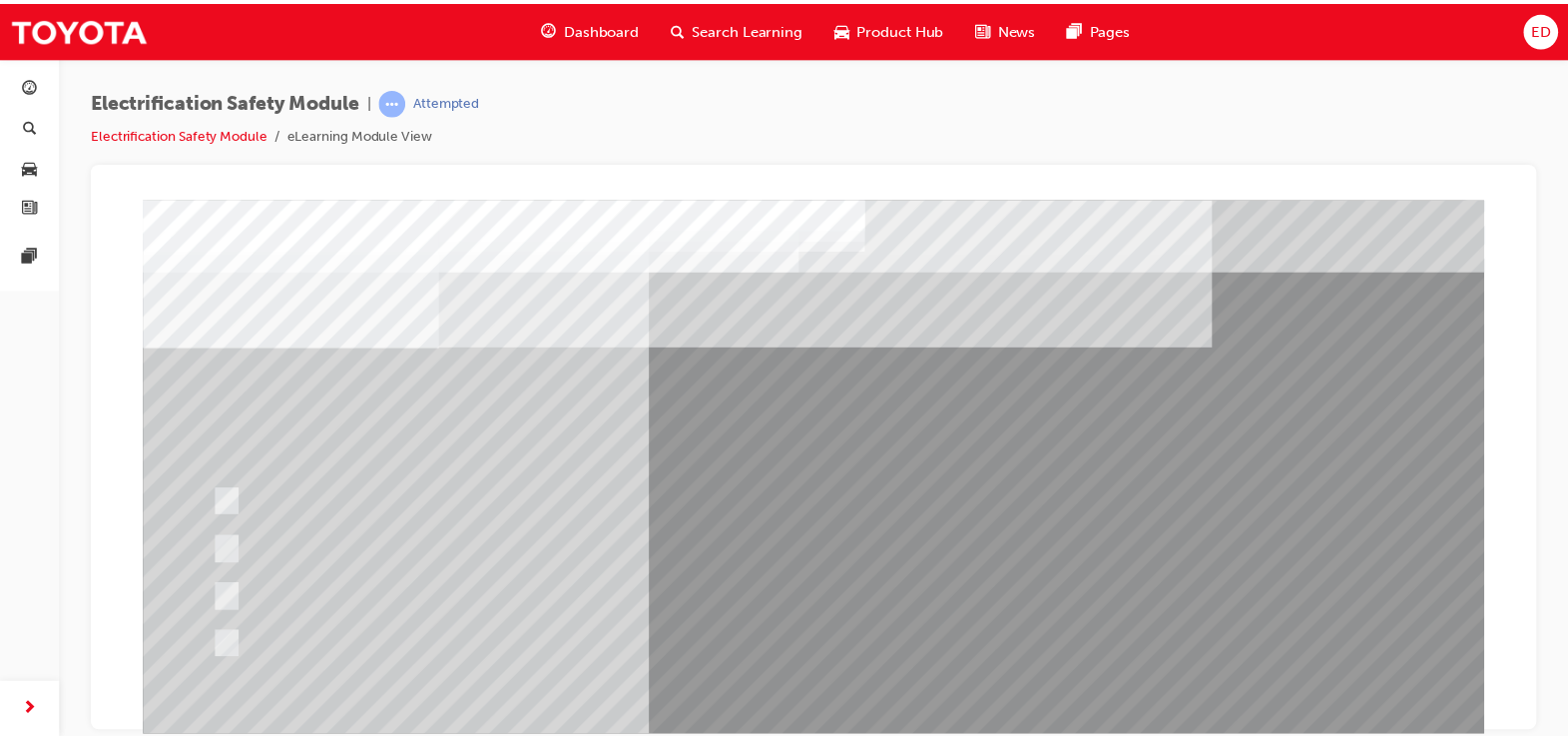 scroll, scrollTop: 209, scrollLeft: 0, axis: vertical 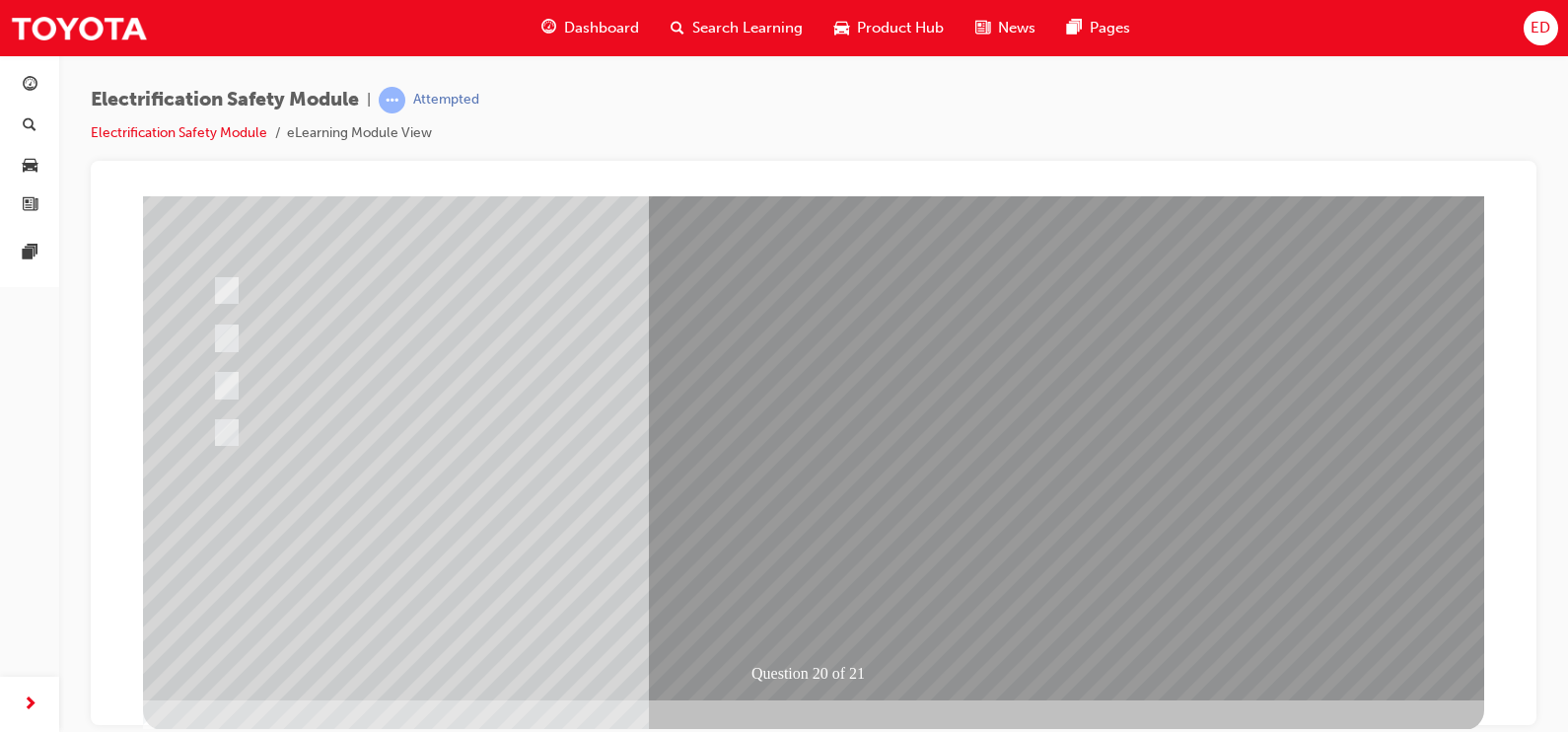 click at bounding box center (214, 2741) 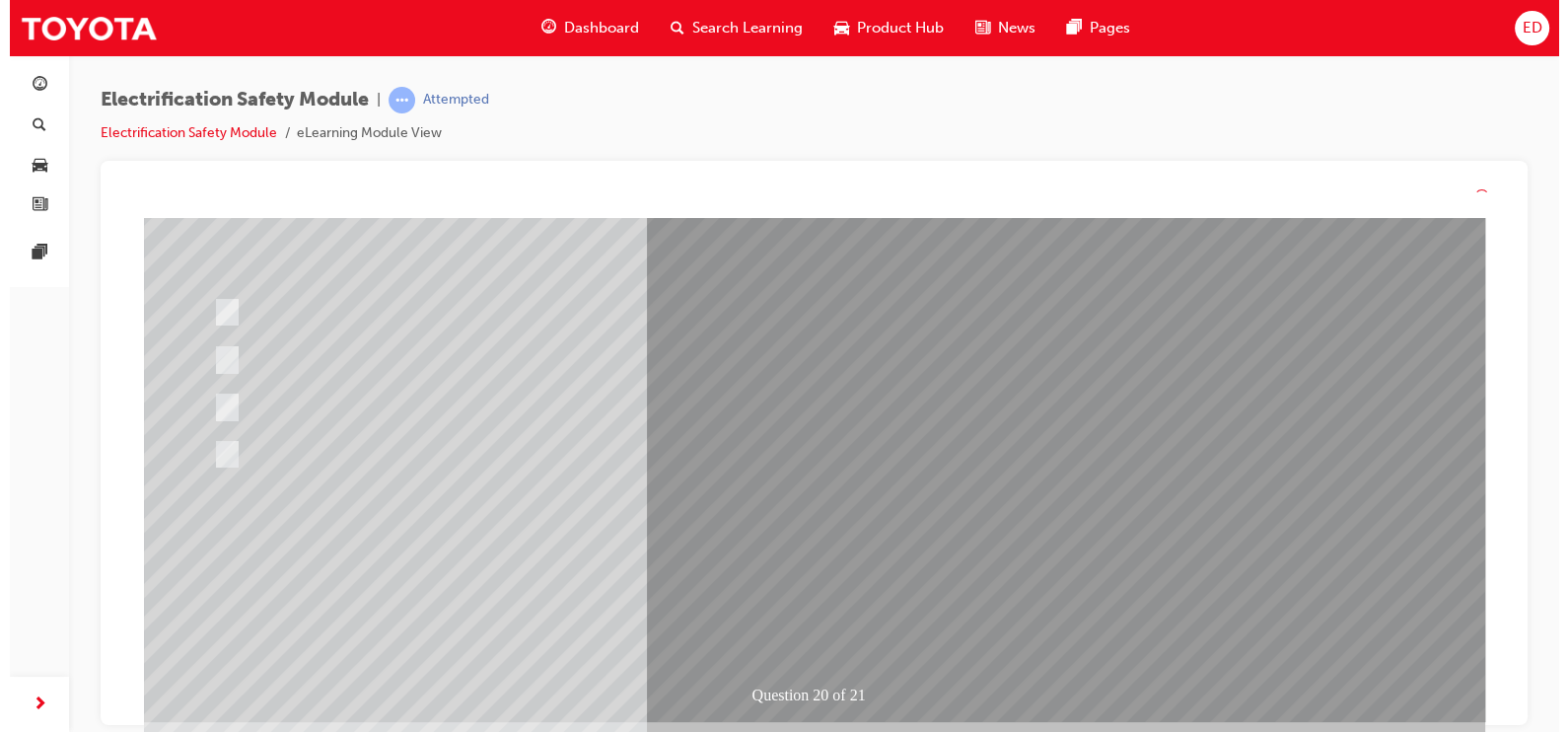 scroll, scrollTop: 0, scrollLeft: 0, axis: both 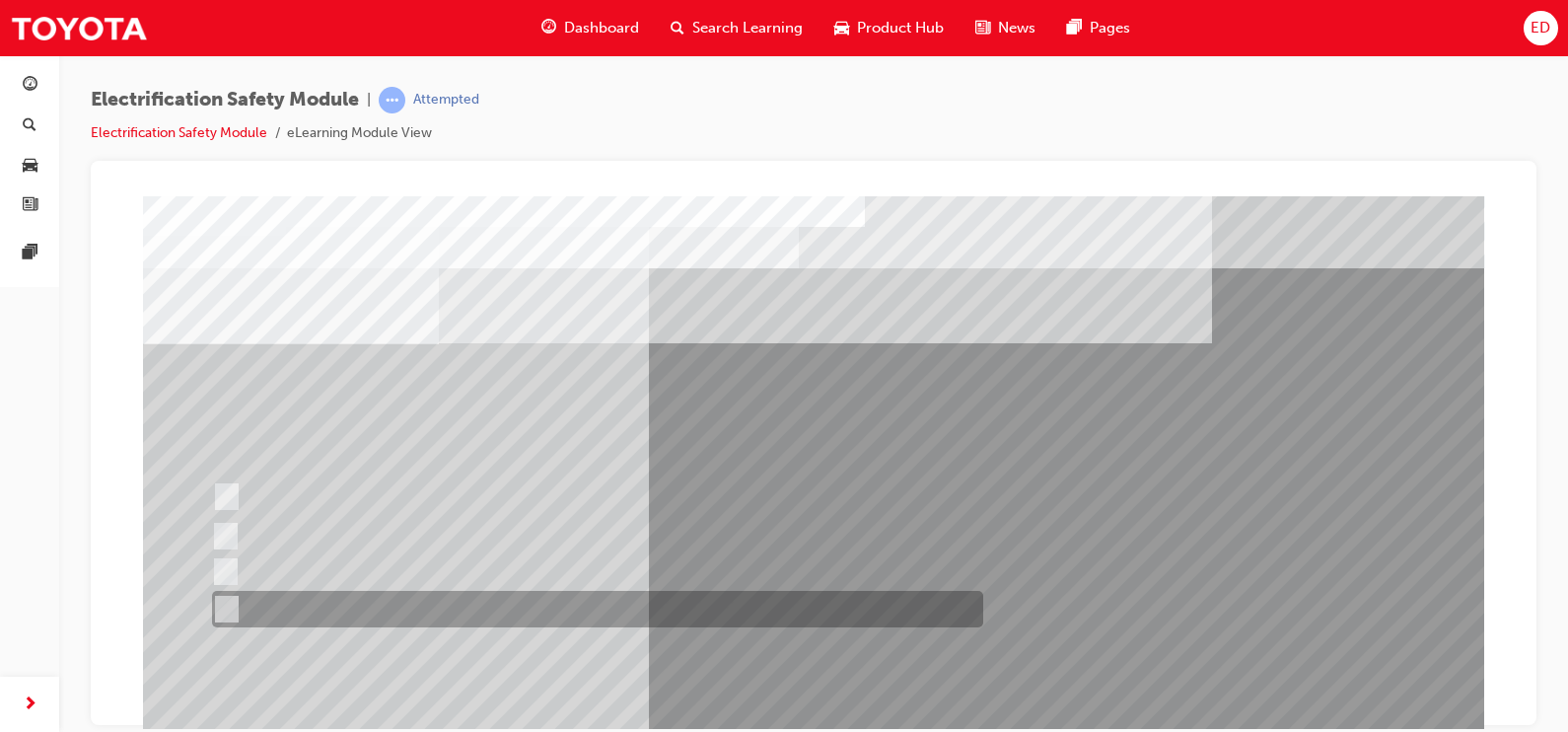 click at bounding box center (593, 609) 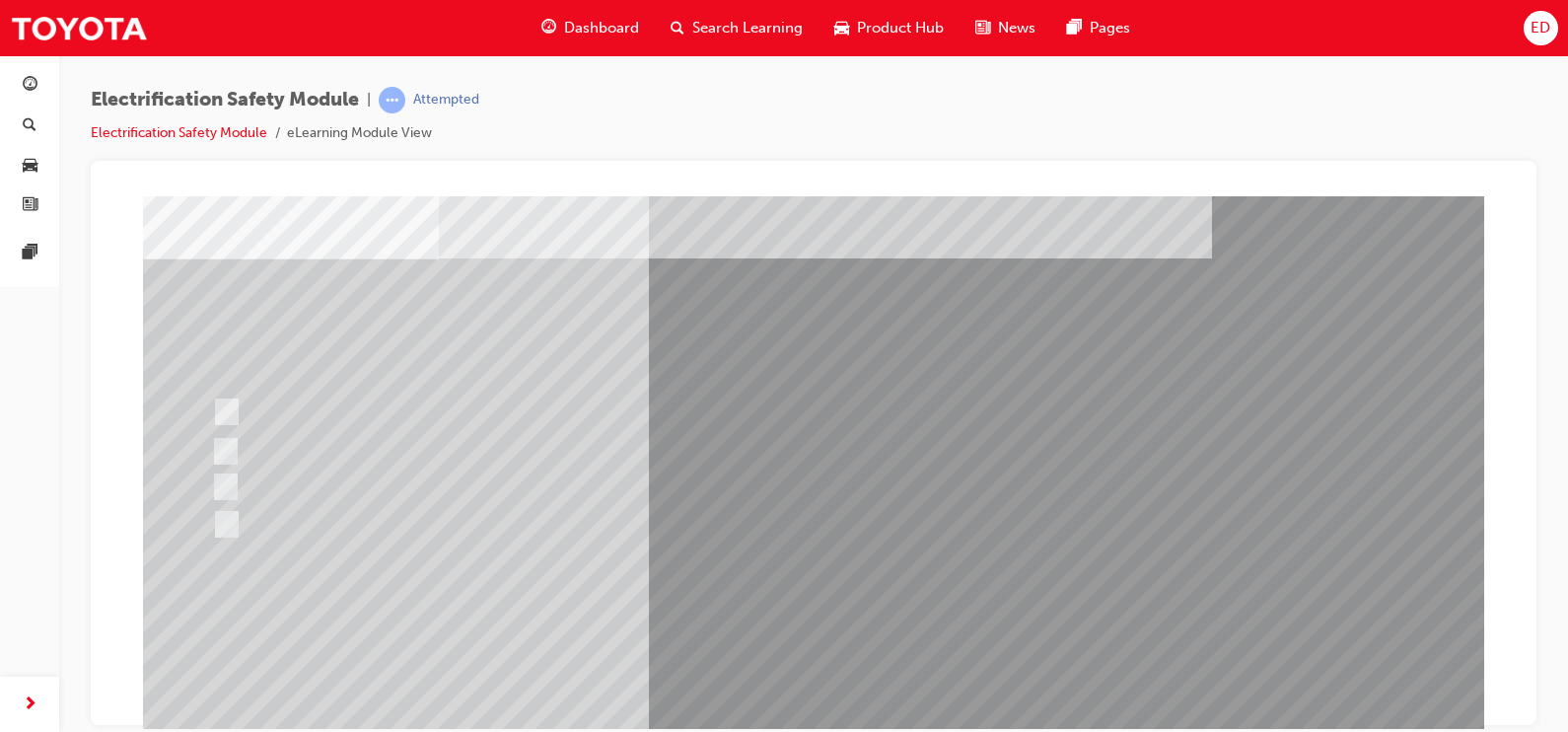 scroll, scrollTop: 95, scrollLeft: 0, axis: vertical 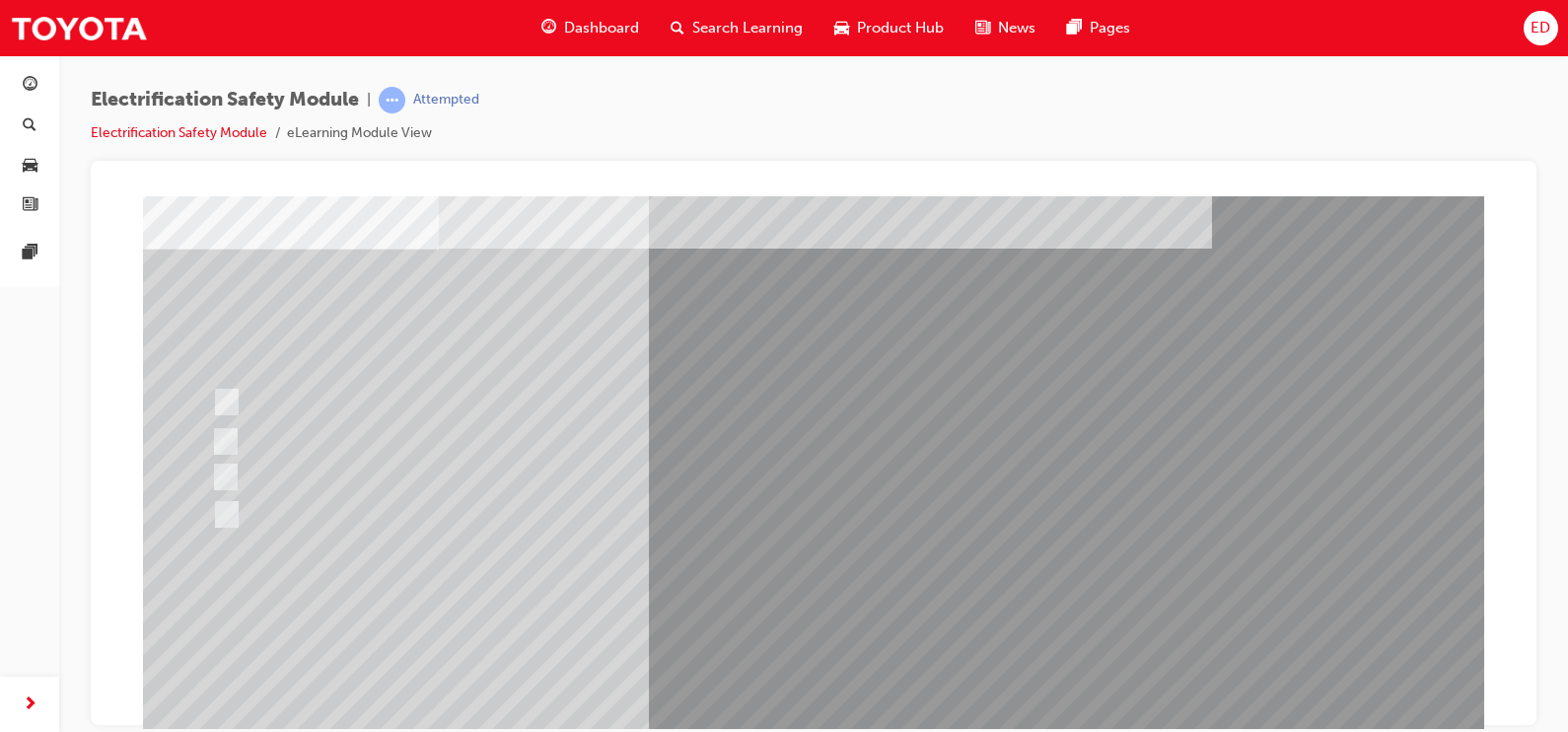 click at bounding box center [214, 2852] 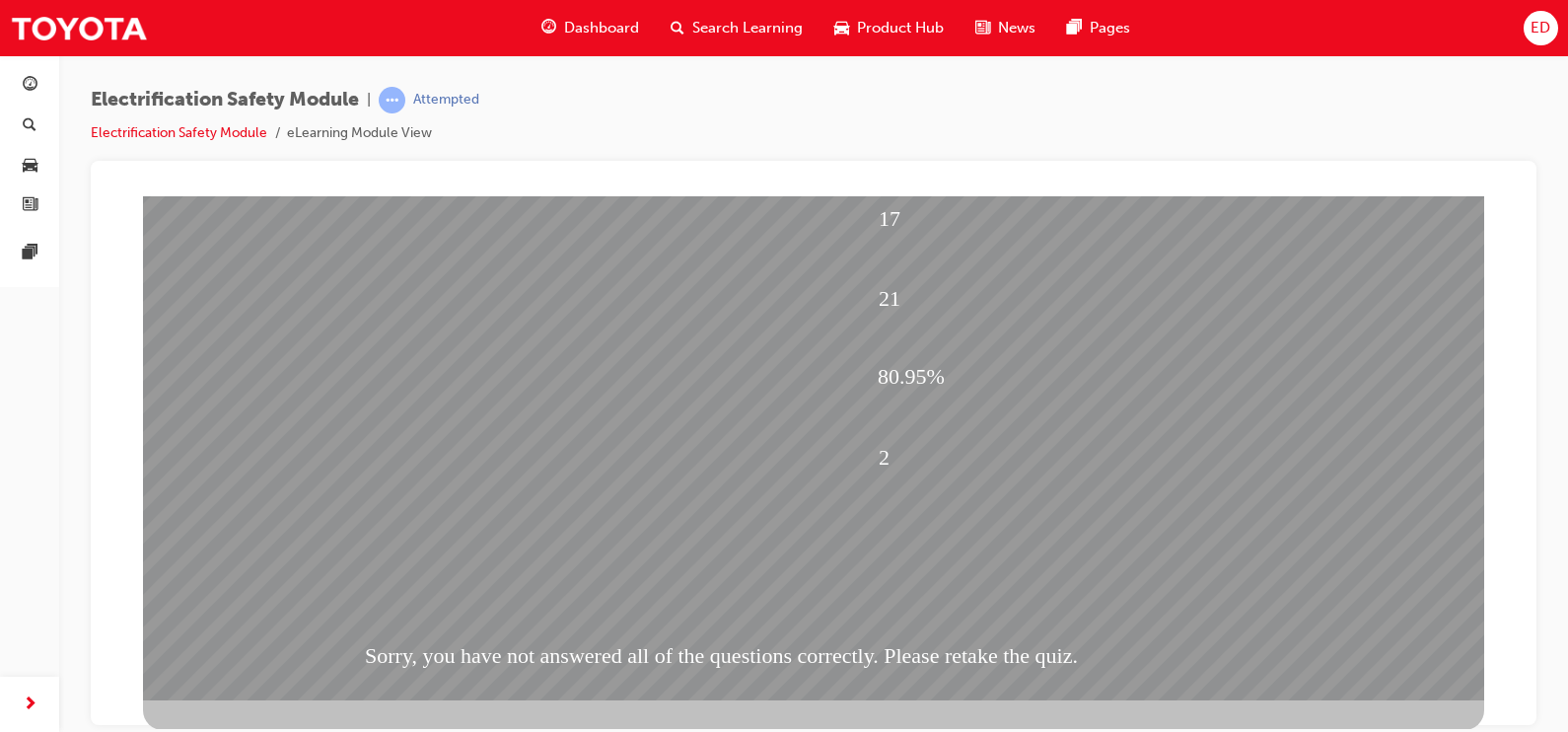 scroll, scrollTop: 205, scrollLeft: 0, axis: vertical 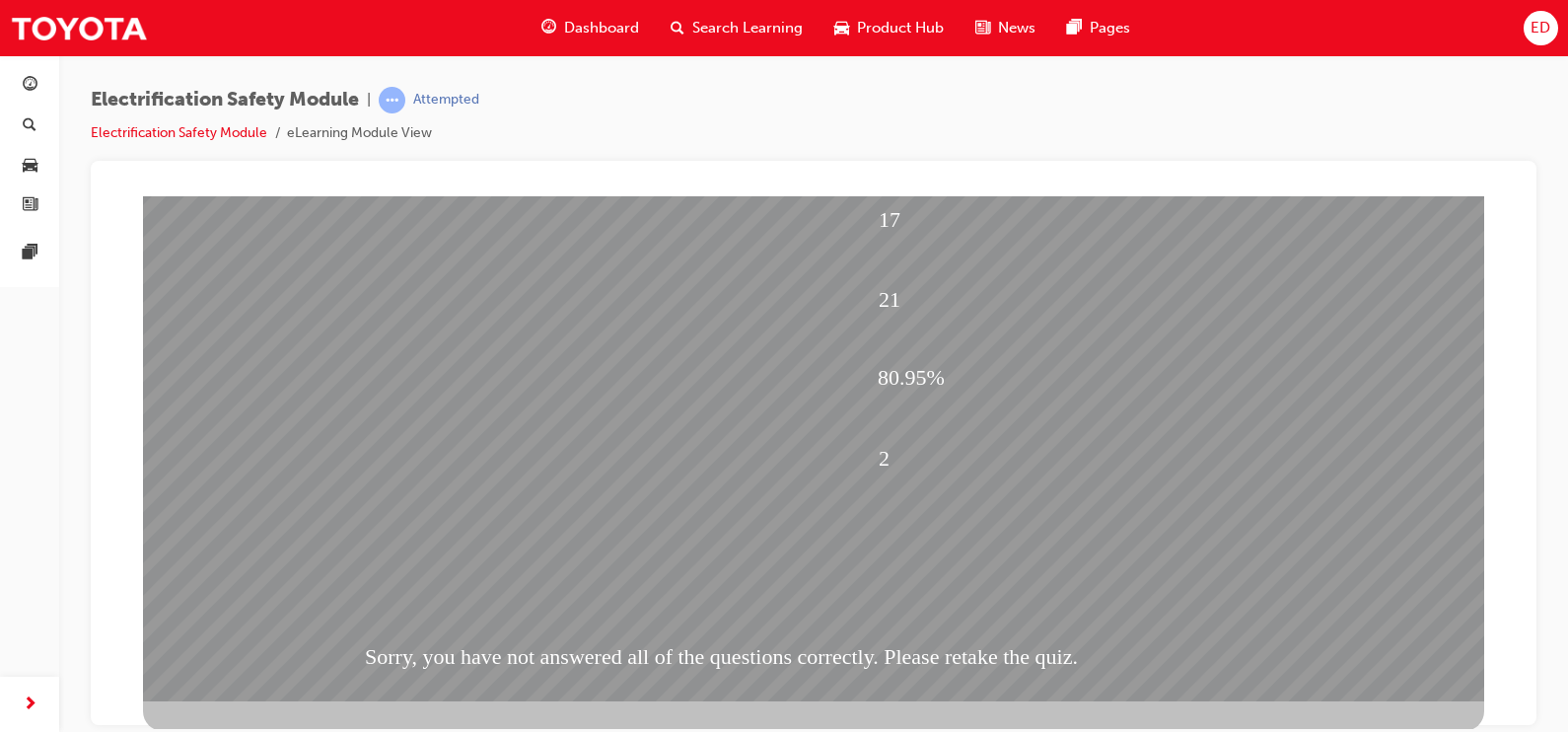 click at bounding box center (214, 1781) 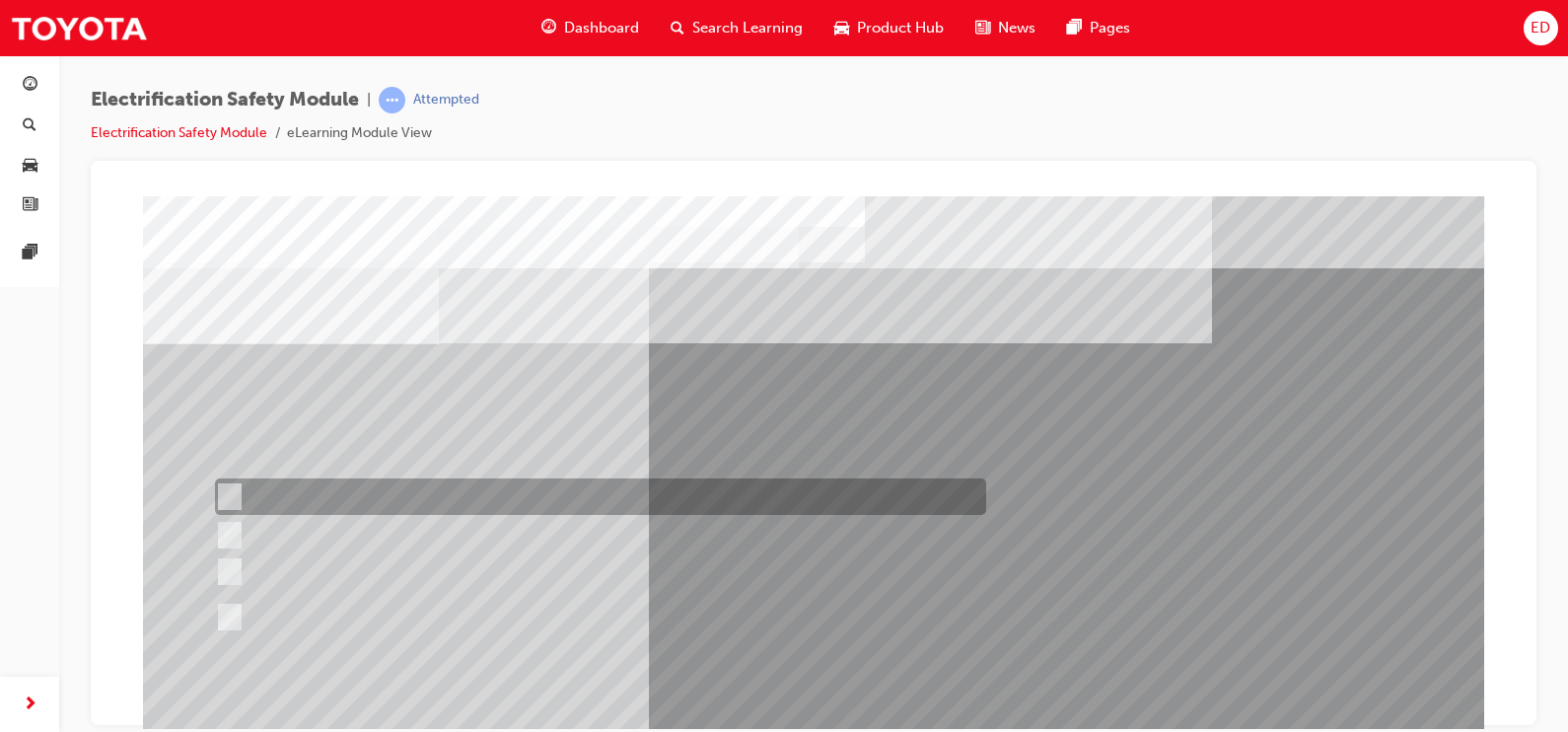 scroll, scrollTop: 0, scrollLeft: 0, axis: both 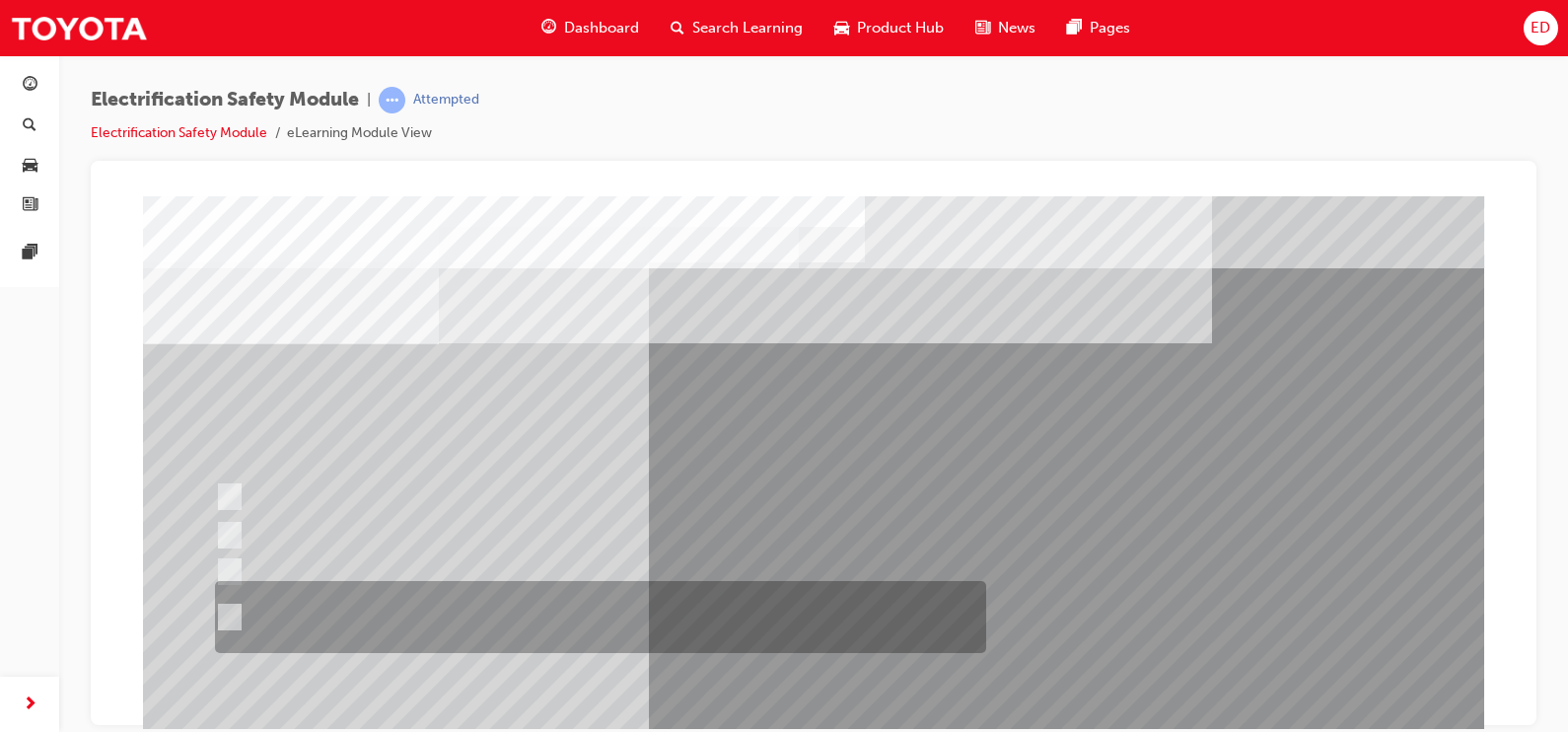 click at bounding box center [596, 617] 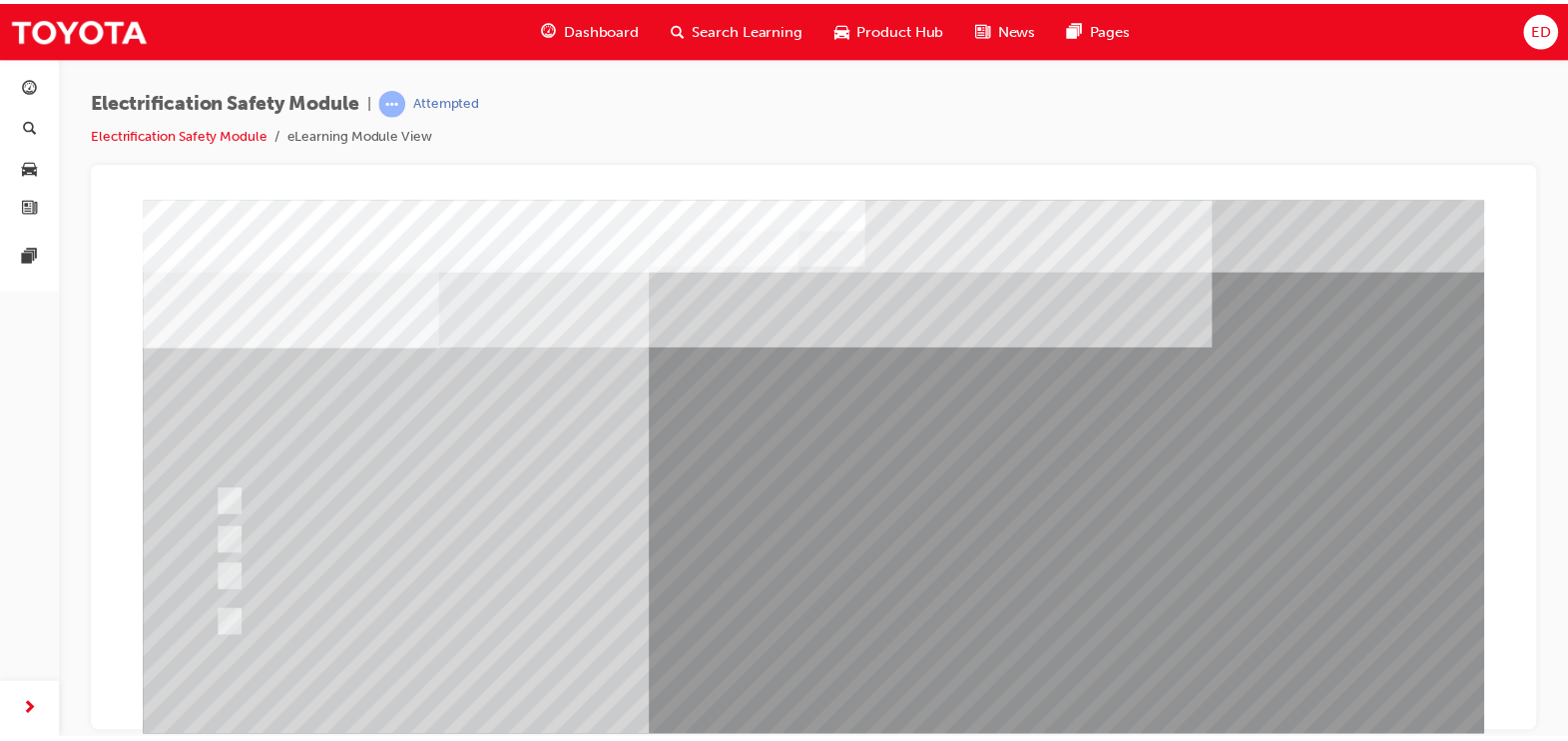 scroll, scrollTop: 96, scrollLeft: 0, axis: vertical 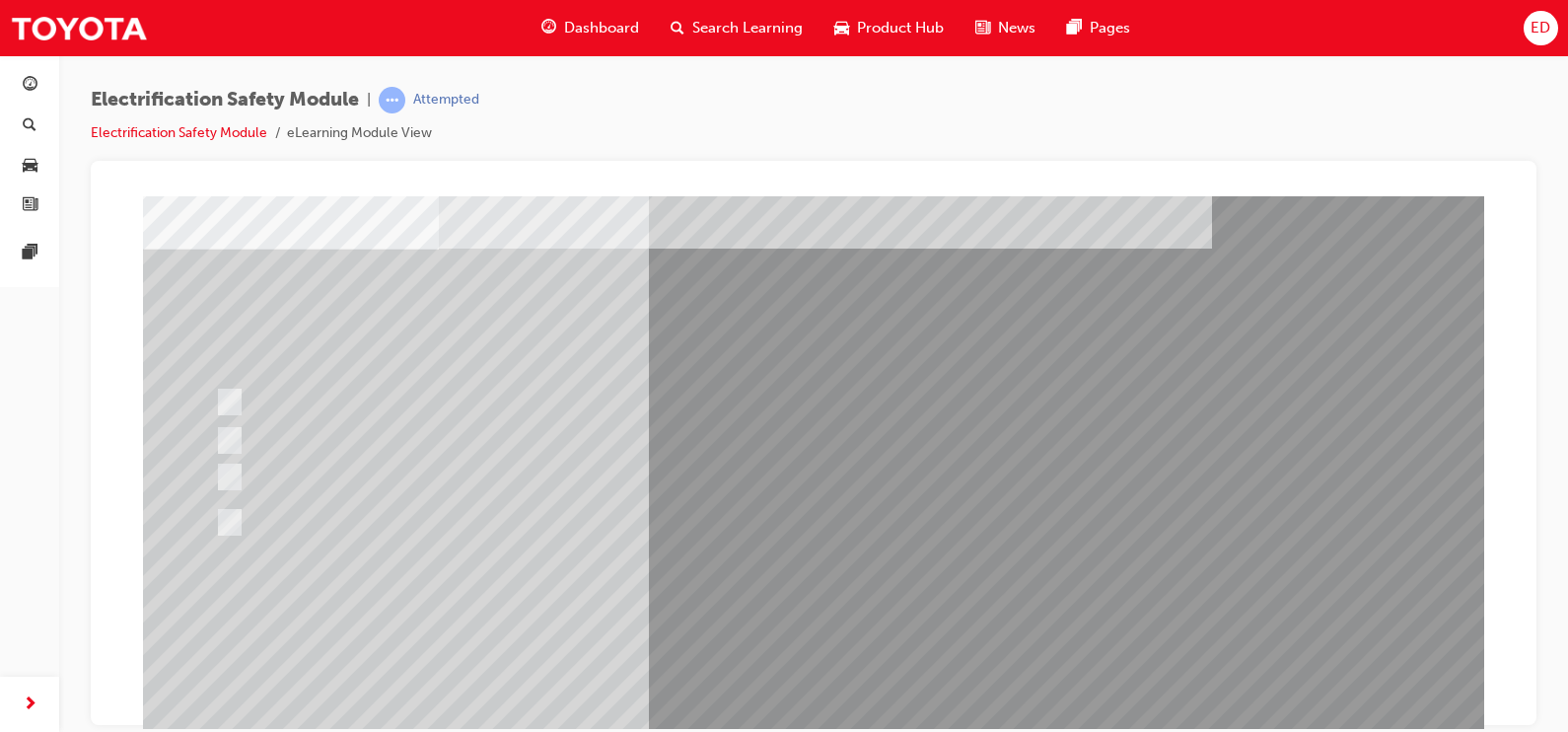 click at bounding box center (214, 2852) 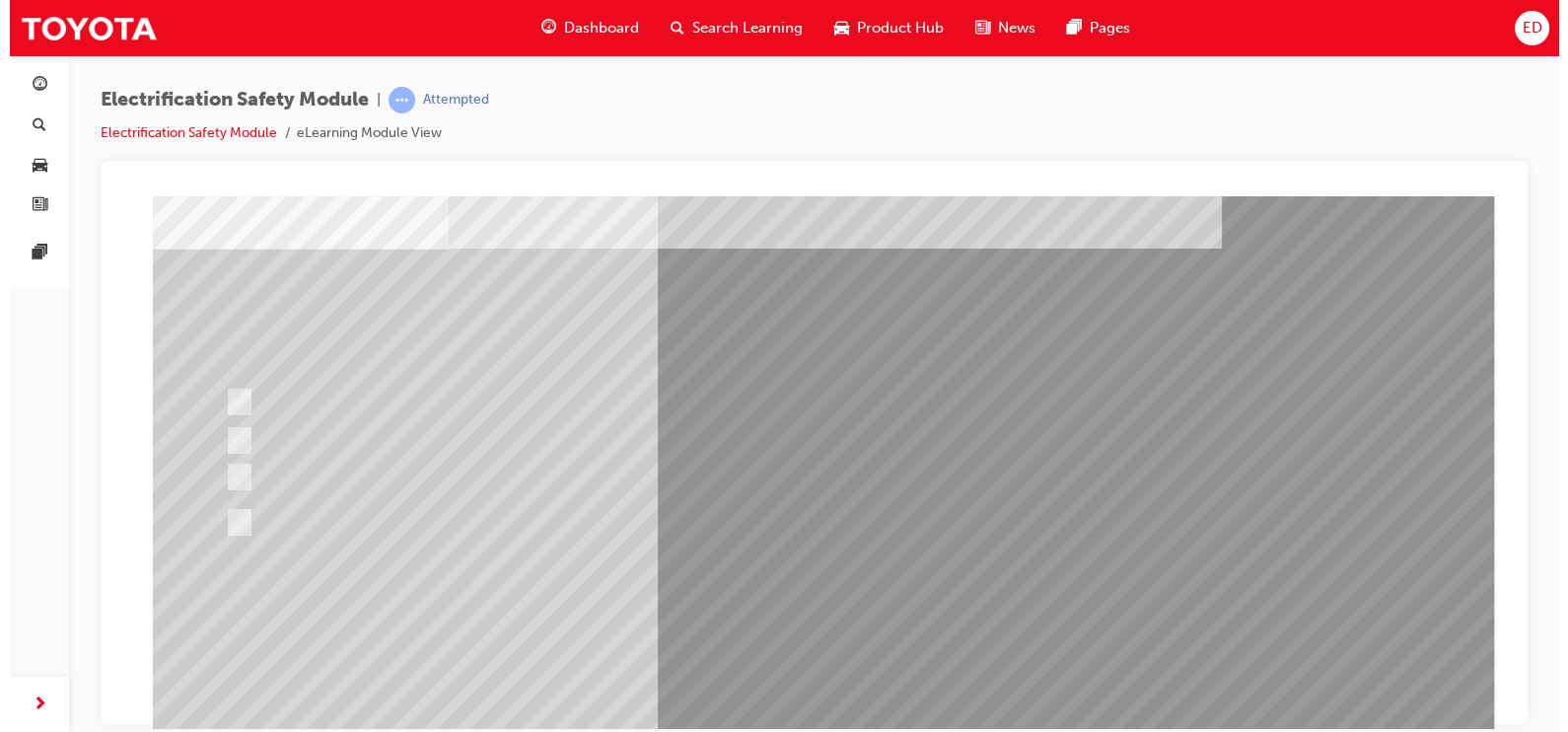scroll, scrollTop: 0, scrollLeft: 0, axis: both 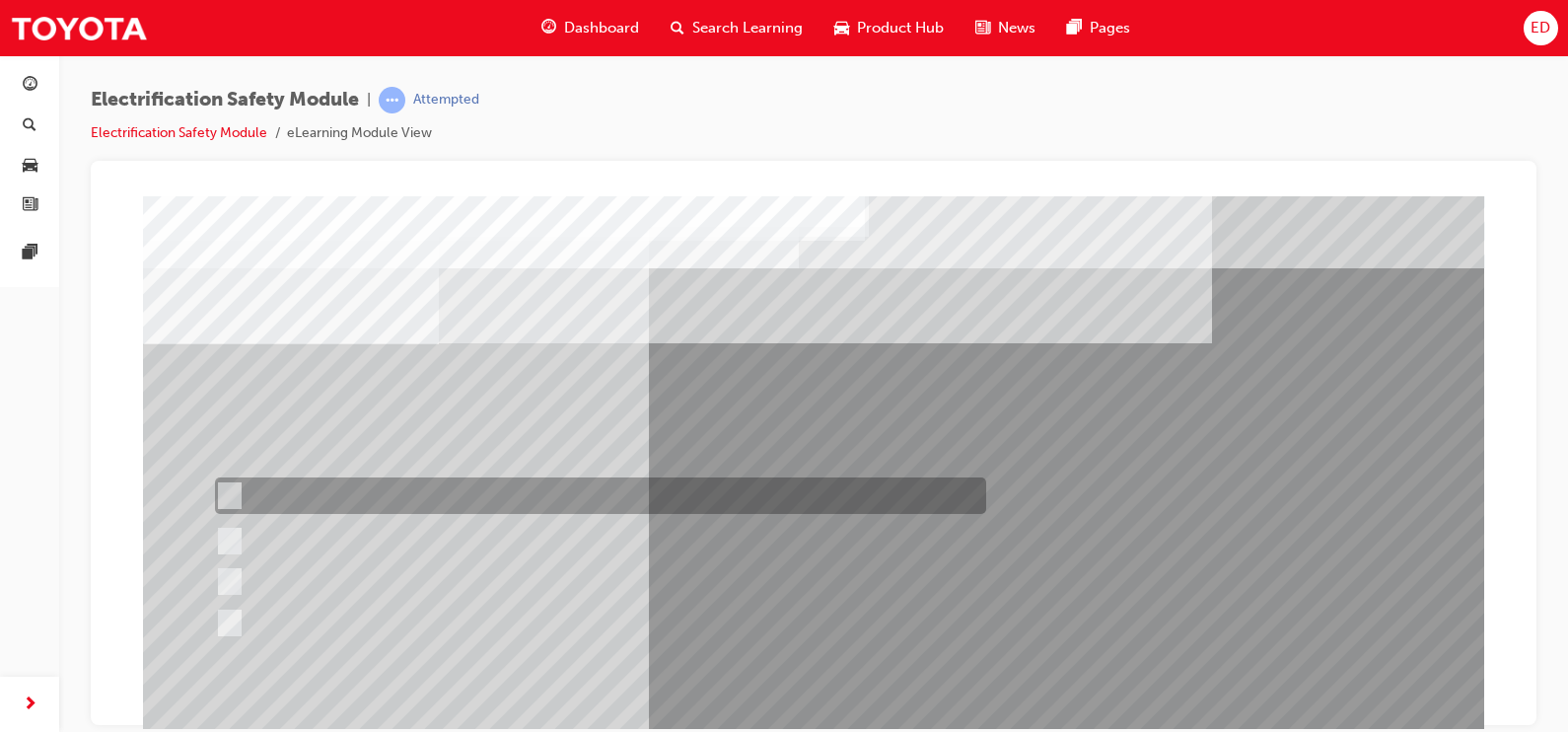 click at bounding box center (596, 495) 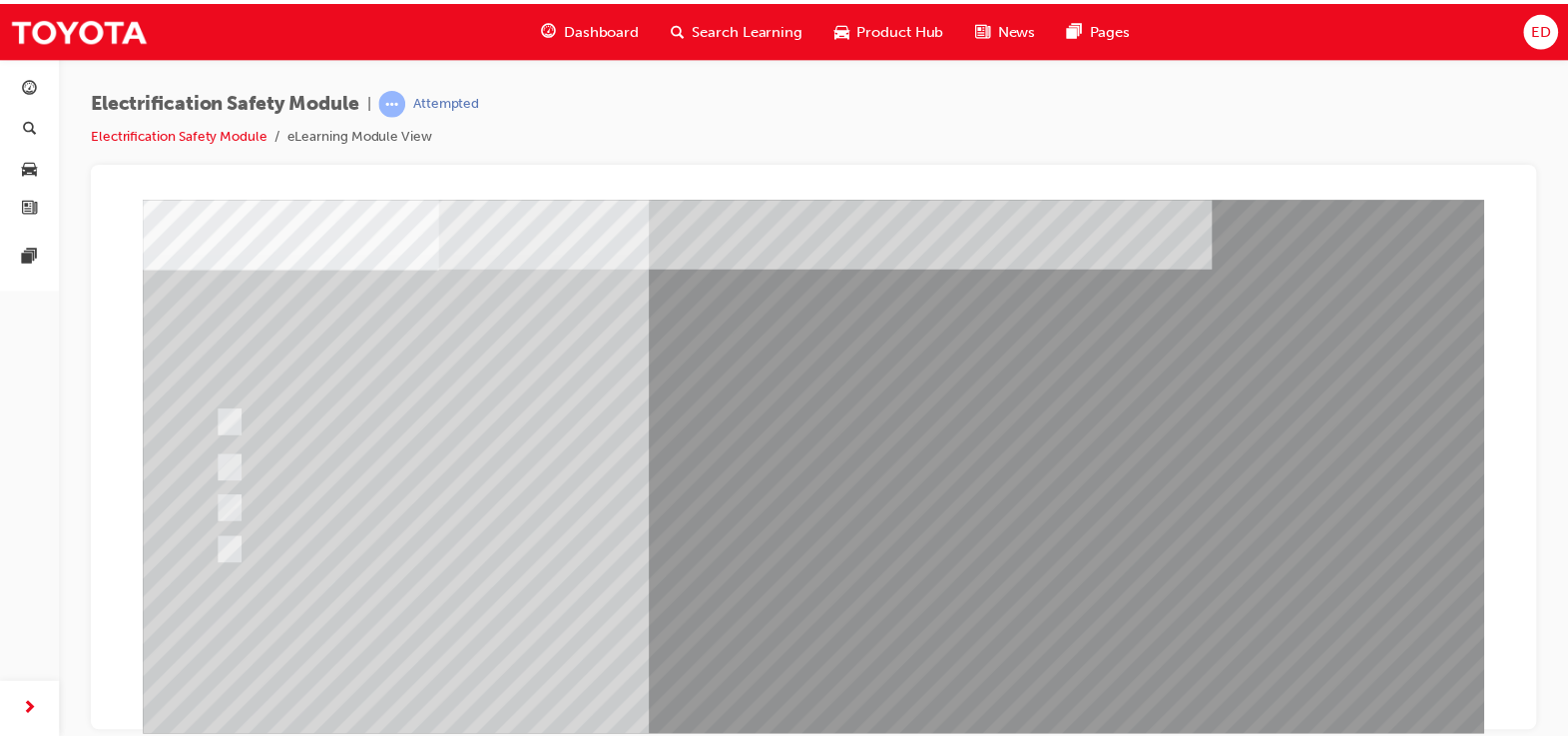 scroll, scrollTop: 80, scrollLeft: 0, axis: vertical 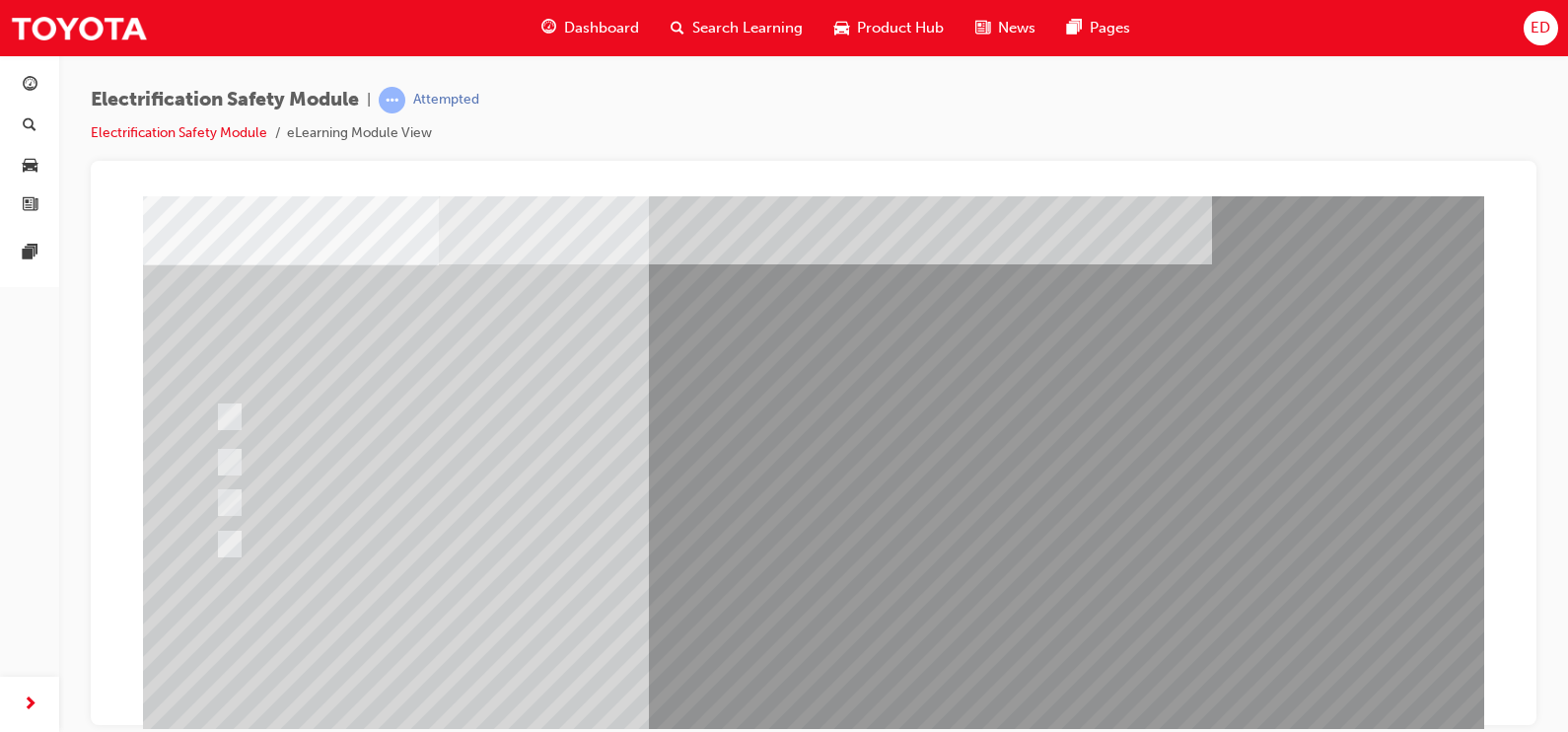 click at bounding box center [214, 2868] 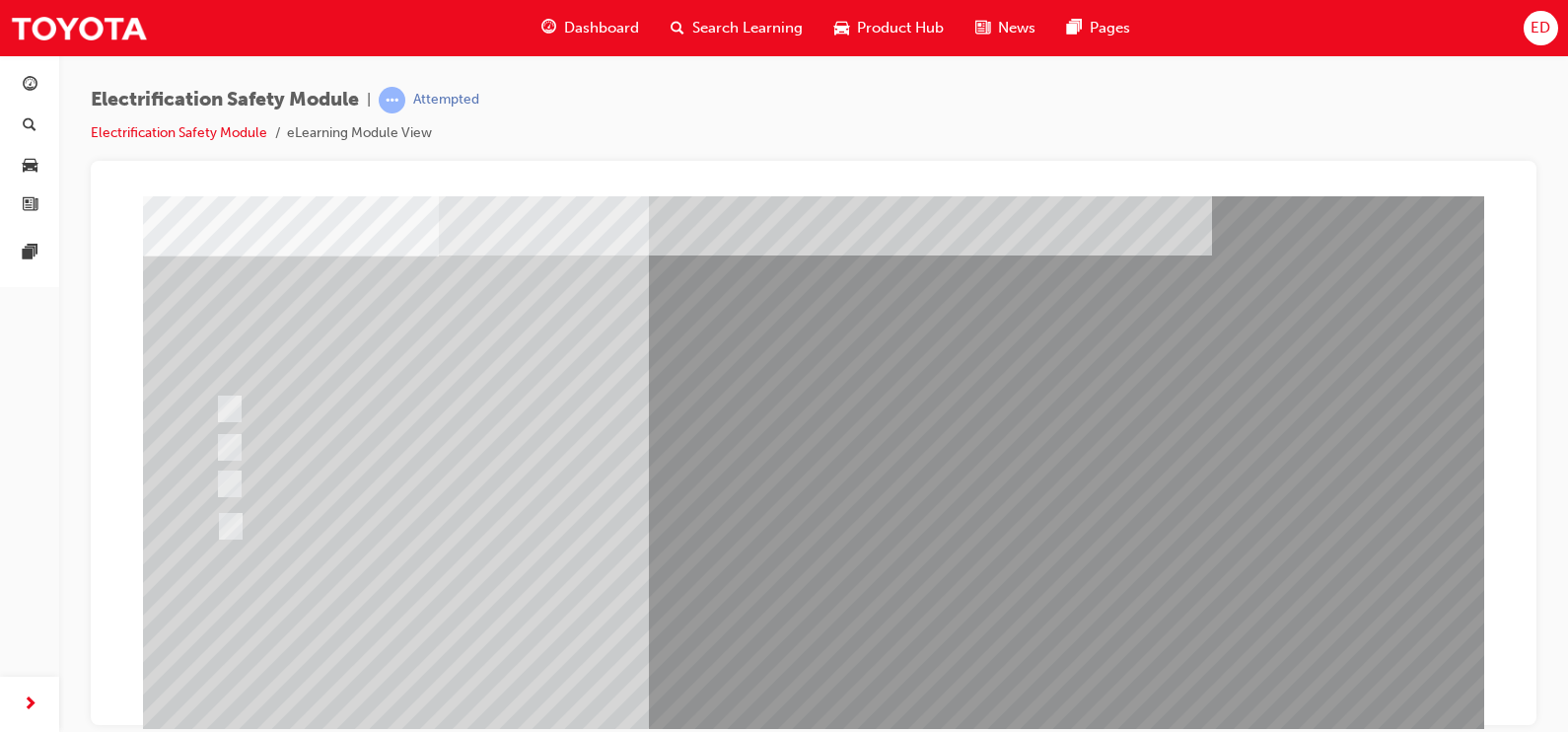 scroll, scrollTop: 94, scrollLeft: 0, axis: vertical 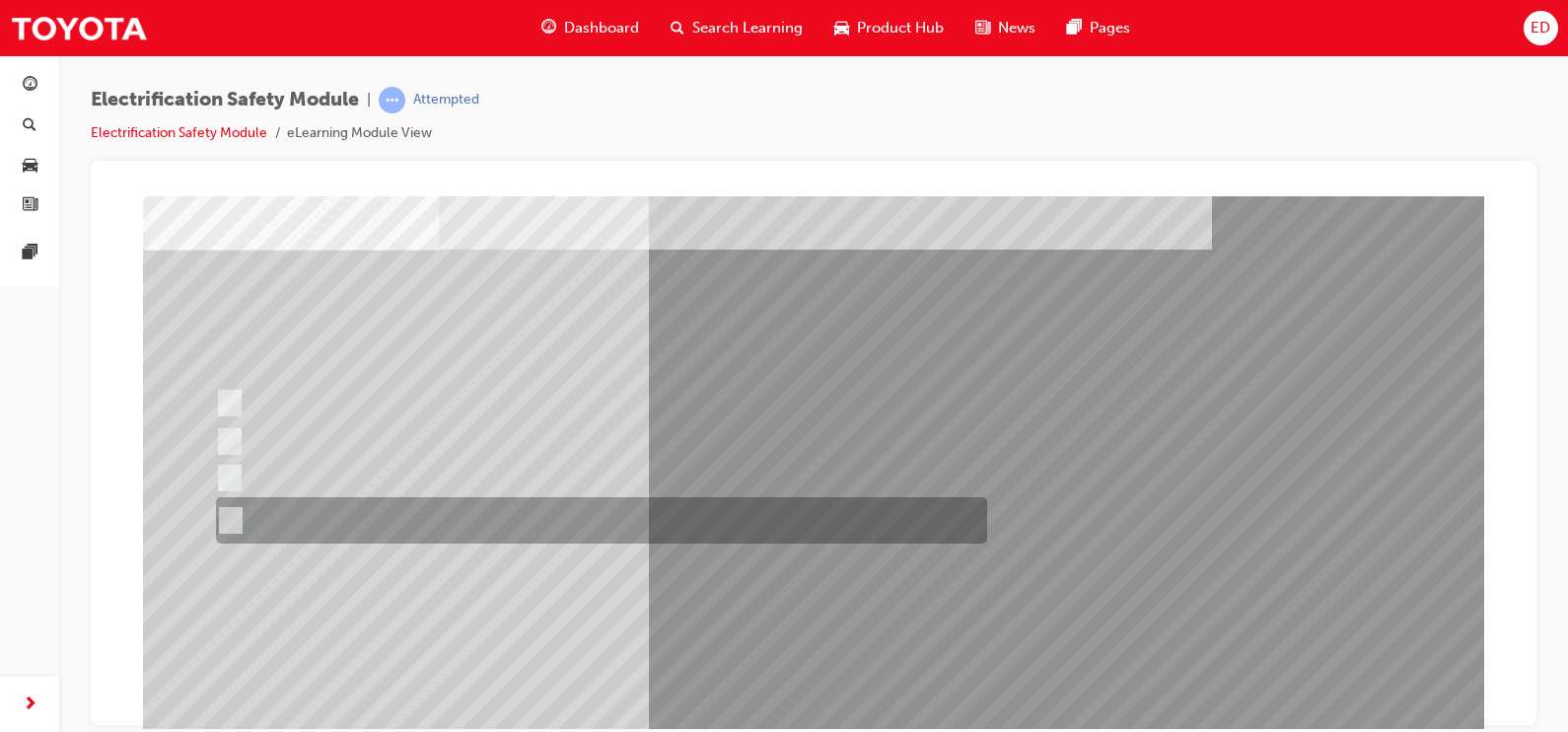 click at bounding box center (597, 520) 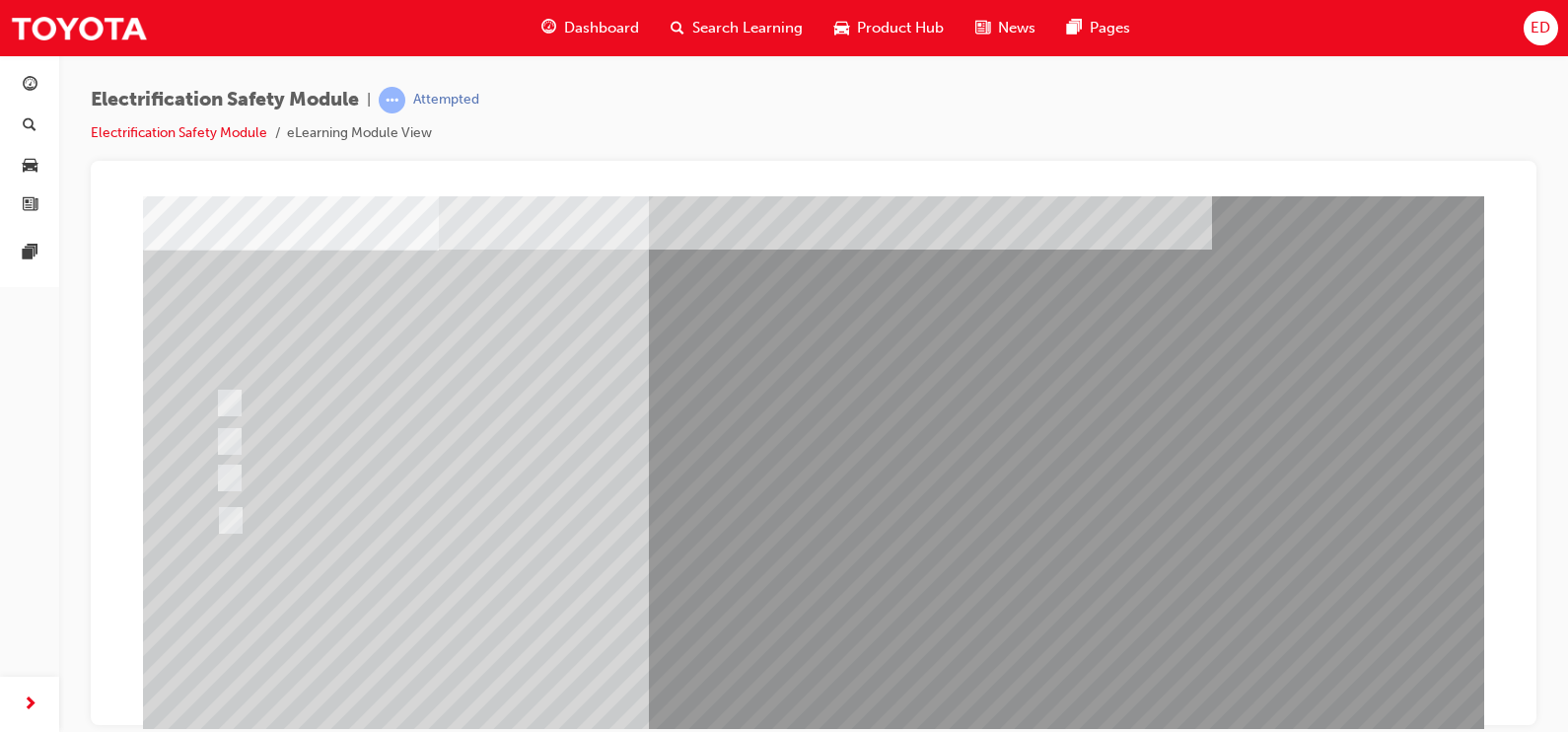 click at bounding box center [214, 2853] 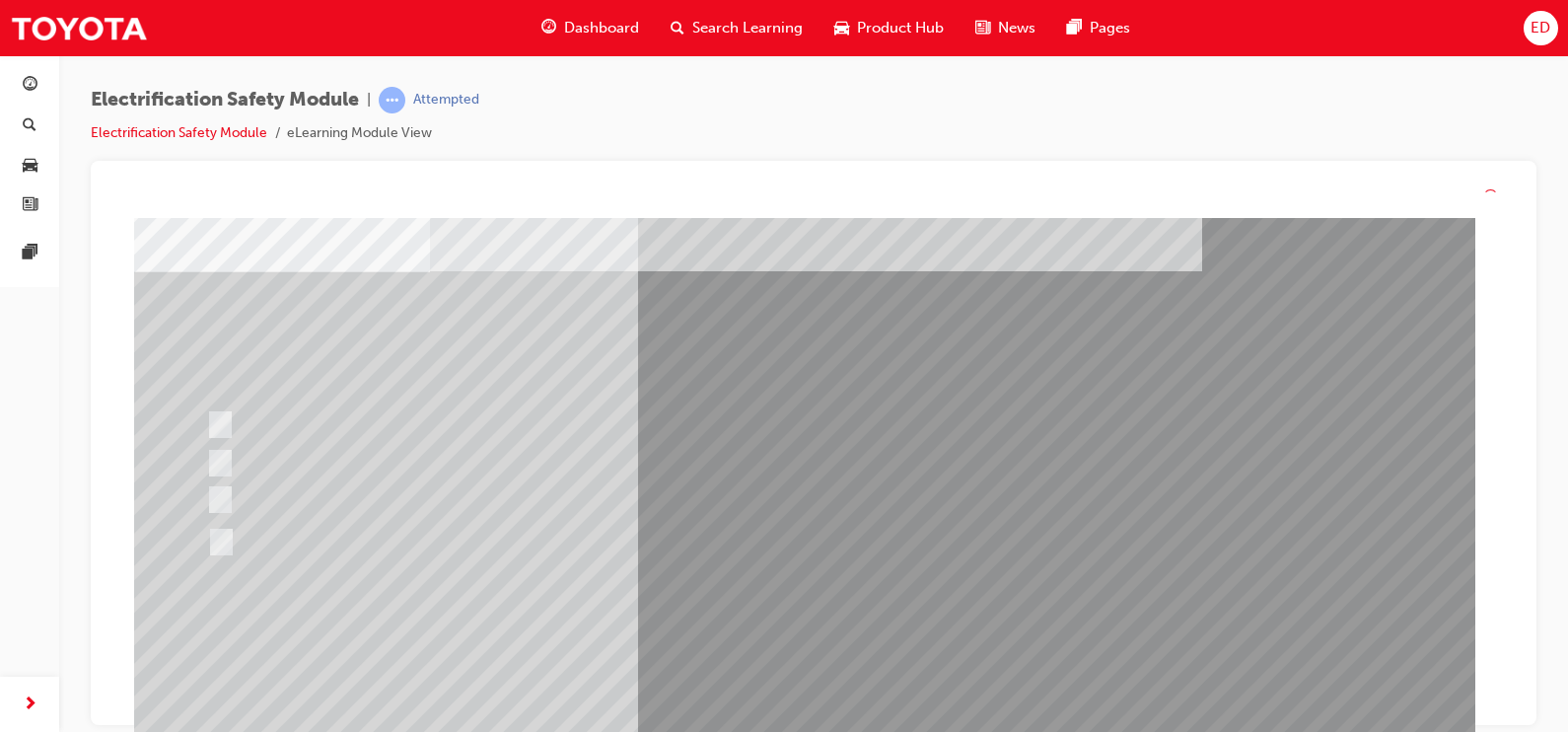 scroll, scrollTop: 0, scrollLeft: 0, axis: both 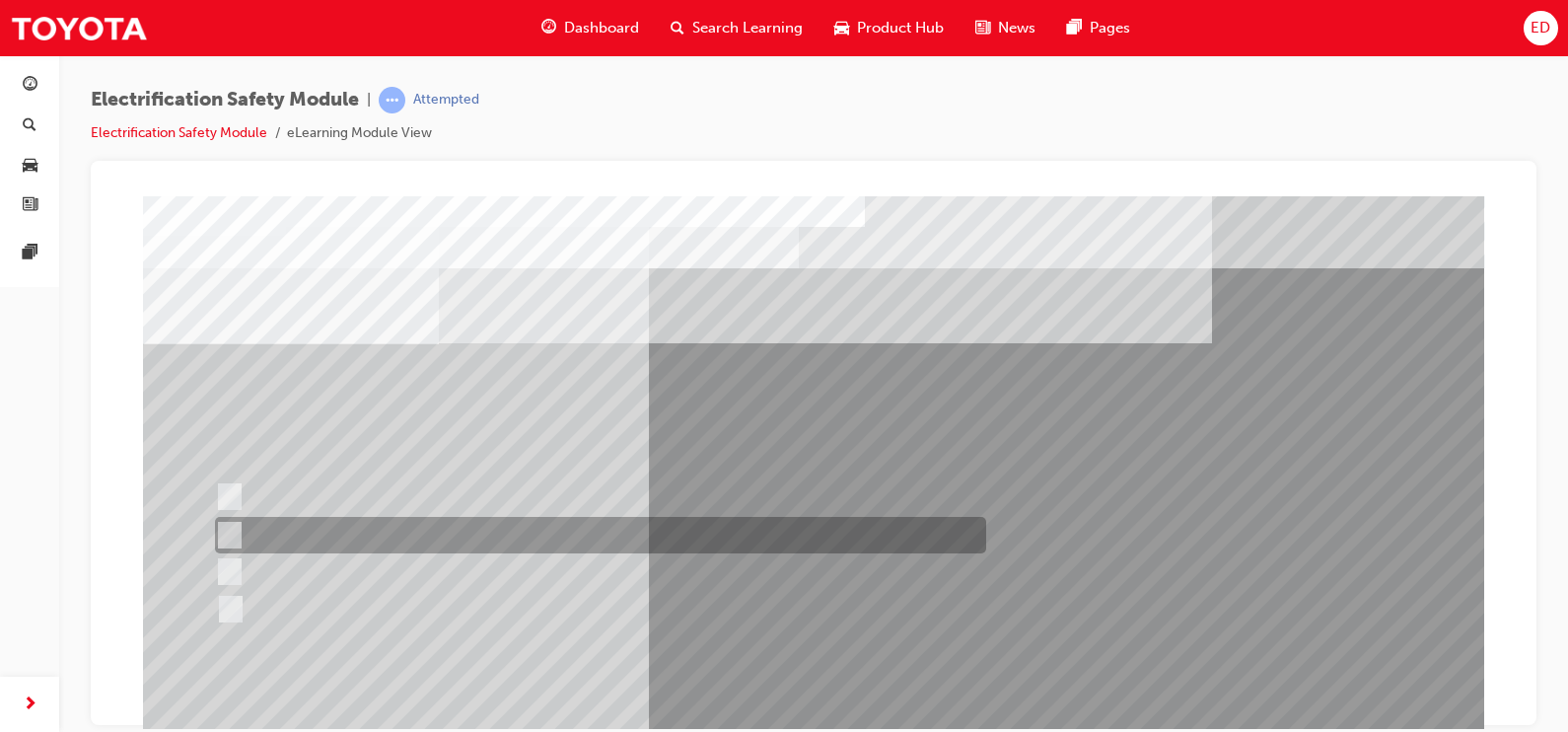 click at bounding box center (596, 535) 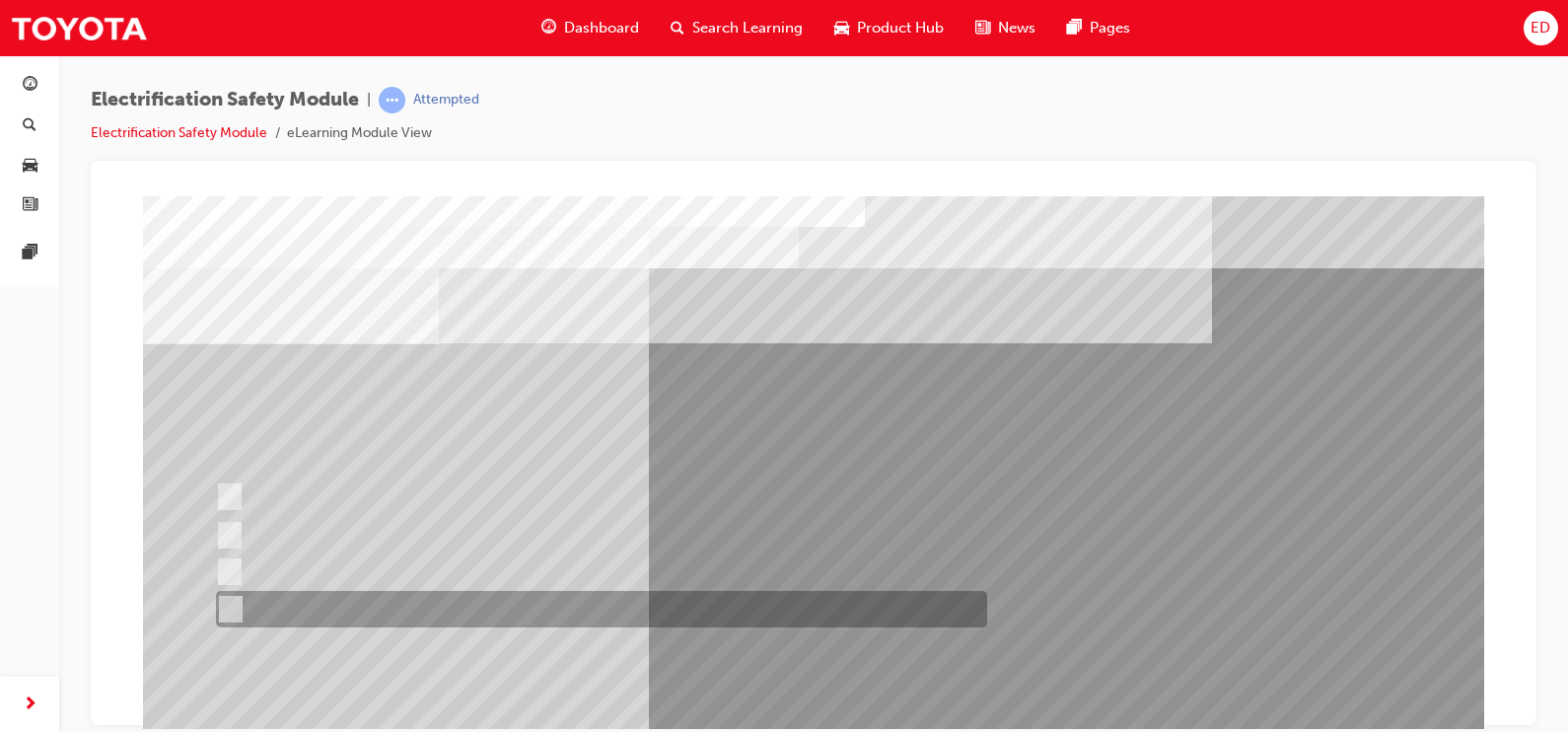 click at bounding box center (597, 609) 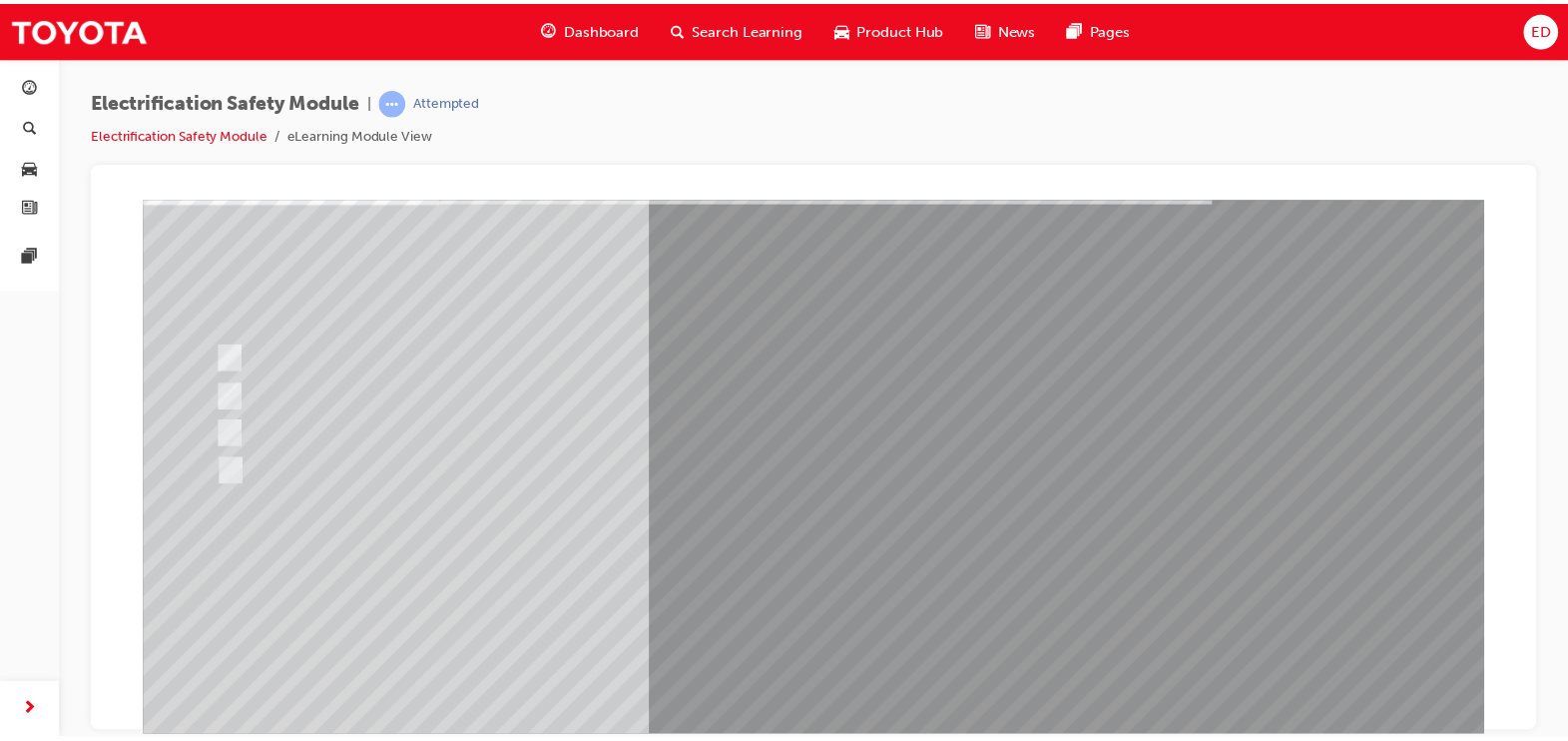 scroll, scrollTop: 147, scrollLeft: 0, axis: vertical 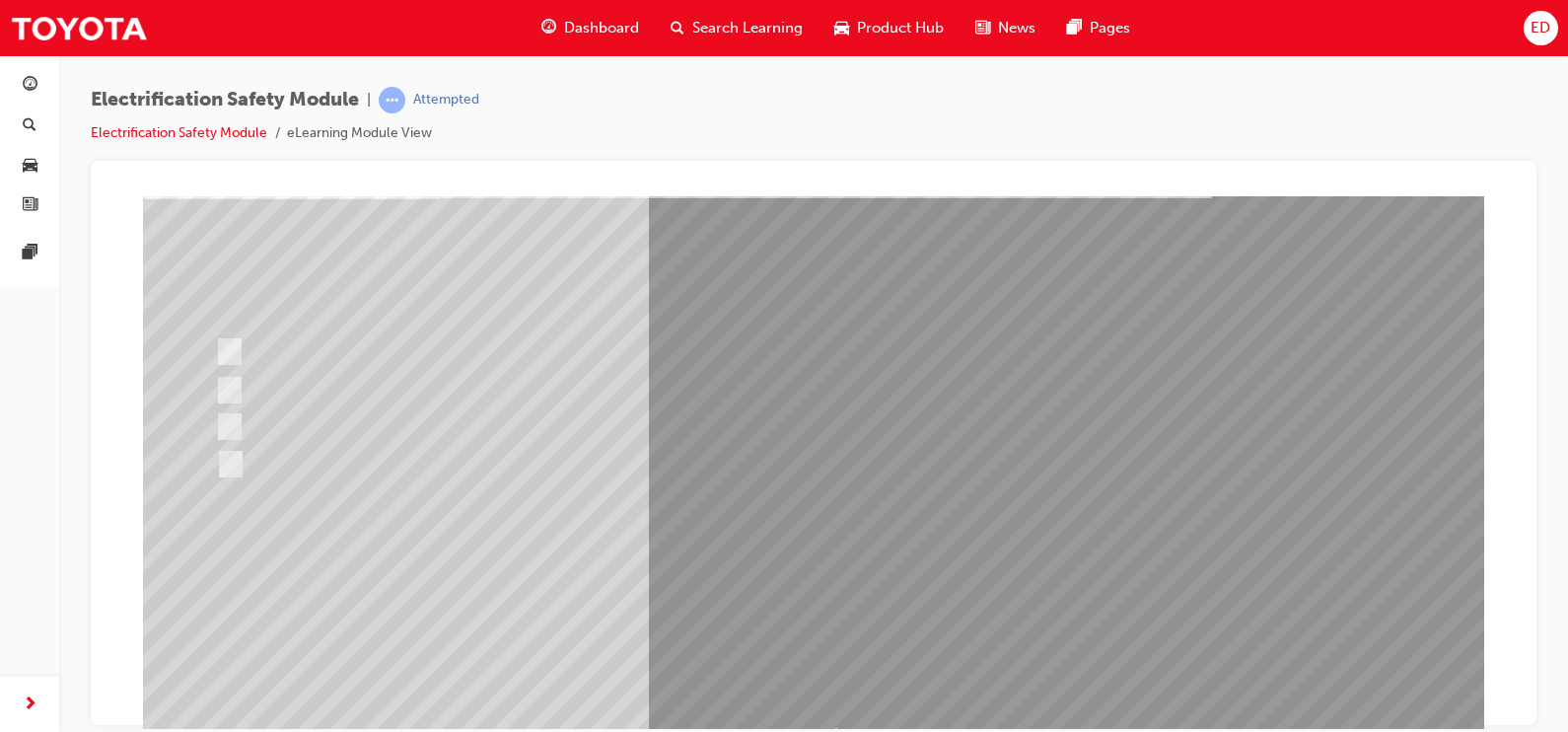 click at bounding box center [214, 2802] 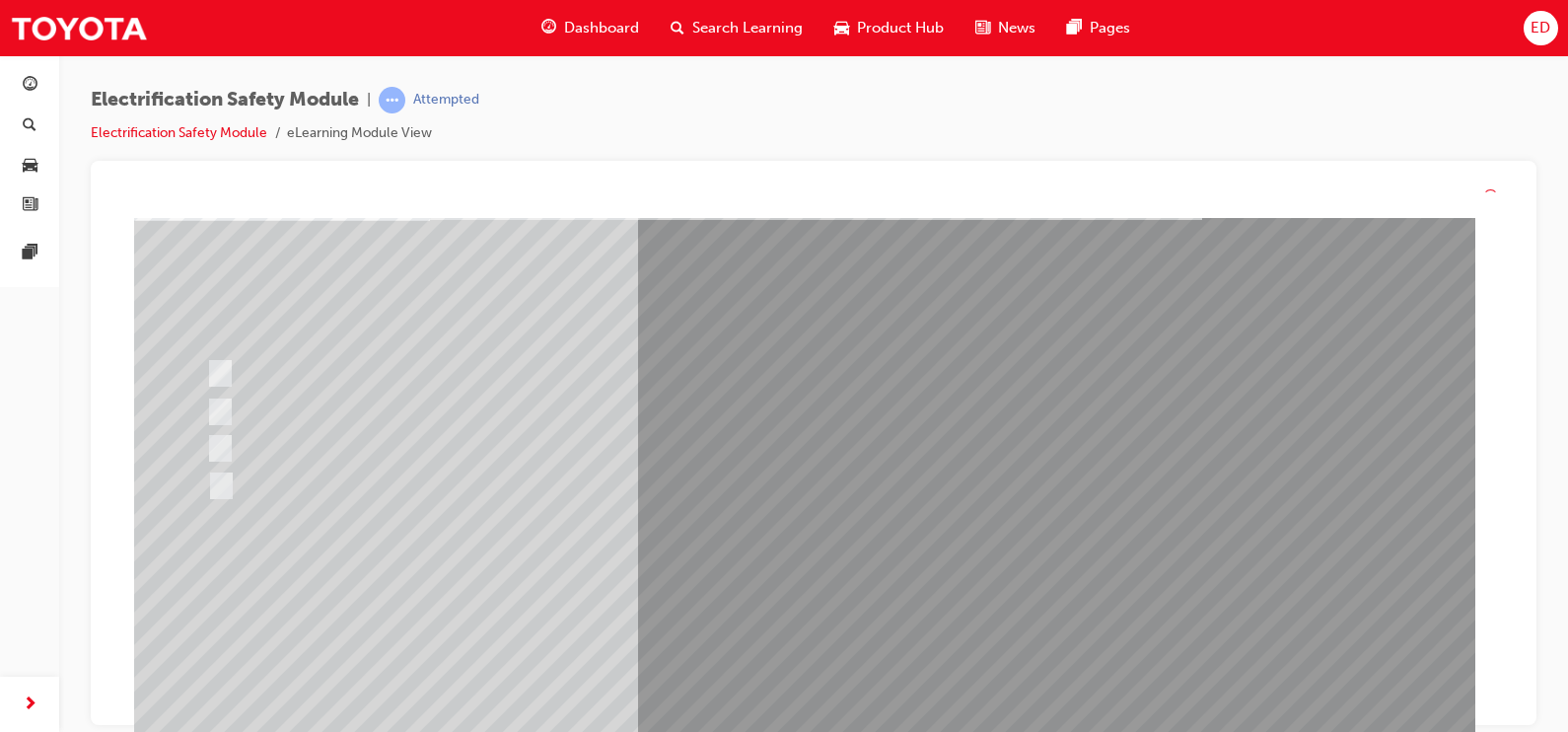 scroll, scrollTop: 0, scrollLeft: 0, axis: both 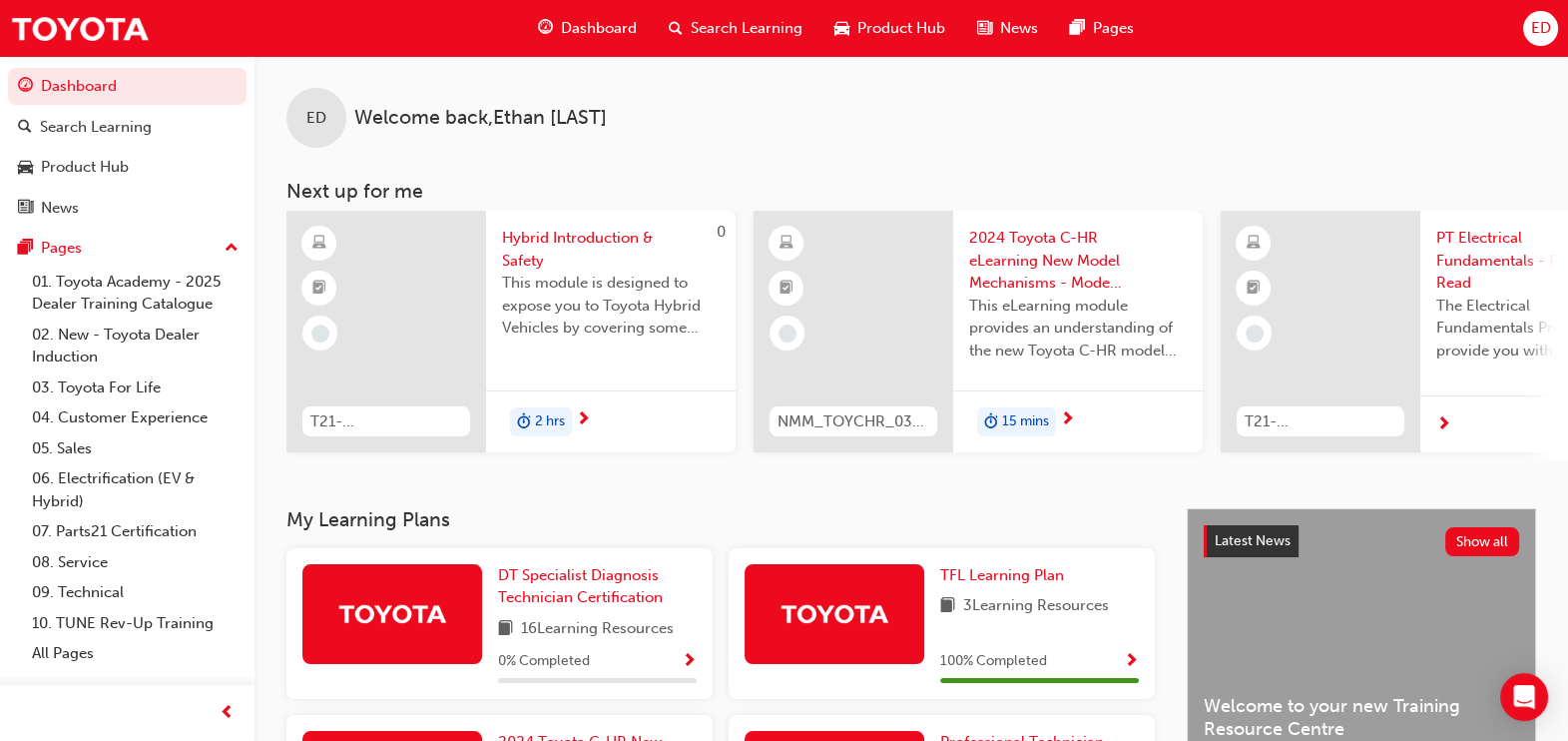 click on "Dashboard Search Learning Product Hub News Pages ED" at bounding box center [784, 28] 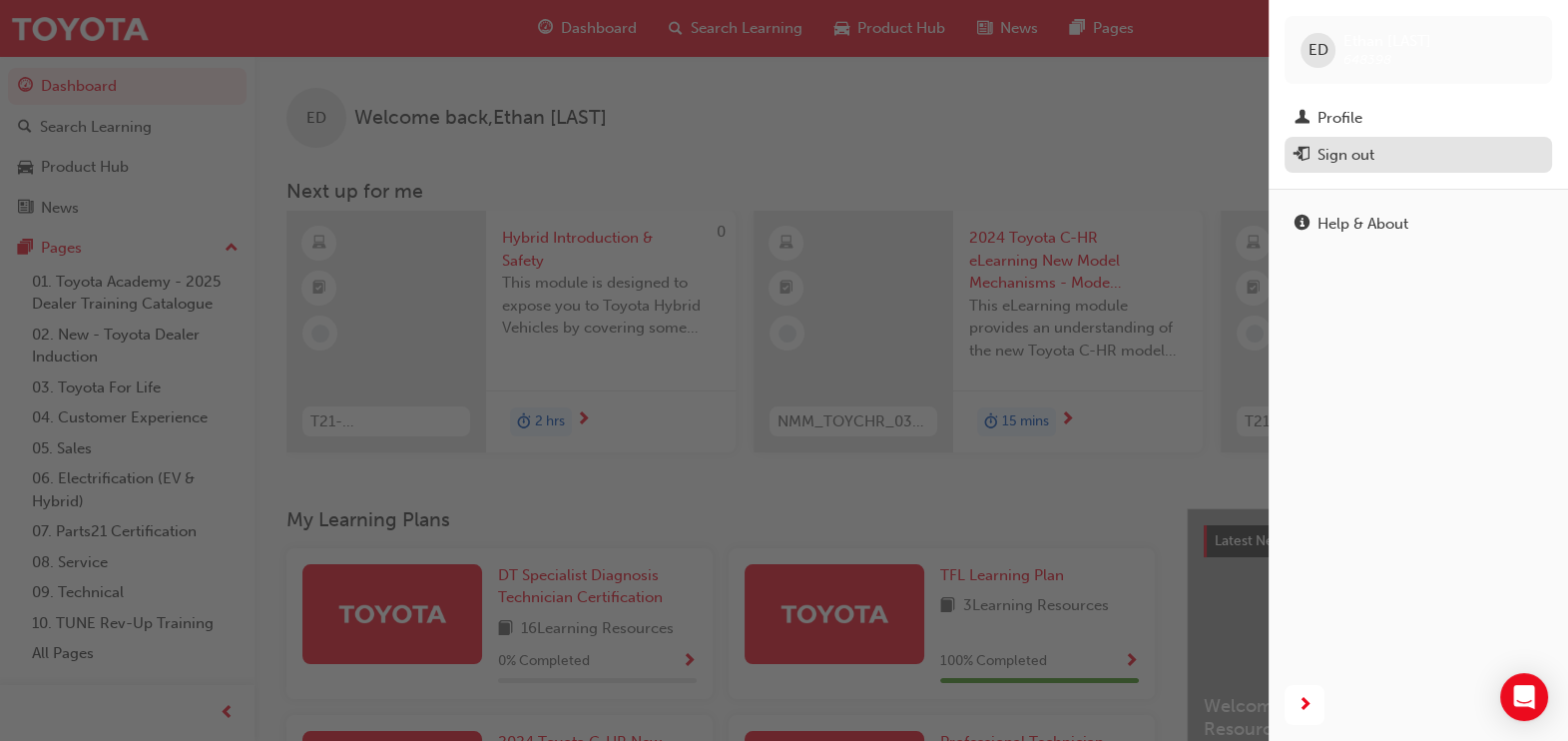 click on "Sign out" at bounding box center (1418, 155) 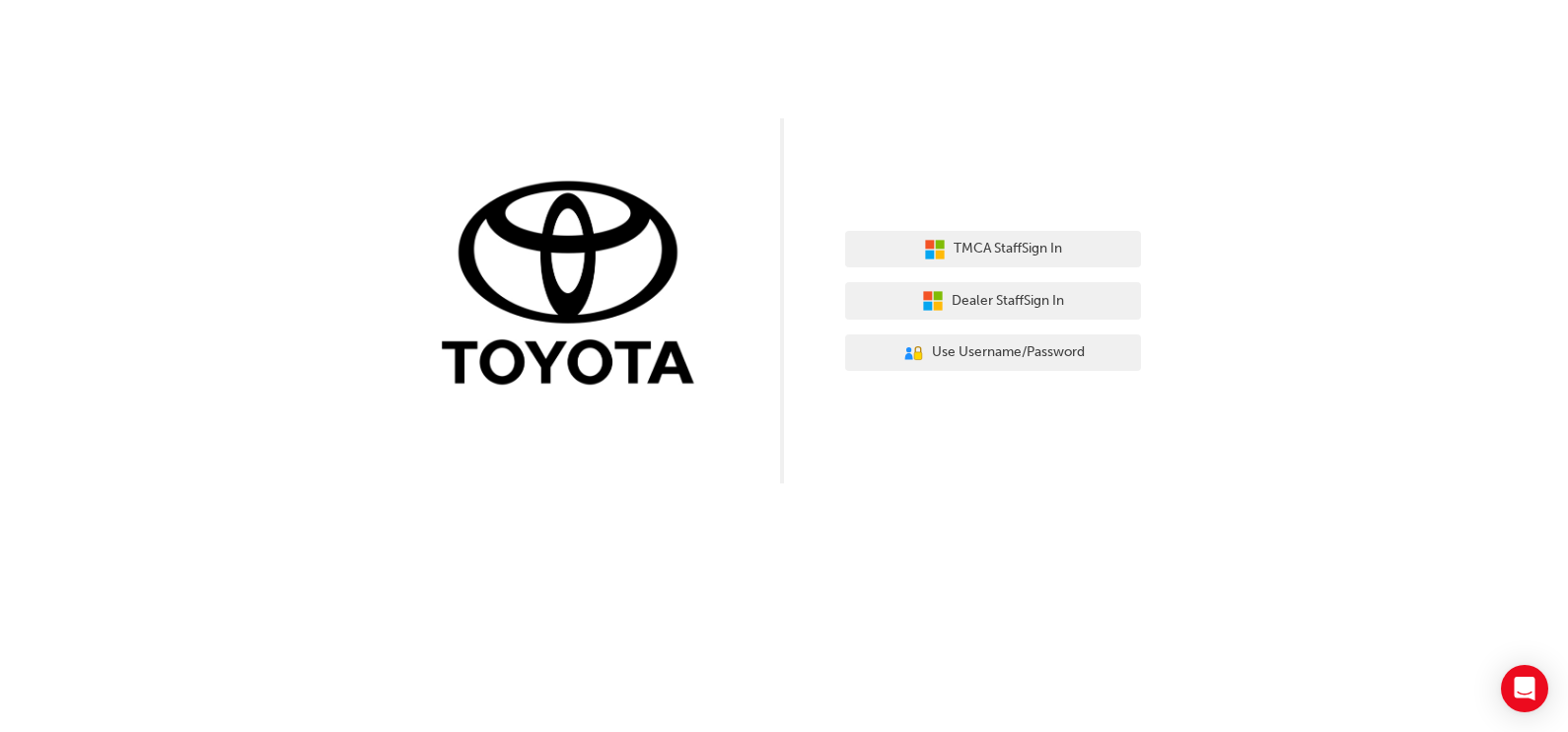 scroll, scrollTop: 0, scrollLeft: 0, axis: both 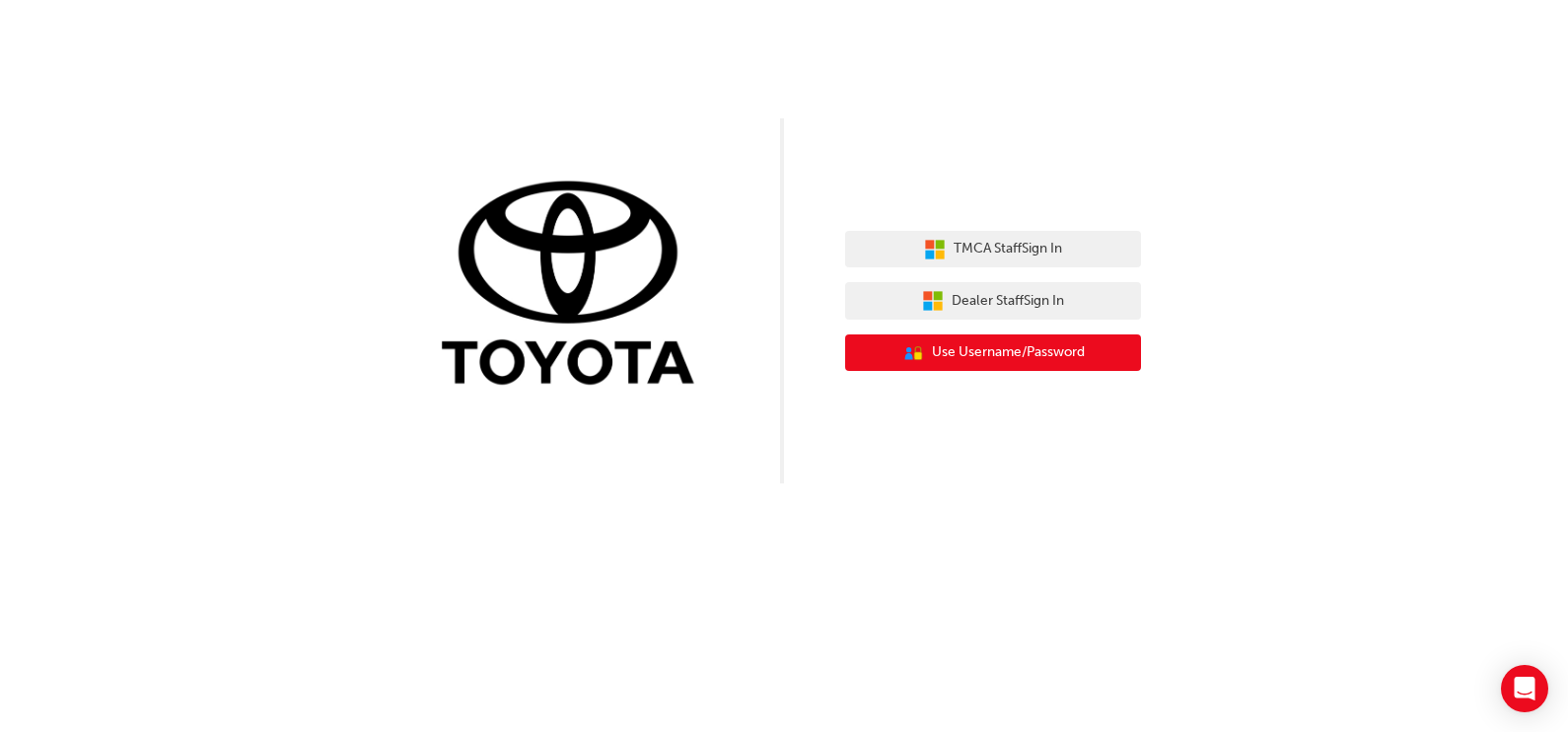 click on "Use Username/Password" at bounding box center (1008, 352) 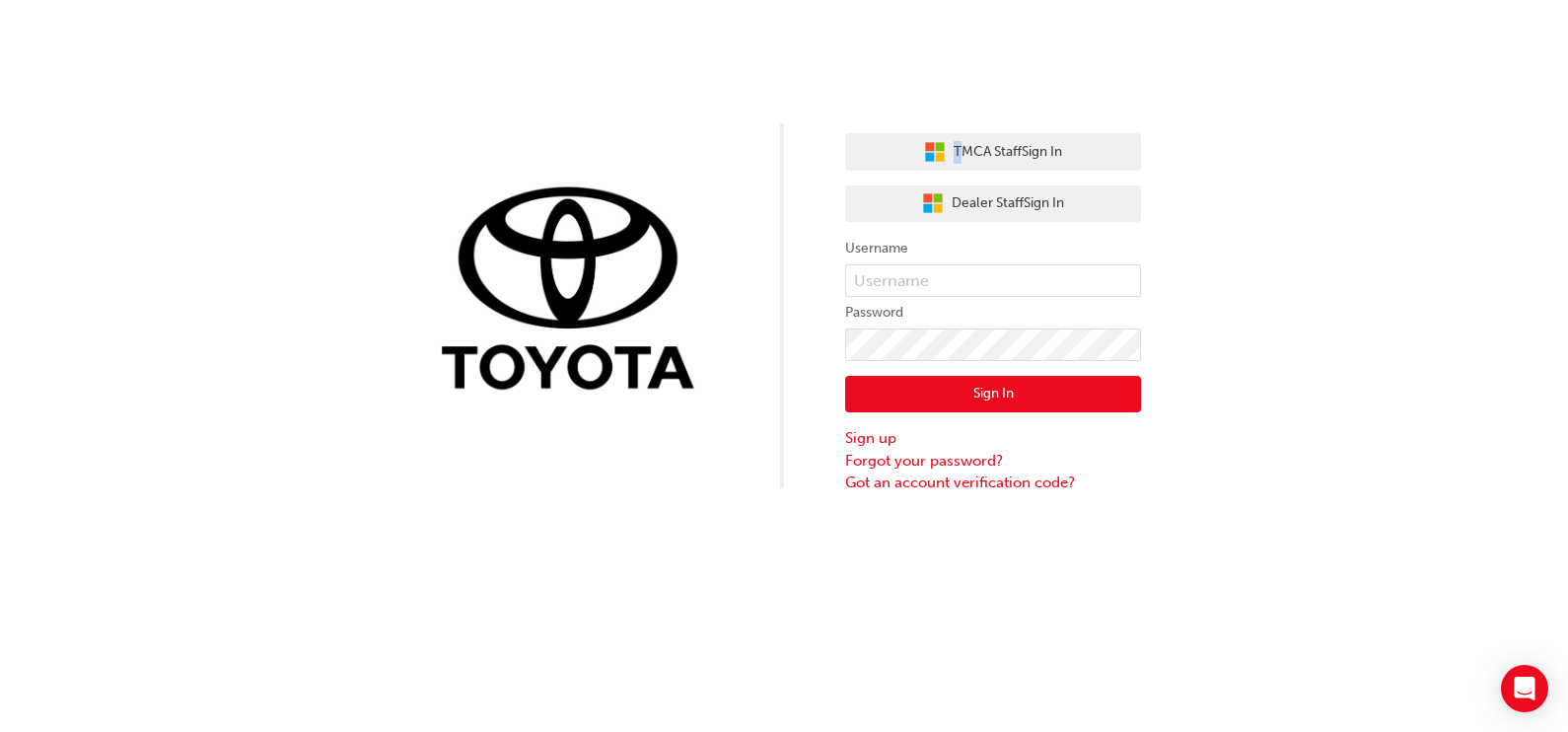 drag, startPoint x: 952, startPoint y: 89, endPoint x: 953, endPoint y: 79, distance: 10.049876 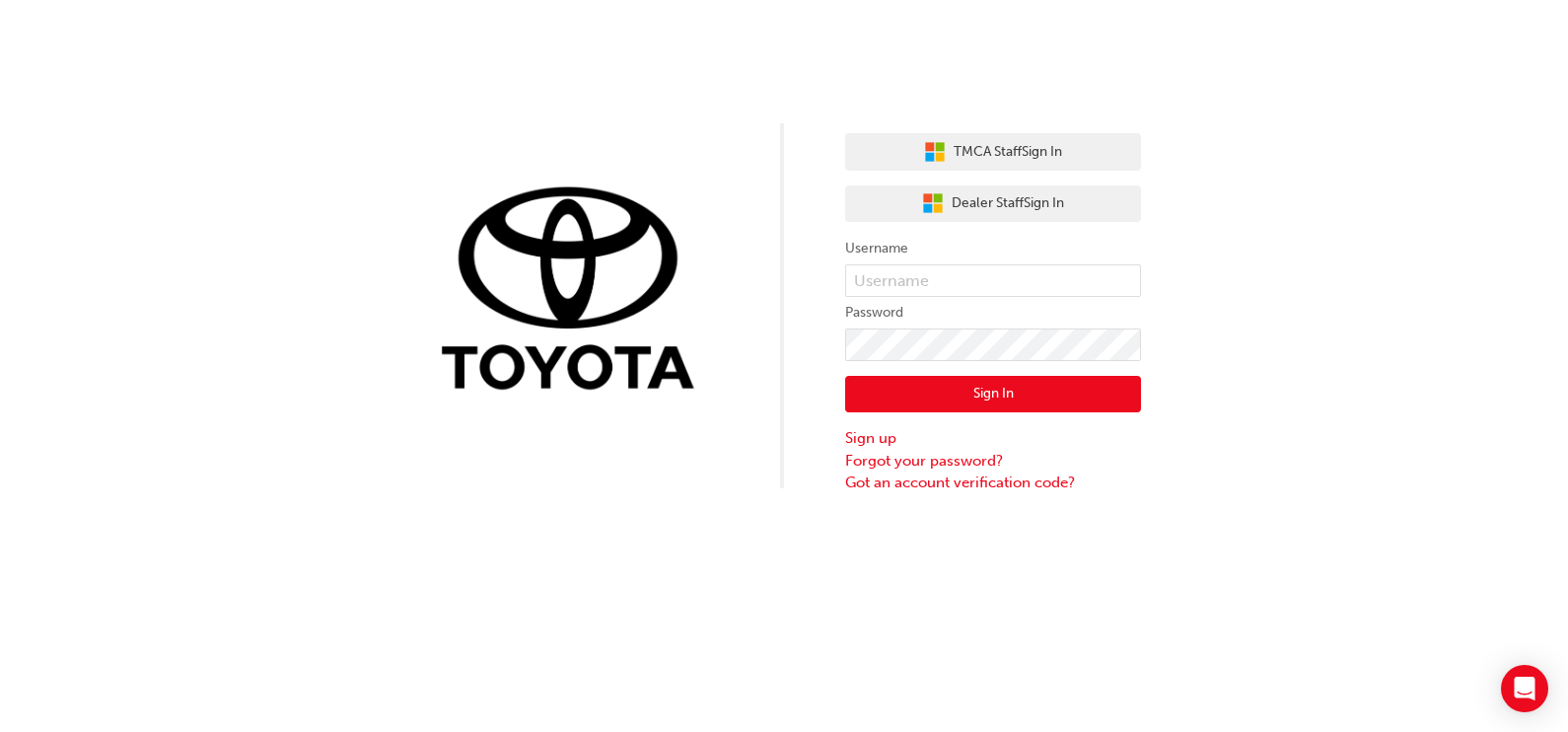 drag, startPoint x: 997, startPoint y: 237, endPoint x: 631, endPoint y: 296, distance: 370.72497 